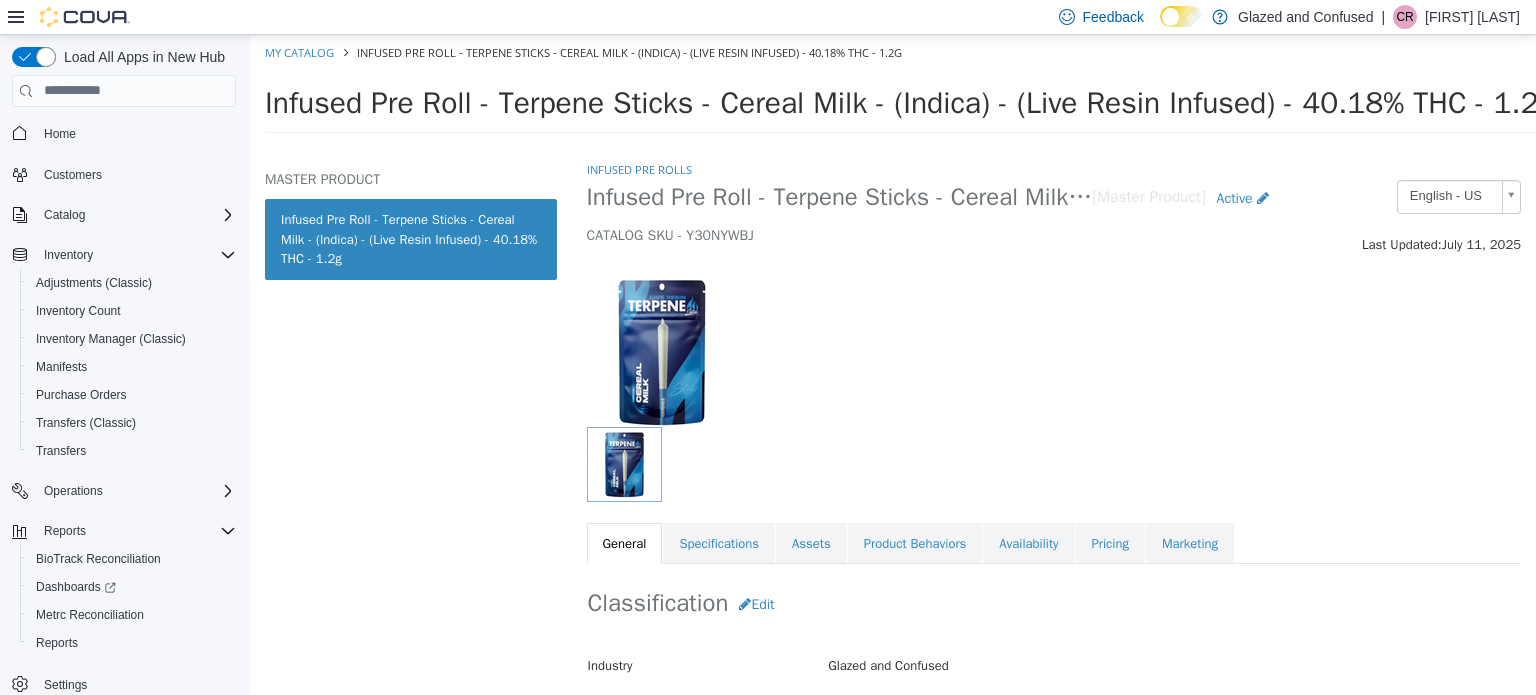 scroll, scrollTop: 0, scrollLeft: 0, axis: both 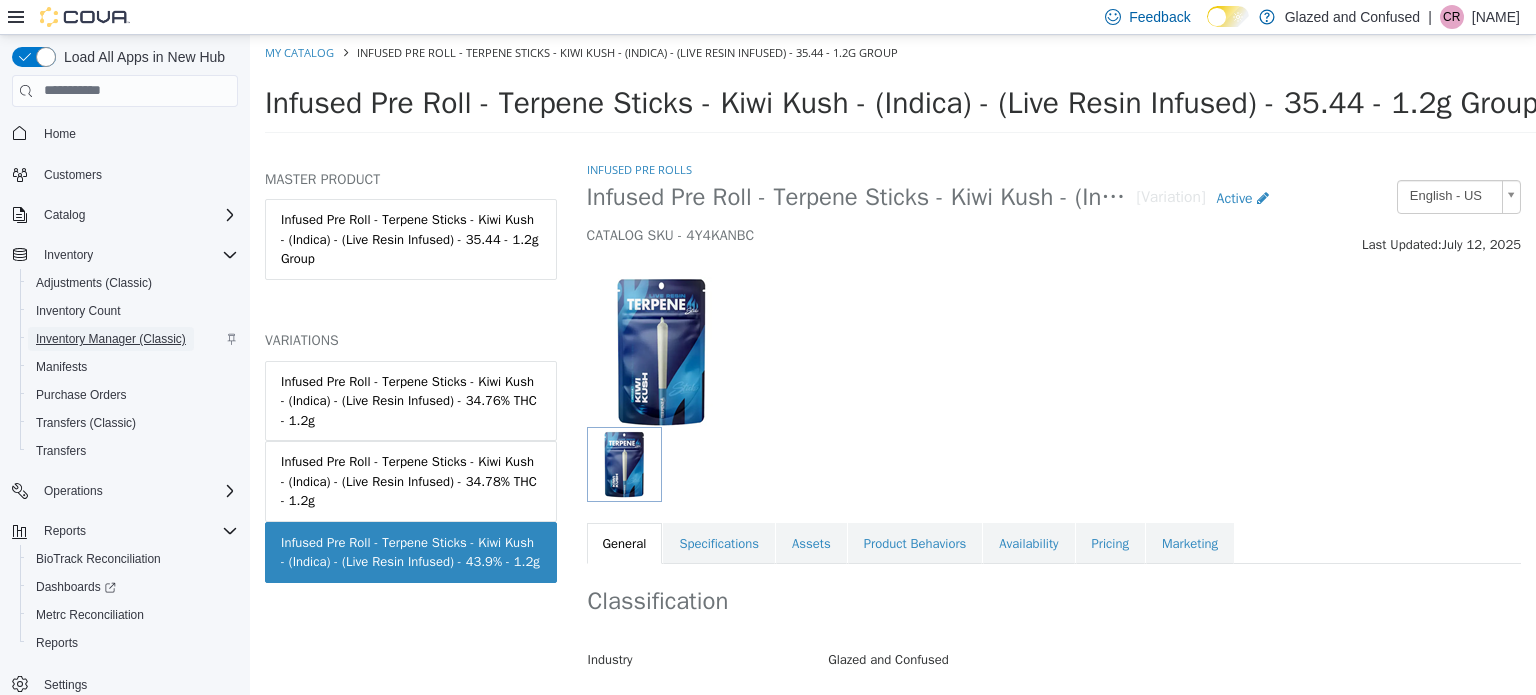 click on "Inventory Manager (Classic)" at bounding box center [111, 339] 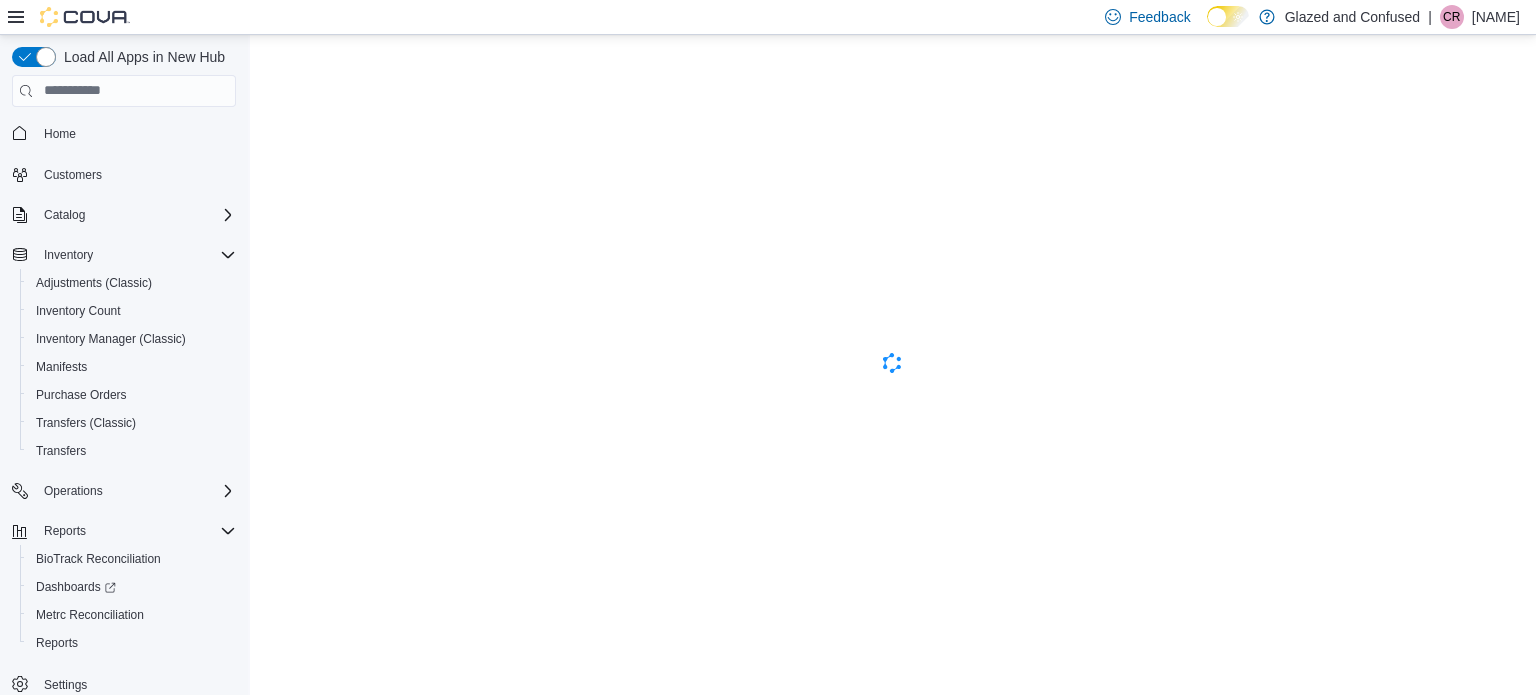 scroll, scrollTop: 0, scrollLeft: 0, axis: both 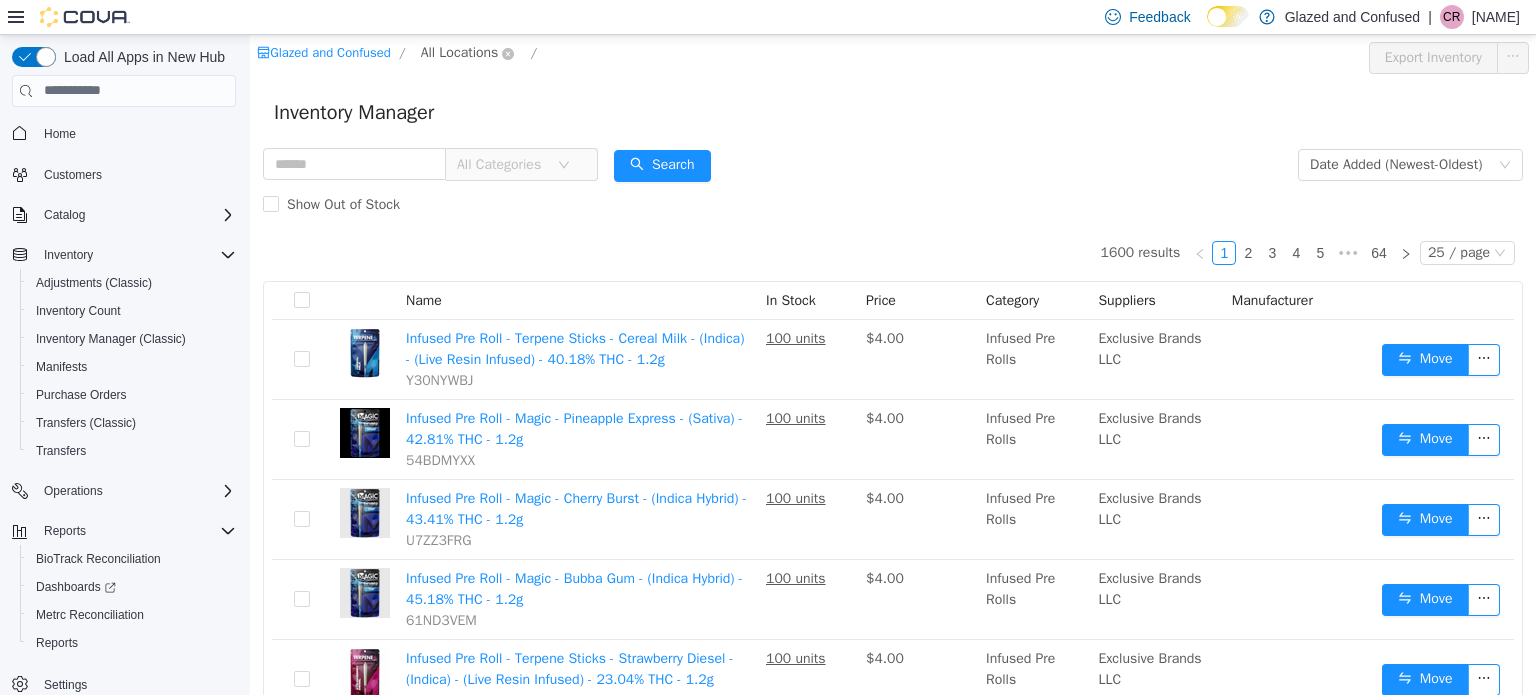click on "All Locations" at bounding box center [460, 52] 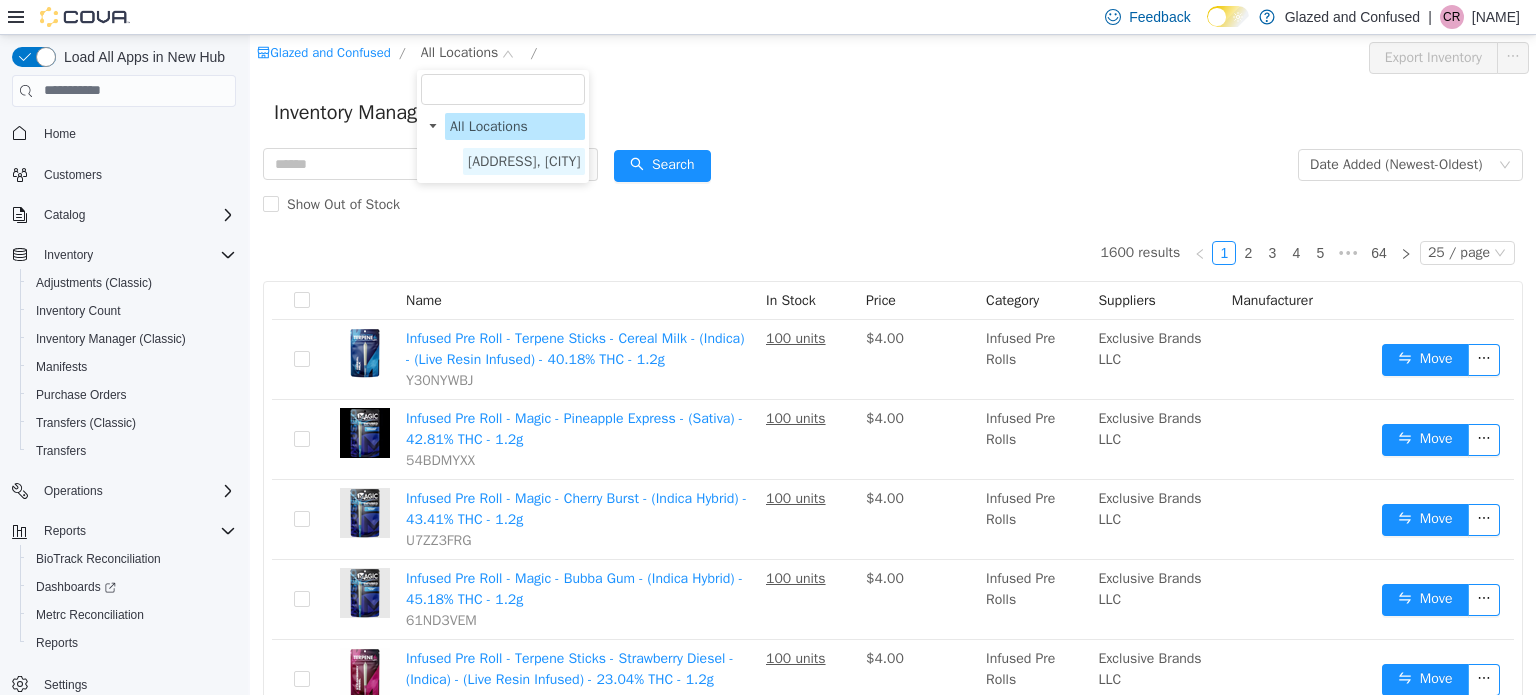 click on "[NUMBER] [STREET], [CITY]" at bounding box center [524, 160] 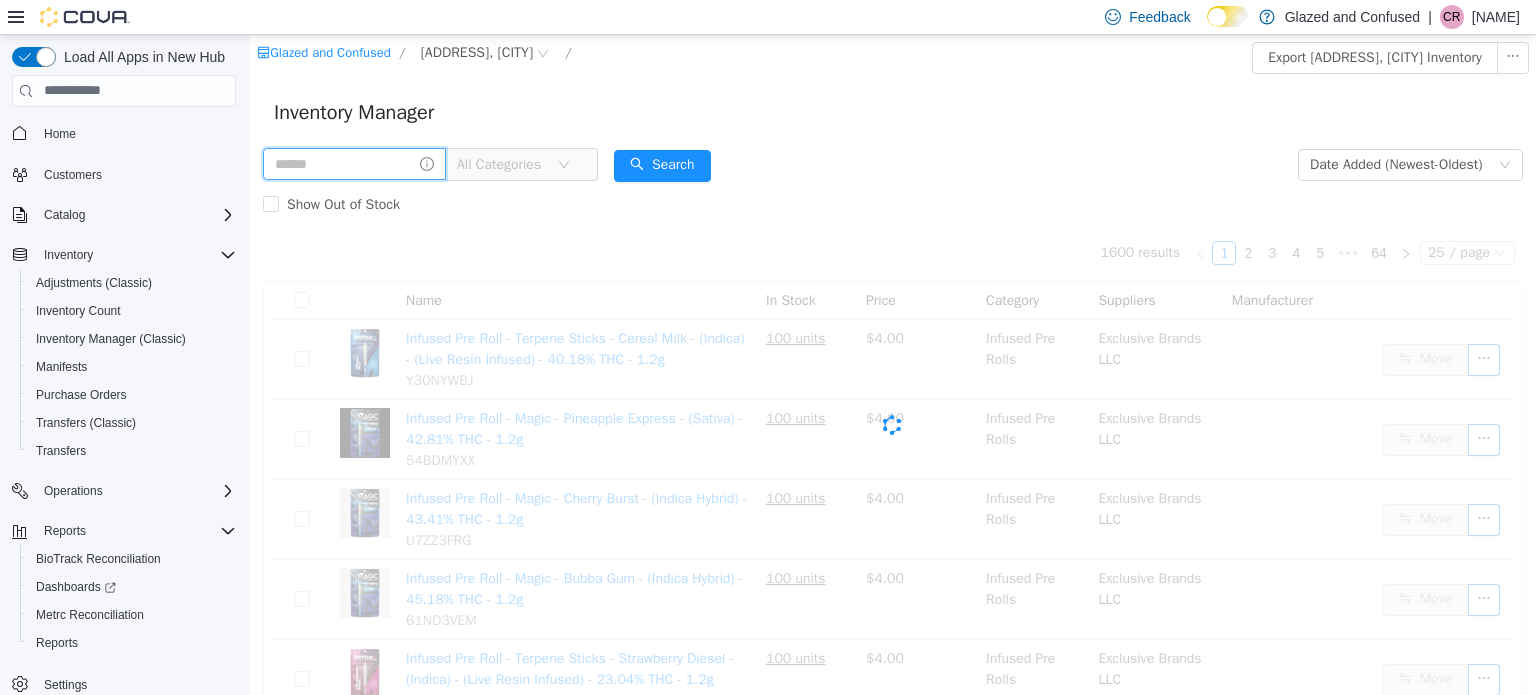 click at bounding box center [354, 163] 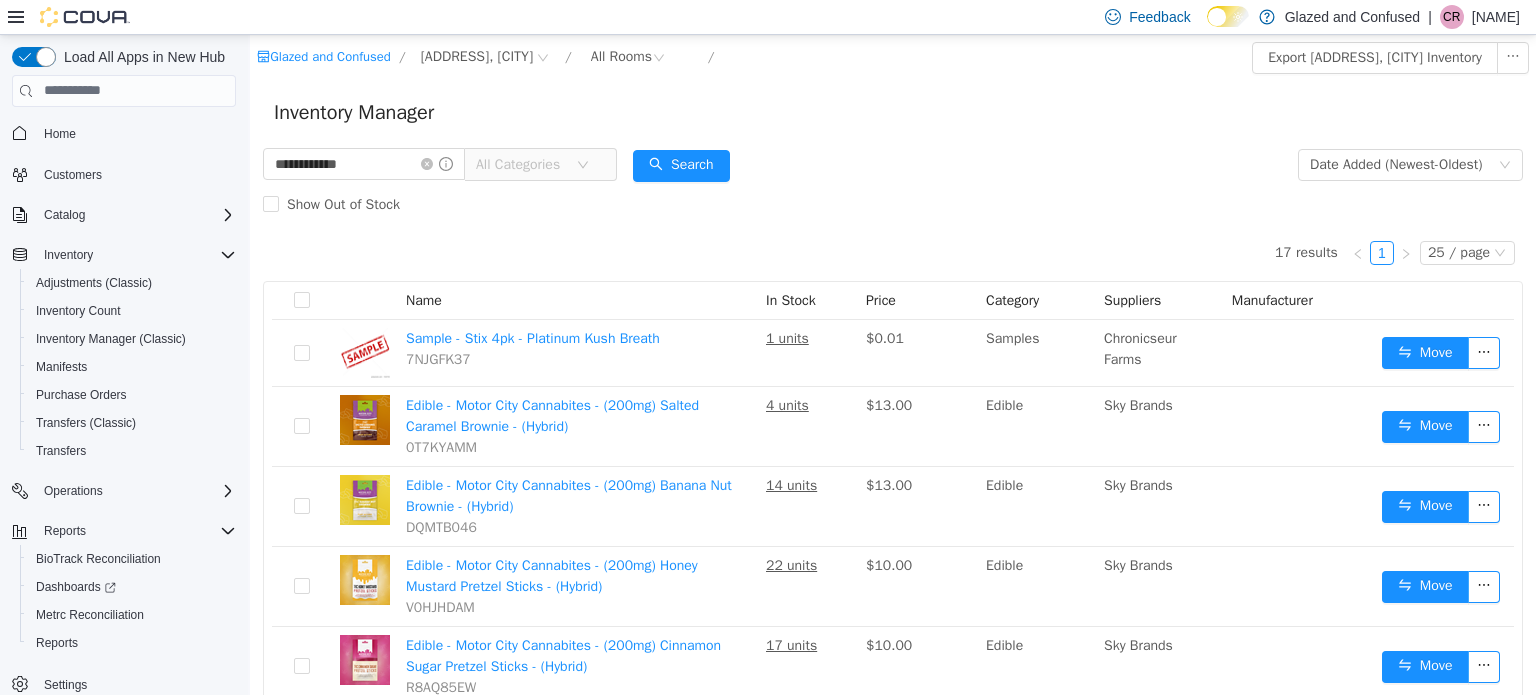 click on "All Categories" at bounding box center [521, 164] 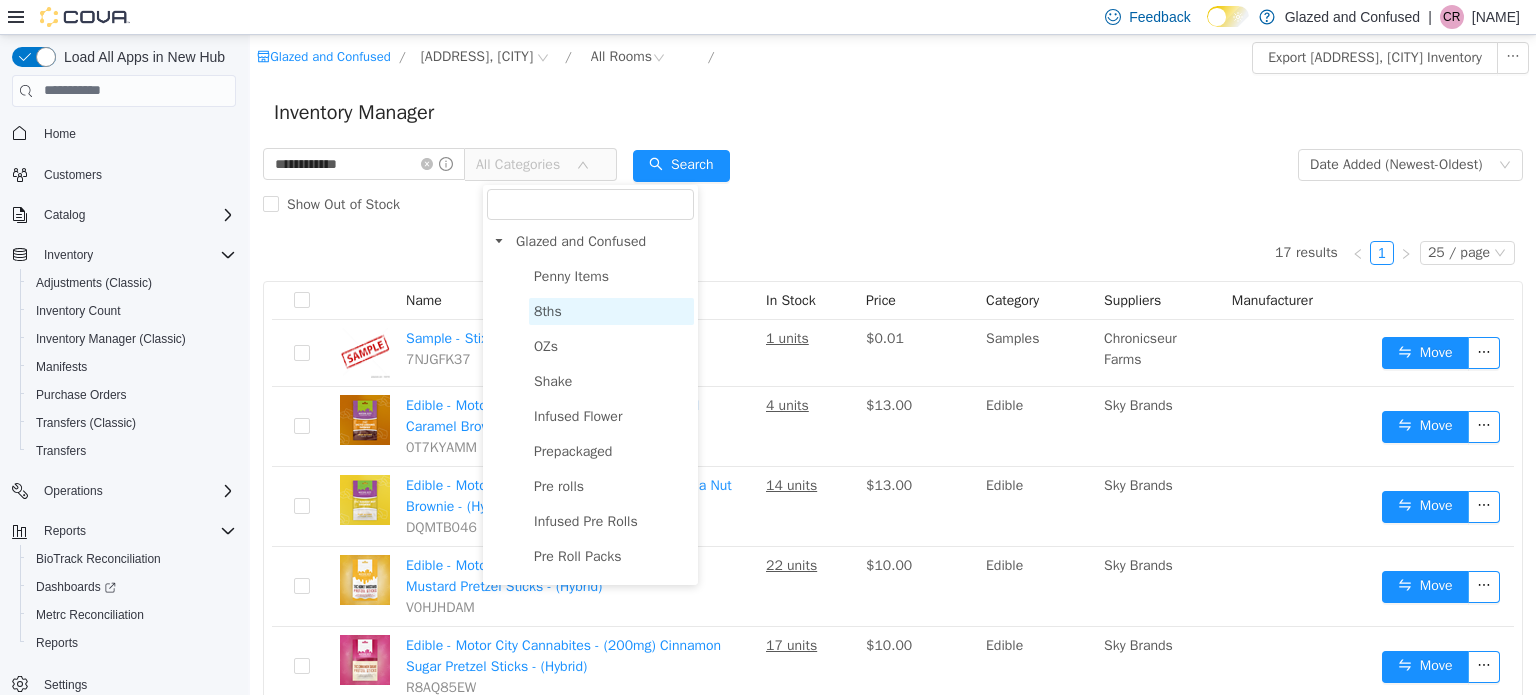 click on "8ths" at bounding box center (611, 310) 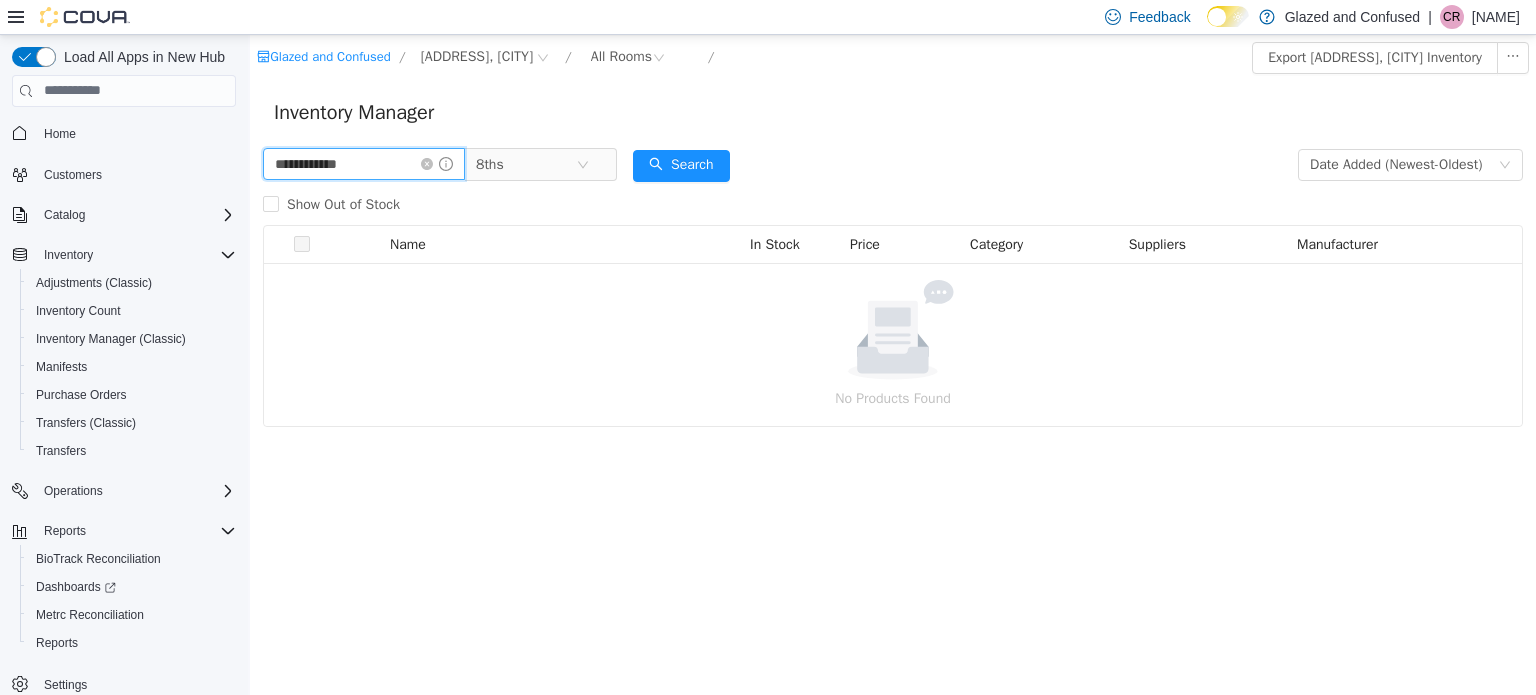 click on "**********" at bounding box center (364, 163) 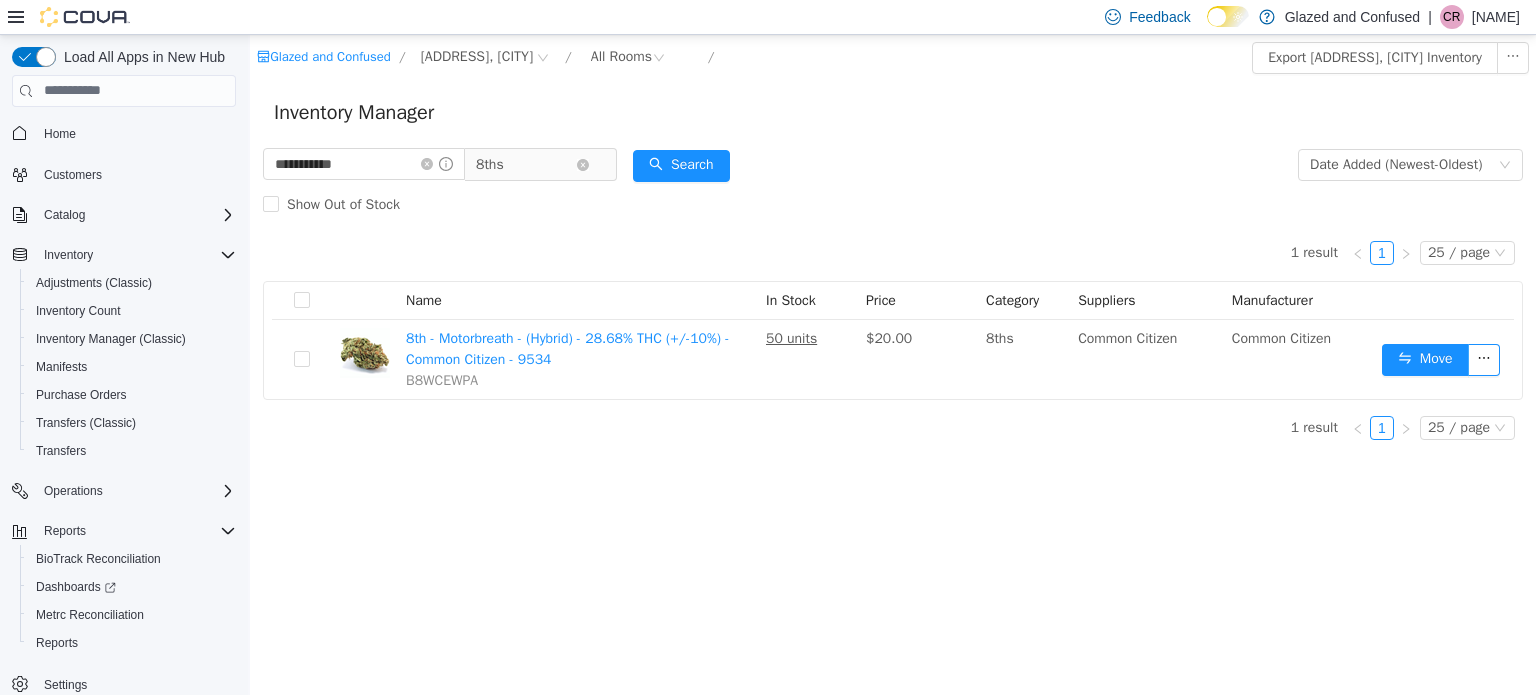 click on "8ths" at bounding box center (526, 164) 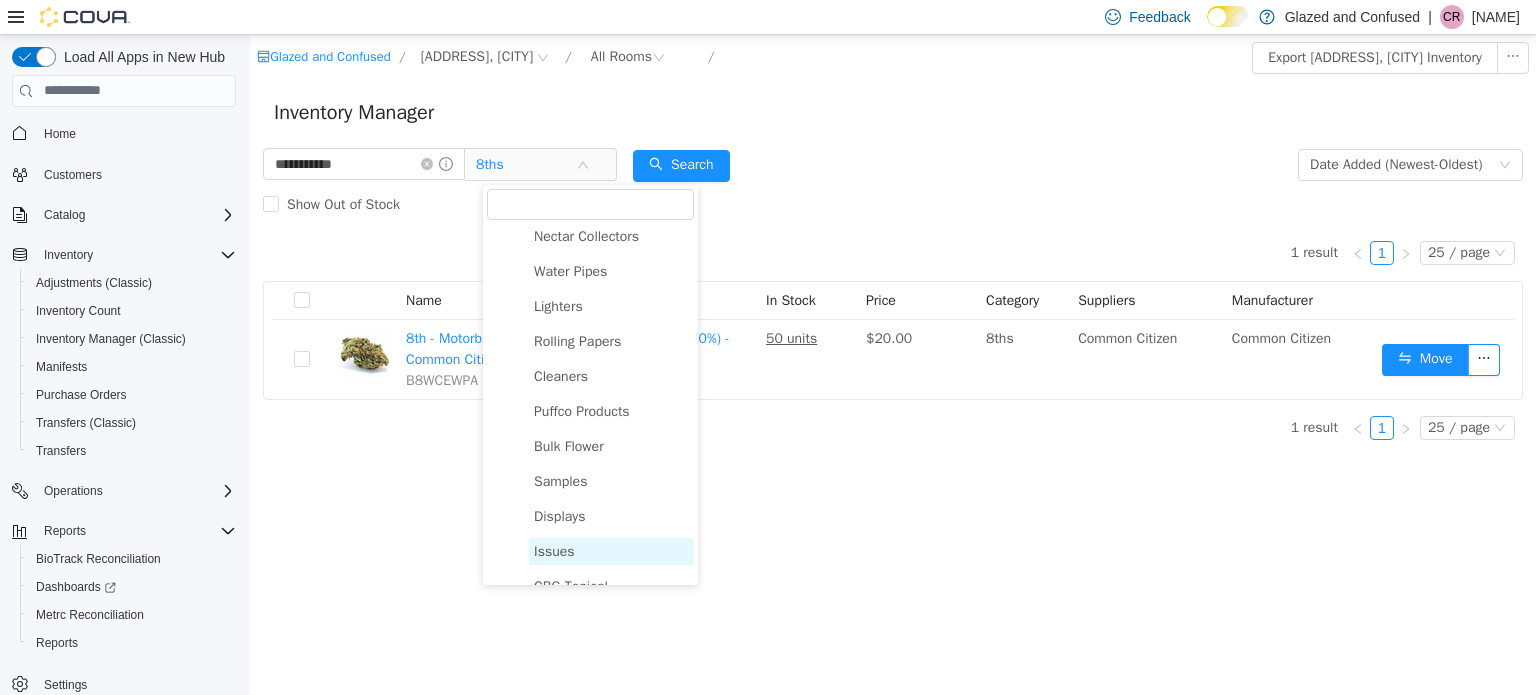 scroll, scrollTop: 956, scrollLeft: 0, axis: vertical 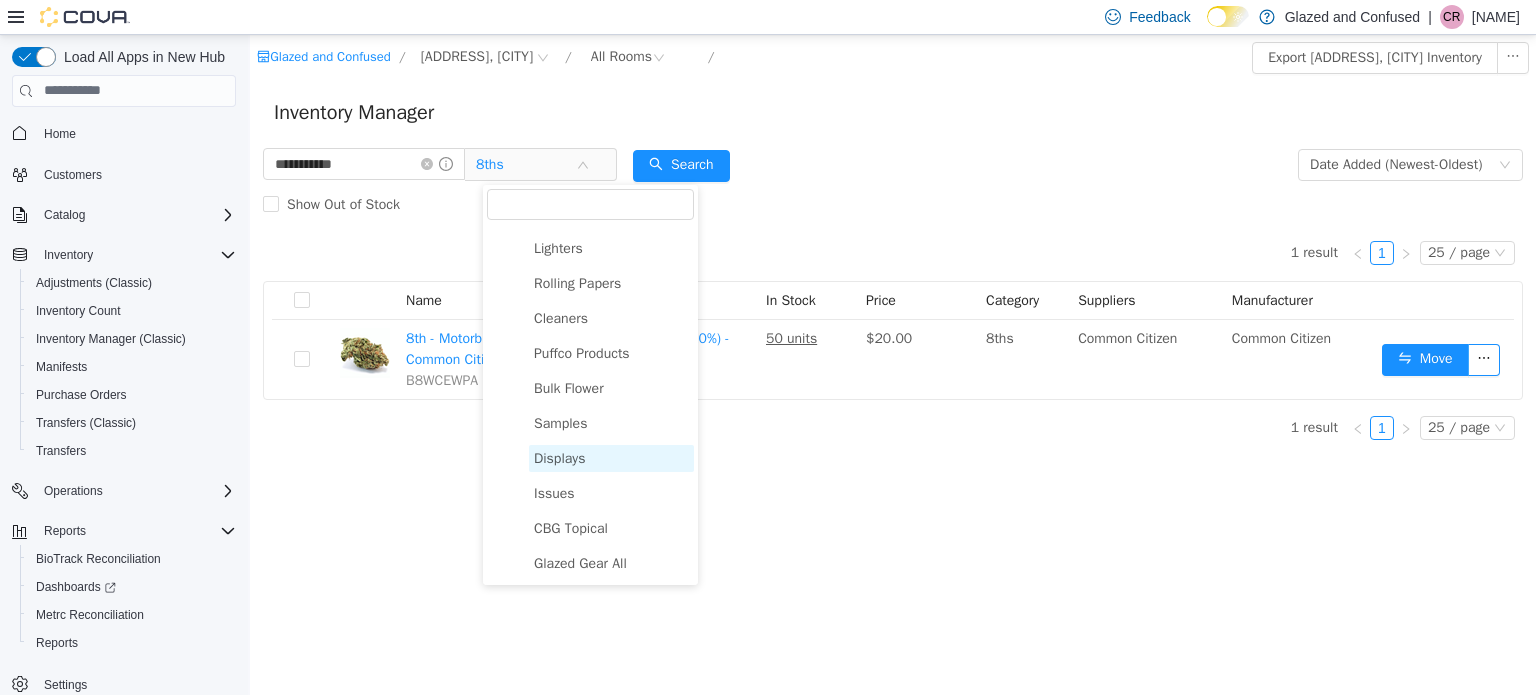 click on "Displays" at bounding box center (611, 457) 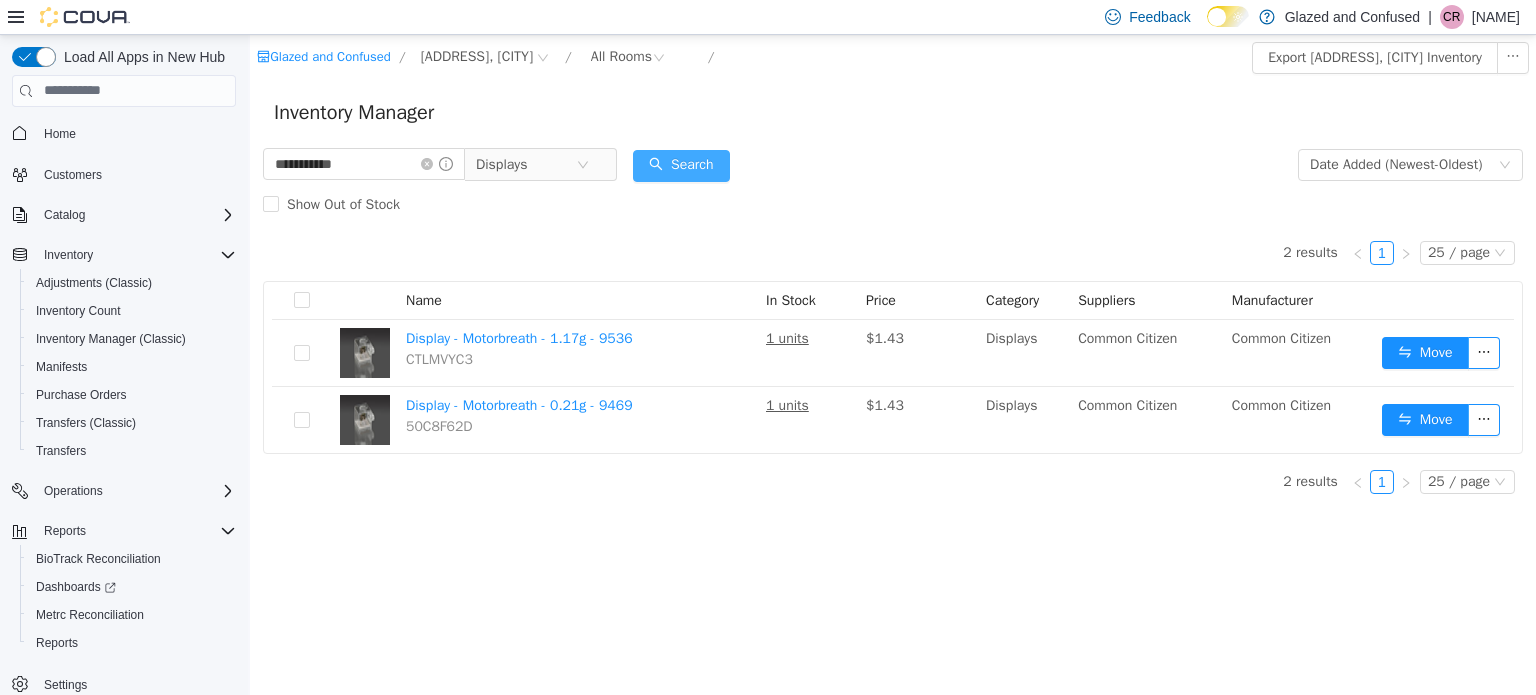 click on "Search" at bounding box center [681, 165] 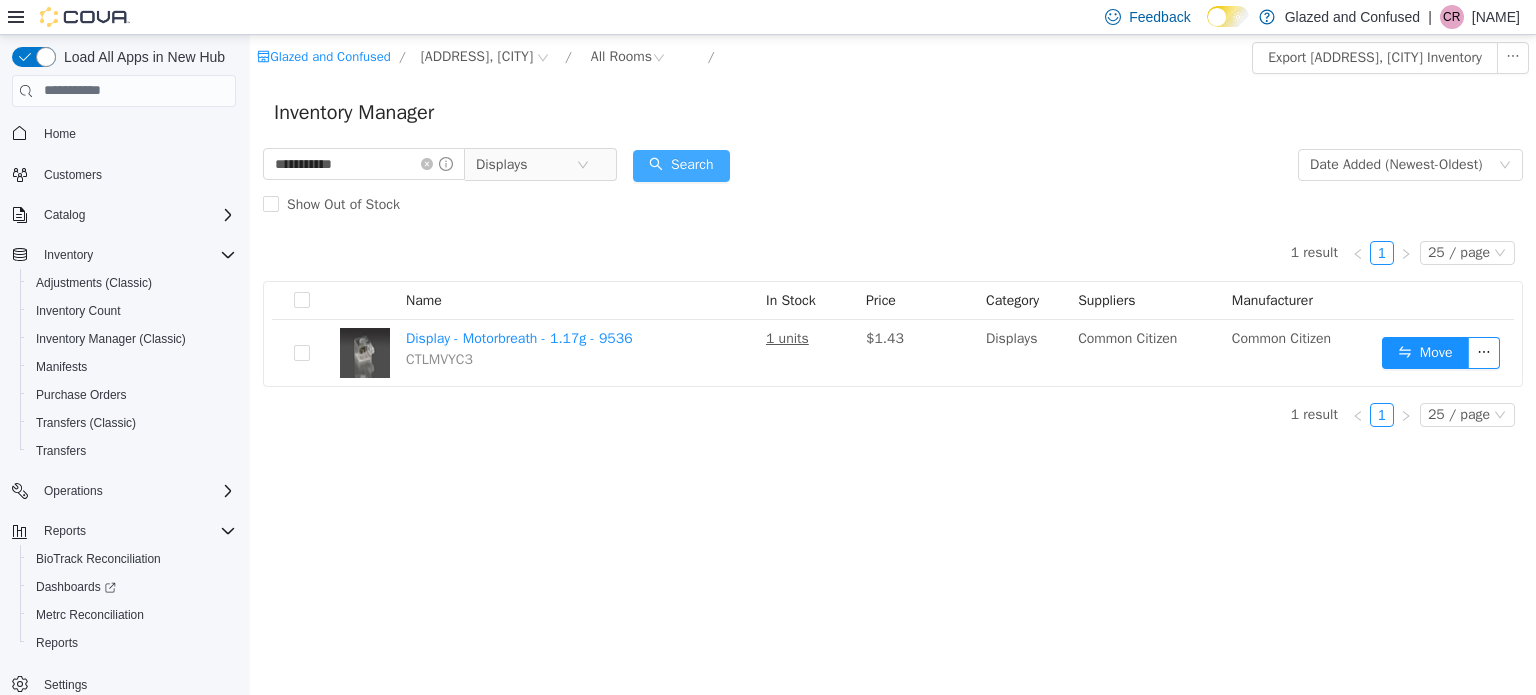 click on "Search" at bounding box center [681, 165] 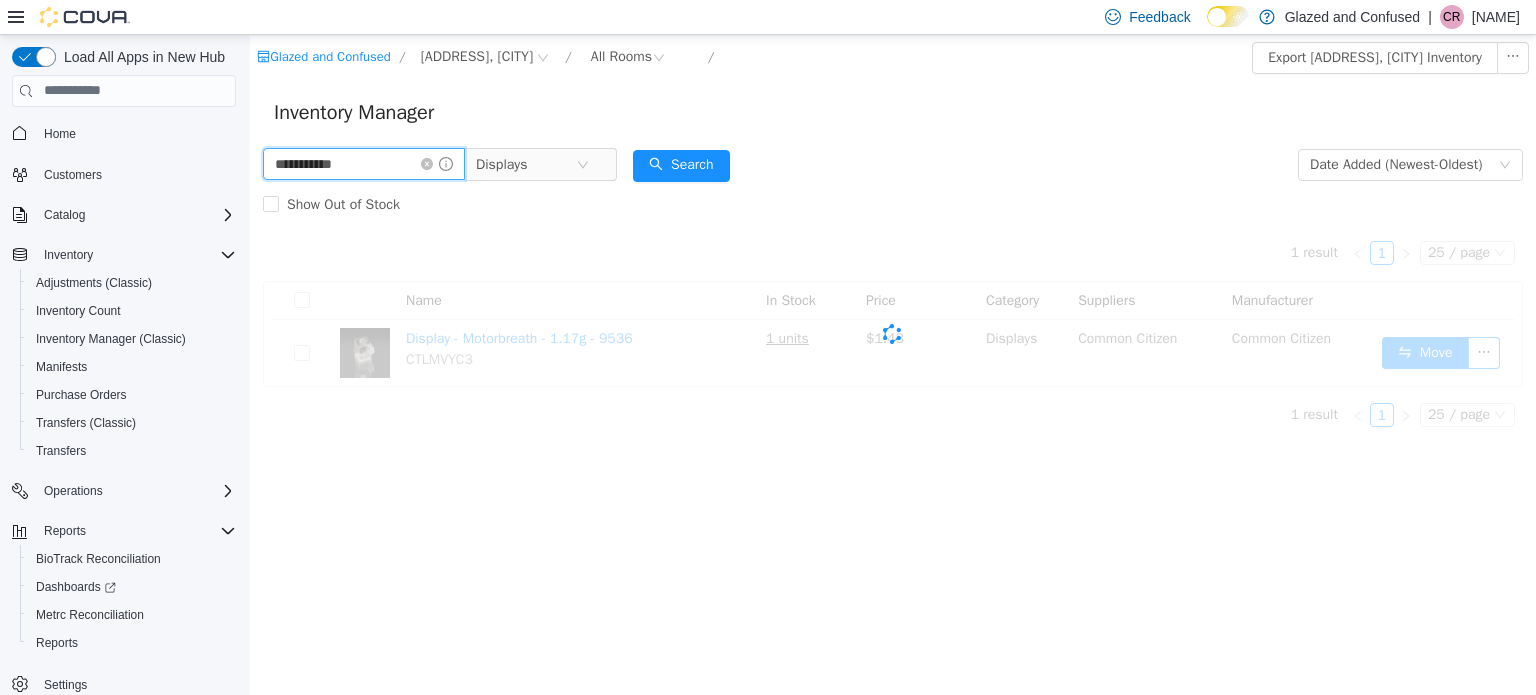 click on "**********" at bounding box center [364, 163] 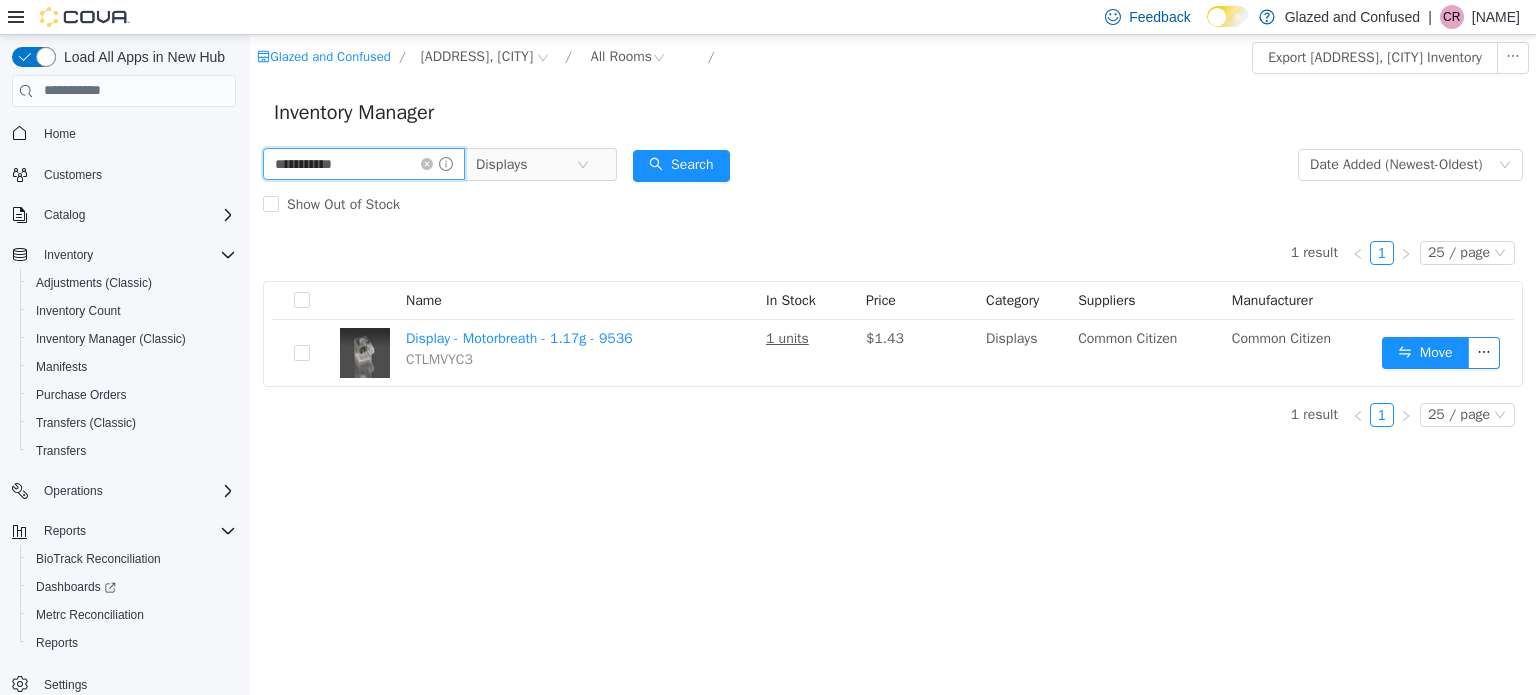 click on "**********" at bounding box center (364, 163) 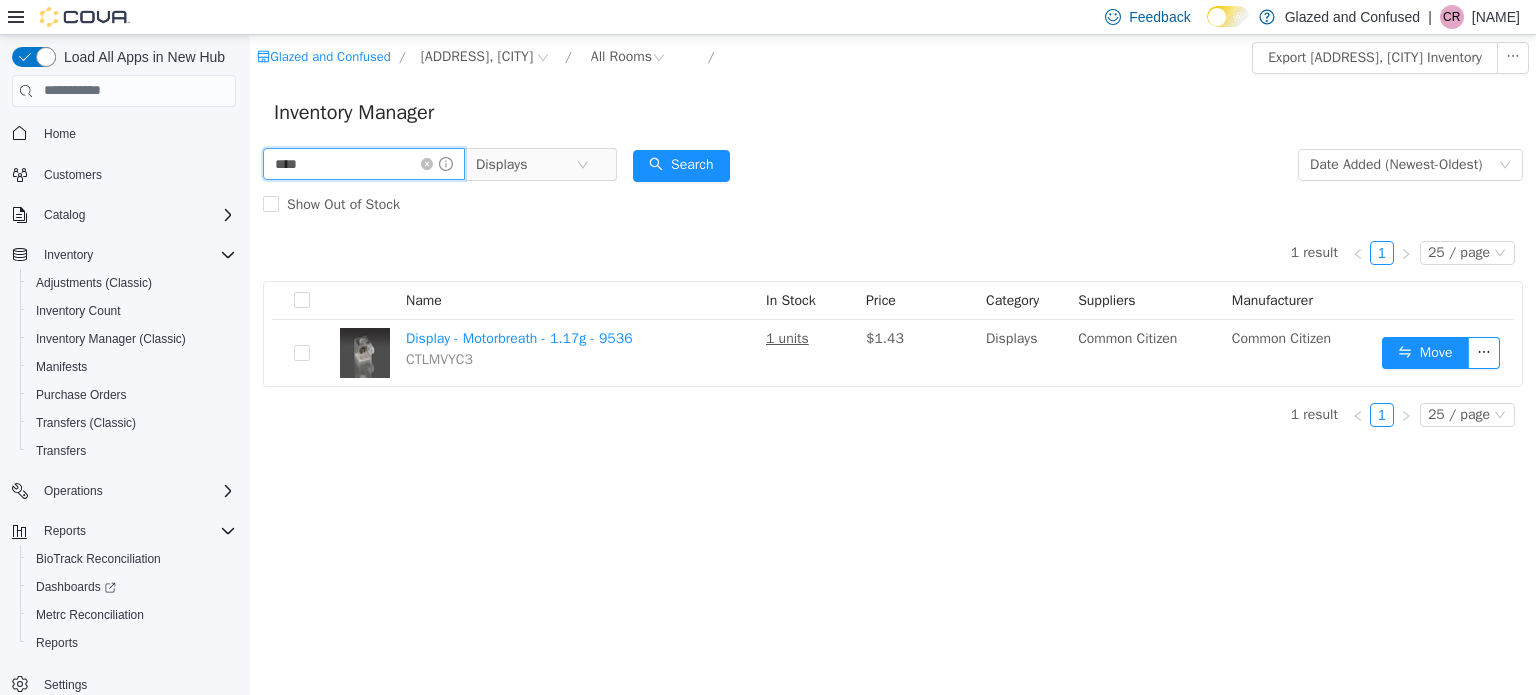 type on "*****" 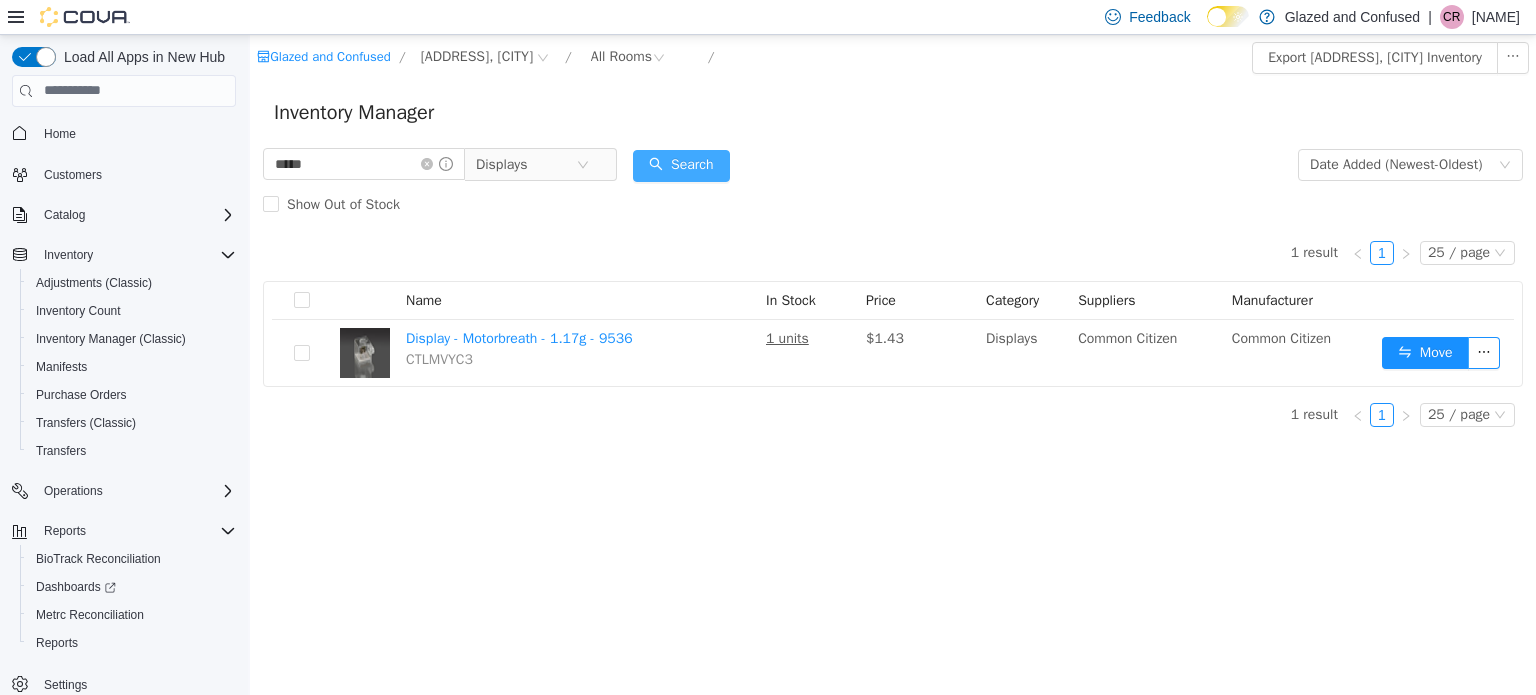 click on "Search" at bounding box center (681, 165) 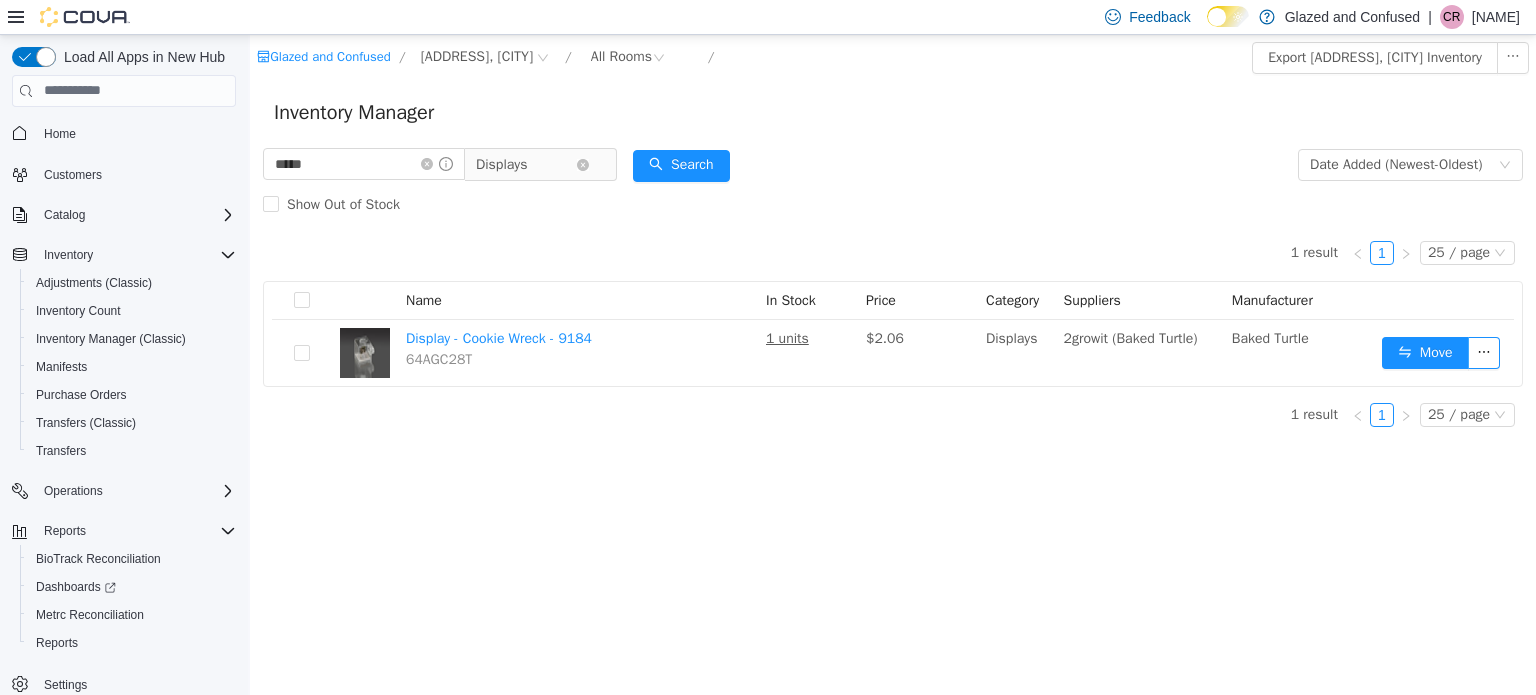 drag, startPoint x: 536, startPoint y: 173, endPoint x: 507, endPoint y: 173, distance: 29 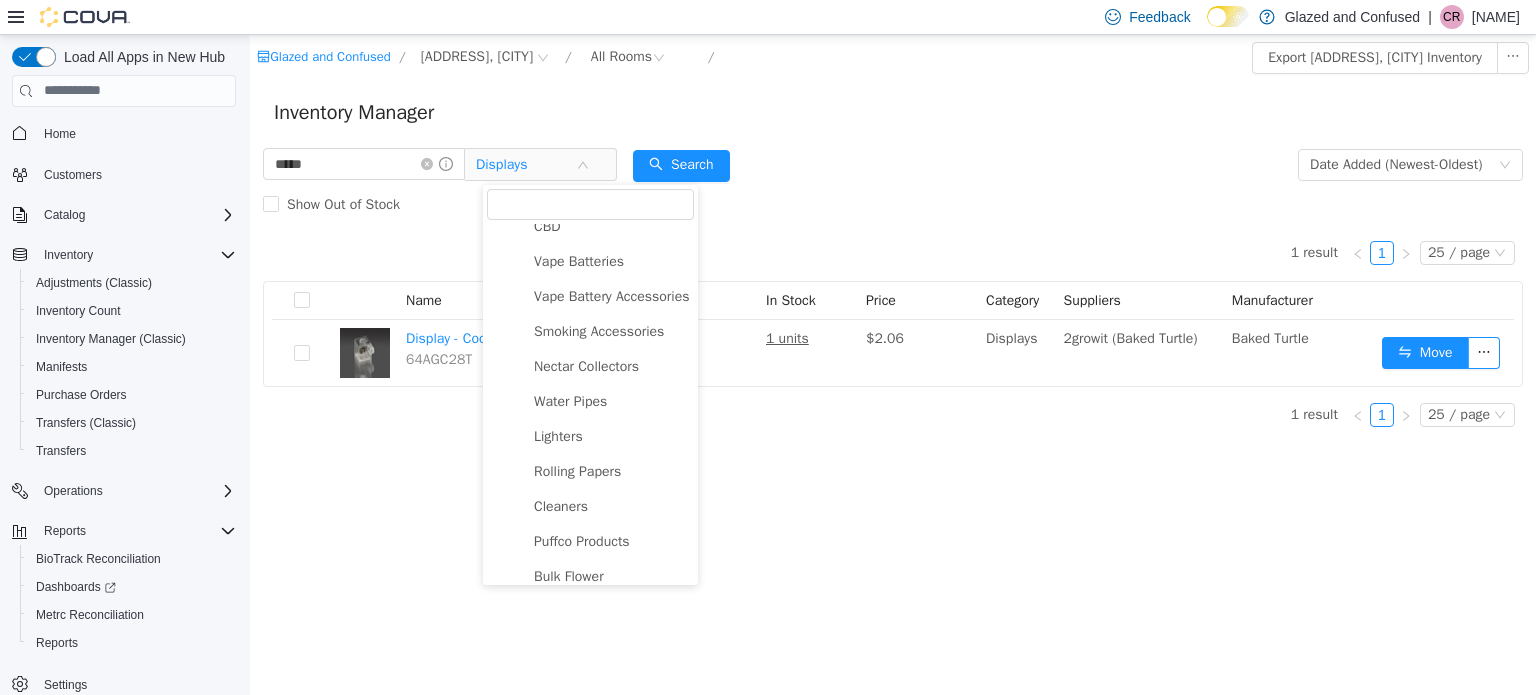 scroll, scrollTop: 0, scrollLeft: 0, axis: both 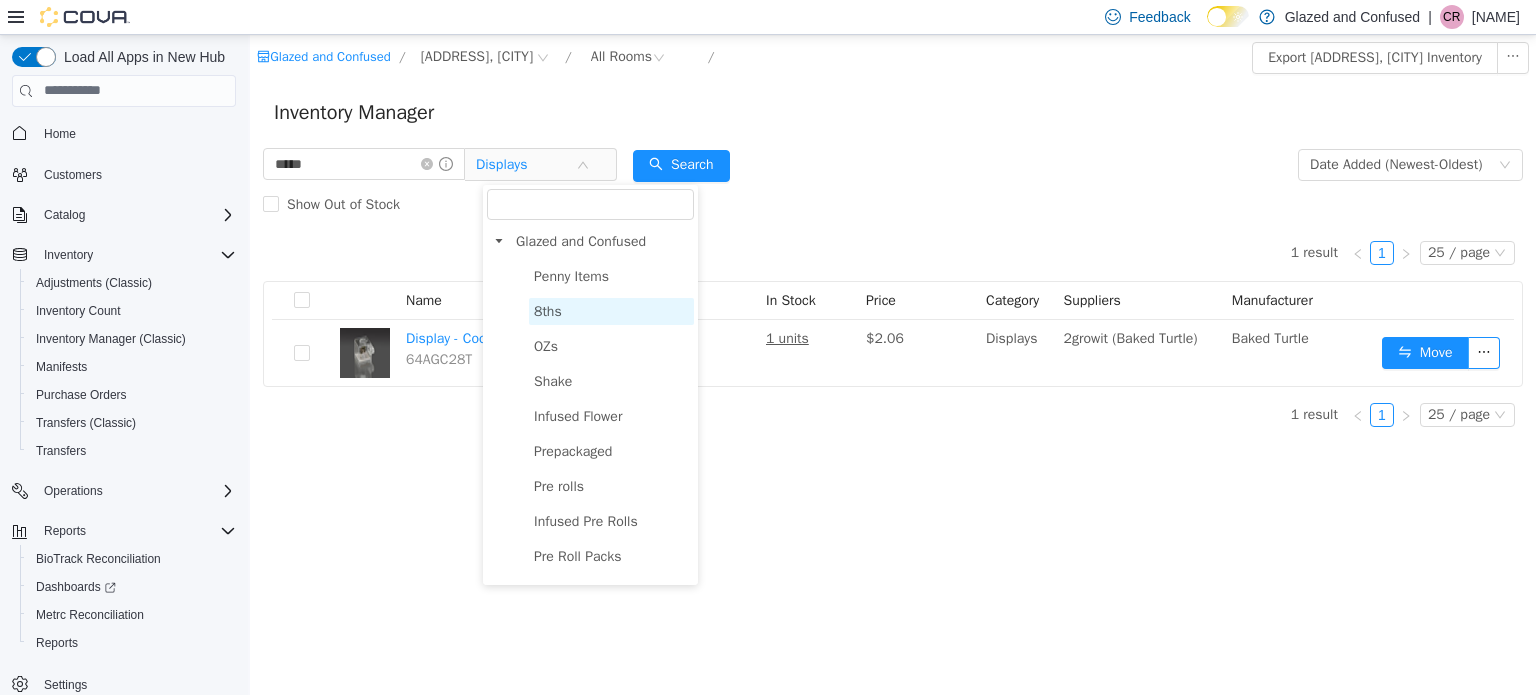 click on "8ths" at bounding box center (611, 310) 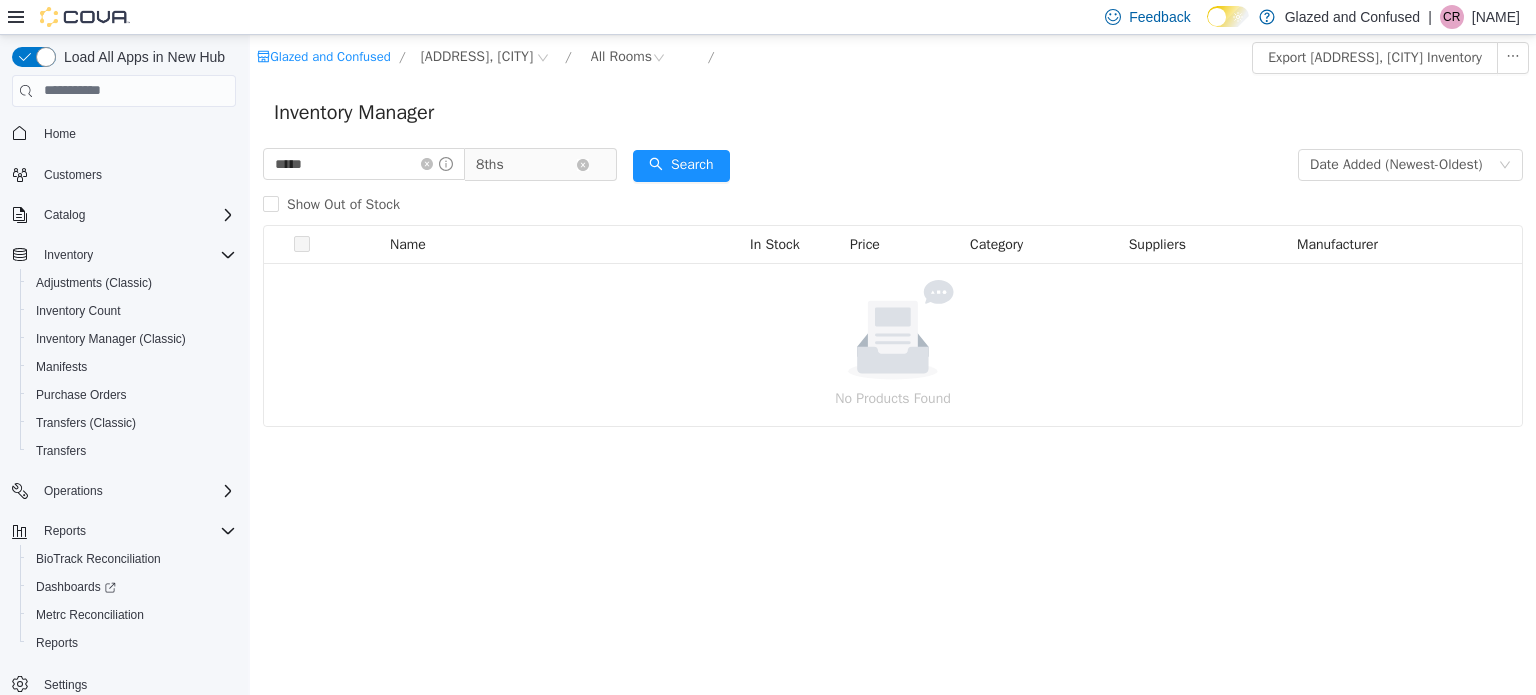 click on "8ths" at bounding box center [526, 164] 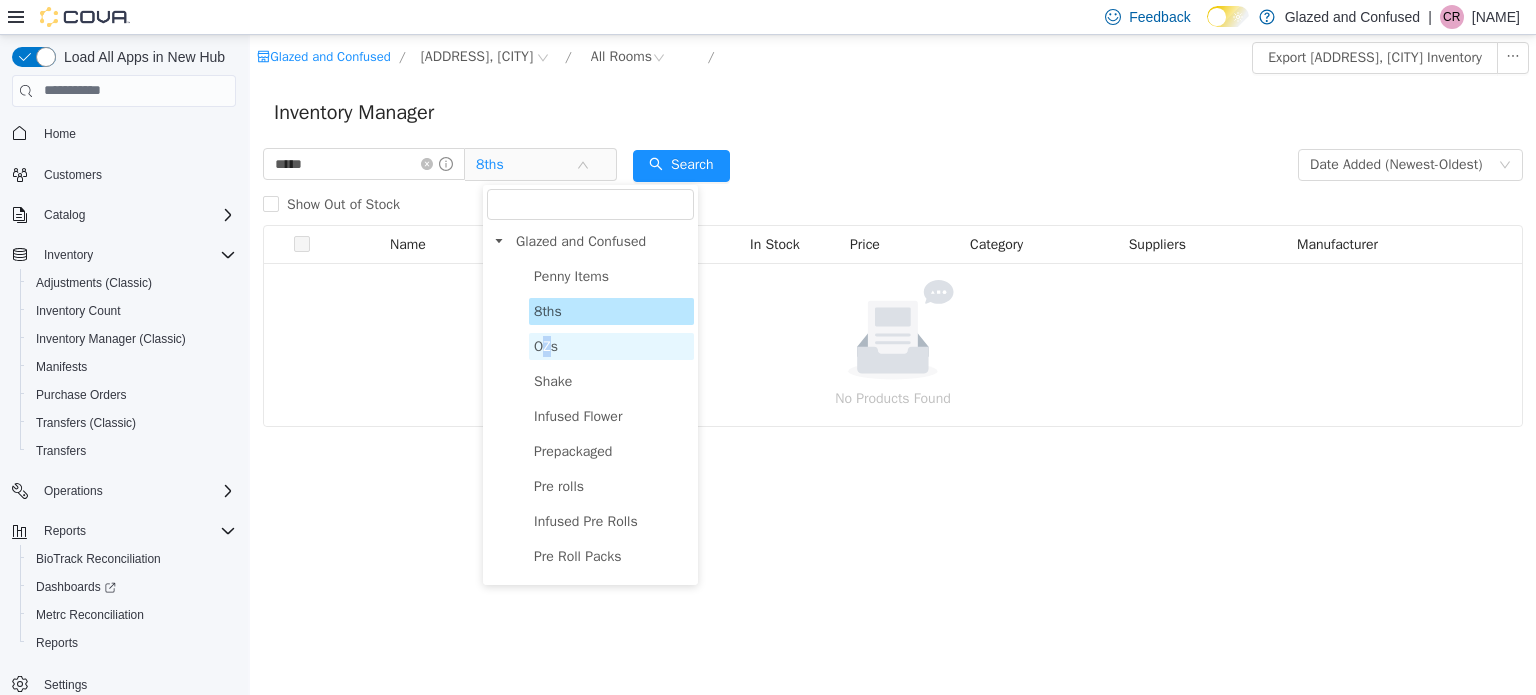 click on "OZs" at bounding box center (546, 345) 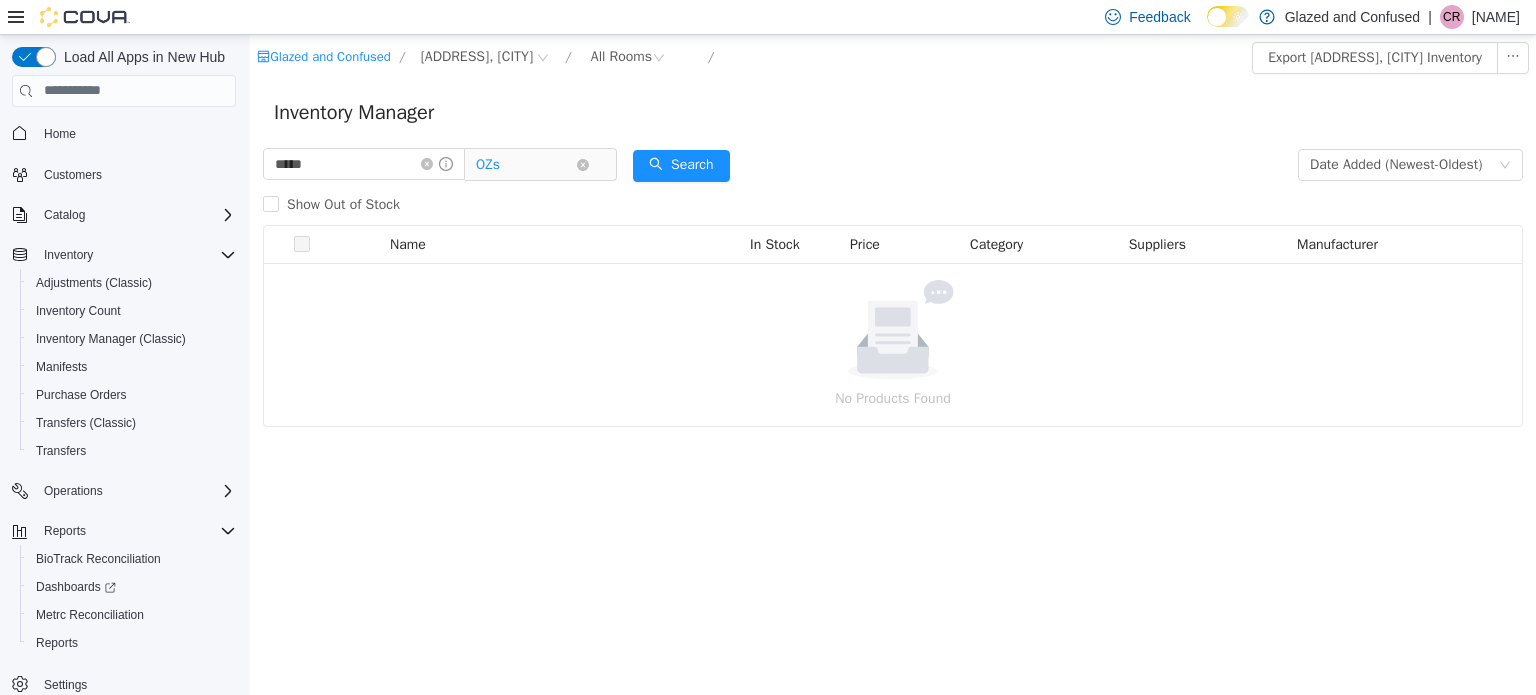 click on "OZs" at bounding box center (526, 164) 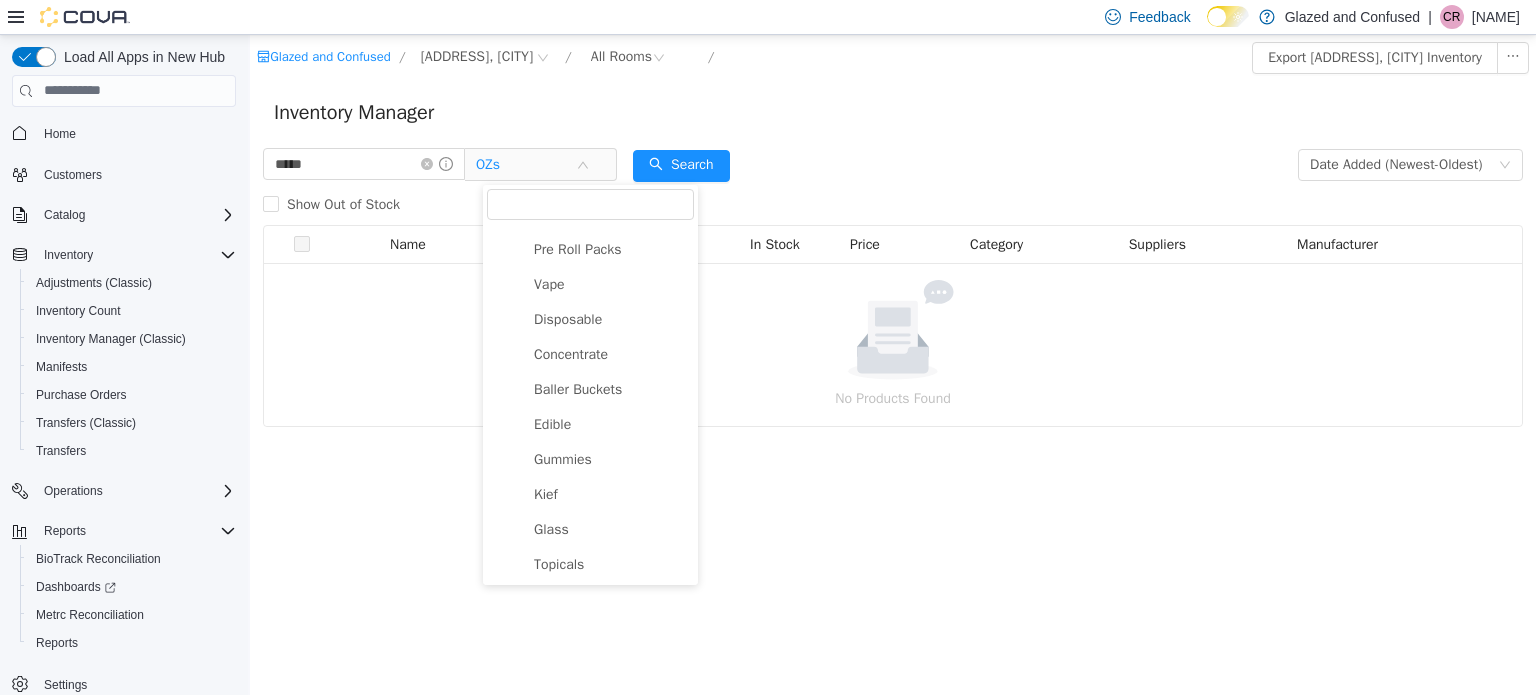 scroll, scrollTop: 900, scrollLeft: 0, axis: vertical 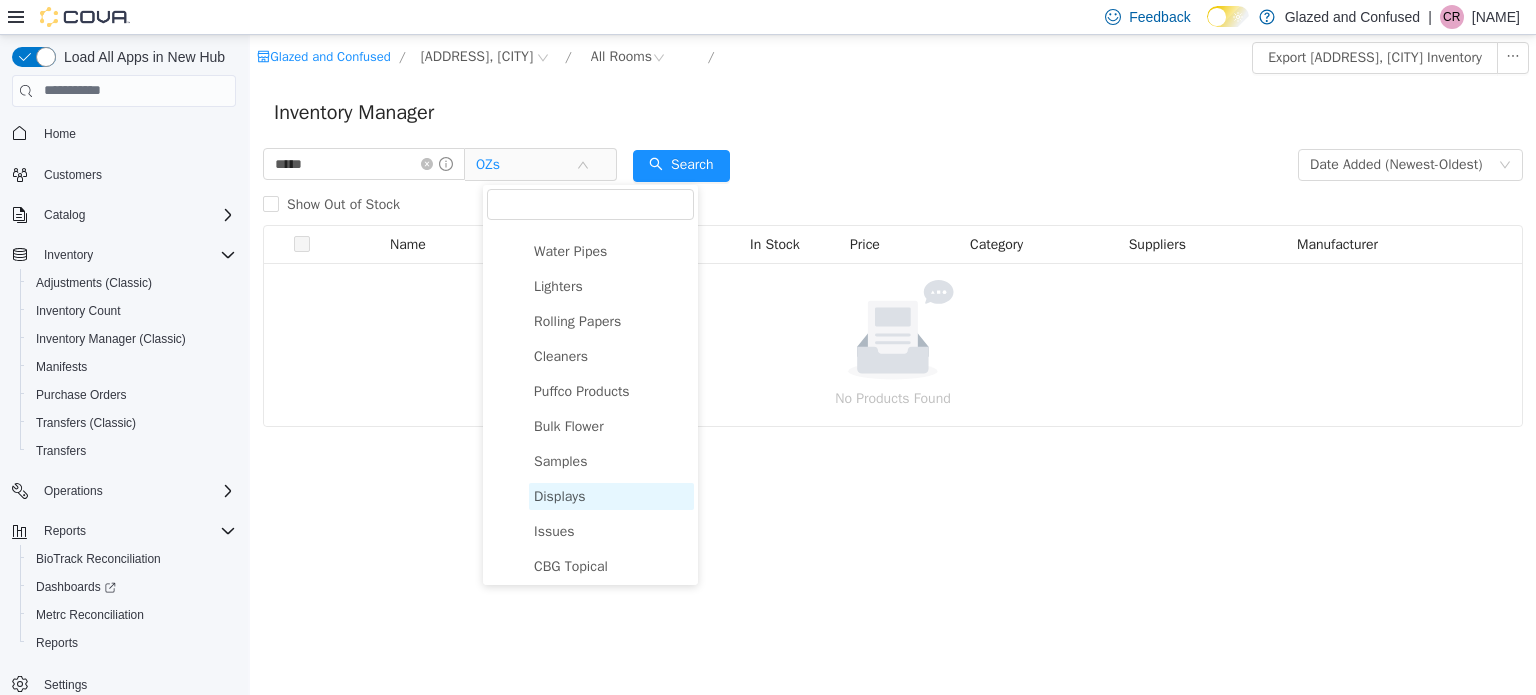 click on "Displays" at bounding box center (559, 495) 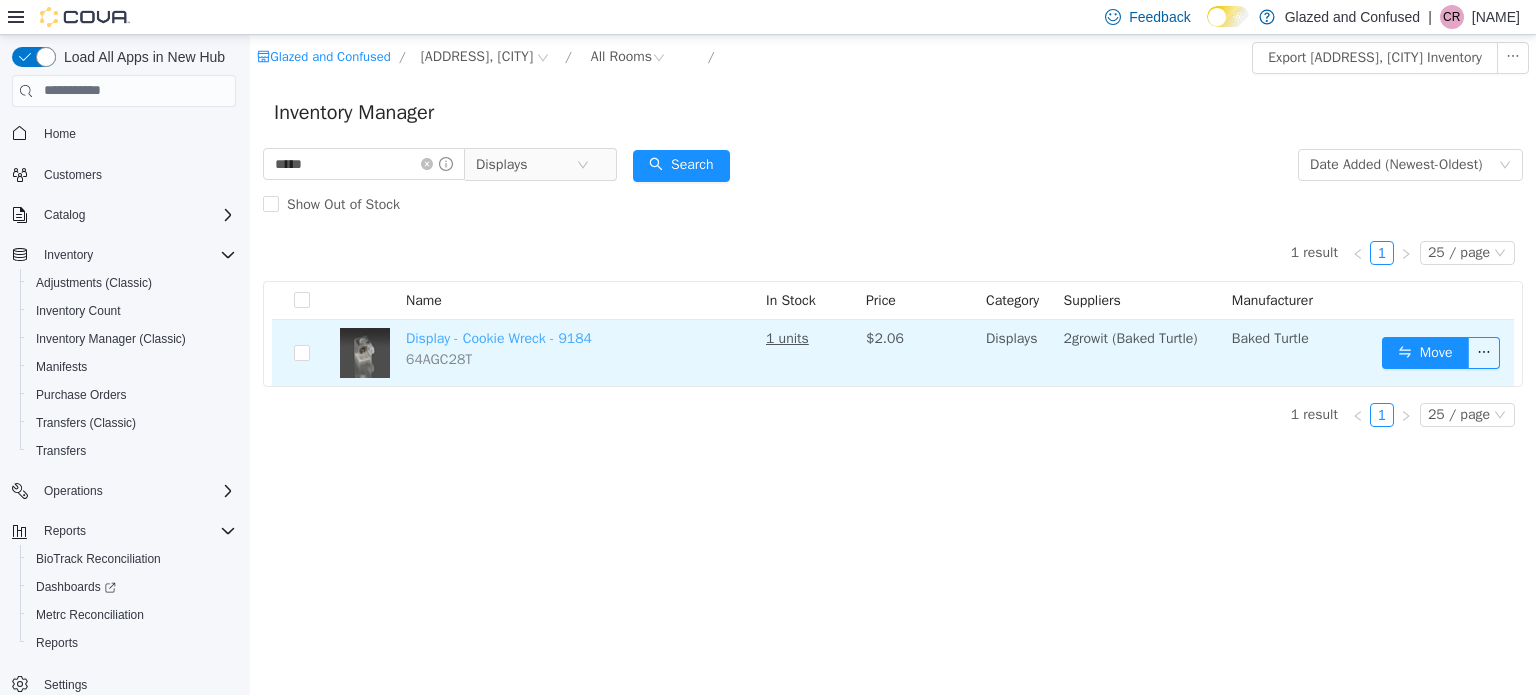 click on "Display - Cookie Wreck - 9184" at bounding box center [499, 337] 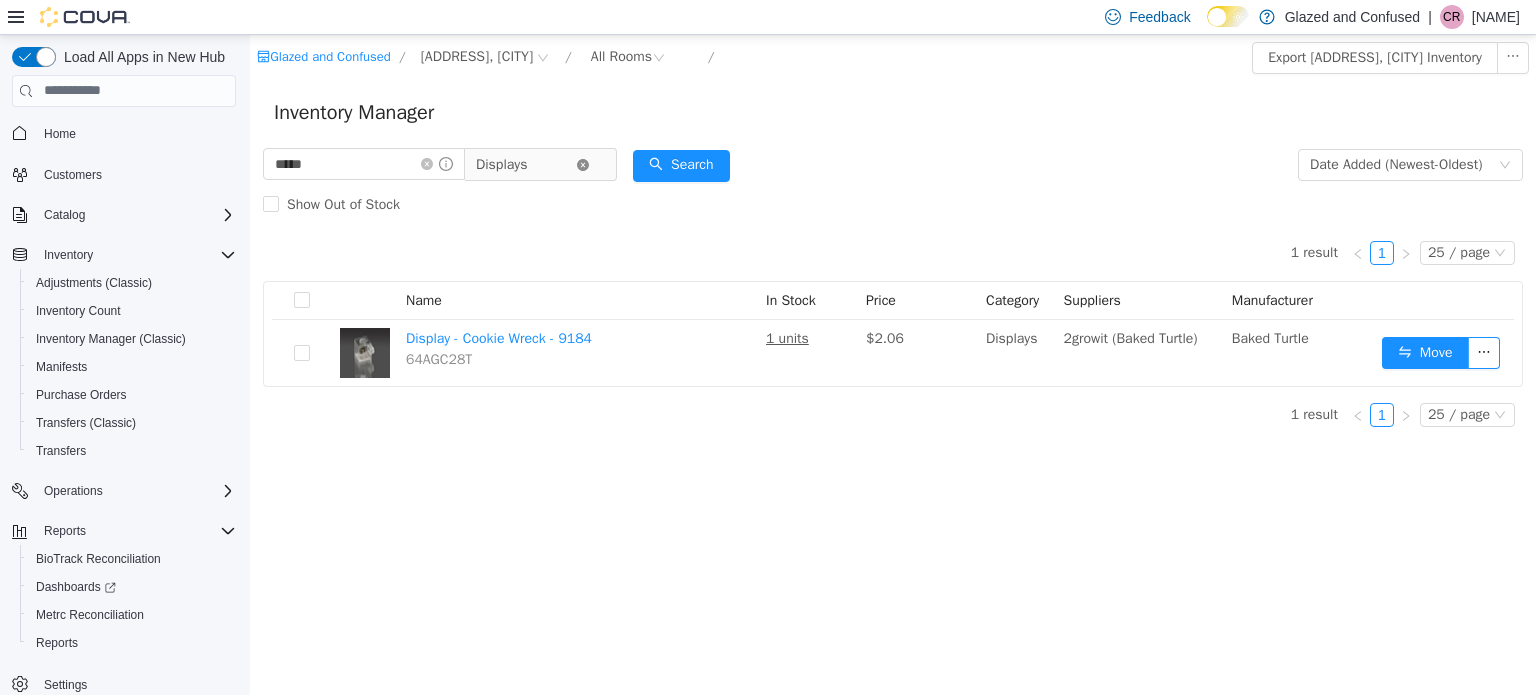 click 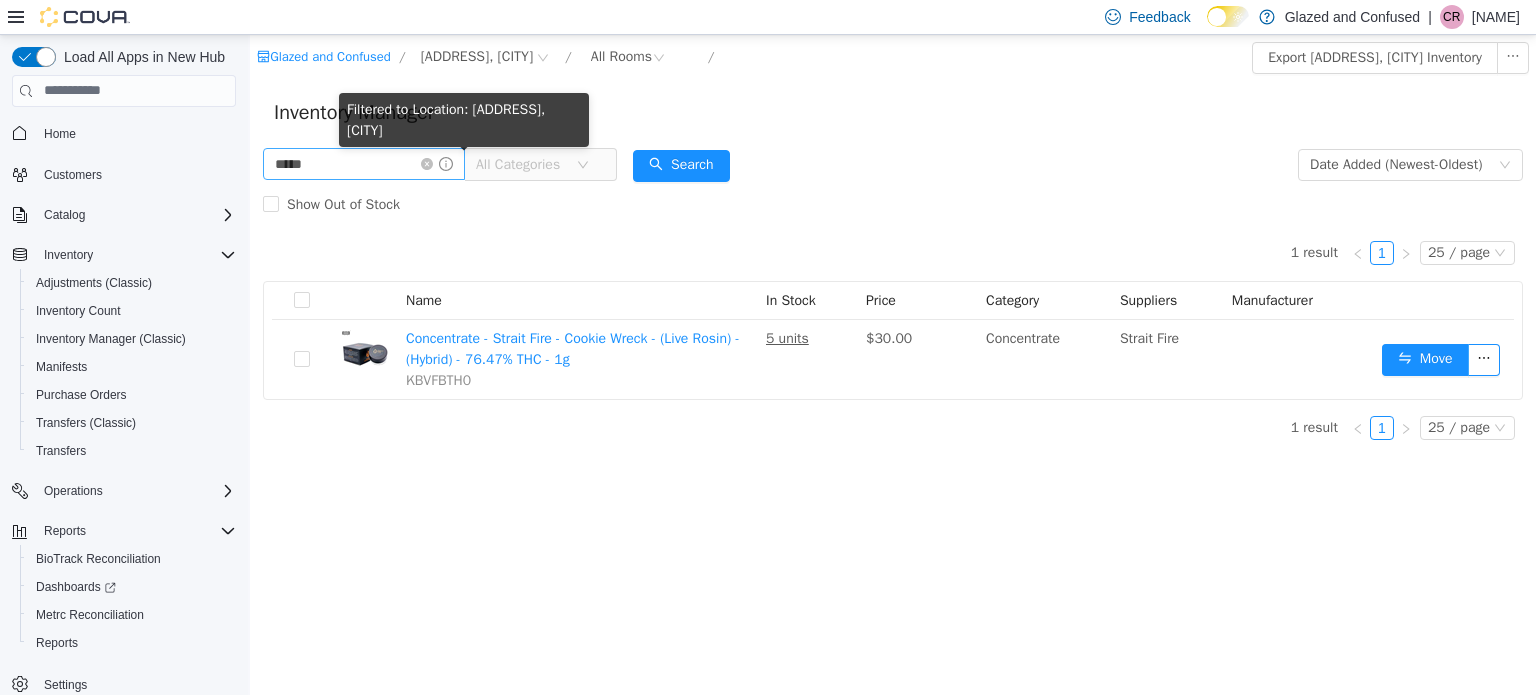 click 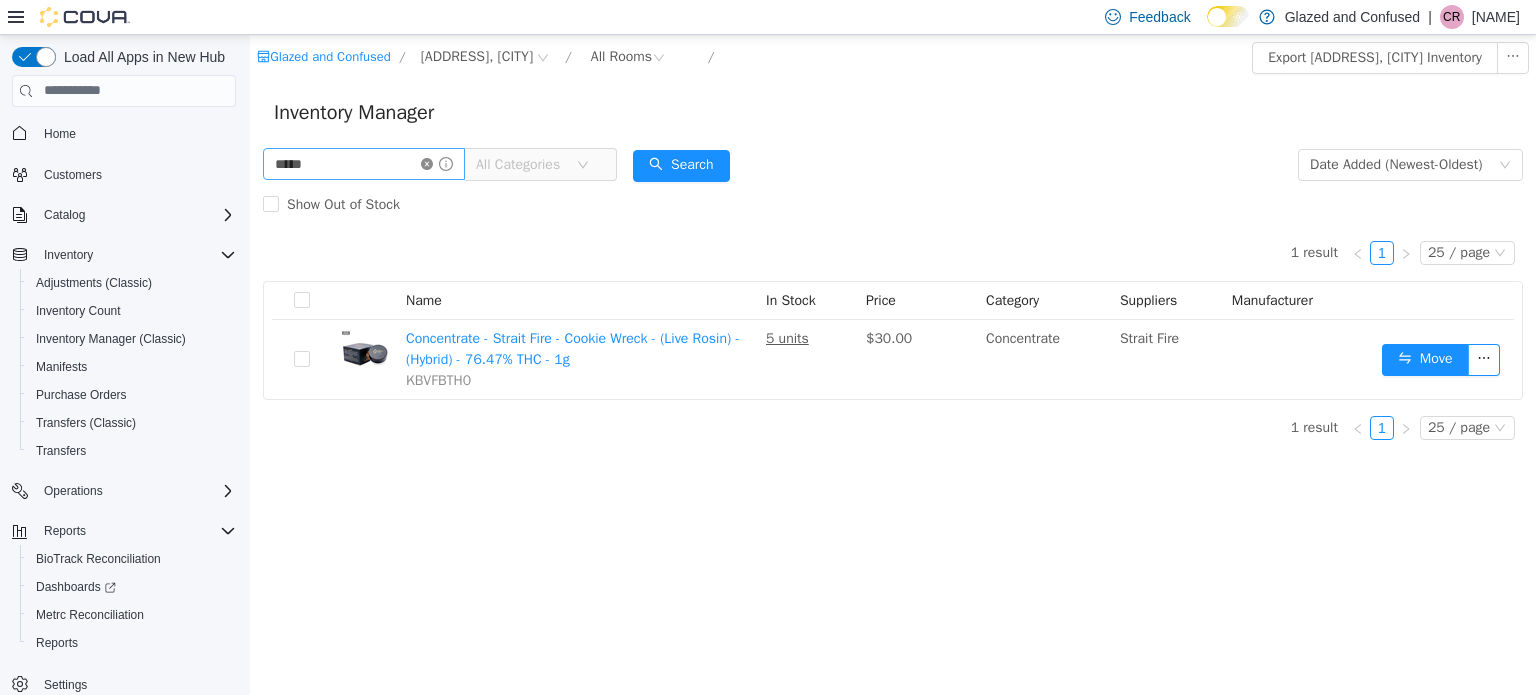 click 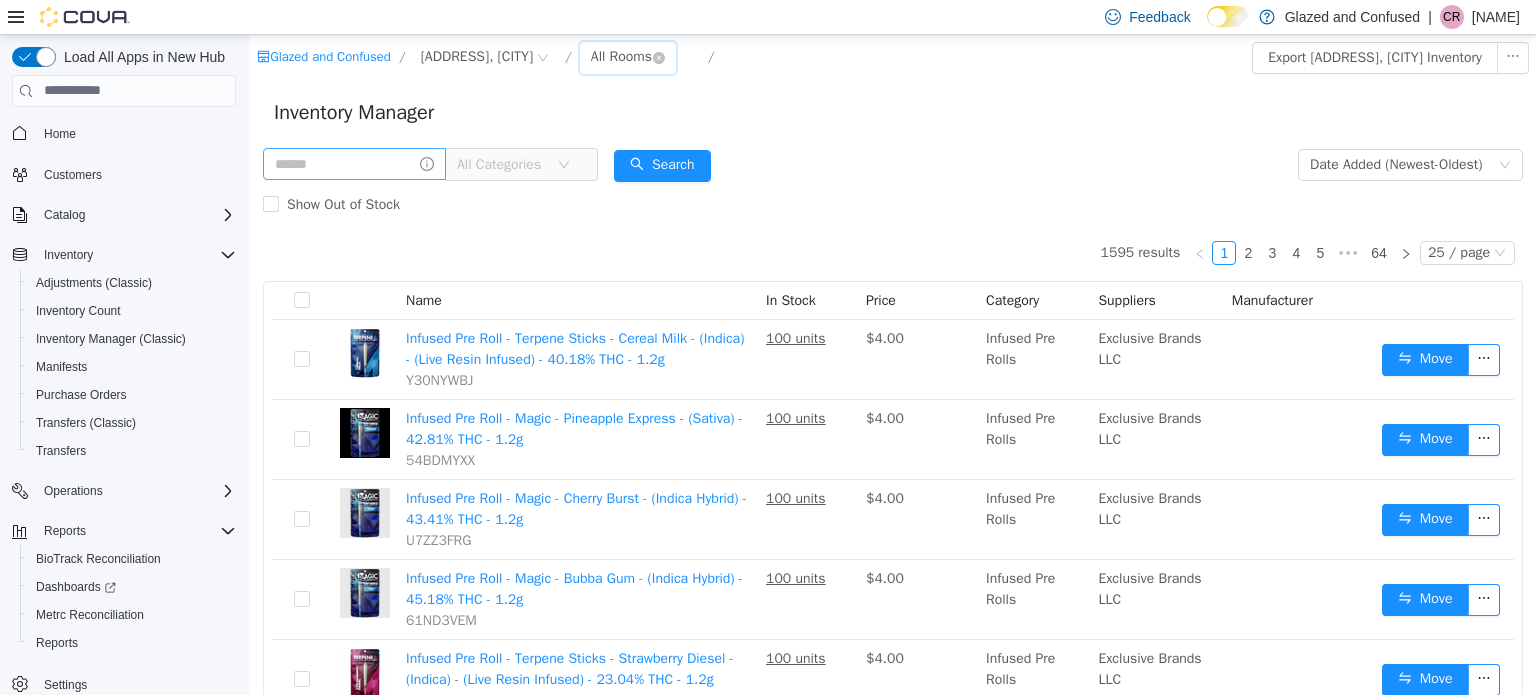 drag, startPoint x: 722, startPoint y: 57, endPoint x: 720, endPoint y: 69, distance: 12.165525 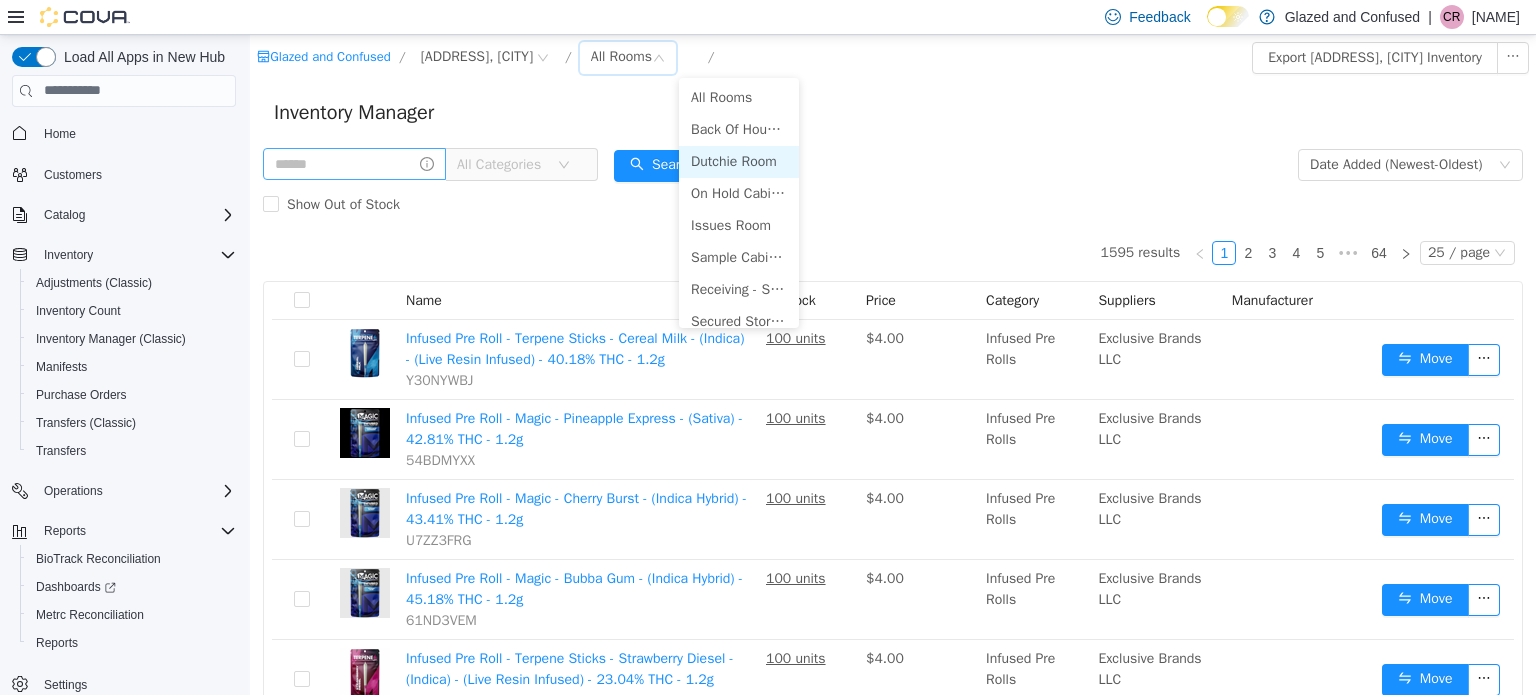click on "Dutchie Room" at bounding box center [739, 161] 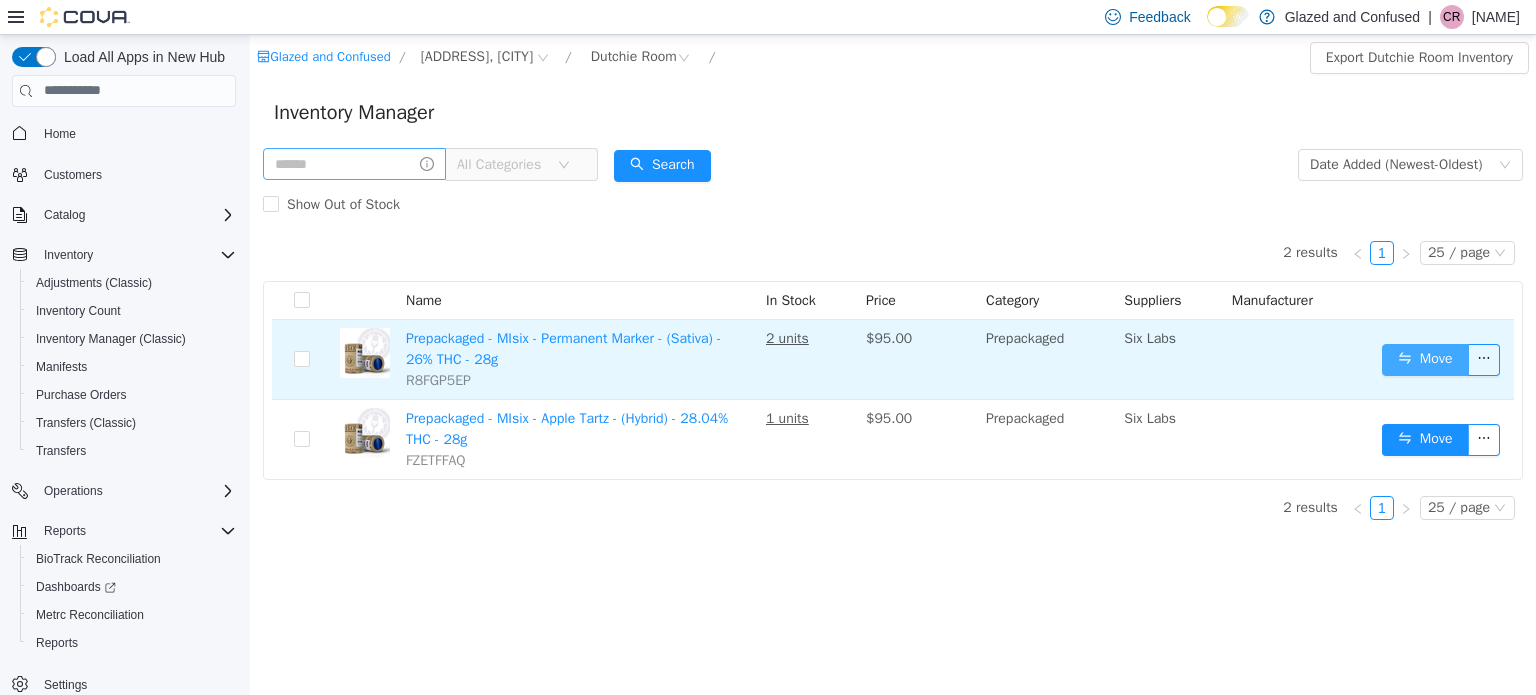 click on "Move" at bounding box center [1425, 359] 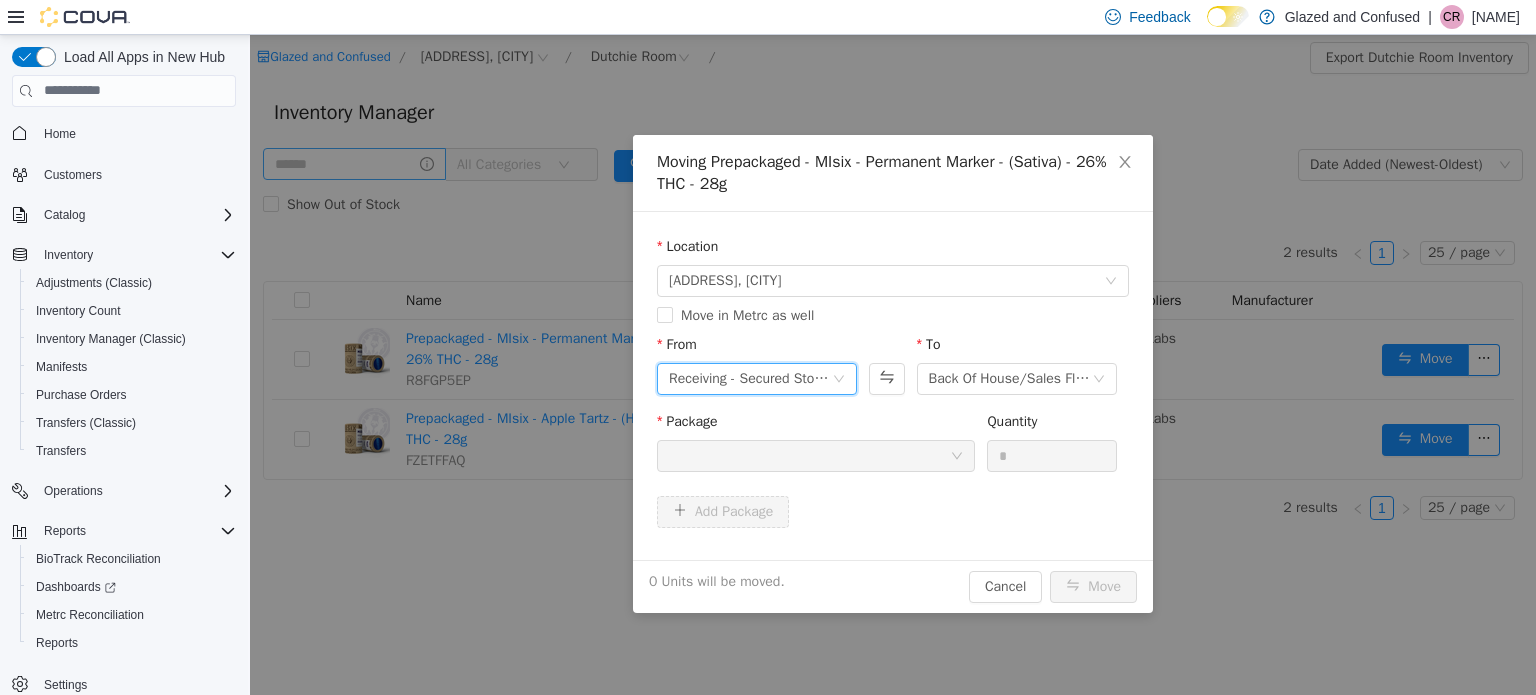 drag, startPoint x: 707, startPoint y: 380, endPoint x: 724, endPoint y: 394, distance: 22.022715 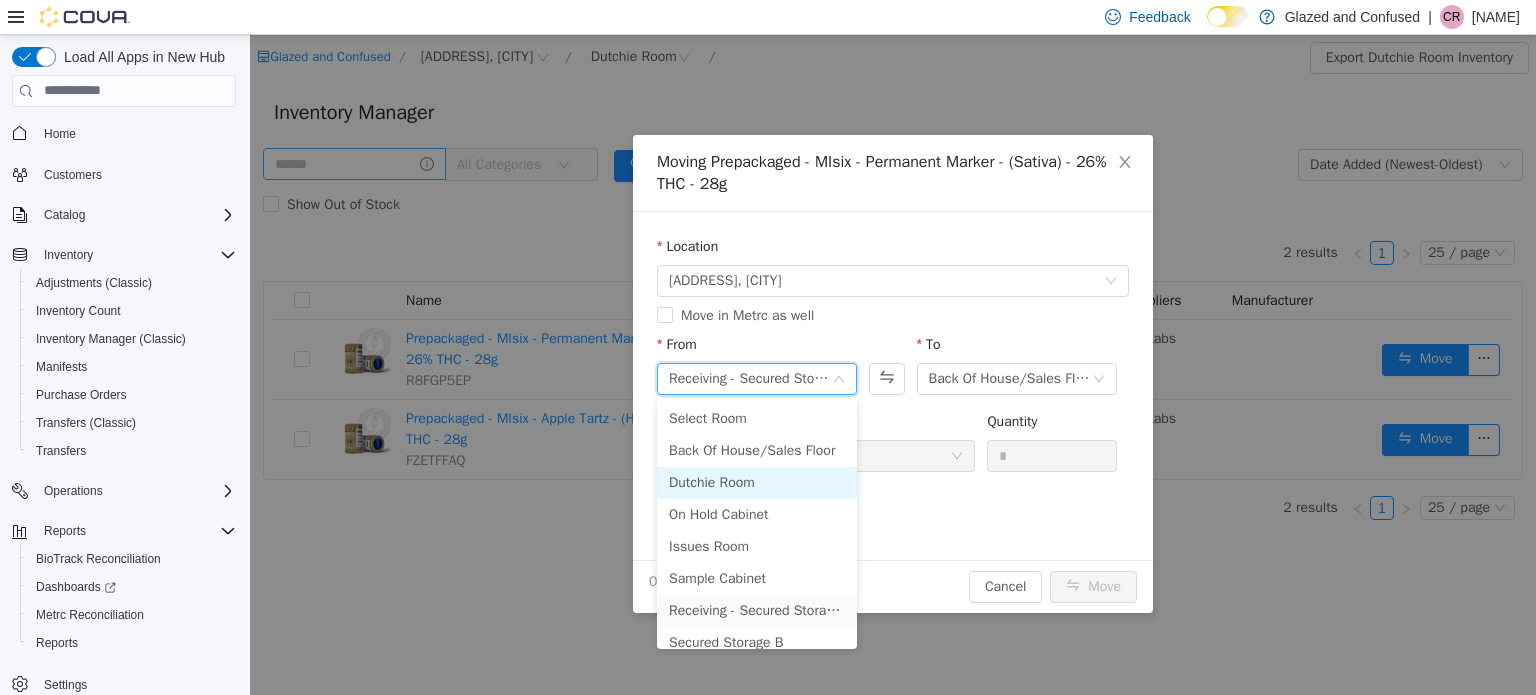 drag, startPoint x: 725, startPoint y: 476, endPoint x: 776, endPoint y: 461, distance: 53.160137 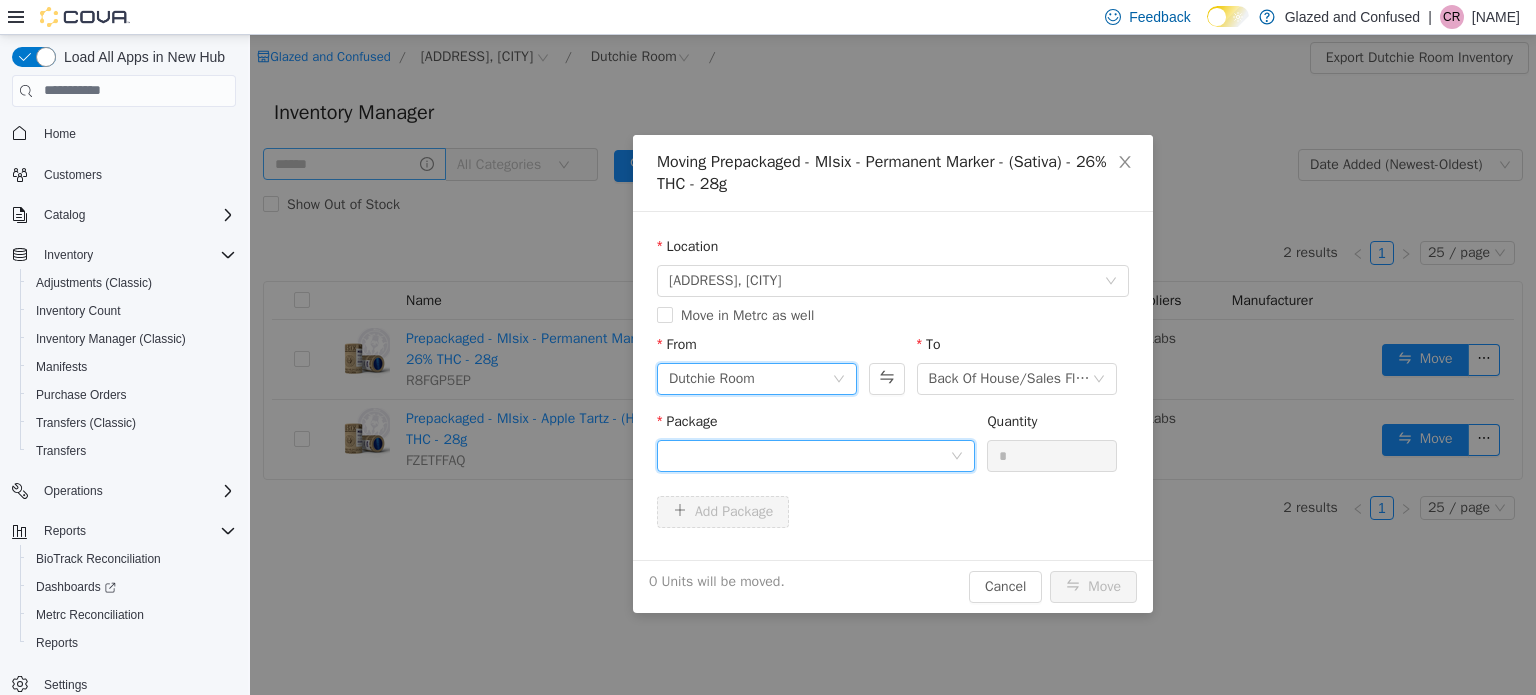 drag, startPoint x: 795, startPoint y: 442, endPoint x: 801, endPoint y: 452, distance: 11.661903 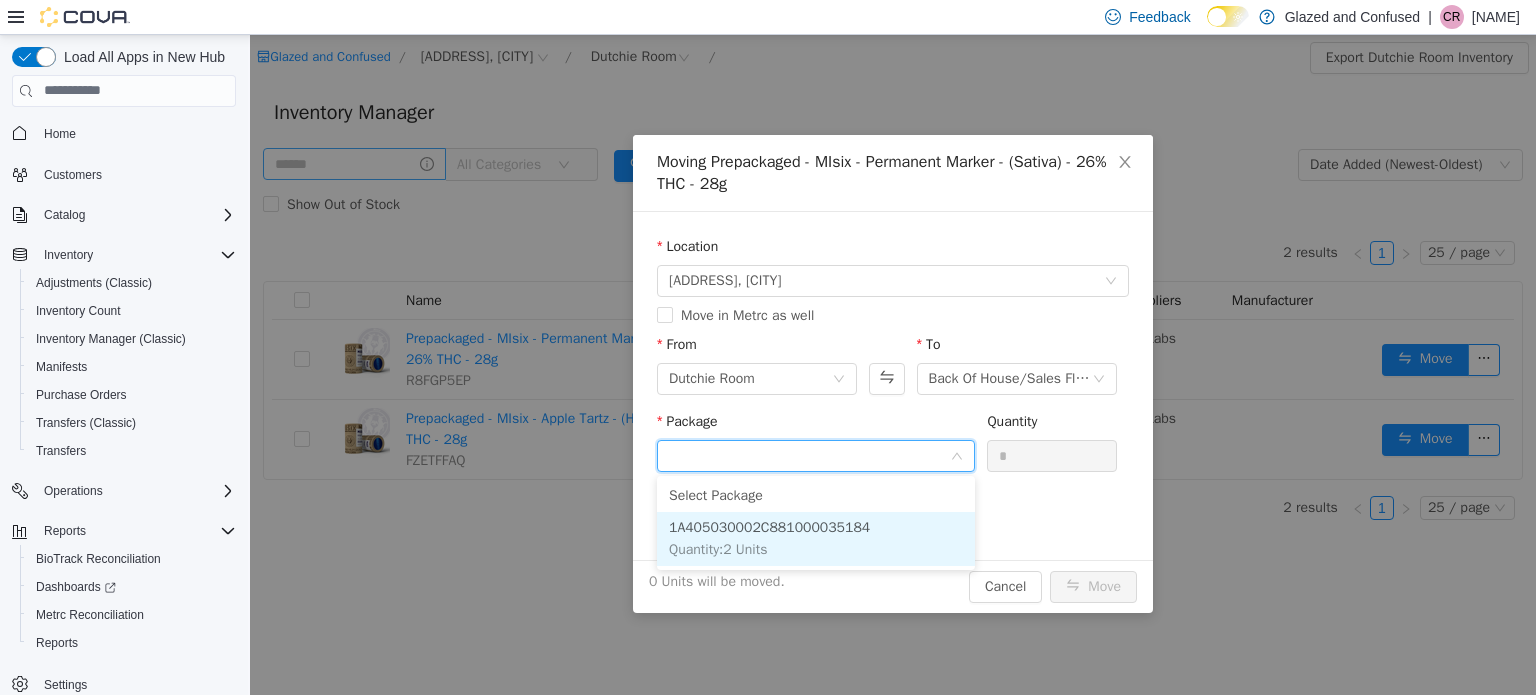 click on "1A405030002C881000035184" at bounding box center [769, 526] 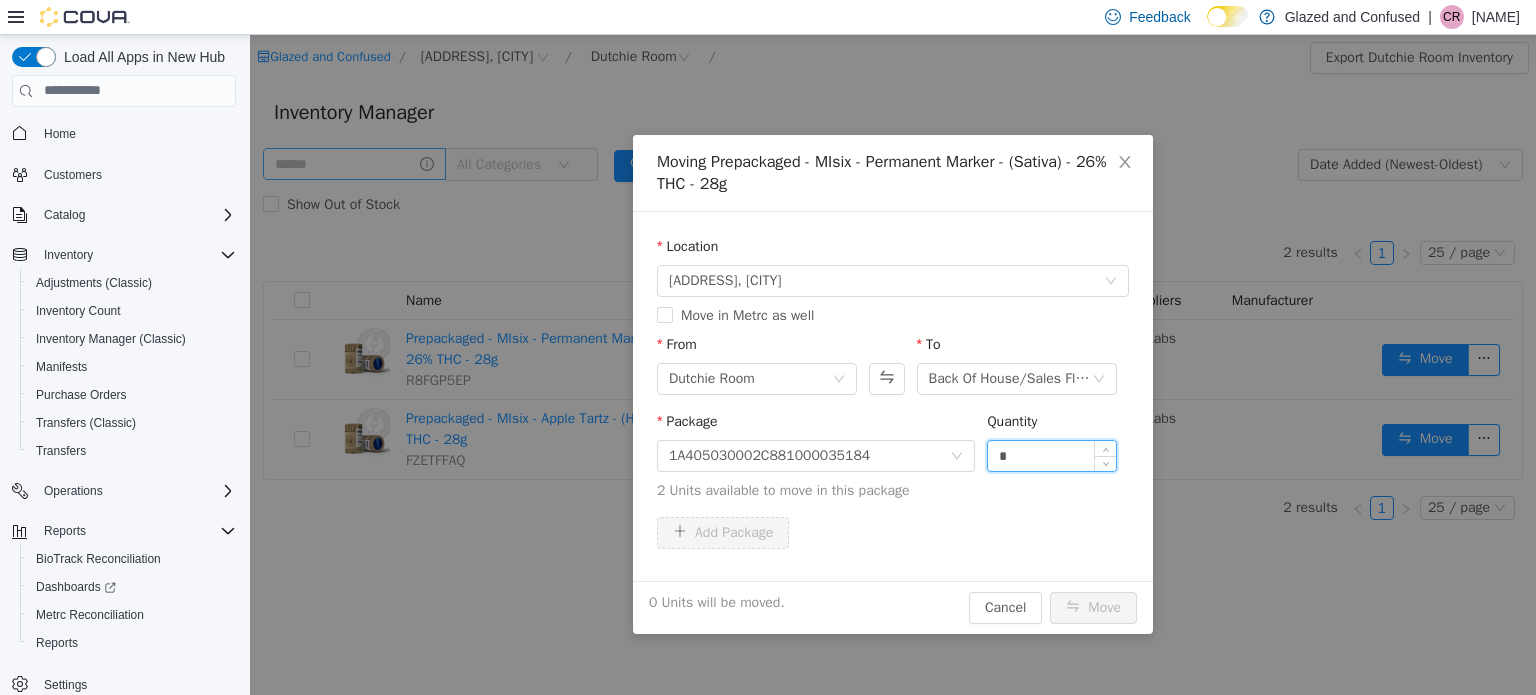 click on "*" at bounding box center [1052, 455] 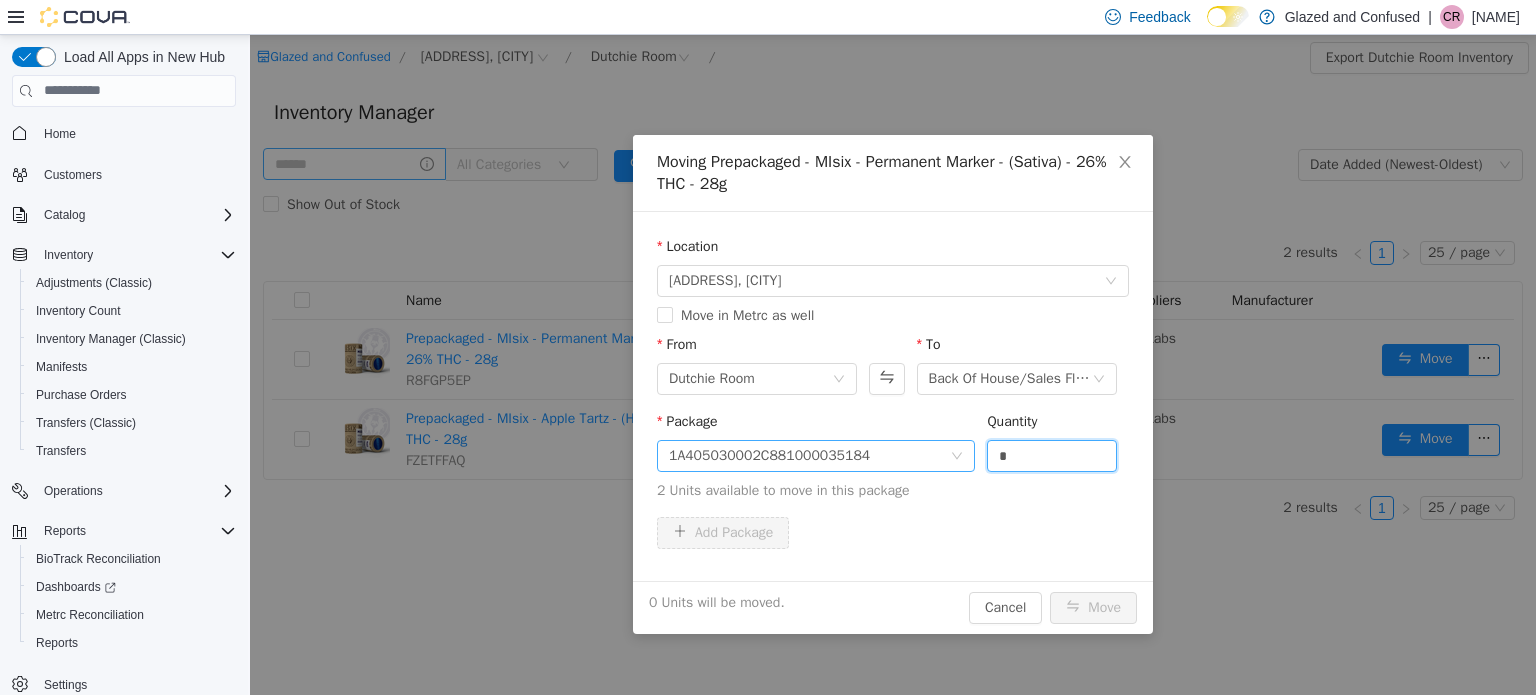 type on "*" 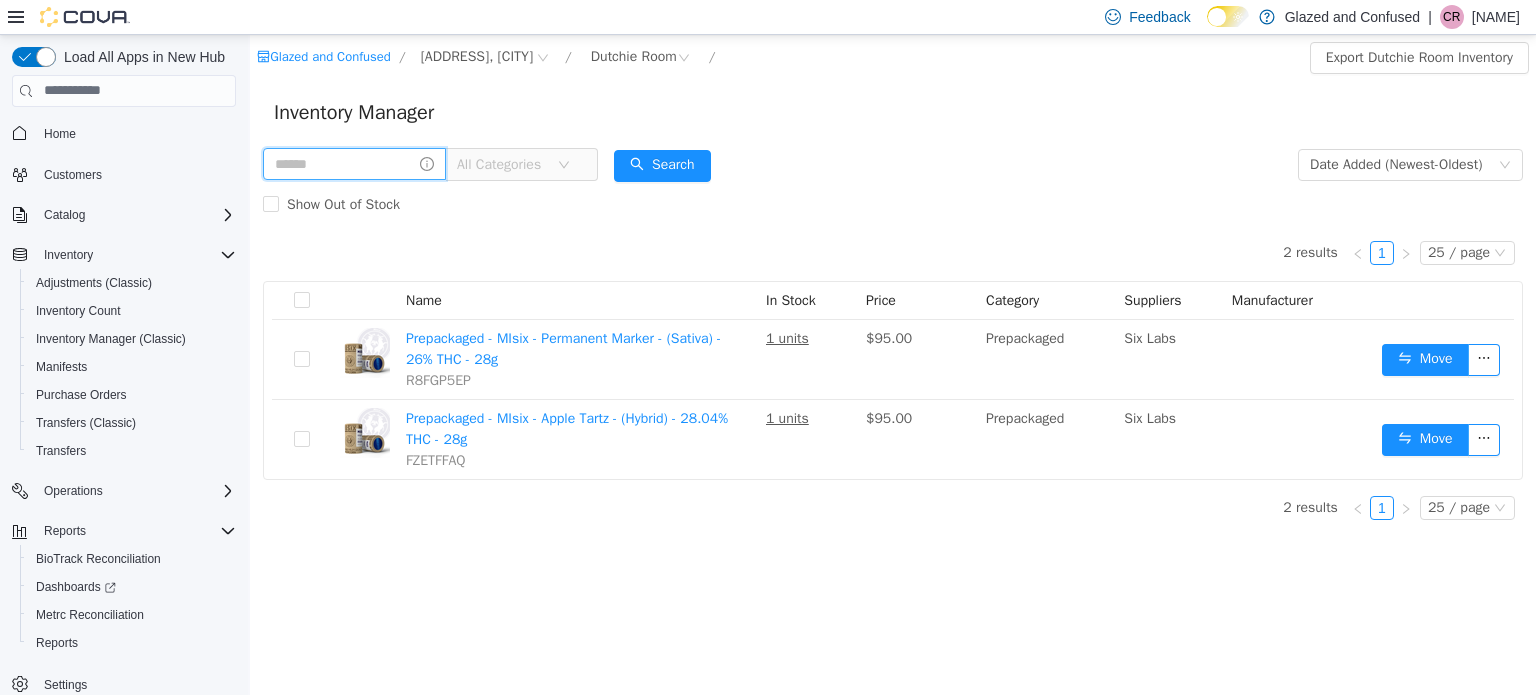 click at bounding box center (354, 163) 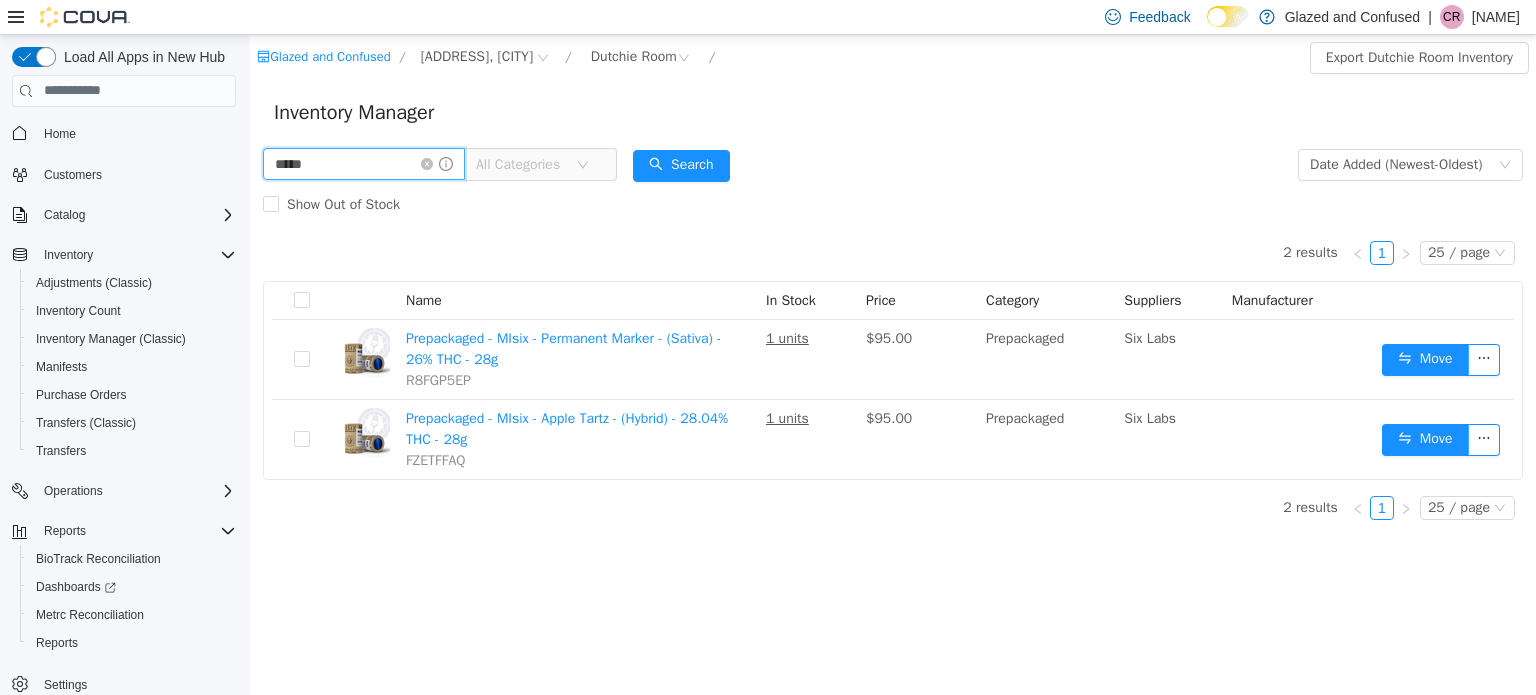 type on "*****" 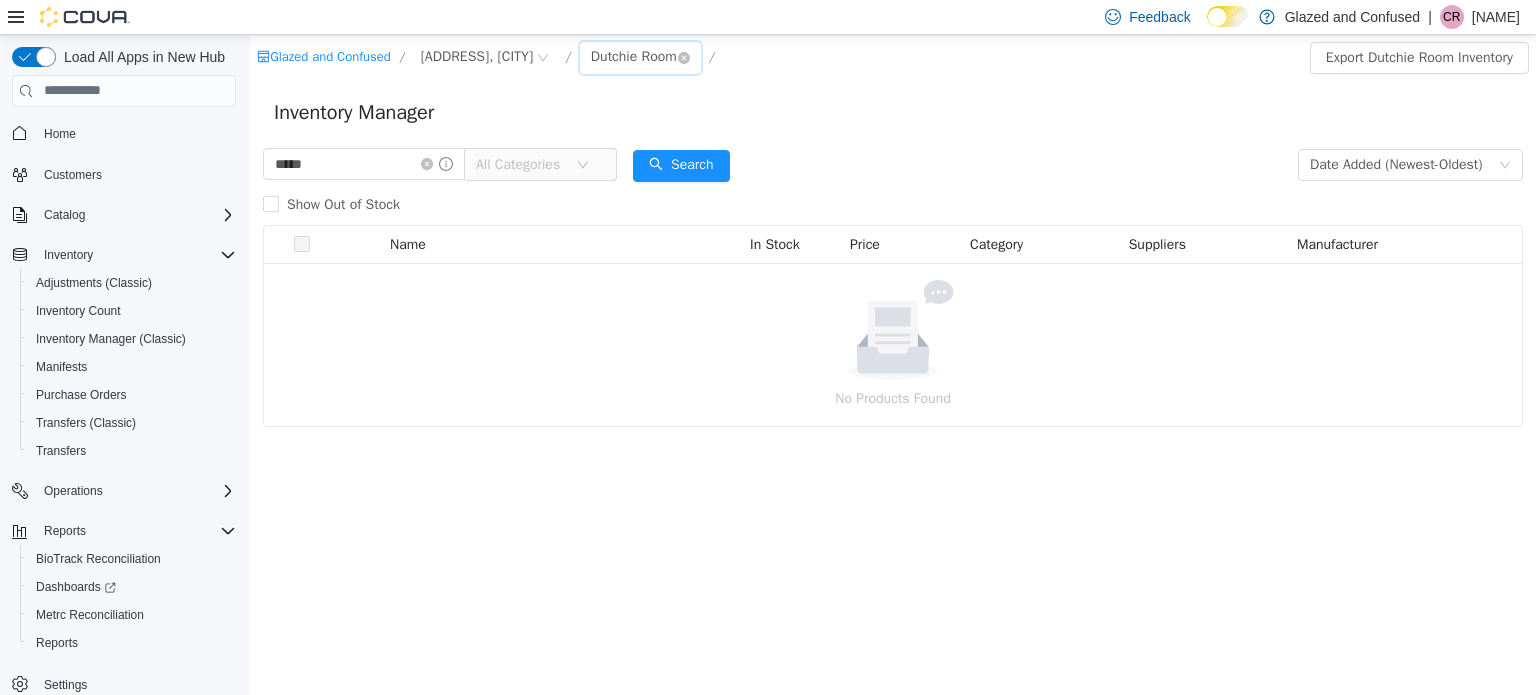 click on "Dutchie Room" at bounding box center (634, 56) 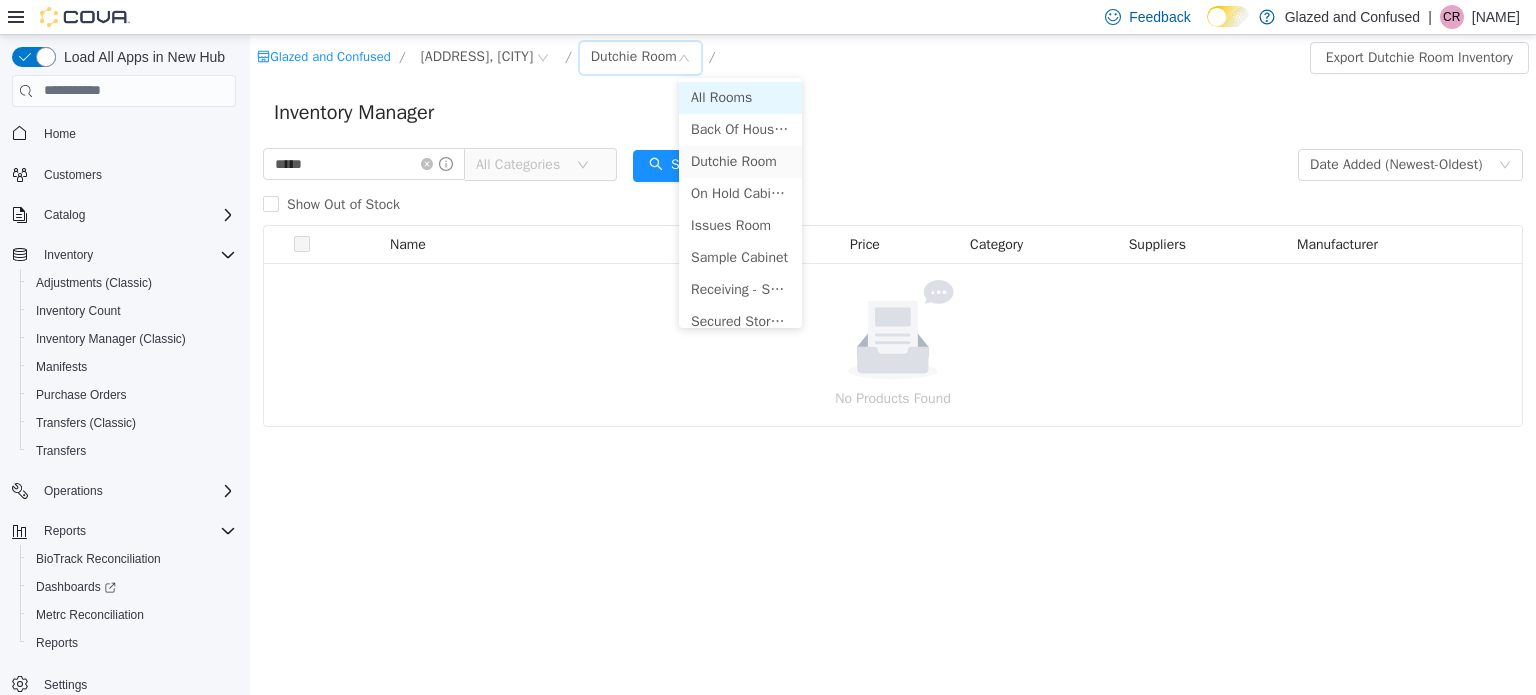 click on "All Rooms" at bounding box center [740, 97] 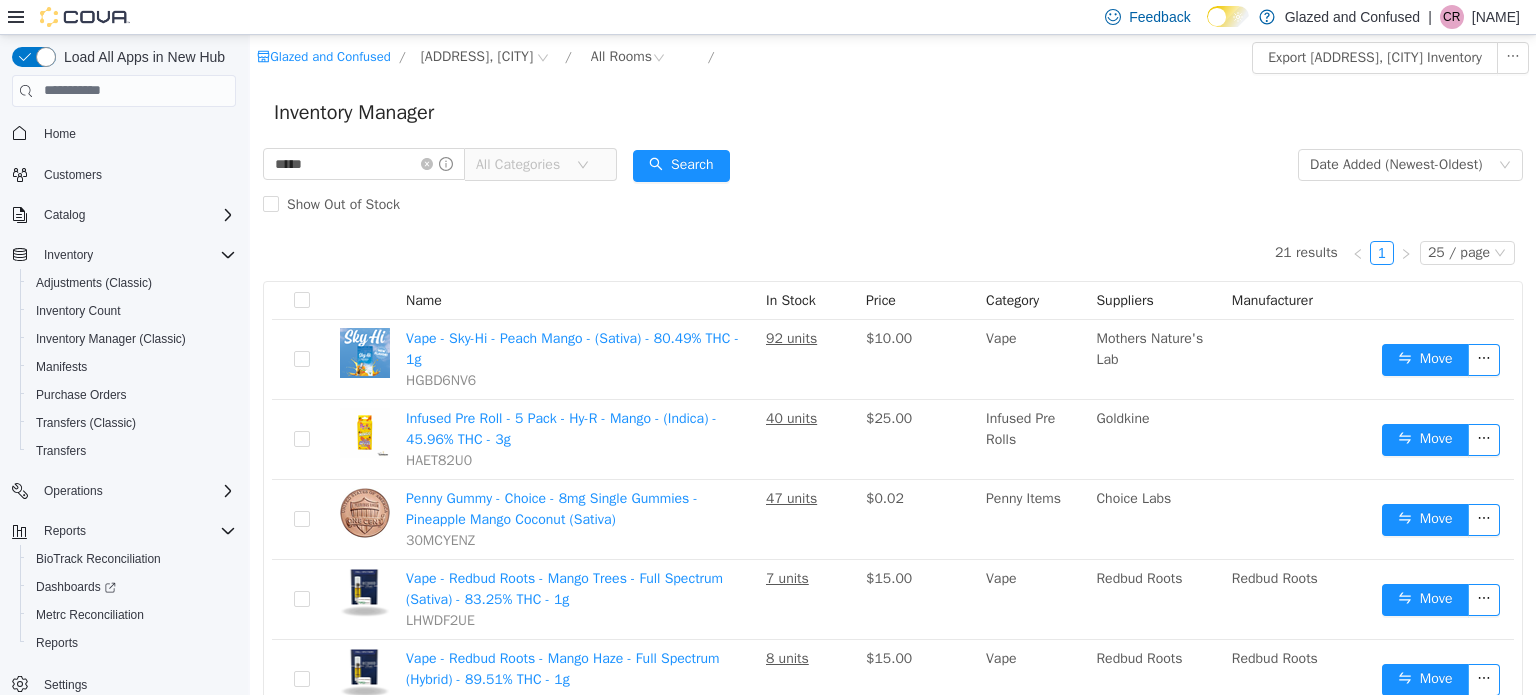 click on "All Categories" at bounding box center (526, 164) 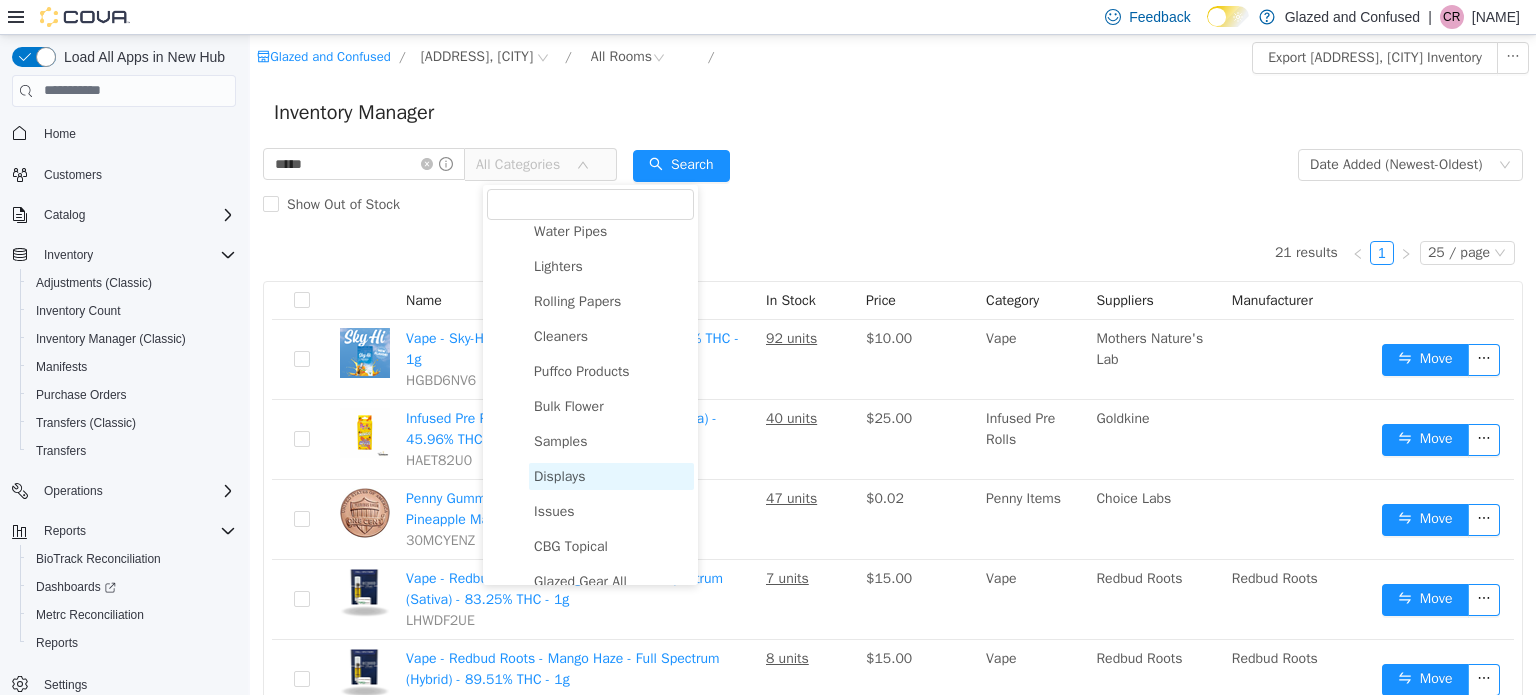 scroll, scrollTop: 956, scrollLeft: 0, axis: vertical 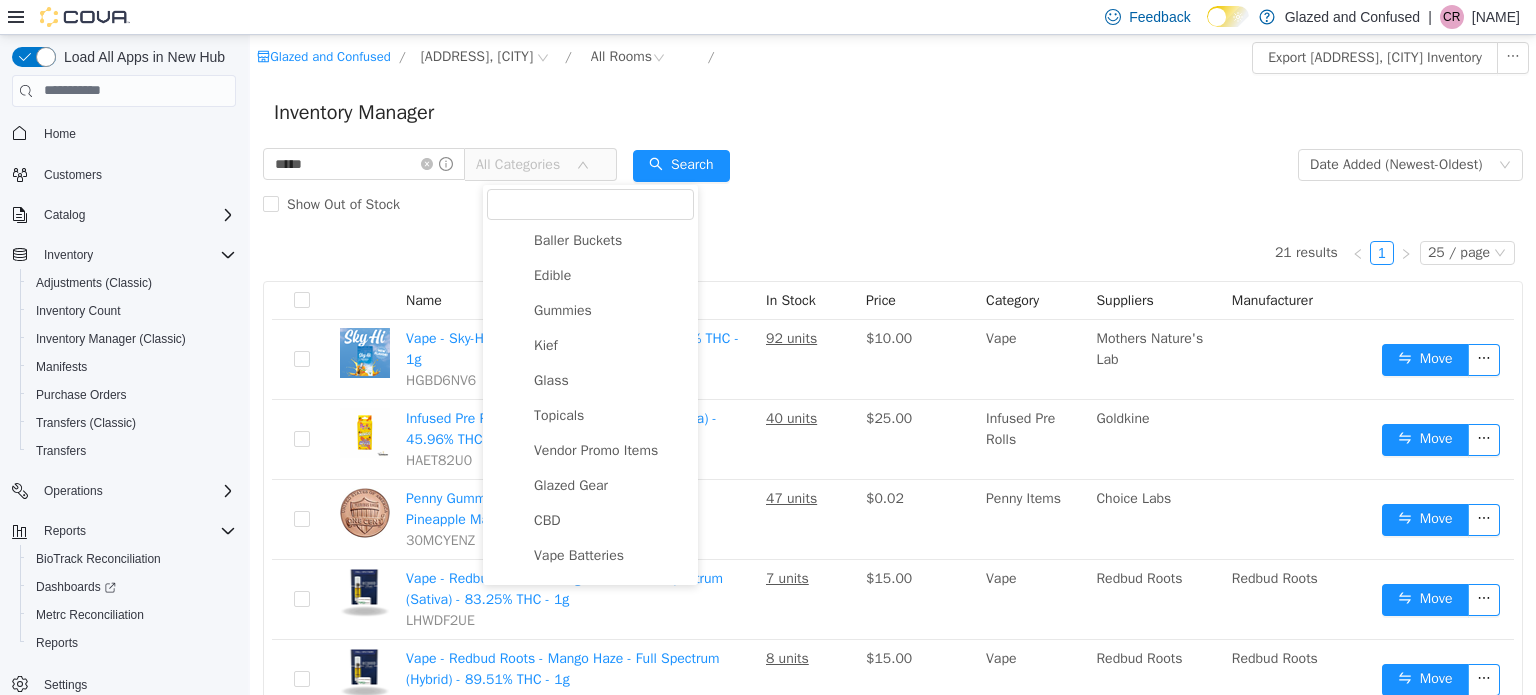 click on "Gummies" at bounding box center (599, 309) 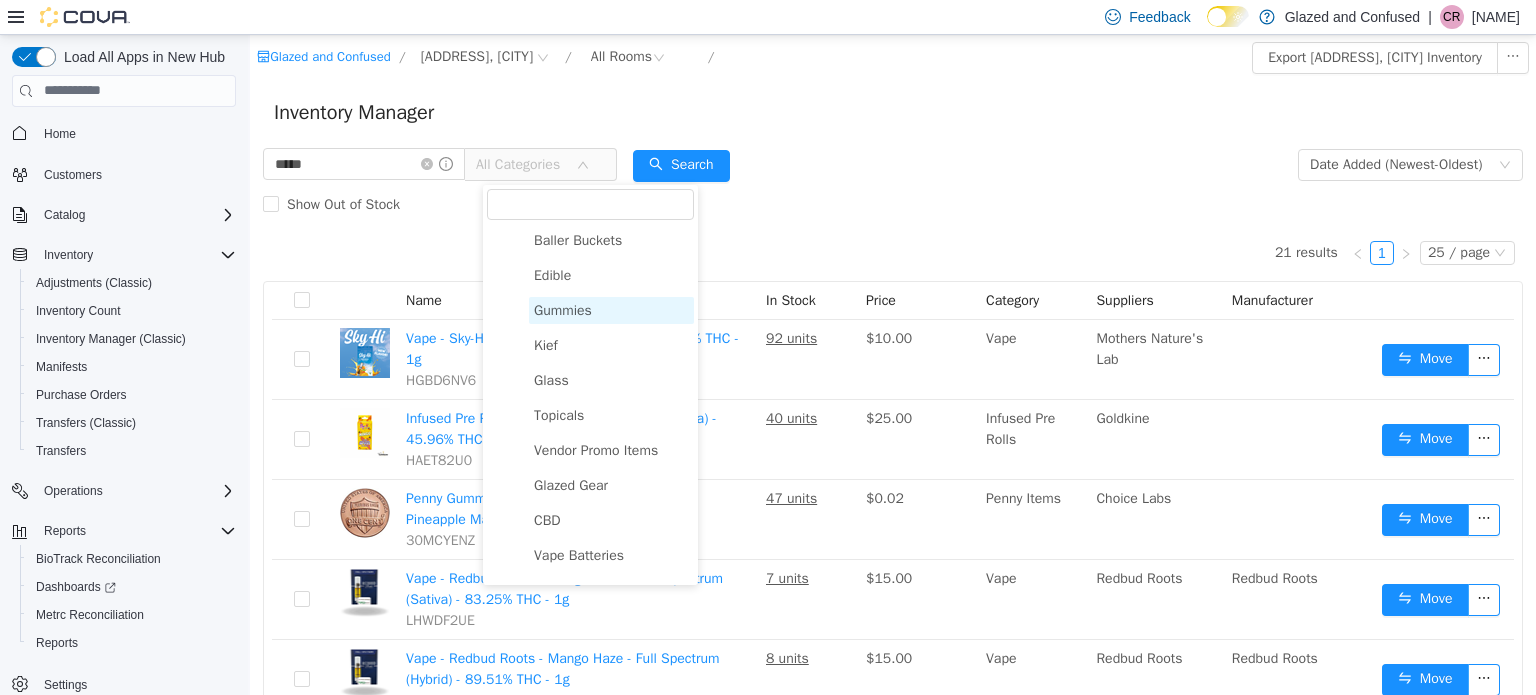 click on "Gummies" at bounding box center (611, 309) 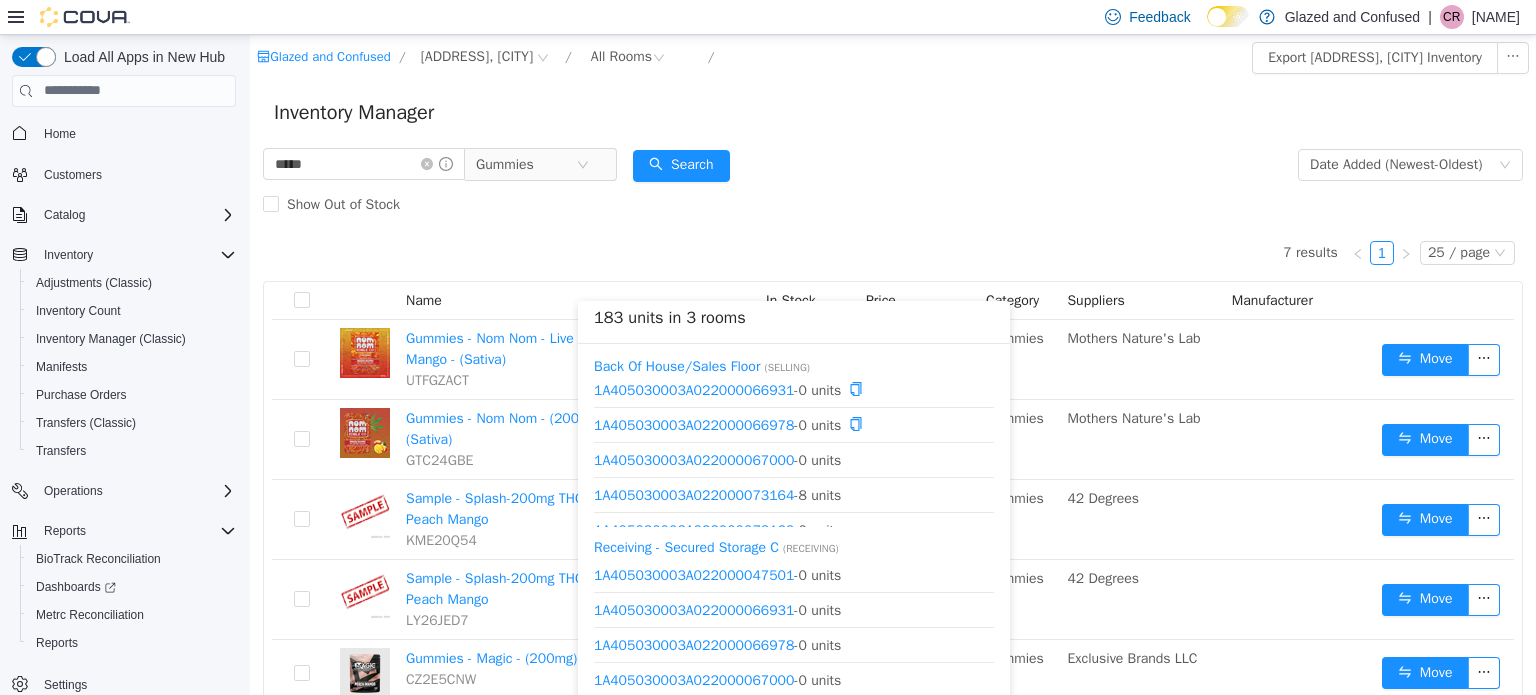 scroll, scrollTop: 60, scrollLeft: 0, axis: vertical 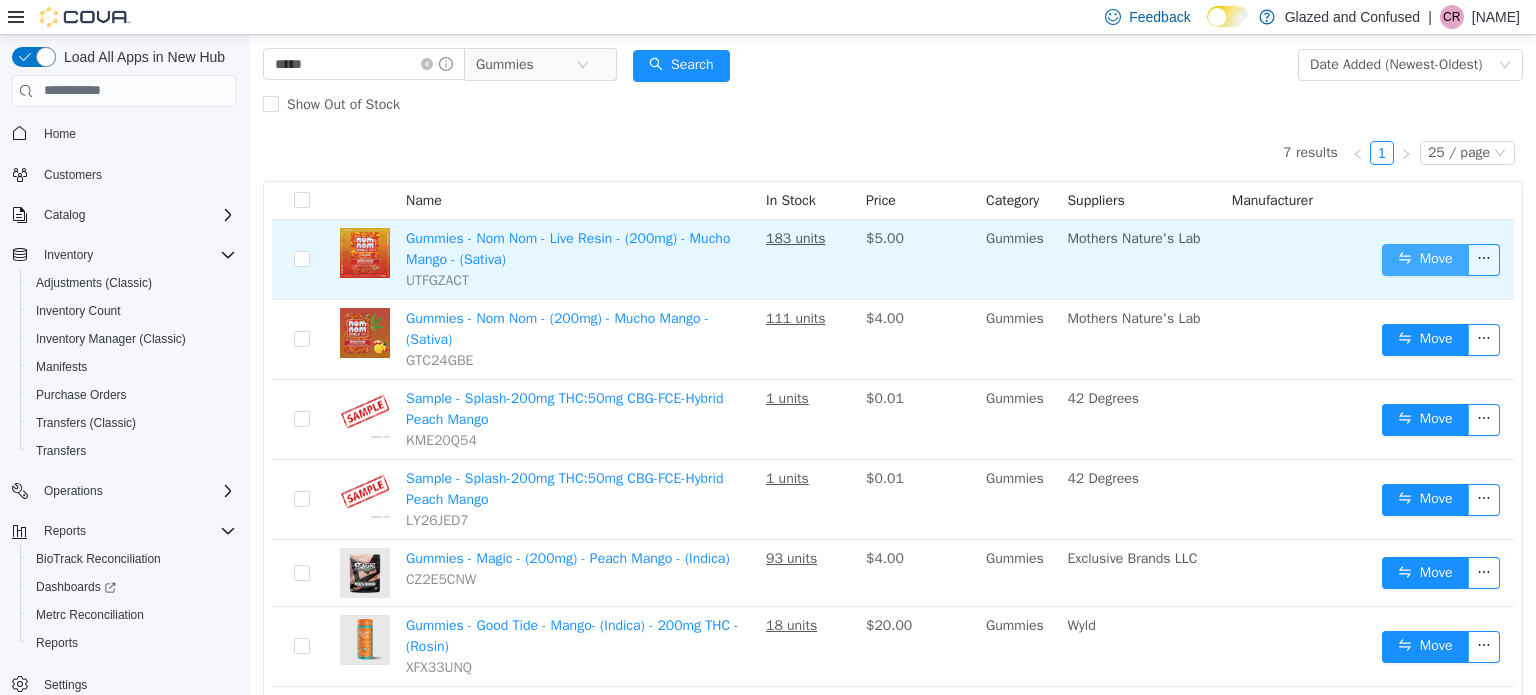 click on "Move" at bounding box center (1425, 259) 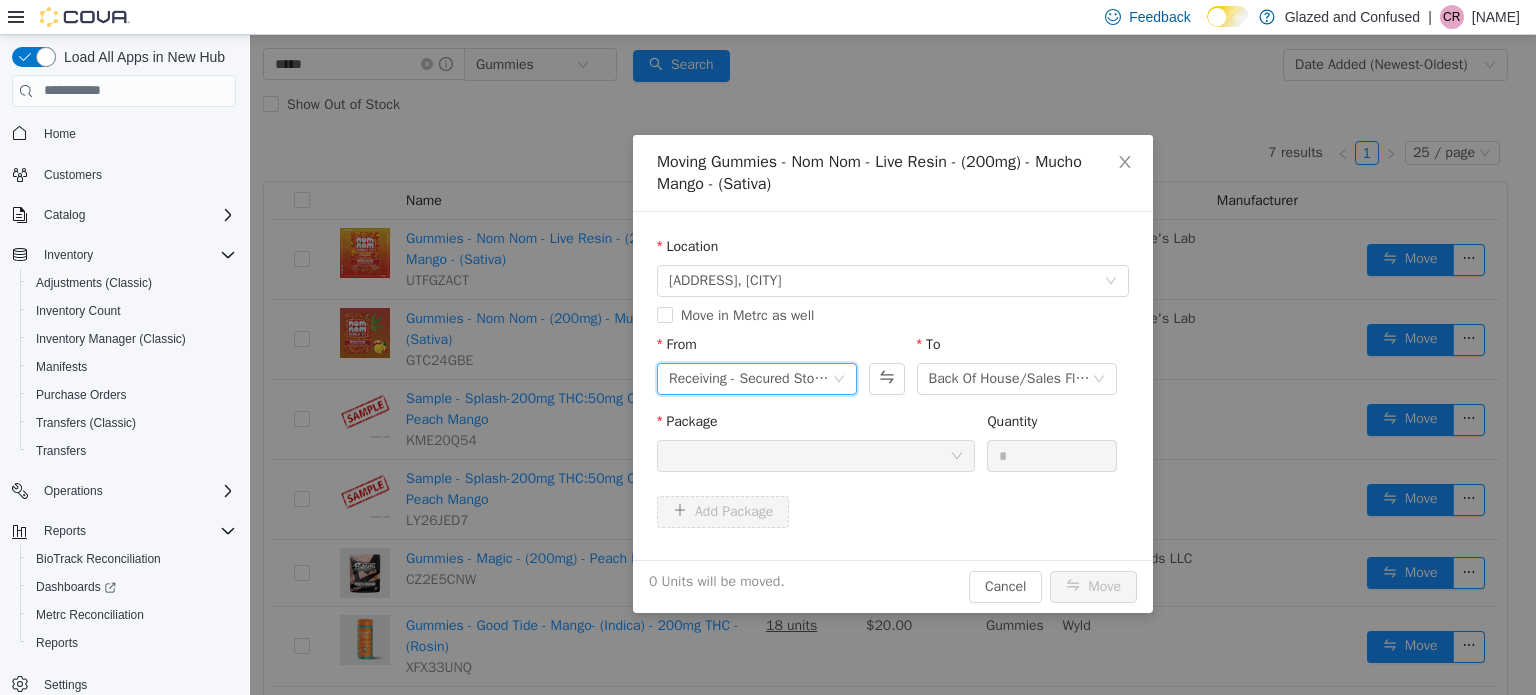 click on "Receiving - Secured Storage C" at bounding box center [750, 378] 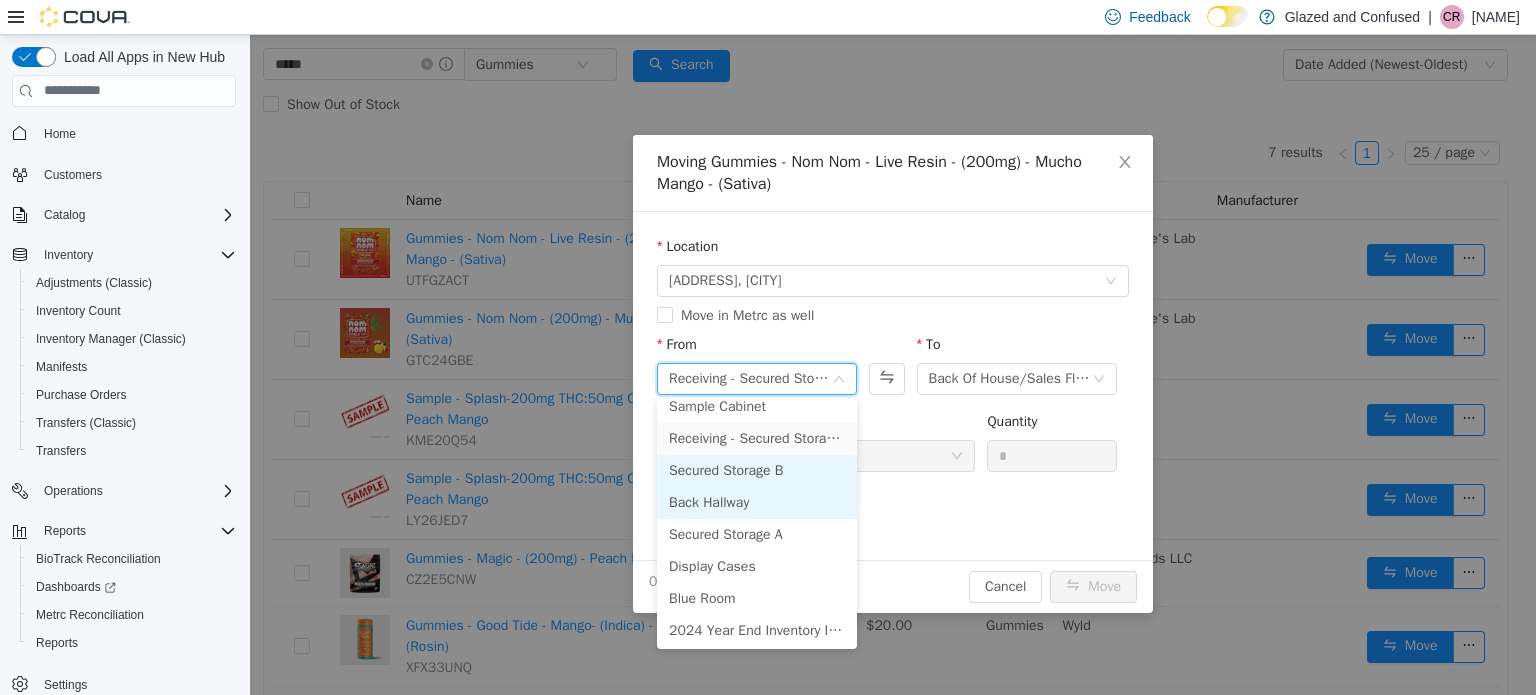 scroll, scrollTop: 173, scrollLeft: 0, axis: vertical 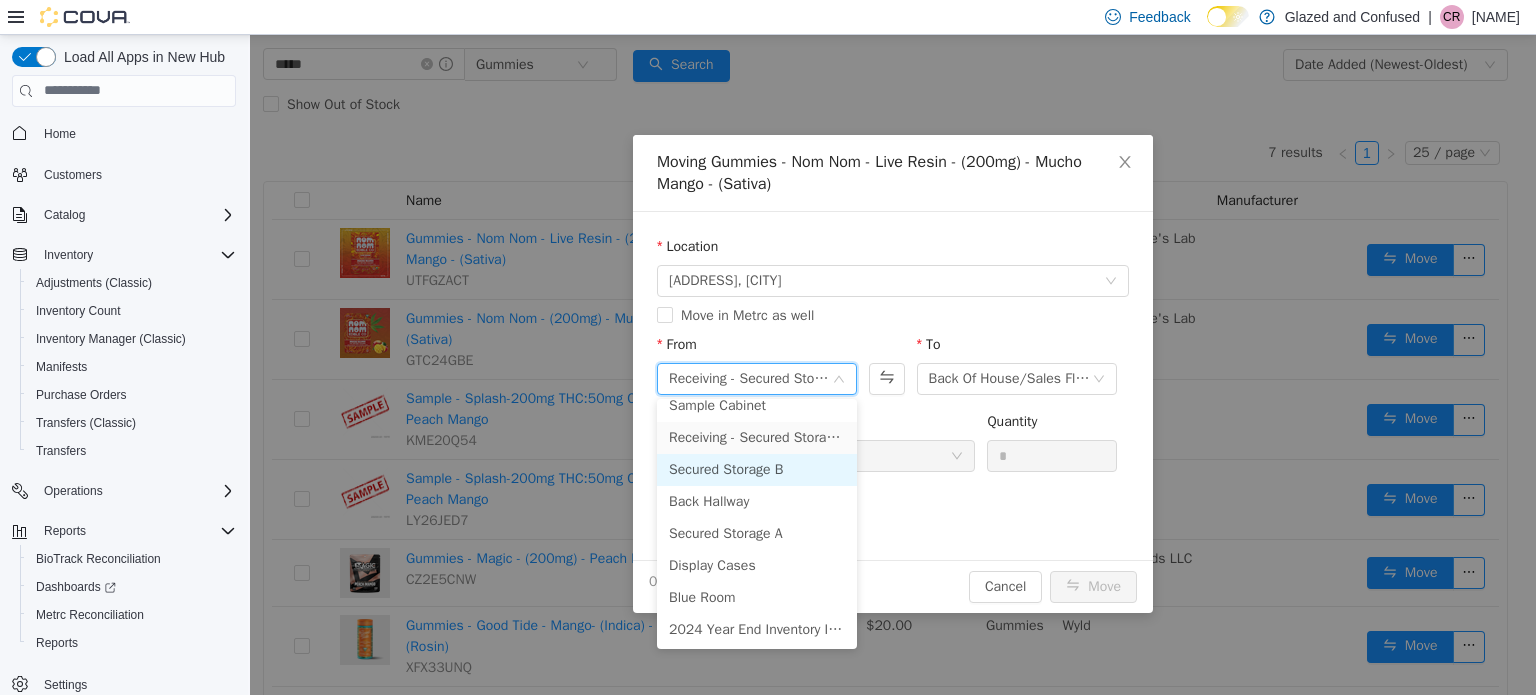 click on "Secured Storage B" at bounding box center [757, 469] 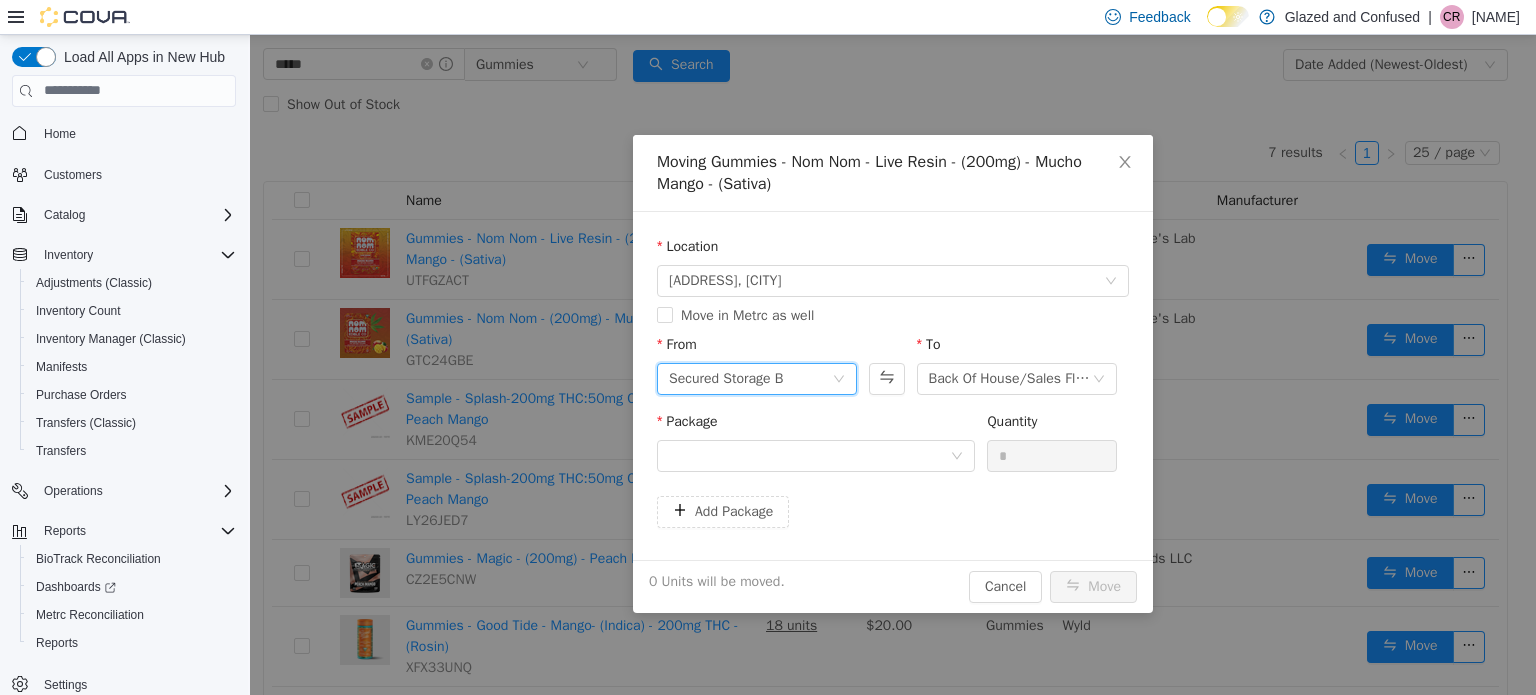 click on "Package" at bounding box center (816, 444) 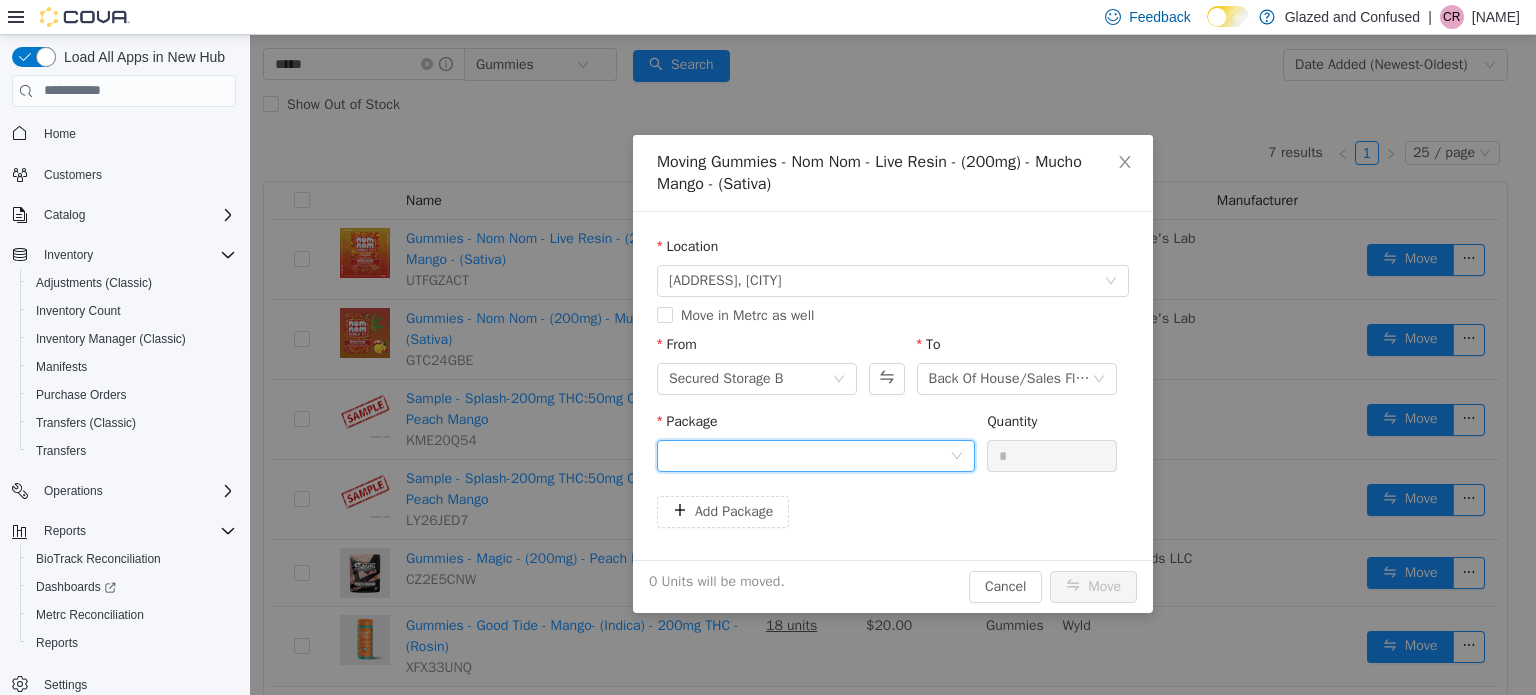 click at bounding box center (809, 455) 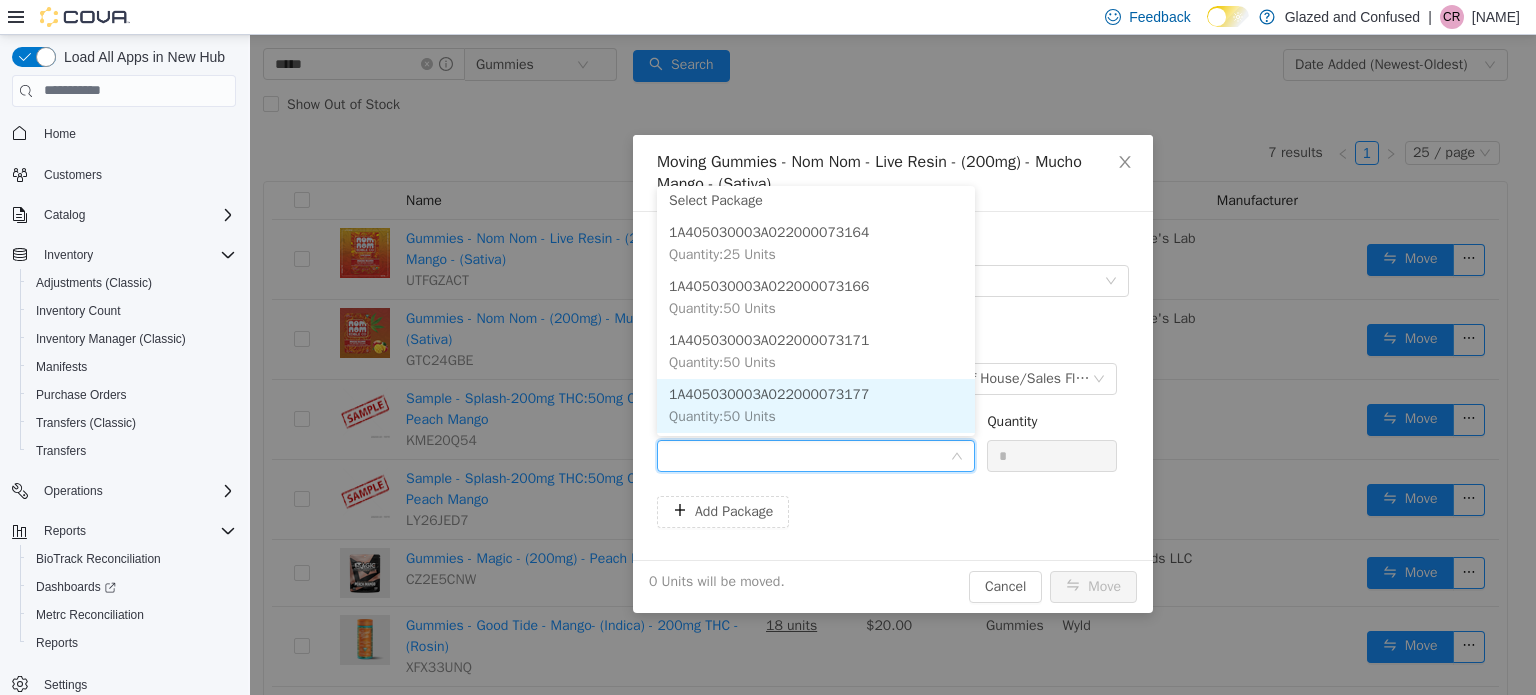 scroll, scrollTop: 0, scrollLeft: 0, axis: both 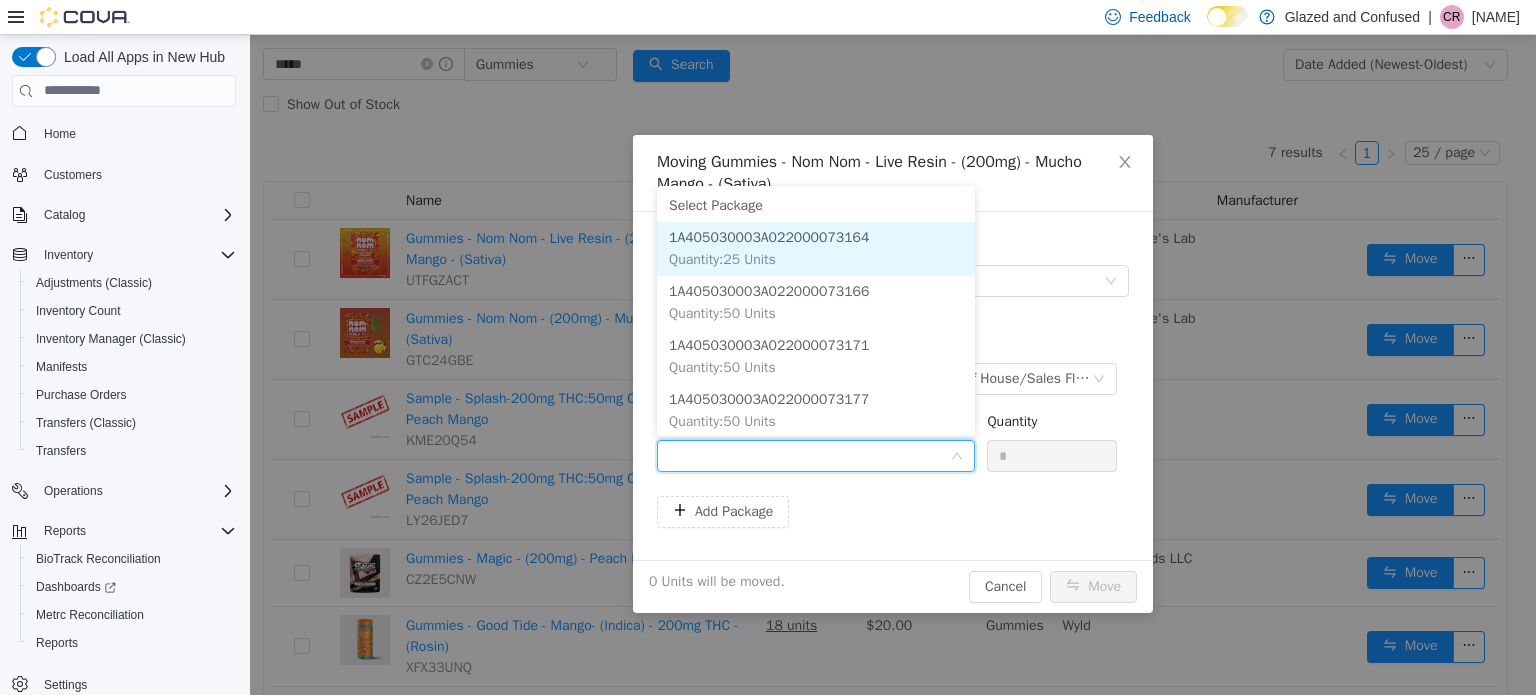 click on "1A405030003A022000073164 Quantity :  25 Units" at bounding box center (816, 248) 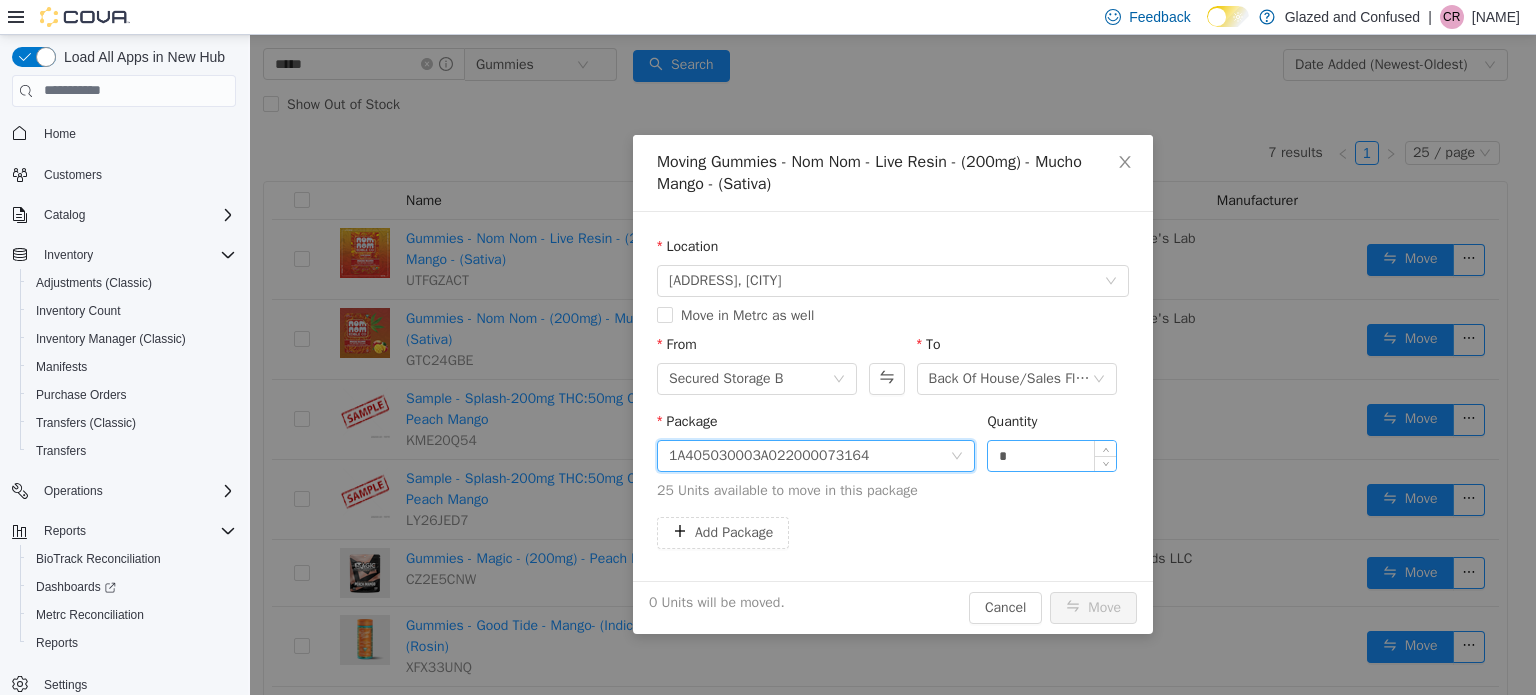 click on "*" at bounding box center [1052, 455] 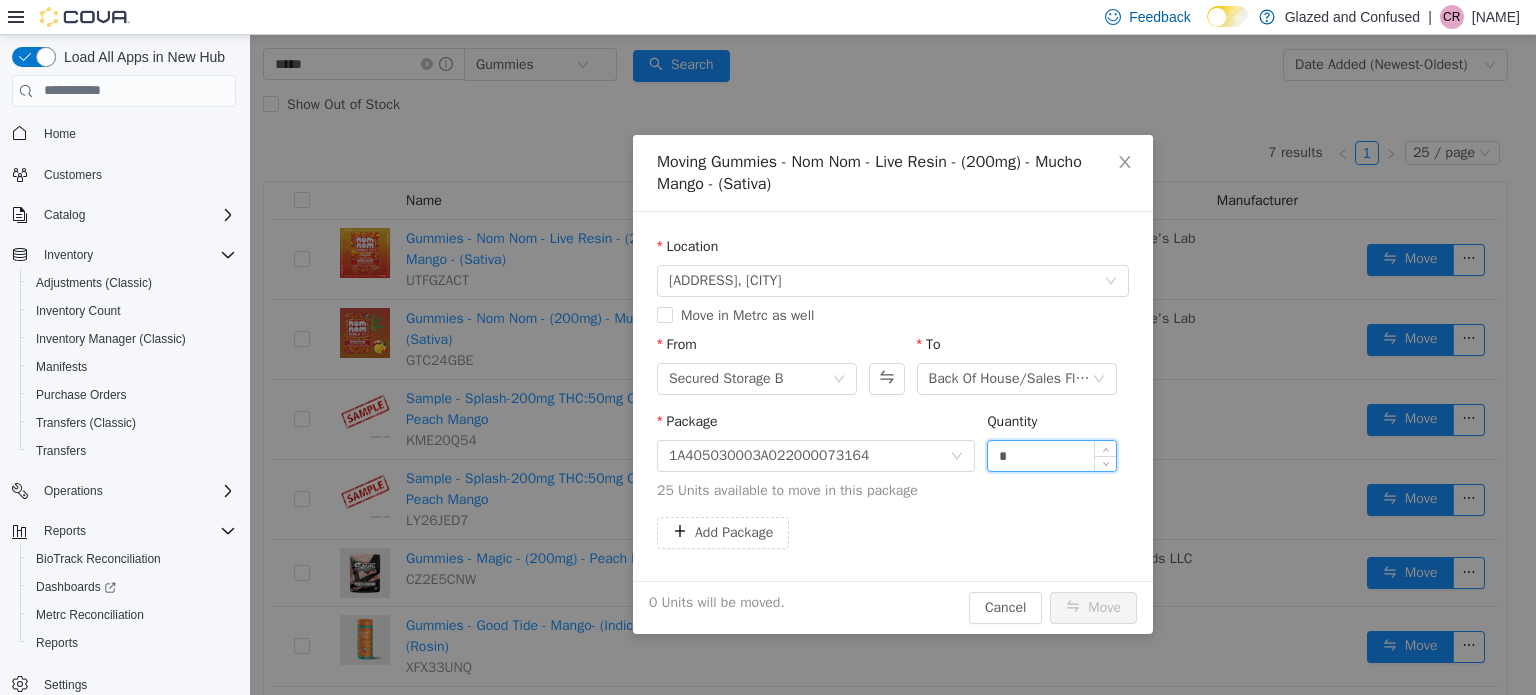 click on "*" at bounding box center (1052, 455) 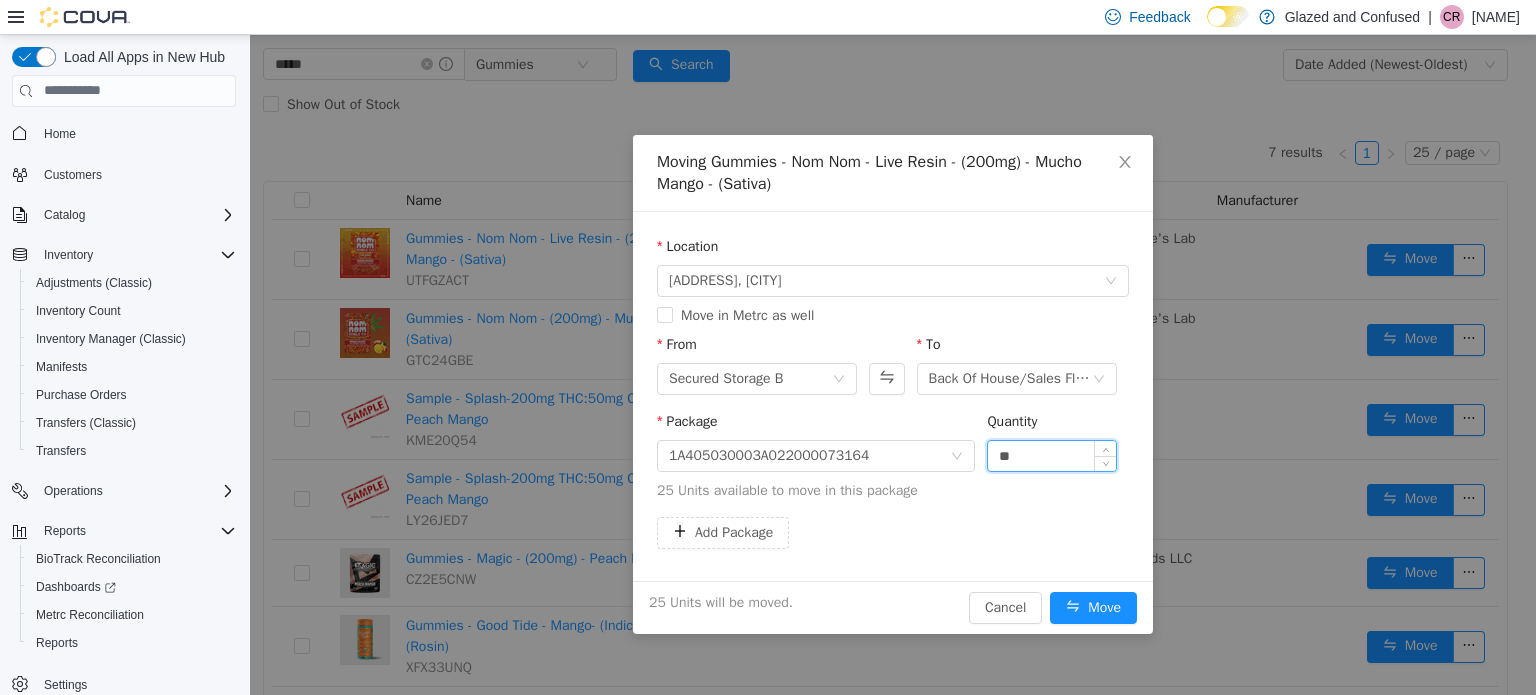 type on "**" 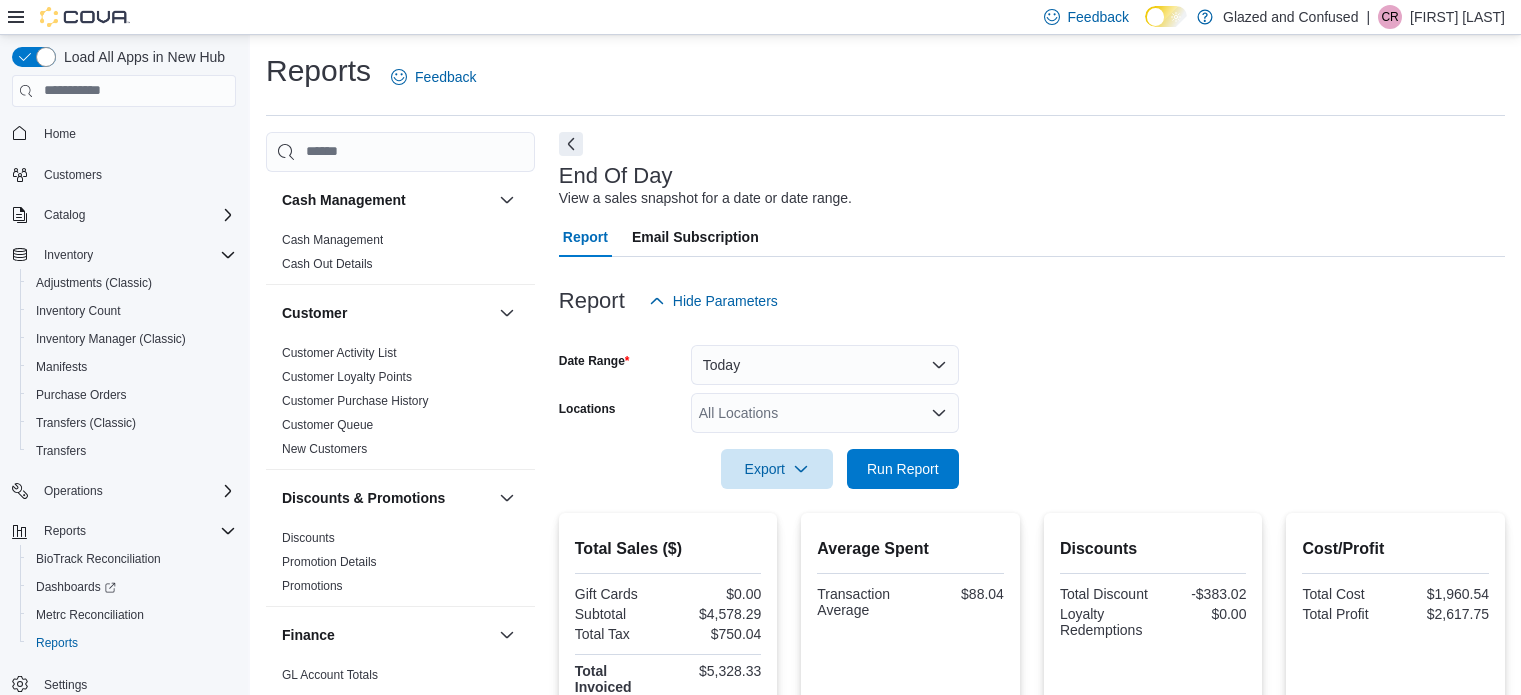 scroll, scrollTop: 252, scrollLeft: 0, axis: vertical 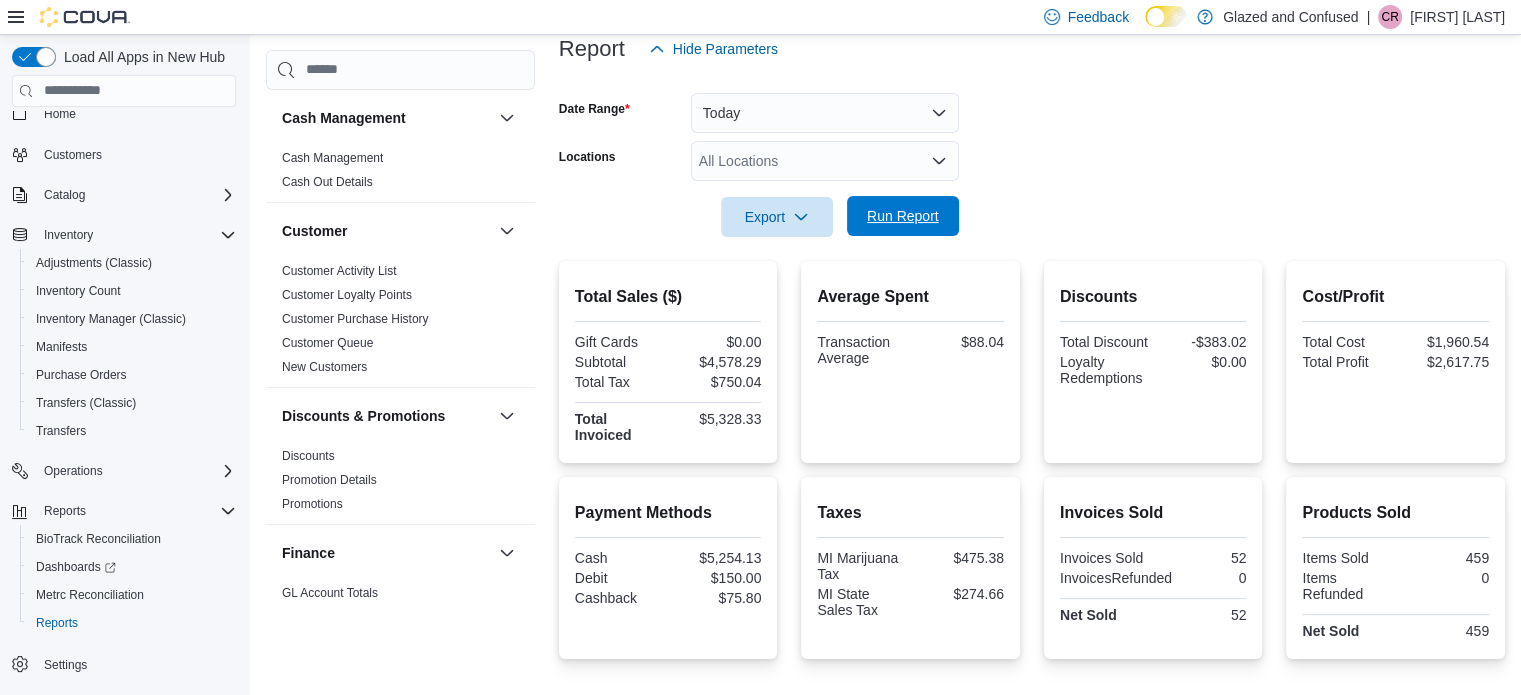 click on "Run Report" at bounding box center [903, 216] 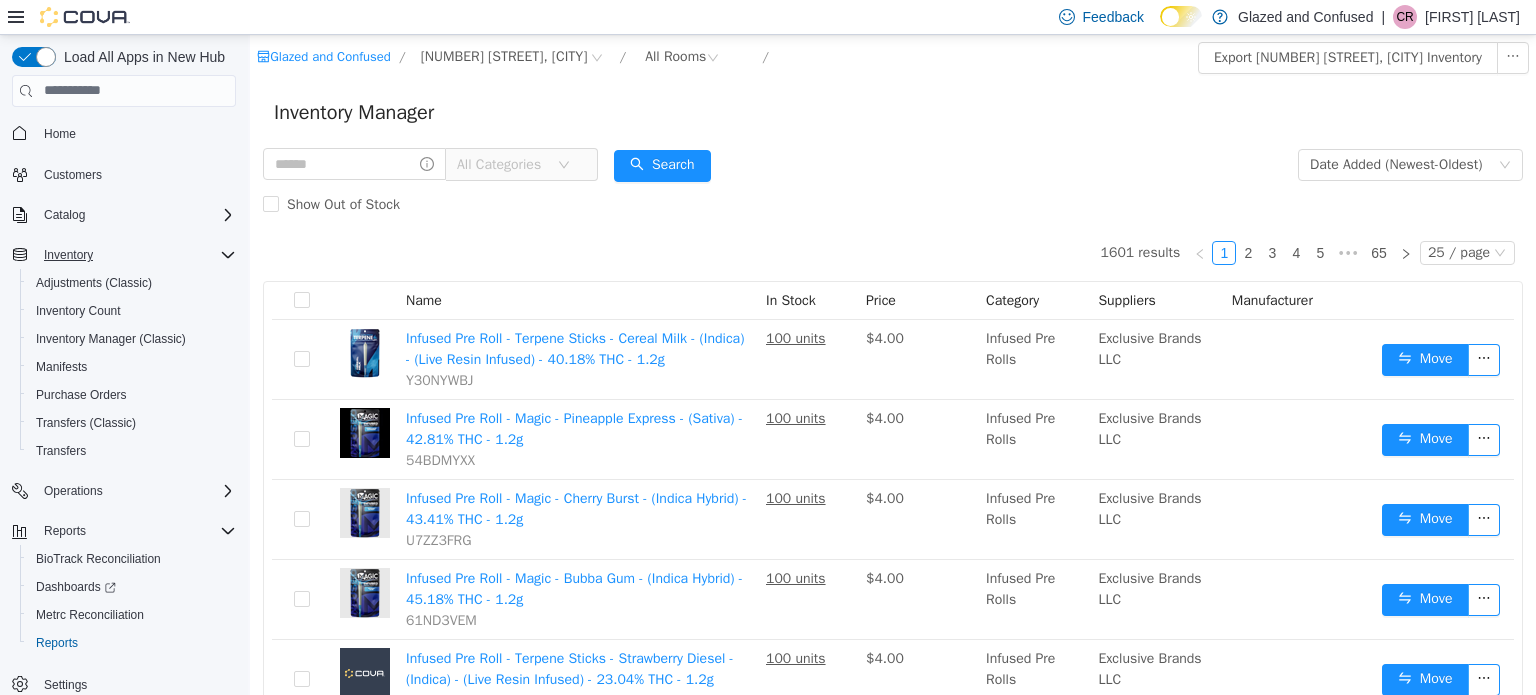 scroll, scrollTop: 500, scrollLeft: 0, axis: vertical 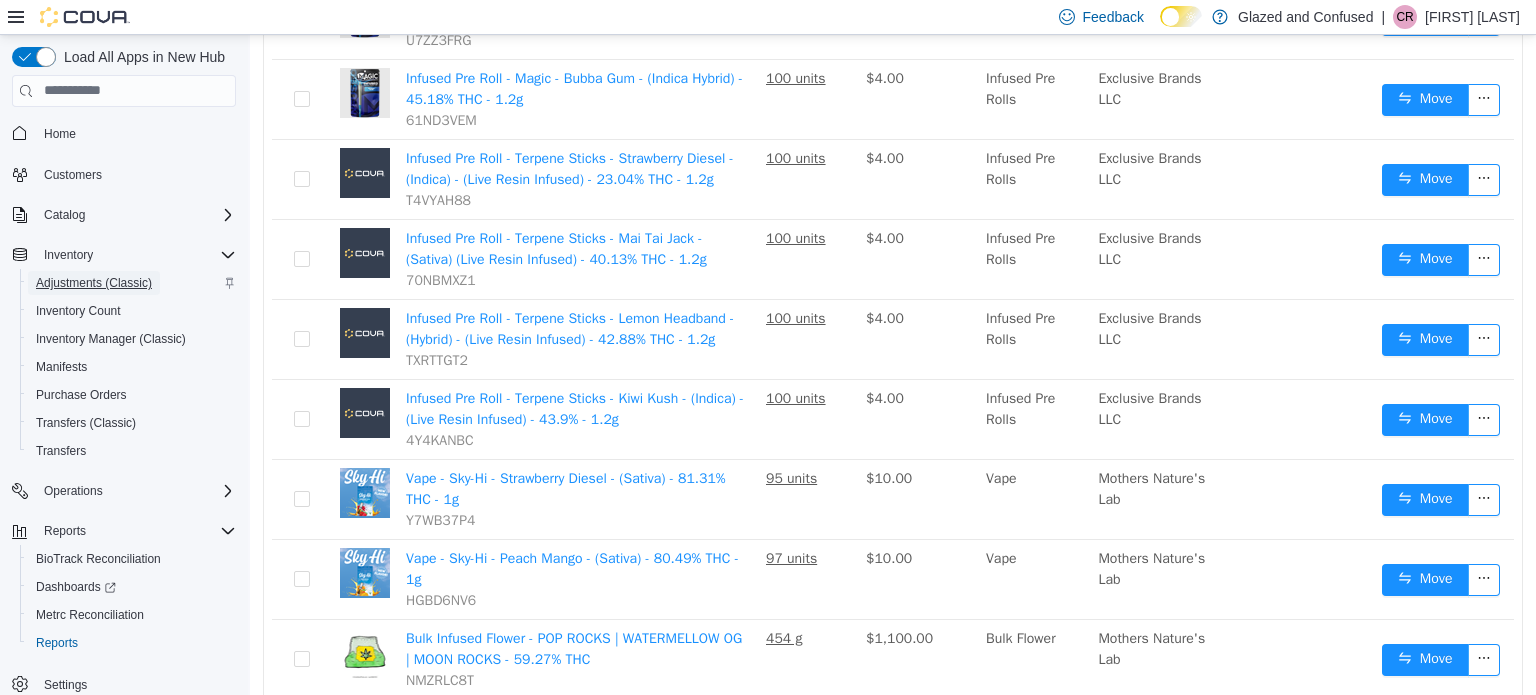 click on "Adjustments (Classic)" at bounding box center (94, 283) 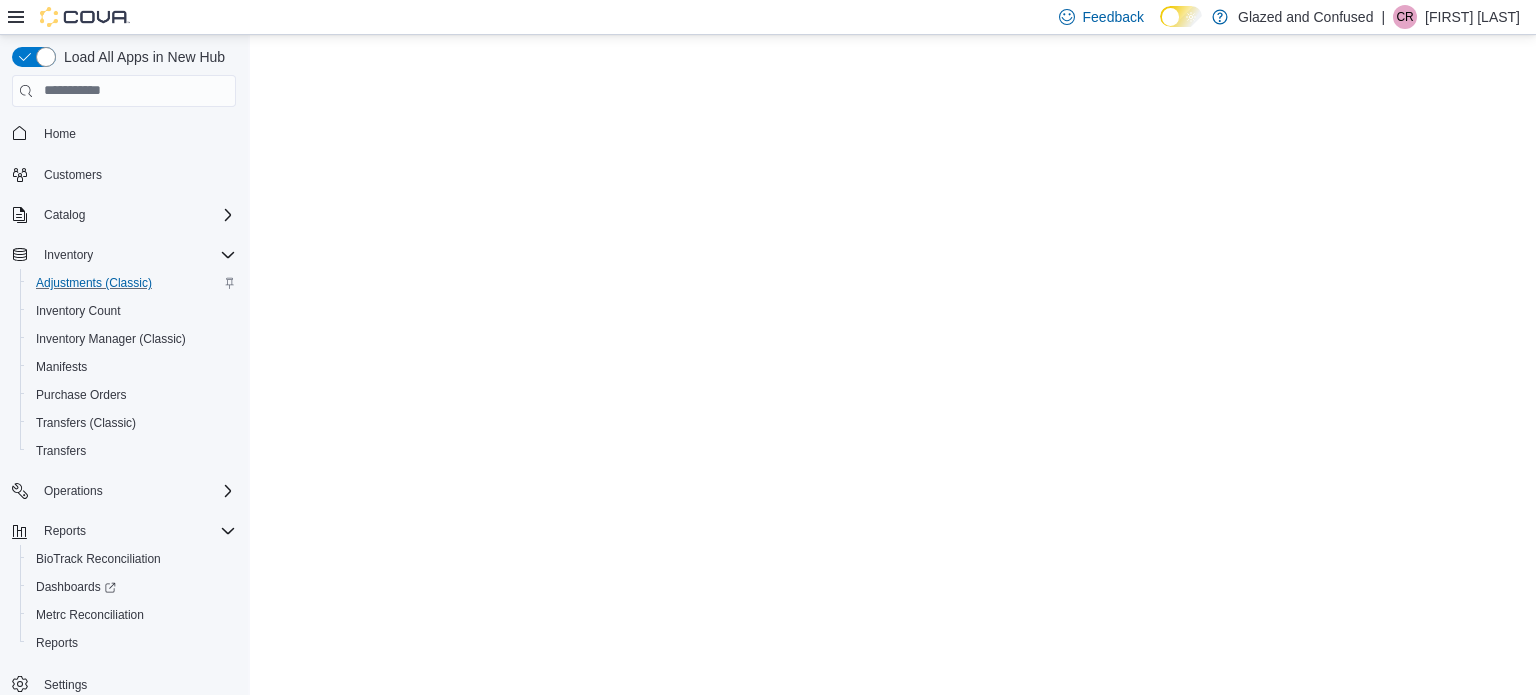 scroll, scrollTop: 0, scrollLeft: 0, axis: both 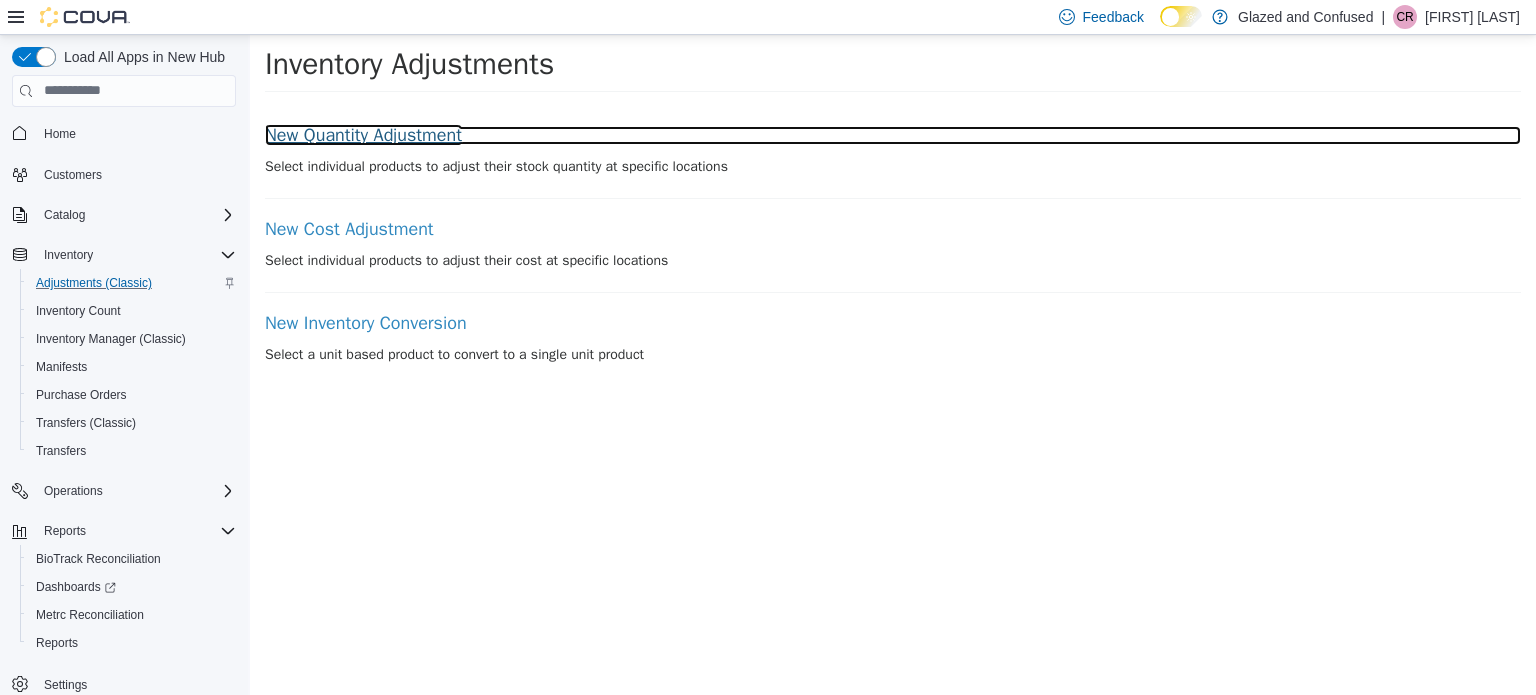 click on "New Quantity Adjustment" at bounding box center [893, 135] 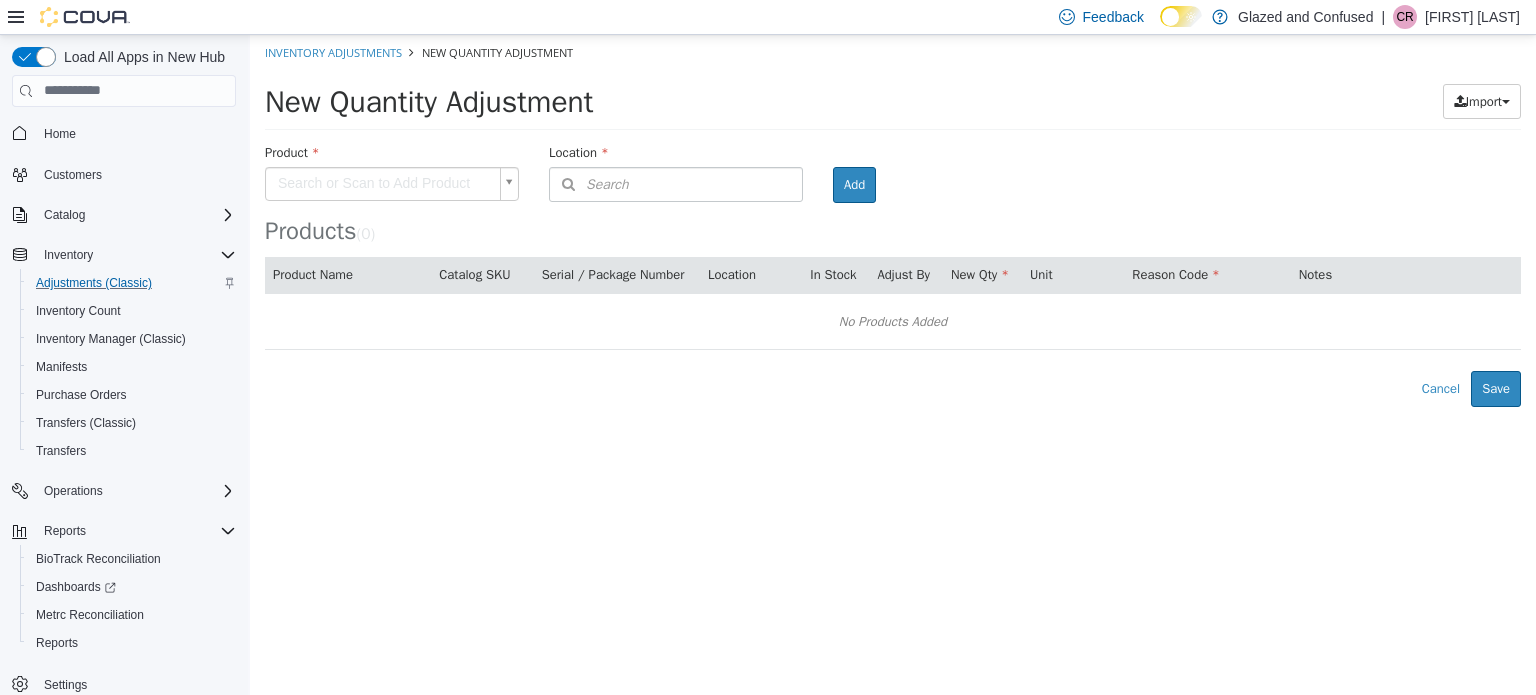 click on "×
Inventory Adjustments
New Quantity Adjustment
New Quantity Adjustment
Import  Inventory Export (.CSV) Package List (.TXT)
Product     Search or Scan to Add Product                             Location Search Type 3 or more characters or browse       Glazed and Confused     (1)         2465 US Highway 2 S, Crystal Falls         Room   Add Products  ( 0 ) Product Name Catalog SKU Serial / Package Number Location In Stock Adjust By New Qty Unit Reason Code Notes No Products Added Error saving adjustment please resolve the errors above. Cancel Save" at bounding box center (893, 220) 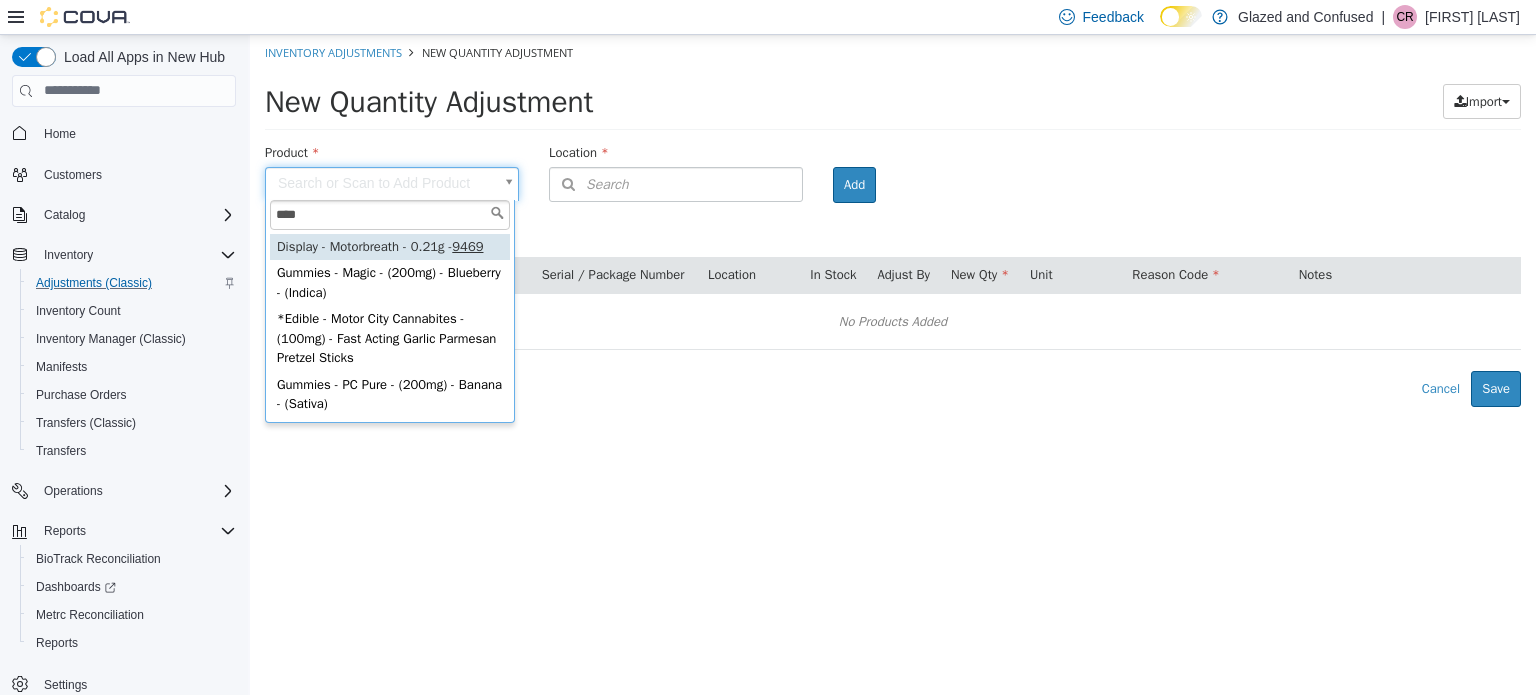 type on "****" 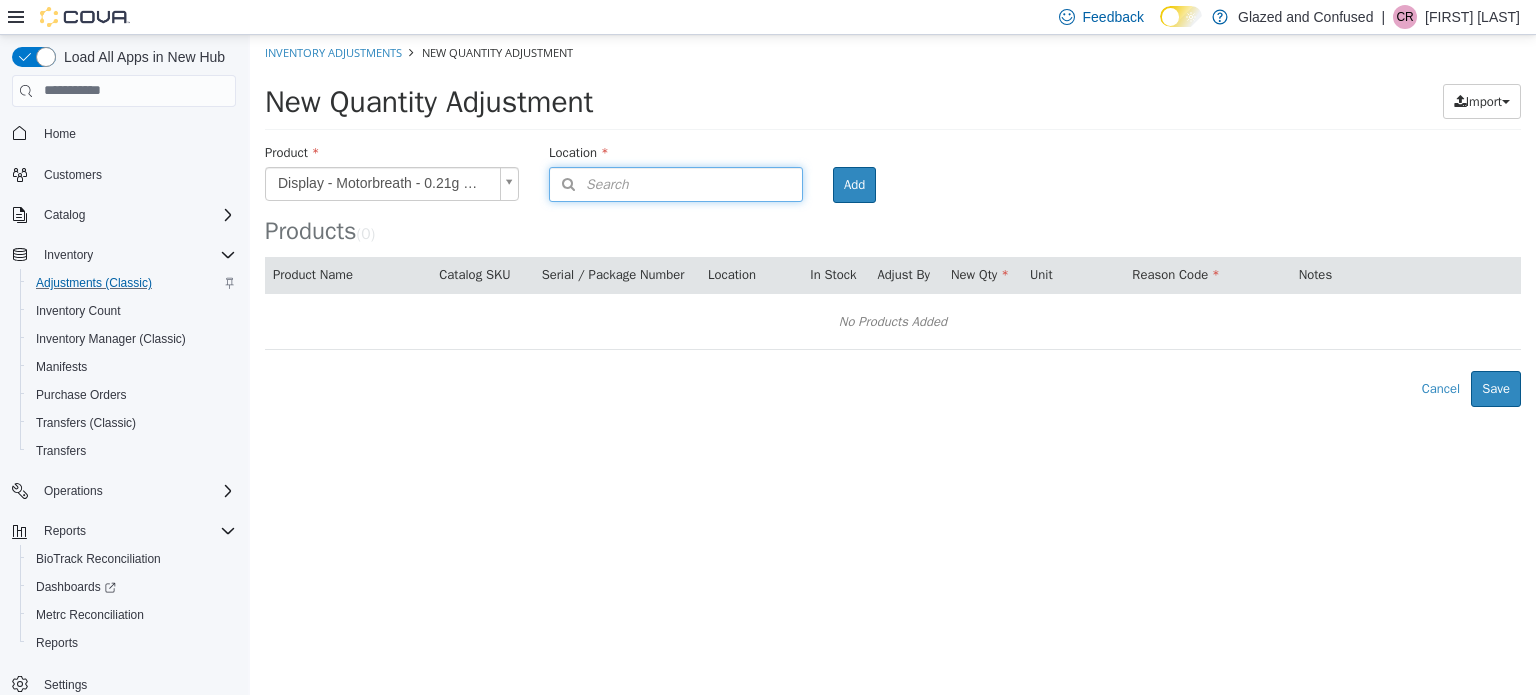 click on "Search" at bounding box center [676, 183] 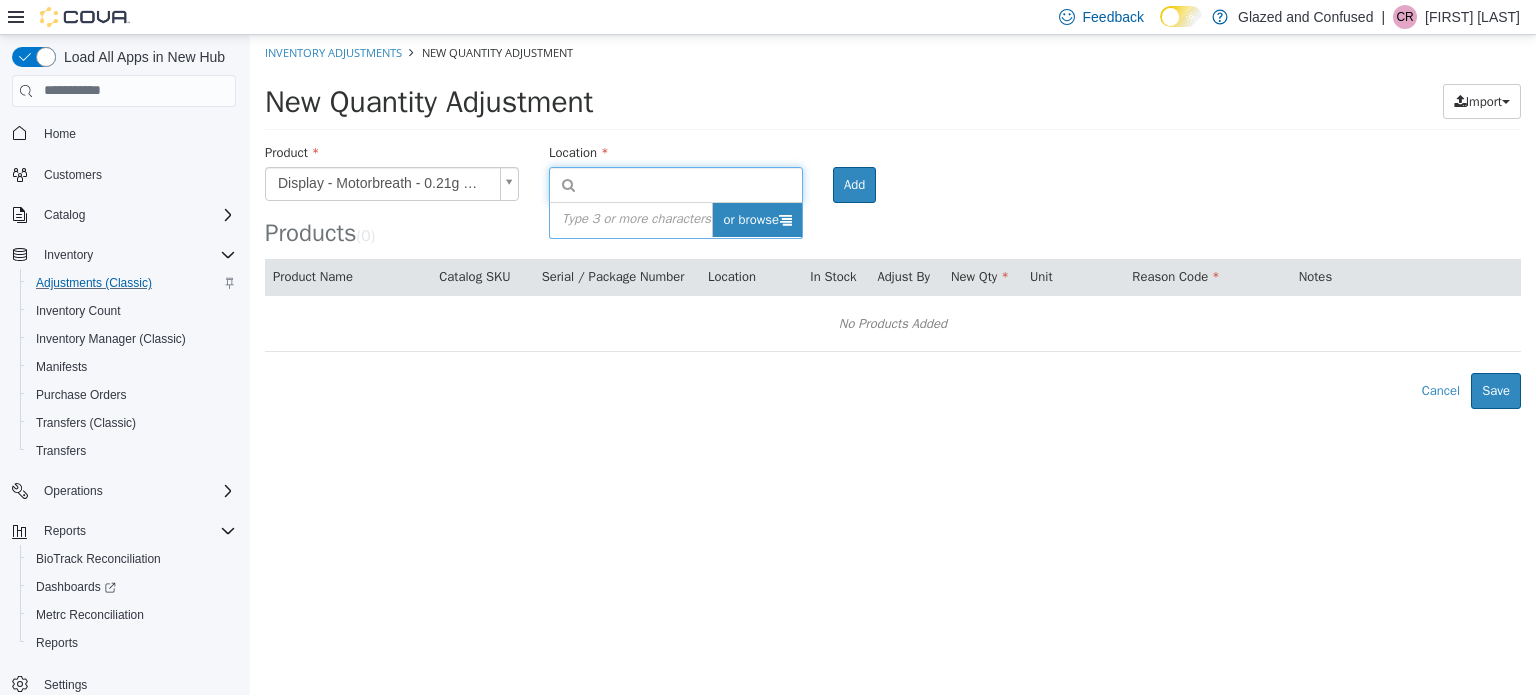 drag, startPoint x: 751, startPoint y: 221, endPoint x: 751, endPoint y: 234, distance: 13 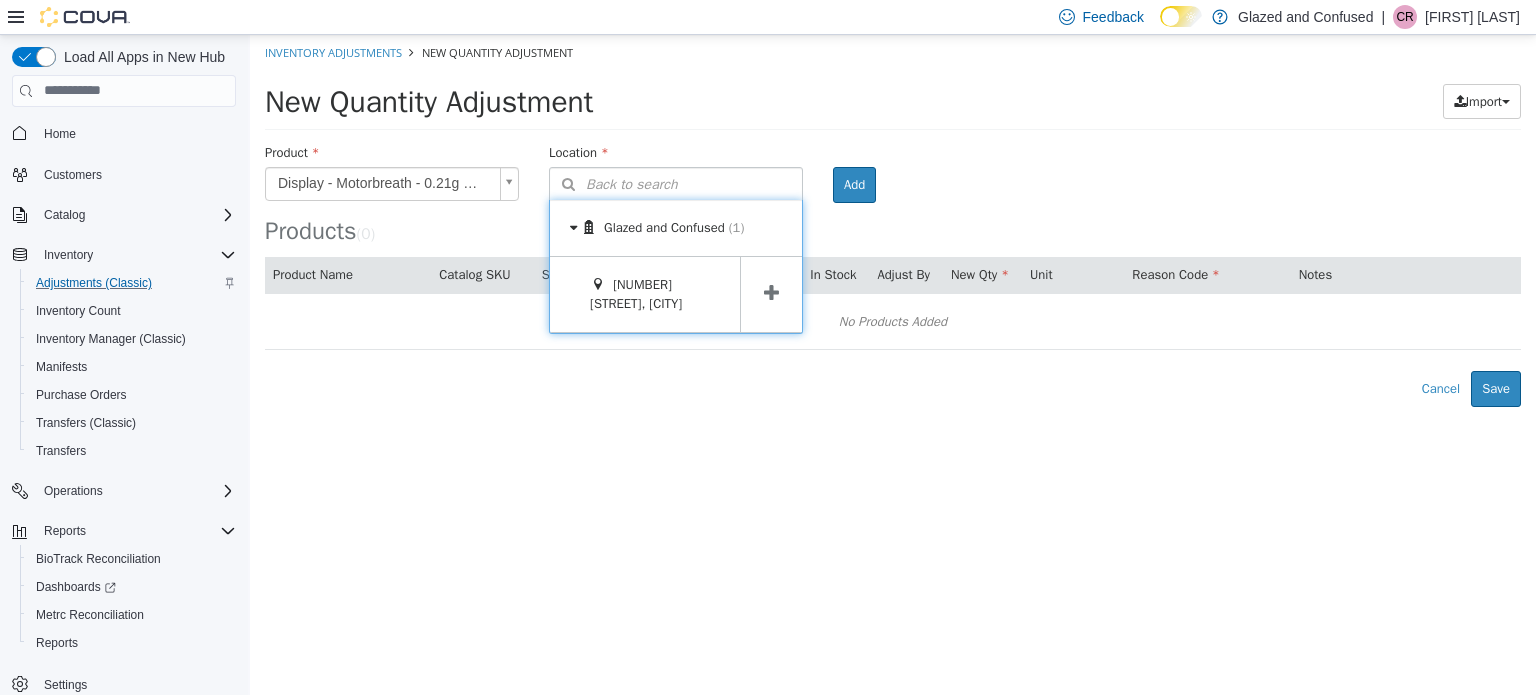 click at bounding box center (771, 293) 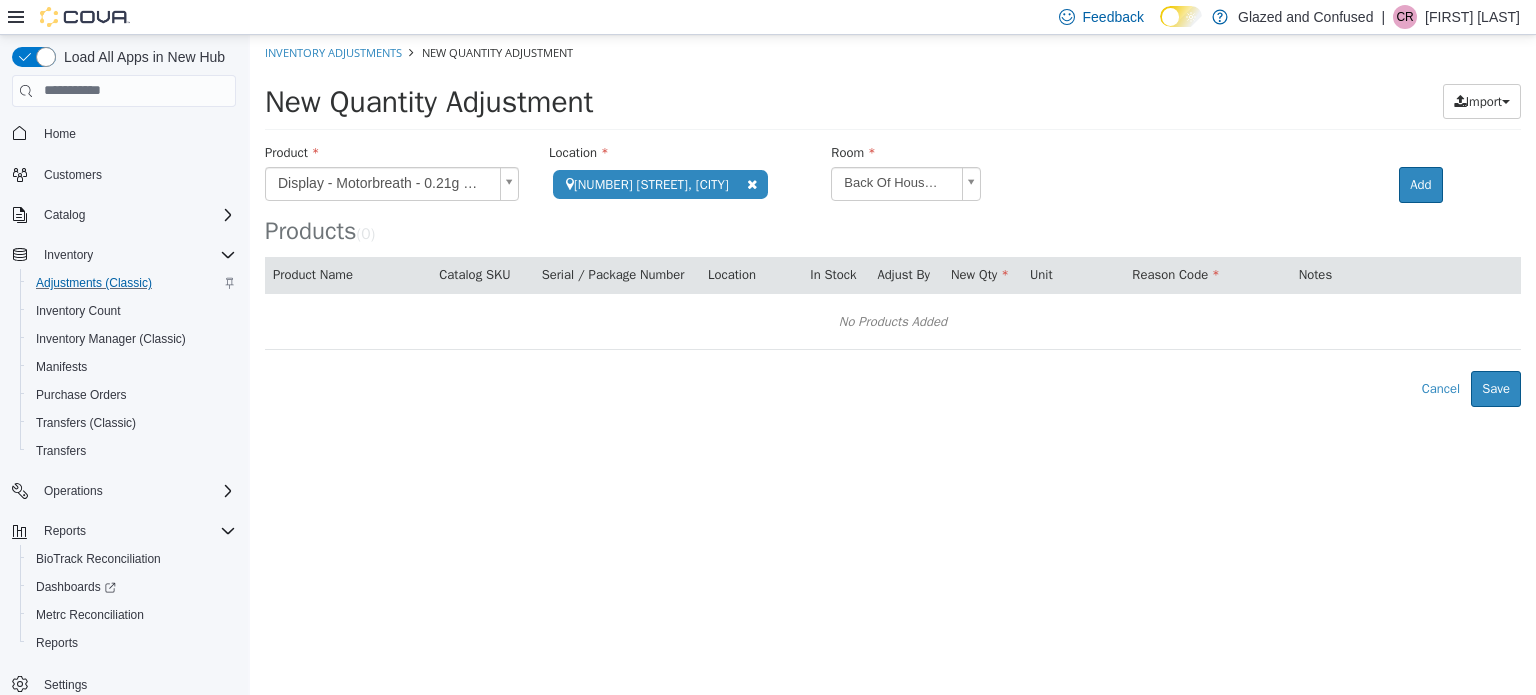 click on "**********" at bounding box center (893, 220) 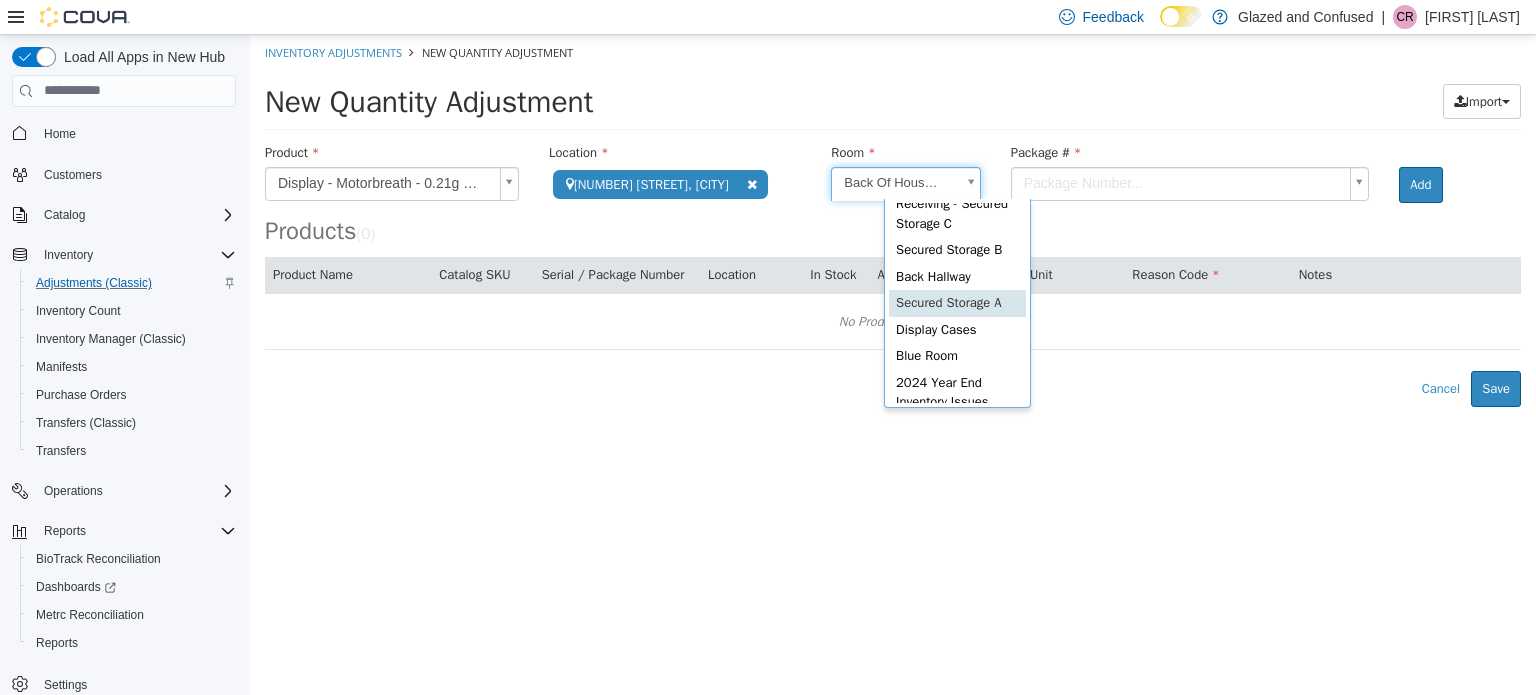 scroll, scrollTop: 176, scrollLeft: 0, axis: vertical 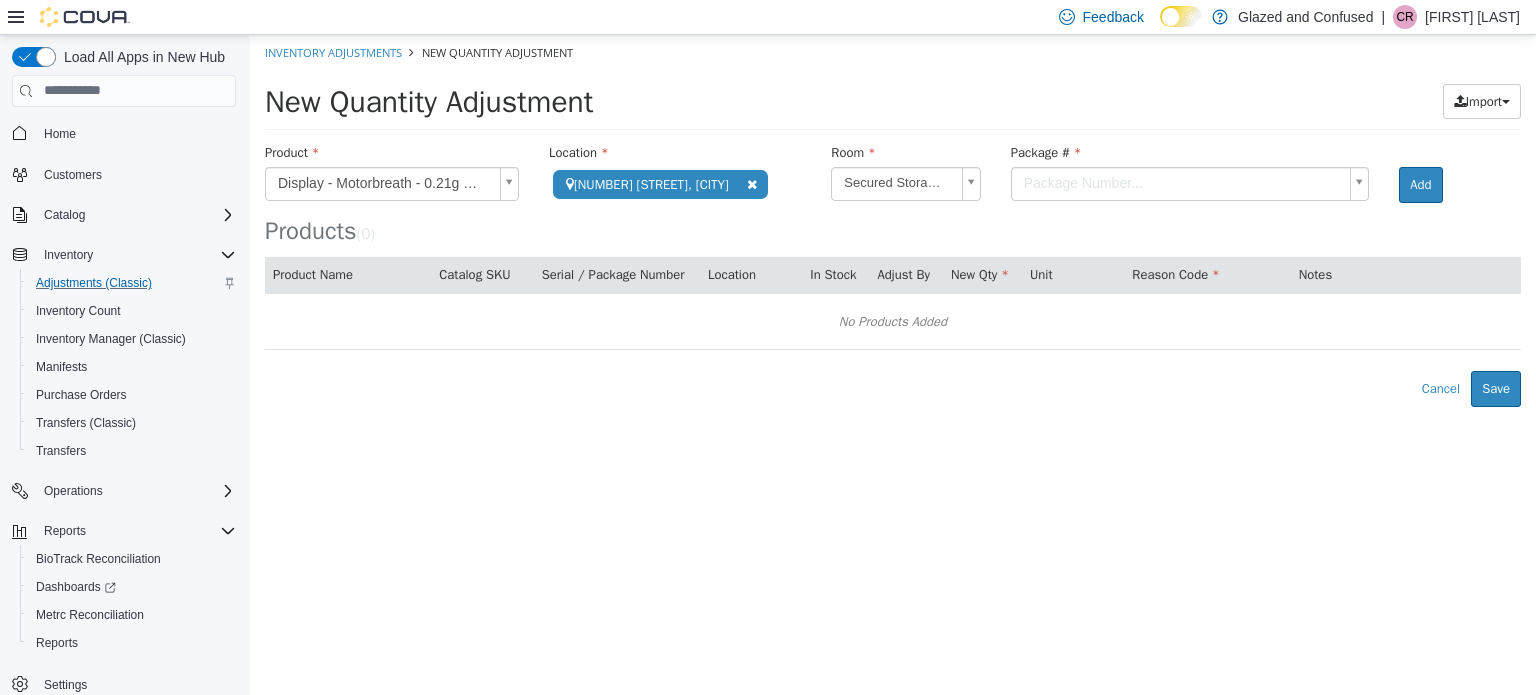 click on "Products  ( 0 )" at bounding box center (893, 193) 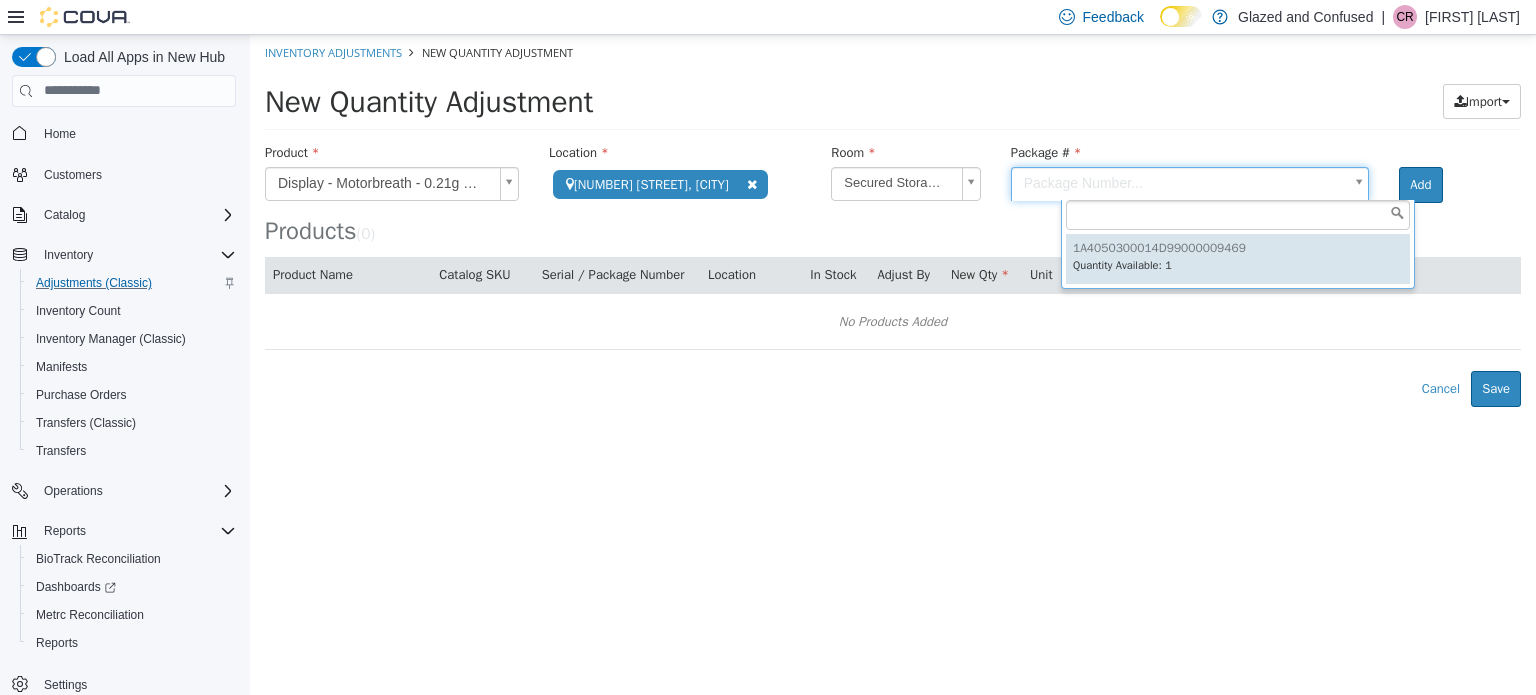 type on "**********" 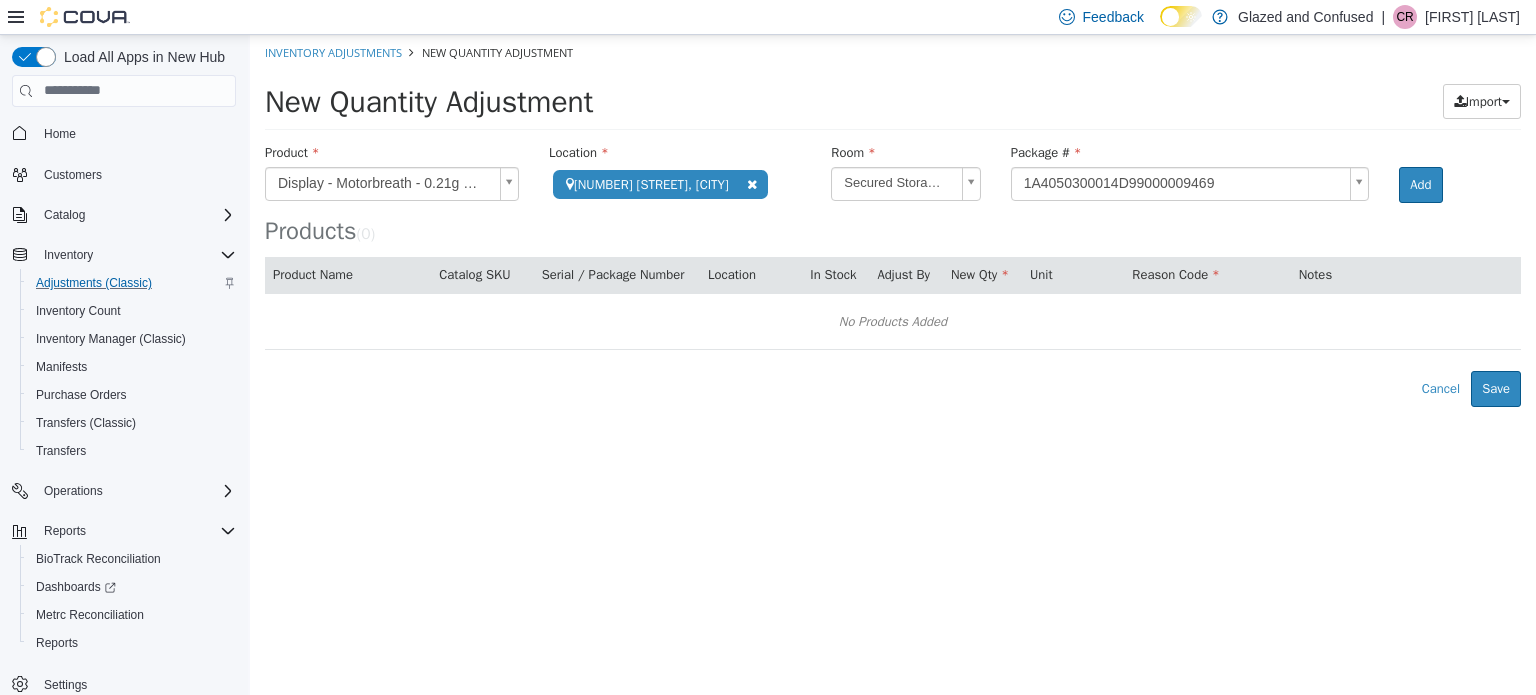 click on "Products  ( 0 )" at bounding box center [893, 193] 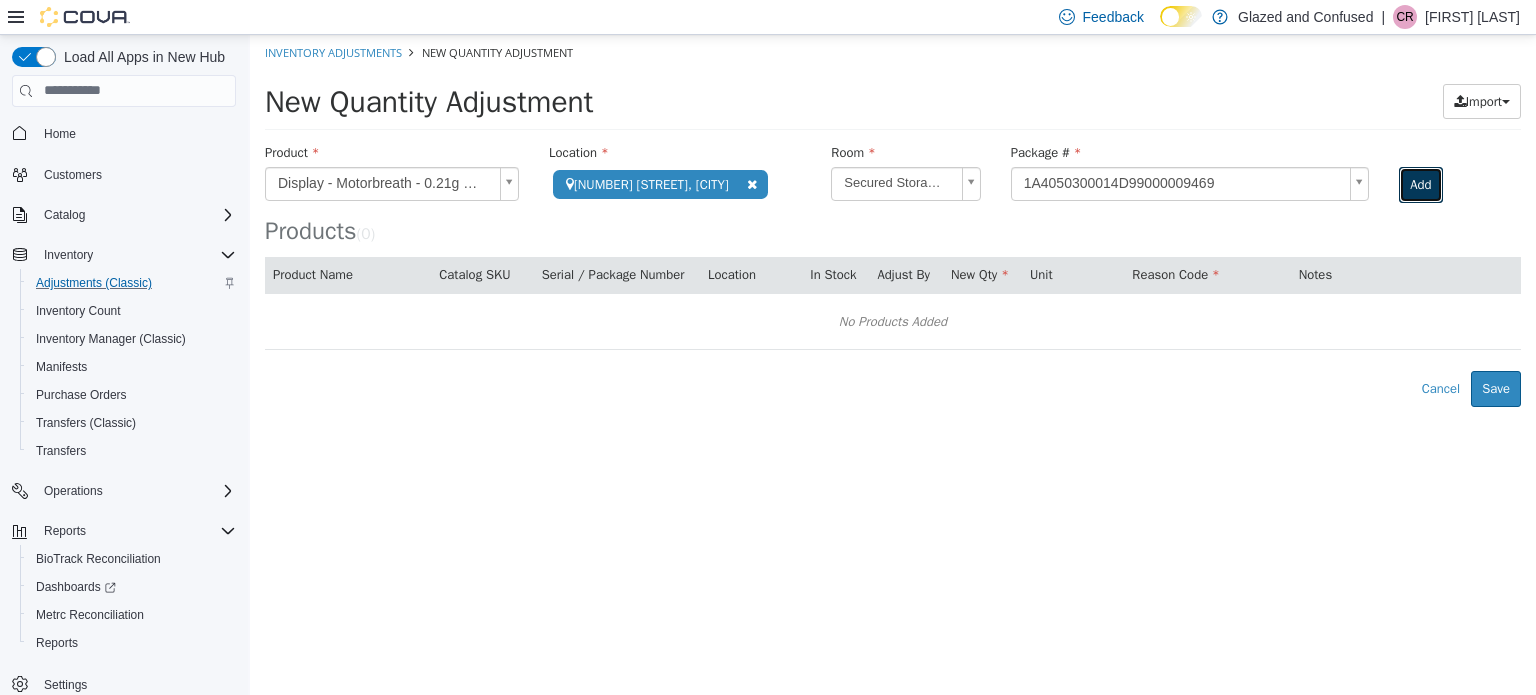 click on "Add" at bounding box center (1420, 184) 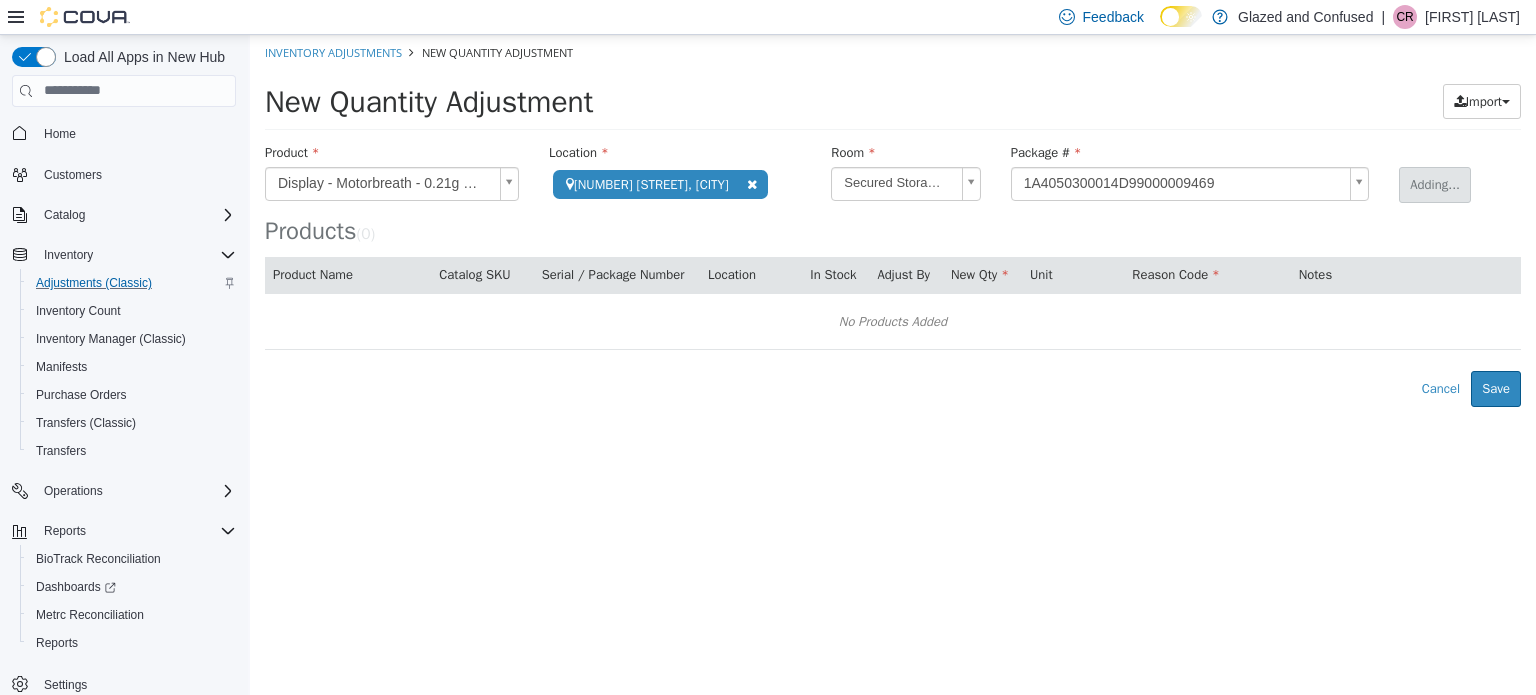 type 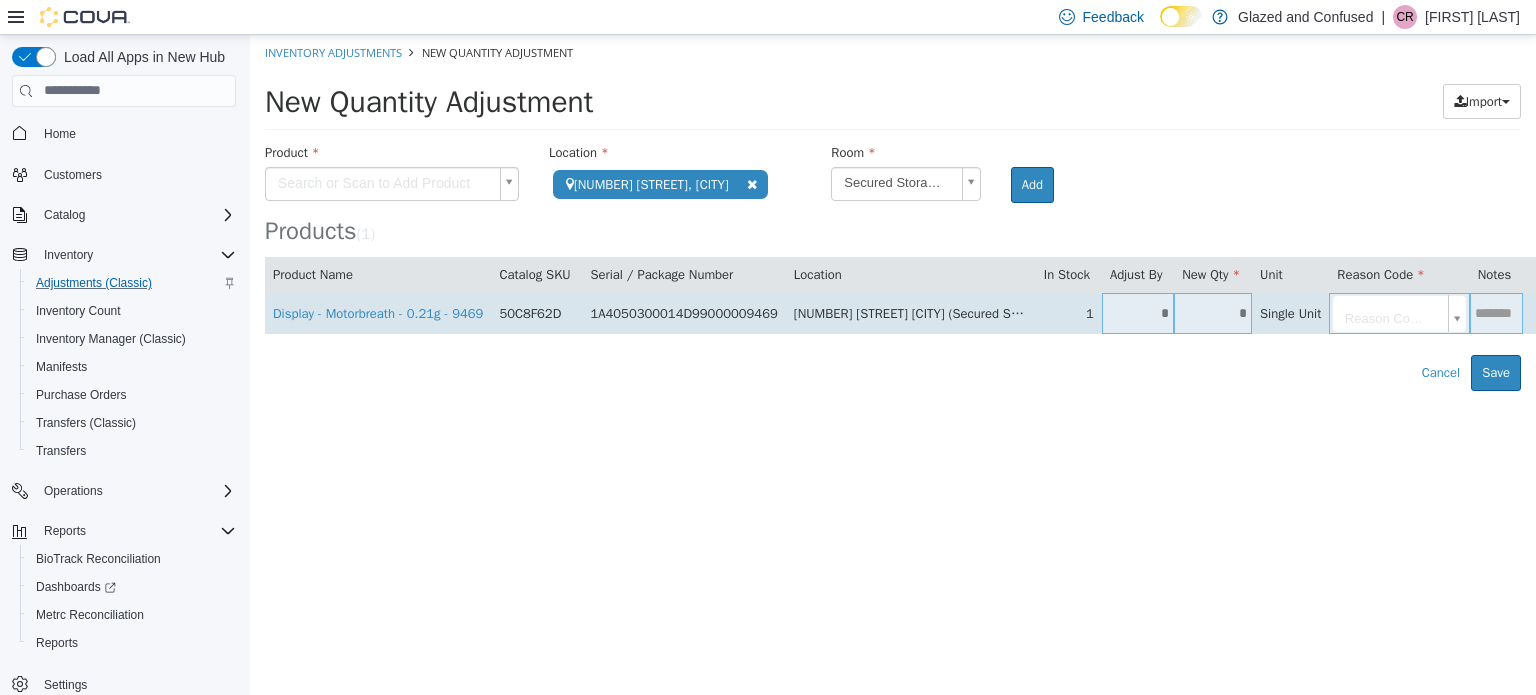 click on "*" at bounding box center [1213, 312] 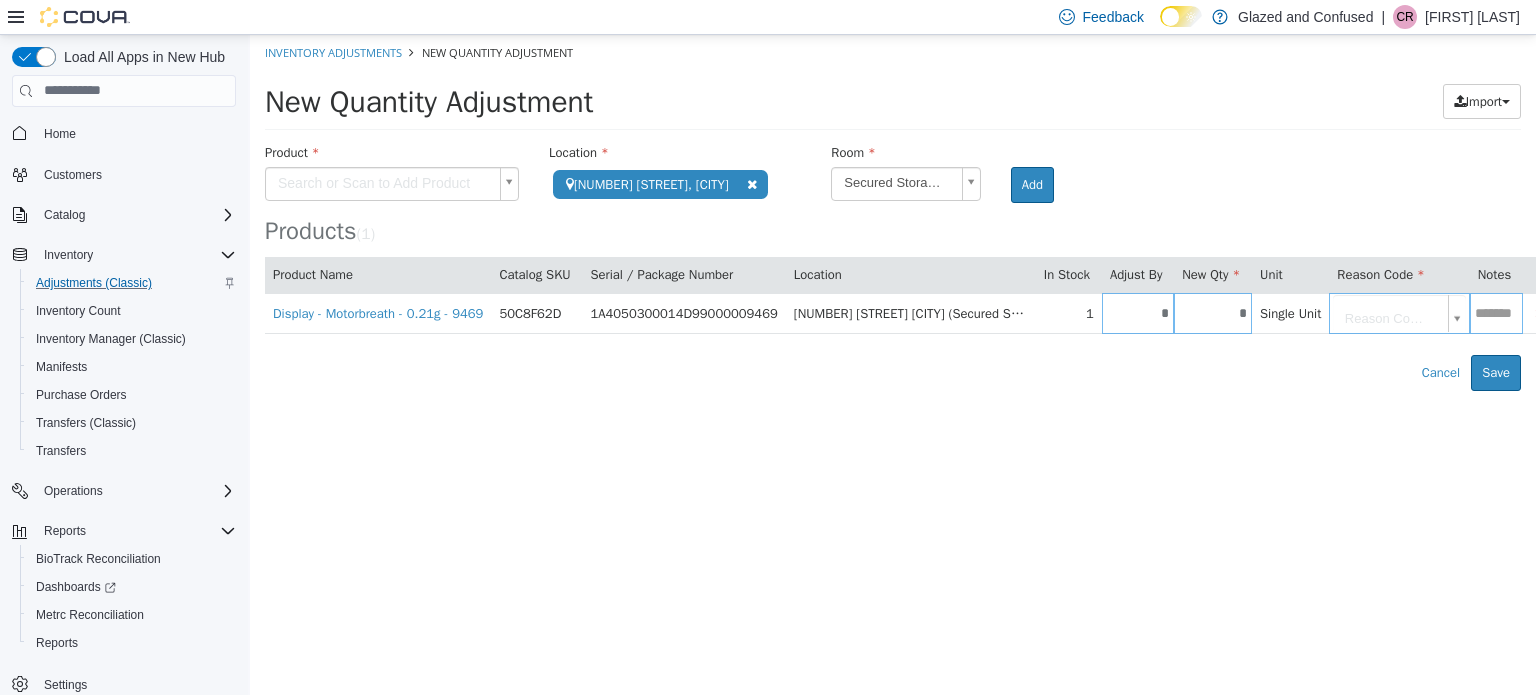 type on "*" 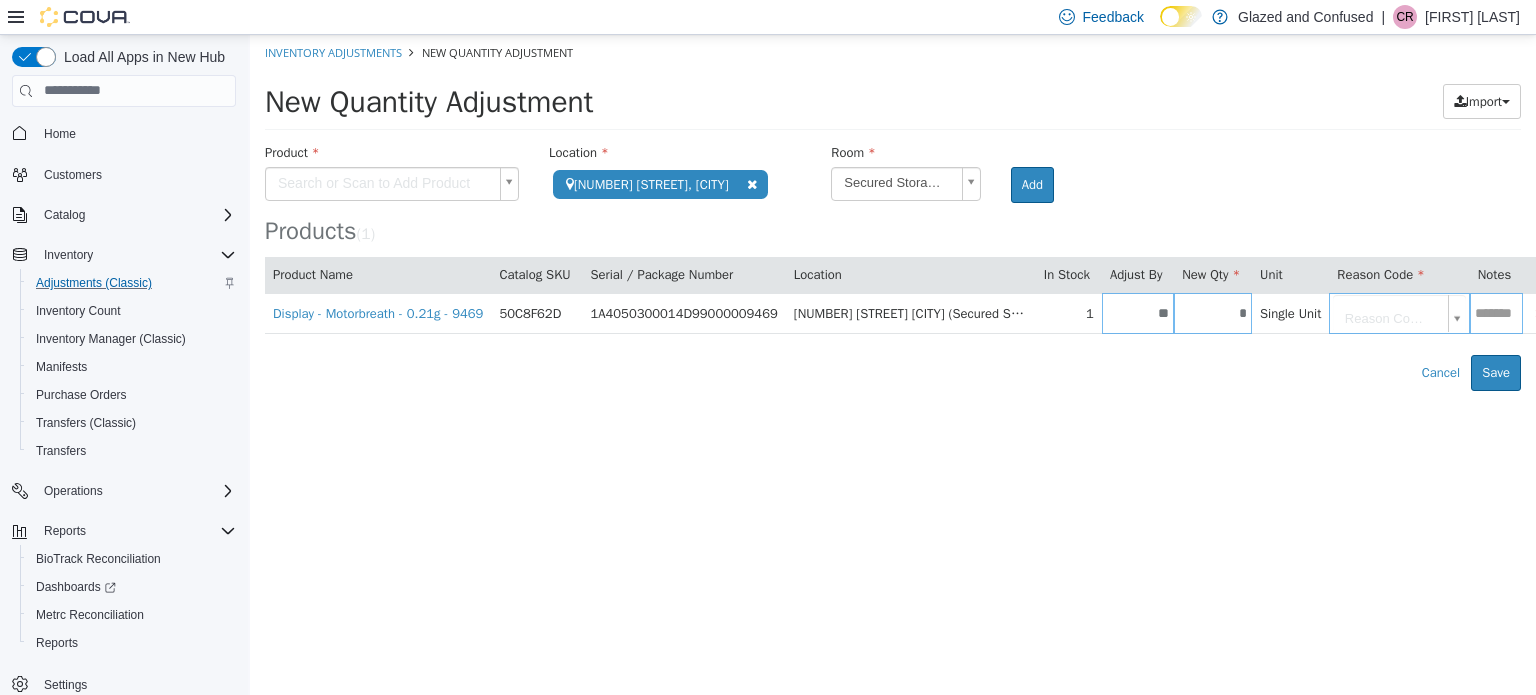 click on "**********" at bounding box center (893, 266) 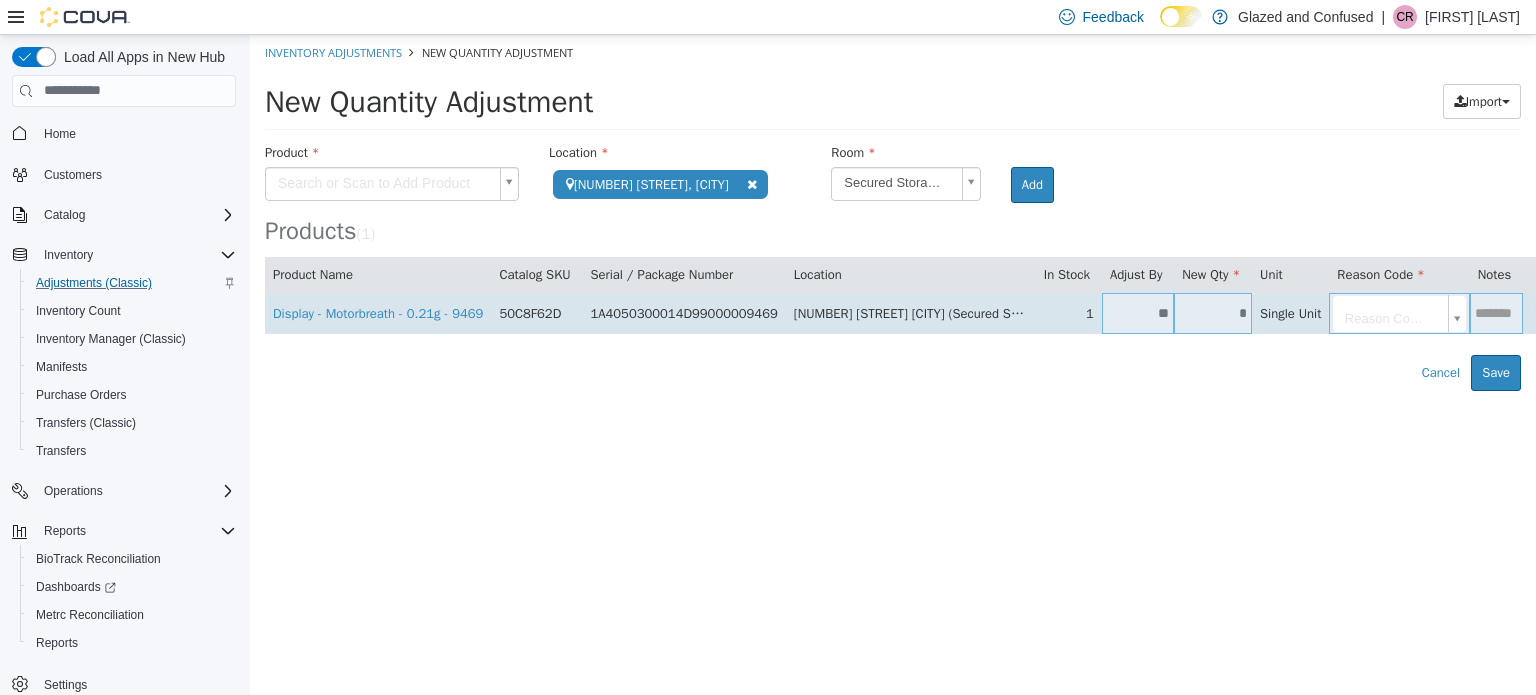 click on "**********" at bounding box center [893, 212] 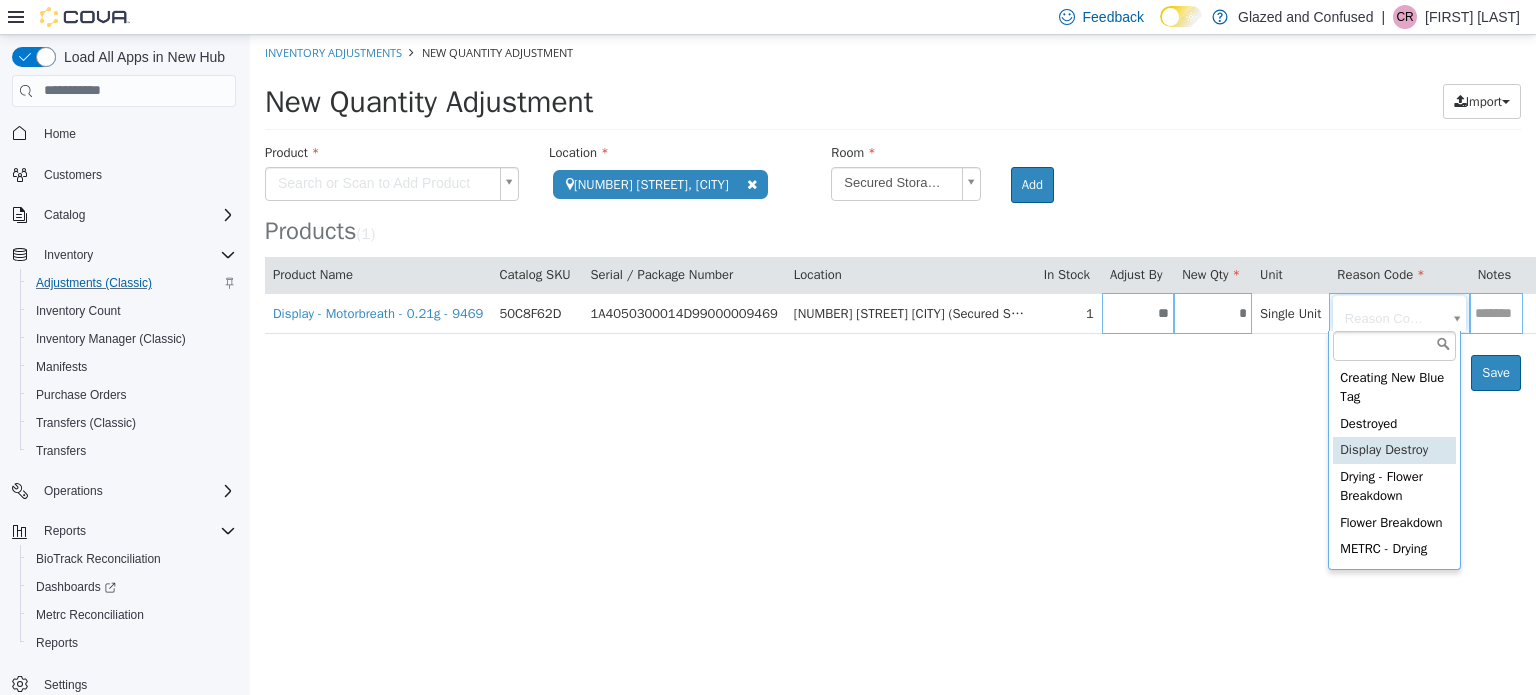 type on "**********" 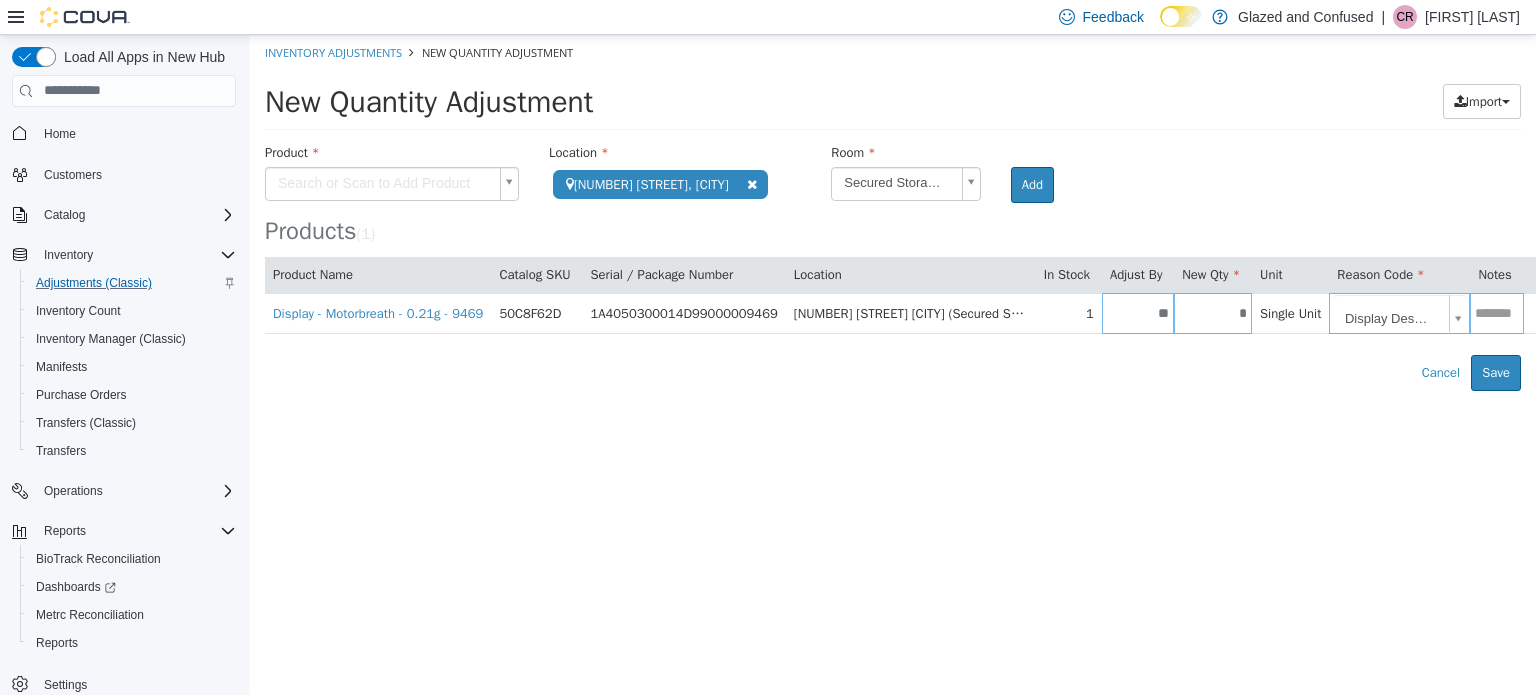 drag, startPoint x: 1405, startPoint y: 445, endPoint x: 1462, endPoint y: 419, distance: 62.649822 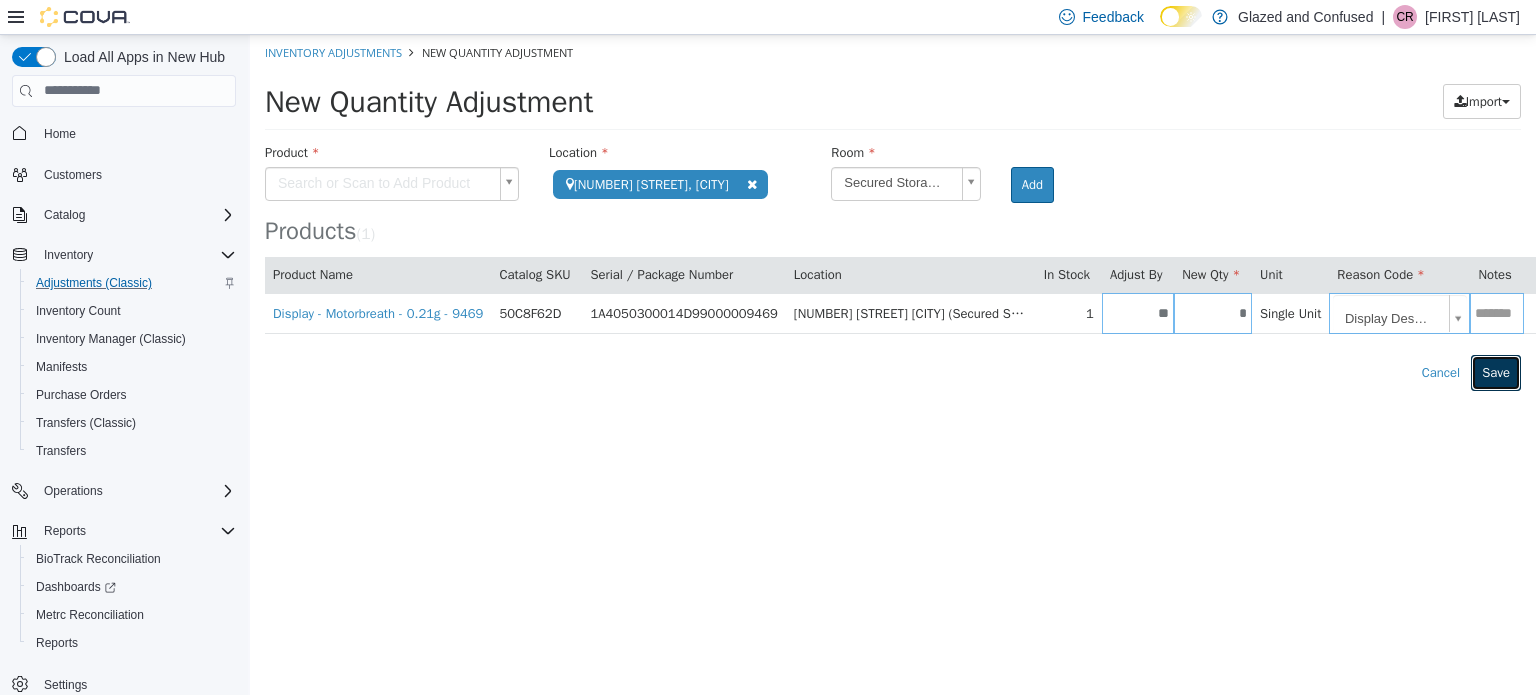 click on "Save" at bounding box center (1496, 372) 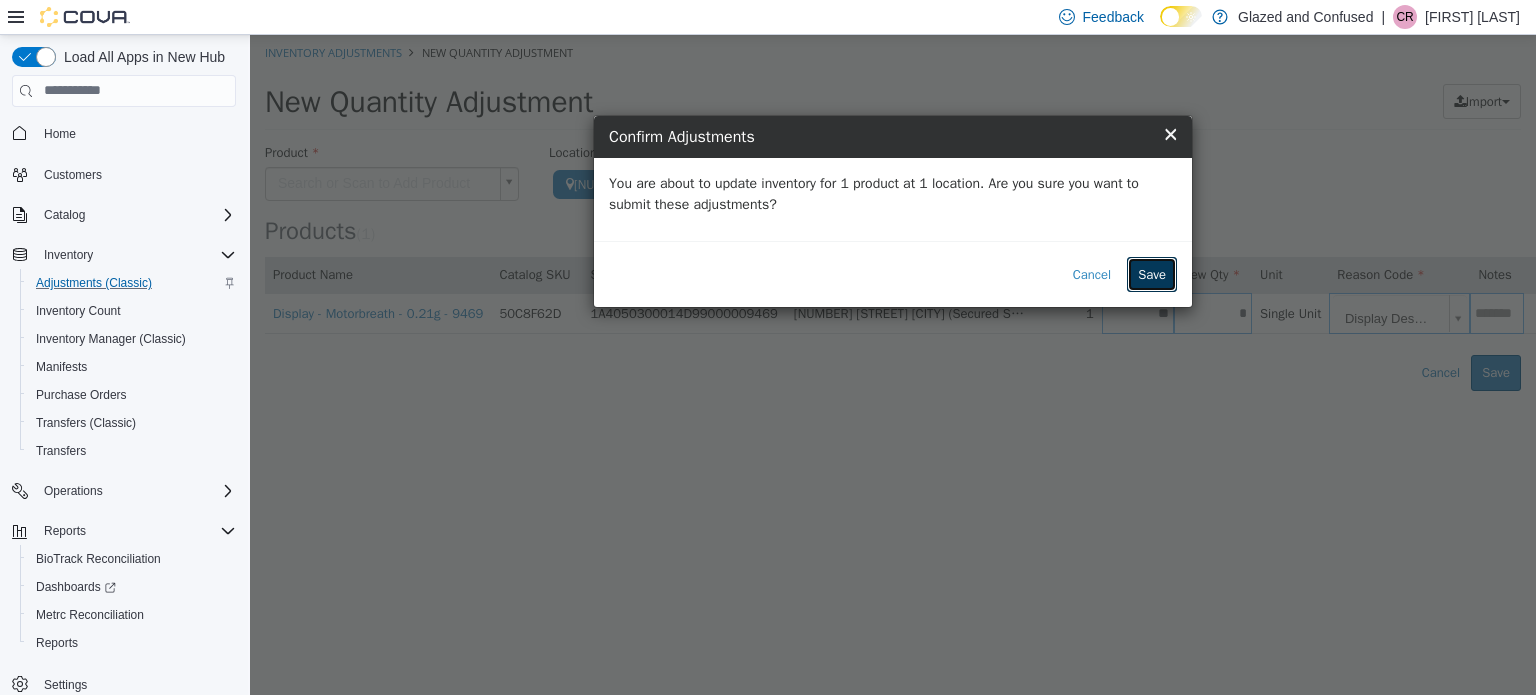 click on "Save" at bounding box center (1152, 274) 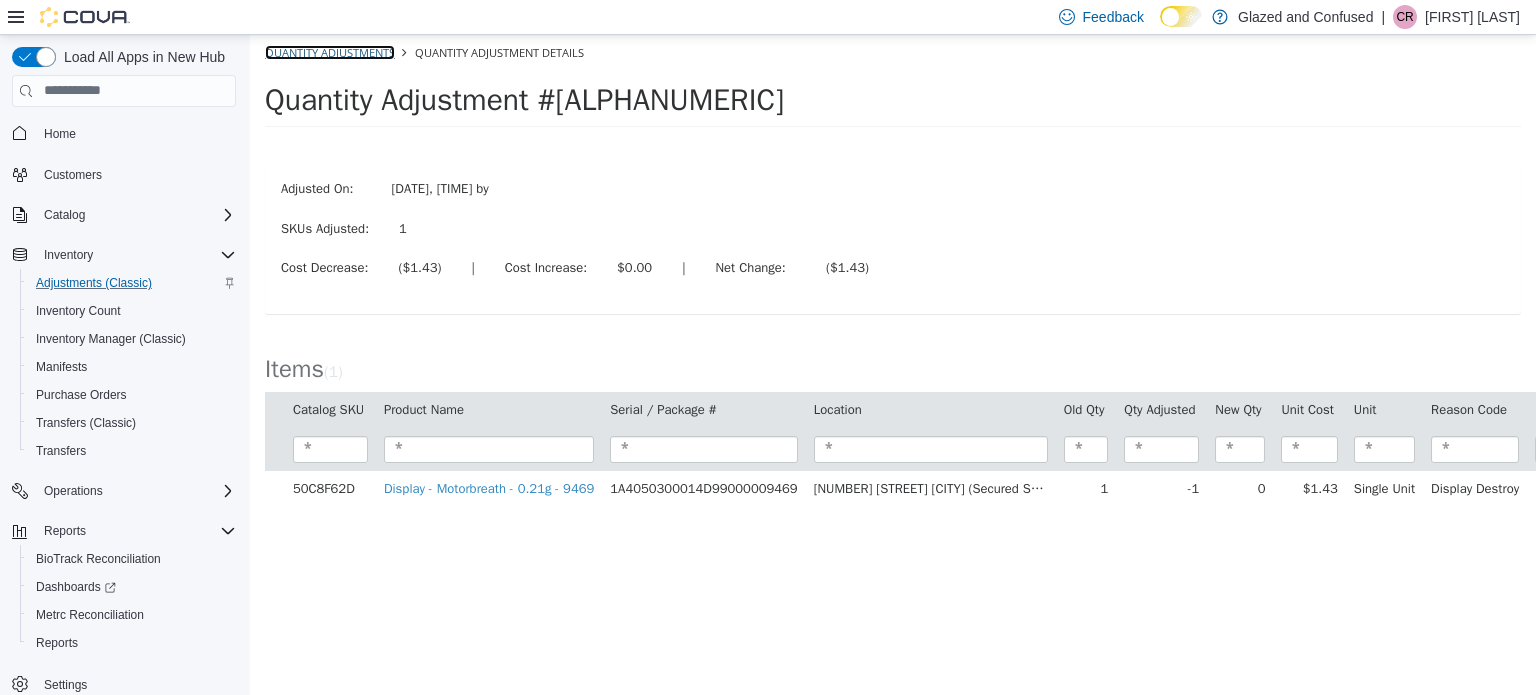 click on "Quantity Adjustments" at bounding box center (330, 51) 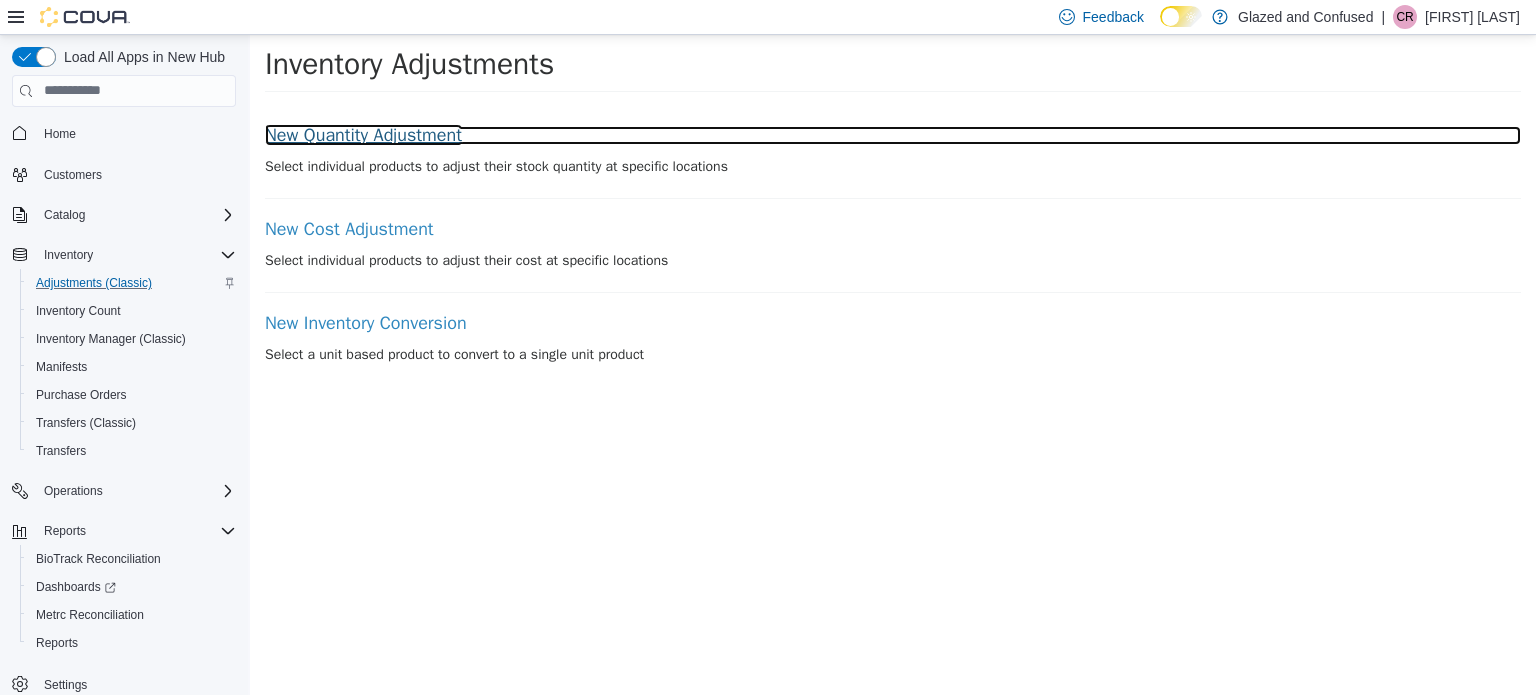 click on "New Quantity Adjustment" at bounding box center [893, 135] 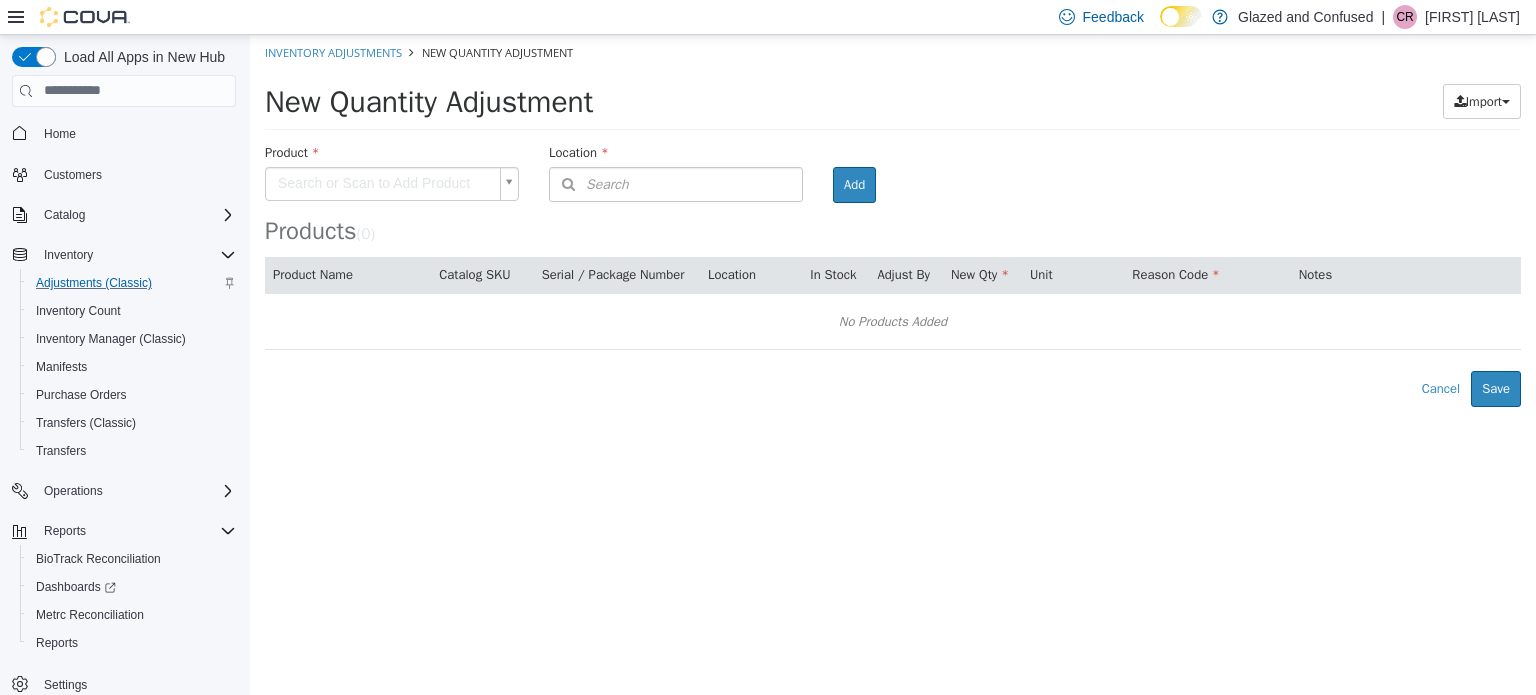 click on "×
The adjustment request was successfully processed.
Inventory Adjustments
New Quantity Adjustment
New Quantity Adjustment
Import  Inventory Export (.CSV) Package List (.TXT)
Product     Search or Scan to Add Product                             Location Search Type 3 or more characters or browse       Glazed and Confused     (1)         2465 US Highway 2 S, Crystal Falls         Room   Add Products  ( 0 ) Product Name Catalog SKU Serial / Package Number Location In Stock Adjust By New Qty Unit Reason Code Notes No Products Added Error saving adjustment please resolve the errors above. Cancel Save" at bounding box center (893, 220) 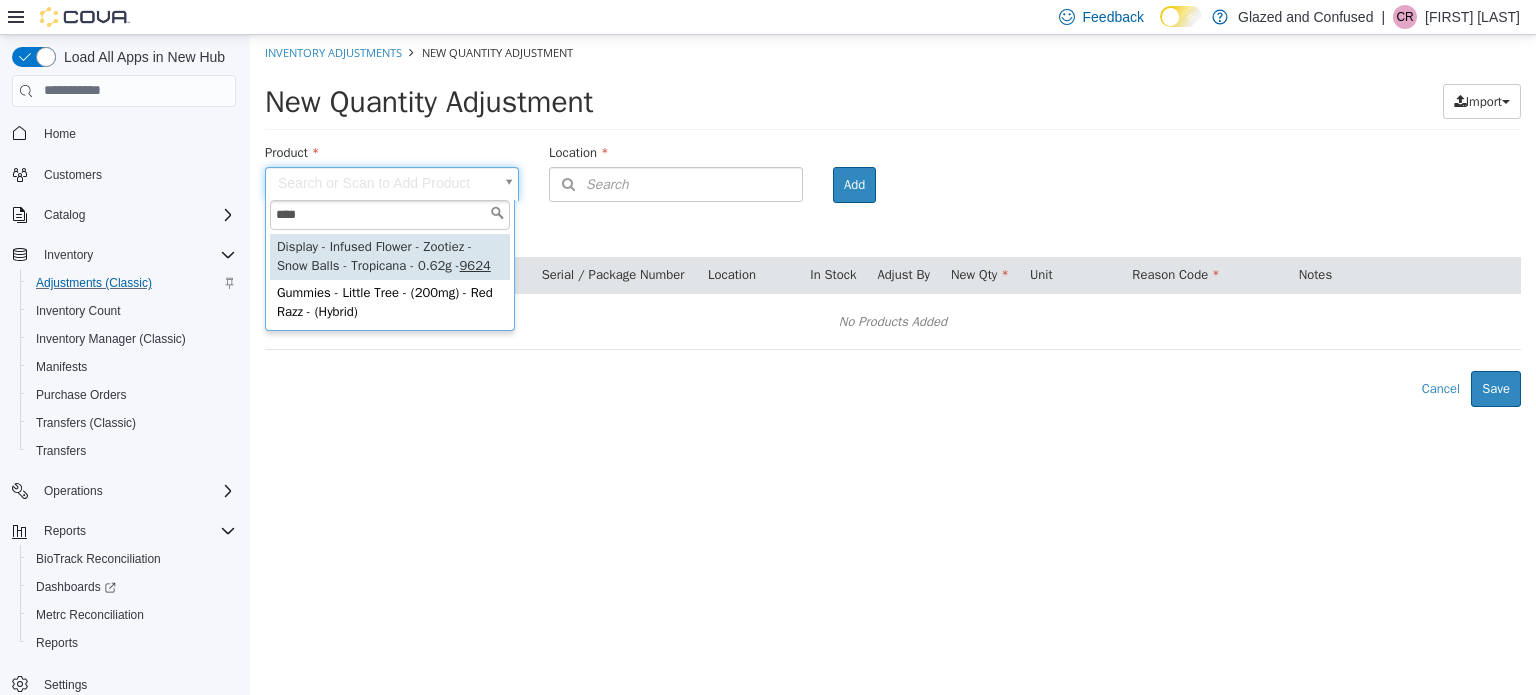 type on "****" 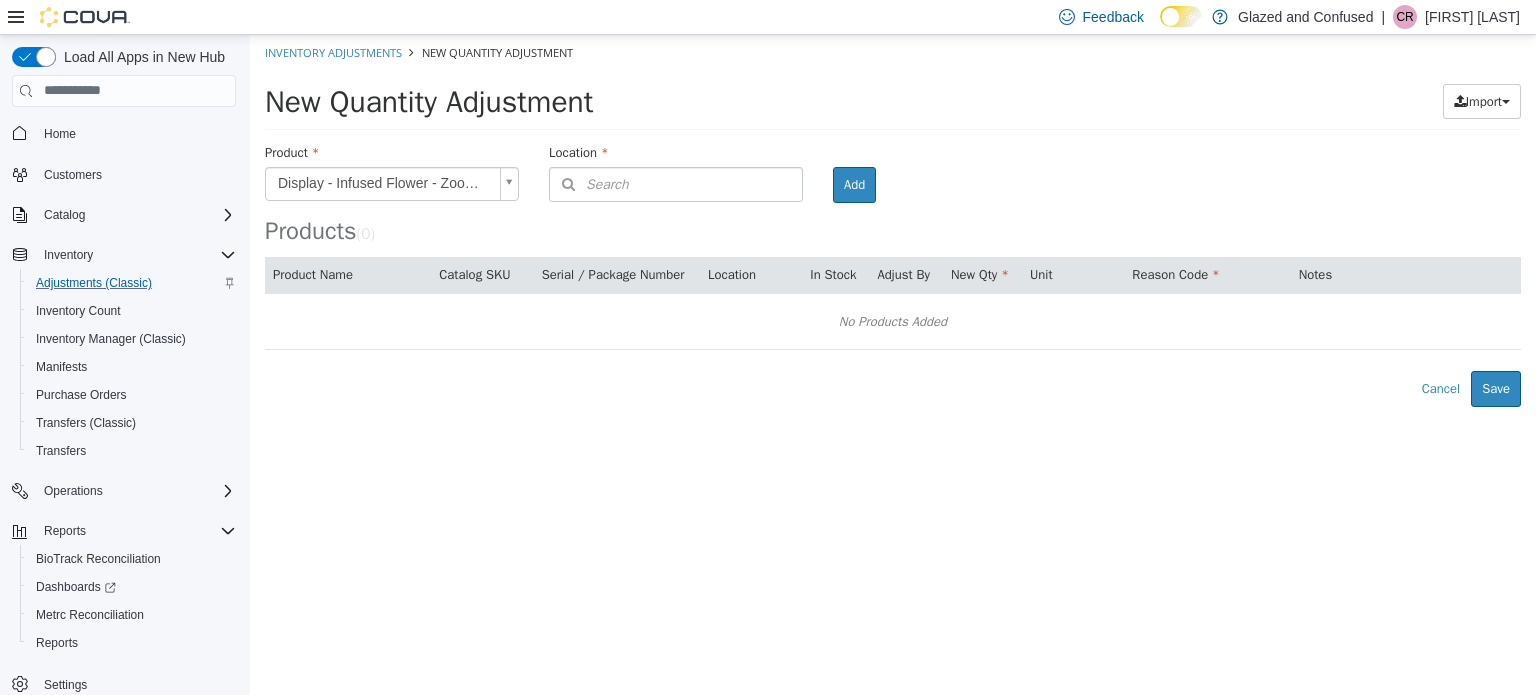 click on "Location" at bounding box center (676, 154) 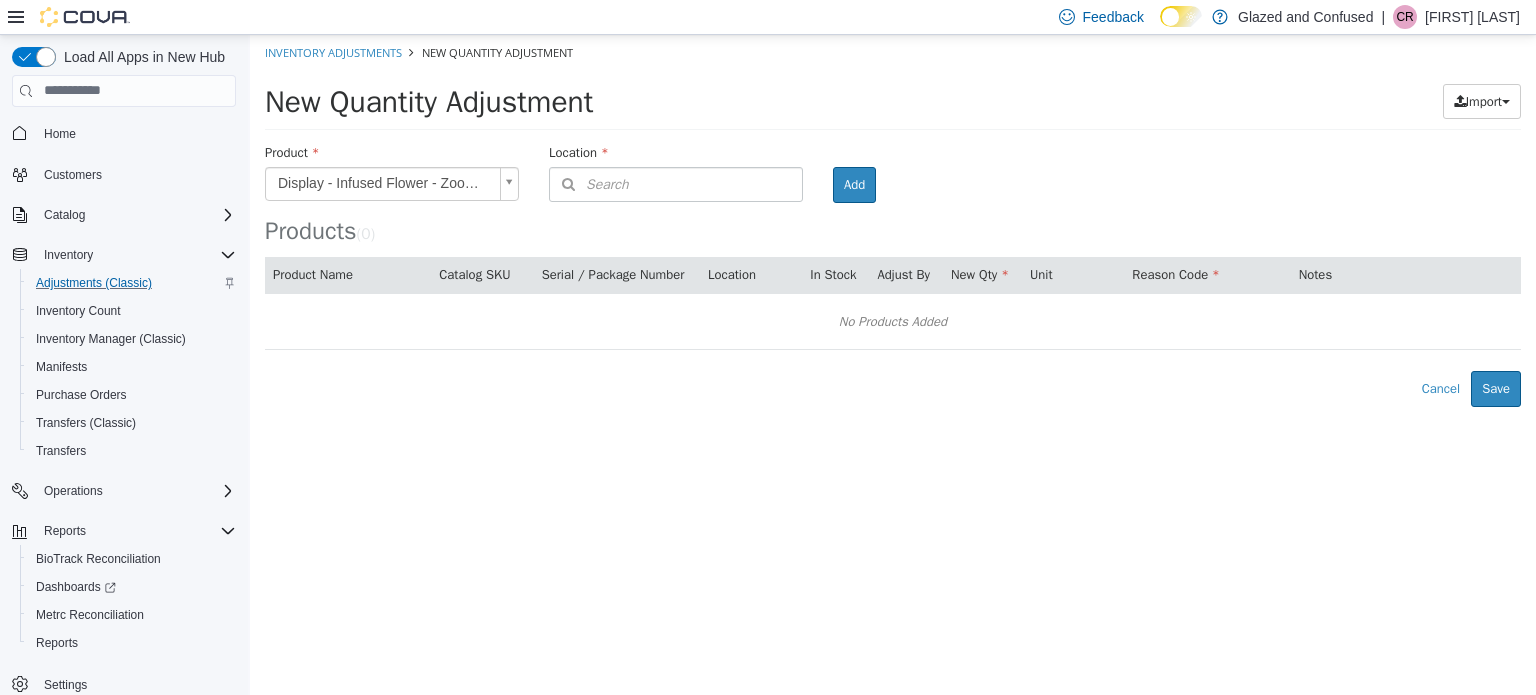 click on "Location" at bounding box center (676, 154) 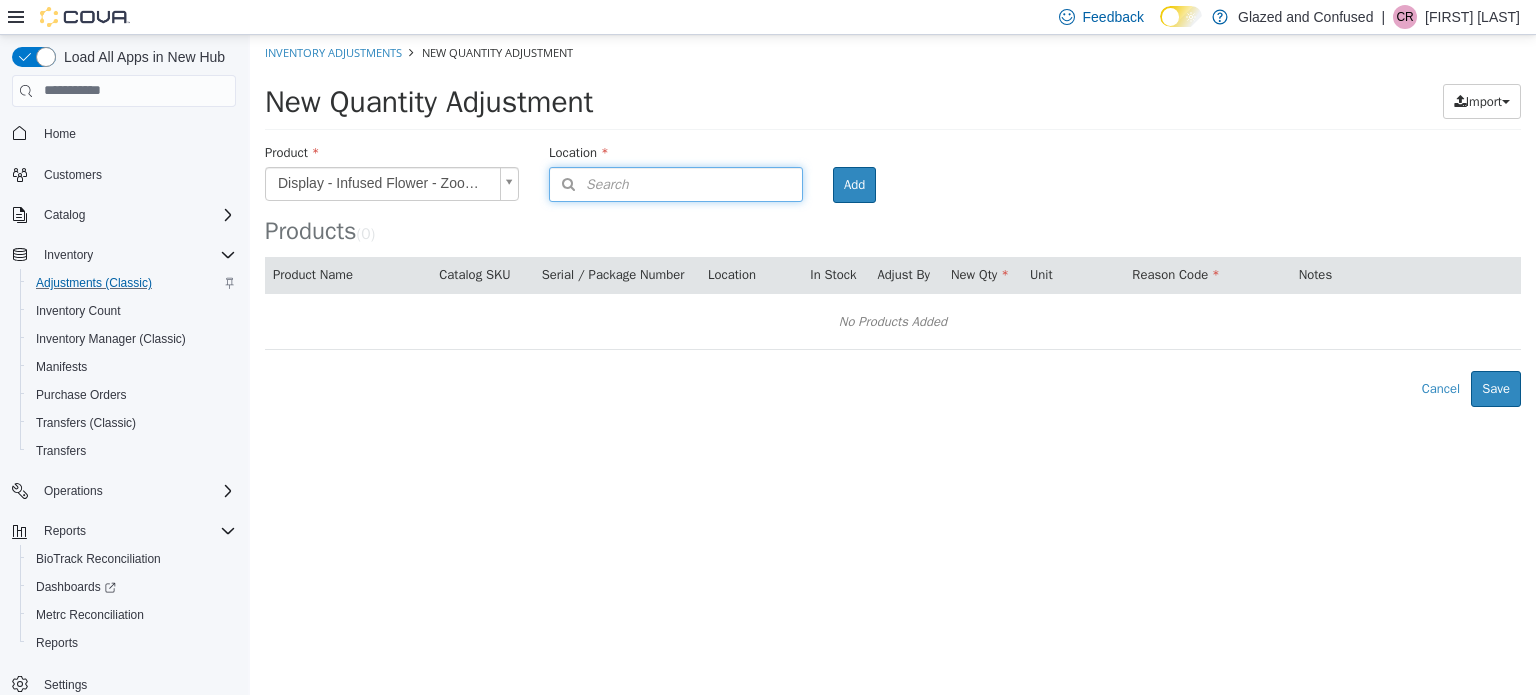 click on "Search" at bounding box center [676, 183] 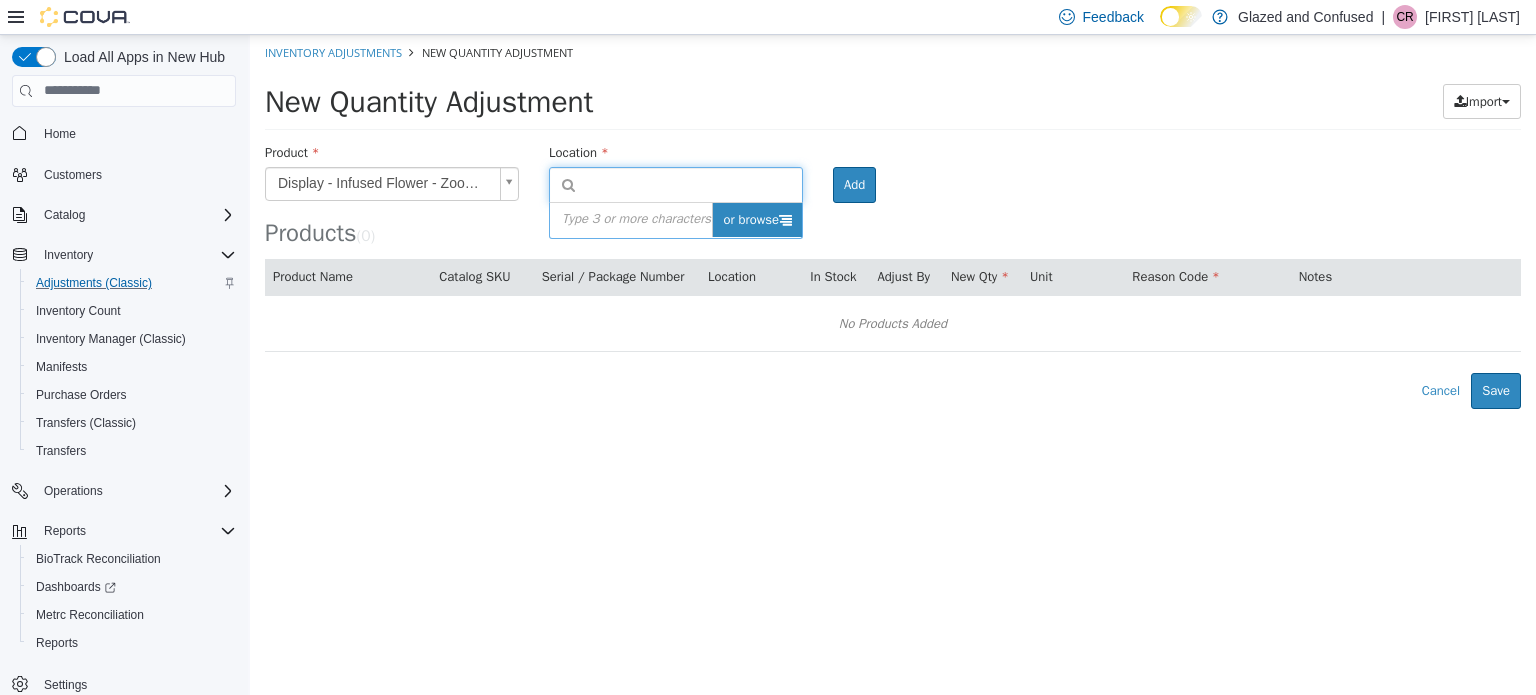 click on "or browse" at bounding box center [757, 219] 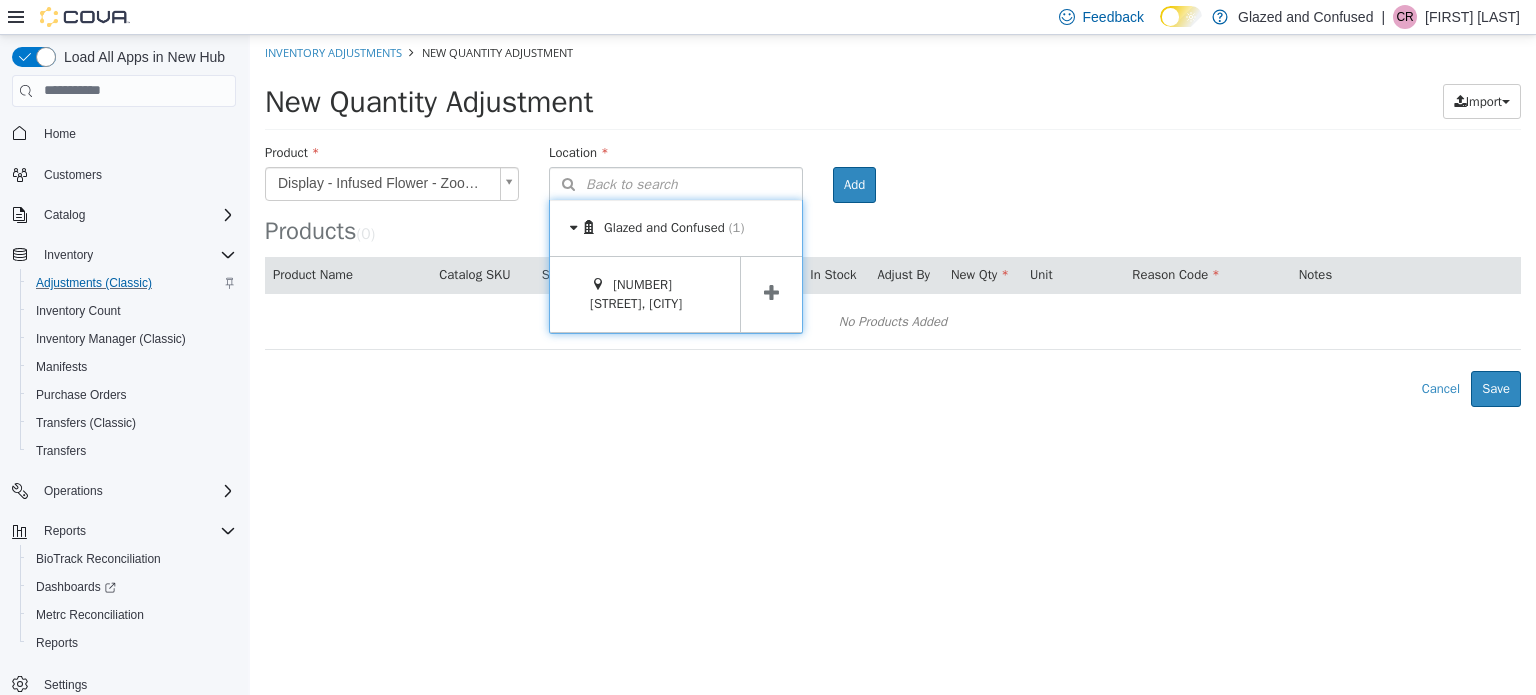 click at bounding box center (771, 292) 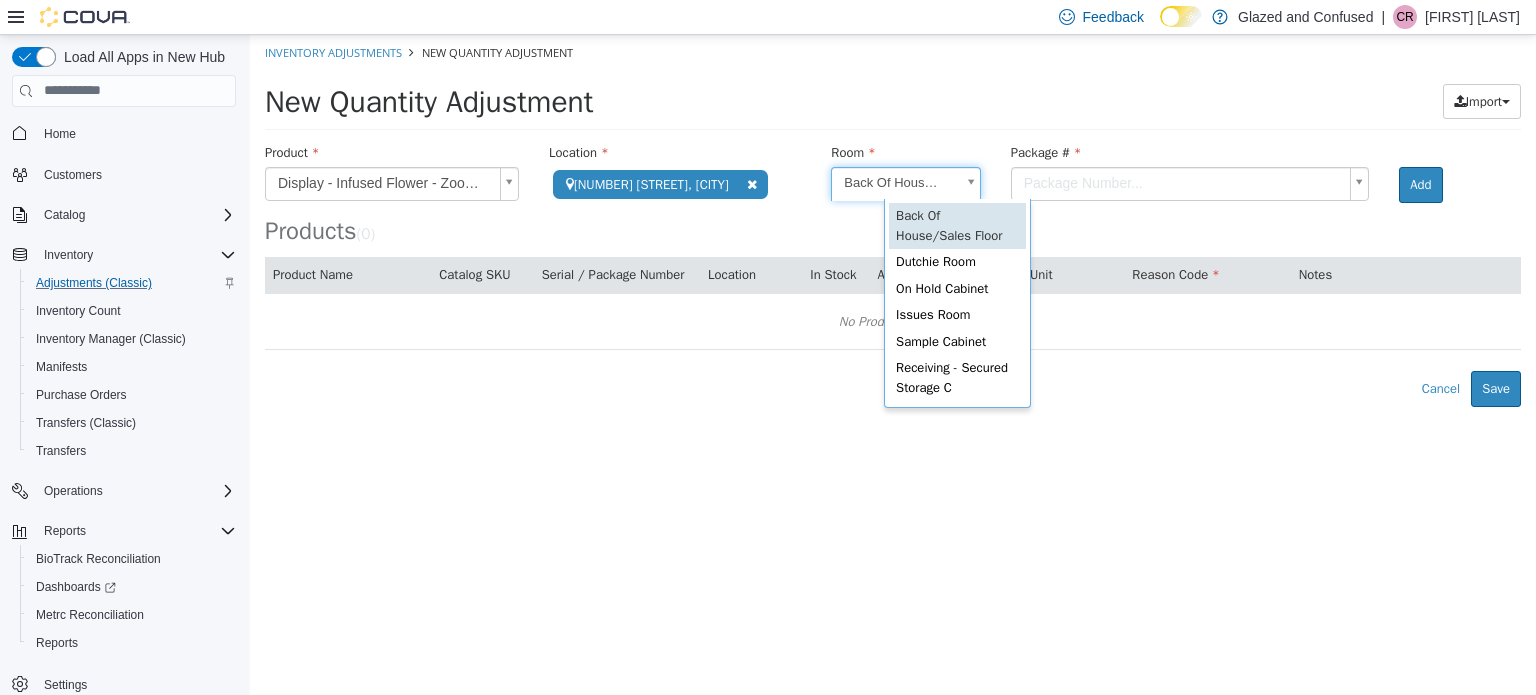 click on "**********" at bounding box center [893, 220] 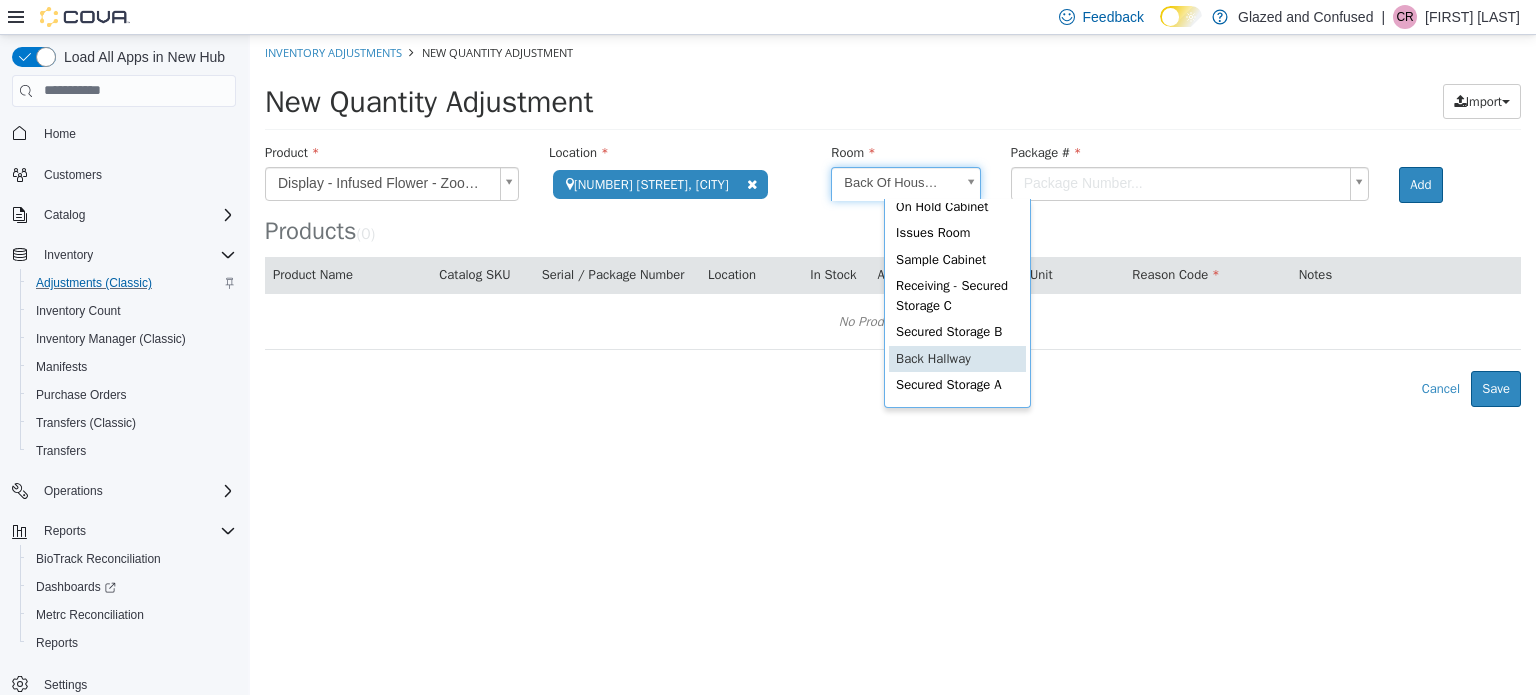 scroll, scrollTop: 176, scrollLeft: 0, axis: vertical 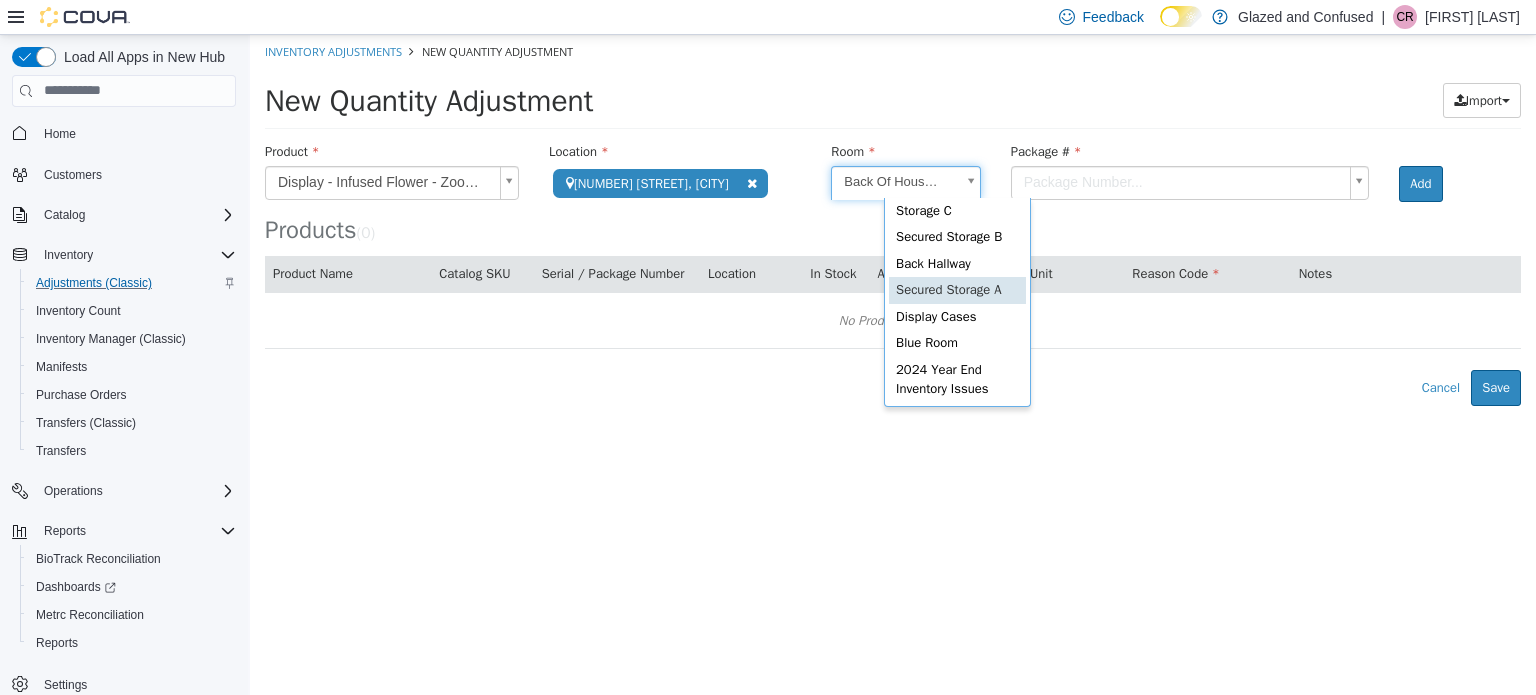 drag, startPoint x: 992, startPoint y: 287, endPoint x: 1002, endPoint y: 281, distance: 11.661903 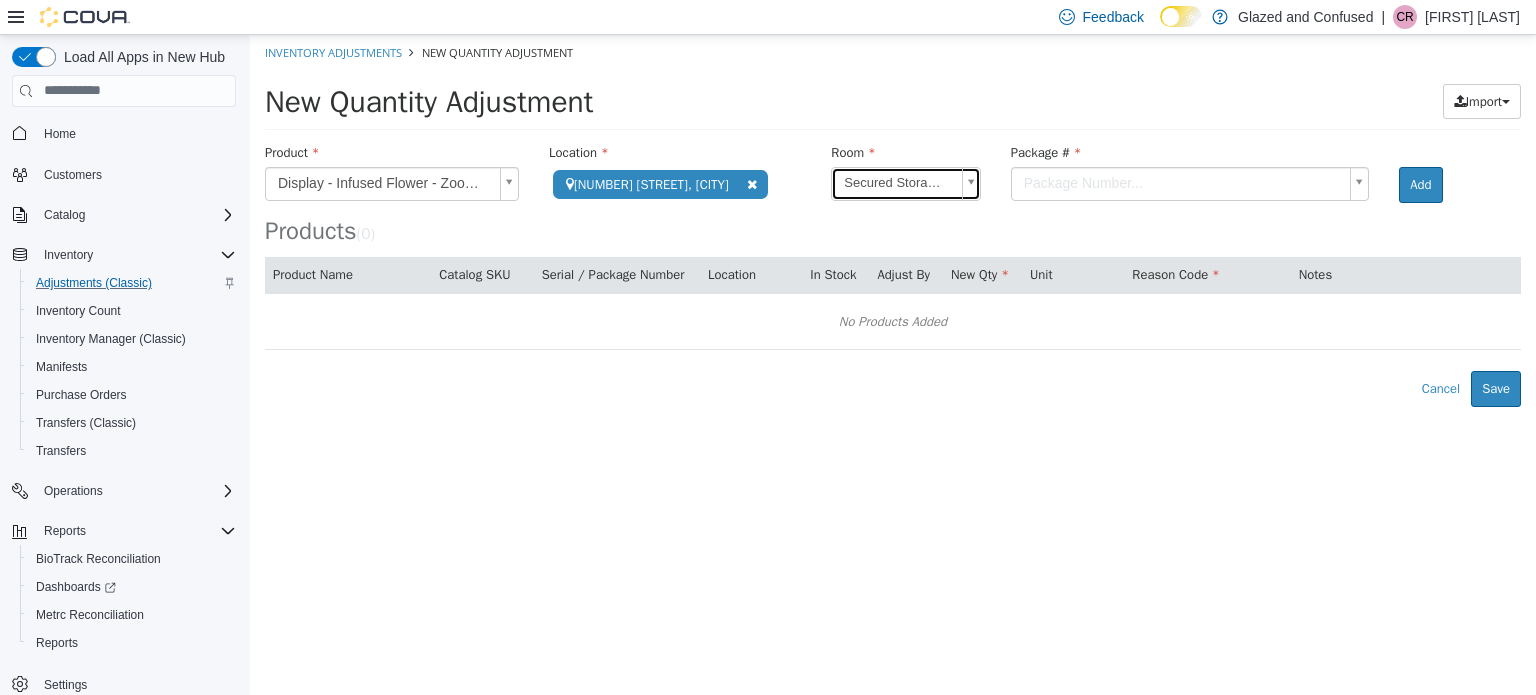 scroll, scrollTop: 0, scrollLeft: 0, axis: both 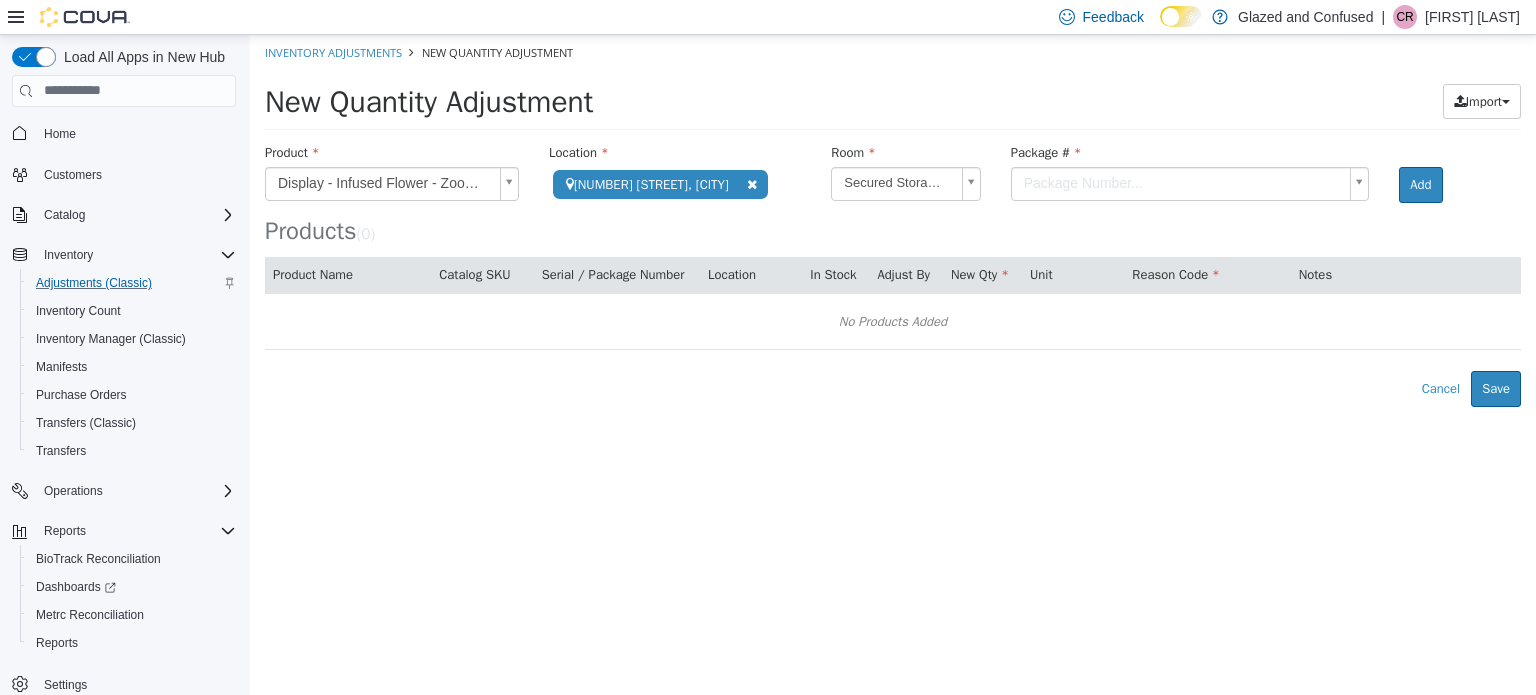 drag, startPoint x: 1149, startPoint y: 203, endPoint x: 1176, endPoint y: 187, distance: 31.38471 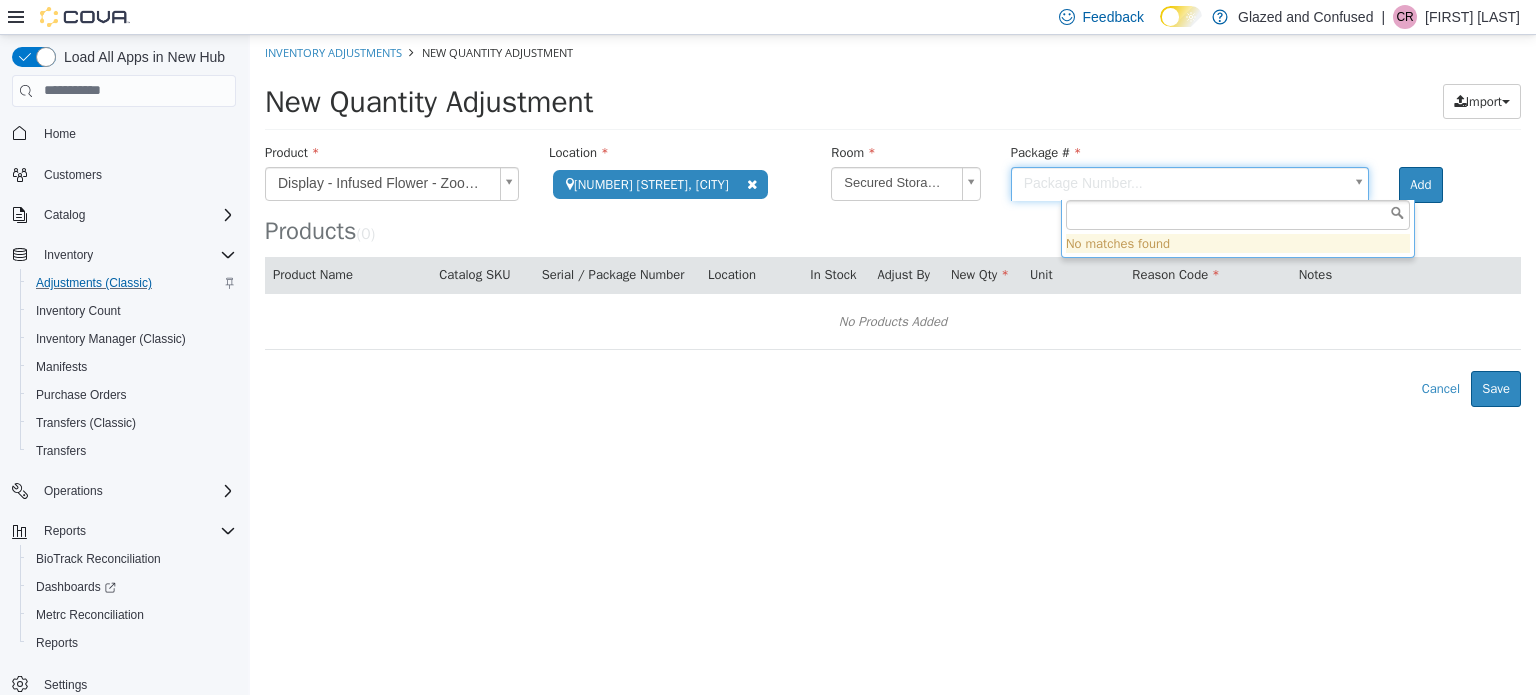 click on "**********" at bounding box center (893, 220) 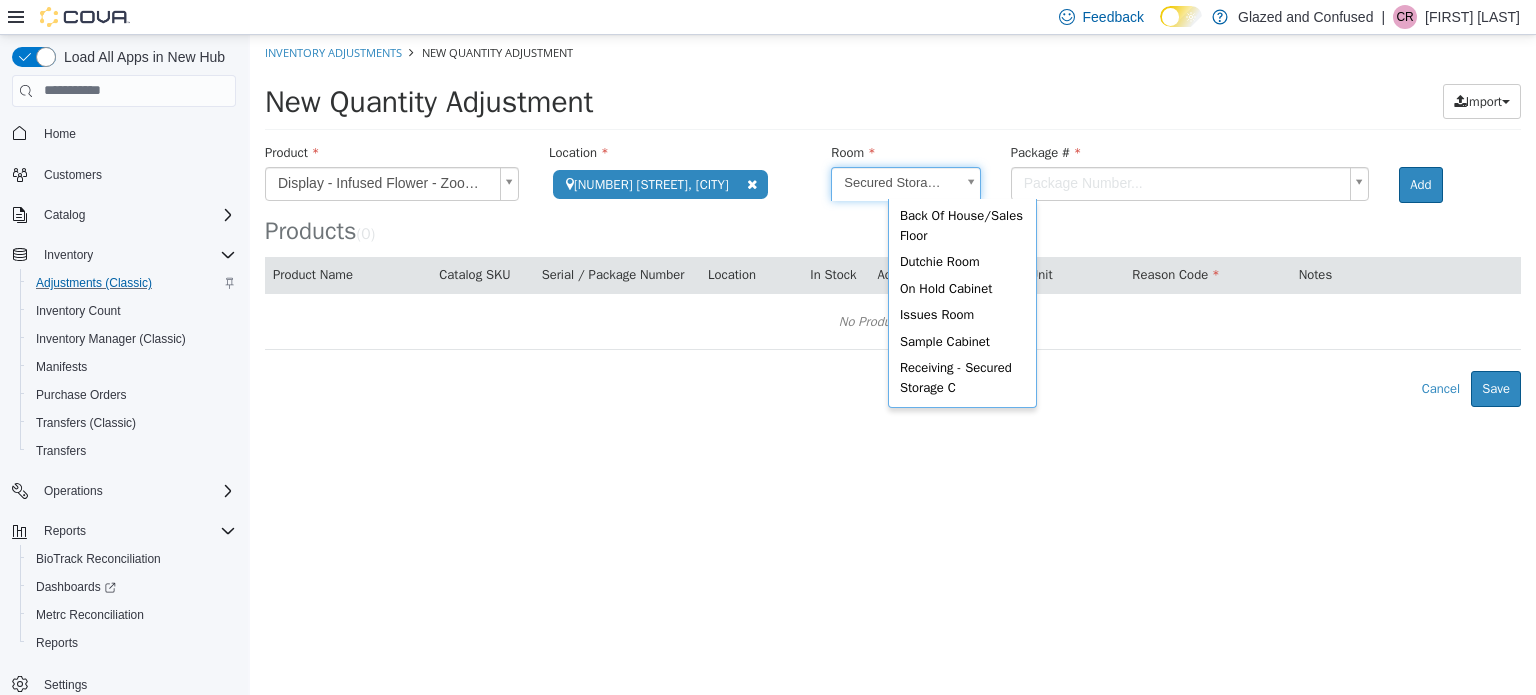 click on "**********" at bounding box center (893, 220) 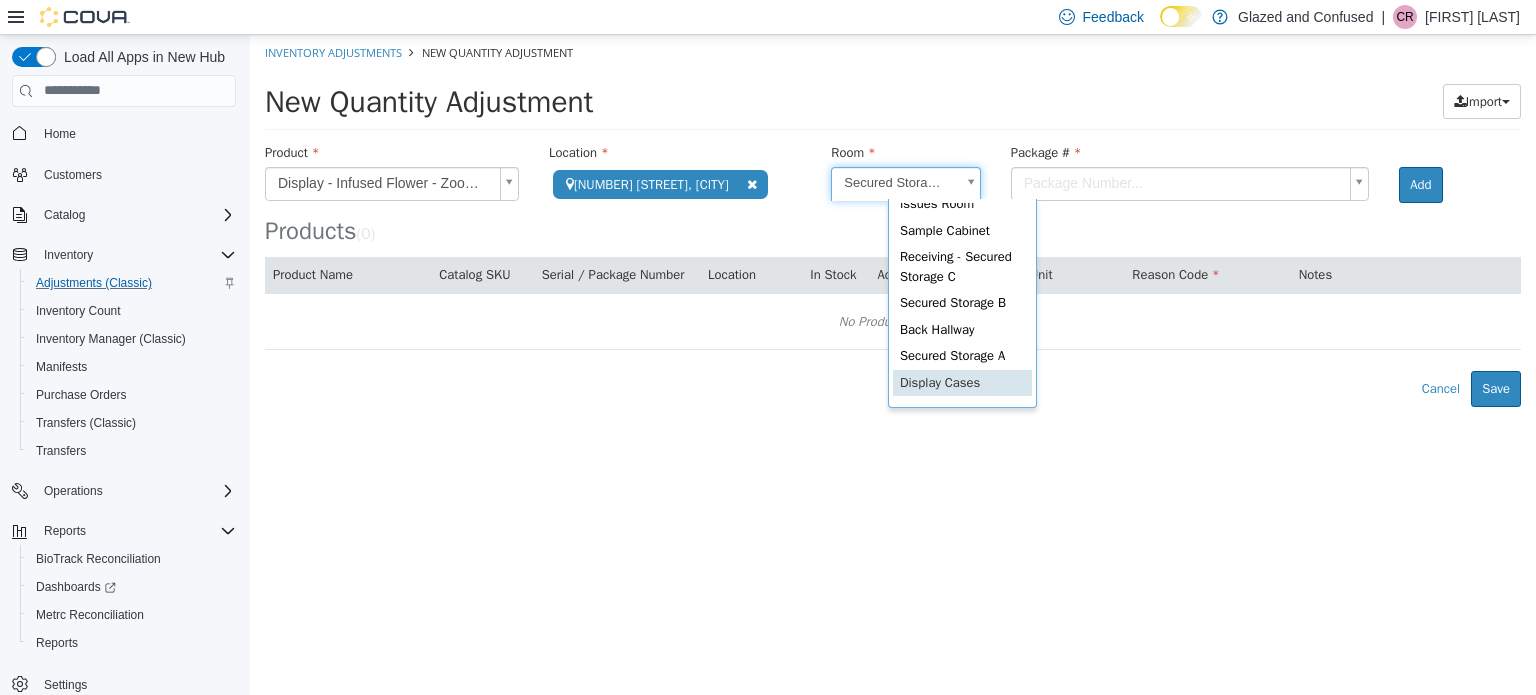scroll, scrollTop: 145, scrollLeft: 0, axis: vertical 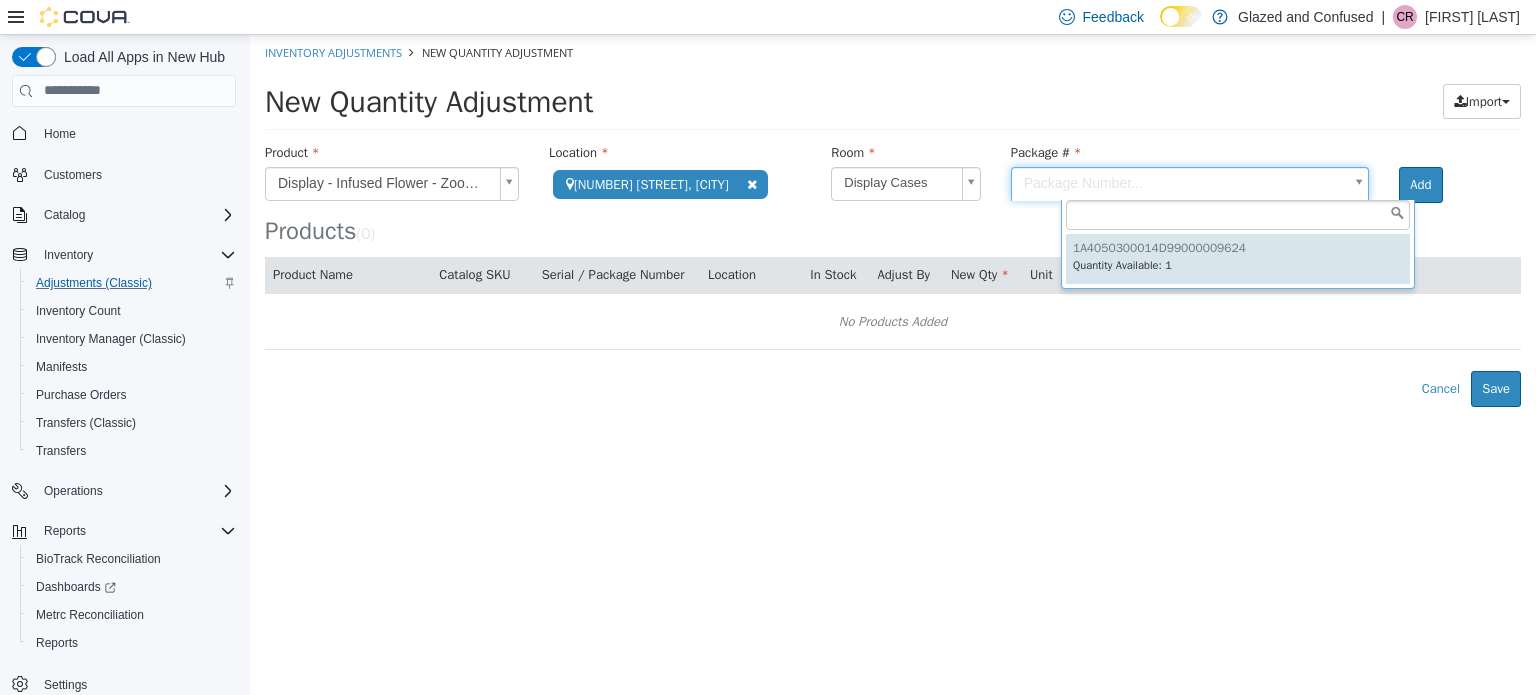 click on "**********" at bounding box center [893, 220] 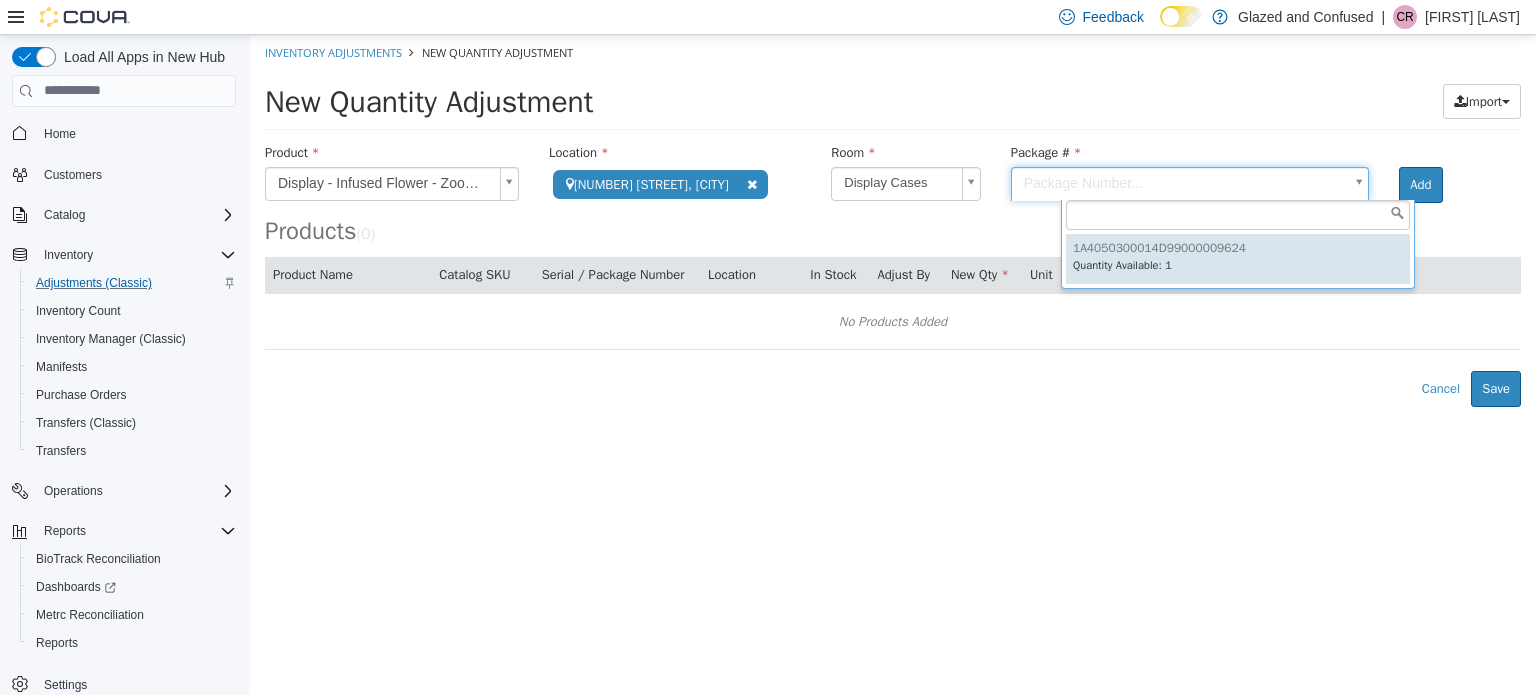 type on "**********" 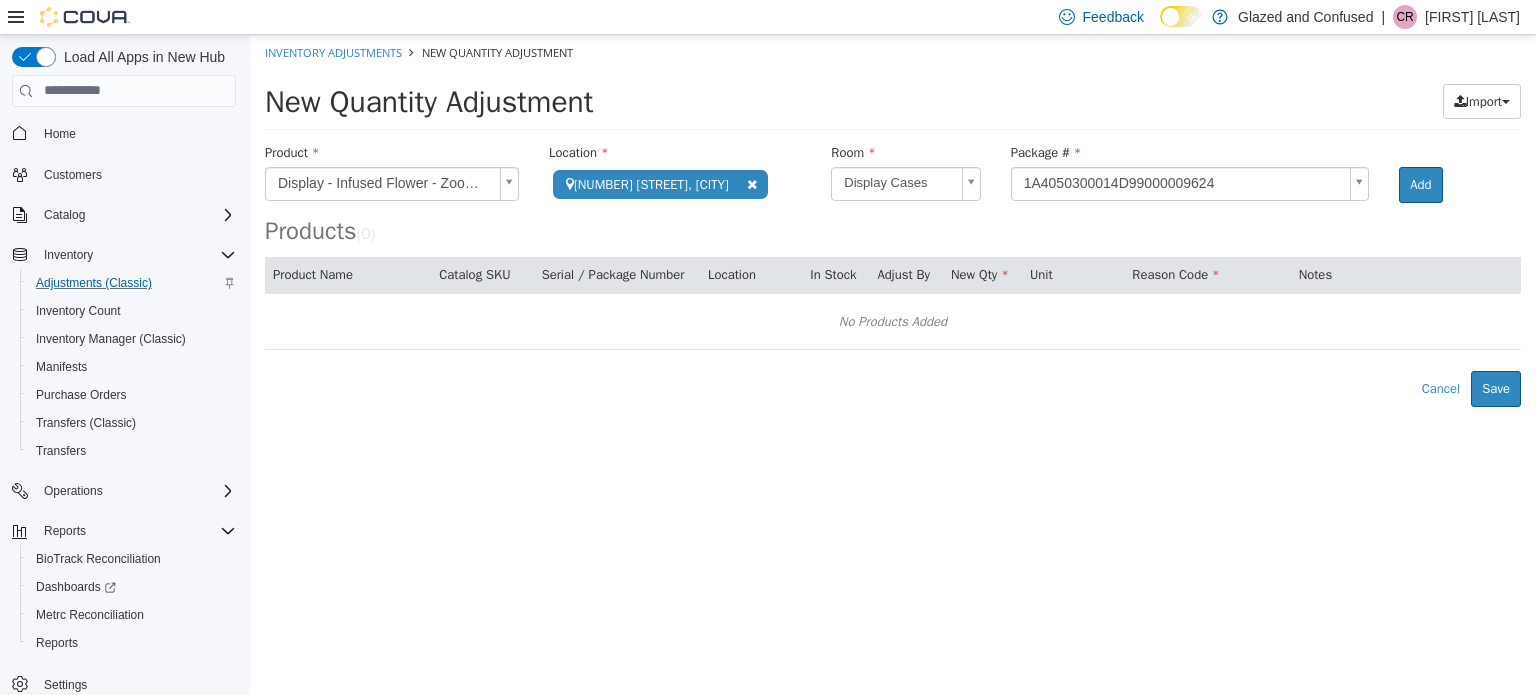 click on "Products  ( 0 )" at bounding box center (893, 193) 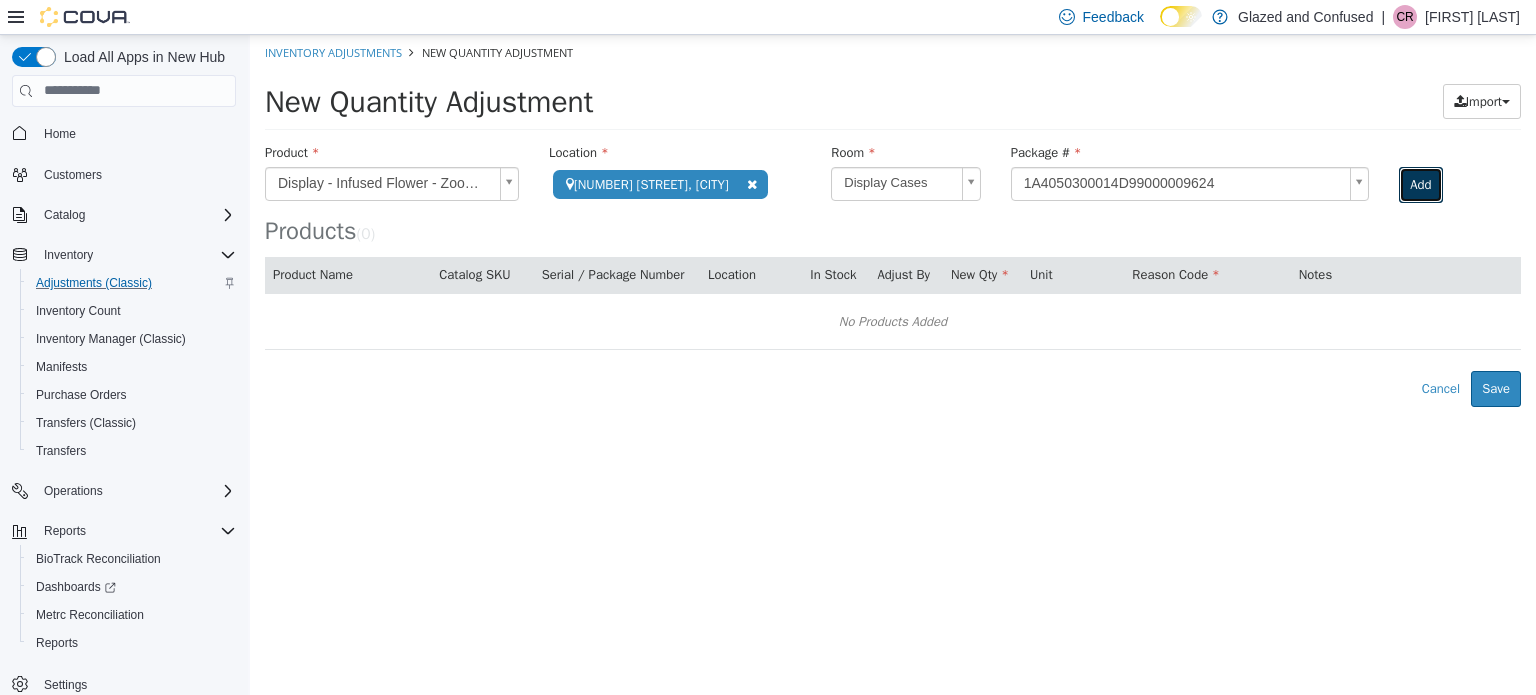 click on "Add" at bounding box center (1420, 184) 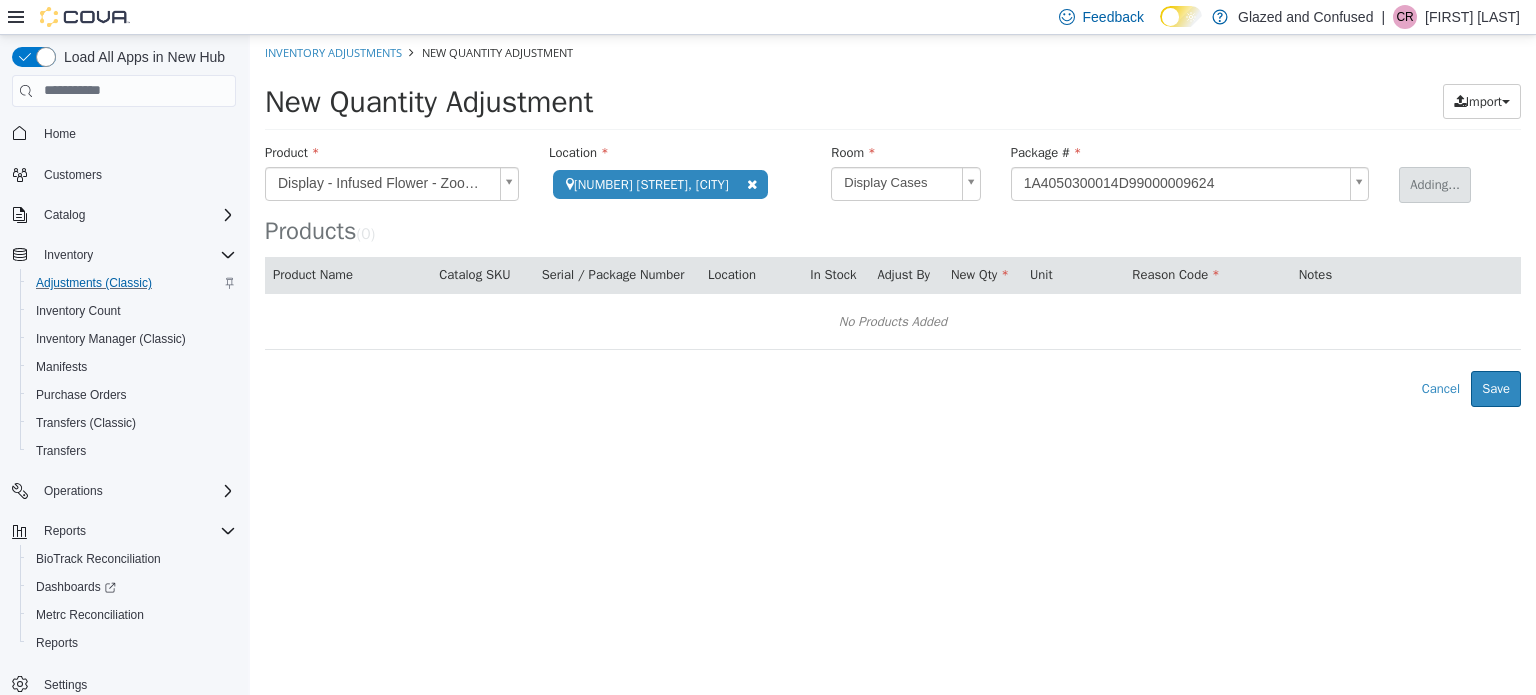 type 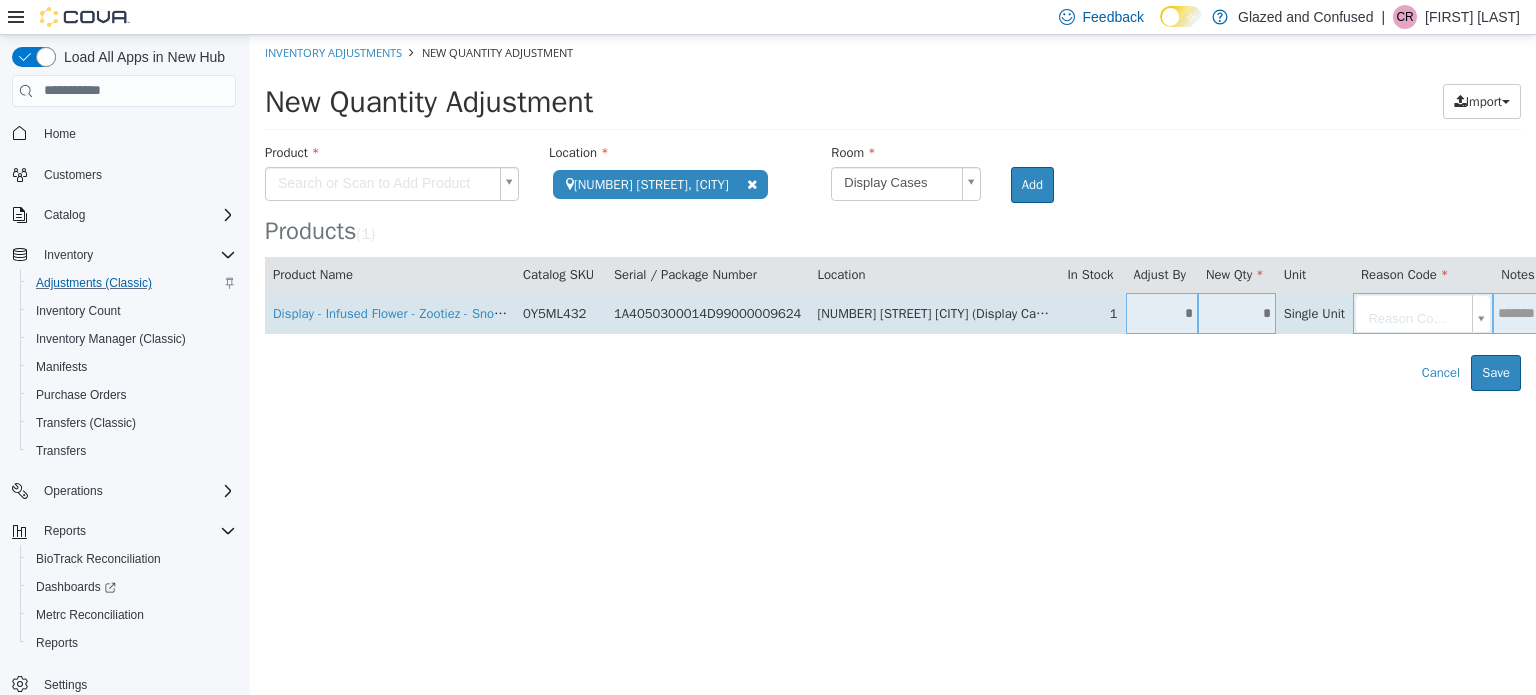click on "*" at bounding box center (1237, 312) 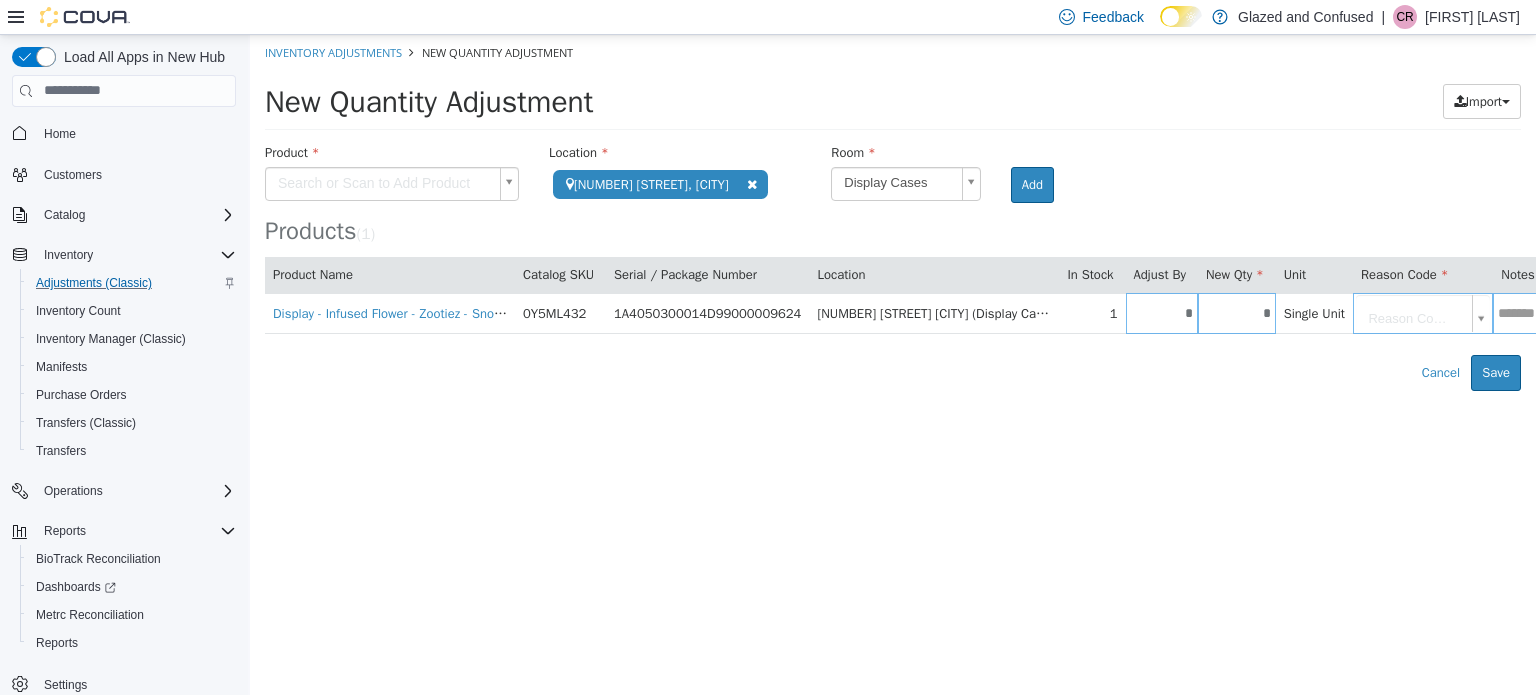 type on "*" 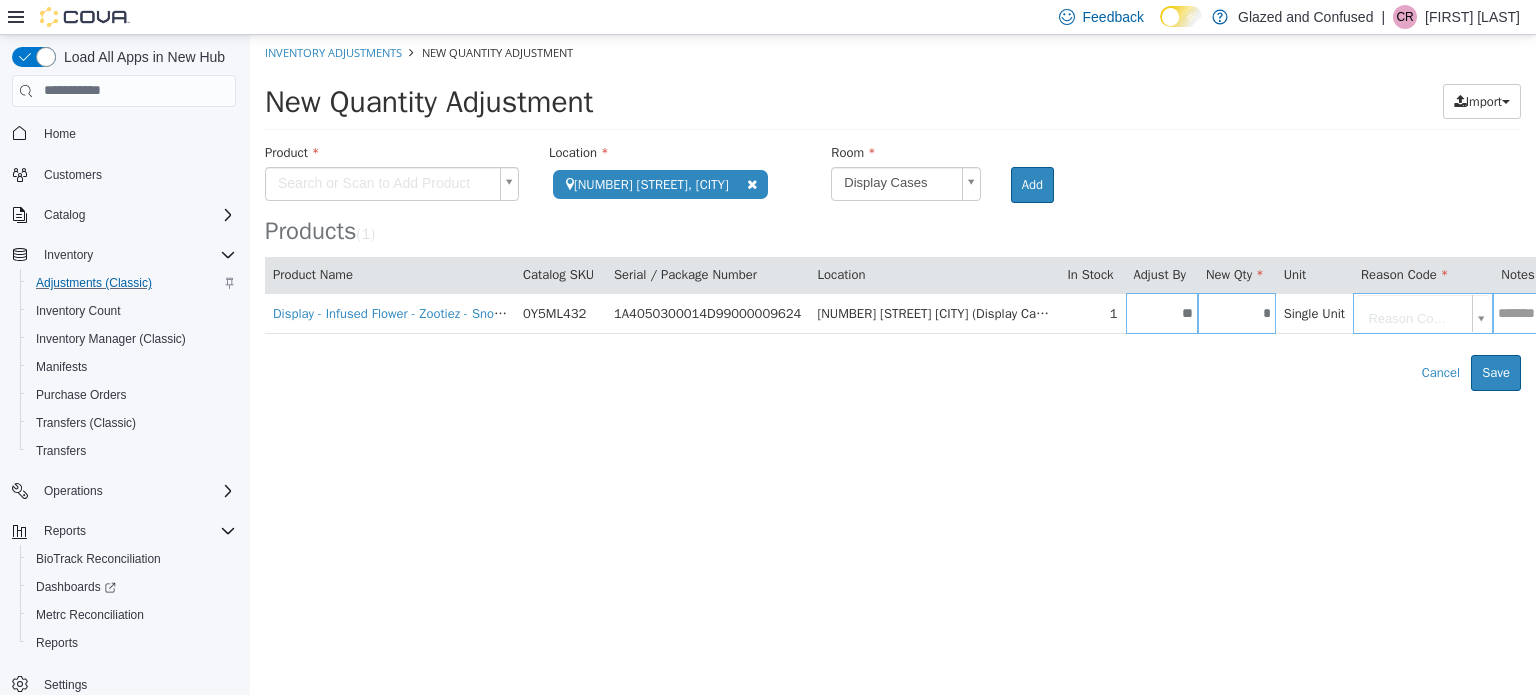 drag, startPoint x: 1068, startPoint y: 434, endPoint x: 1332, endPoint y: 371, distance: 271.41296 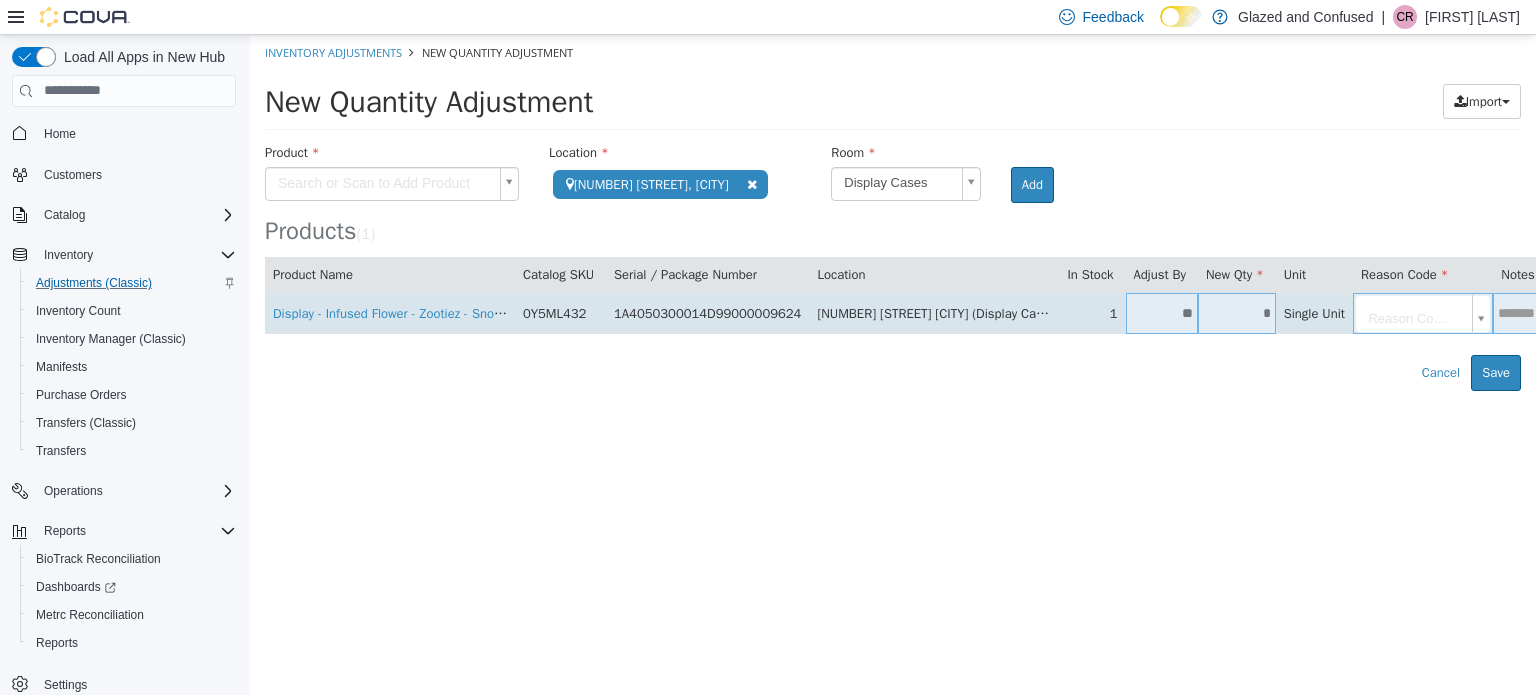 click on "**********" at bounding box center (893, 212) 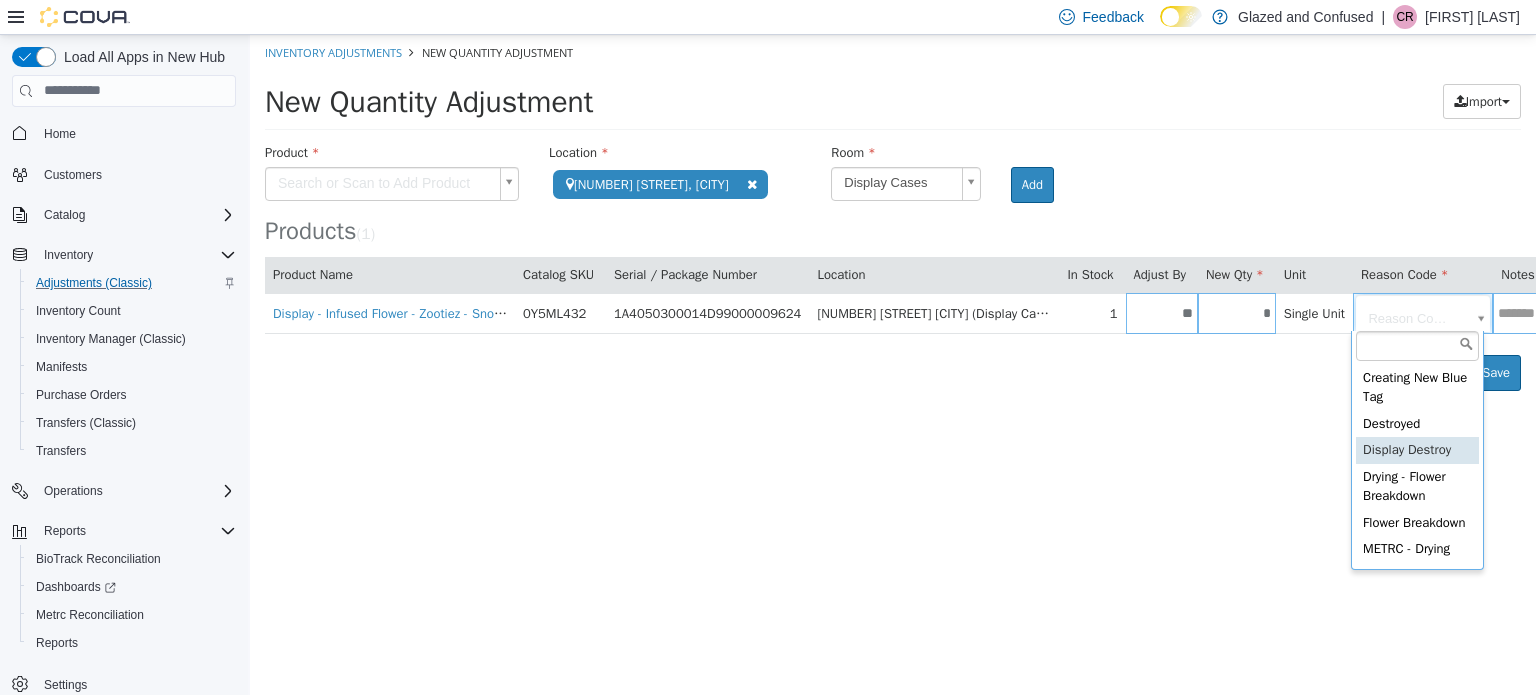 type on "**********" 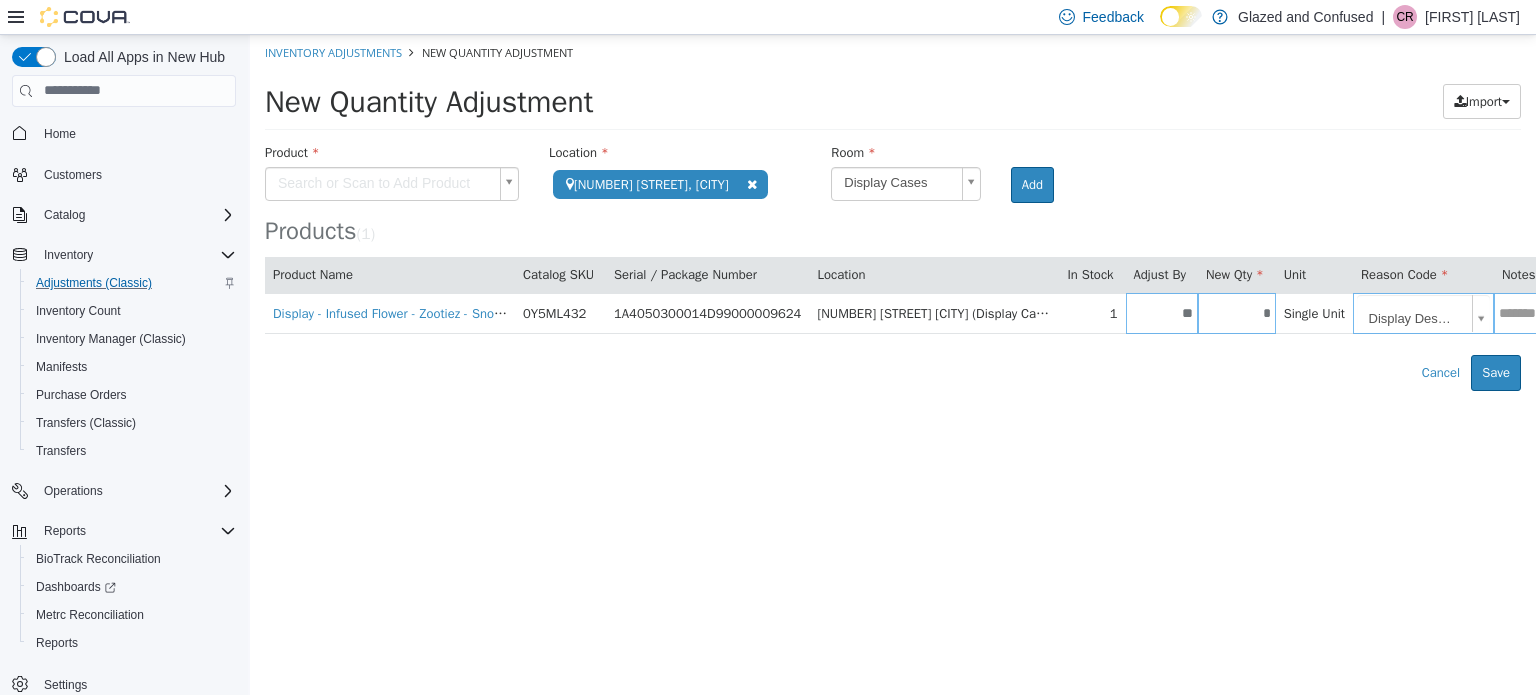 click on "**********" at bounding box center (893, 212) 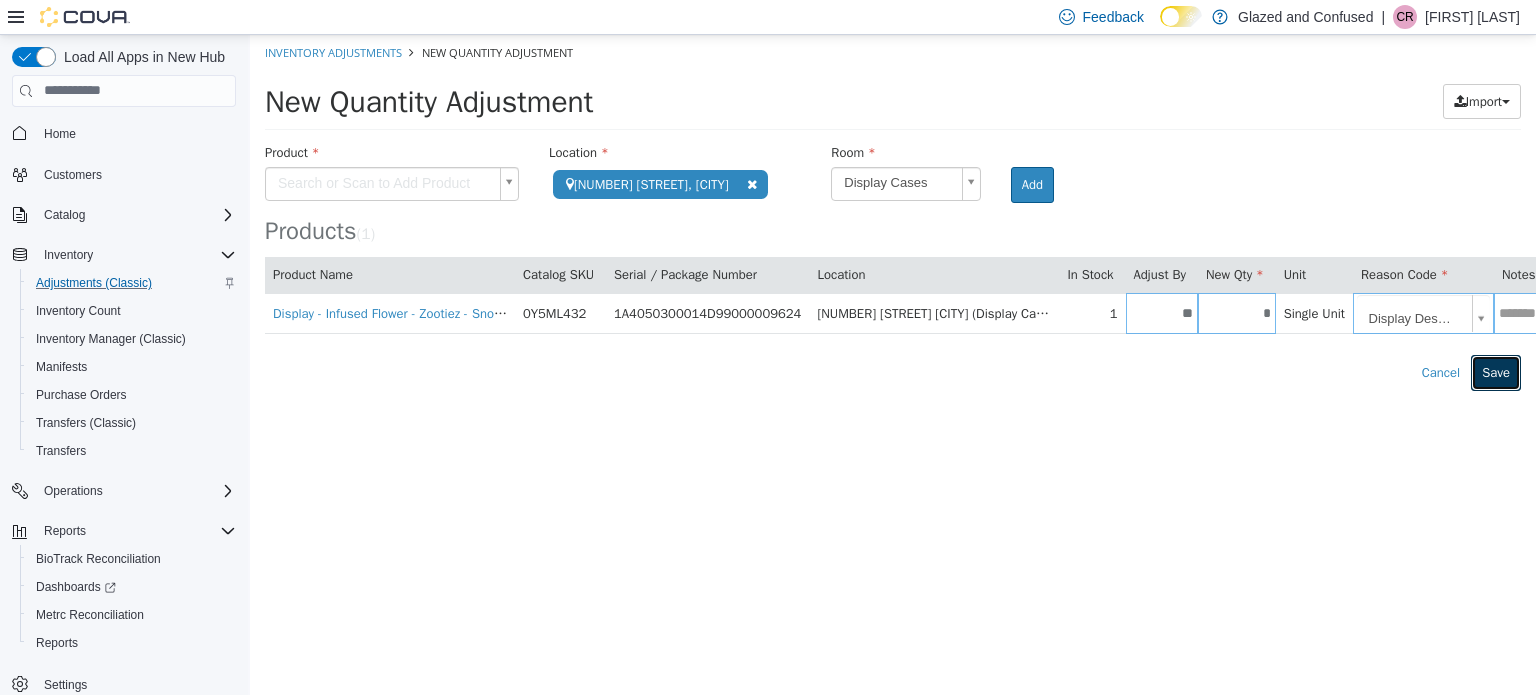 click on "Save" at bounding box center (1496, 372) 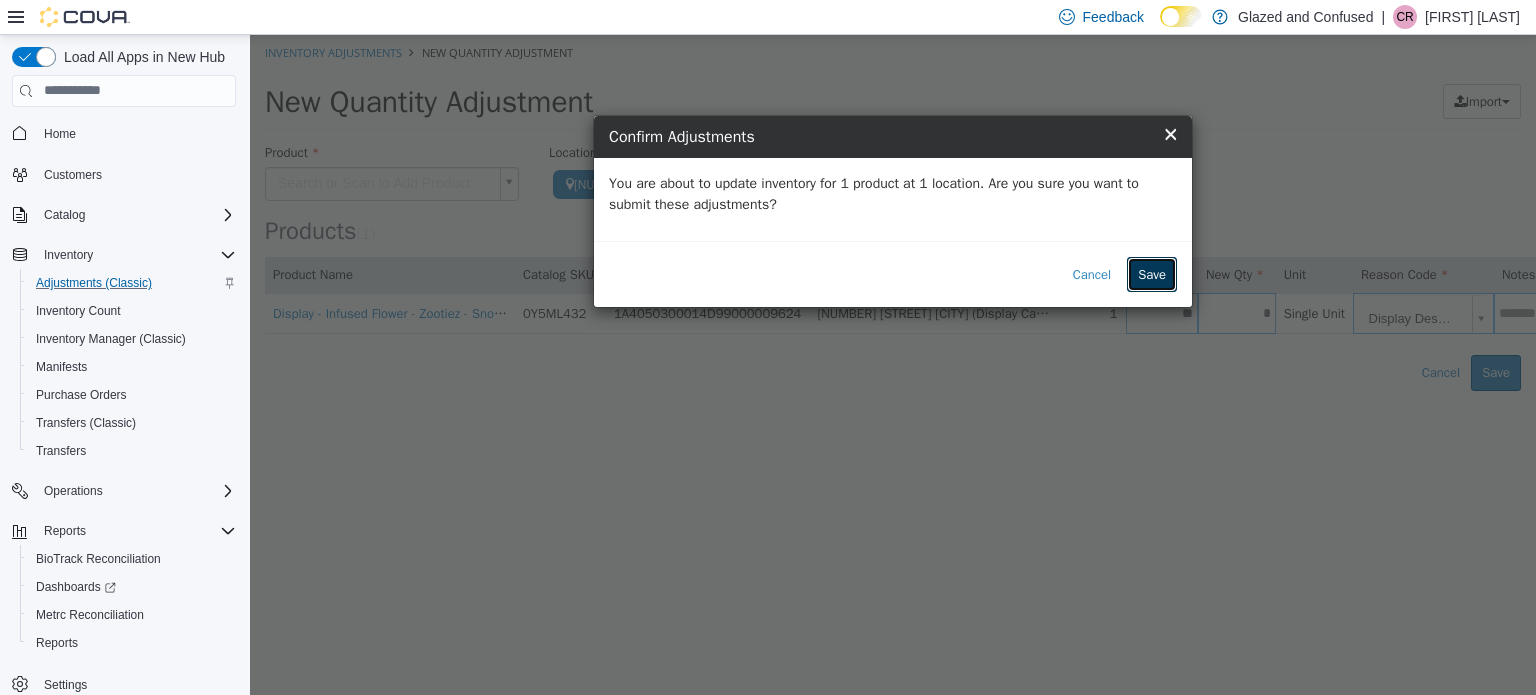 click on "Save" at bounding box center [1152, 274] 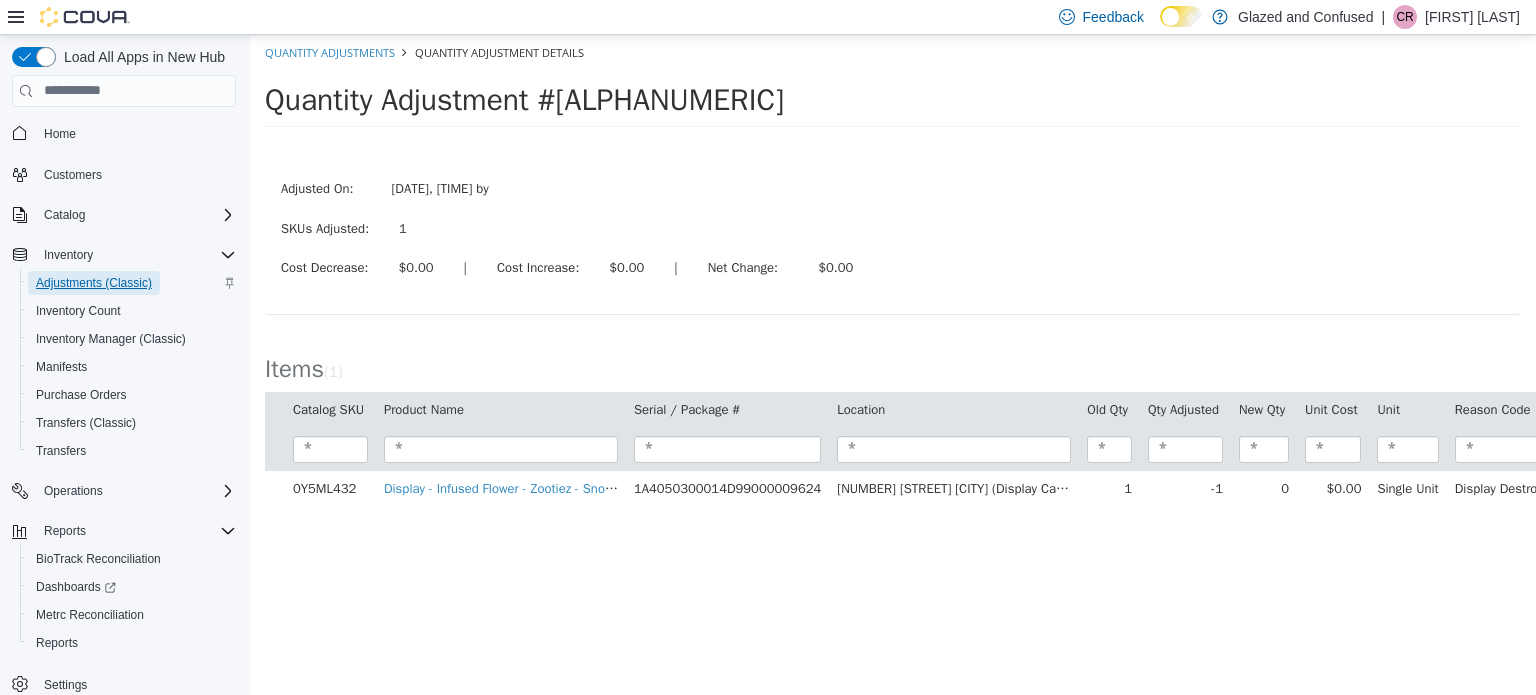click on "Adjustments (Classic)" at bounding box center (94, 283) 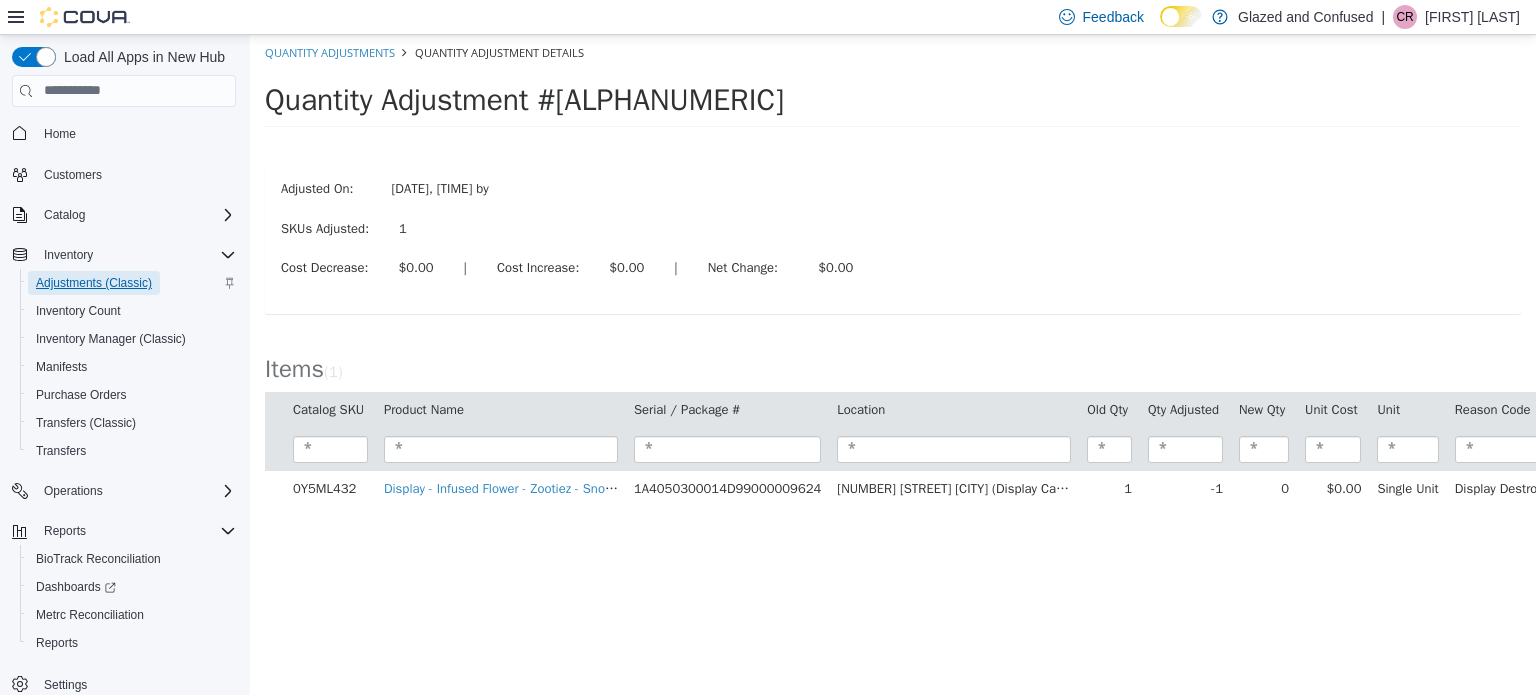 click on "Adjustments (Classic)" at bounding box center [94, 283] 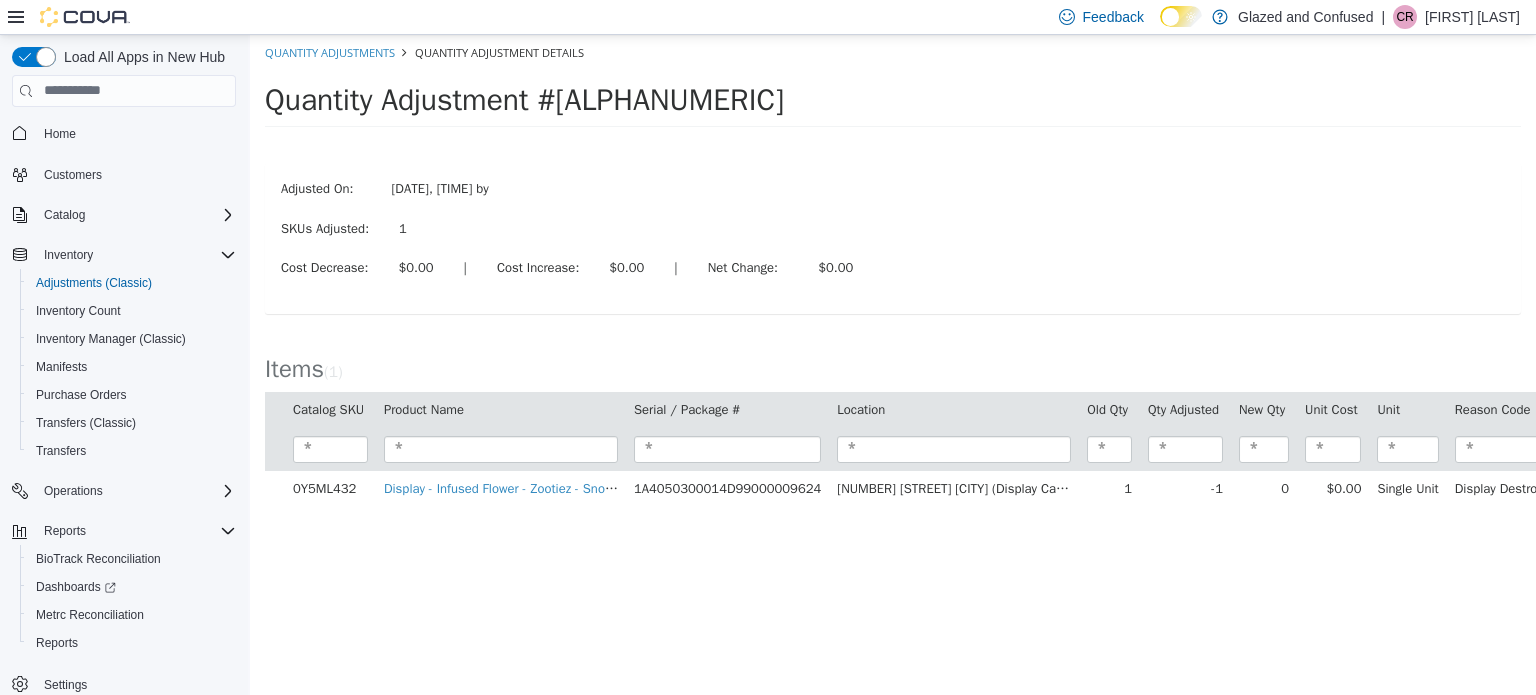 click on "Quantity Adjustments" at bounding box center [330, 52] 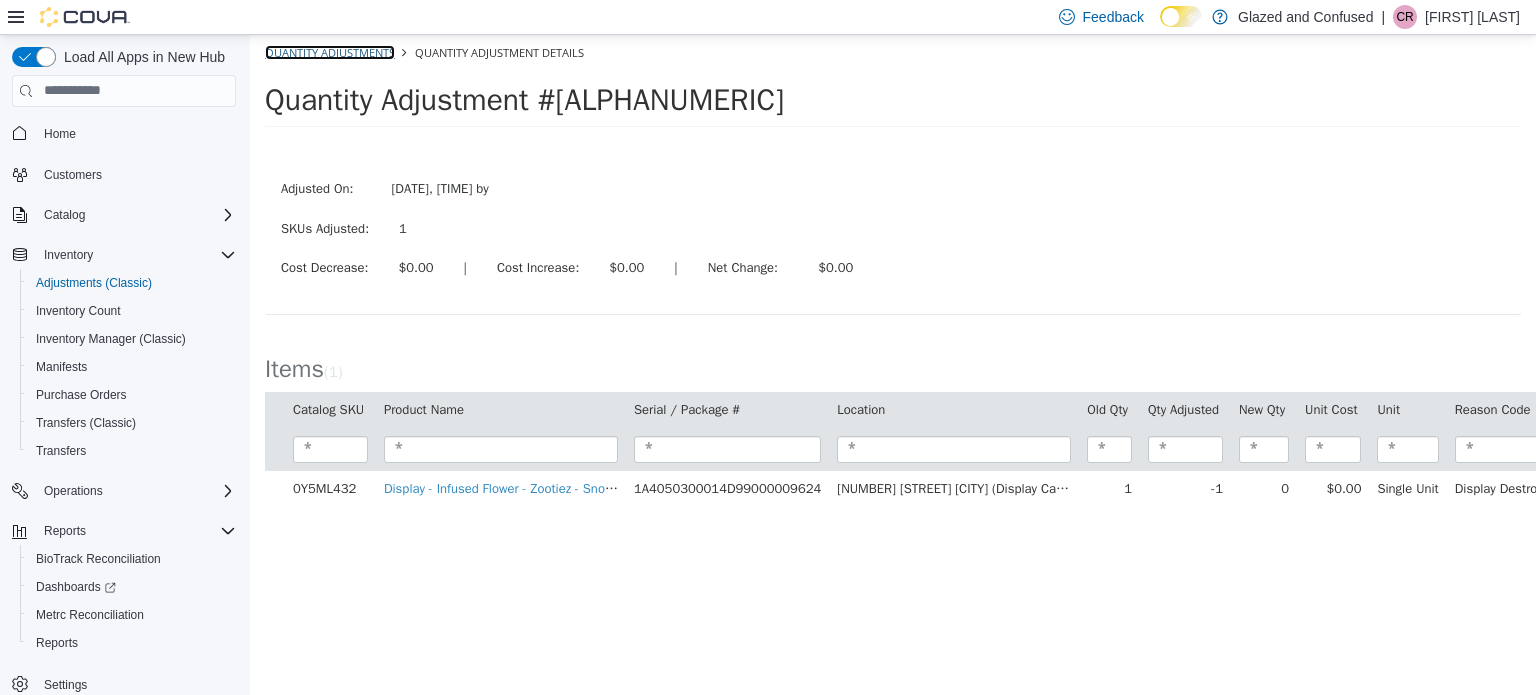 click on "Quantity Adjustments" at bounding box center (330, 51) 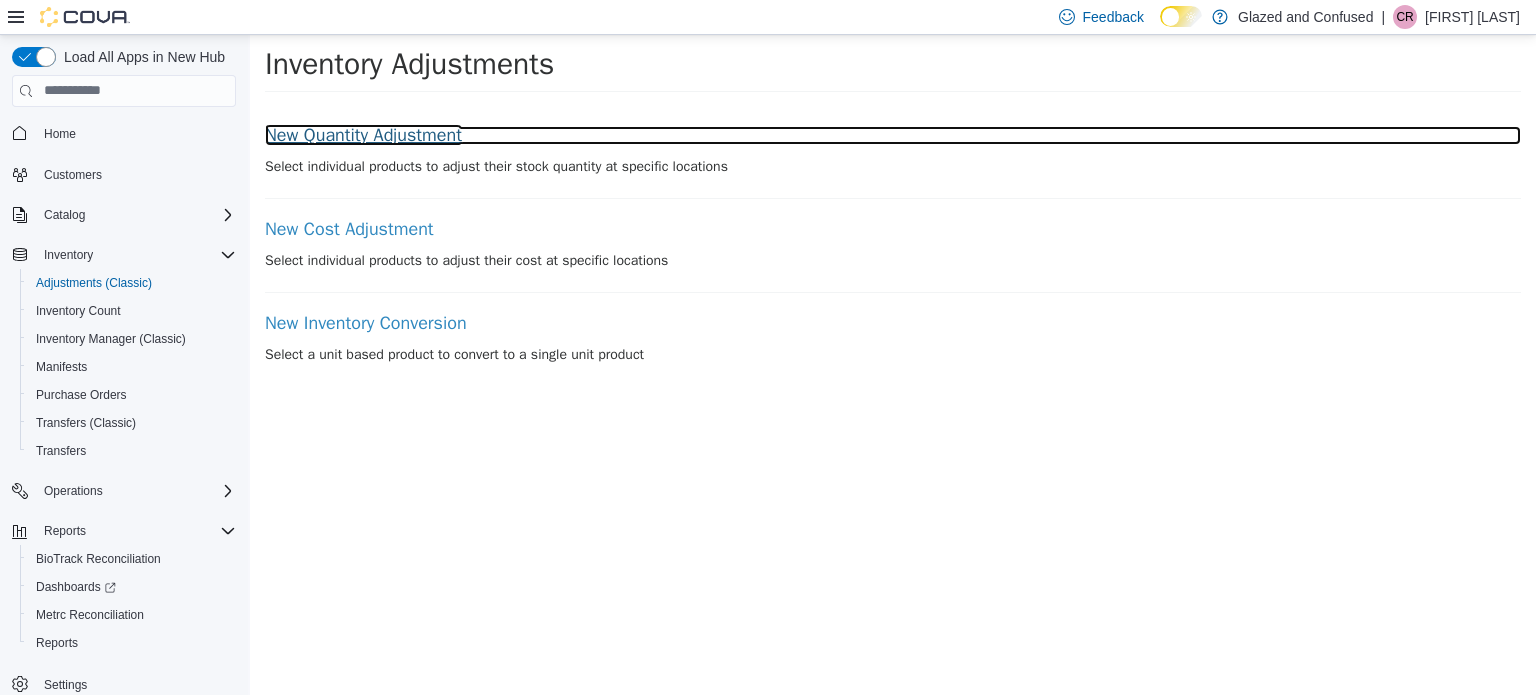click on "New Quantity Adjustment" at bounding box center [893, 135] 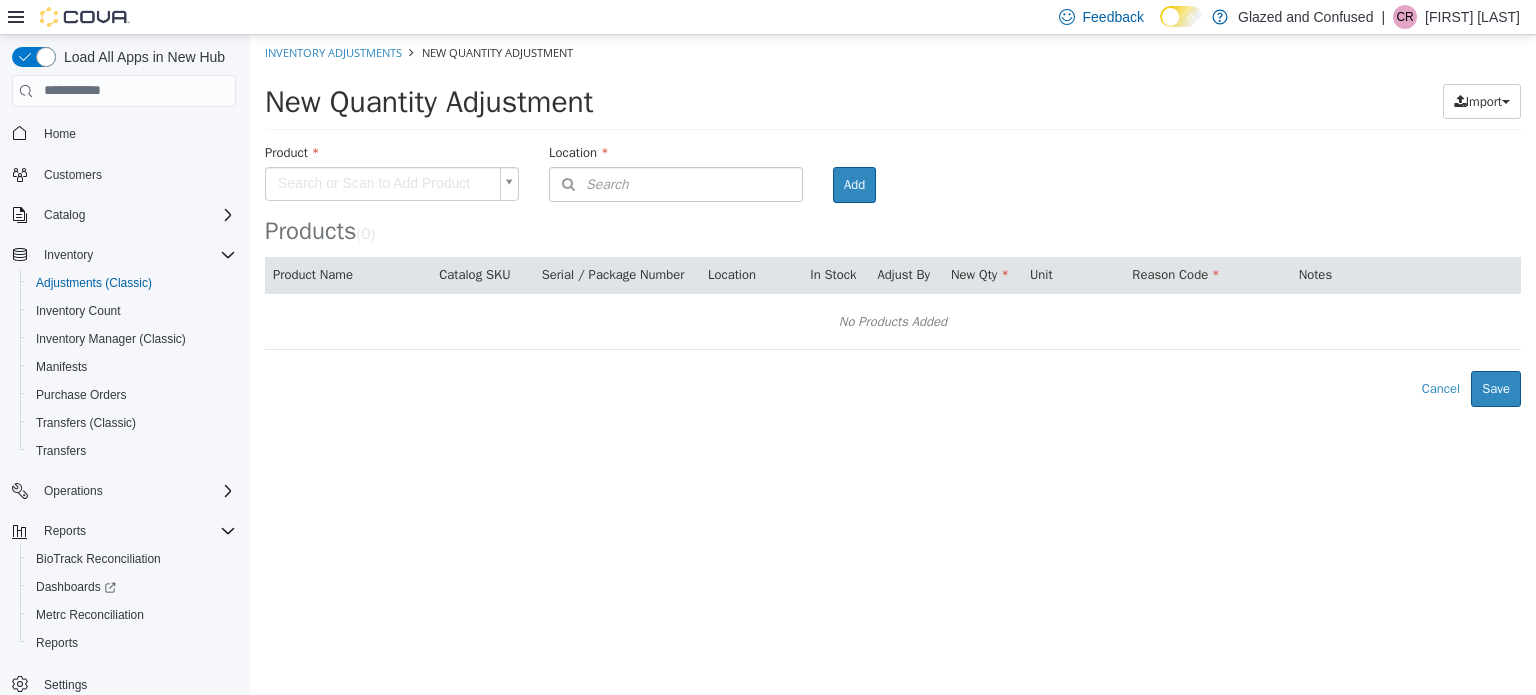 click on "×
The adjustment request was successfully processed.
Inventory Adjustments
New Quantity Adjustment
New Quantity Adjustment
Import  Inventory Export (.CSV) Package List (.TXT)
Product     Search or Scan to Add Product                             Location Search Type 3 or more characters or browse       Glazed and Confused     (1)         2465 US Highway 2 S, Crystal Falls         Room   Add Products  ( 0 ) Product Name Catalog SKU Serial / Package Number Location In Stock Adjust By New Qty Unit Reason Code Notes No Products Added Error saving adjustment please resolve the errors above. Cancel Save" at bounding box center [893, 220] 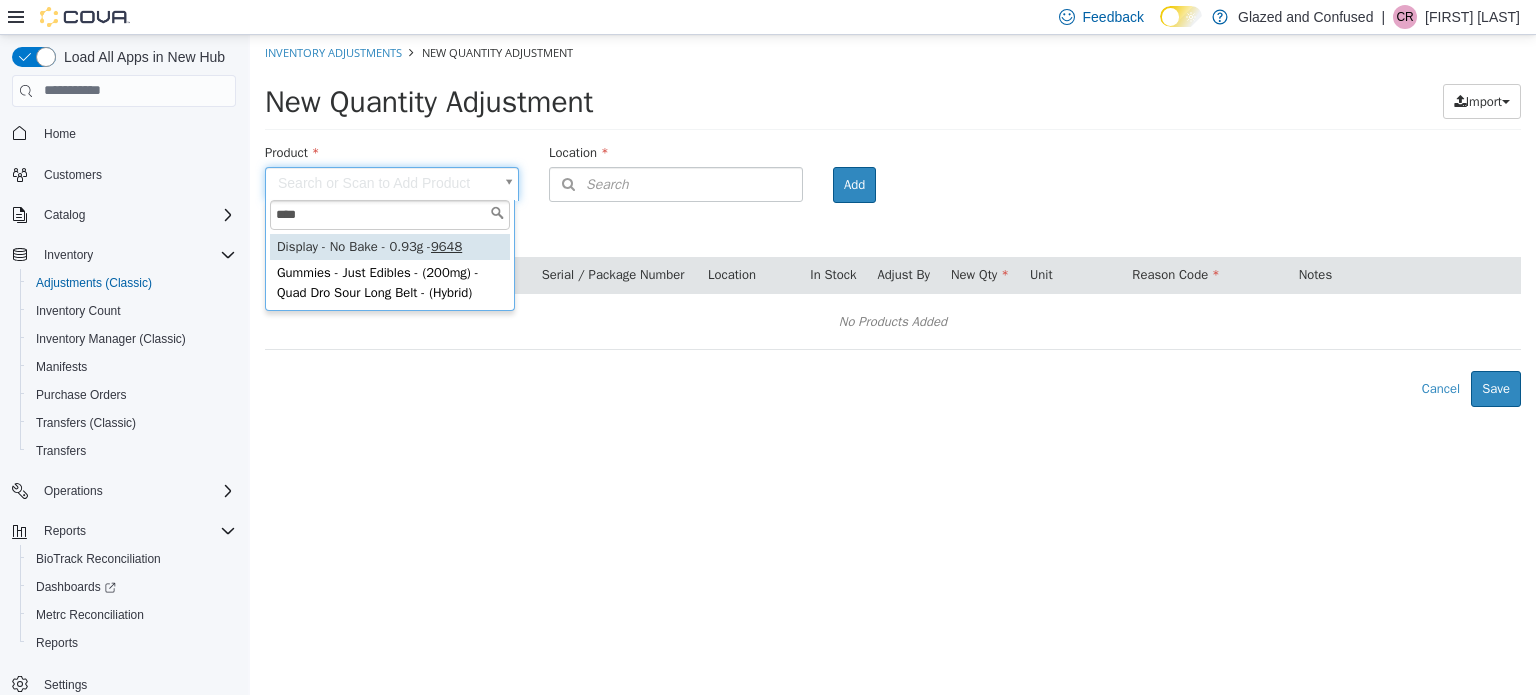 type on "****" 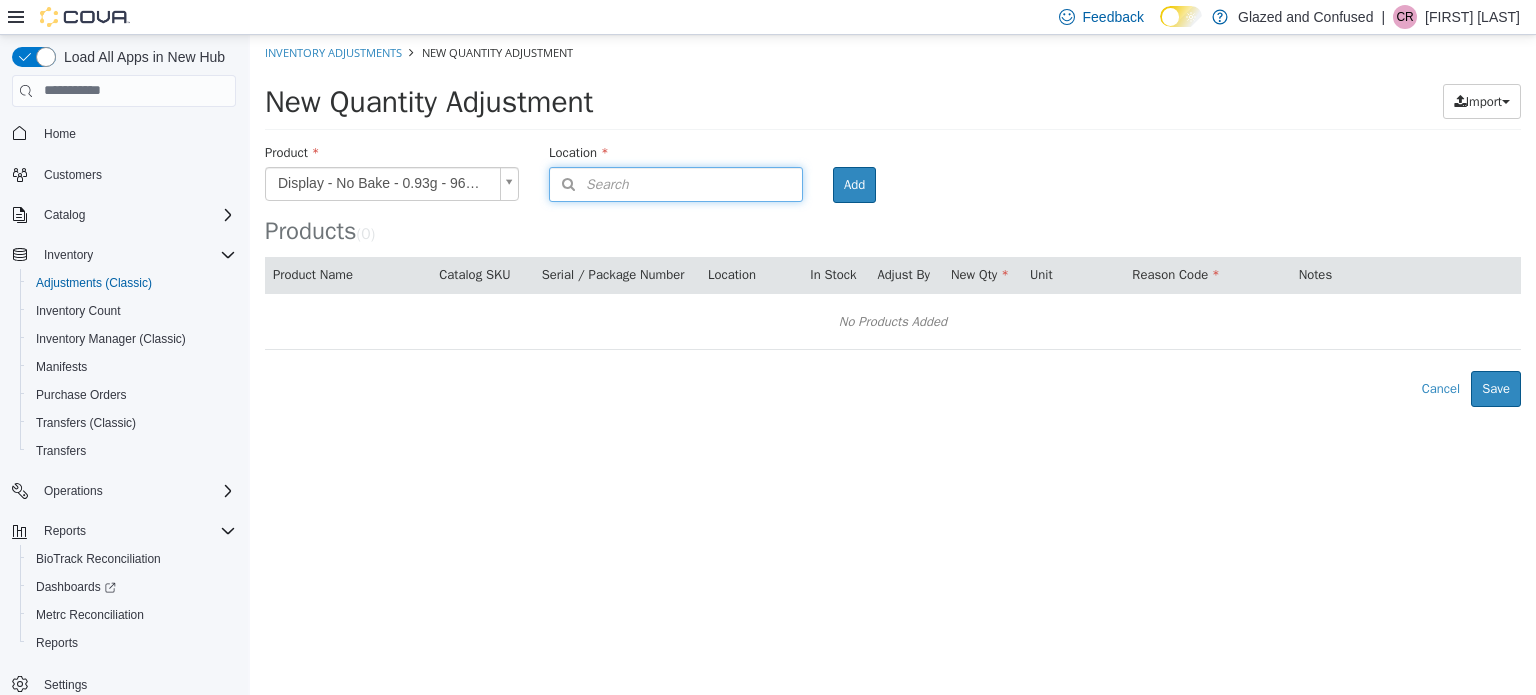 click on "Search" at bounding box center (676, 183) 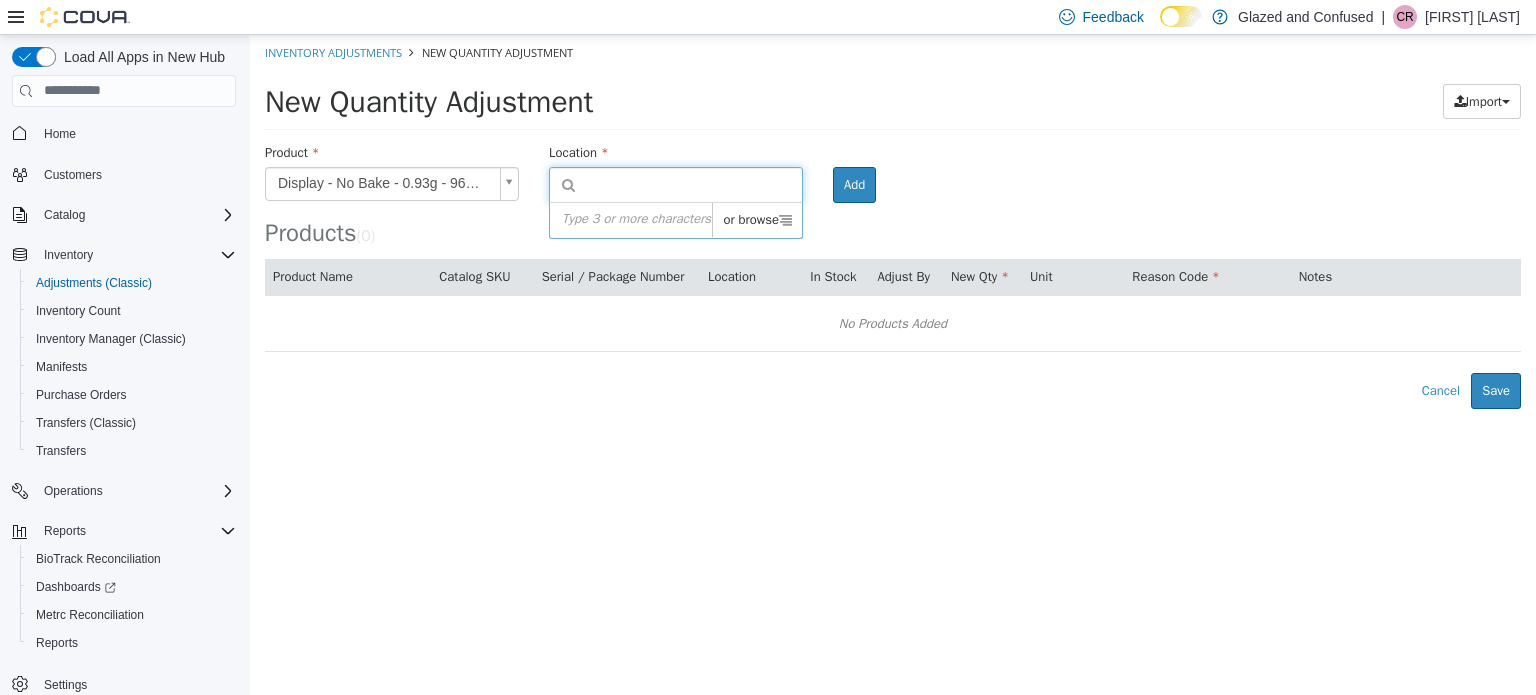 click on "Type 3 or more characters or browse" at bounding box center [676, 219] 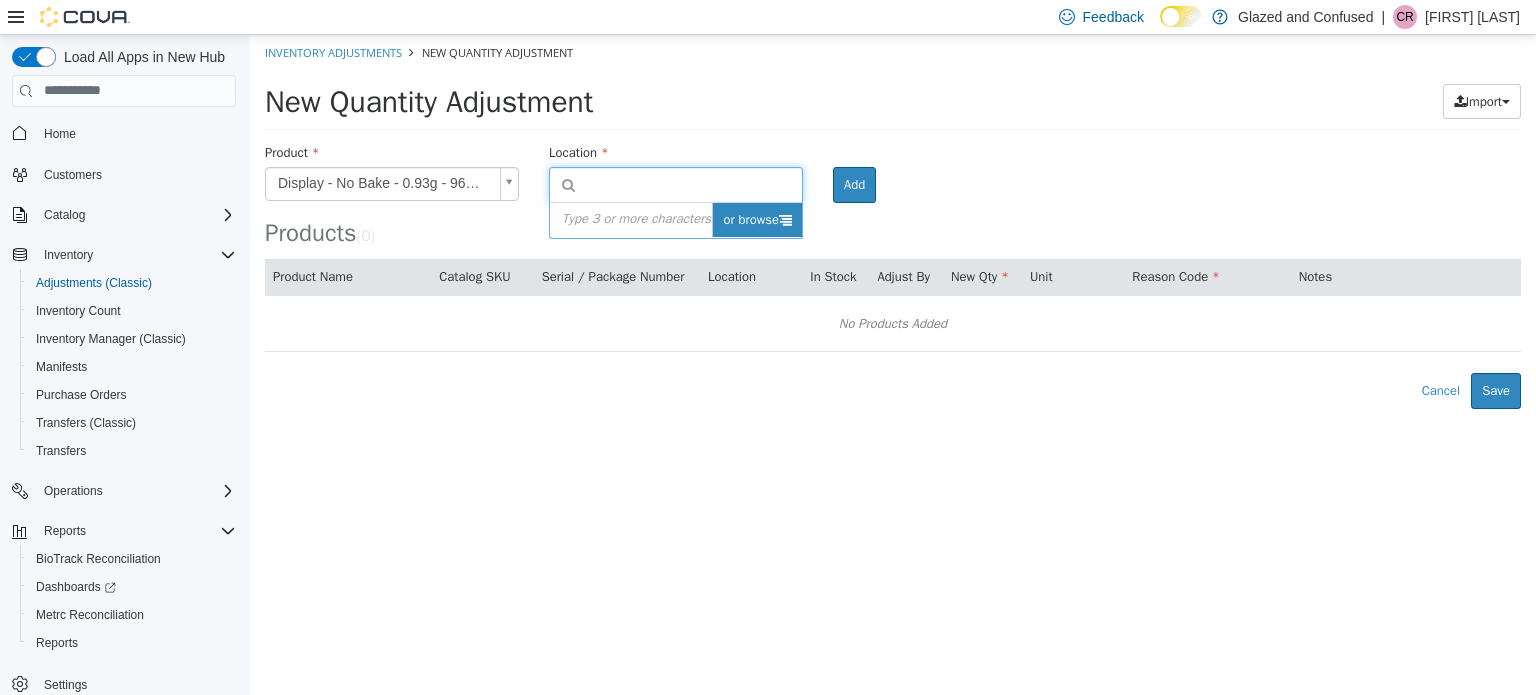 click on "or browse" at bounding box center (757, 219) 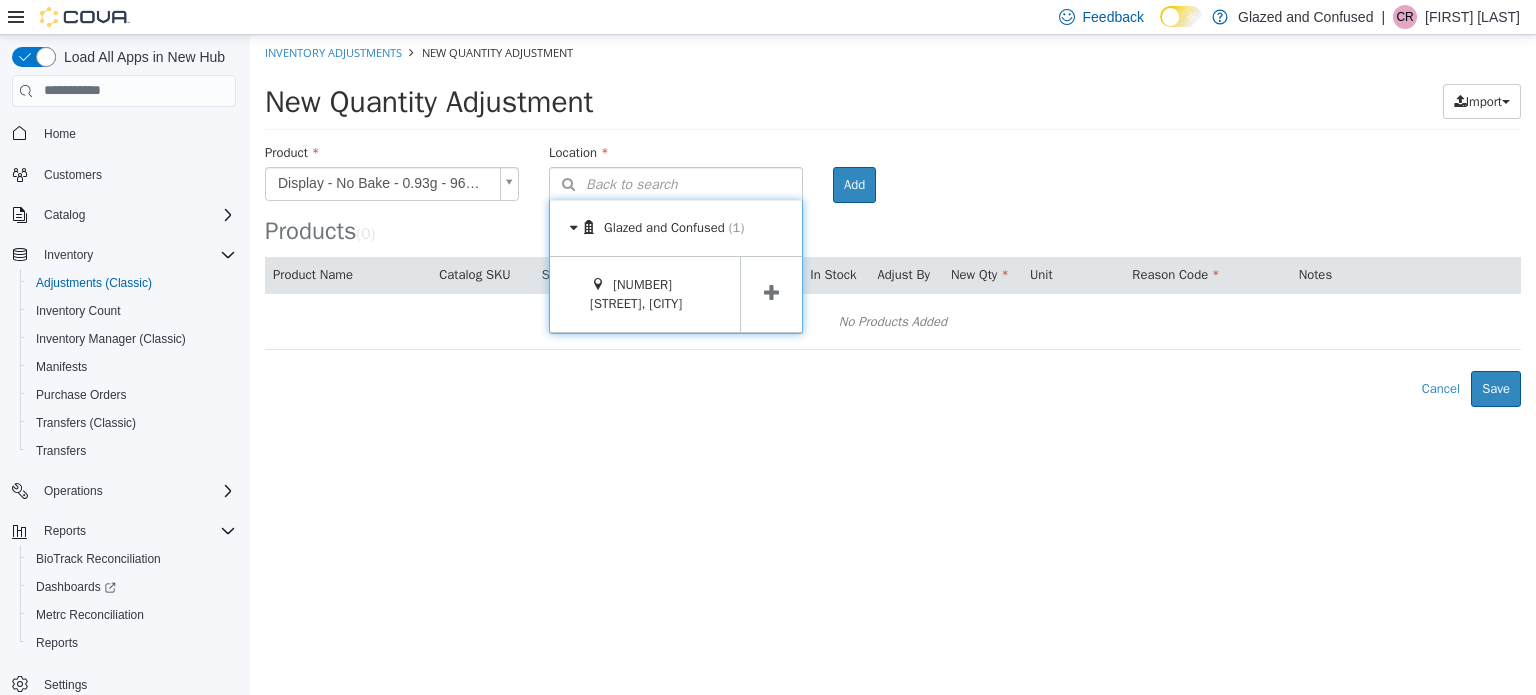 click at bounding box center [771, 293] 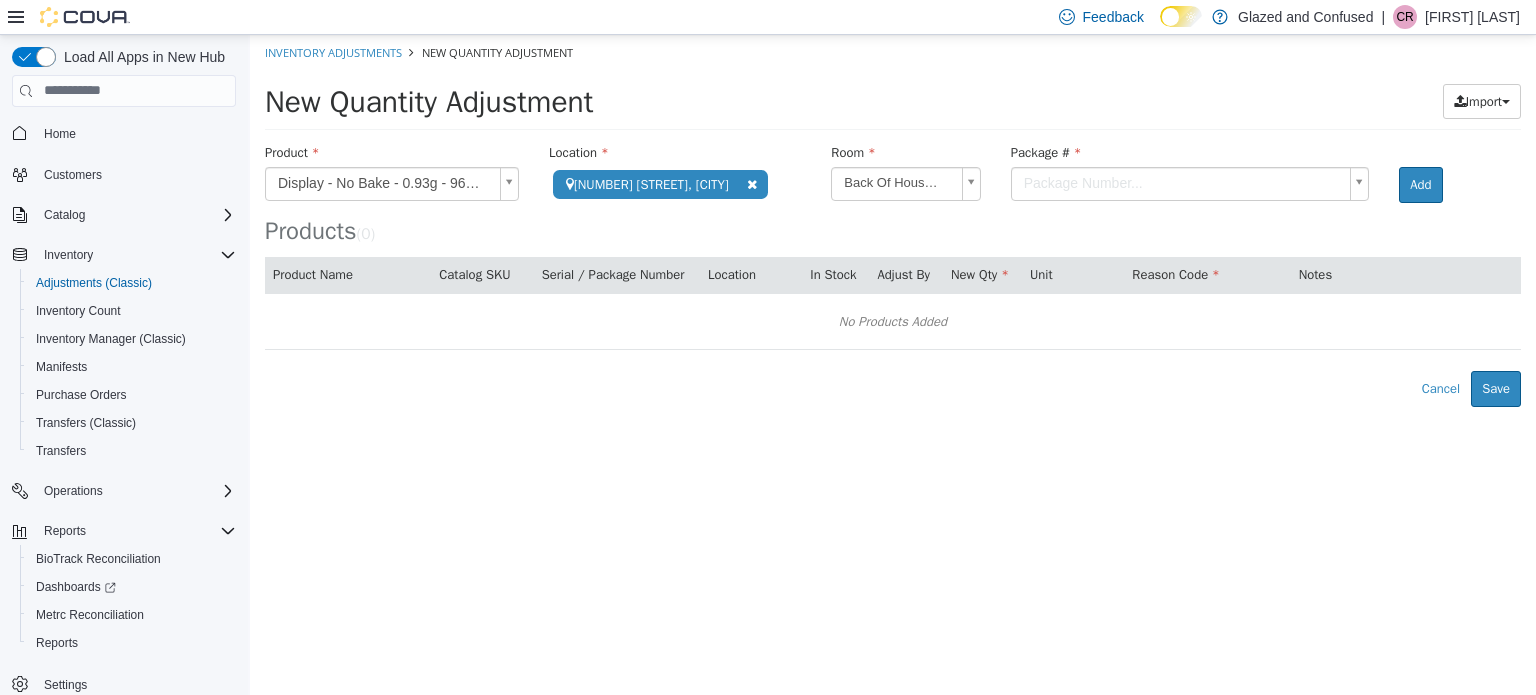 click on "Room" at bounding box center (905, 154) 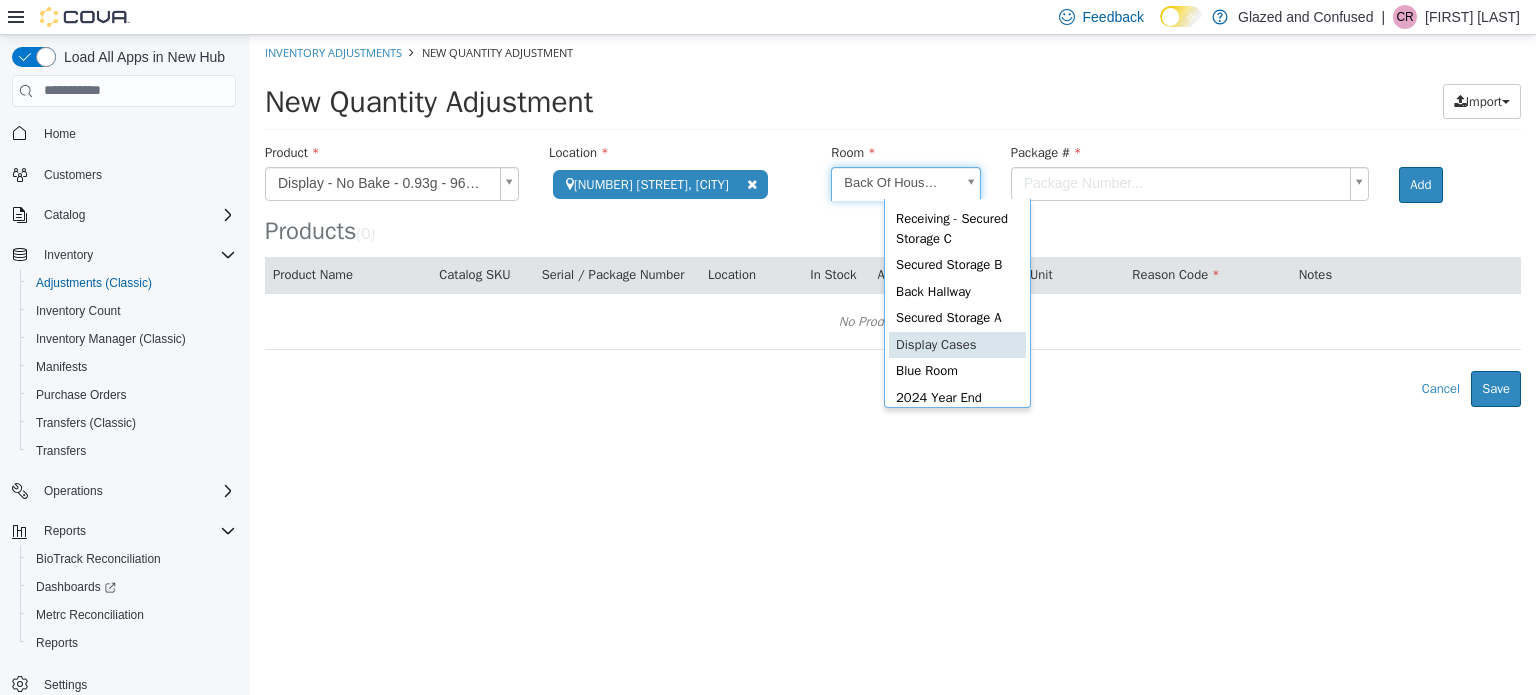 scroll, scrollTop: 176, scrollLeft: 0, axis: vertical 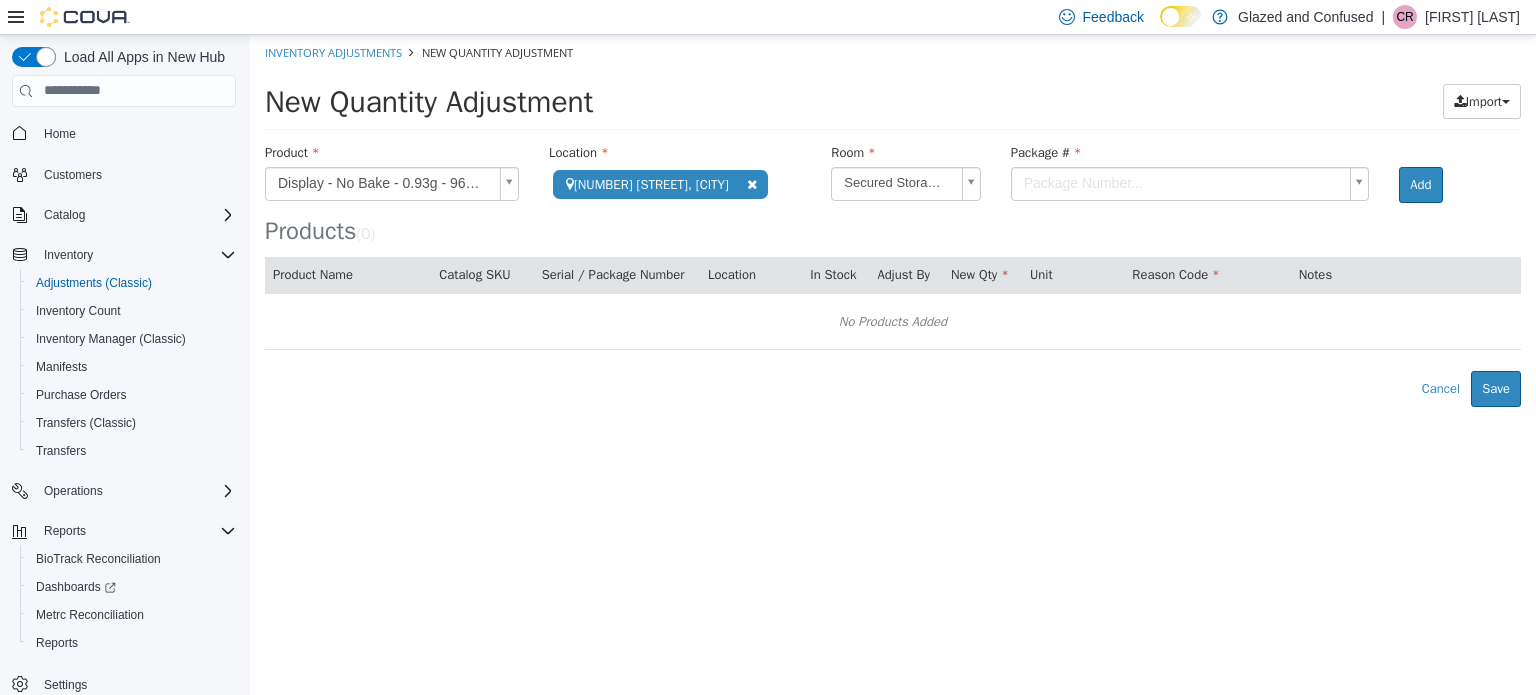 click on "Package #" at bounding box center [1046, 151] 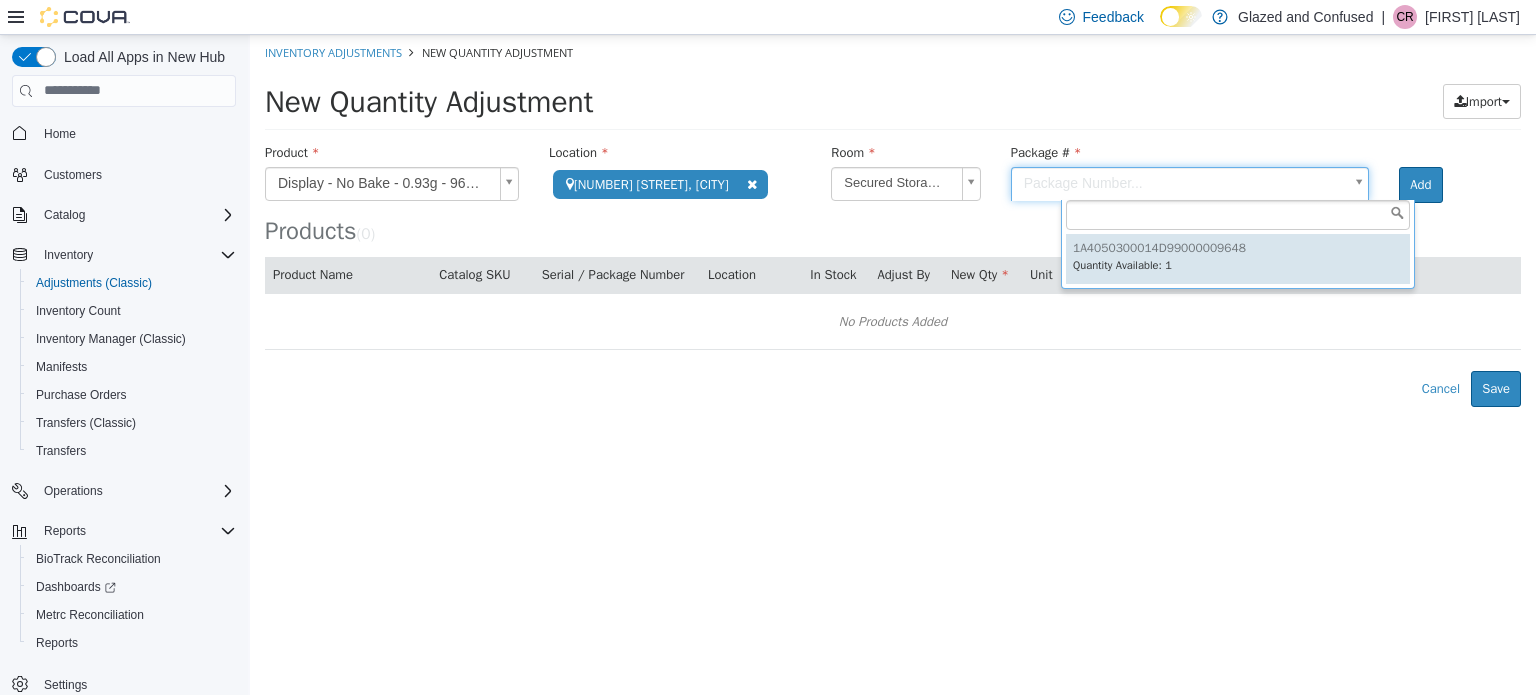 click on "**********" at bounding box center [893, 220] 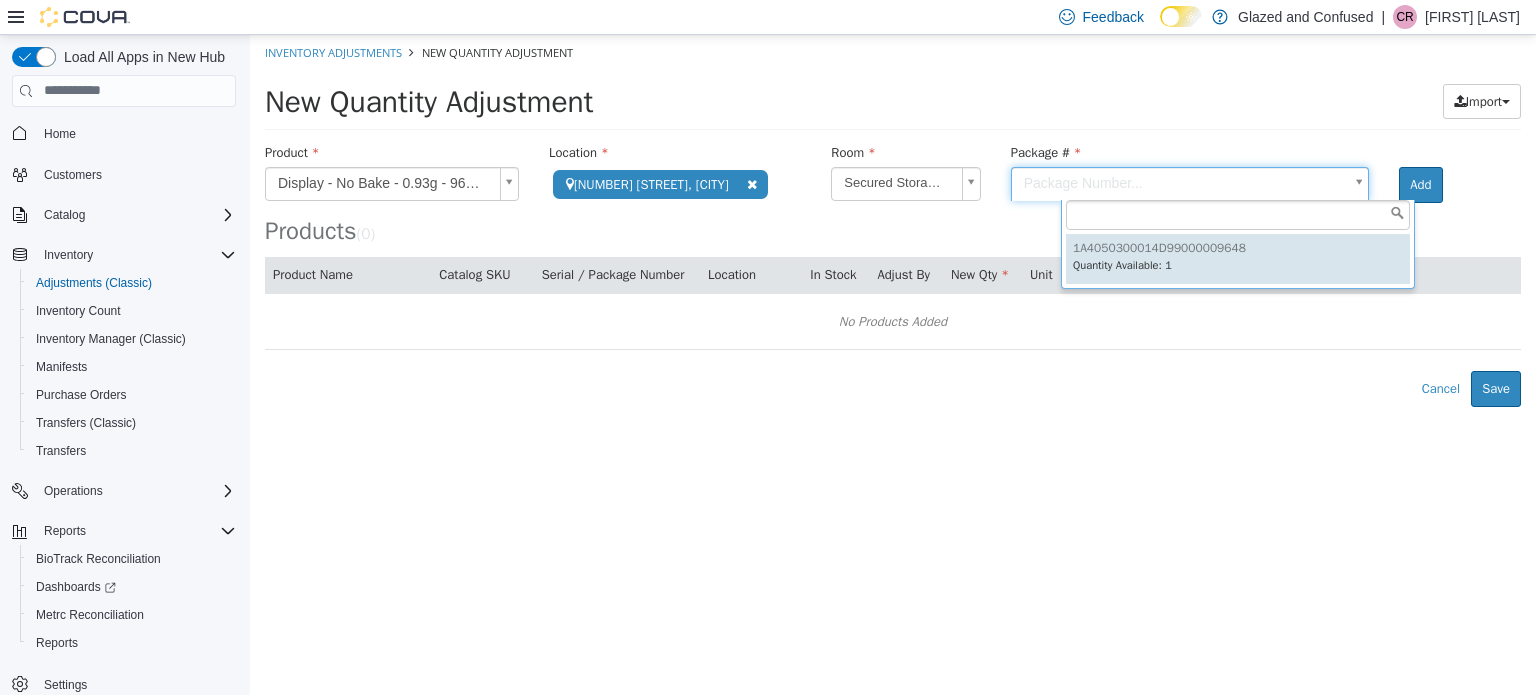 type on "**********" 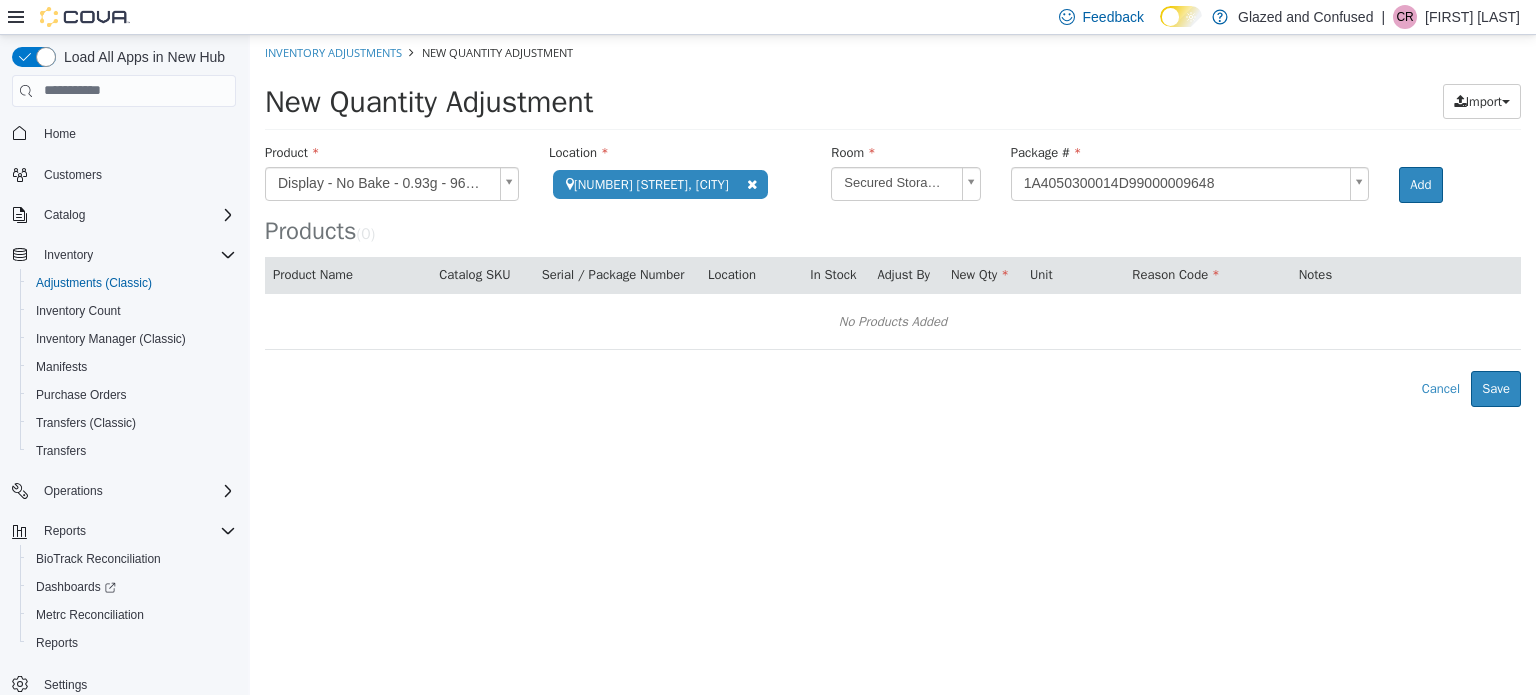 click on "Products  ( 0 )" at bounding box center [893, 193] 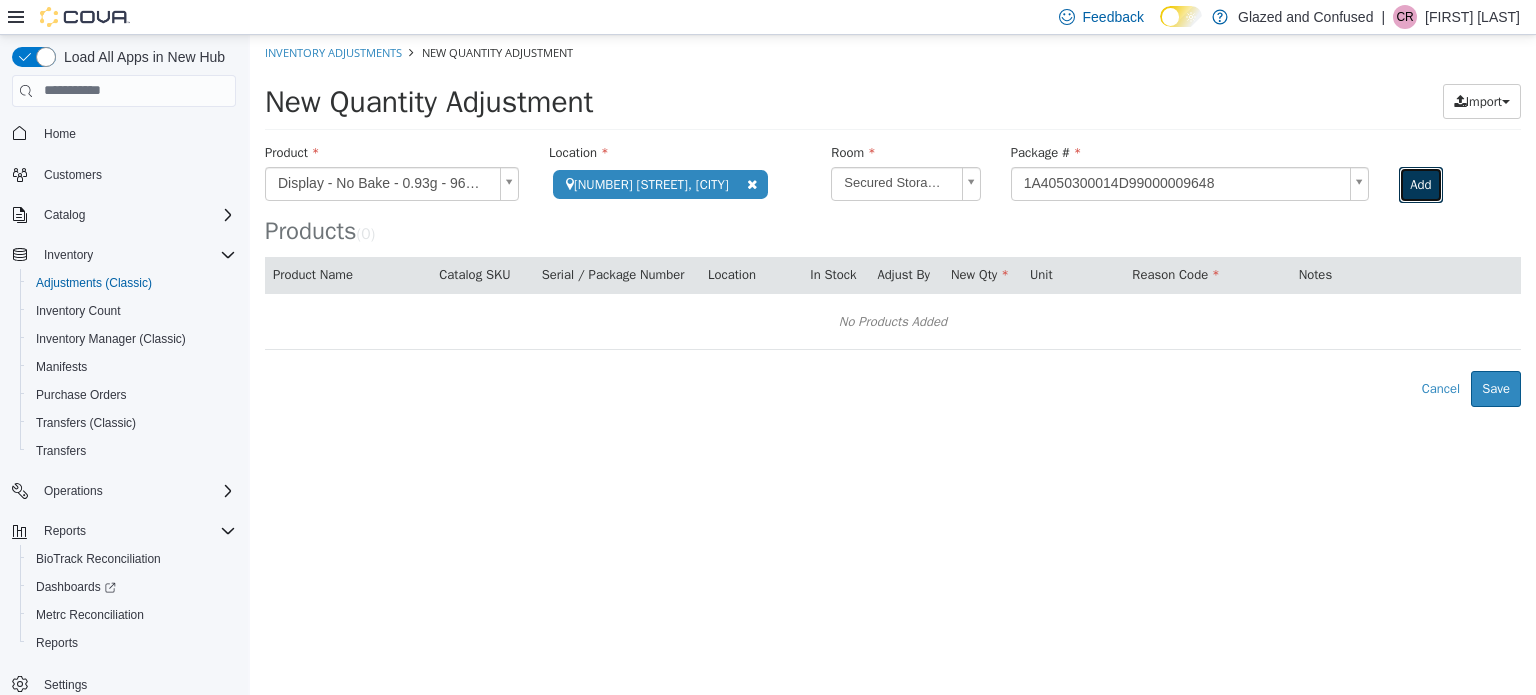 click on "Add" at bounding box center [1420, 184] 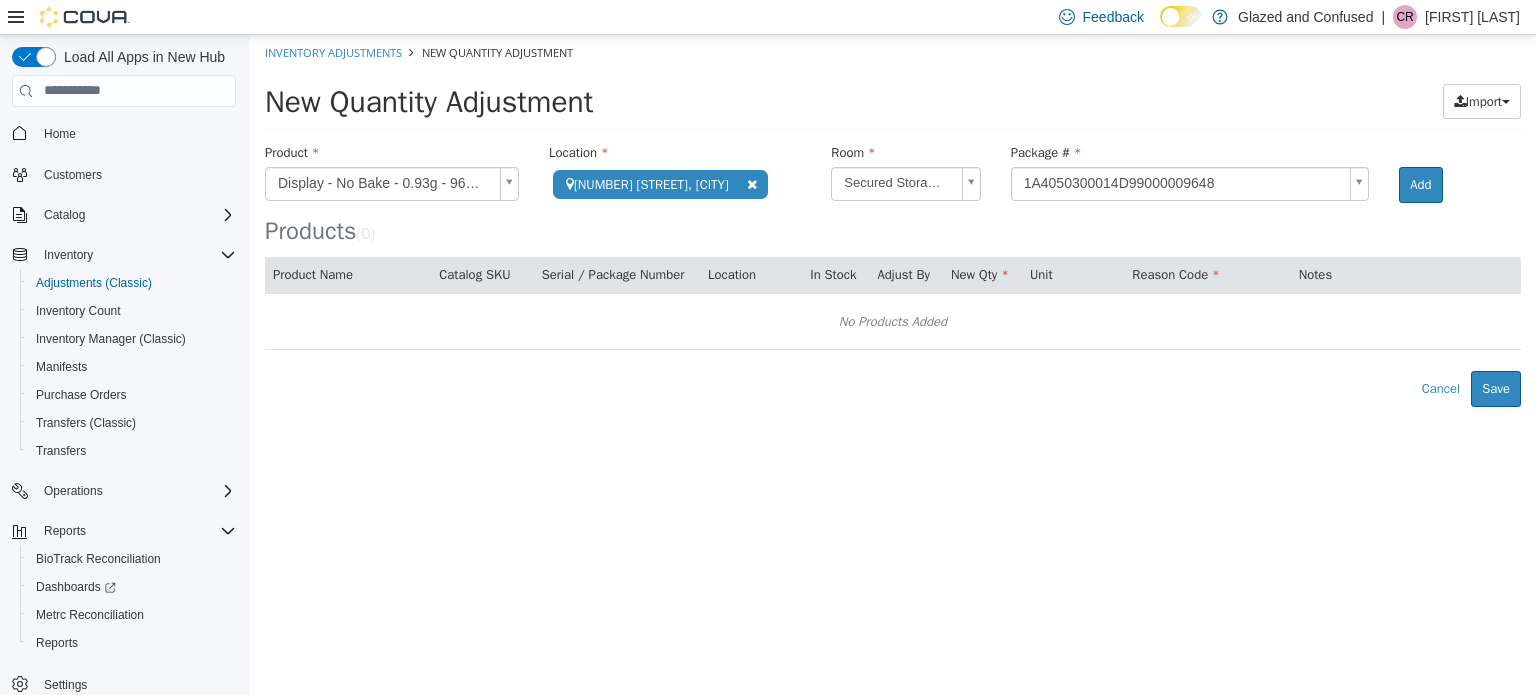 type 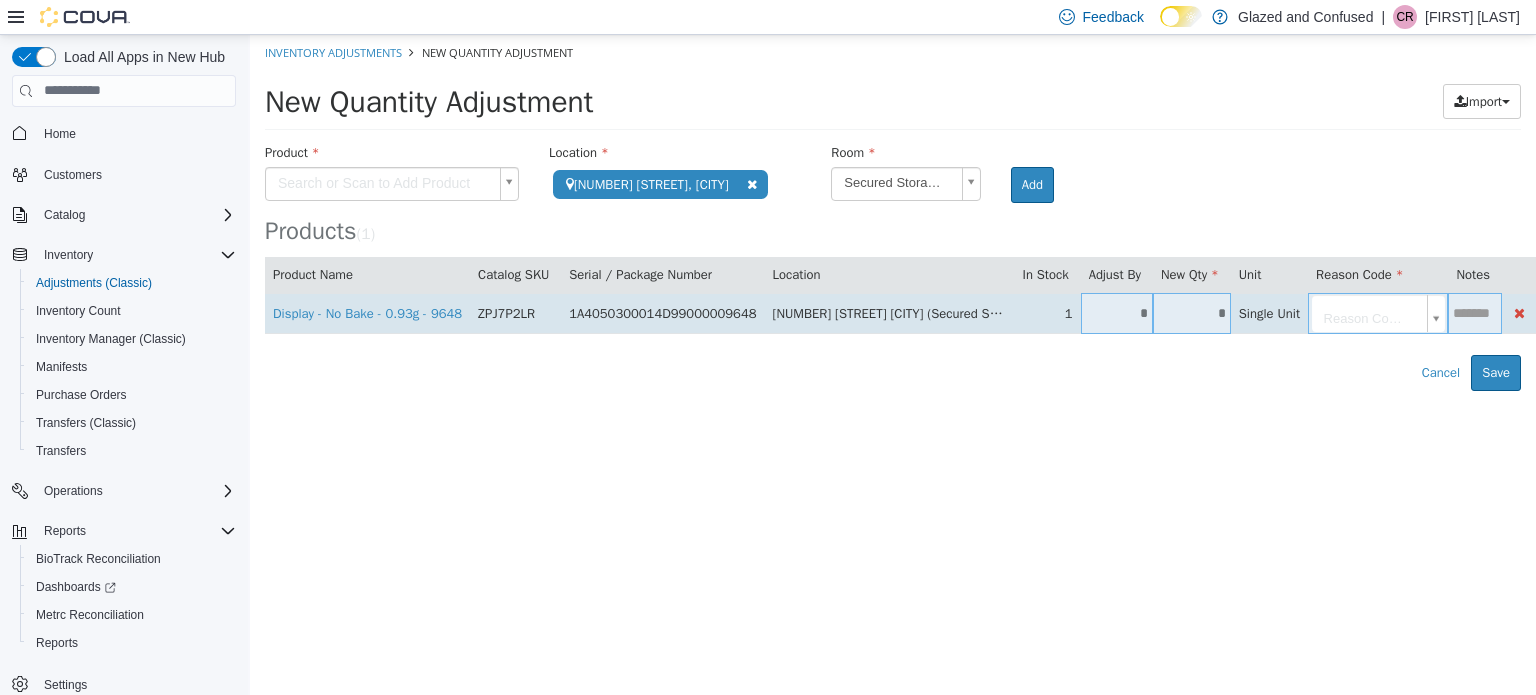 click on "*" at bounding box center (1192, 312) 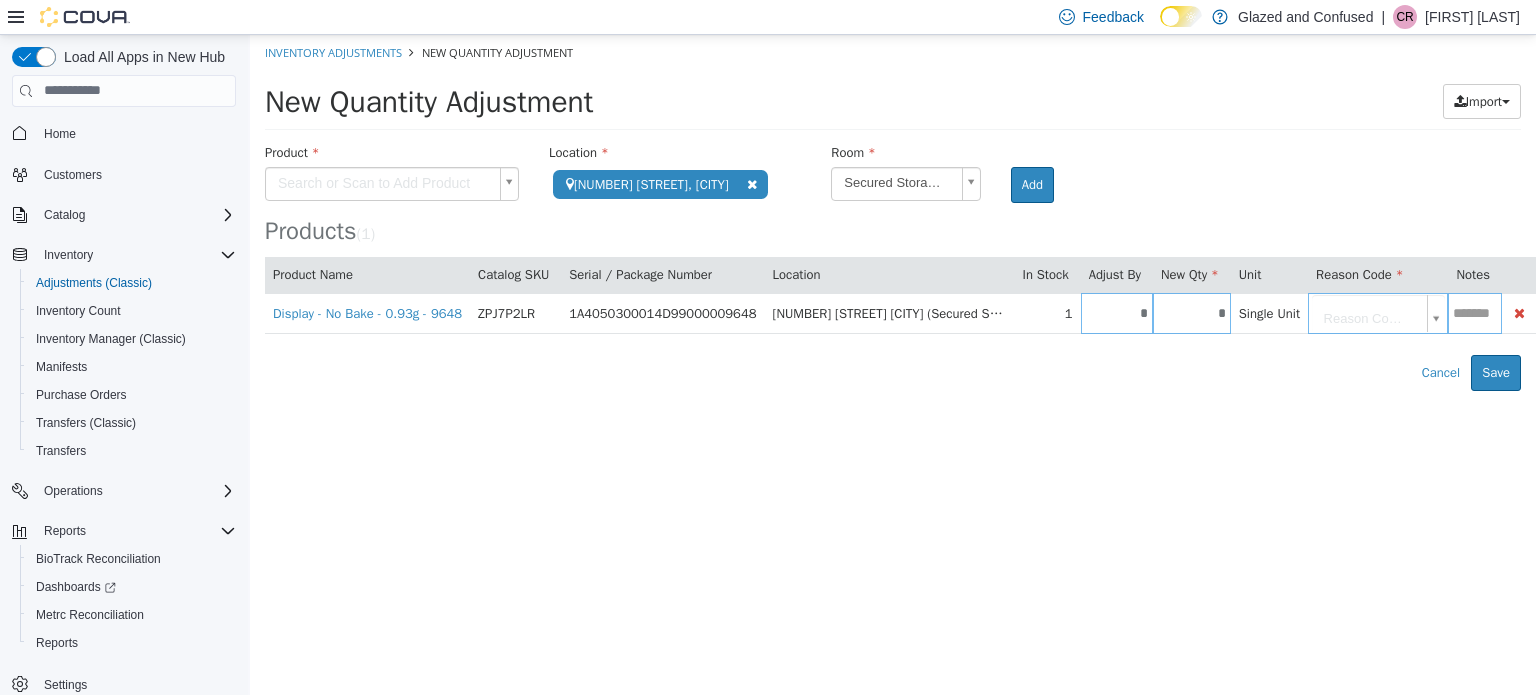 type on "*" 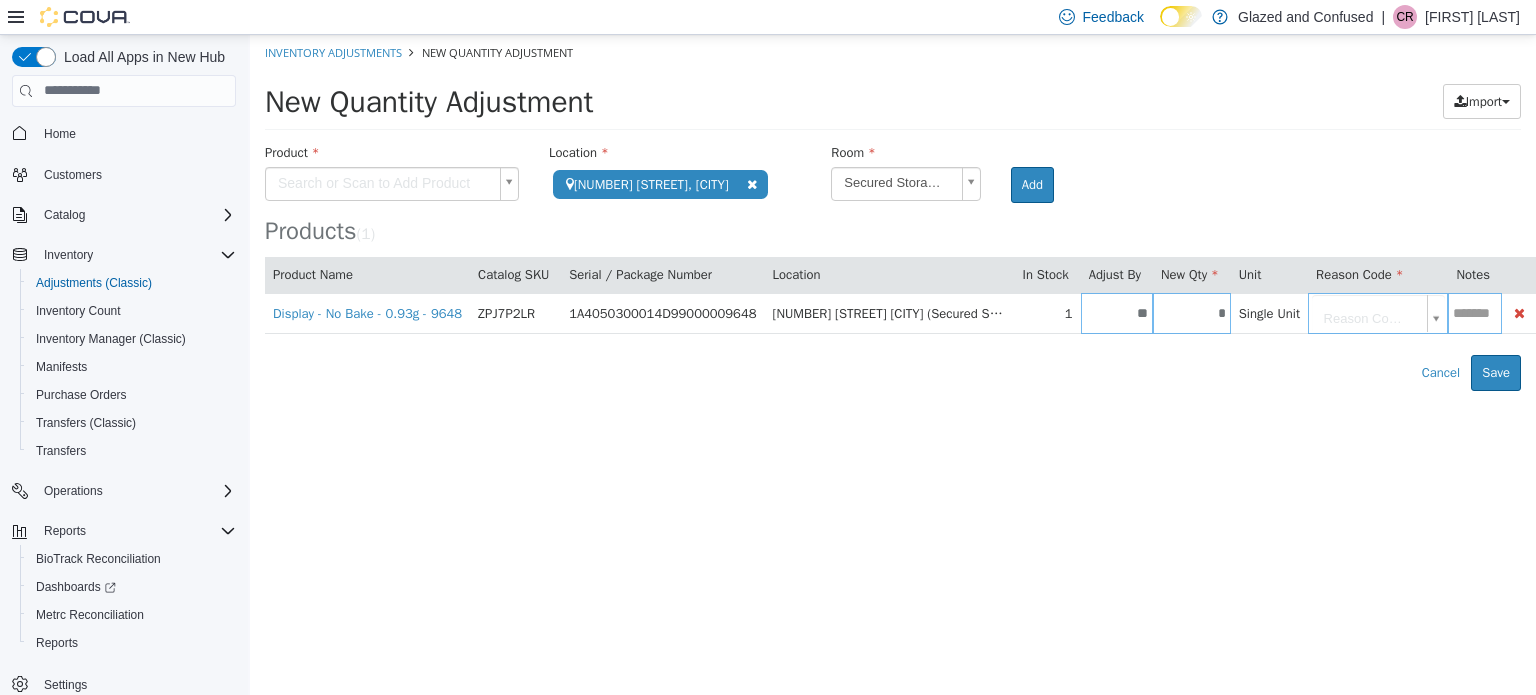 click on "**********" at bounding box center [893, 212] 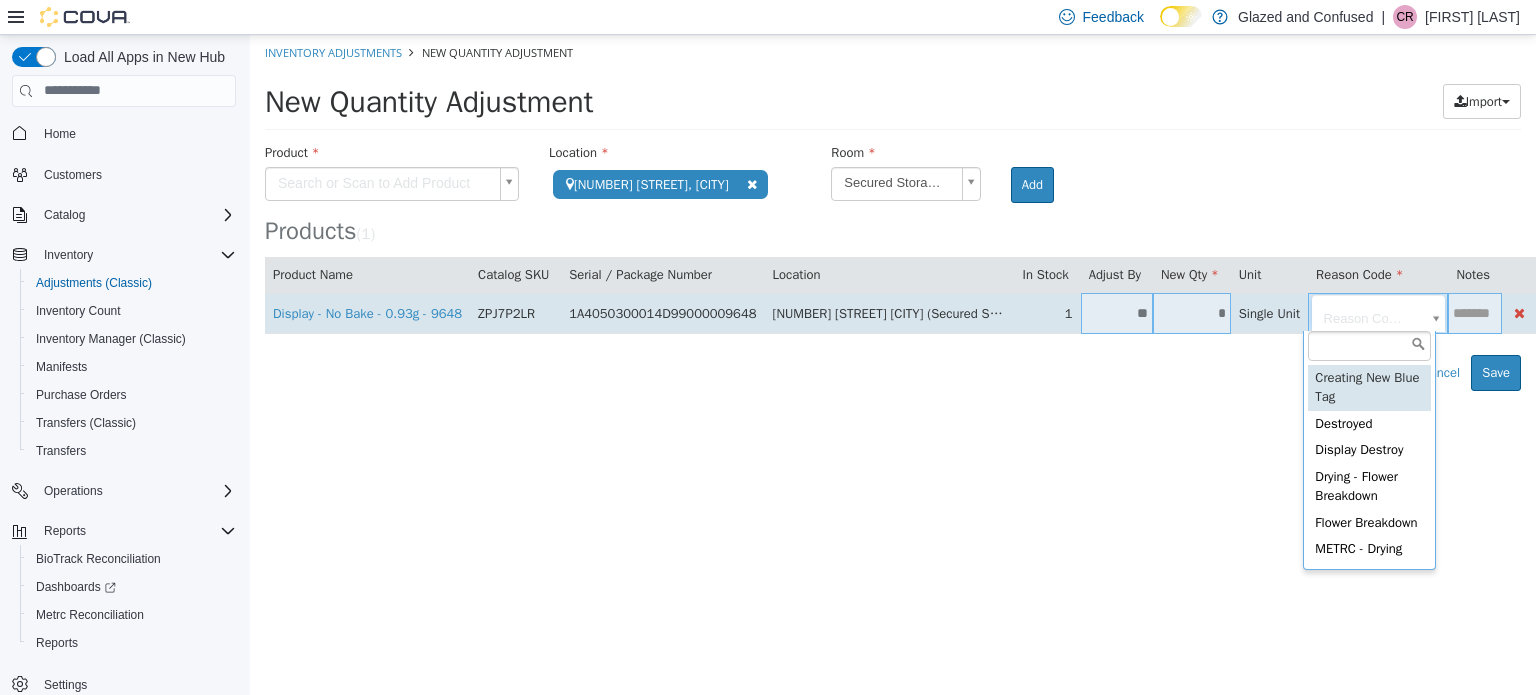 click on "**********" at bounding box center [893, 212] 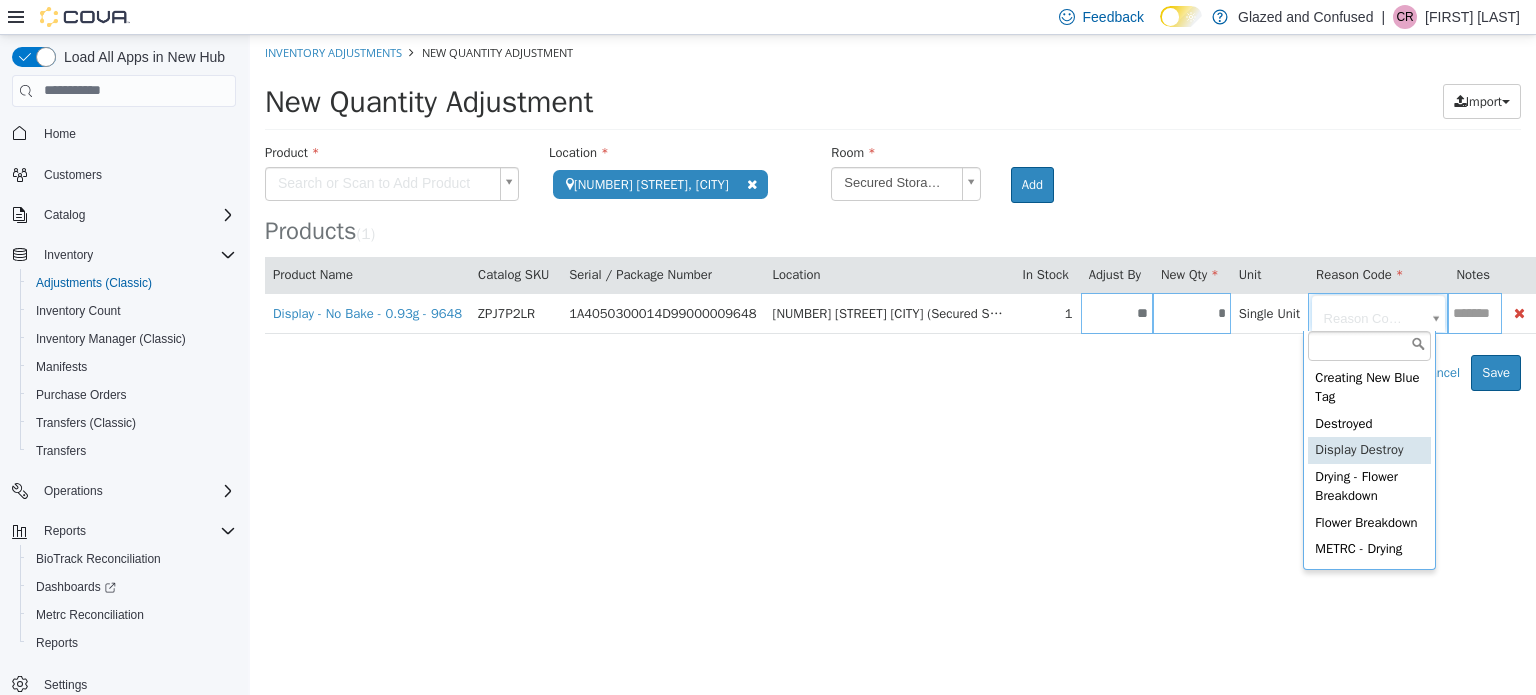 type on "**********" 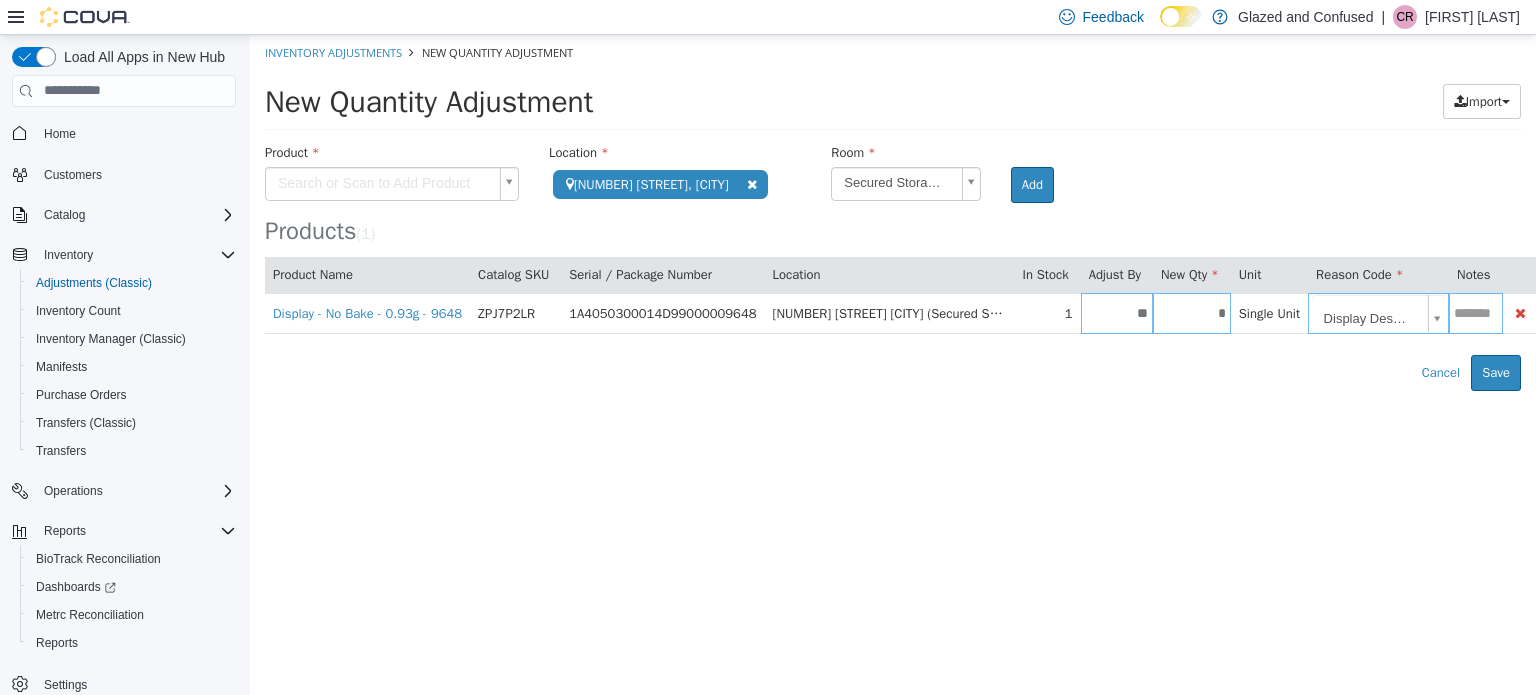 drag, startPoint x: 1363, startPoint y: 453, endPoint x: 1403, endPoint y: 443, distance: 41.231056 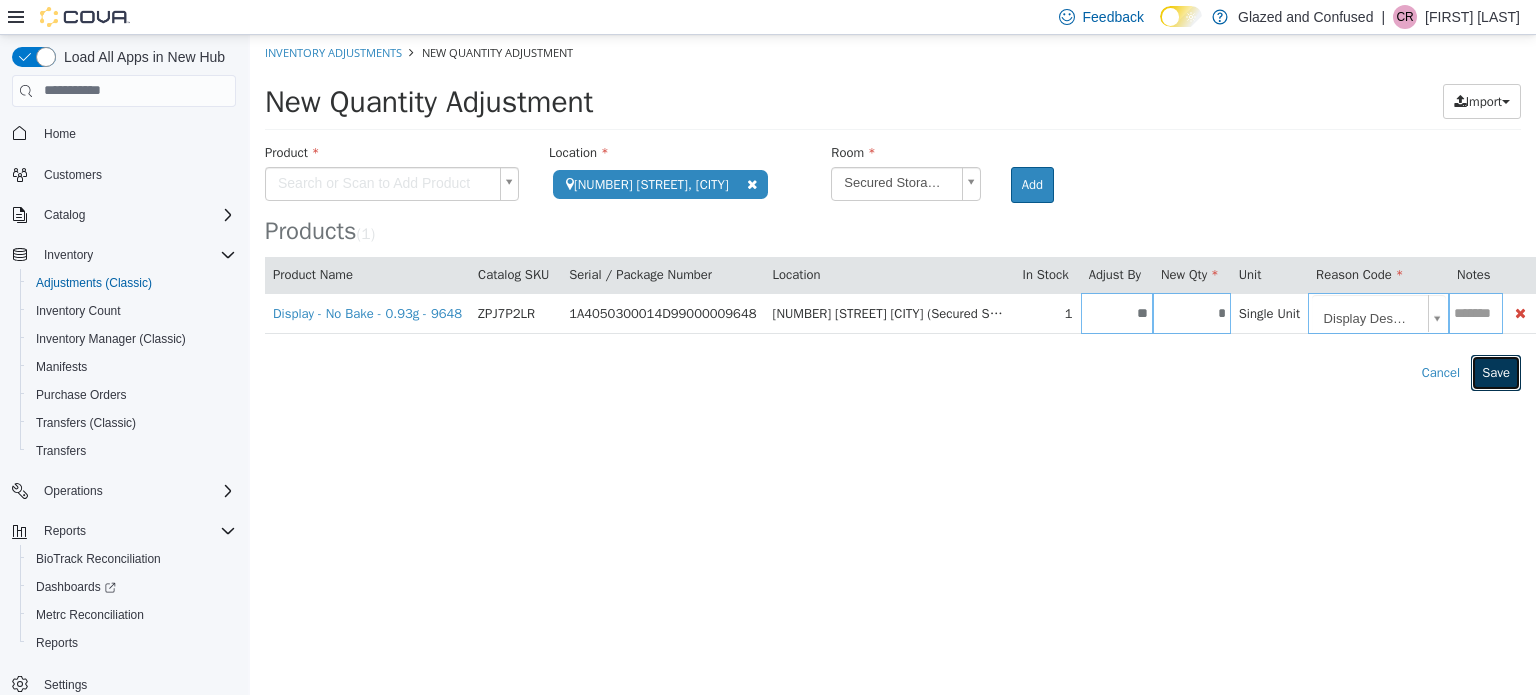 click on "Save" at bounding box center [1496, 372] 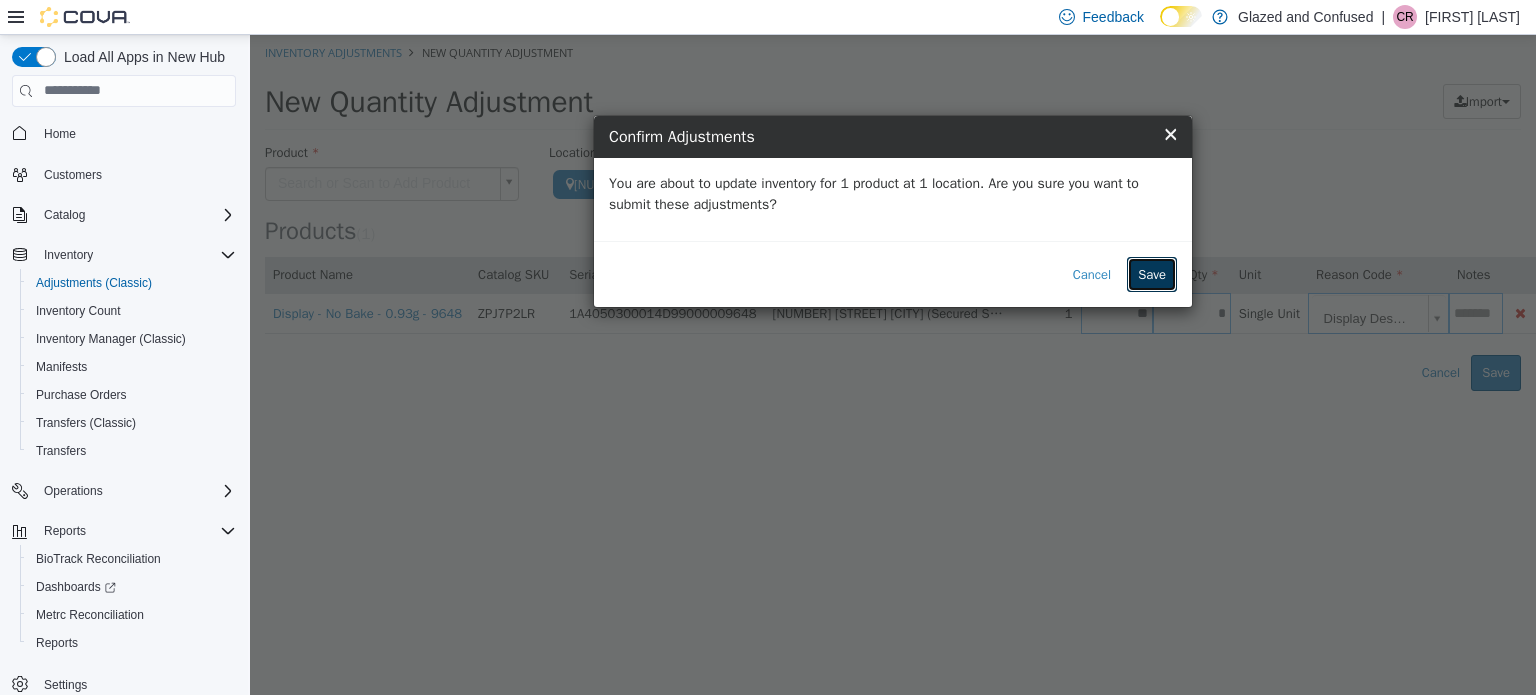 click on "Save" at bounding box center [1152, 274] 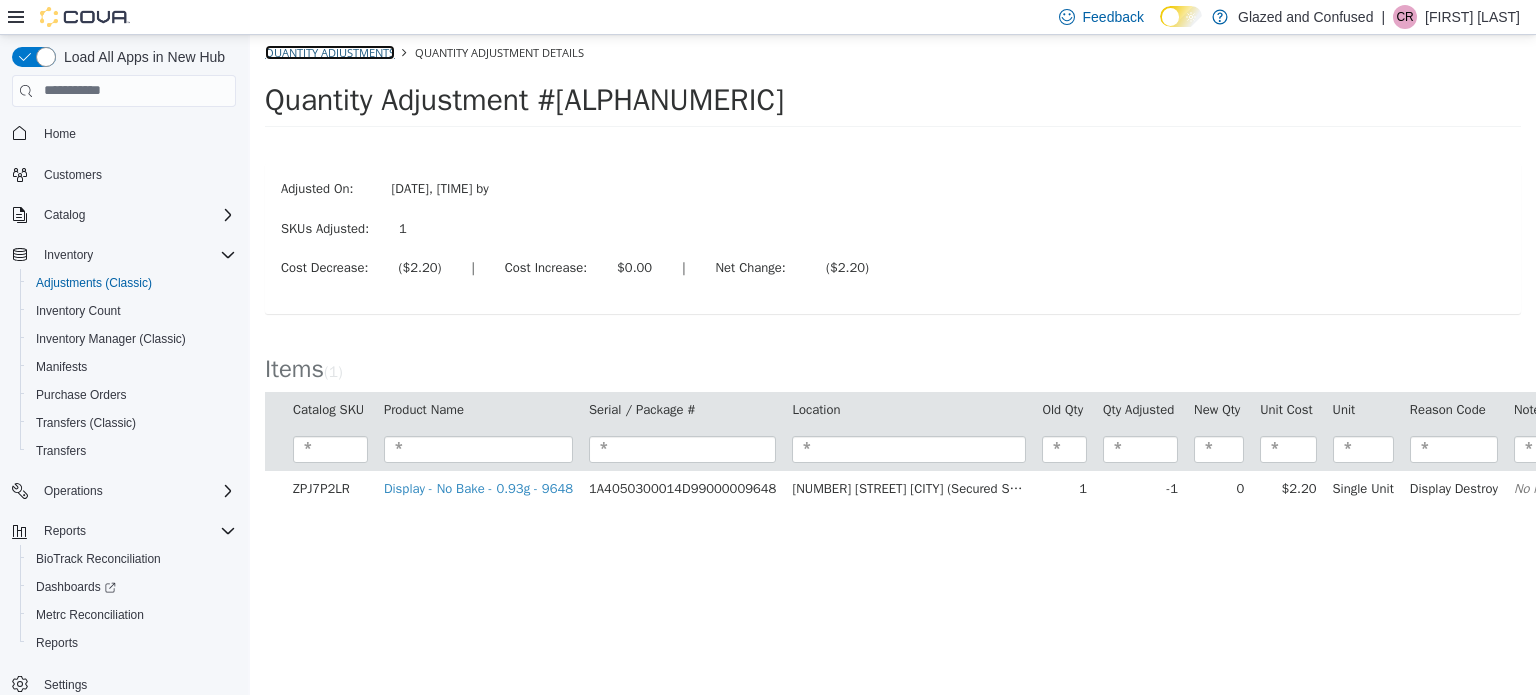 click on "Quantity Adjustments" at bounding box center [330, 51] 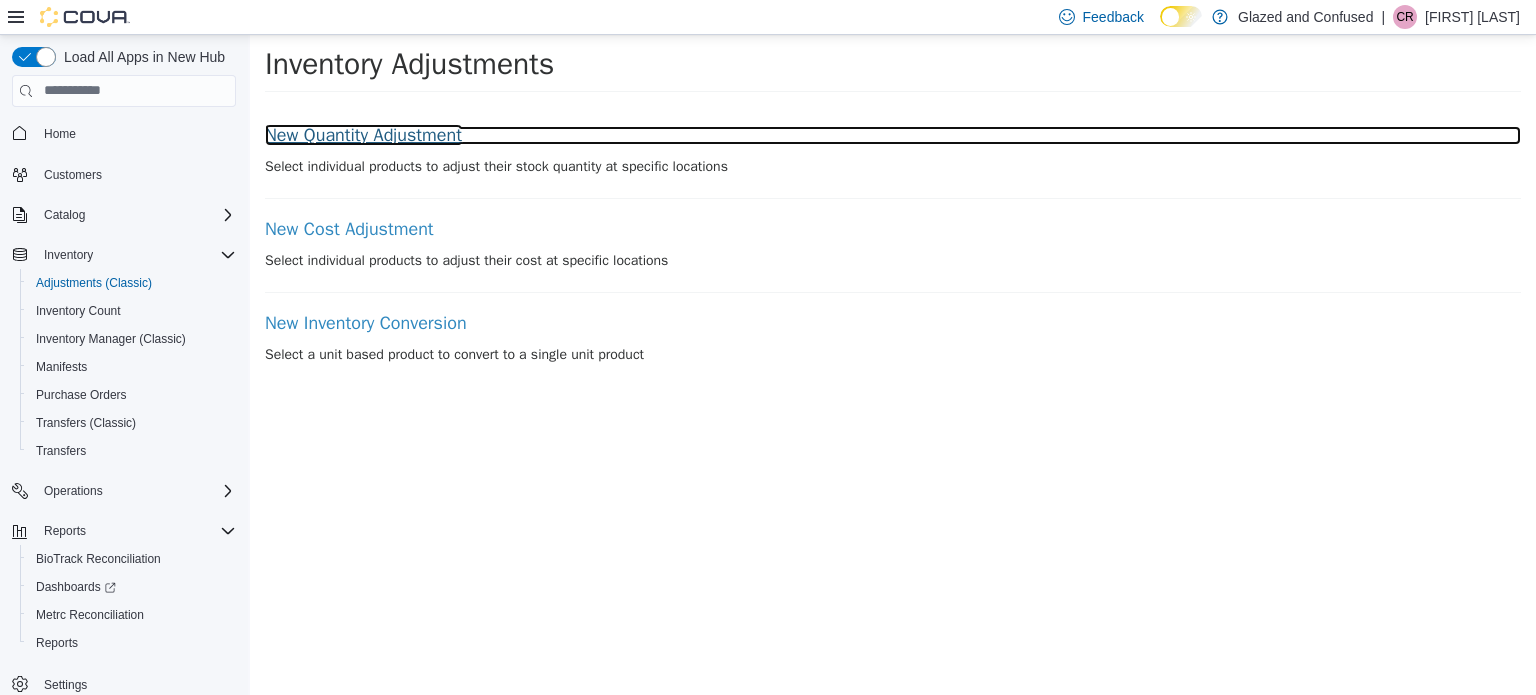 click on "New Quantity Adjustment" at bounding box center (893, 135) 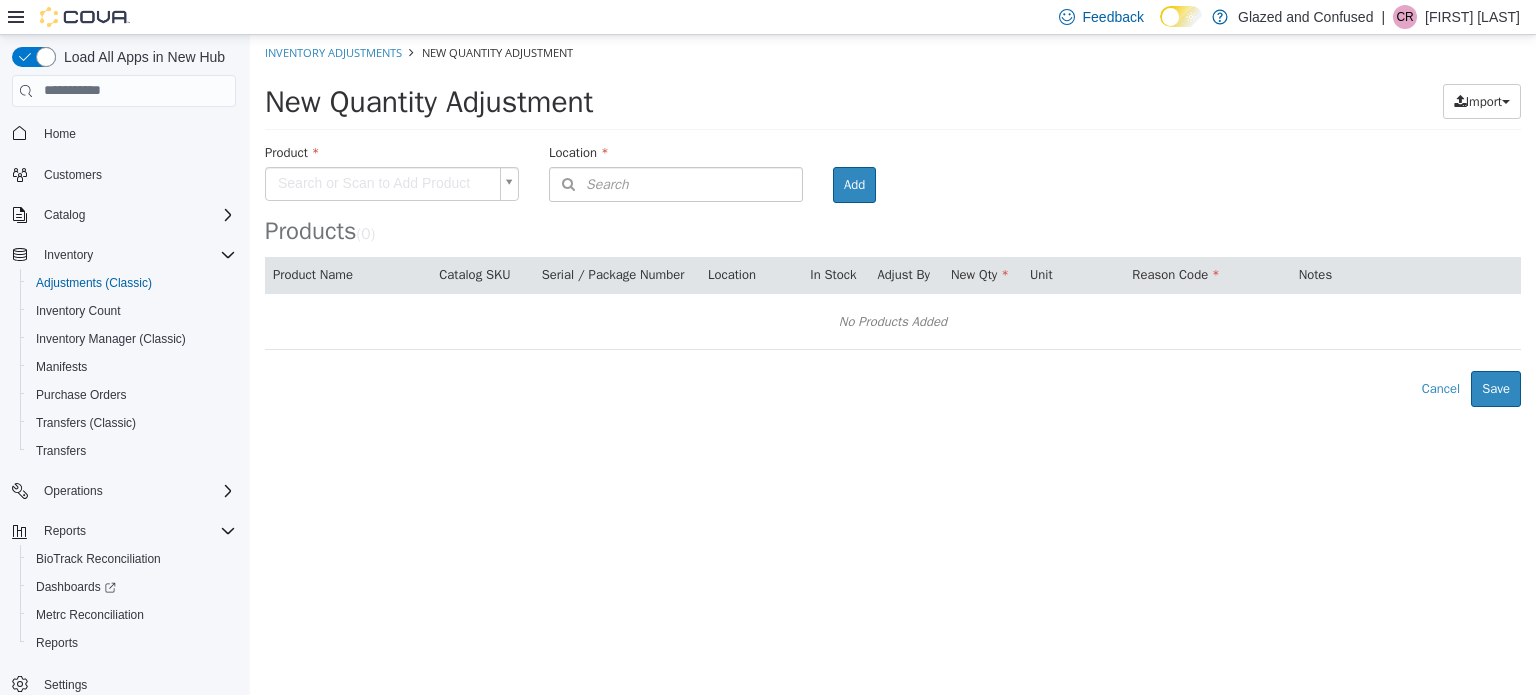 click on "×
The adjustment request was successfully processed.
Inventory Adjustments
New Quantity Adjustment
New Quantity Adjustment
Import  Inventory Export (.CSV) Package List (.TXT)
Product     Search or Scan to Add Product                             Location Search Type 3 or more characters or browse       Glazed and Confused     (1)         2465 US Highway 2 S, Crystal Falls         Room   Add Products  ( 0 ) Product Name Catalog SKU Serial / Package Number Location In Stock Adjust By New Qty Unit Reason Code Notes No Products Added Error saving adjustment please resolve the errors above. Cancel Save" at bounding box center (893, 220) 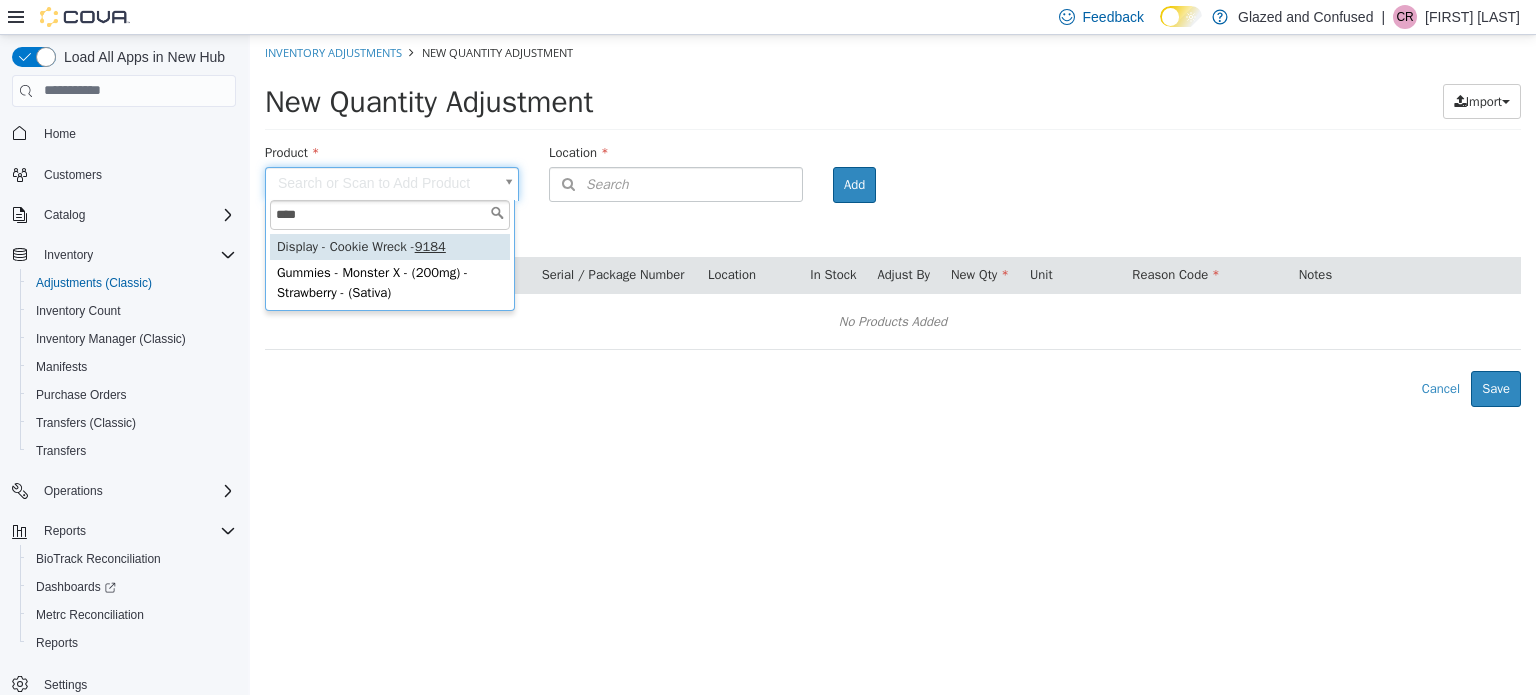 type on "****" 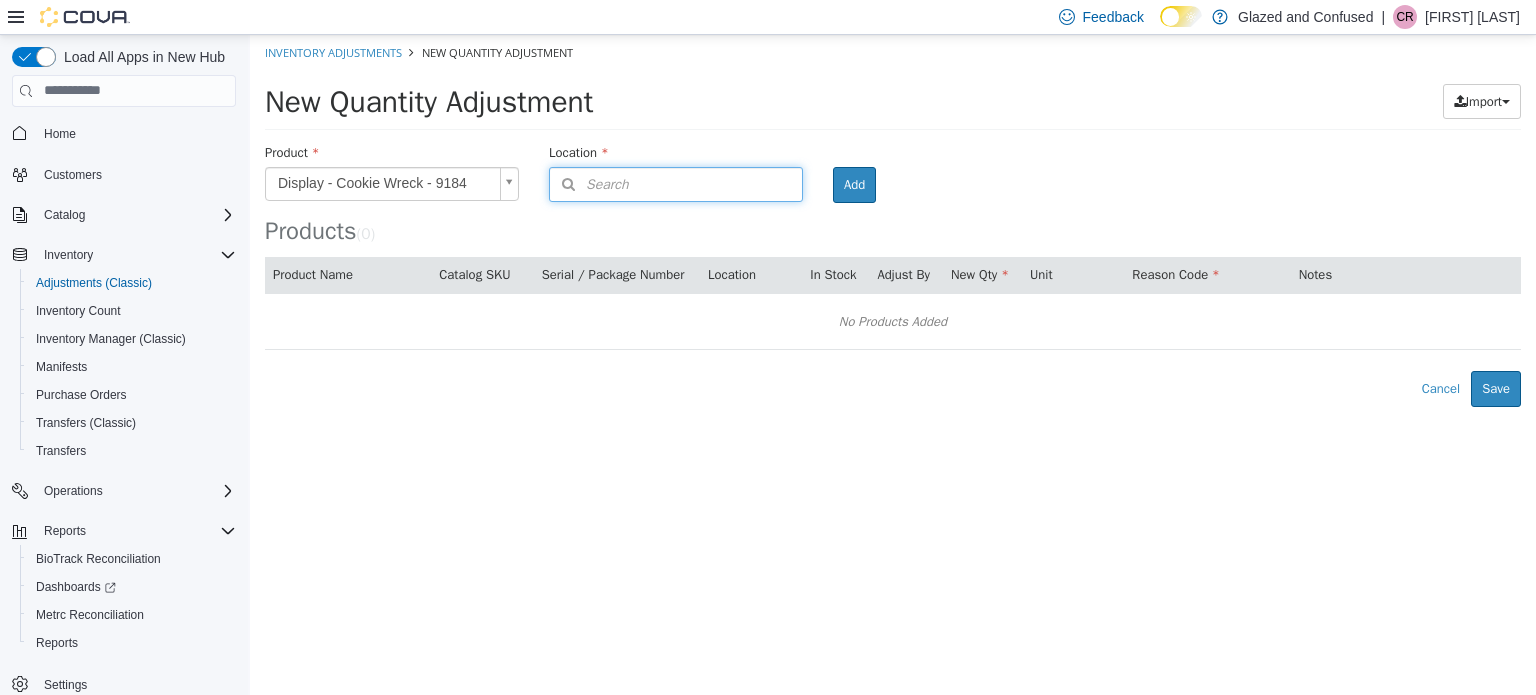 drag, startPoint x: 714, startPoint y: 166, endPoint x: 728, endPoint y: 204, distance: 40.496914 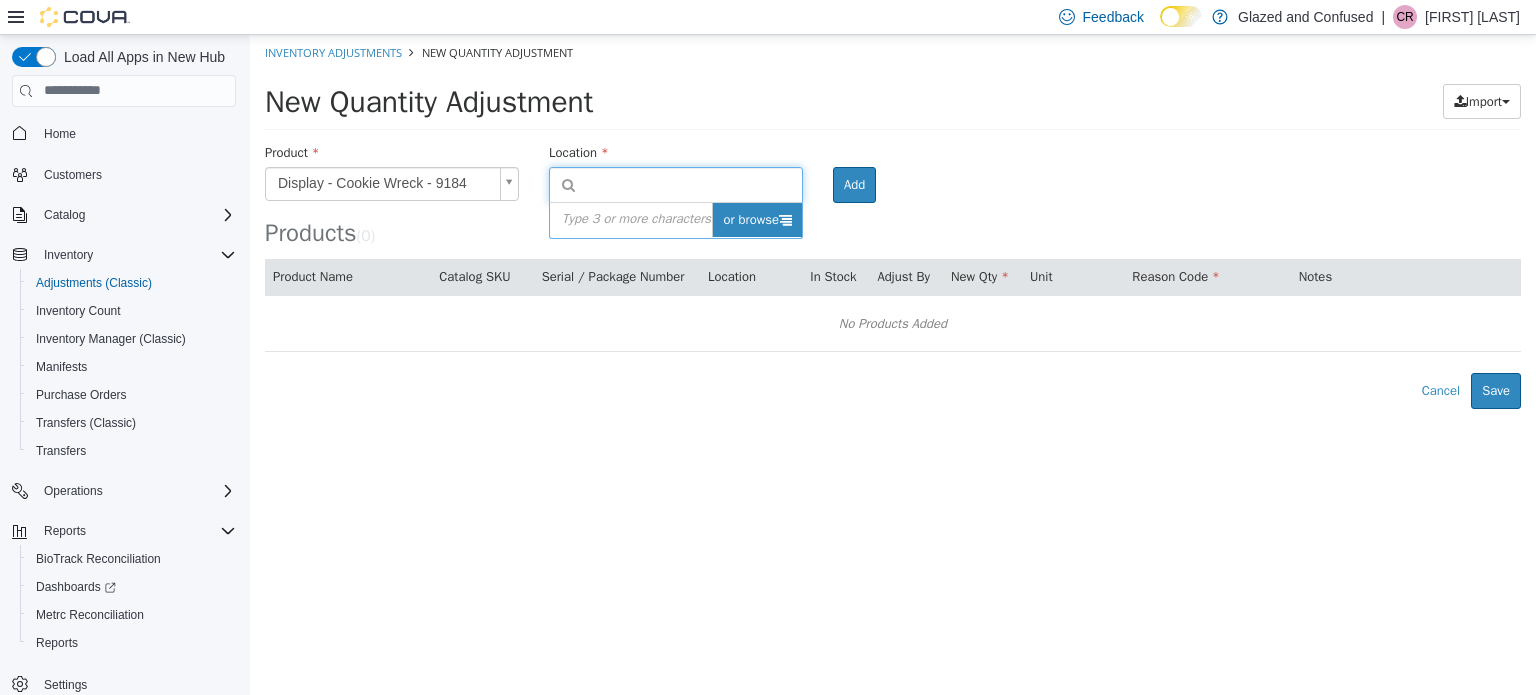 click on "or browse" at bounding box center [757, 219] 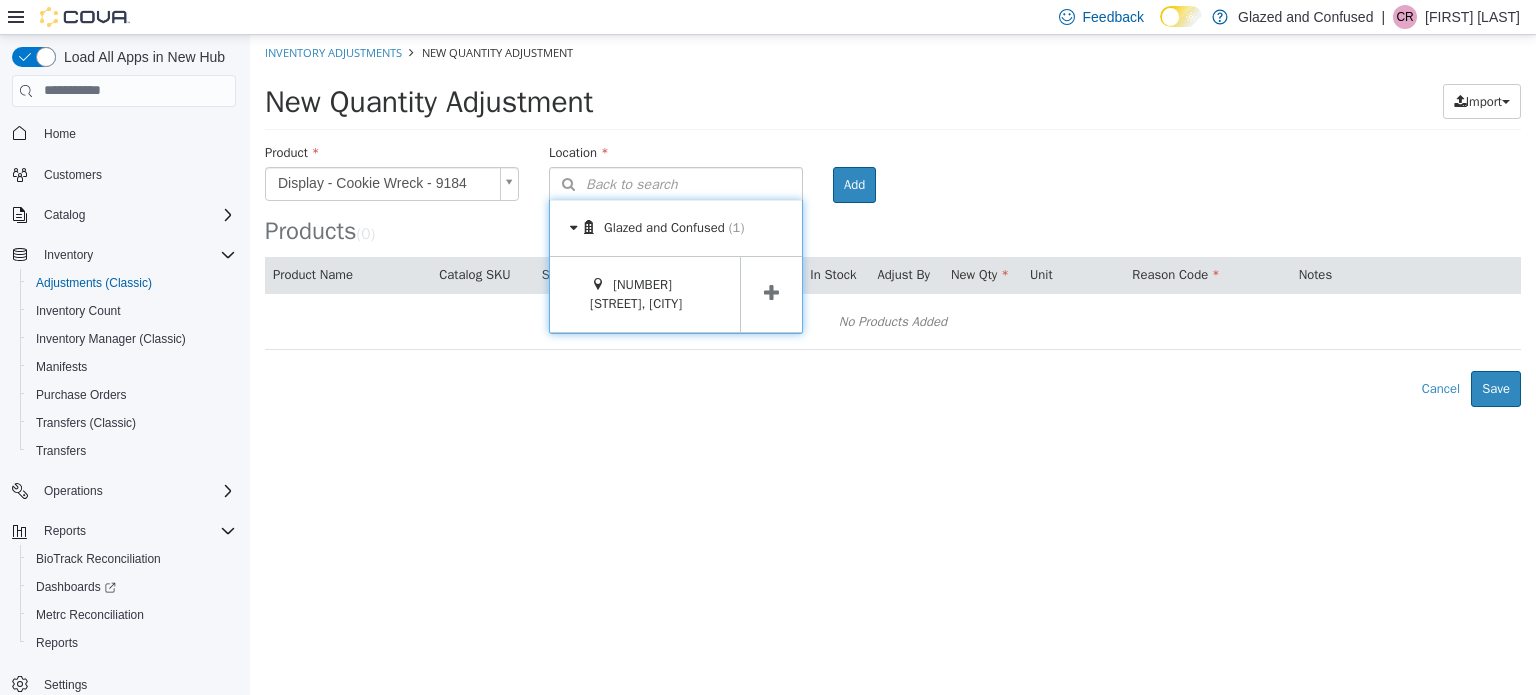 click at bounding box center (771, 292) 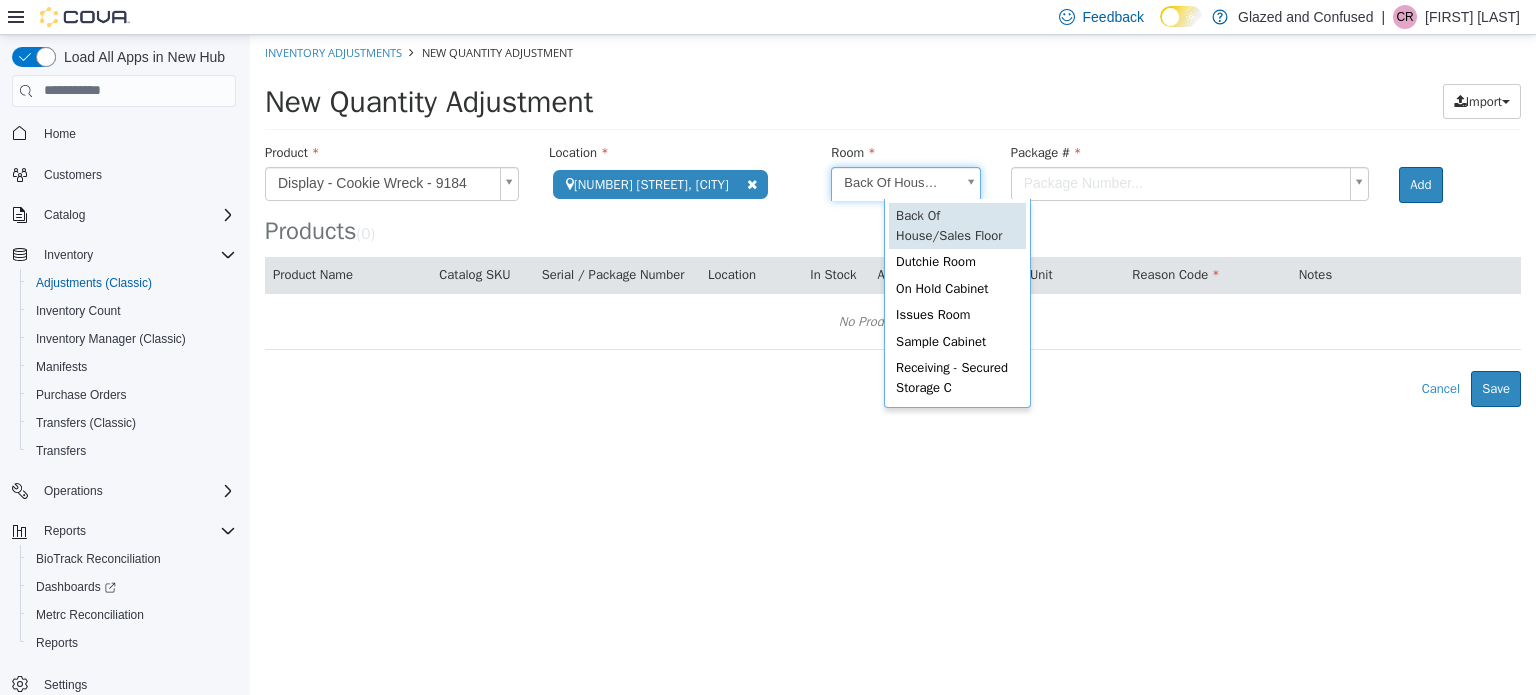 drag, startPoint x: 949, startPoint y: 183, endPoint x: 960, endPoint y: 254, distance: 71.84706 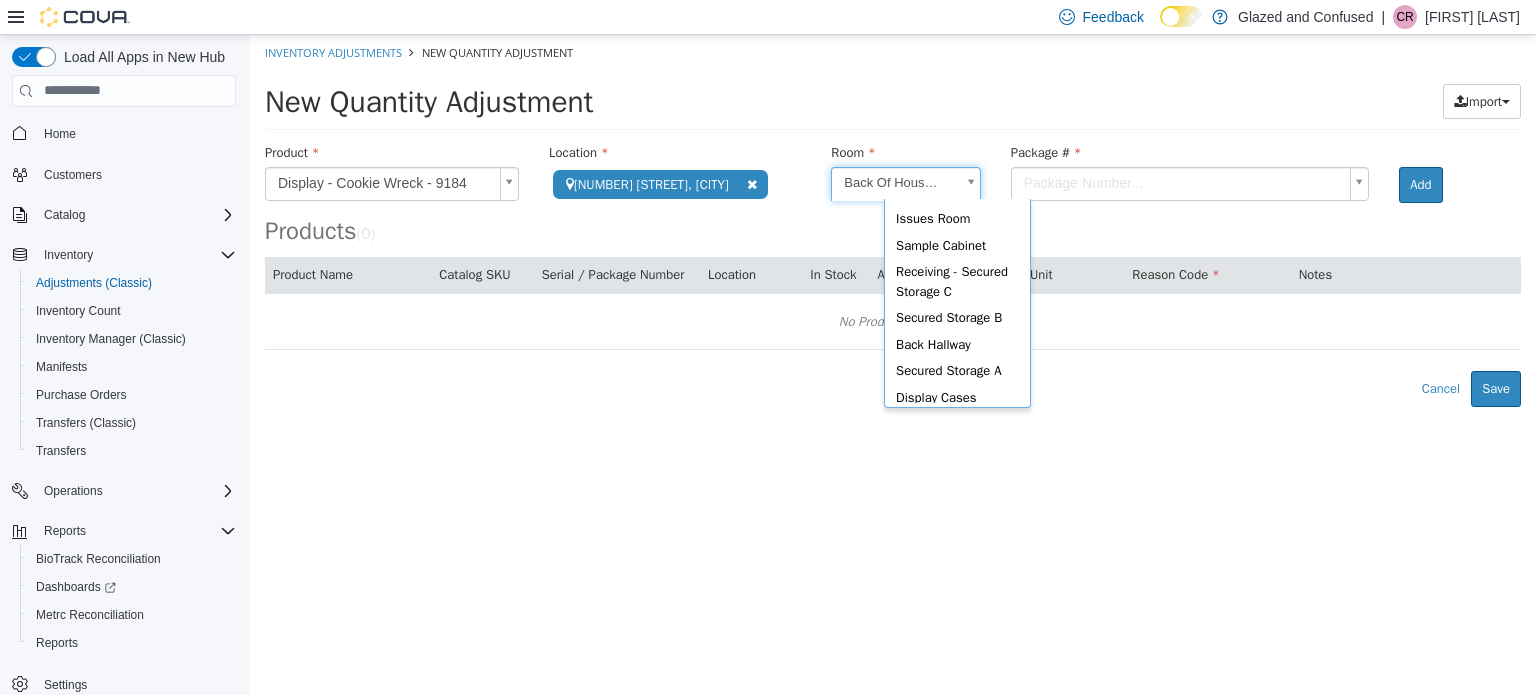 scroll, scrollTop: 176, scrollLeft: 0, axis: vertical 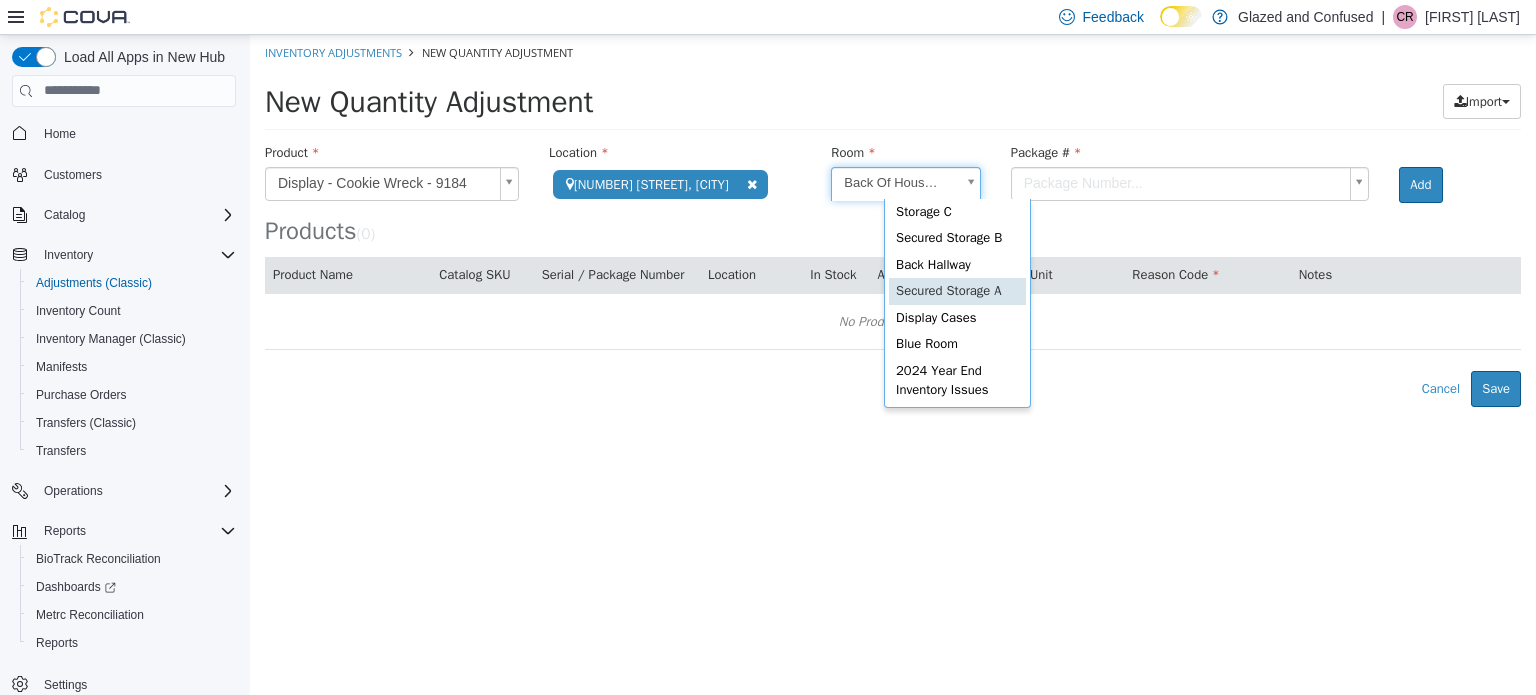 drag, startPoint x: 978, startPoint y: 298, endPoint x: 984, endPoint y: 287, distance: 12.529964 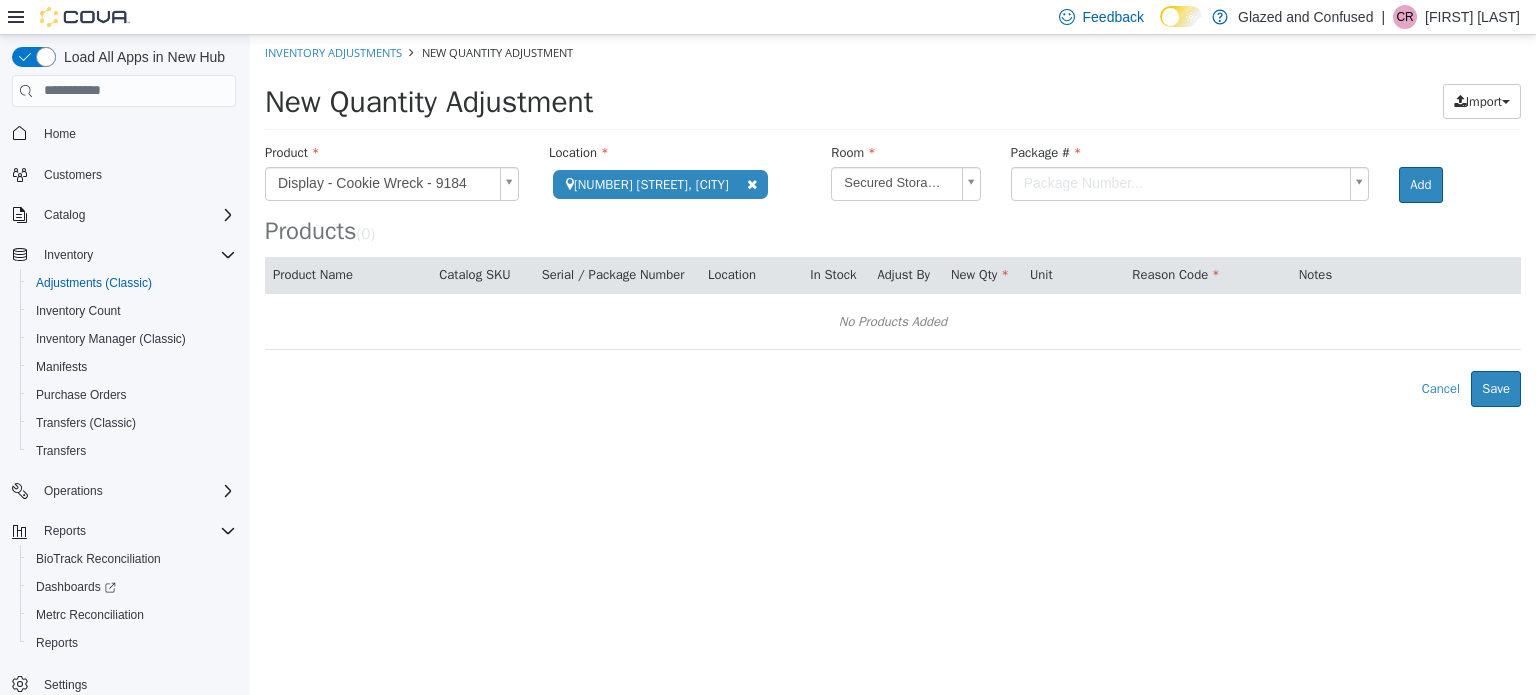 click on "Package #" at bounding box center [1190, 154] 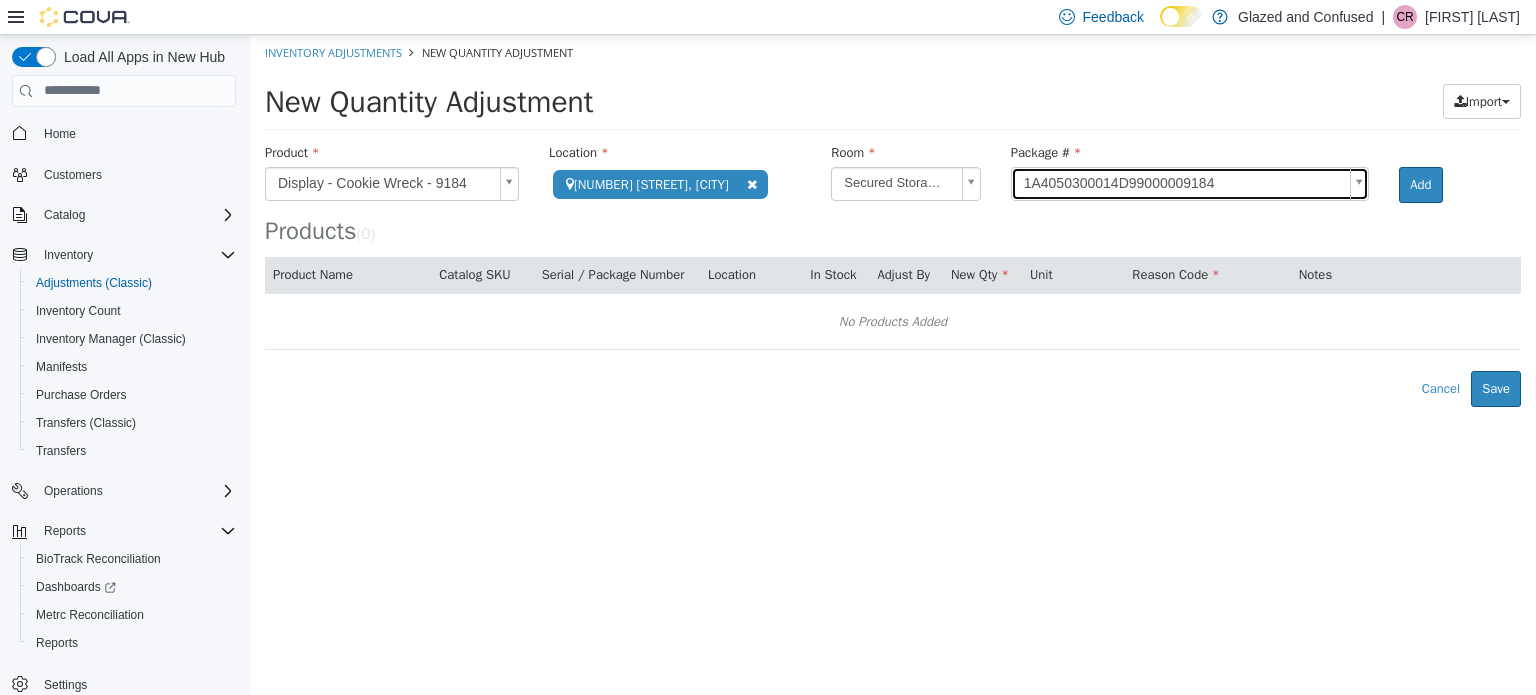 type on "**********" 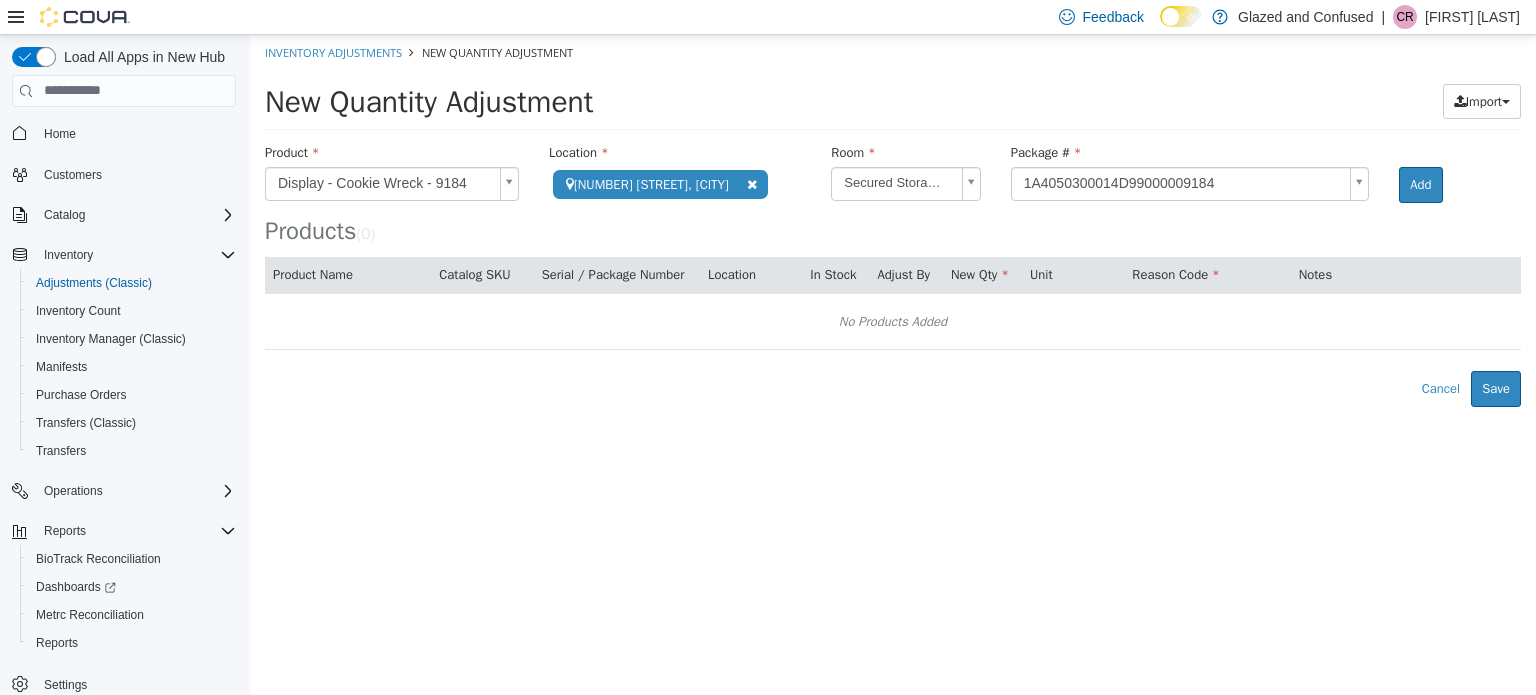 drag, startPoint x: 1189, startPoint y: 176, endPoint x: 1052, endPoint y: 183, distance: 137.17871 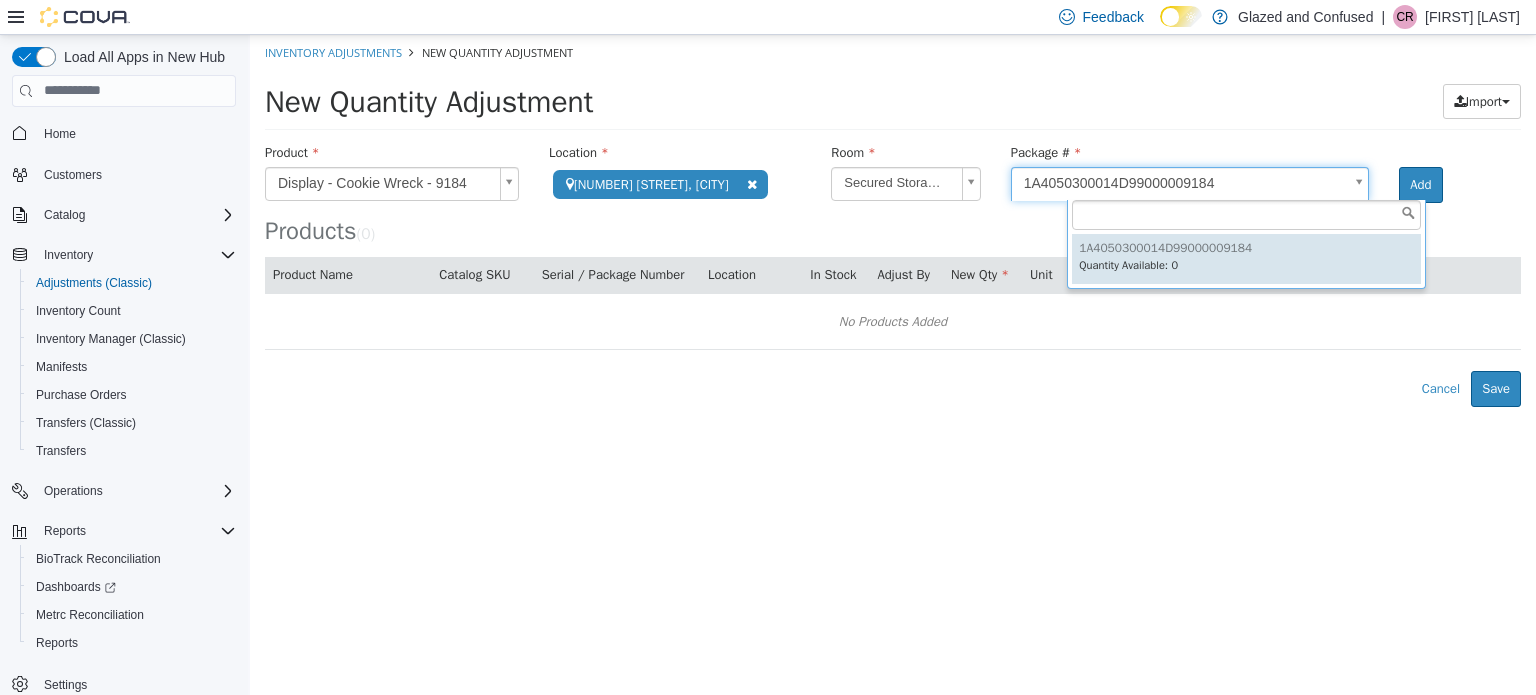 click on "**********" at bounding box center [893, 220] 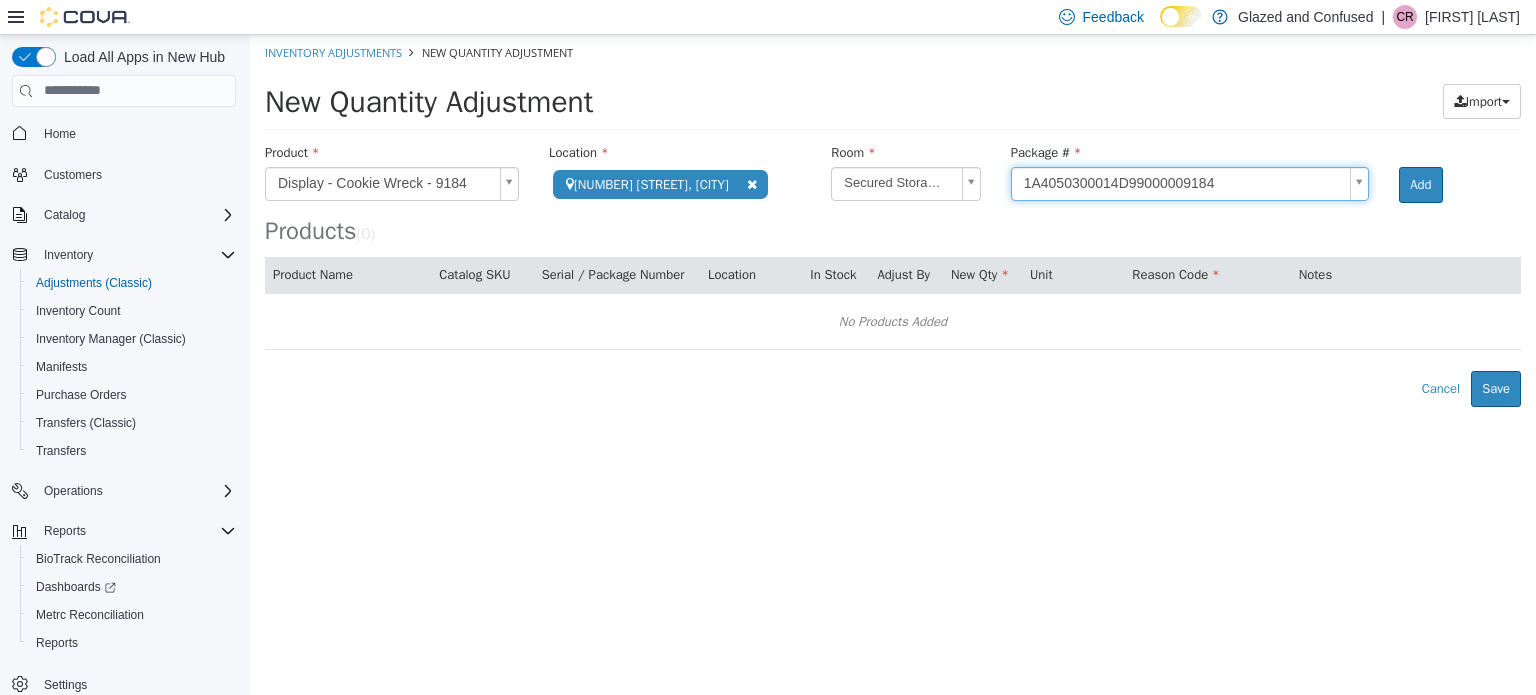click on "**********" at bounding box center [893, 220] 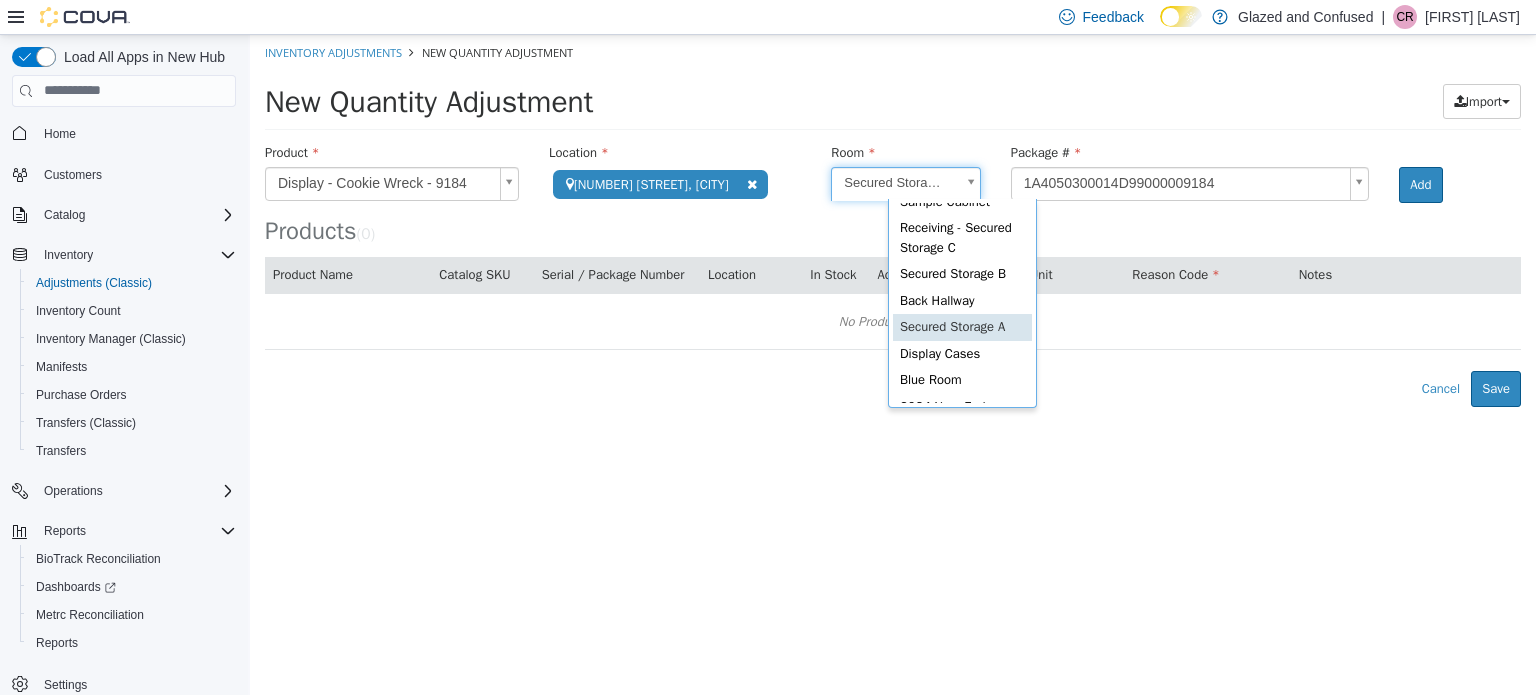 scroll, scrollTop: 170, scrollLeft: 0, axis: vertical 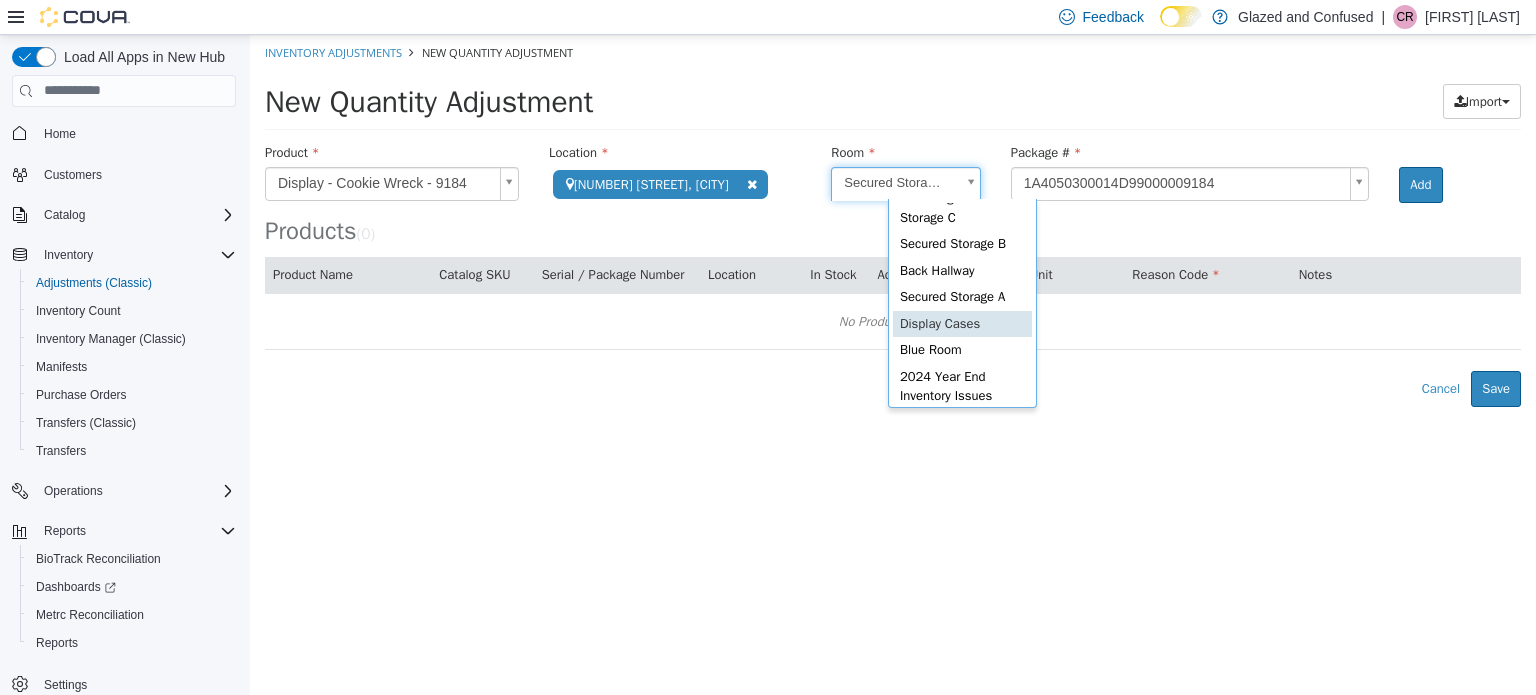 type 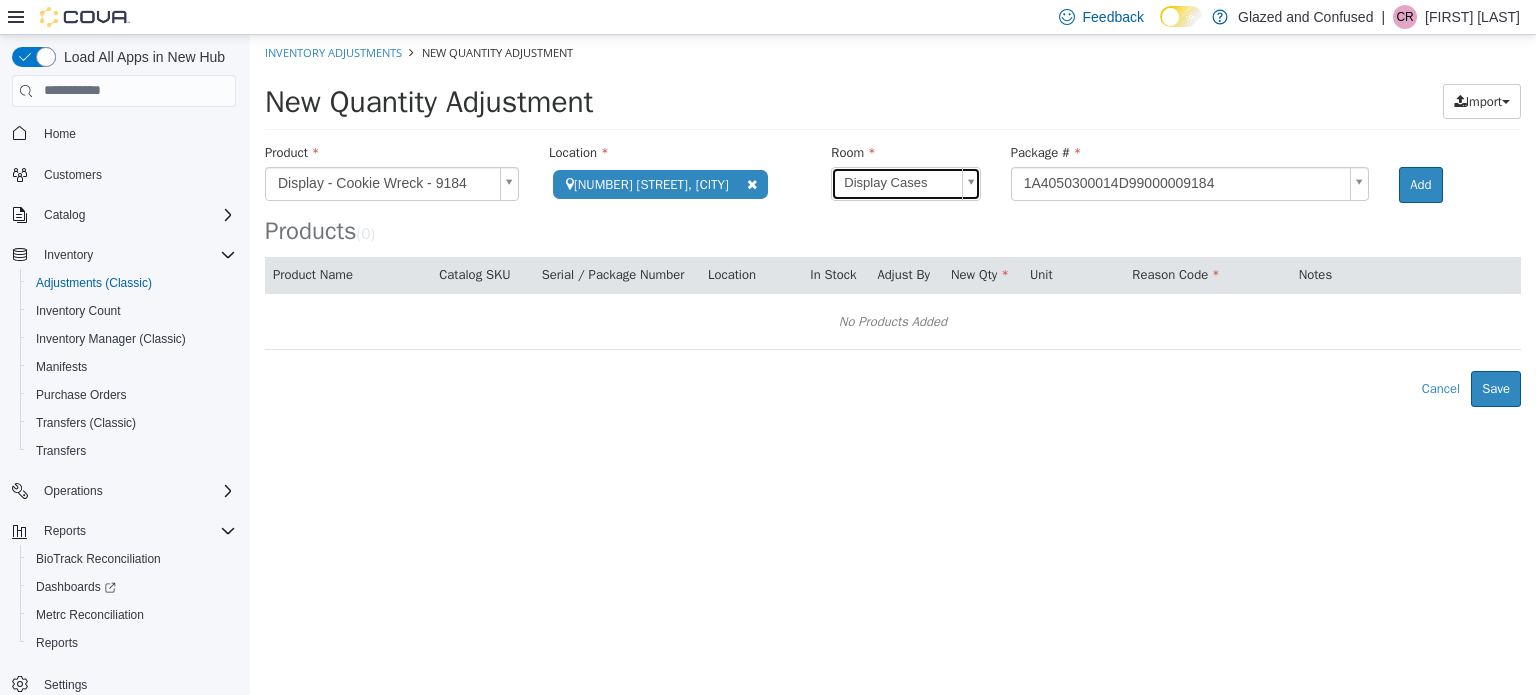 scroll, scrollTop: 0, scrollLeft: 0, axis: both 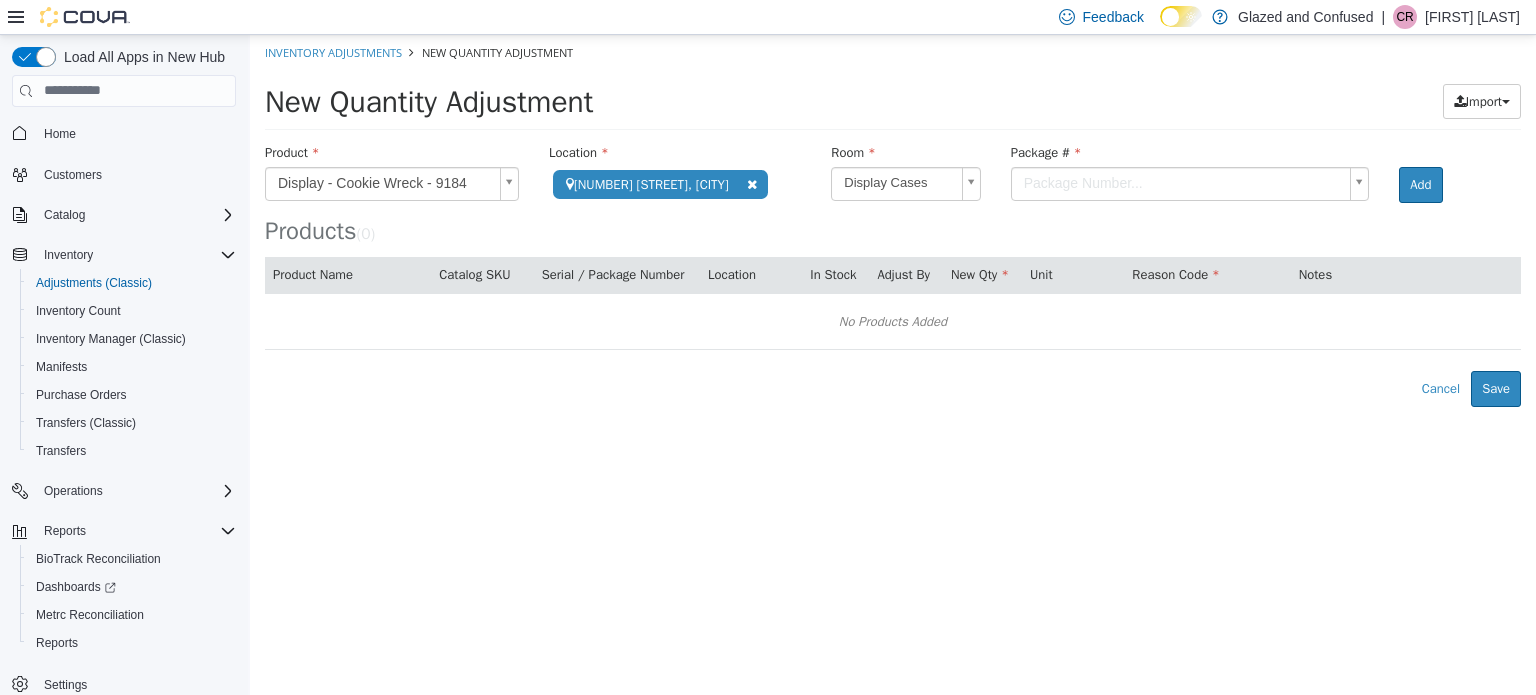 click on "**********" at bounding box center (893, 220) 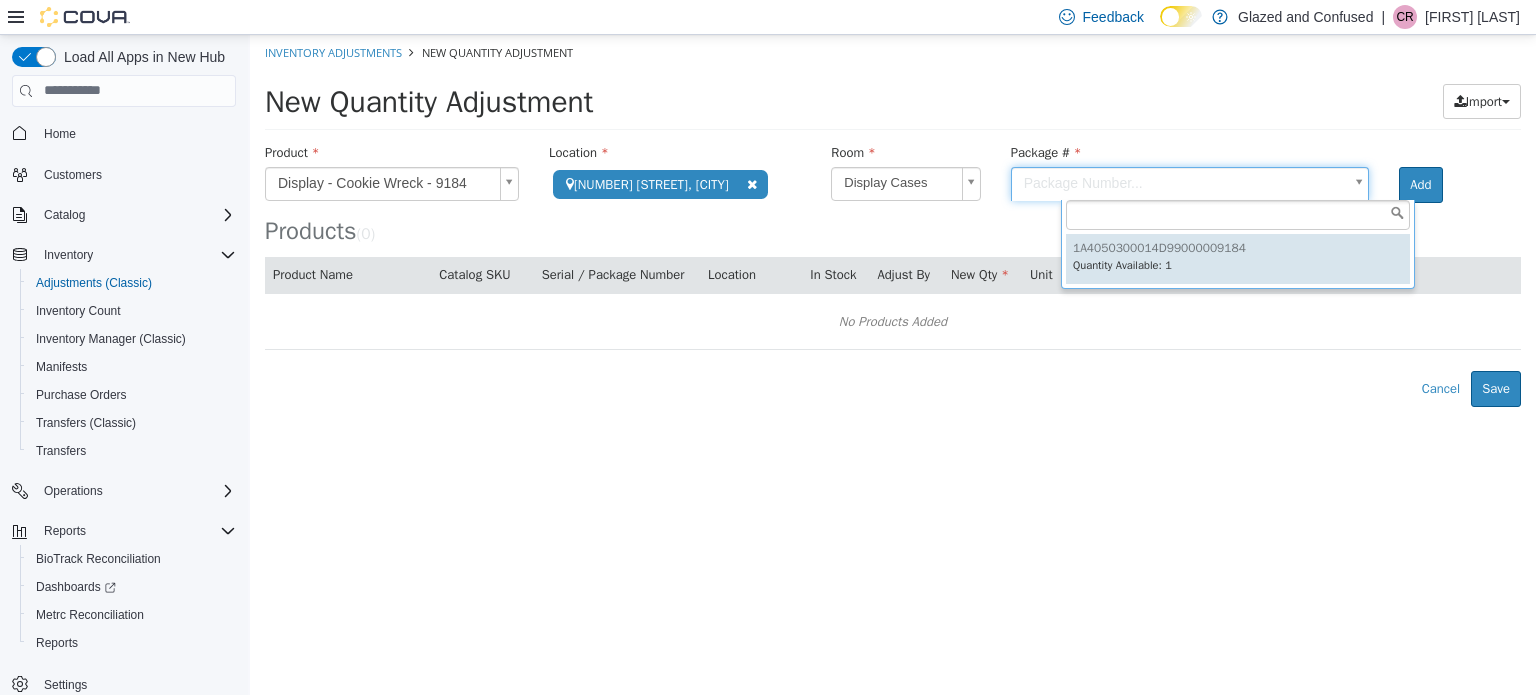type on "**********" 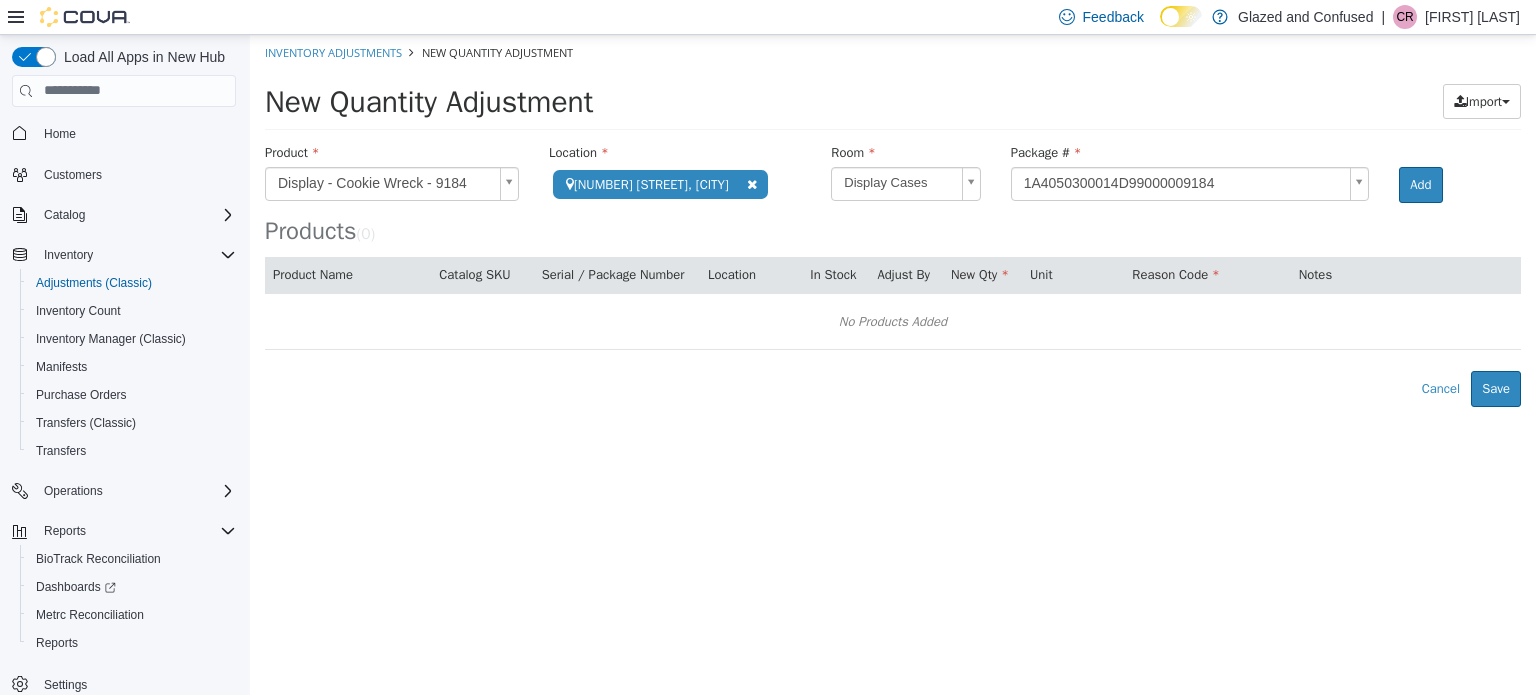 click on "Products  ( 0 )" at bounding box center (893, 193) 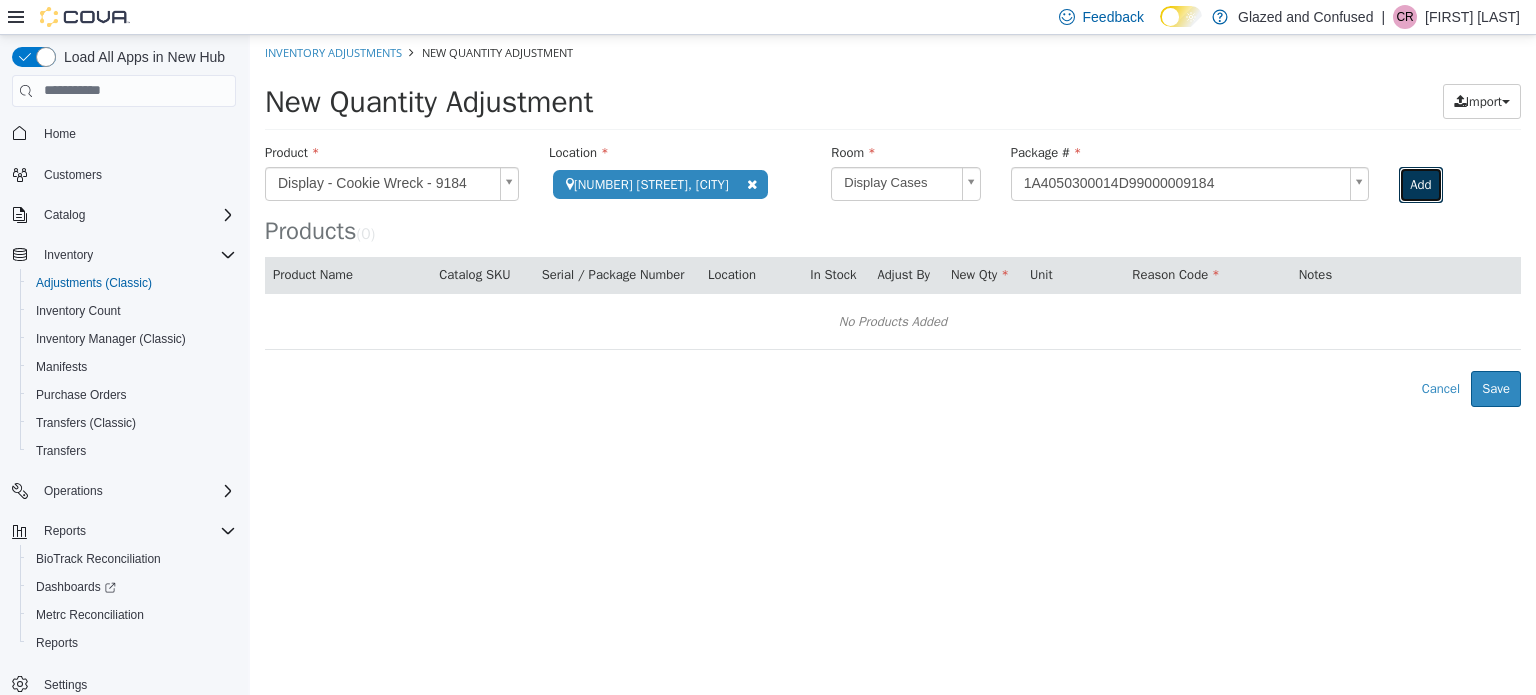 drag, startPoint x: 276, startPoint y: 251, endPoint x: 352, endPoint y: 257, distance: 76.23647 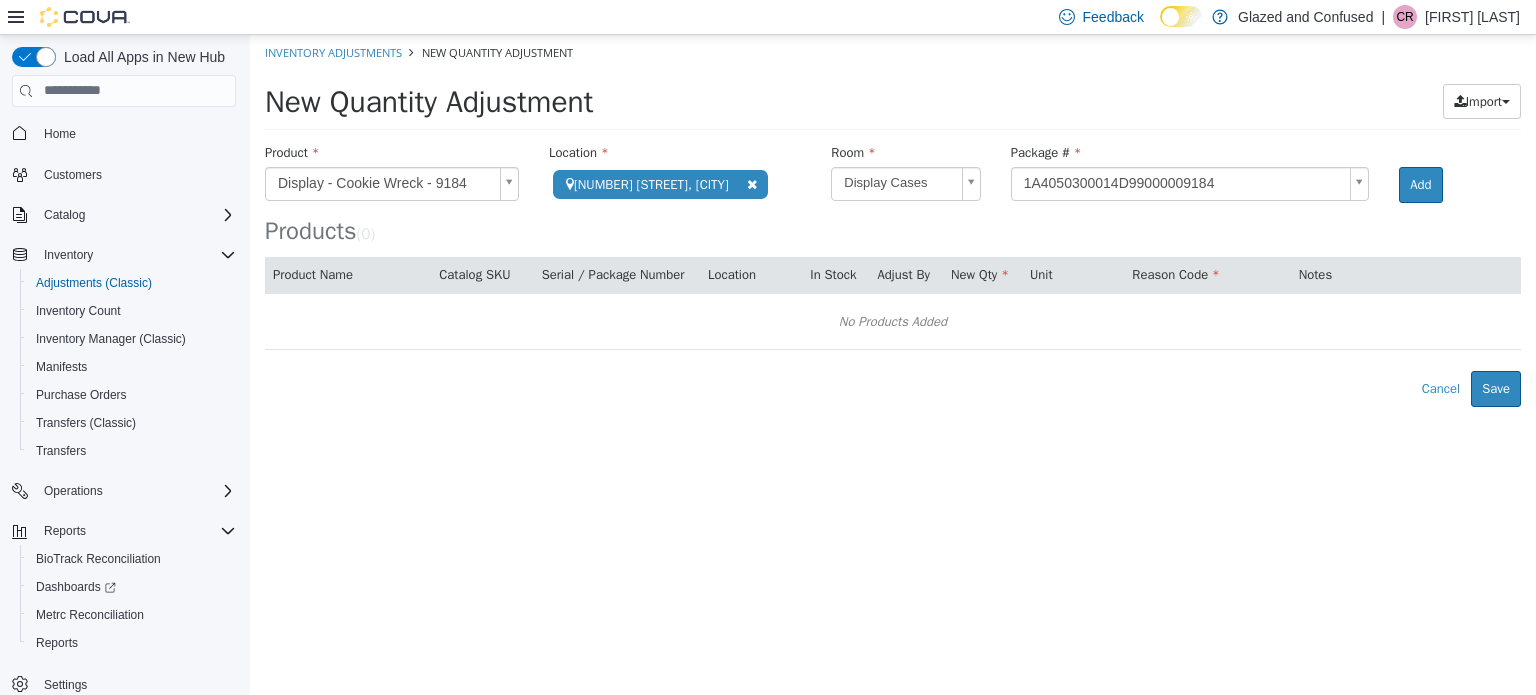 type 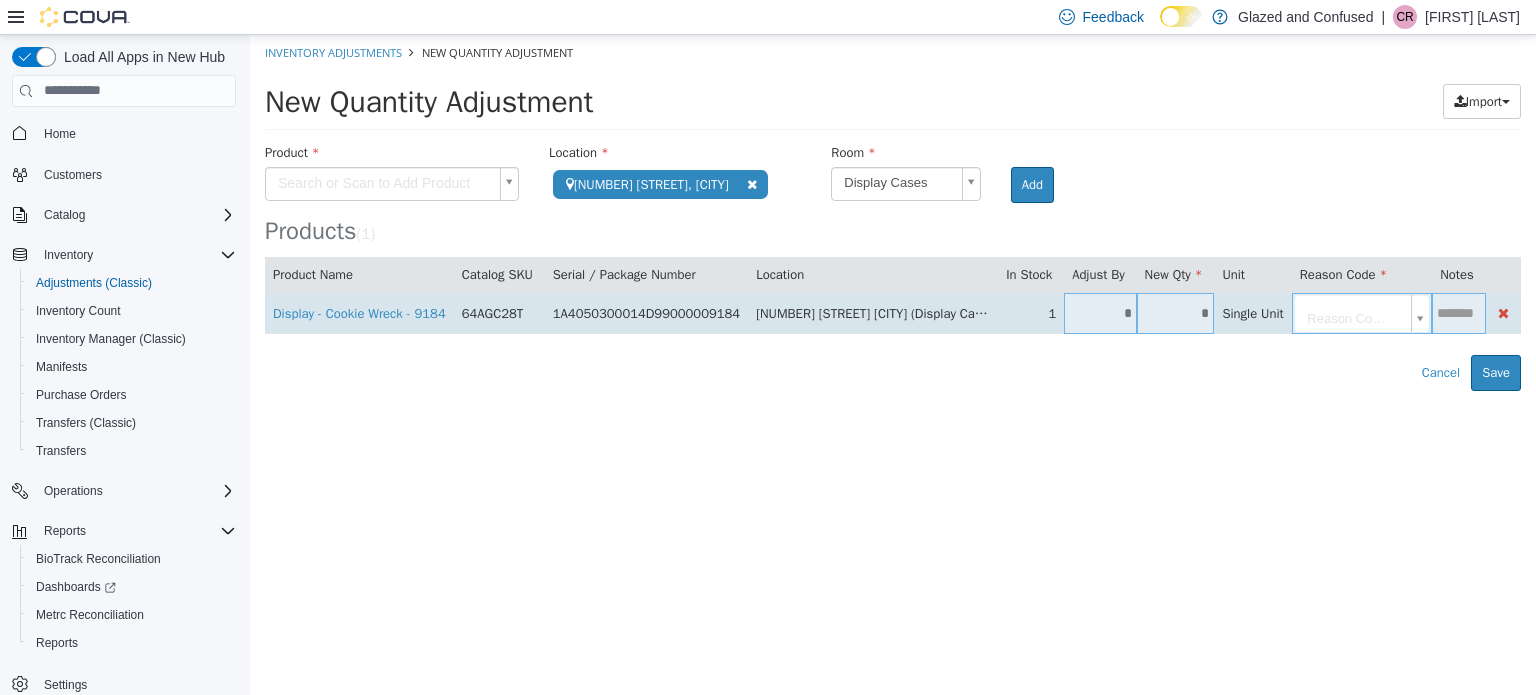 click on "*" at bounding box center (1176, 312) 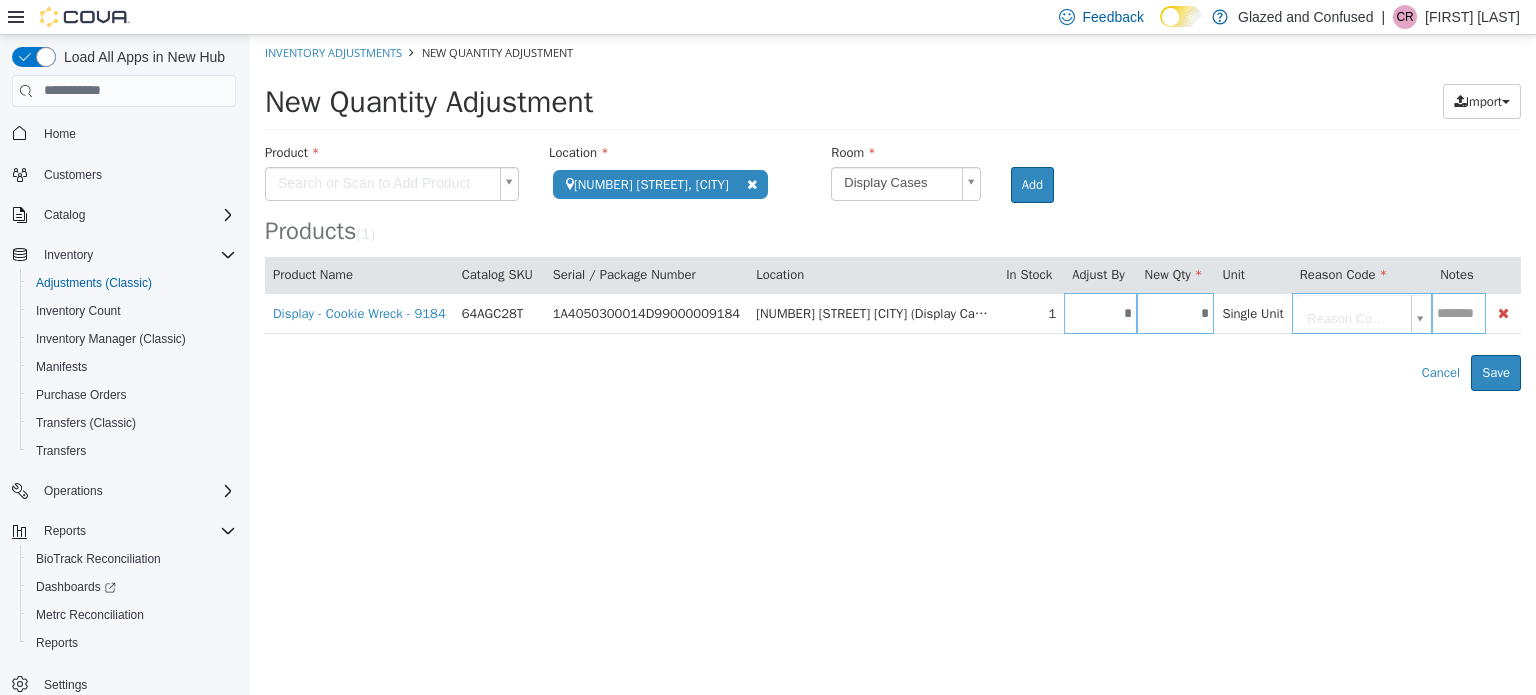 type on "*" 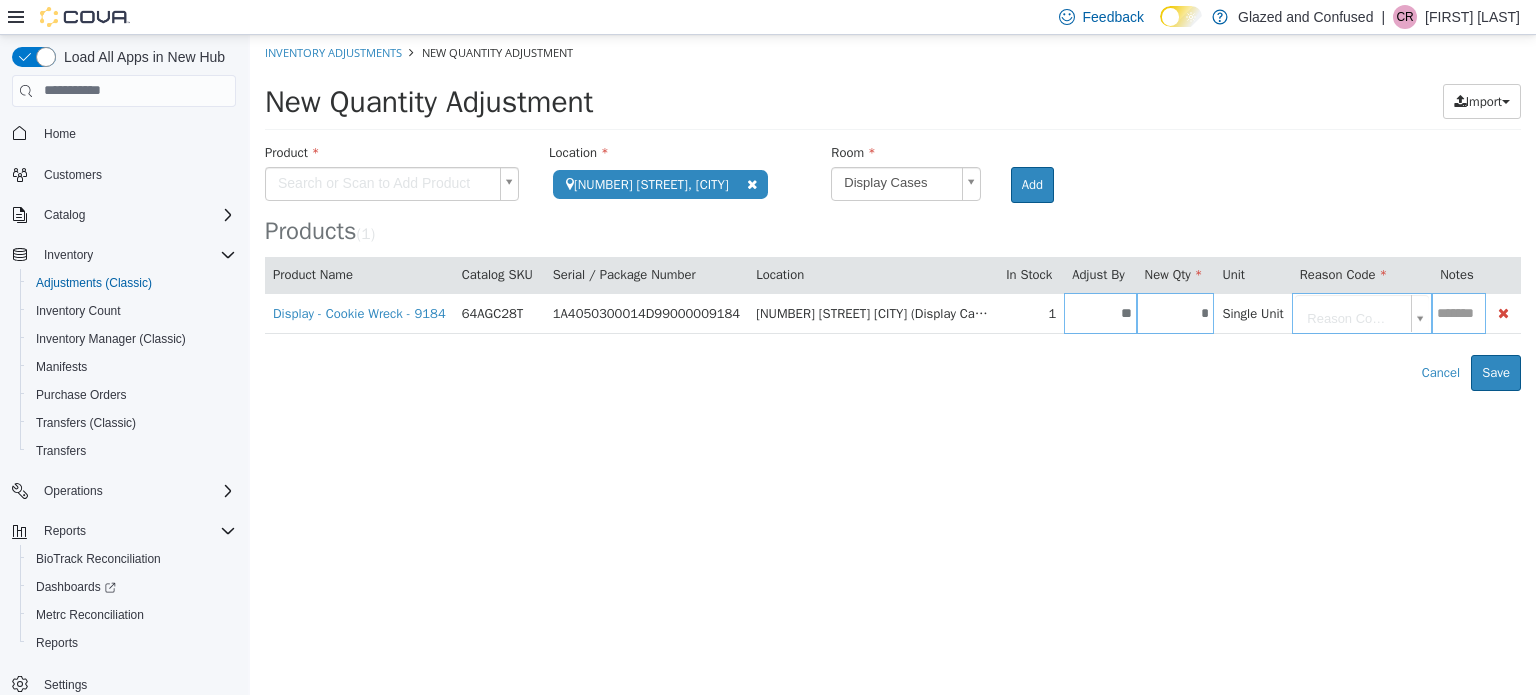 click on "**********" at bounding box center [893, 212] 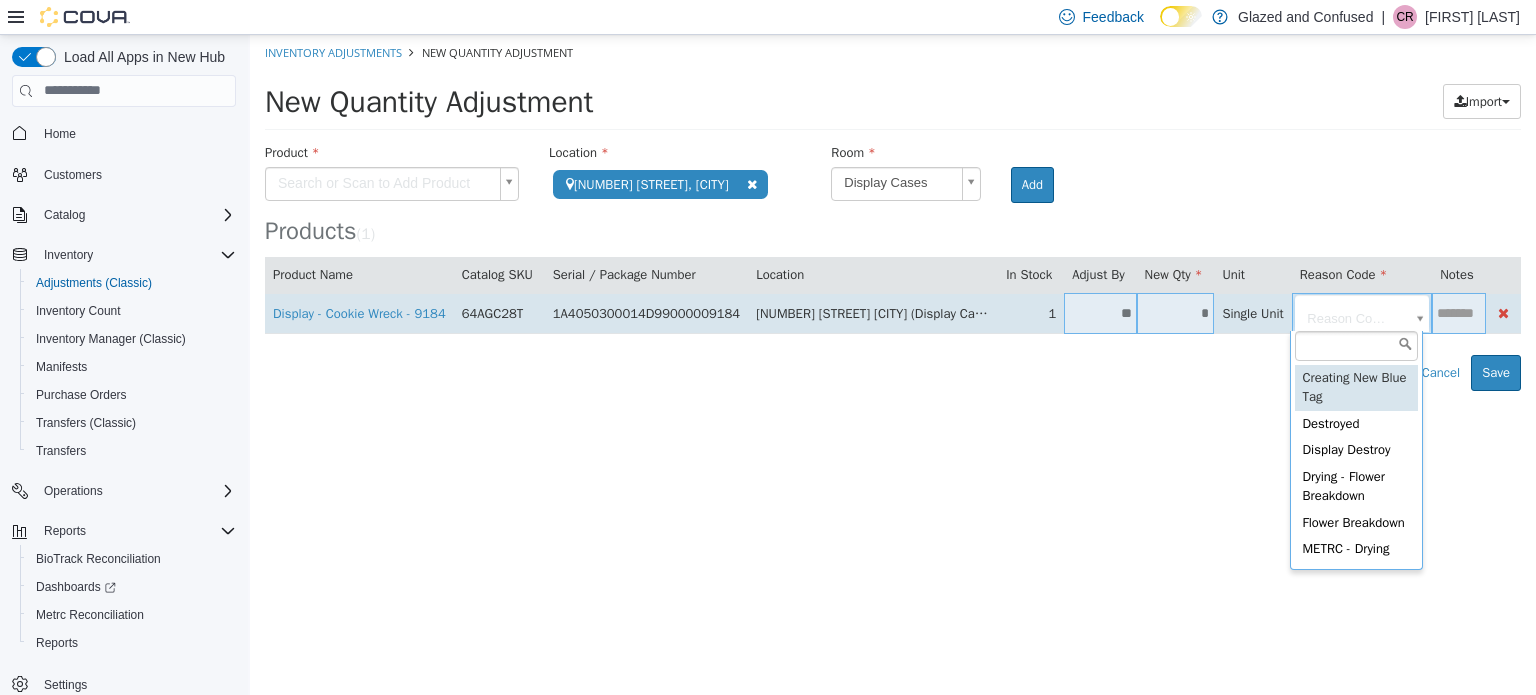 click on "**********" at bounding box center [893, 212] 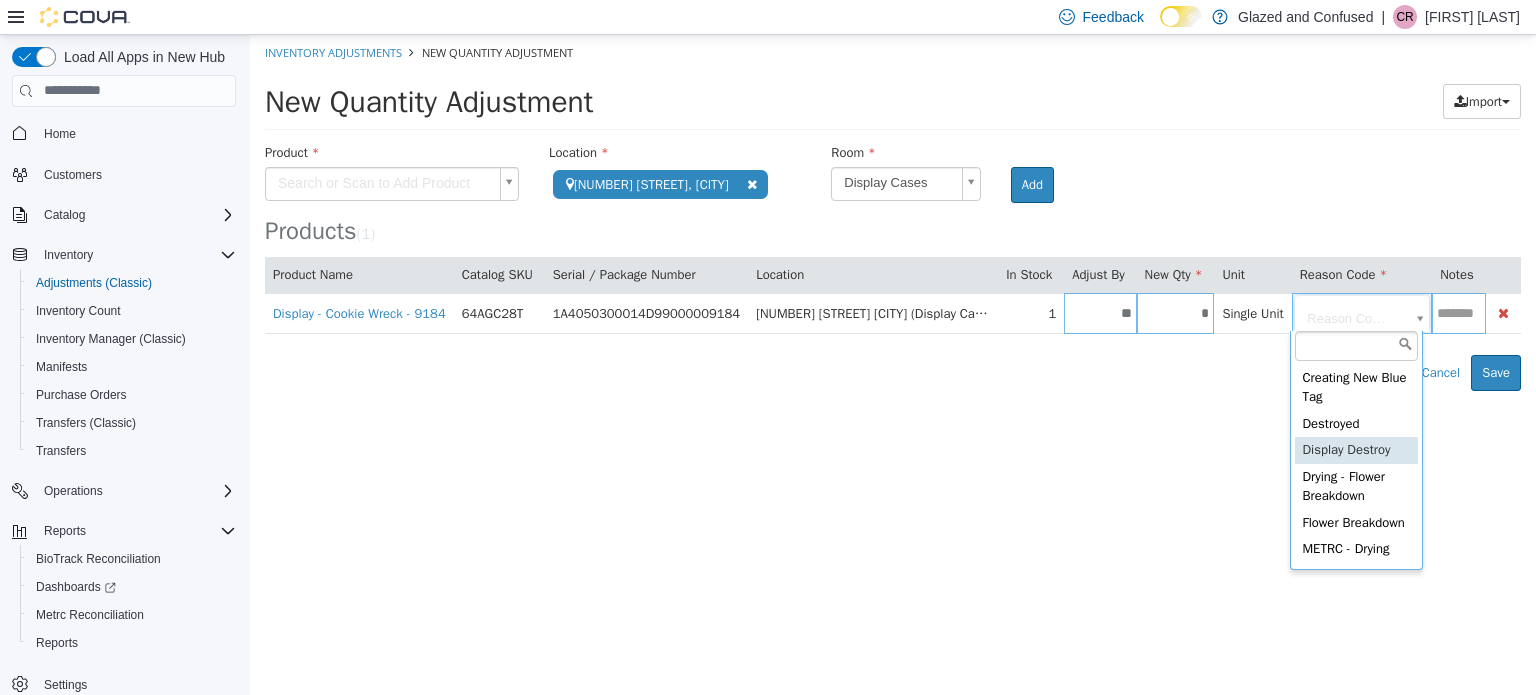 type on "**********" 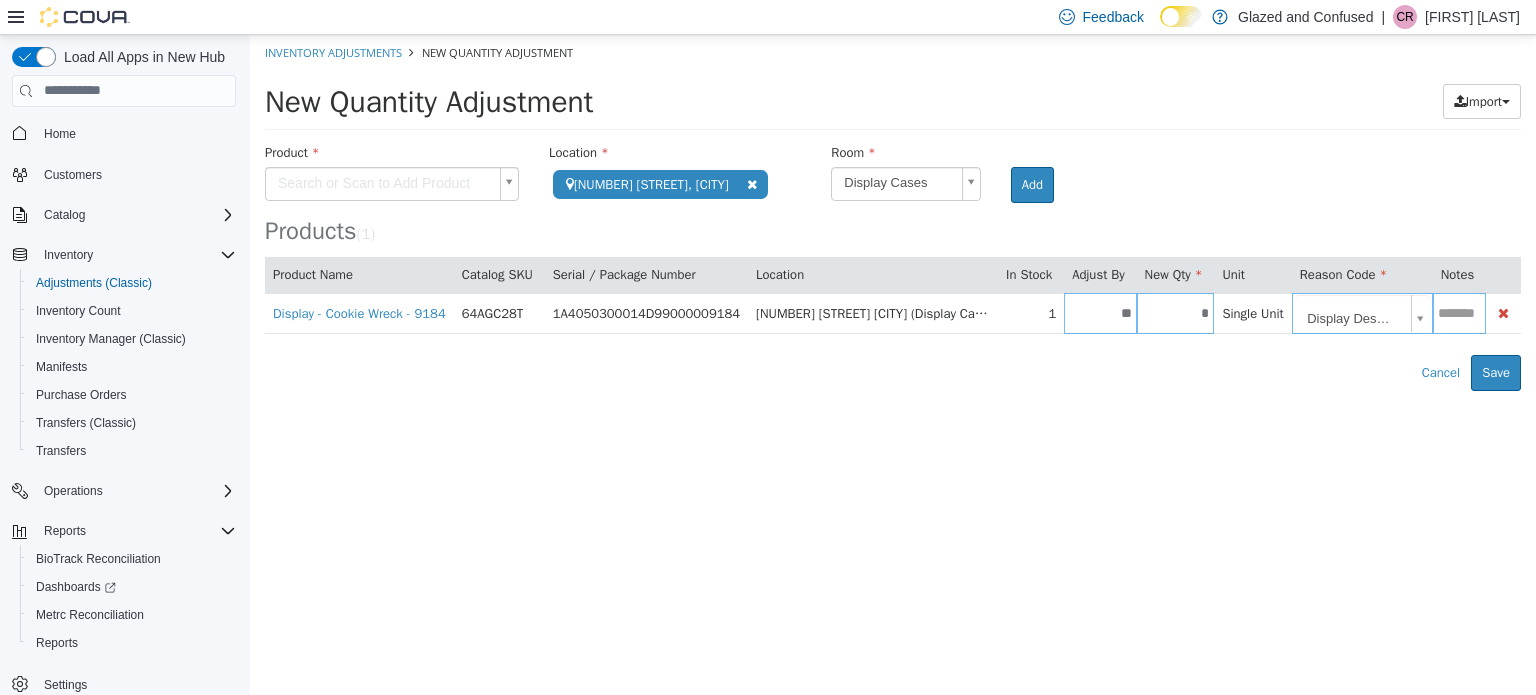 drag, startPoint x: 1348, startPoint y: 447, endPoint x: 1366, endPoint y: 448, distance: 18.027756 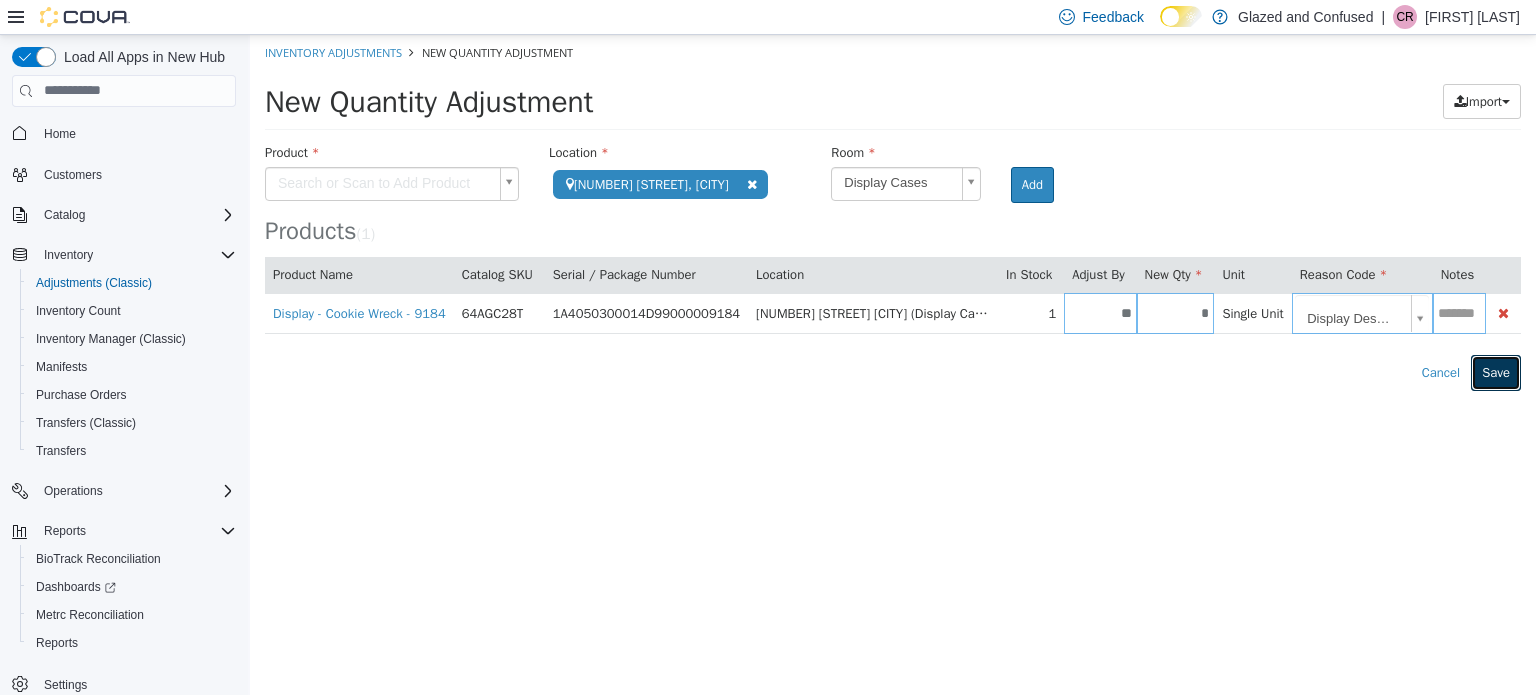 click on "Save" at bounding box center [1496, 372] 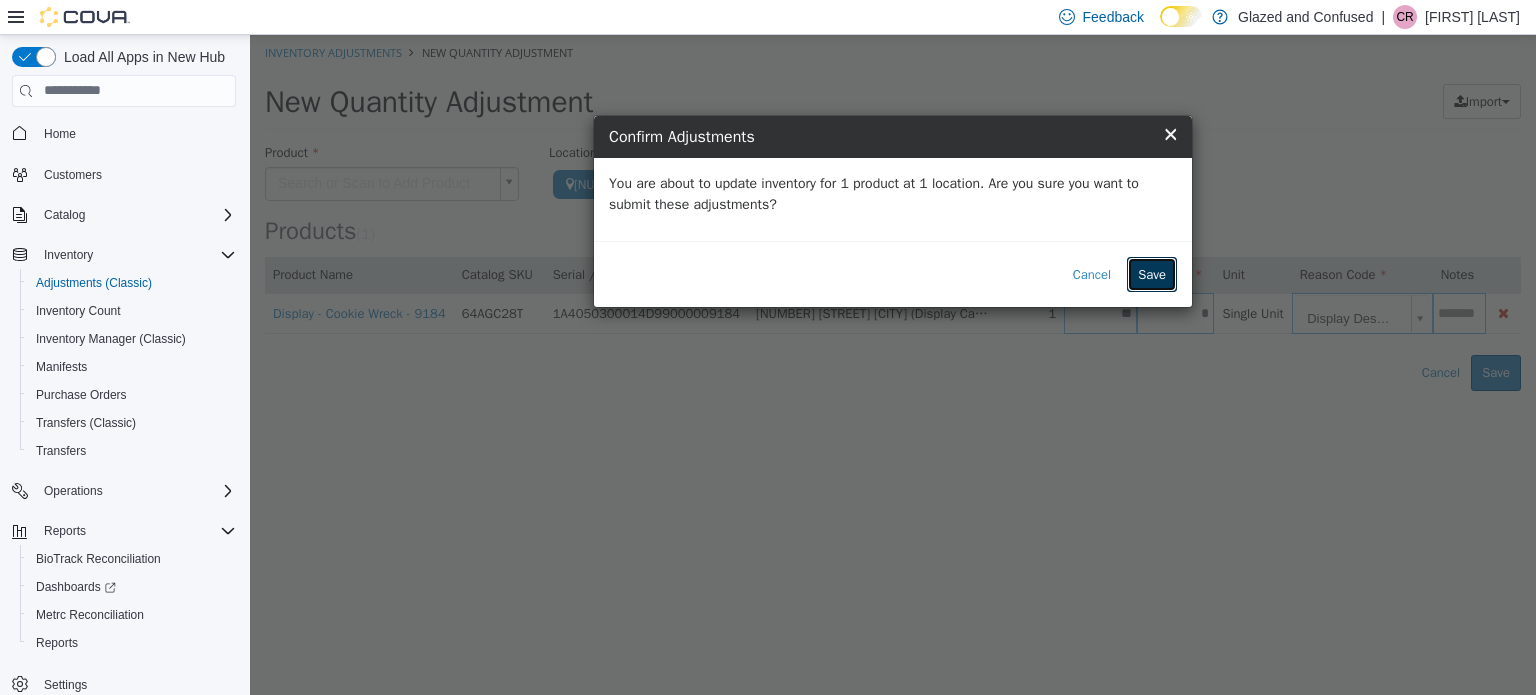 click on "Save" at bounding box center (1152, 274) 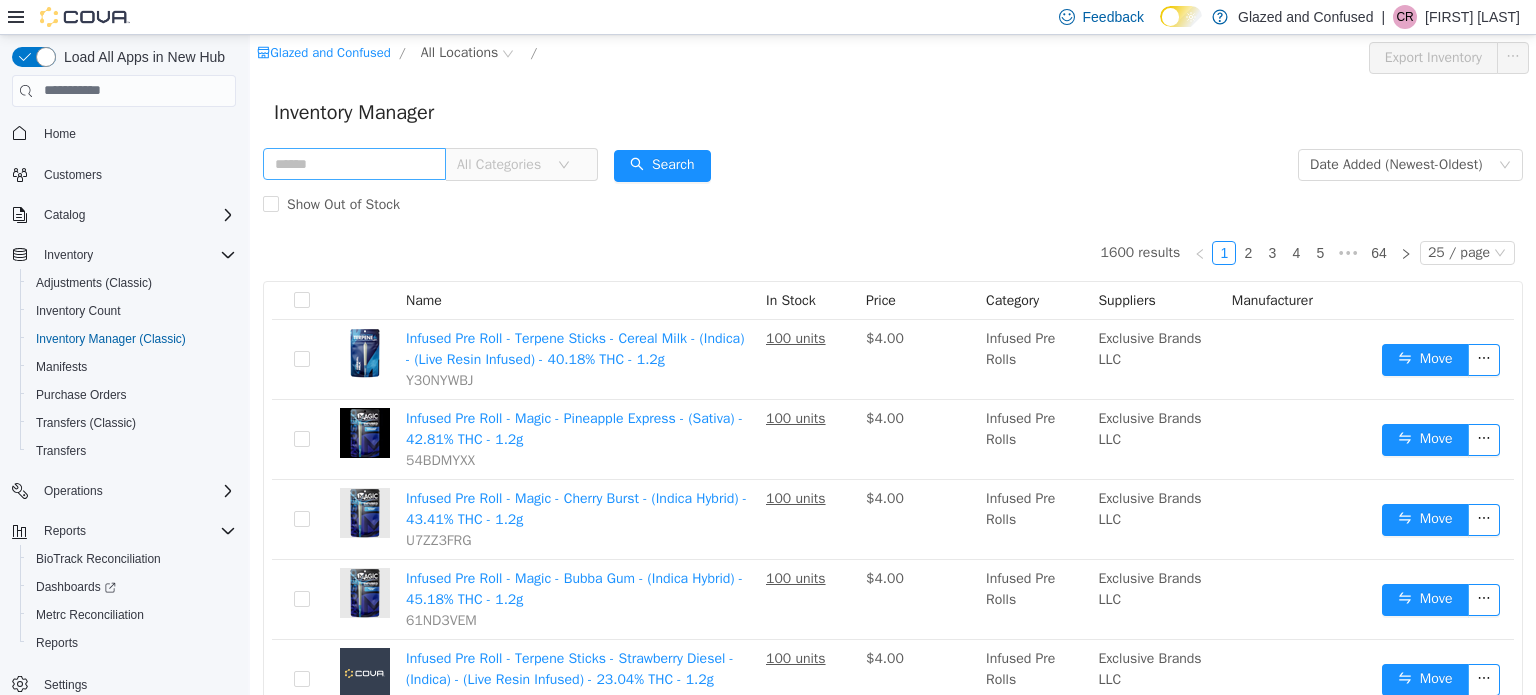 scroll, scrollTop: 0, scrollLeft: 0, axis: both 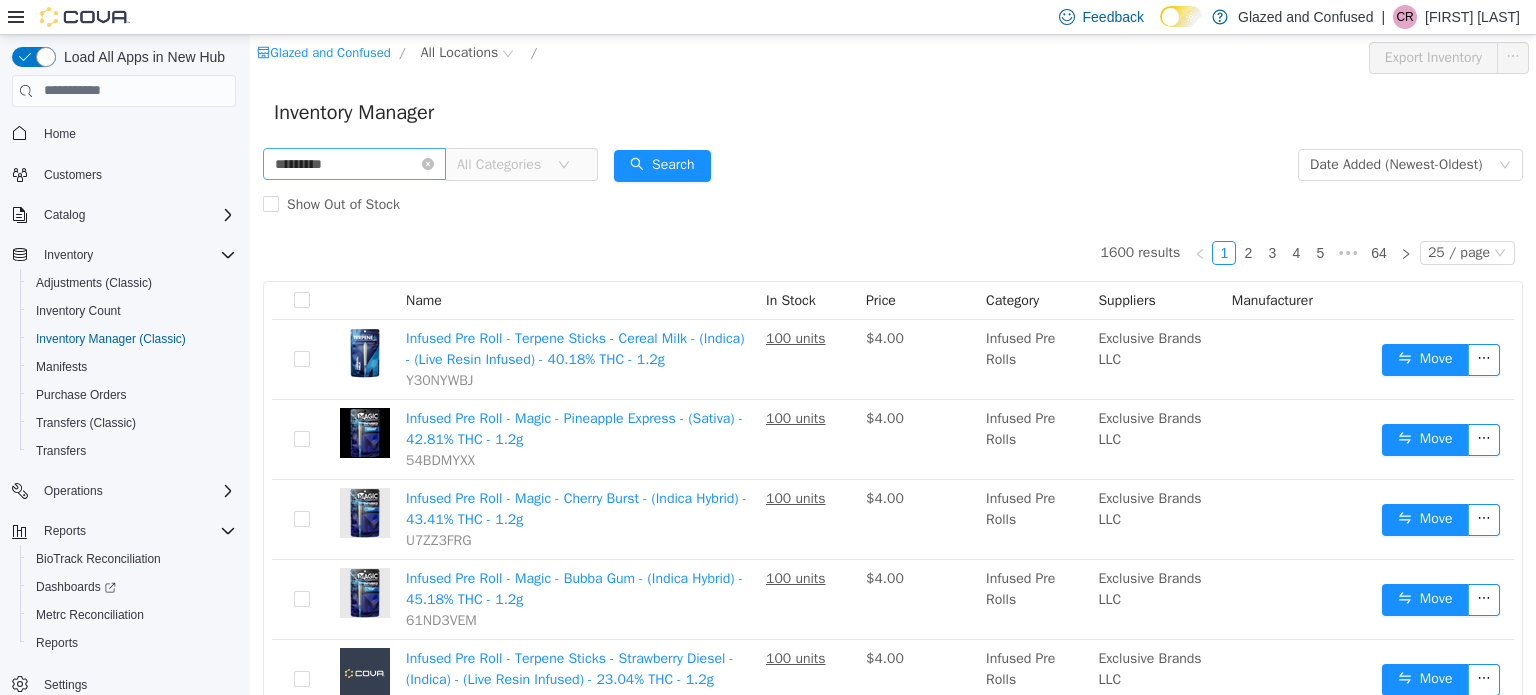 type on "*********" 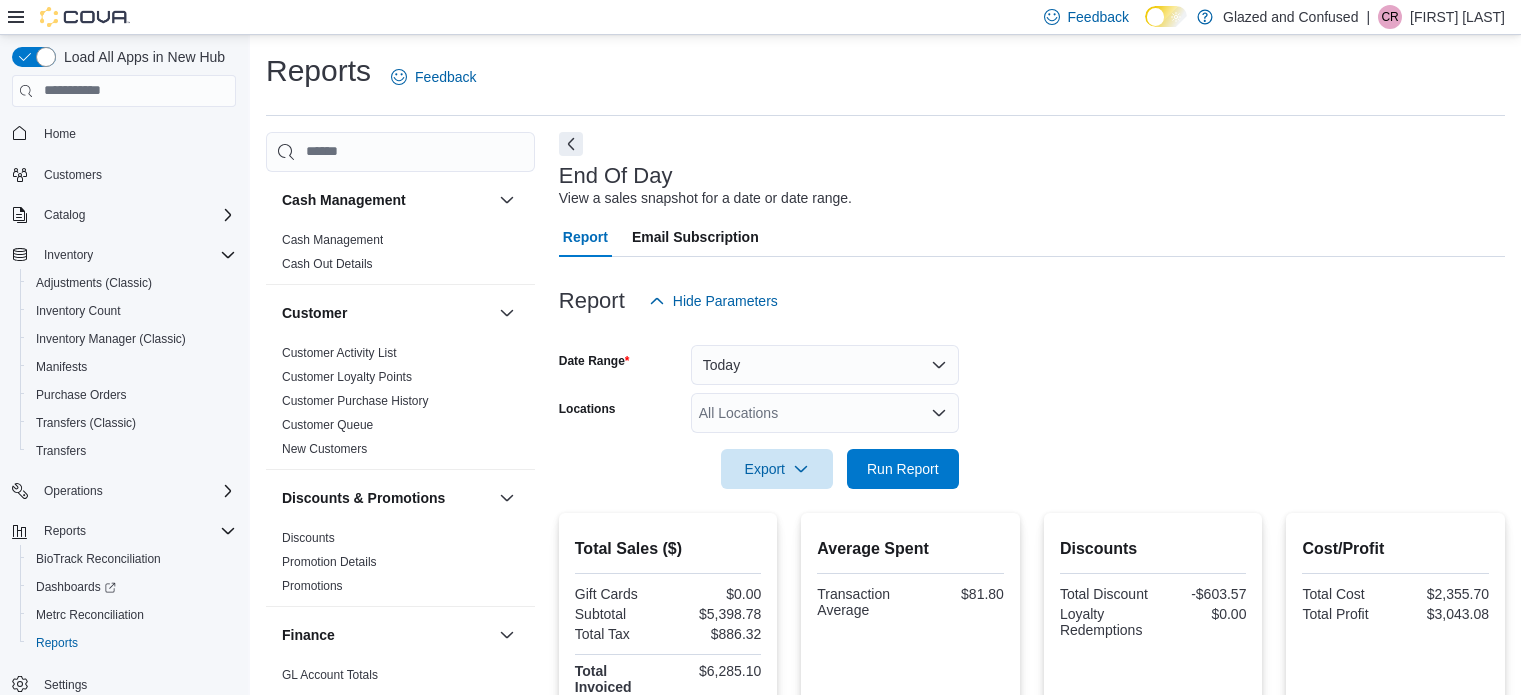 scroll, scrollTop: 252, scrollLeft: 0, axis: vertical 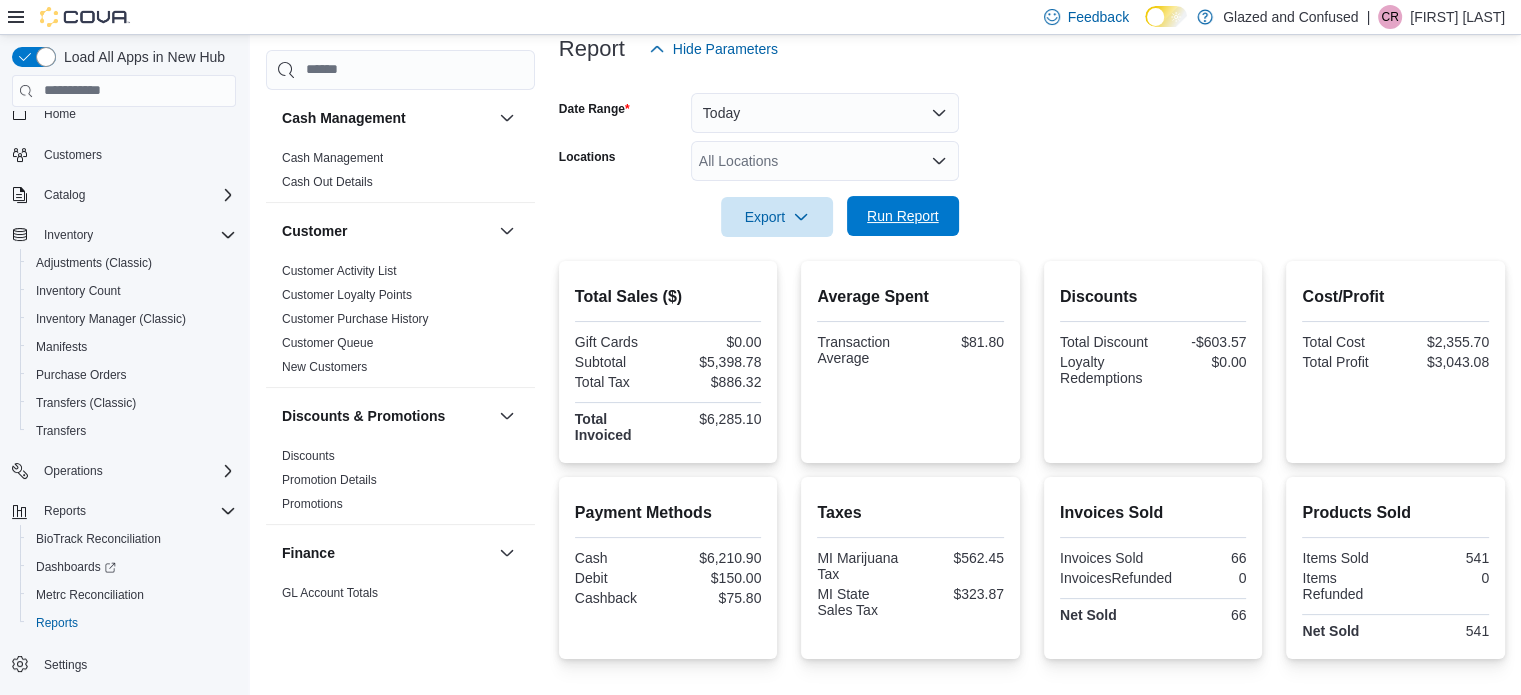 click on "Run Report" at bounding box center (903, 216) 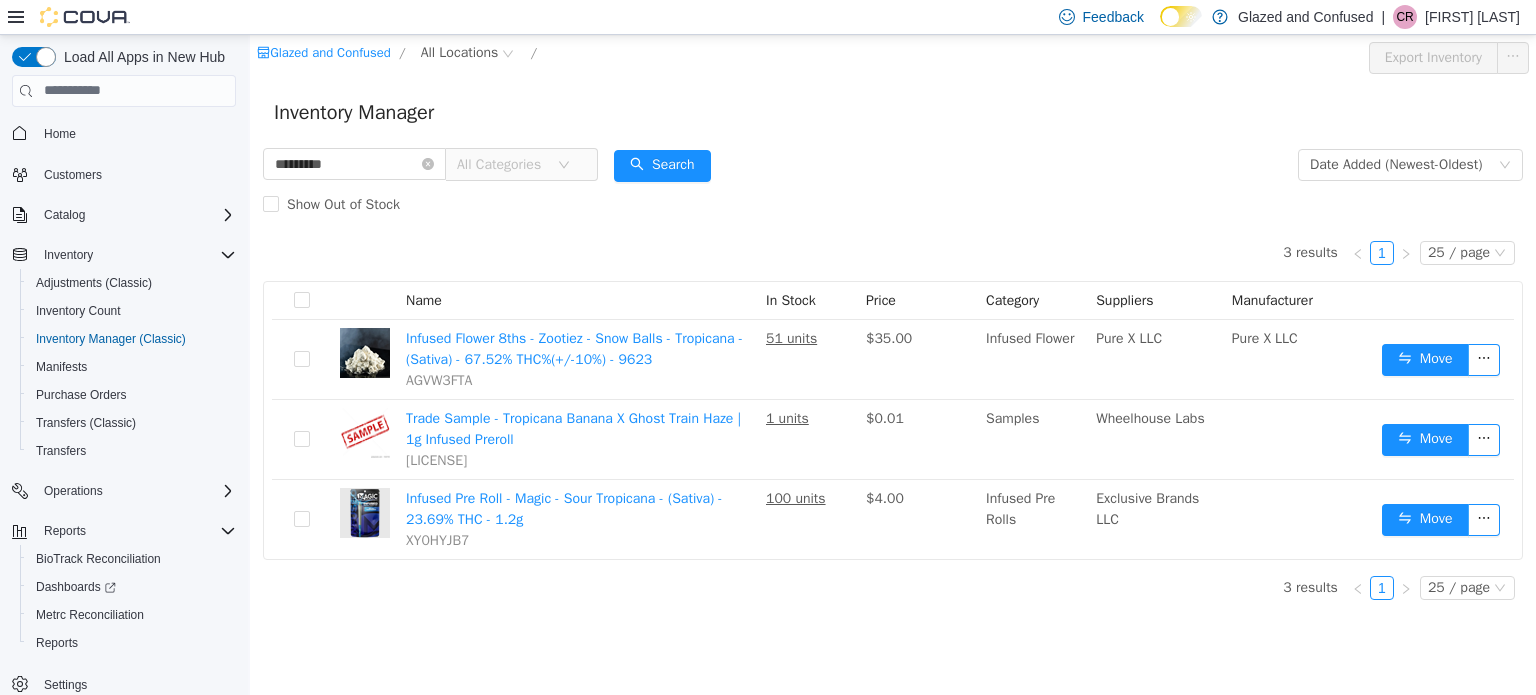scroll, scrollTop: 0, scrollLeft: 0, axis: both 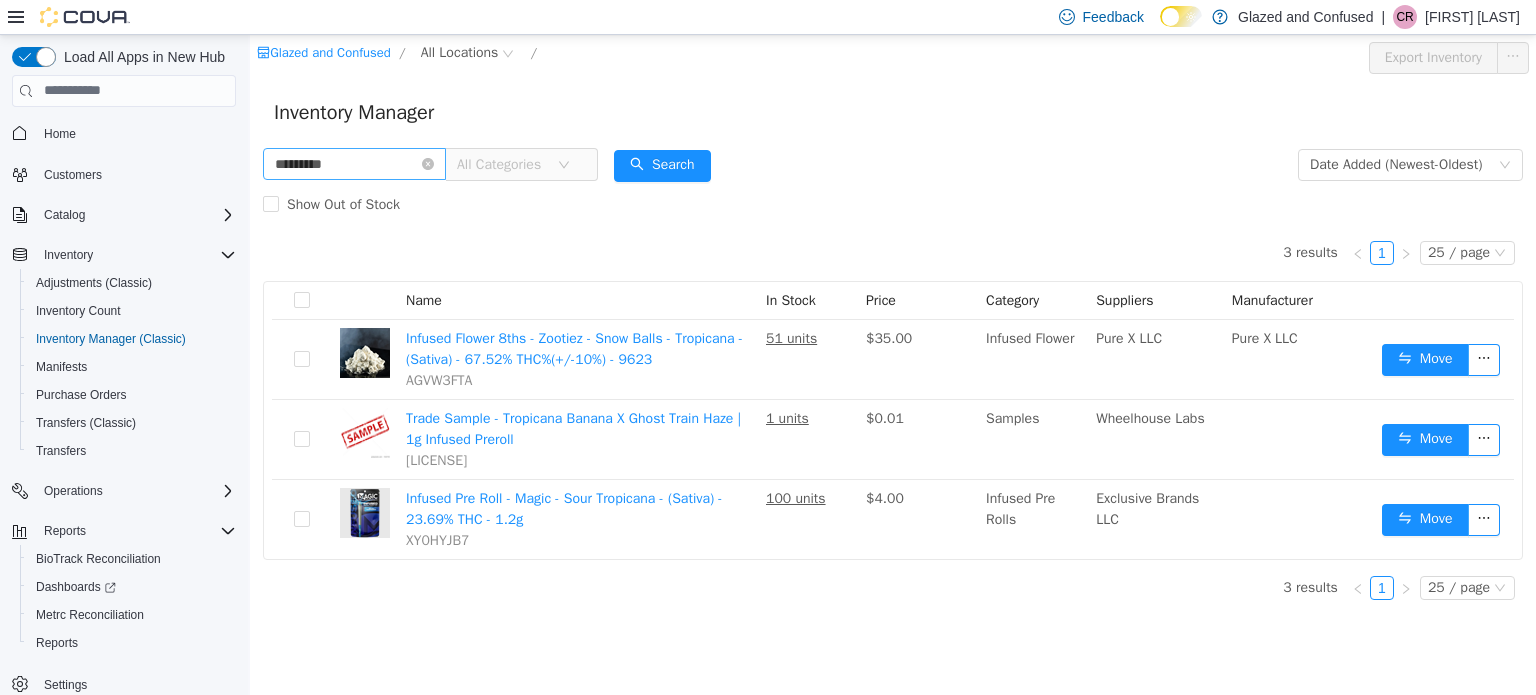 click on "*********" at bounding box center (354, 163) 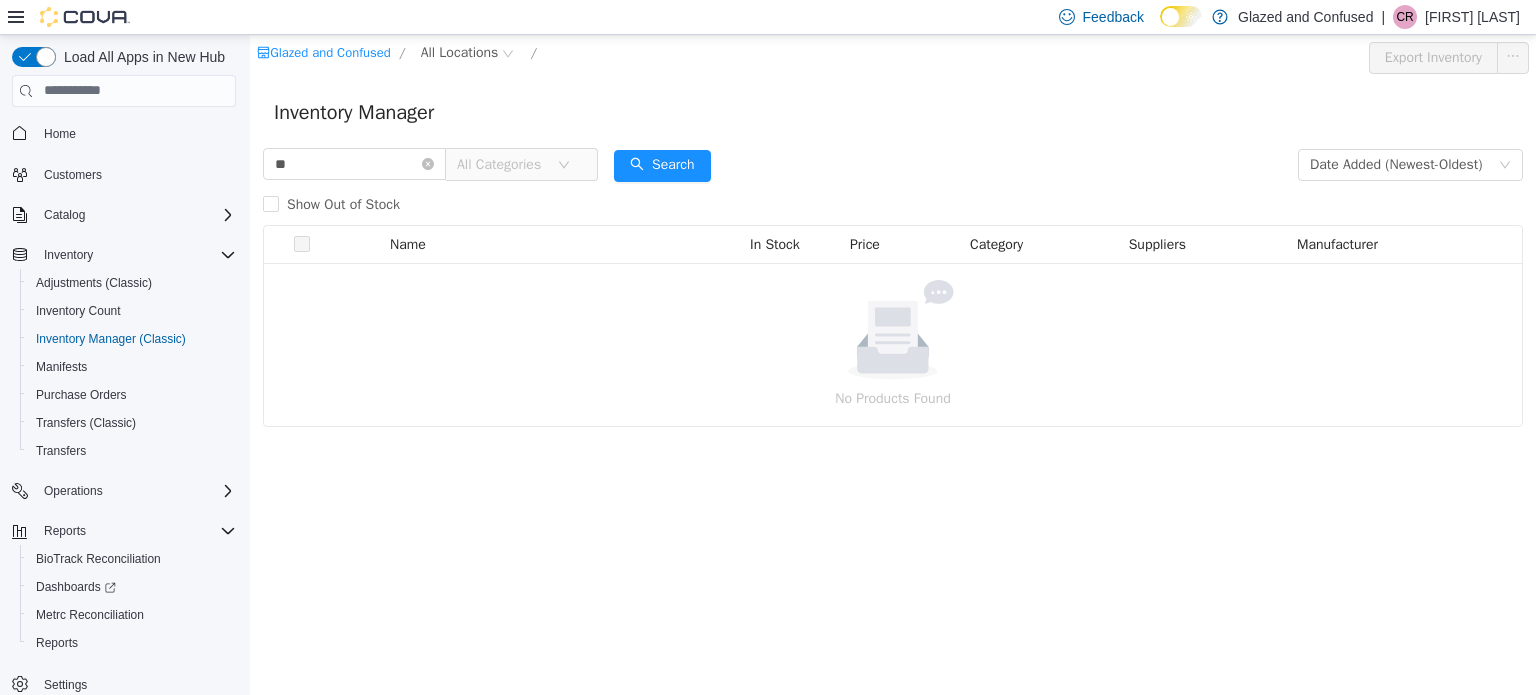 type on "*" 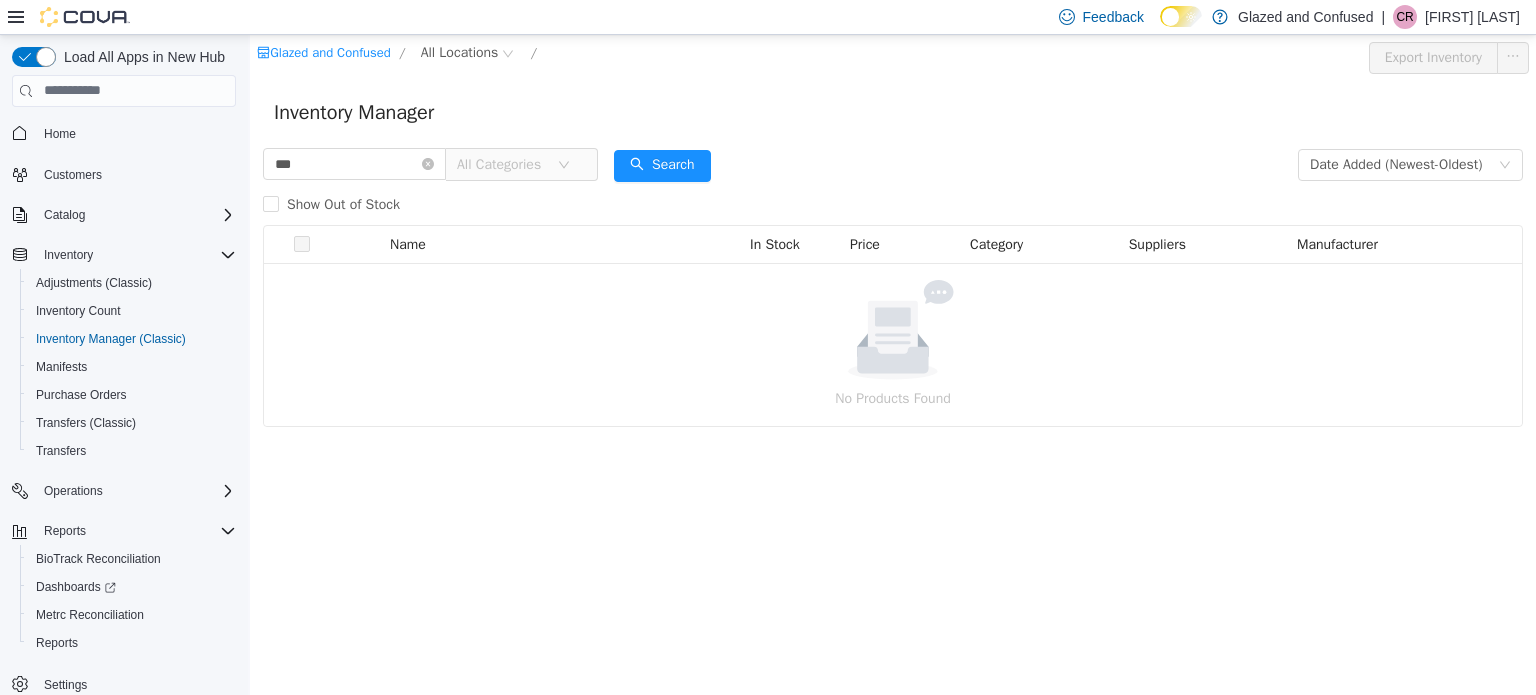 type on "***" 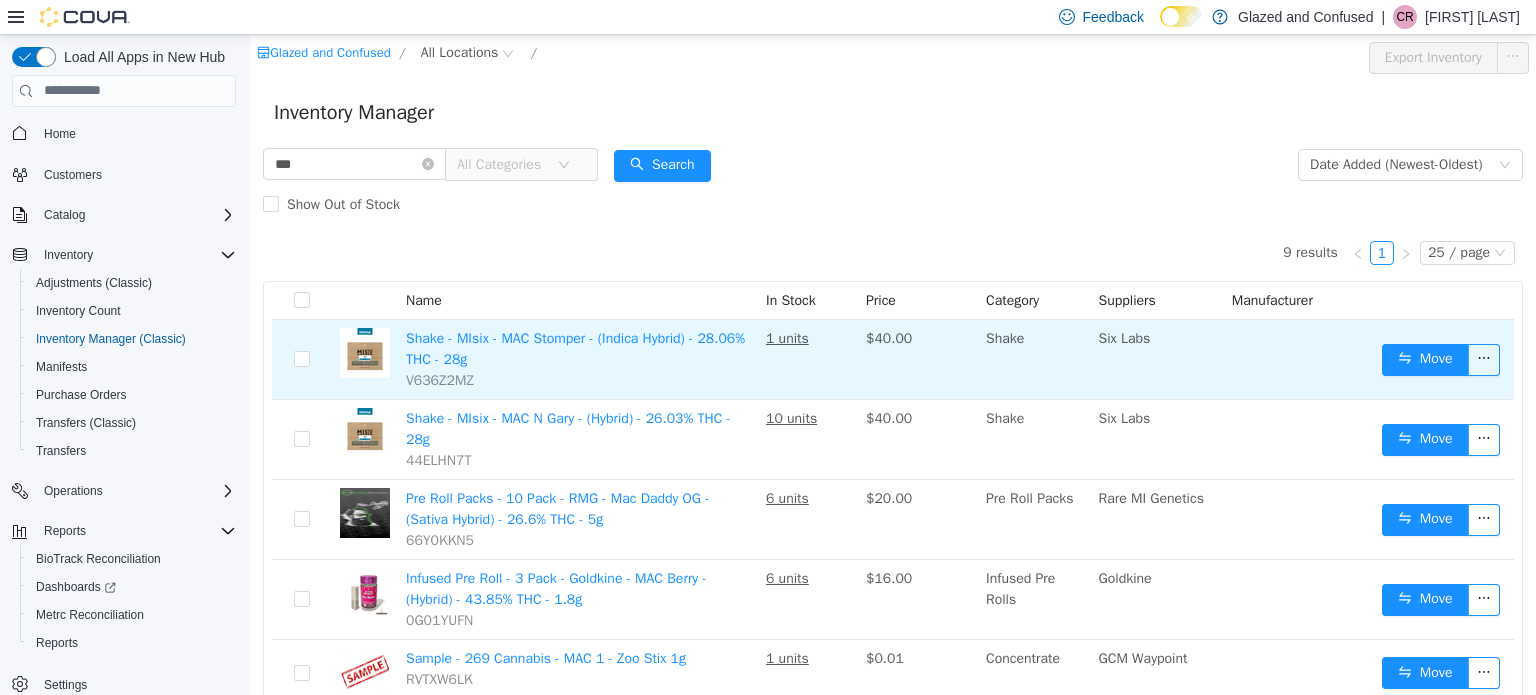 click on "Move" at bounding box center (1444, 359) 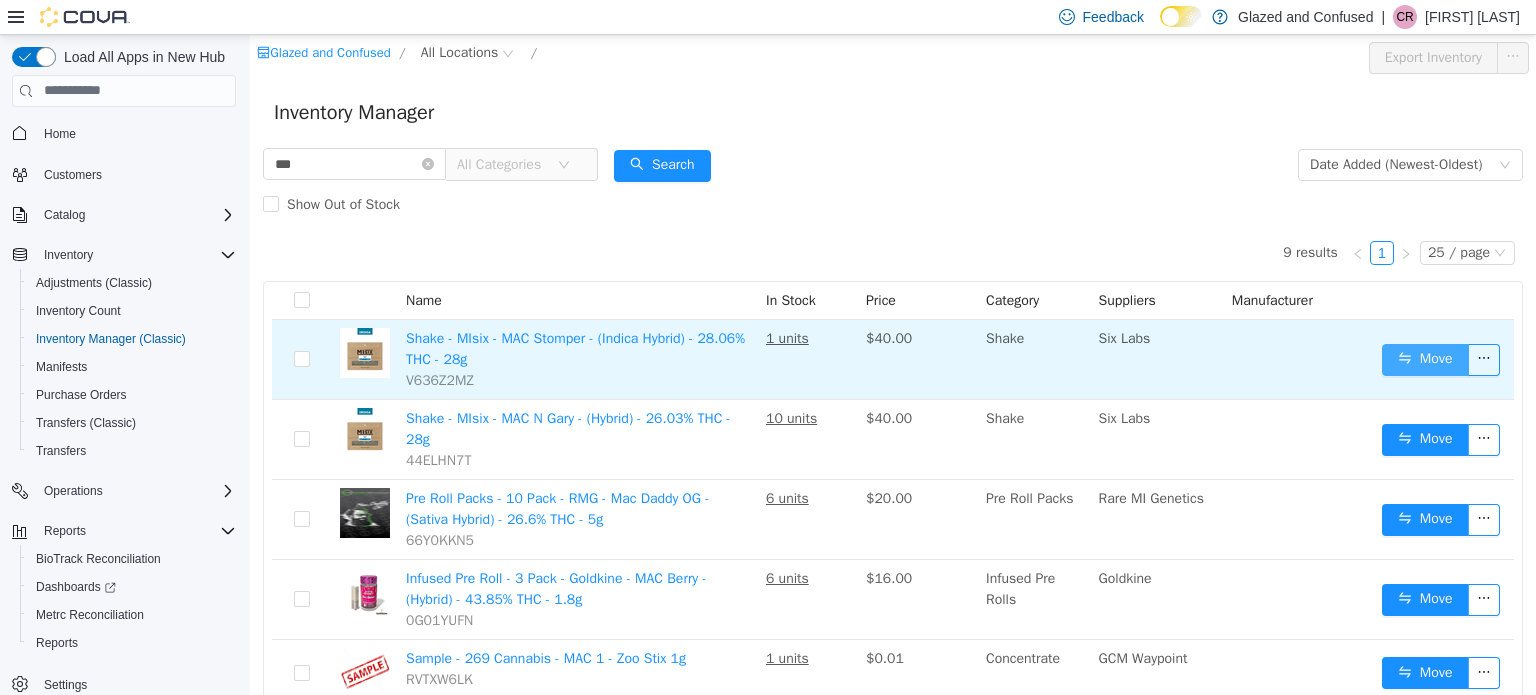 click on "Move" at bounding box center (1425, 359) 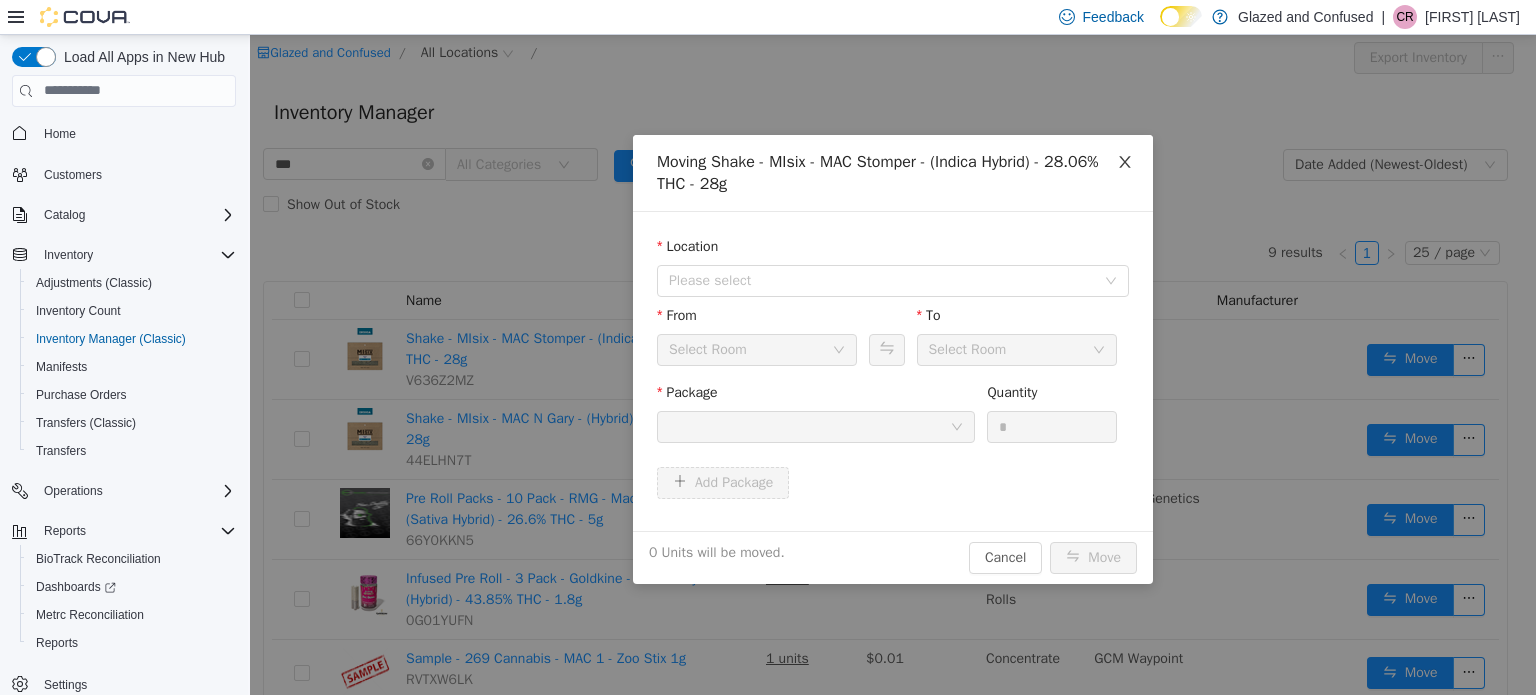 click 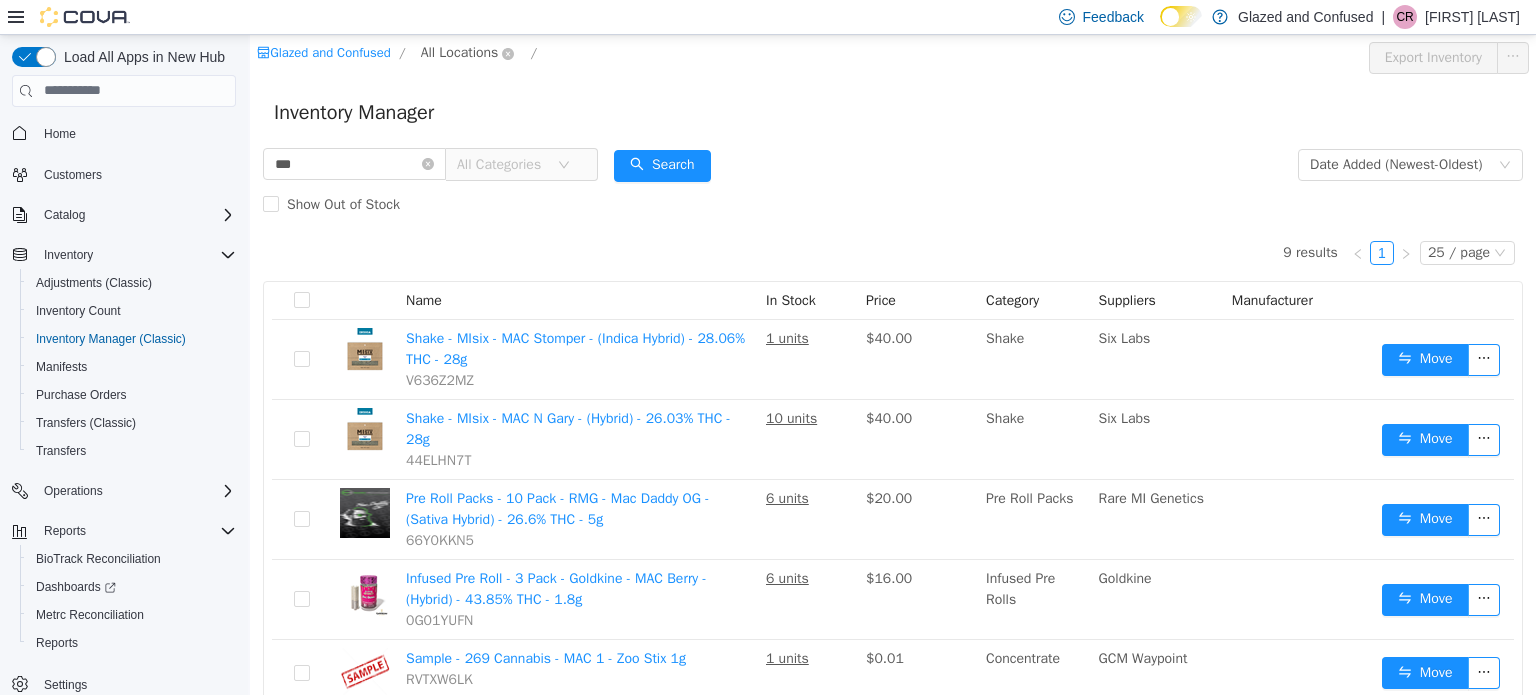 click on "All Locations" at bounding box center (460, 52) 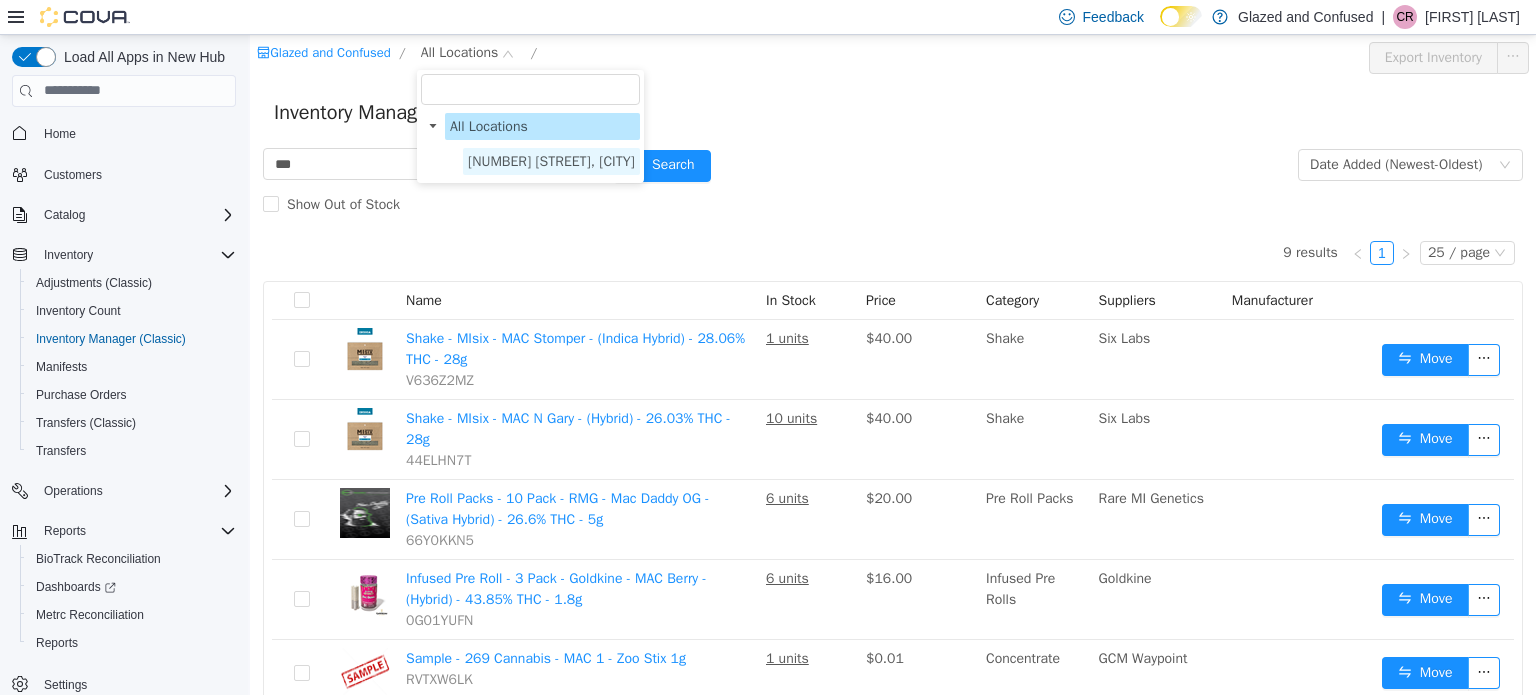 click on "[NUMBER] [STREET], [CITY]" at bounding box center (551, 160) 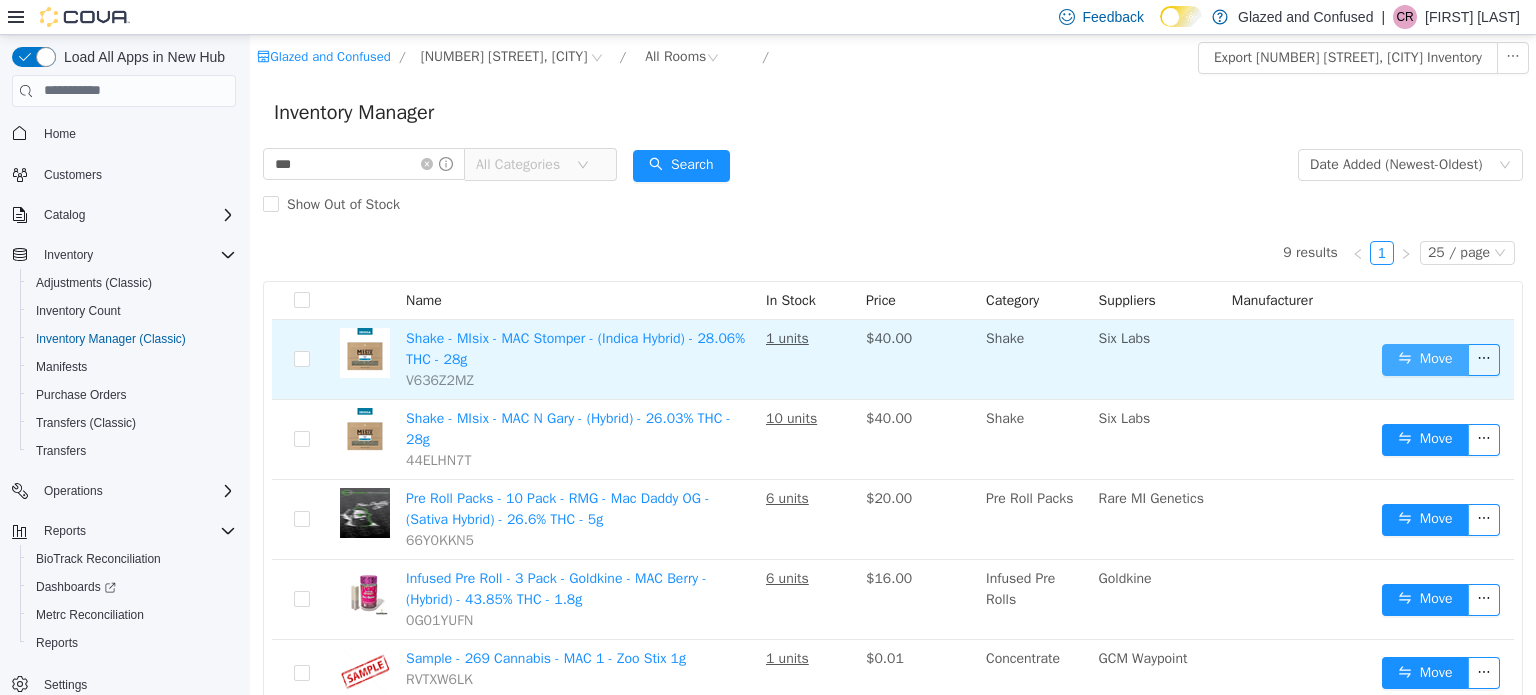 click on "Move" at bounding box center [1425, 359] 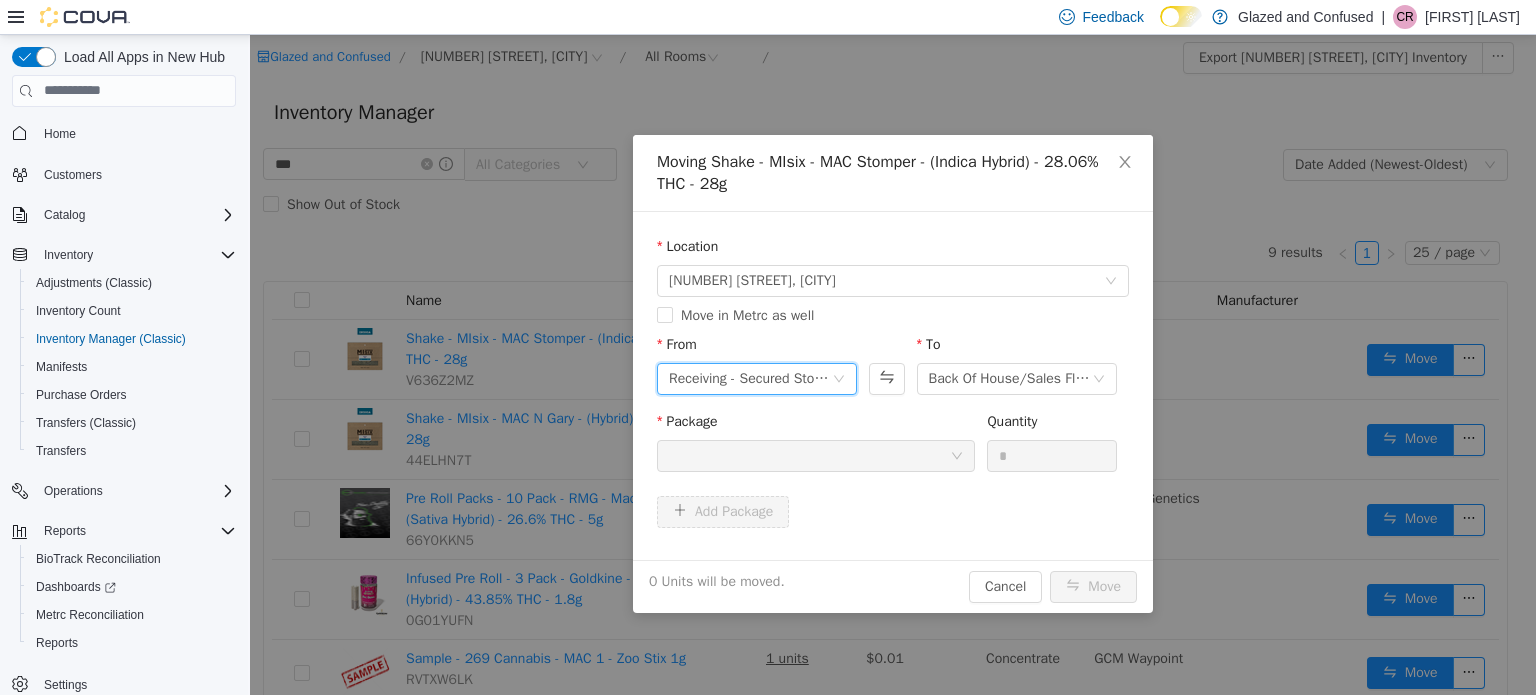 drag, startPoint x: 685, startPoint y: 373, endPoint x: 714, endPoint y: 395, distance: 36.40055 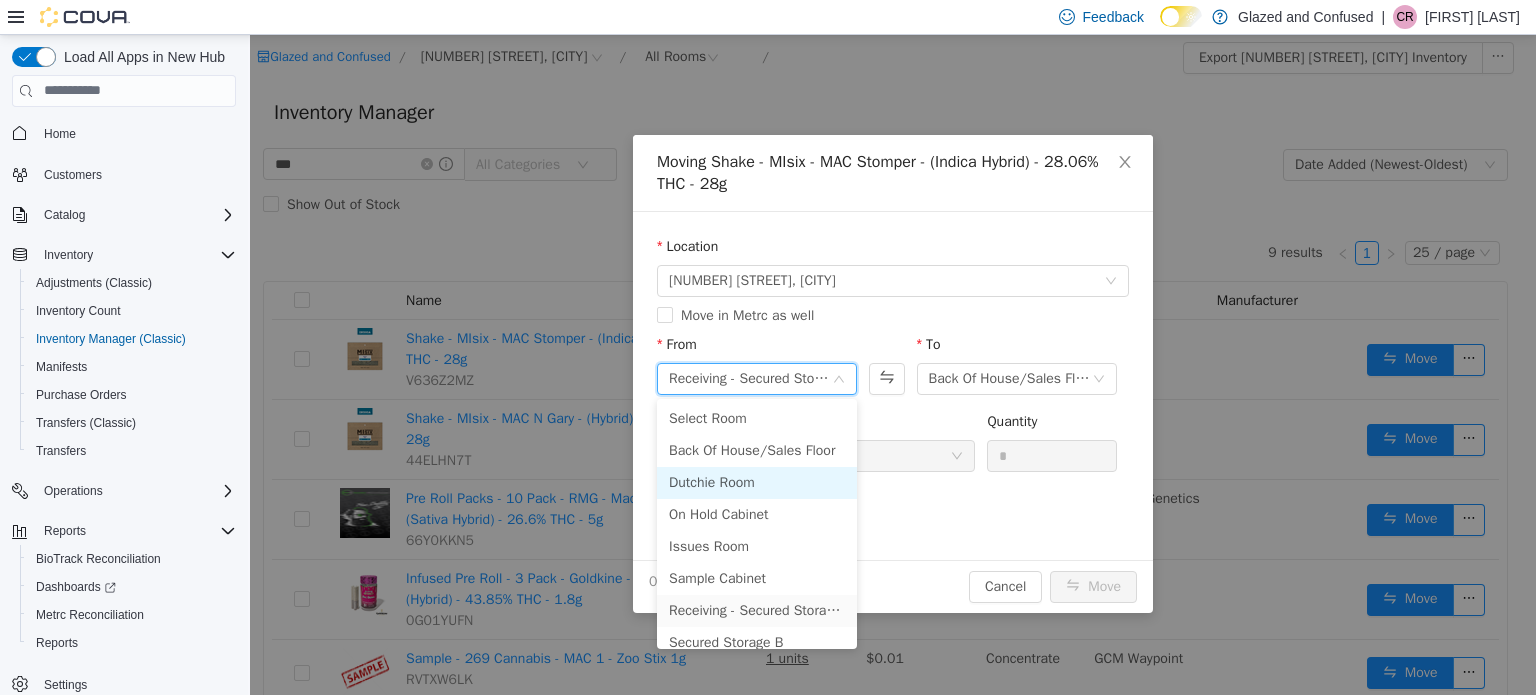 click on "Dutchie Room" at bounding box center (757, 482) 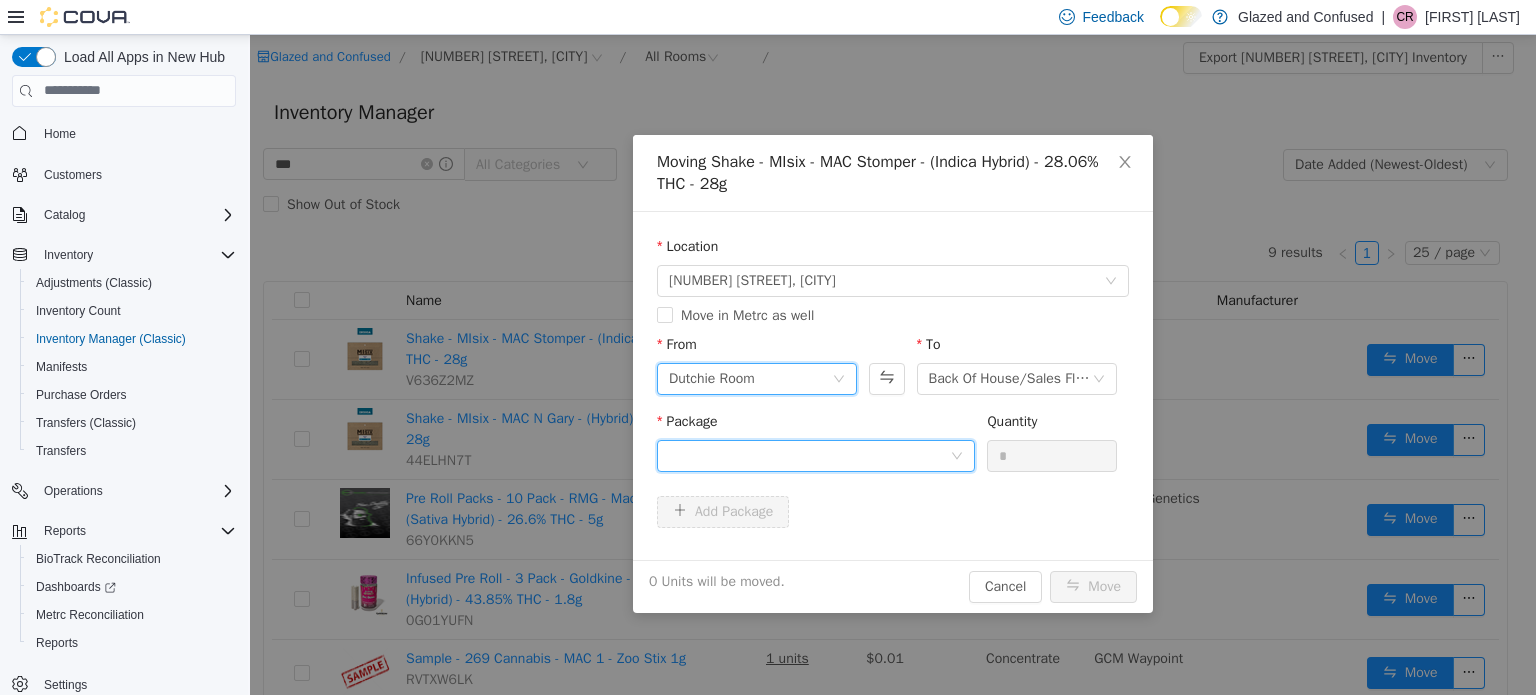 click at bounding box center (809, 455) 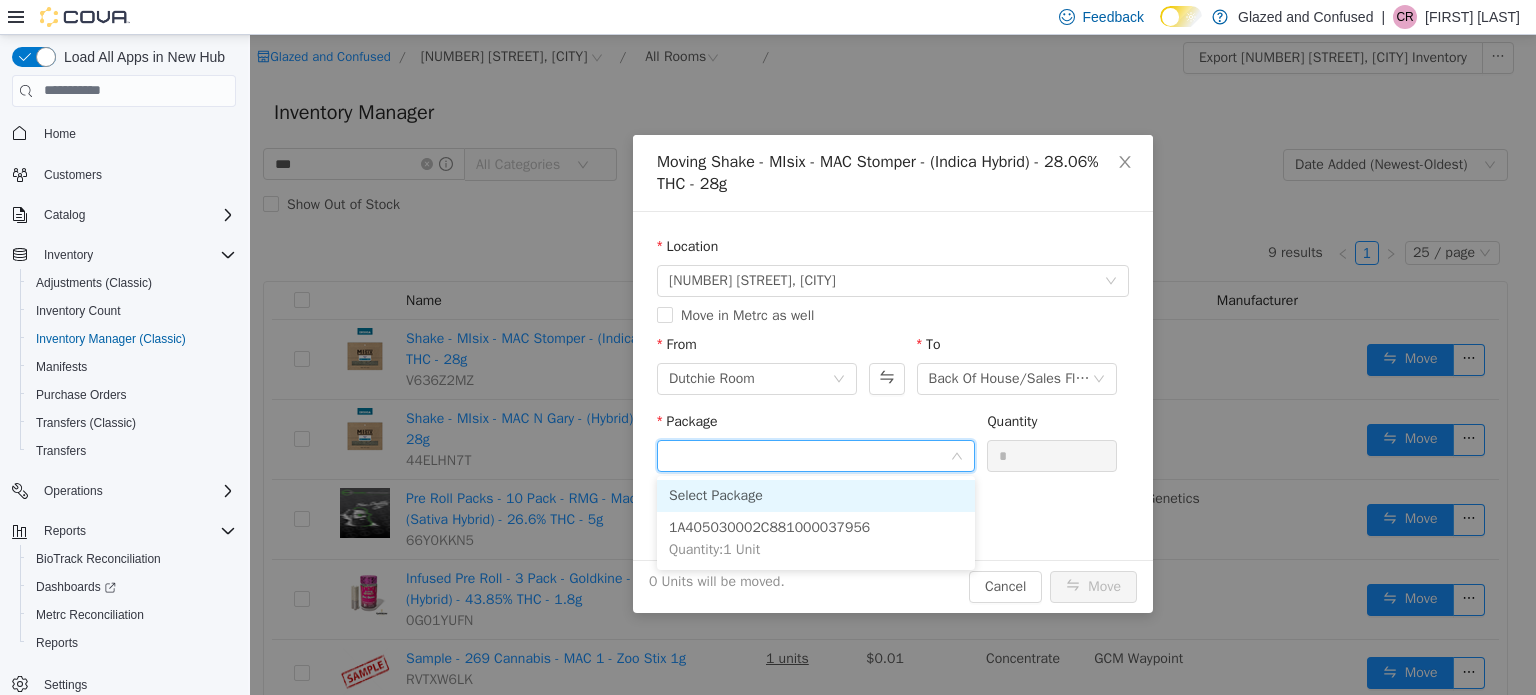 click on "Select Package" at bounding box center [816, 495] 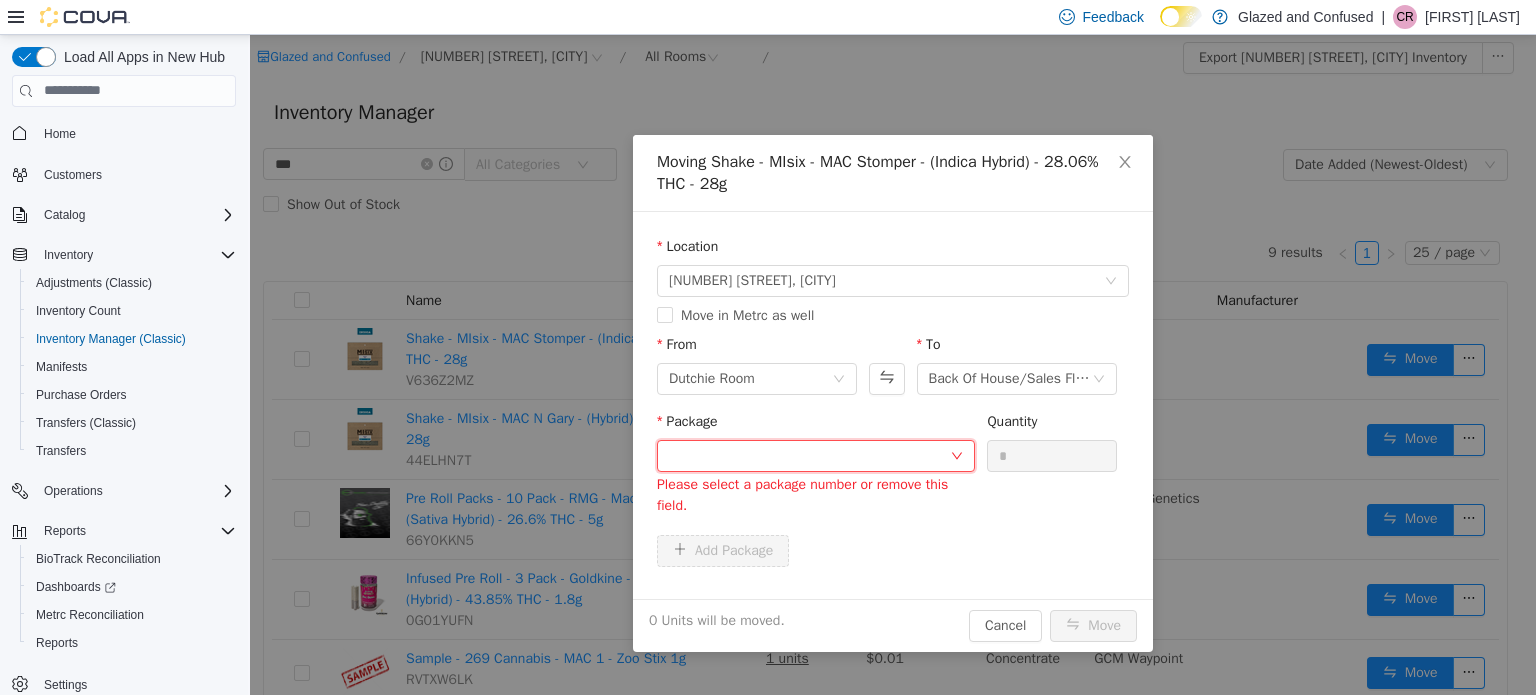 drag, startPoint x: 898, startPoint y: 455, endPoint x: 896, endPoint y: 503, distance: 48.04165 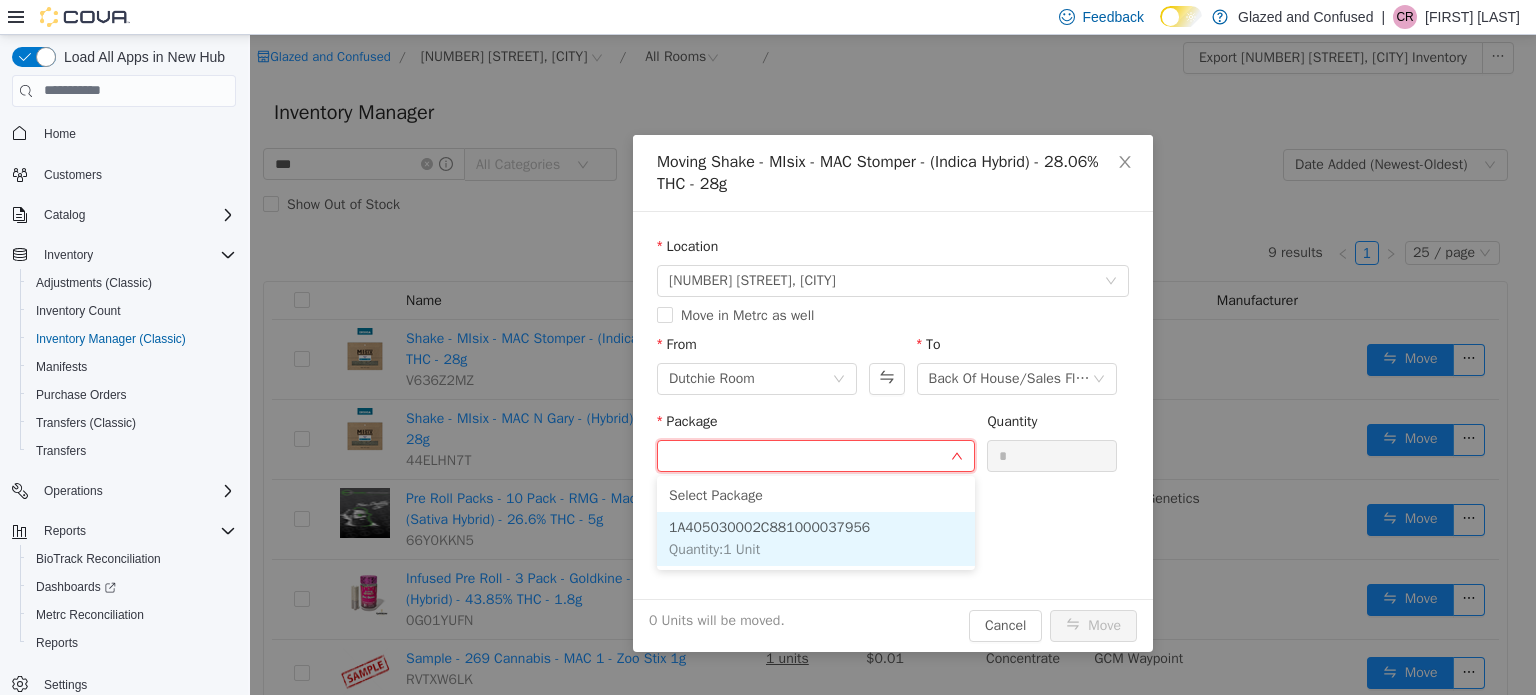 click on "1A405030002C881000037956 Quantity :  1 Unit" at bounding box center (816, 538) 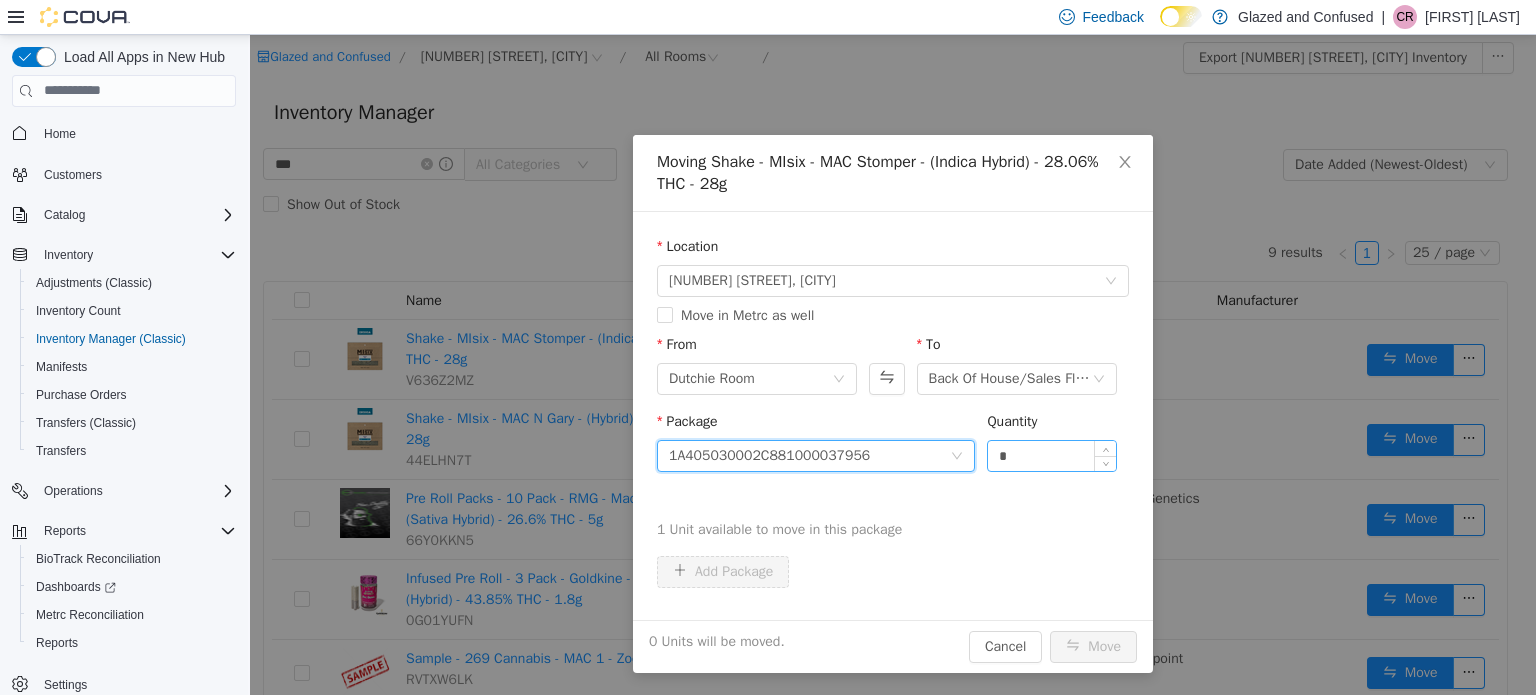 click on "*" at bounding box center [1052, 455] 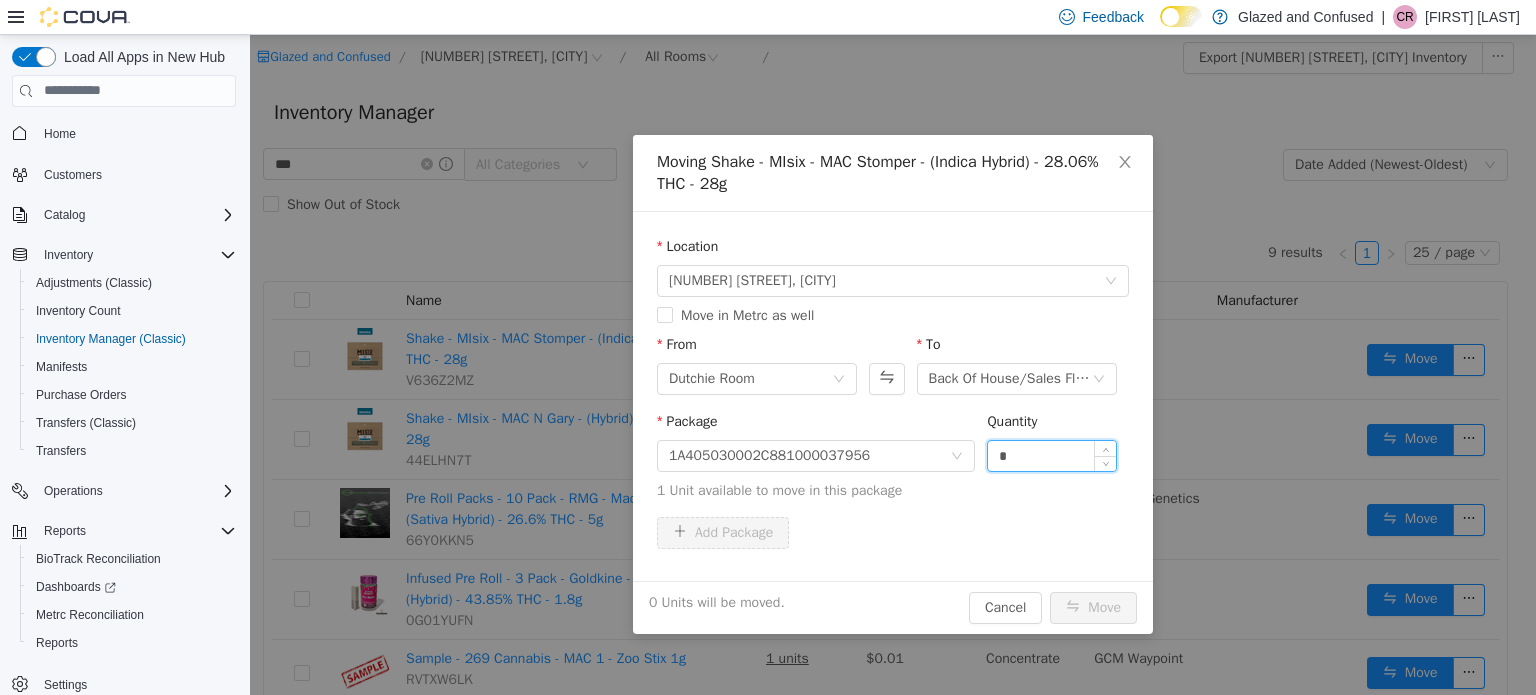 click on "*" at bounding box center (1052, 455) 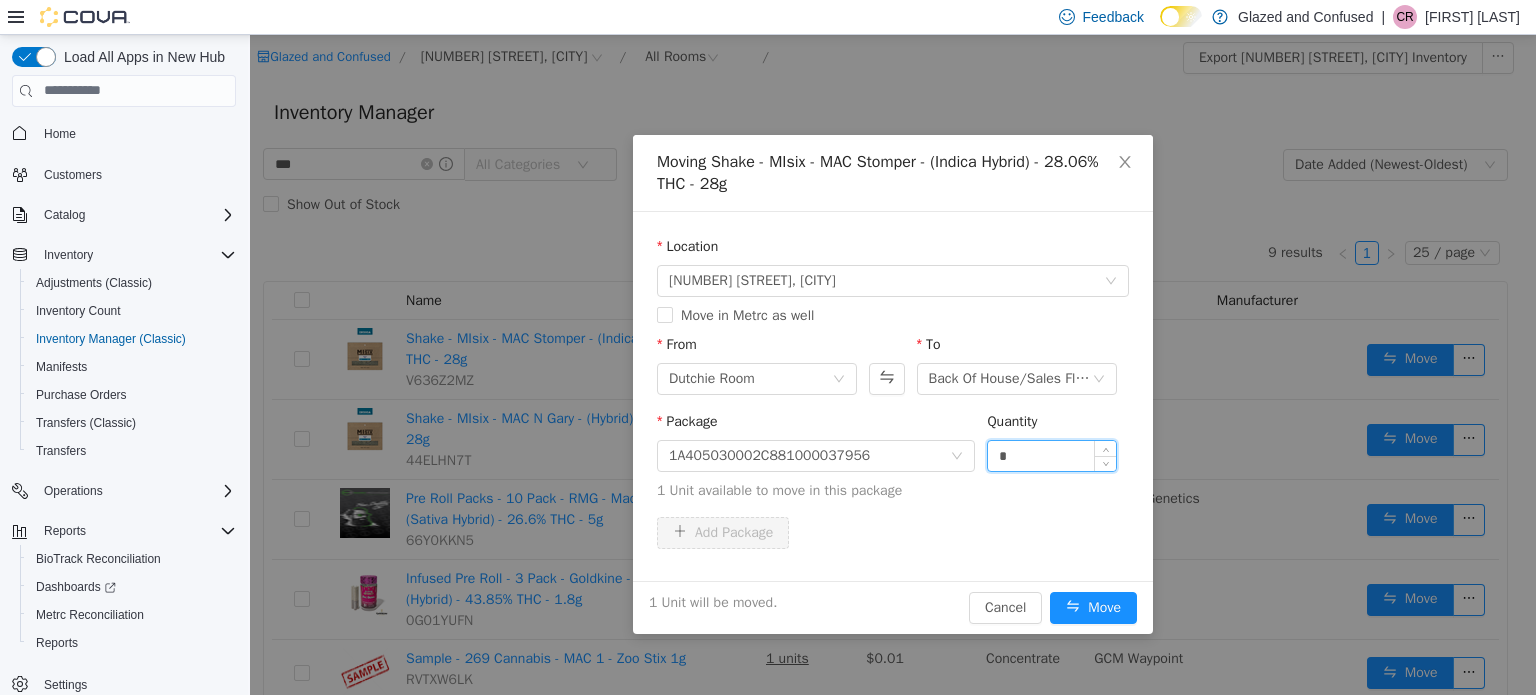 type on "*" 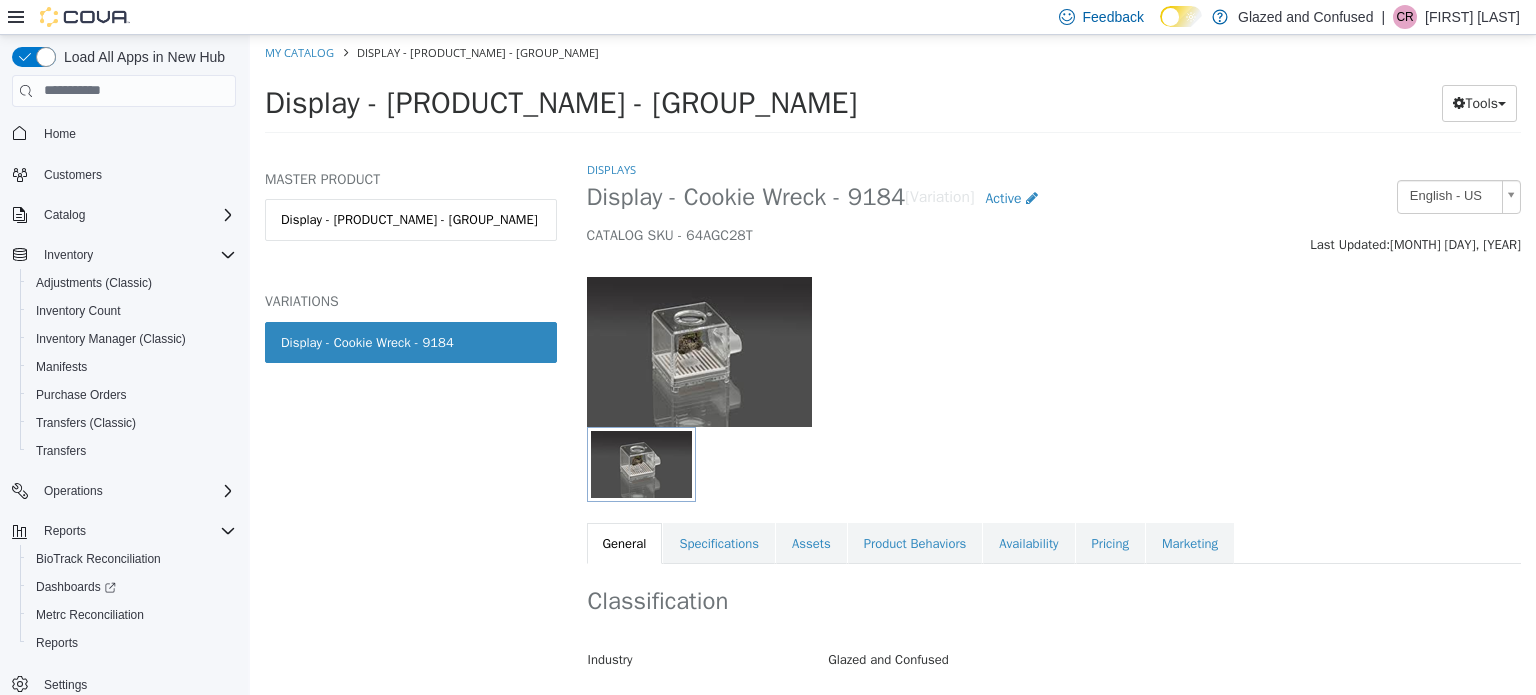 scroll, scrollTop: 0, scrollLeft: 0, axis: both 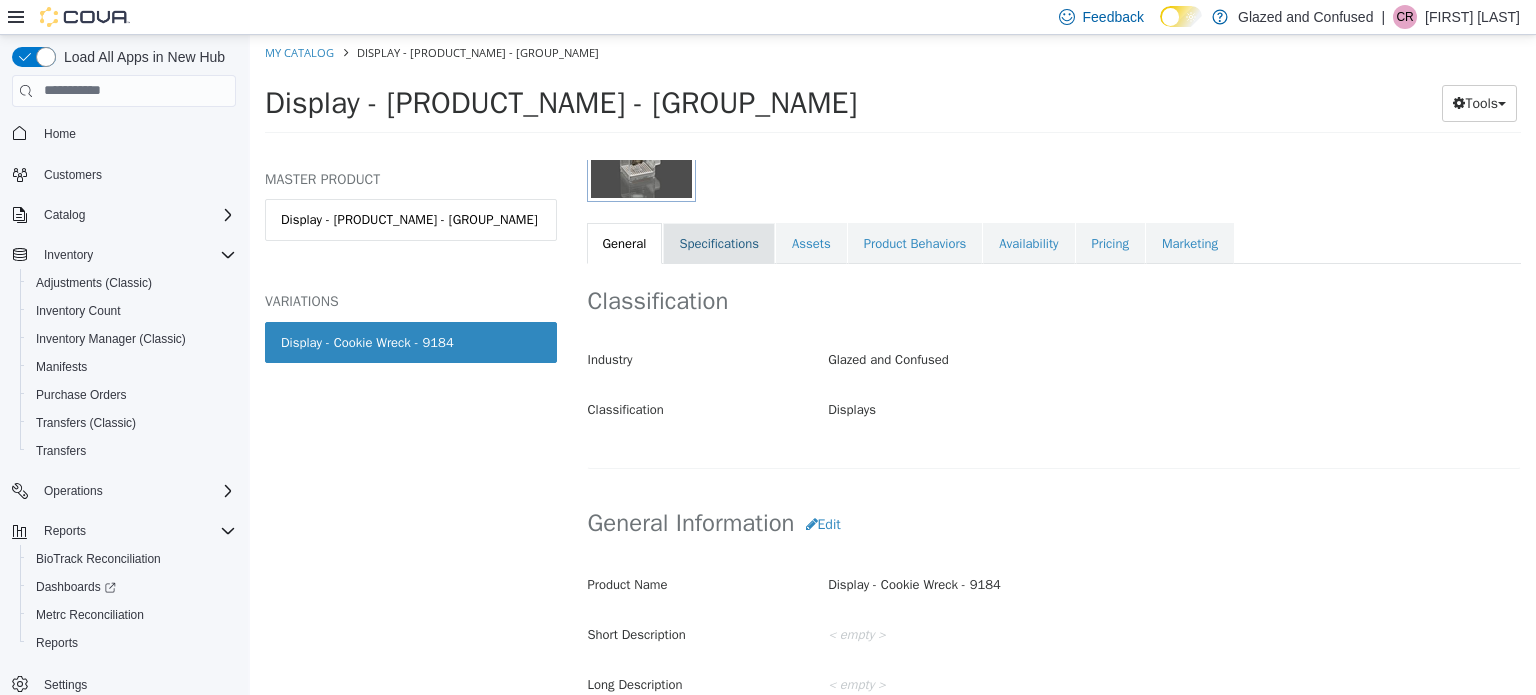 click on "Specifications" at bounding box center (719, 243) 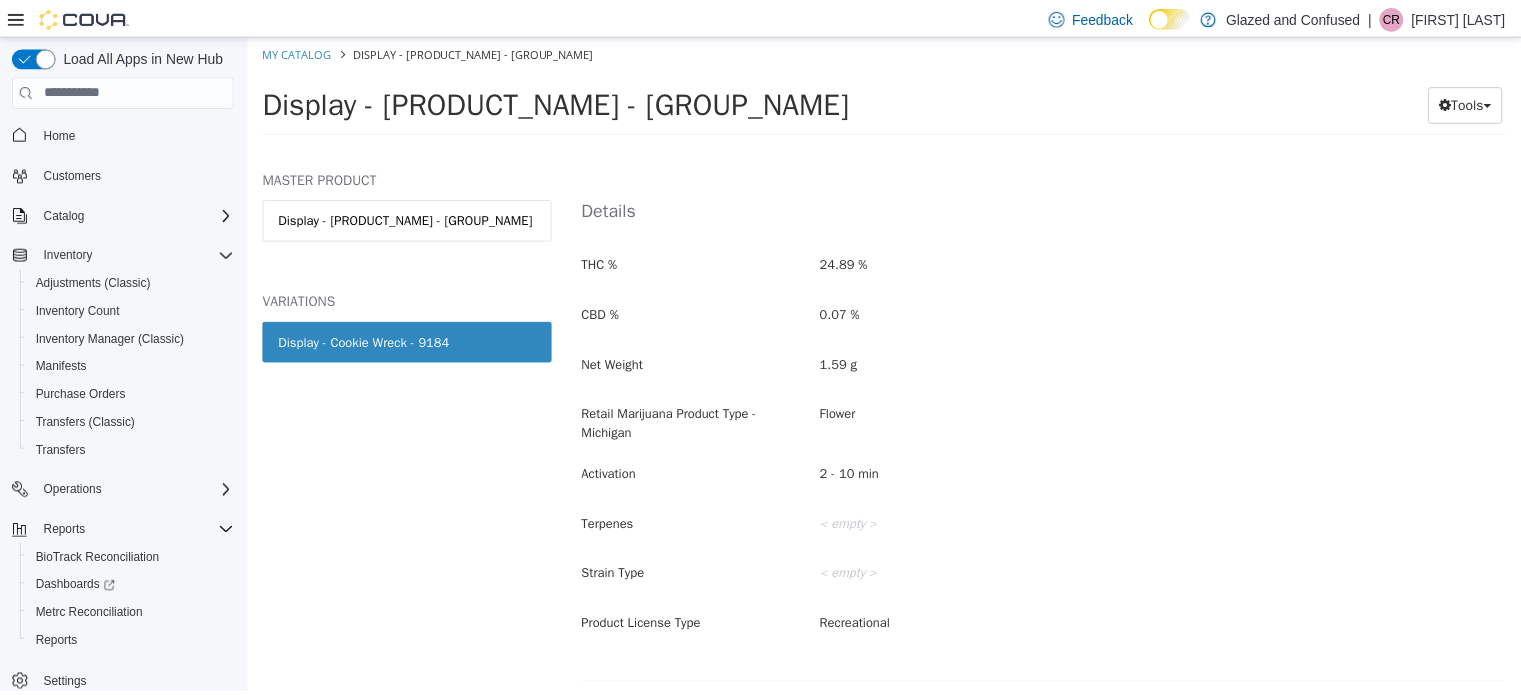 scroll, scrollTop: 459, scrollLeft: 0, axis: vertical 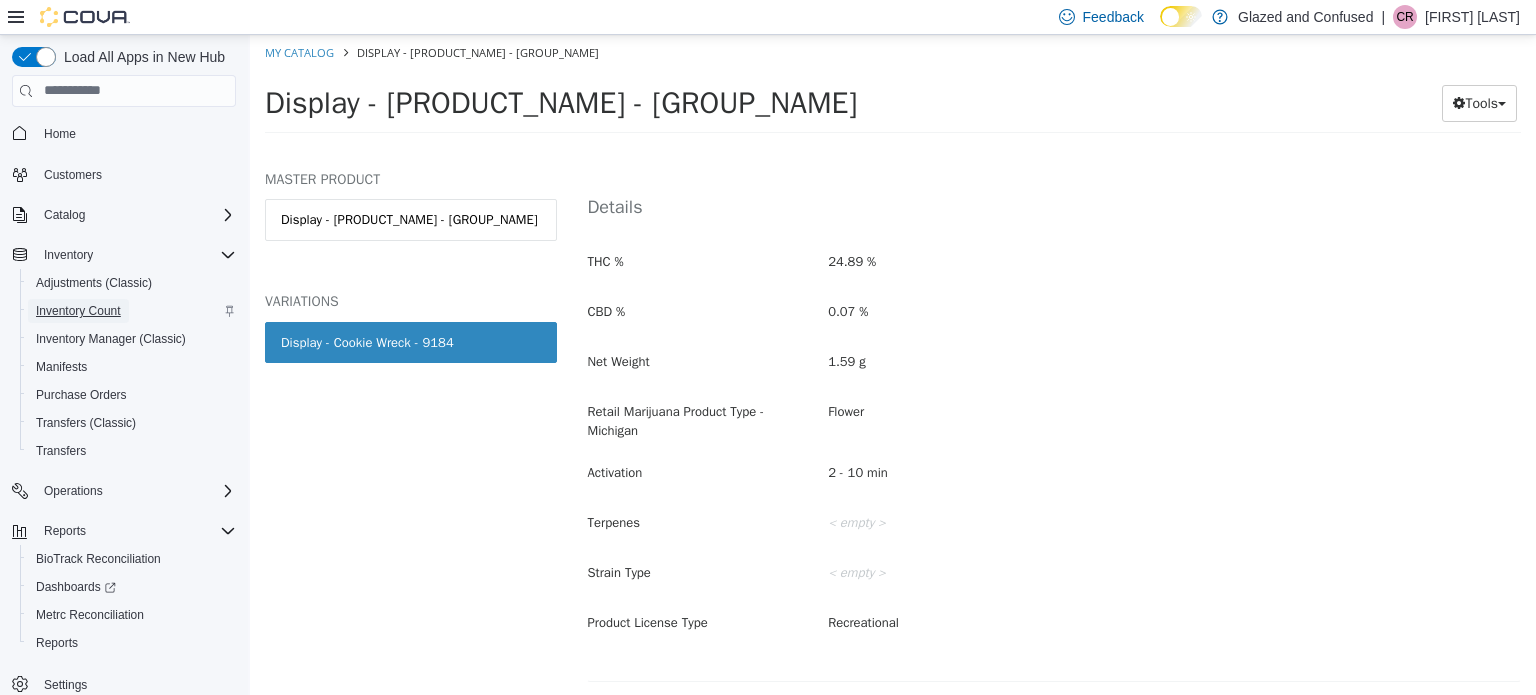 click on "Inventory Count" at bounding box center [78, 311] 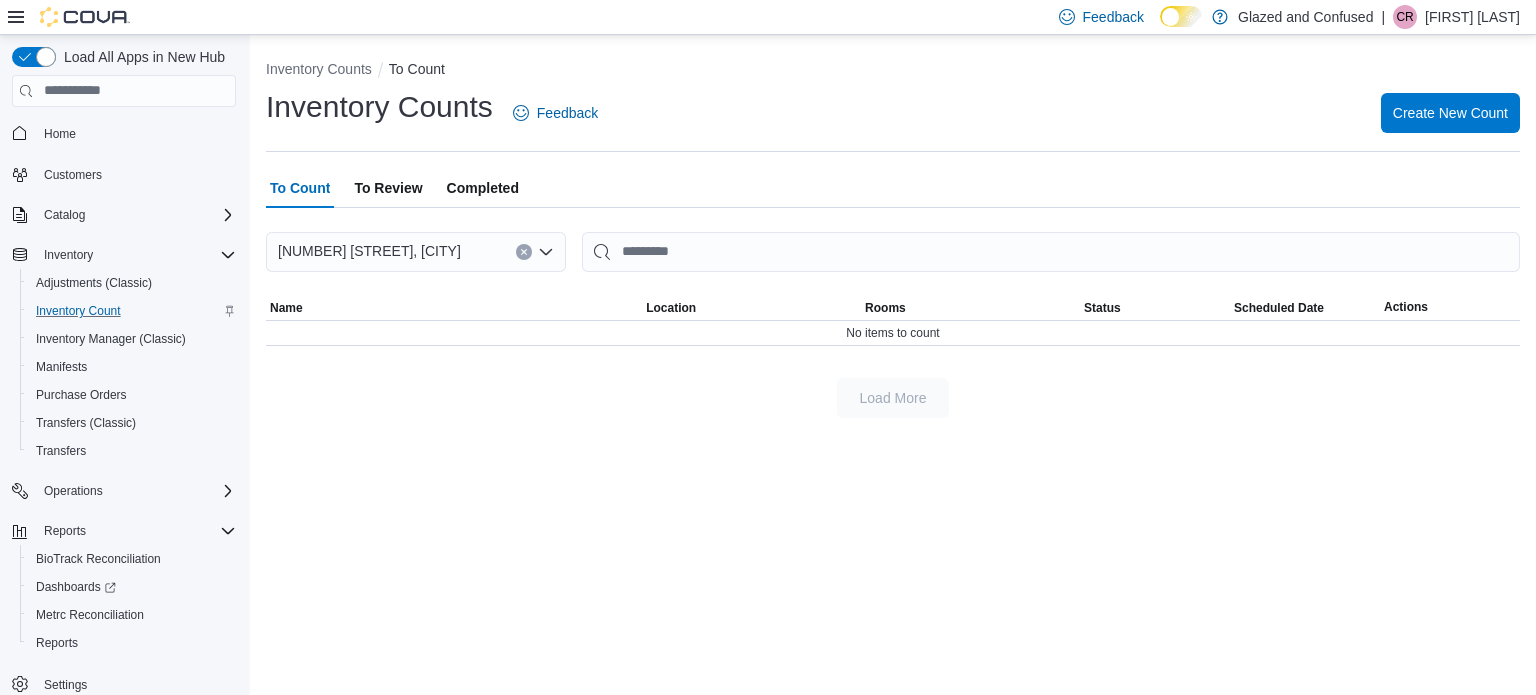 click on "To Review" at bounding box center [388, 188] 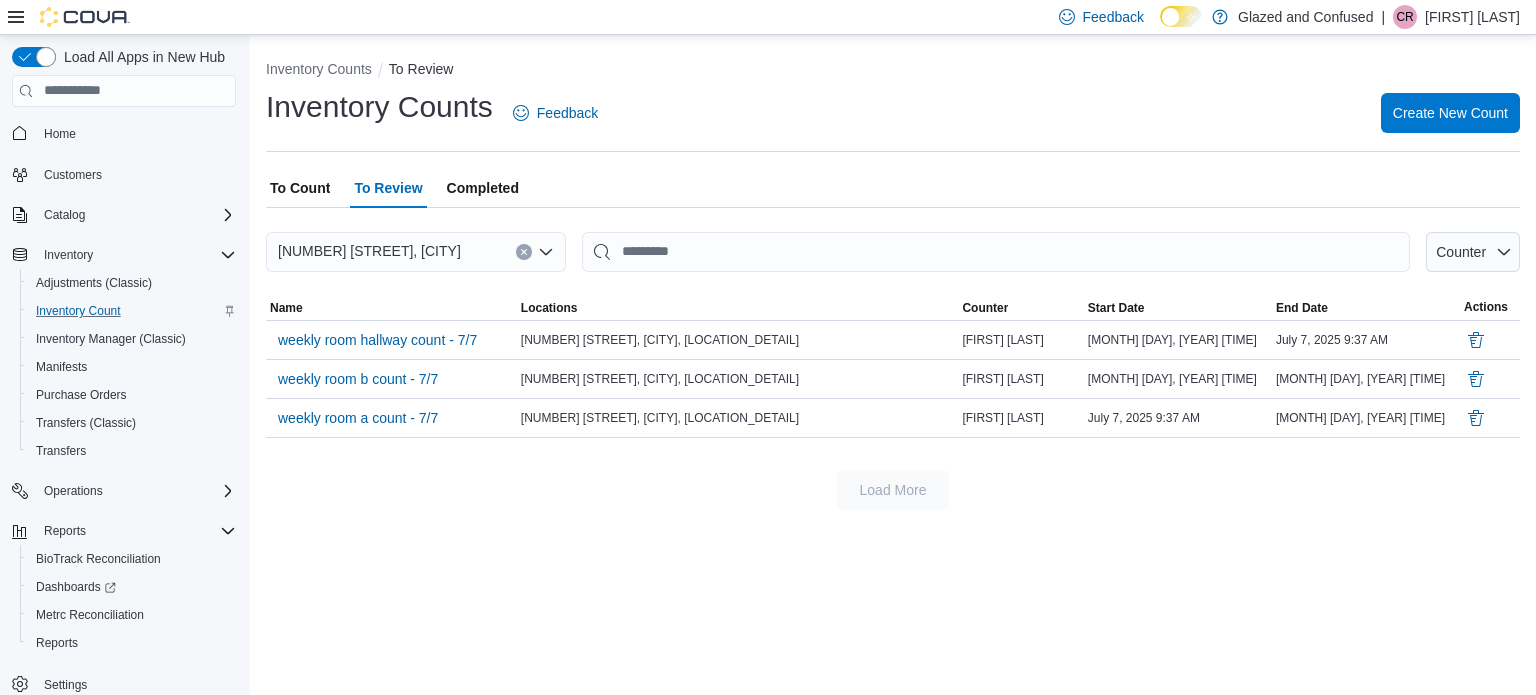 click on "To Count" at bounding box center [300, 188] 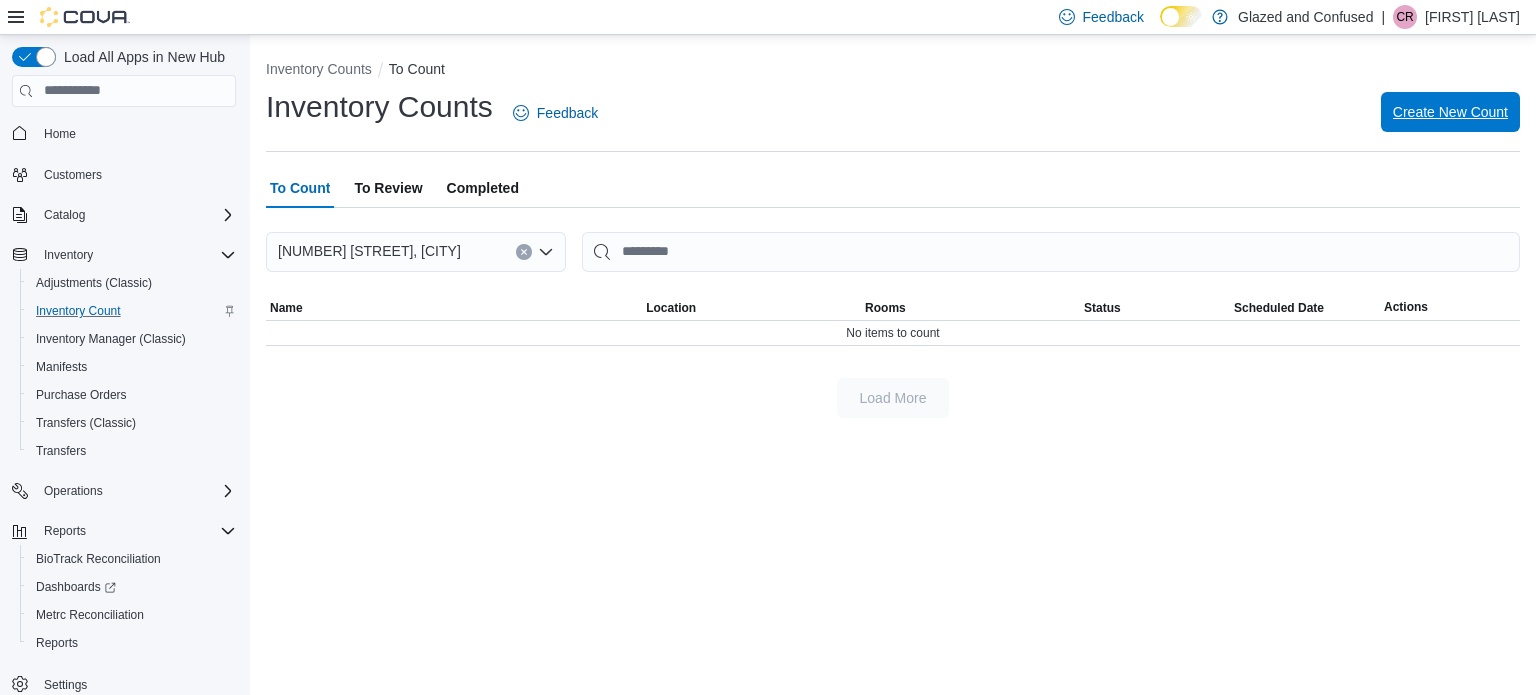 click on "Create New Count" at bounding box center (1450, 112) 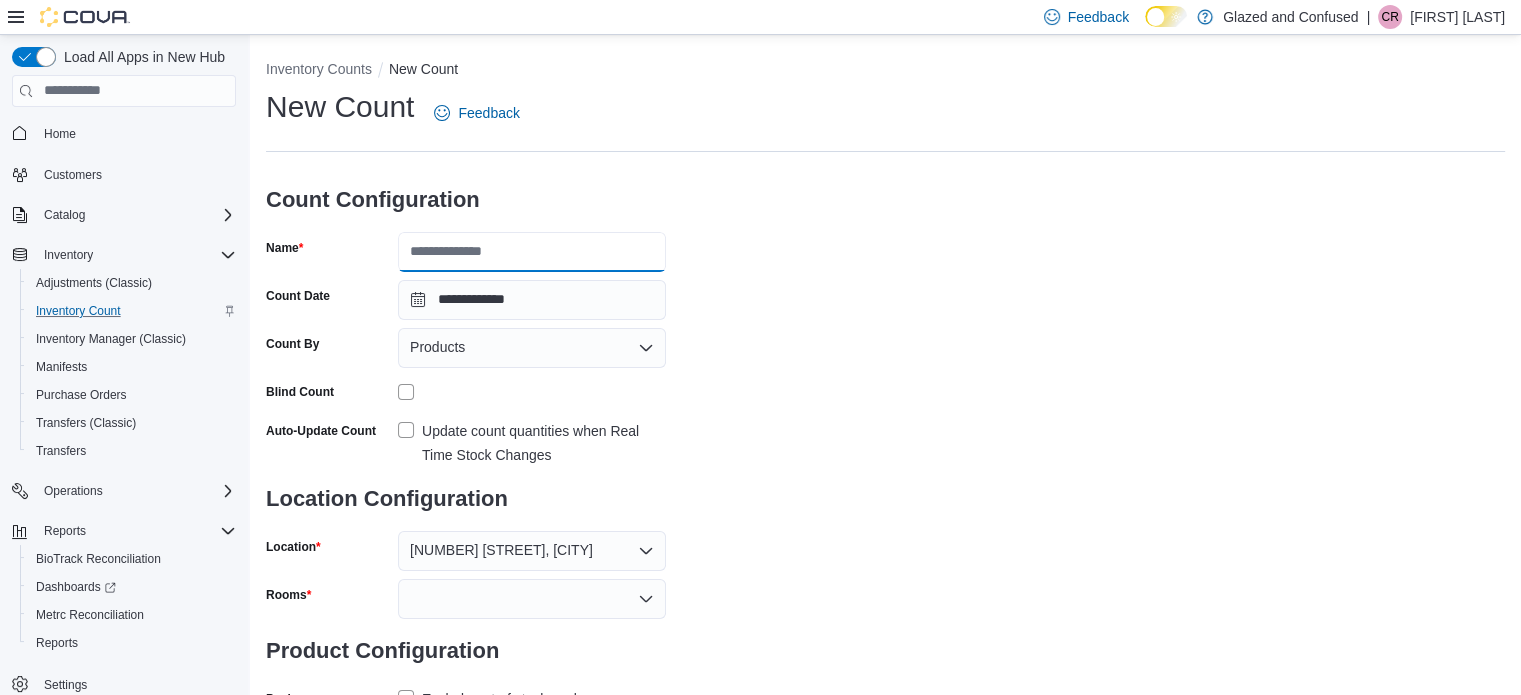 click on "Name" at bounding box center (532, 252) 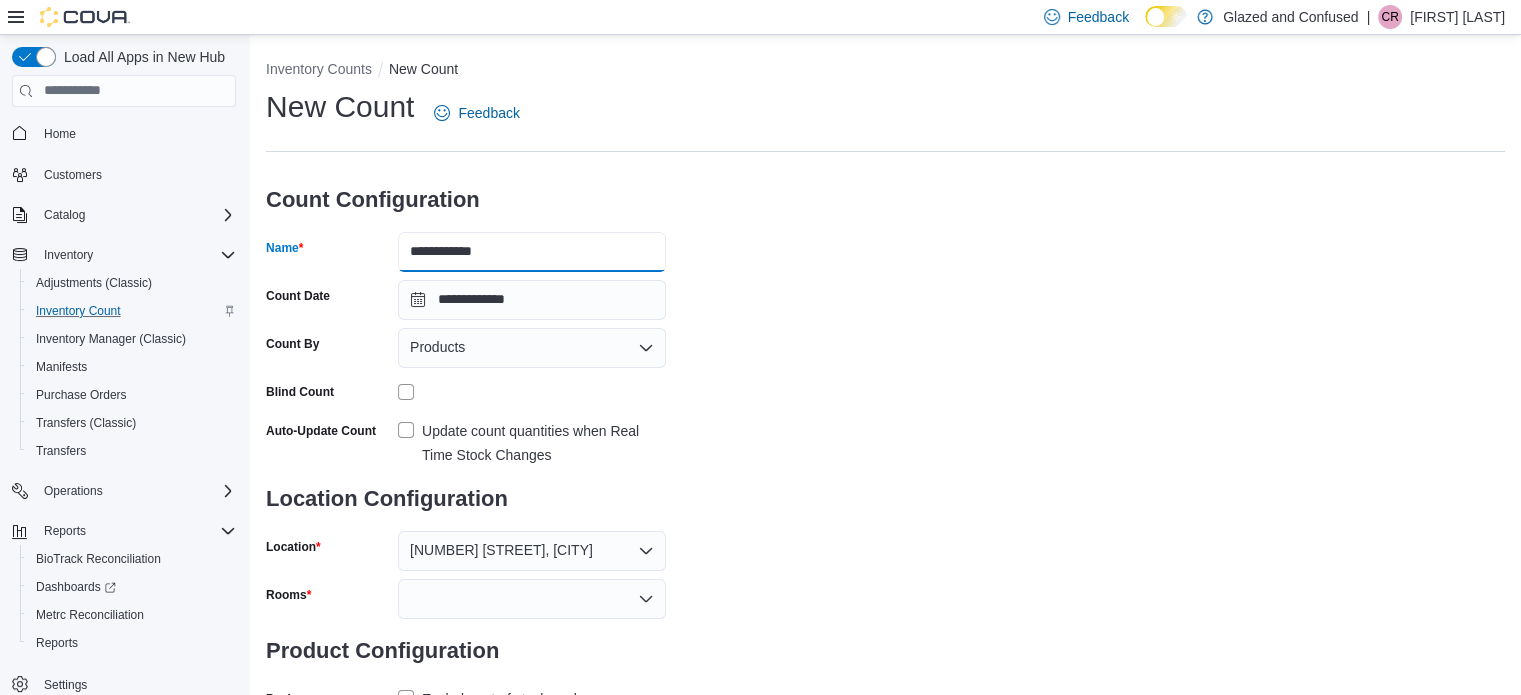 drag, startPoint x: 464, startPoint y: 247, endPoint x: 488, endPoint y: 254, distance: 25 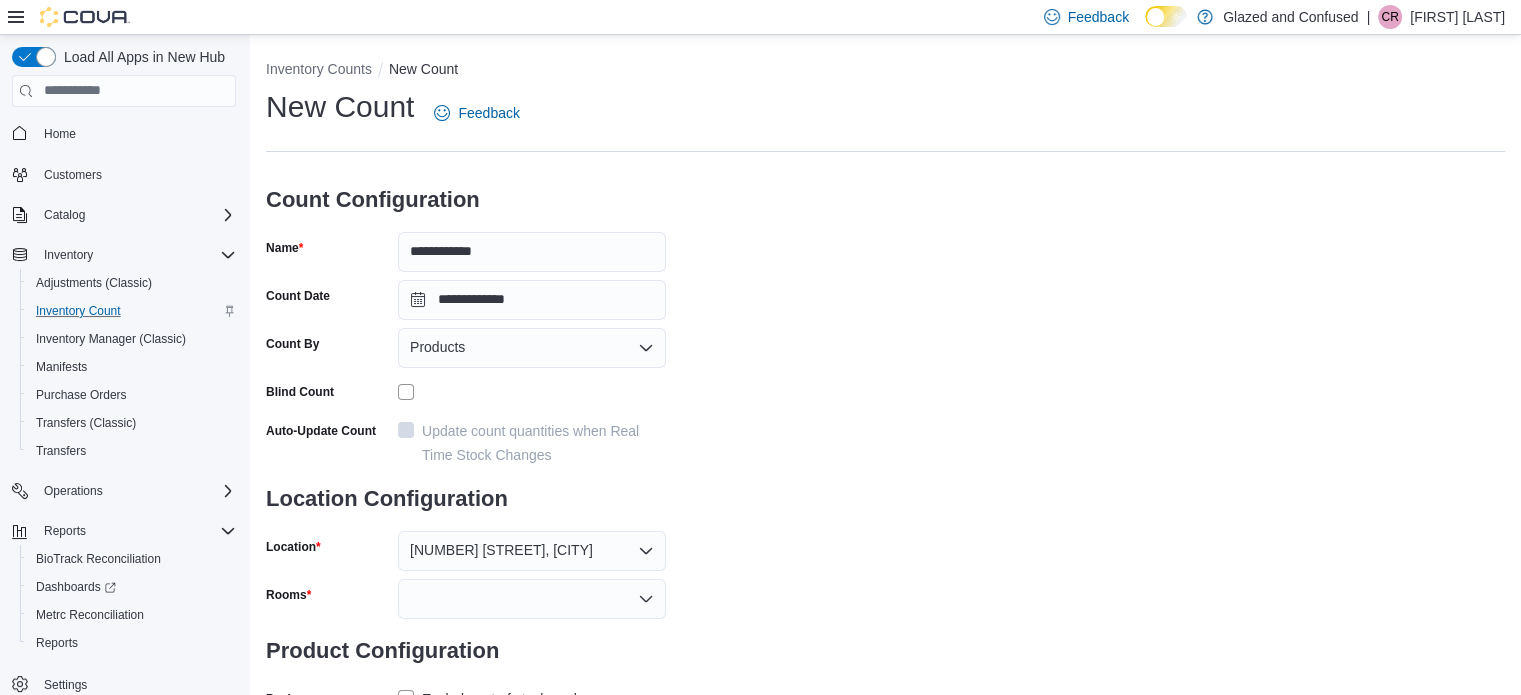 click on "**********" at bounding box center (885, 400) 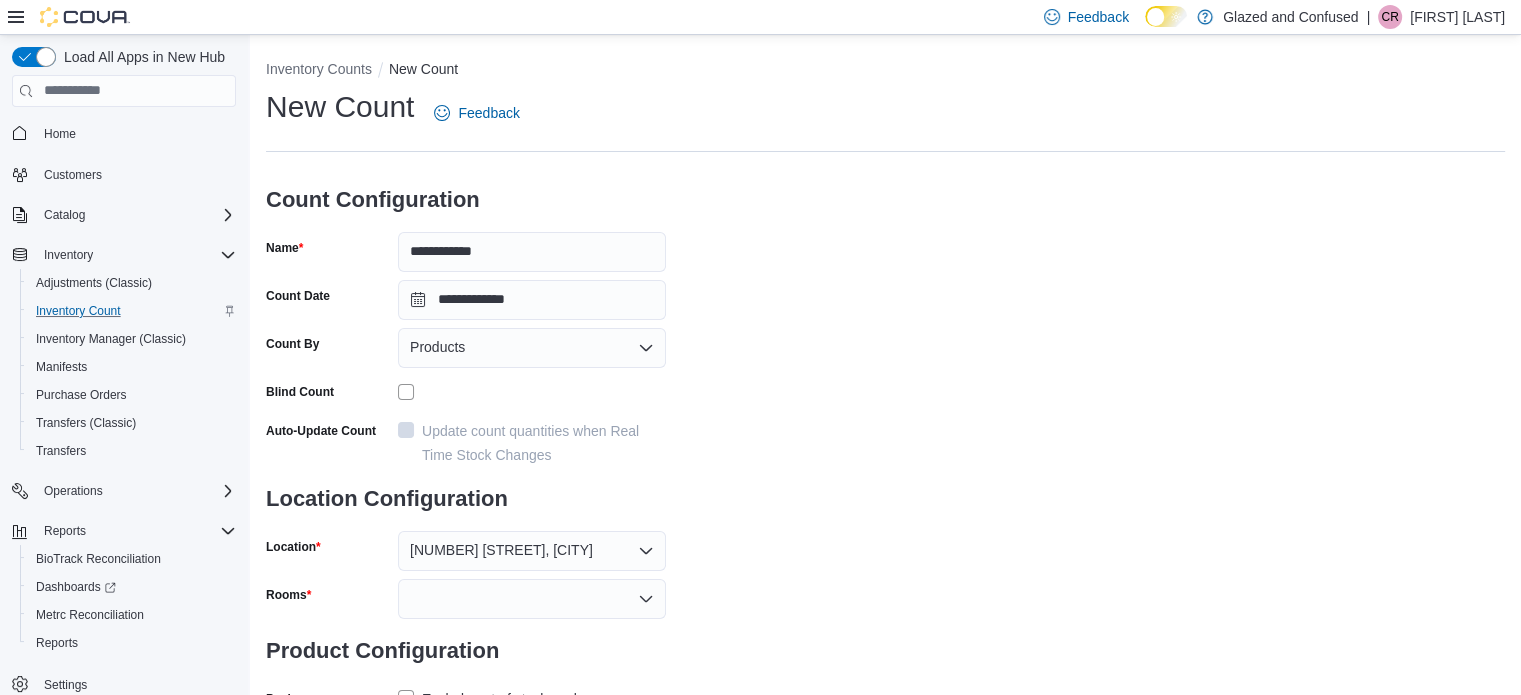 click at bounding box center (532, 599) 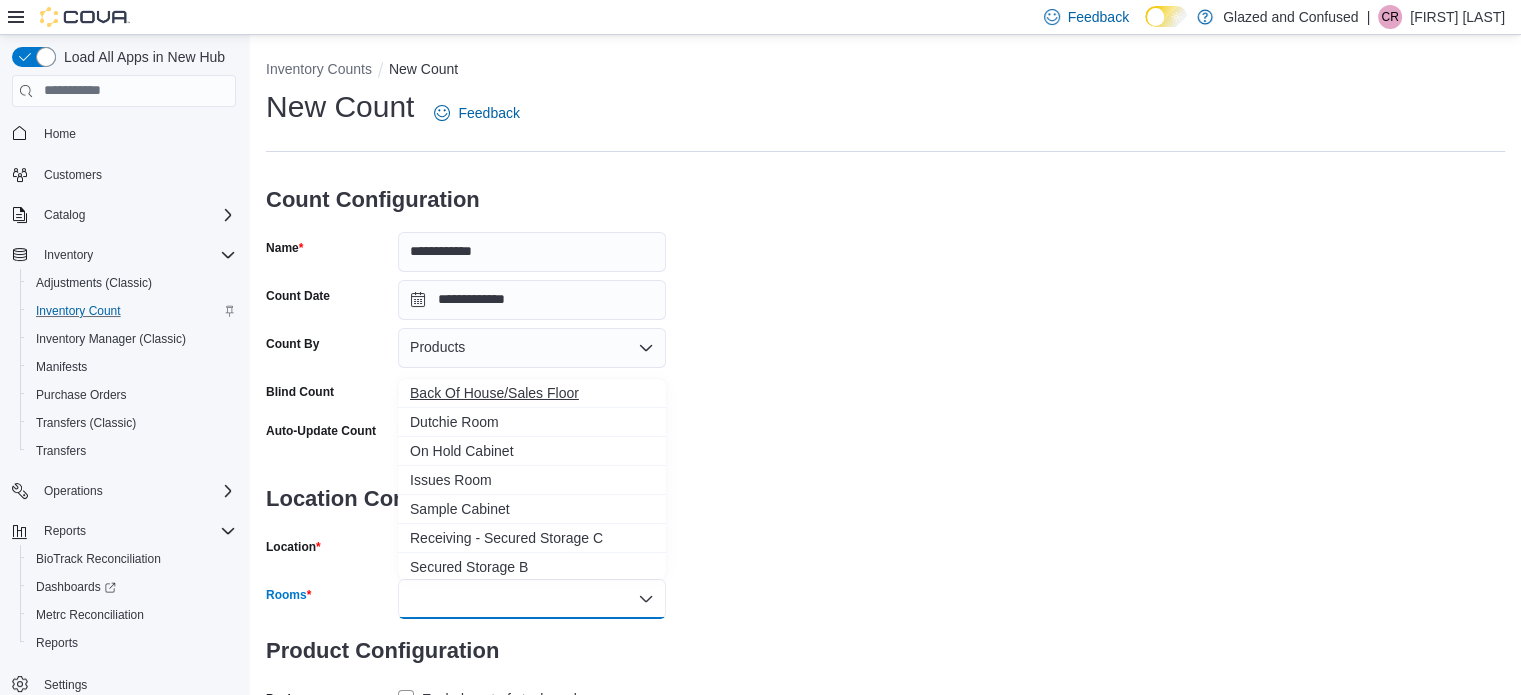 click on "Back Of House/Sales Floor" at bounding box center (532, 393) 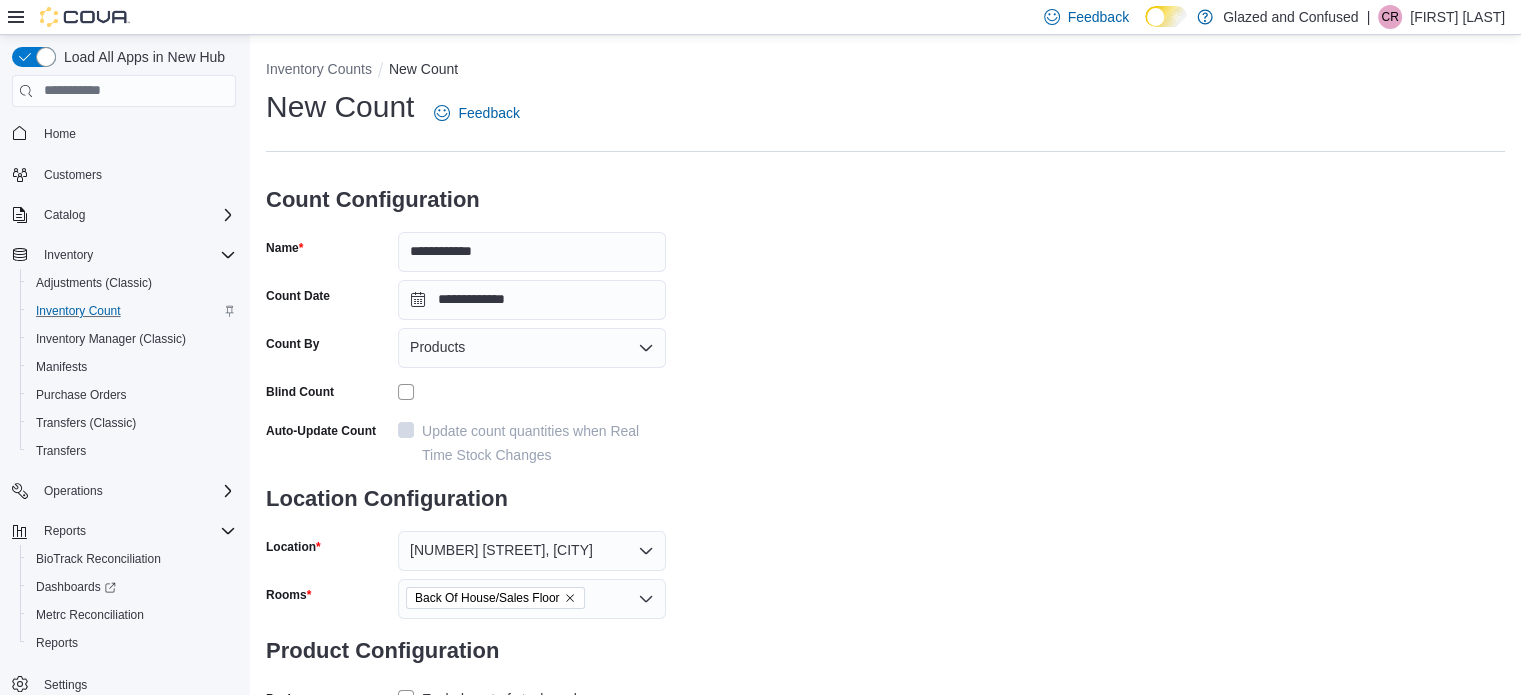click on "**********" at bounding box center (885, 424) 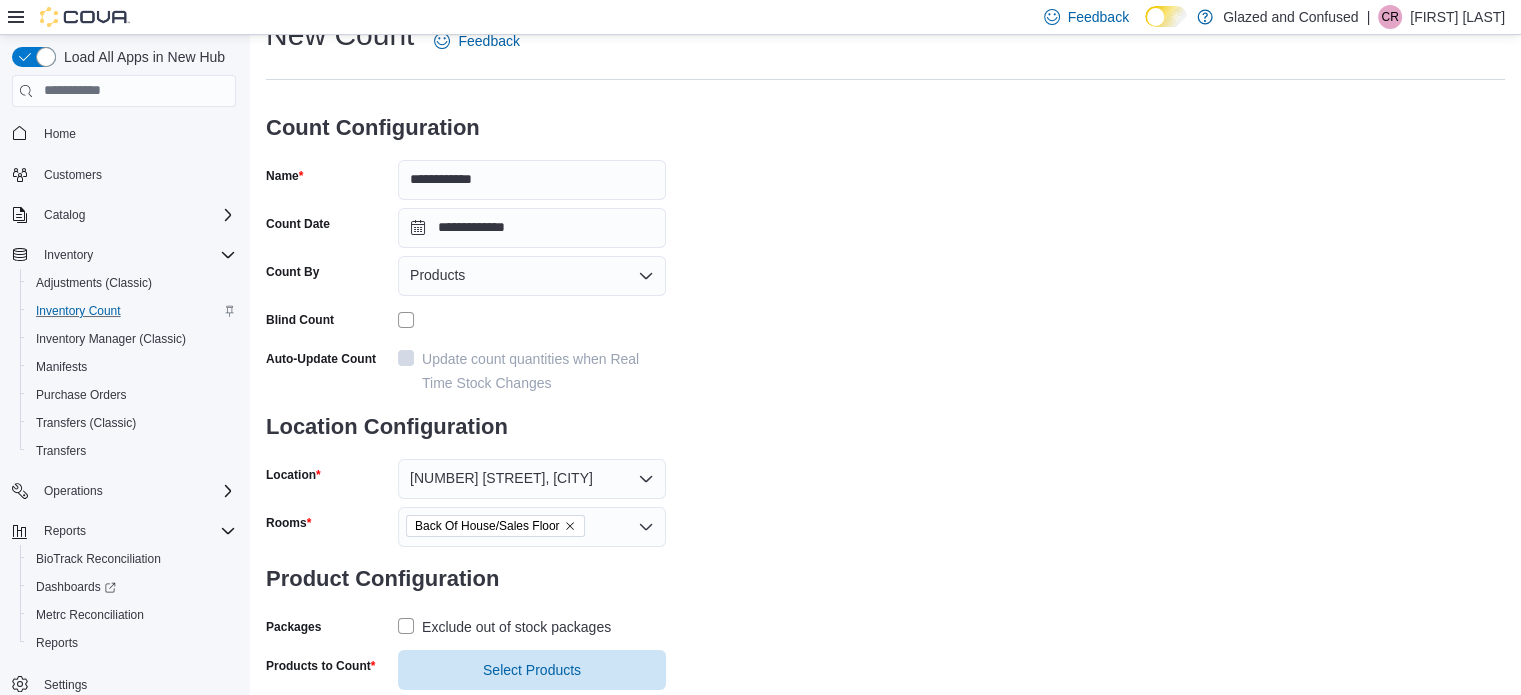 scroll, scrollTop: 122, scrollLeft: 0, axis: vertical 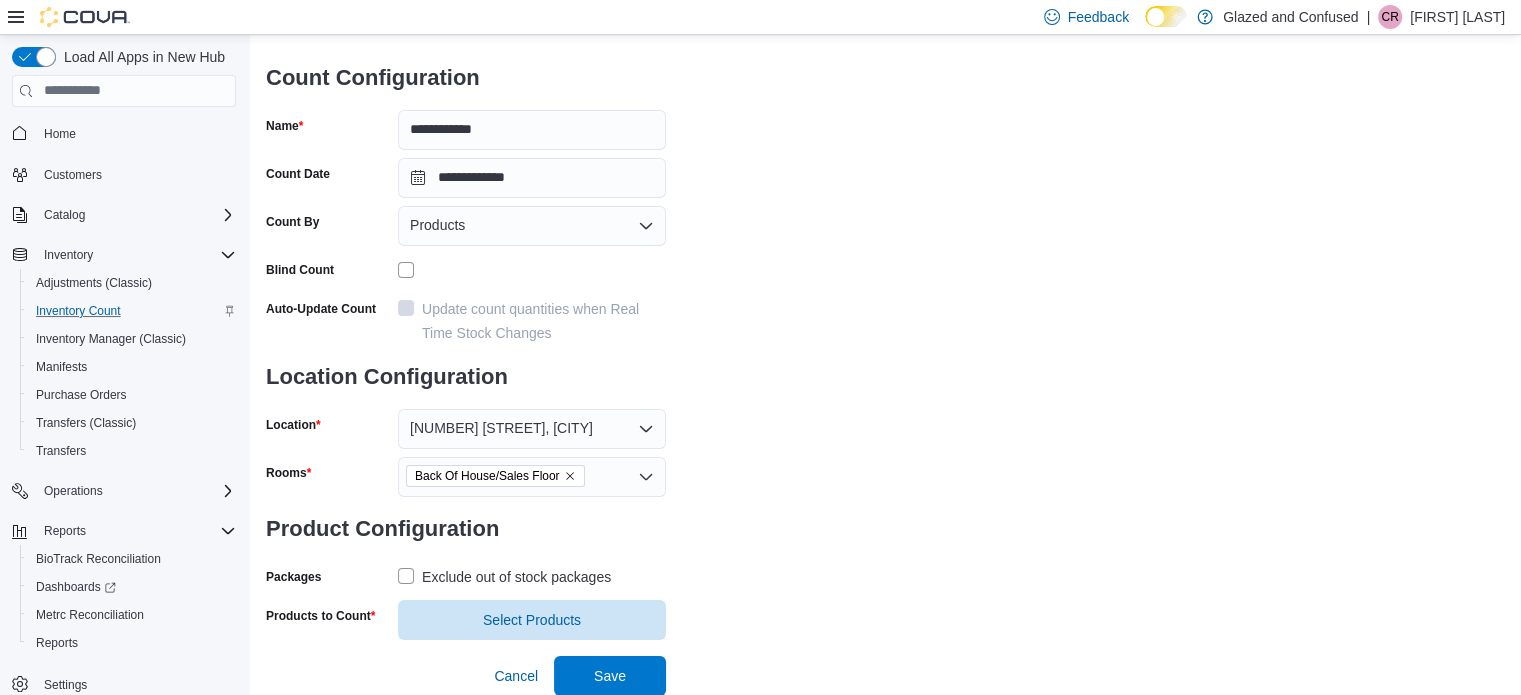click on "Product Configuration" at bounding box center [466, 529] 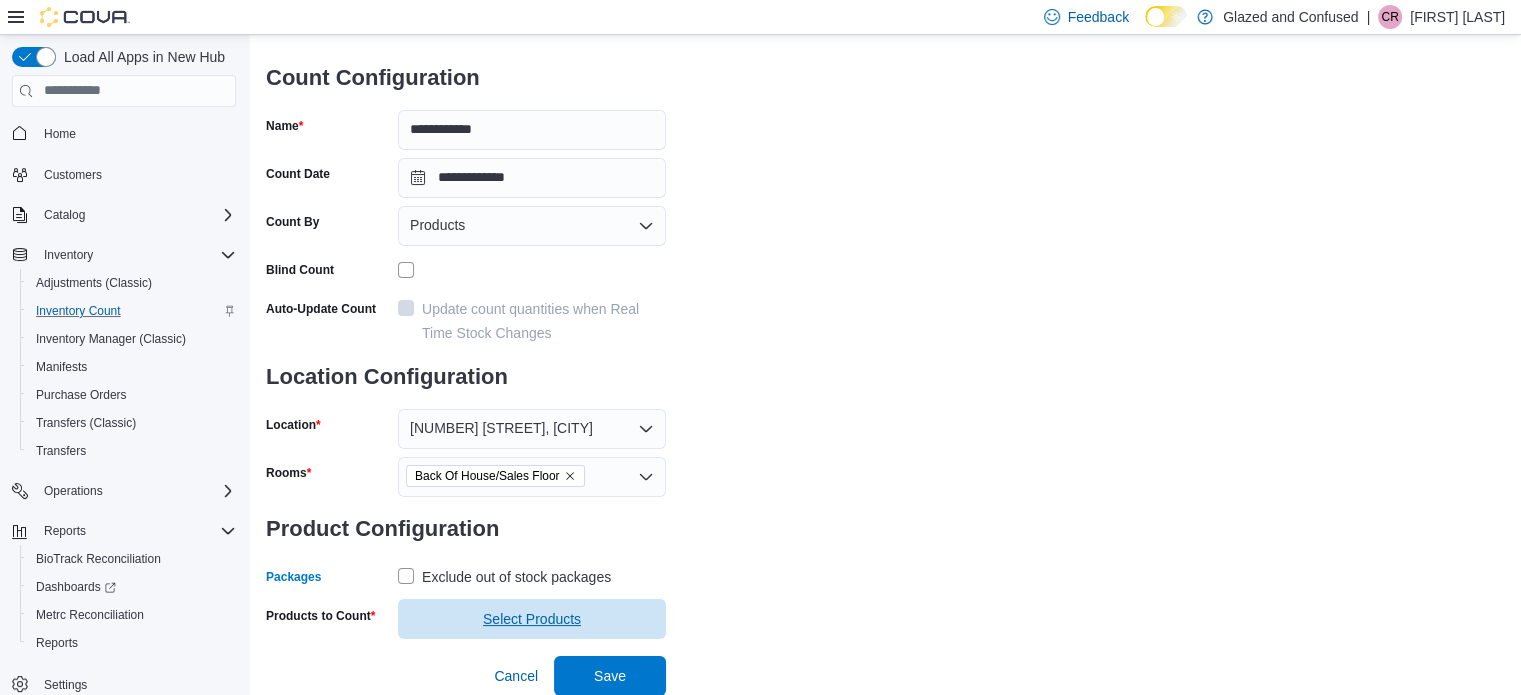 click on "Select Products" at bounding box center [532, 619] 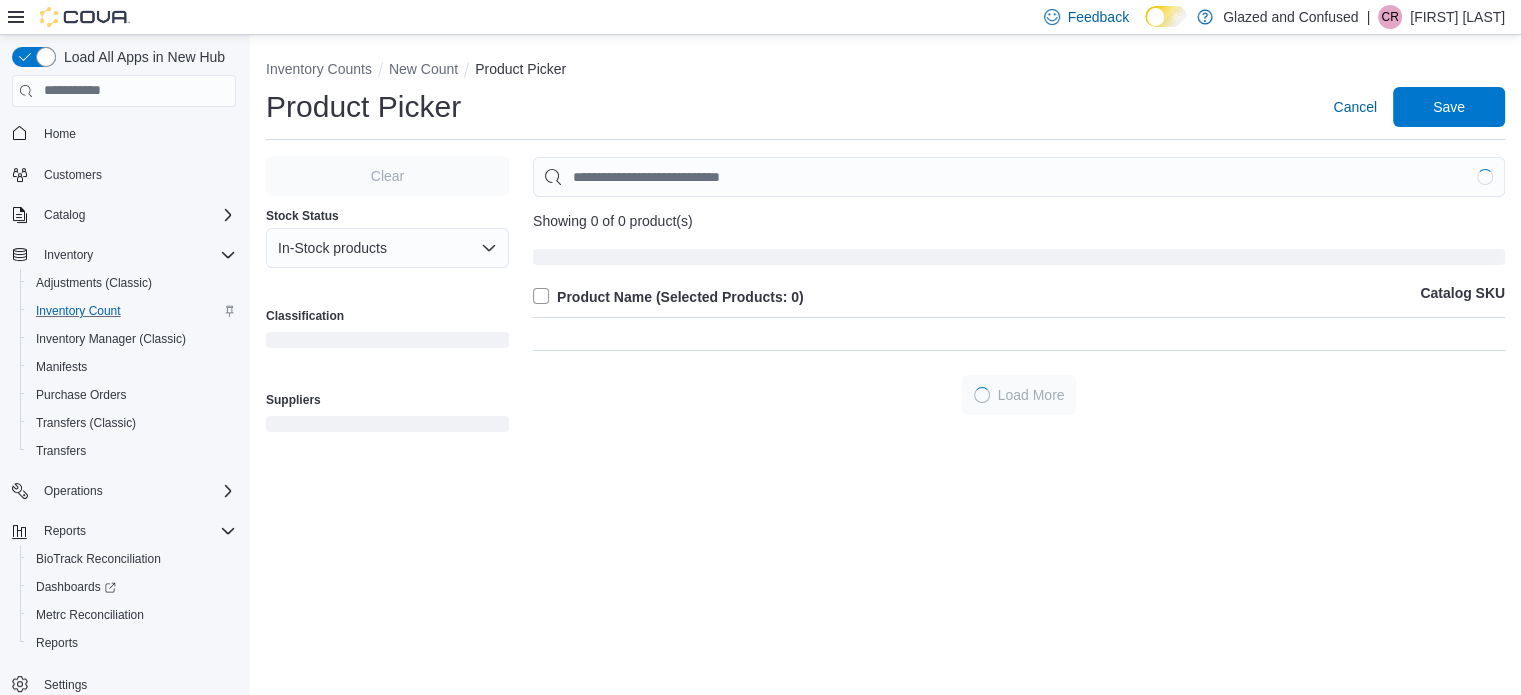 scroll, scrollTop: 0, scrollLeft: 0, axis: both 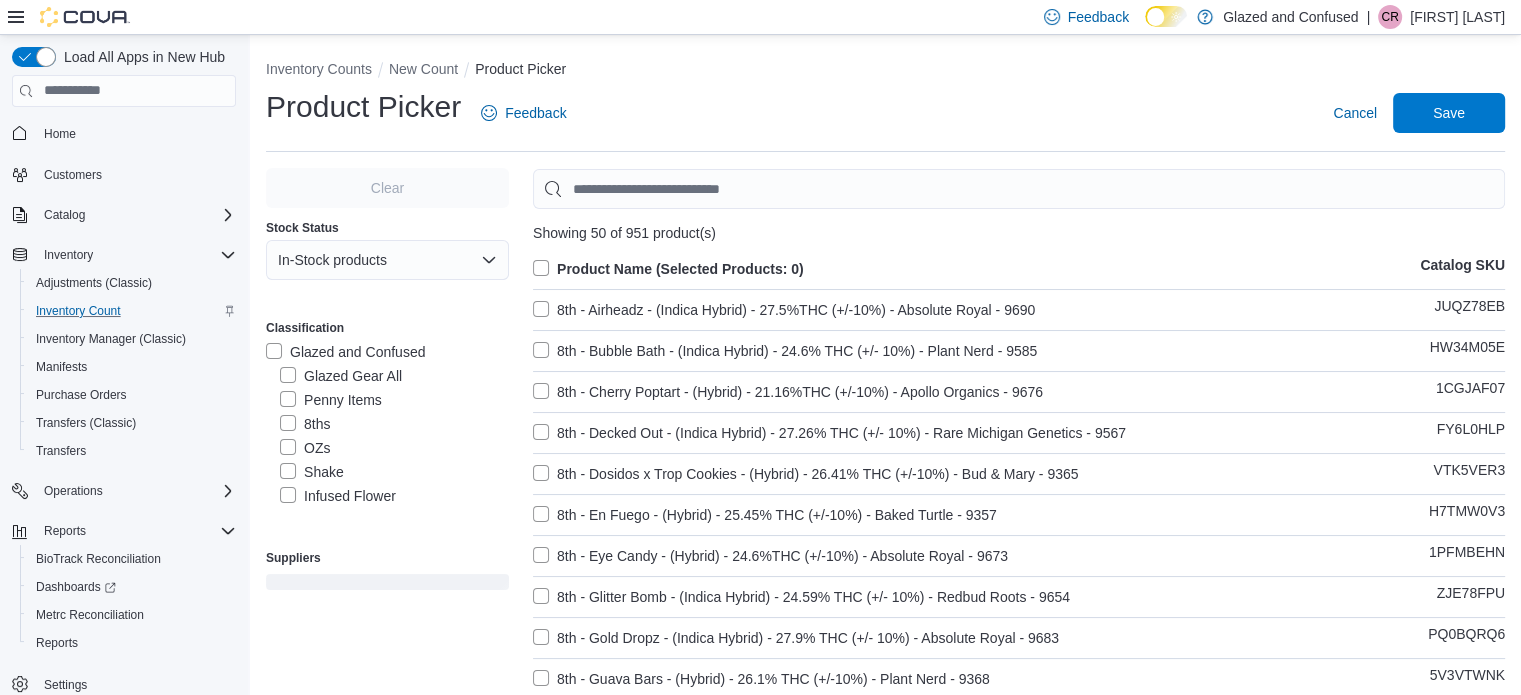 click on "Penny Items" at bounding box center (331, 400) 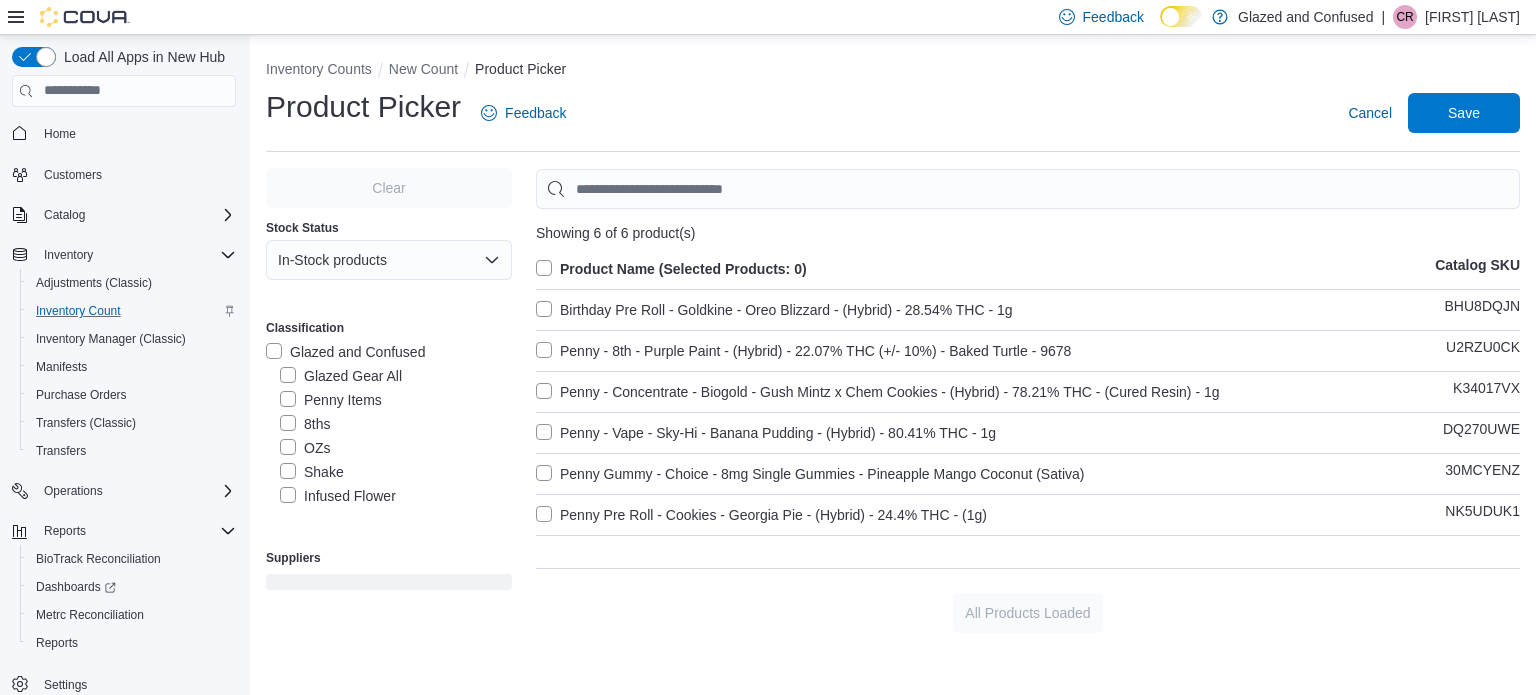 click on "Product Name (Selected Products: 0)" at bounding box center [671, 269] 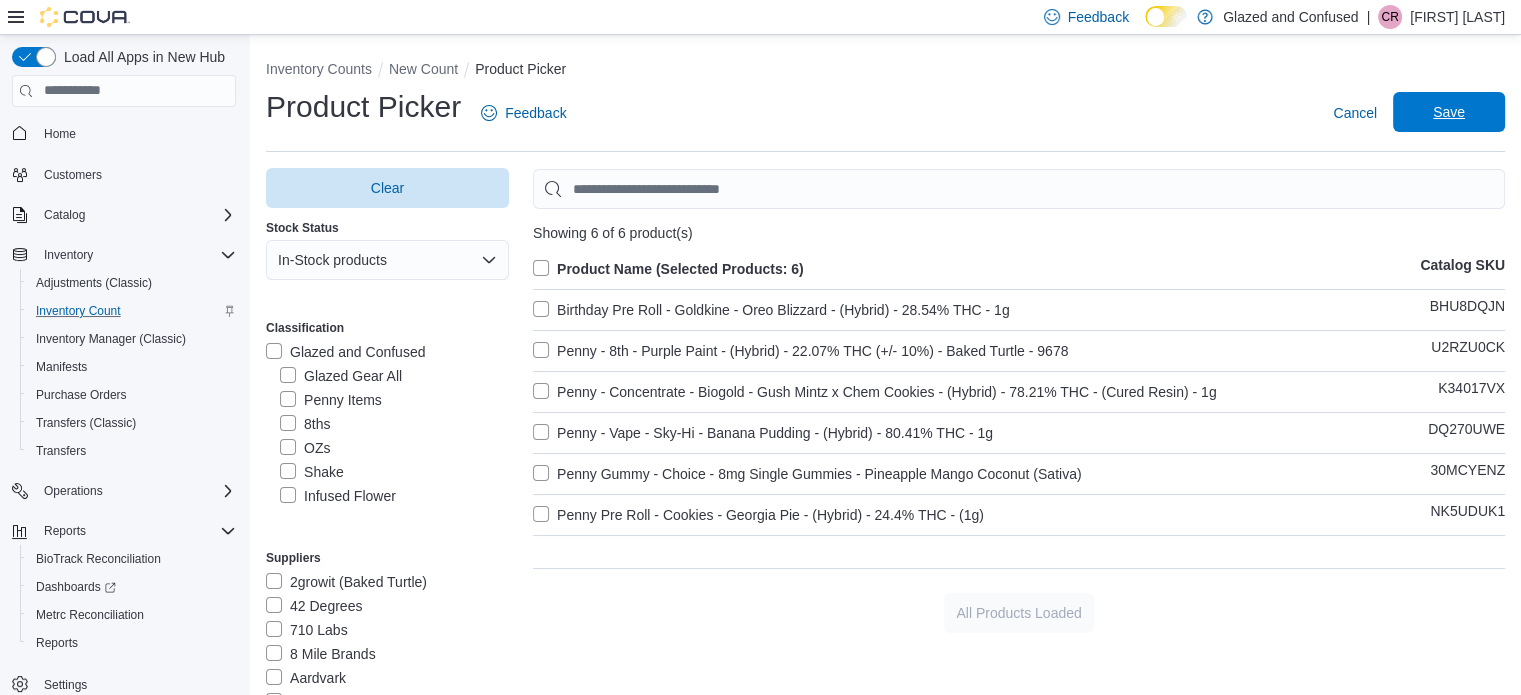click on "Save" at bounding box center [1449, 112] 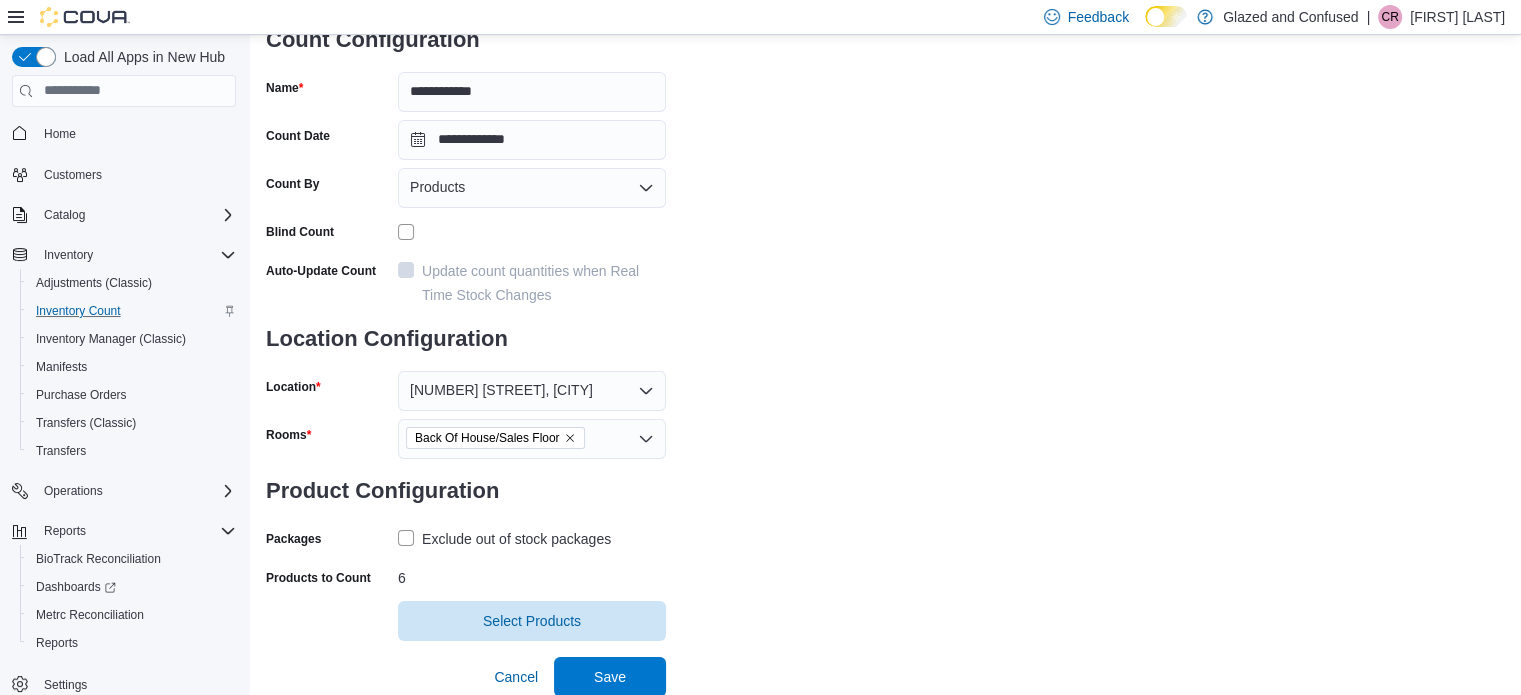 scroll, scrollTop: 161, scrollLeft: 0, axis: vertical 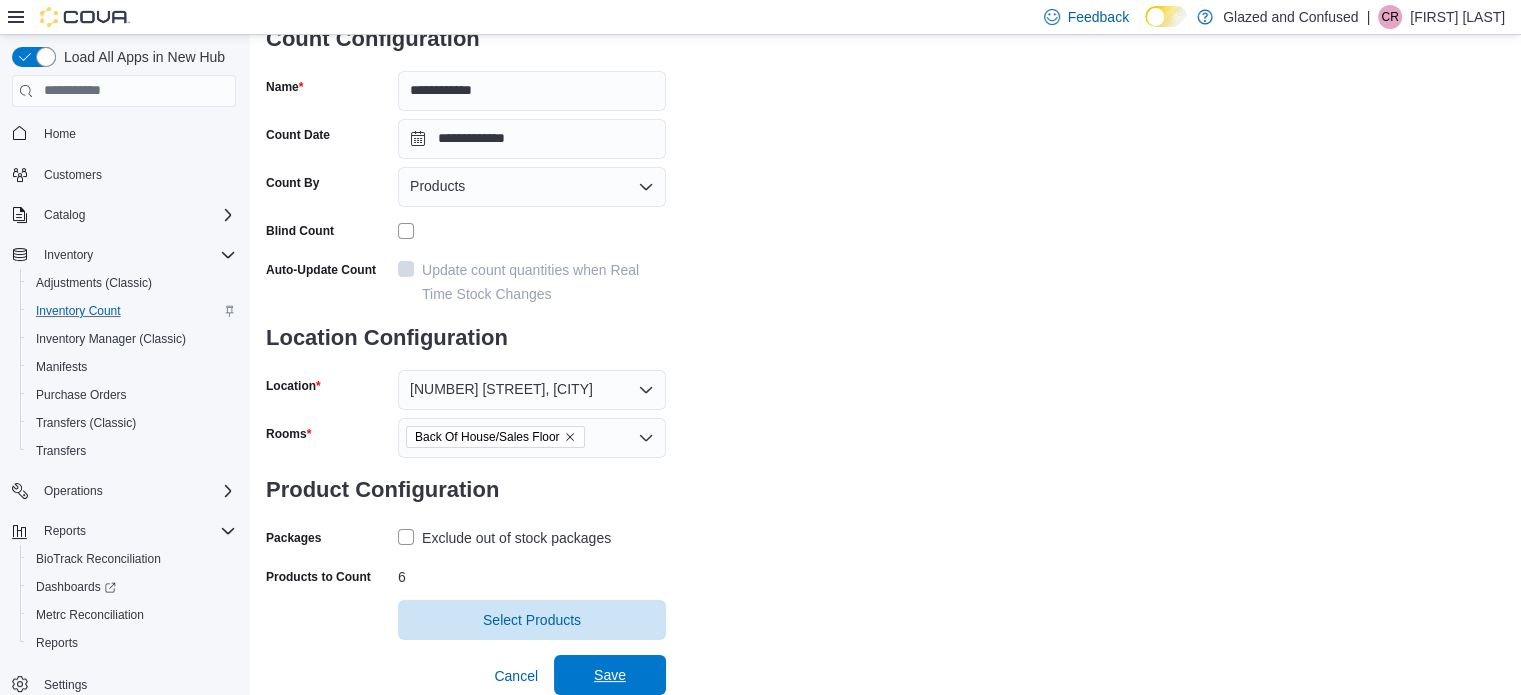 click on "Save" at bounding box center (610, 675) 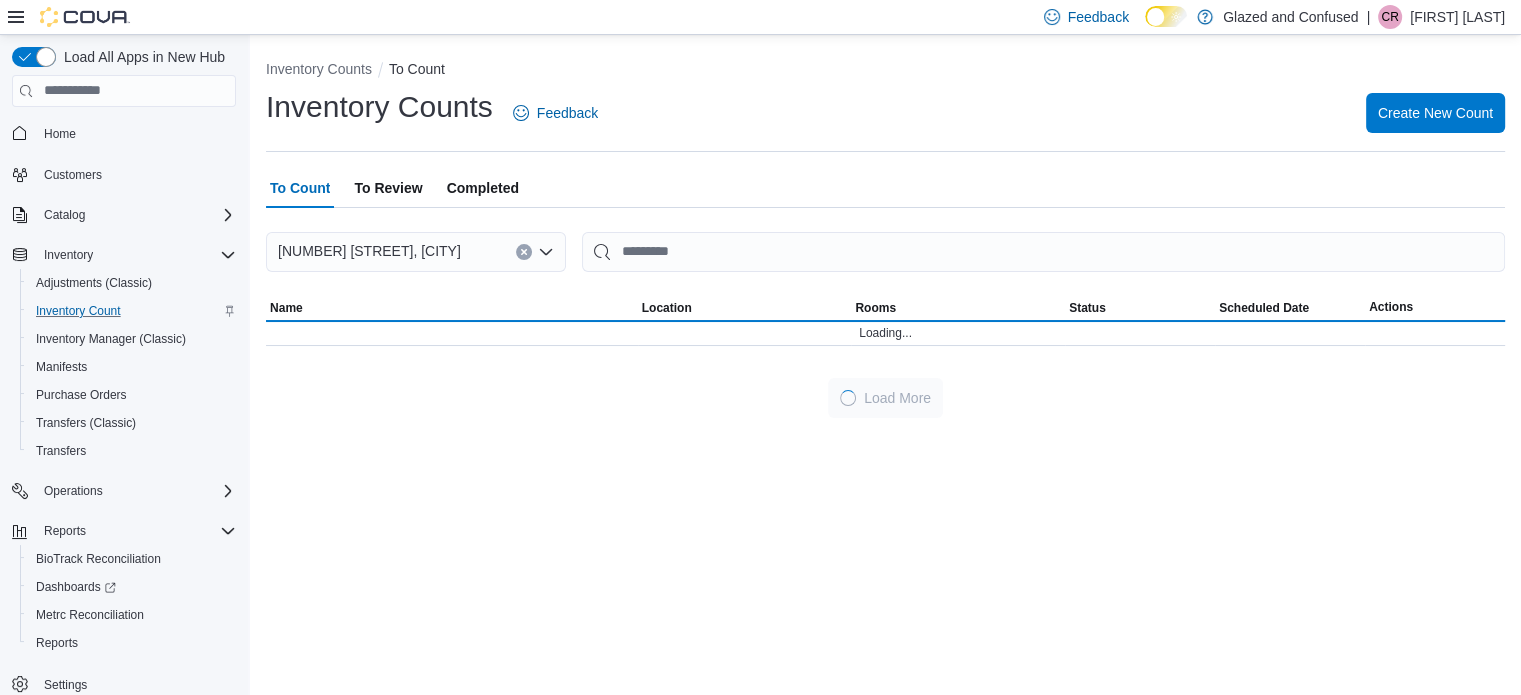 scroll, scrollTop: 0, scrollLeft: 0, axis: both 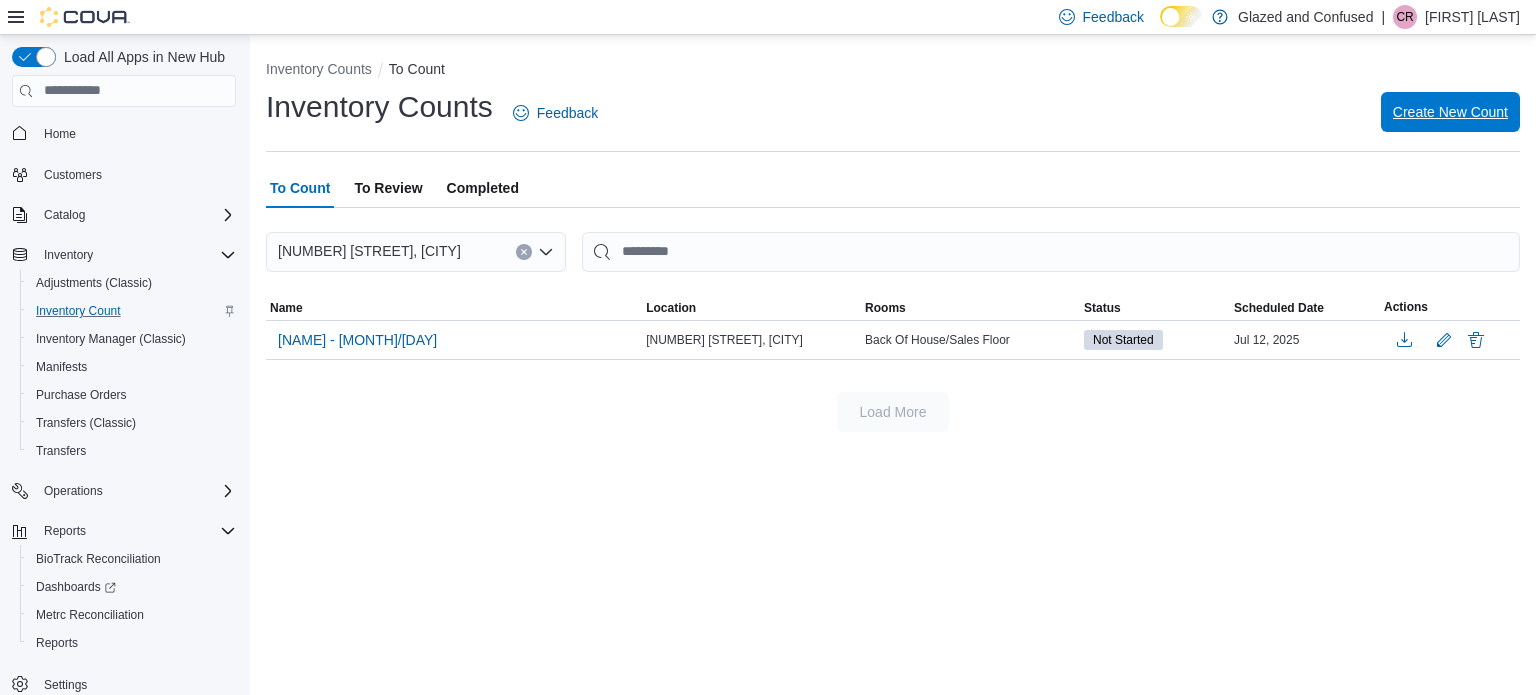click on "Create New Count" at bounding box center [1450, 112] 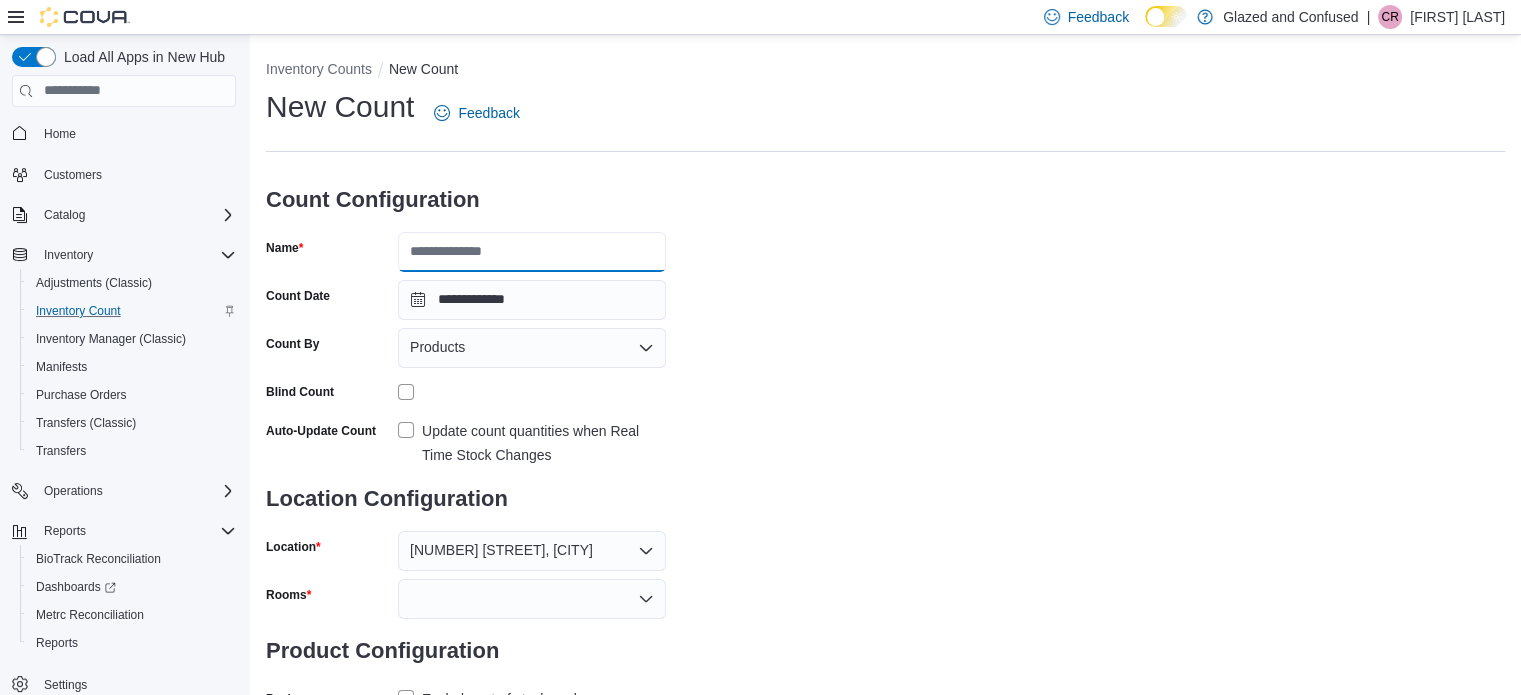click on "Name" at bounding box center [532, 252] 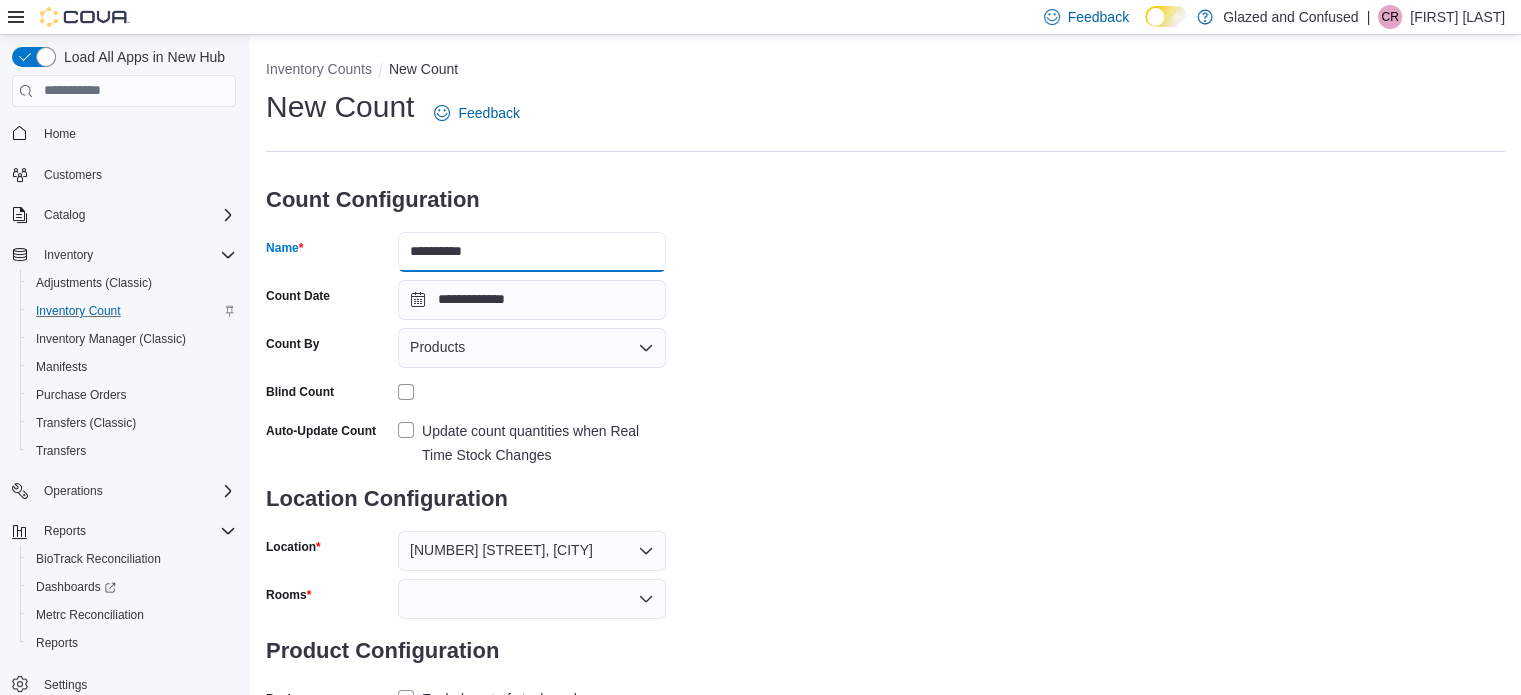 drag, startPoint x: 441, startPoint y: 253, endPoint x: 496, endPoint y: 248, distance: 55.226807 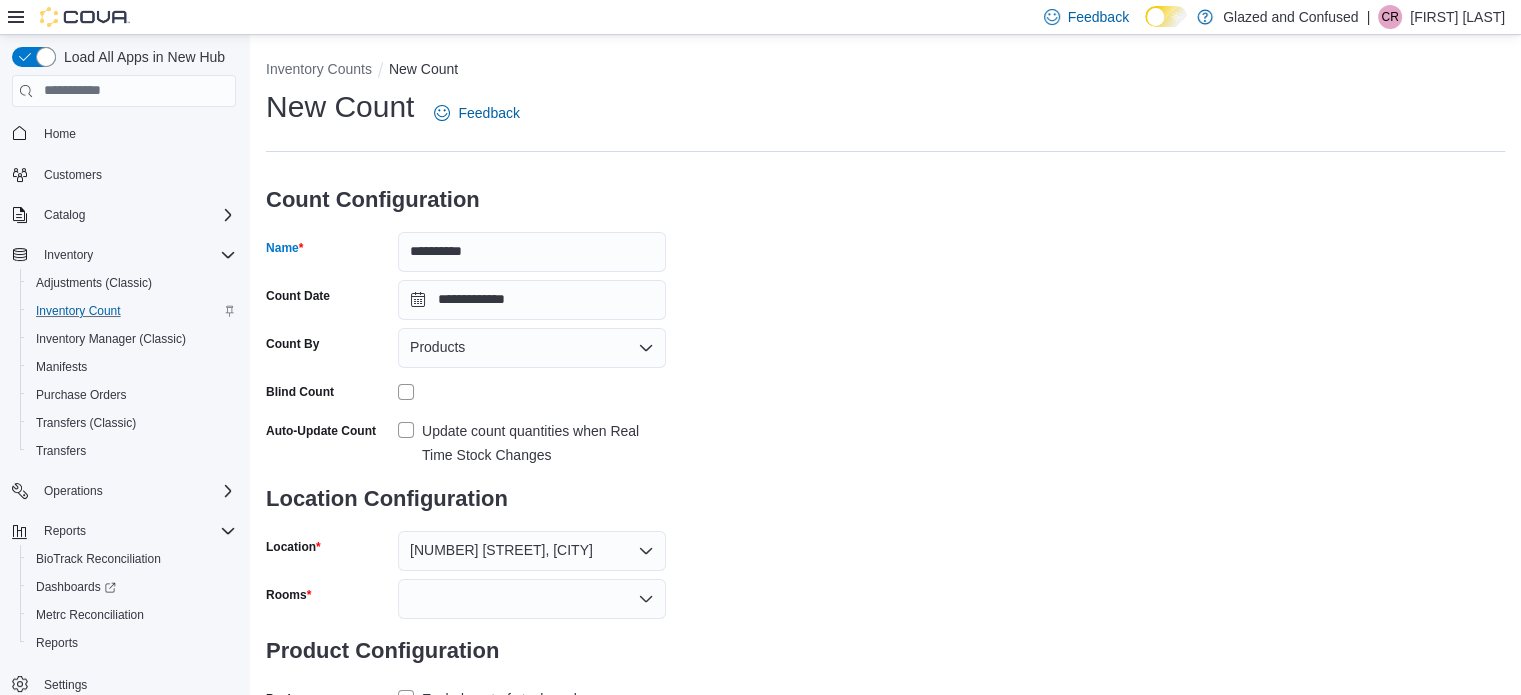 click on "**********" at bounding box center (885, 400) 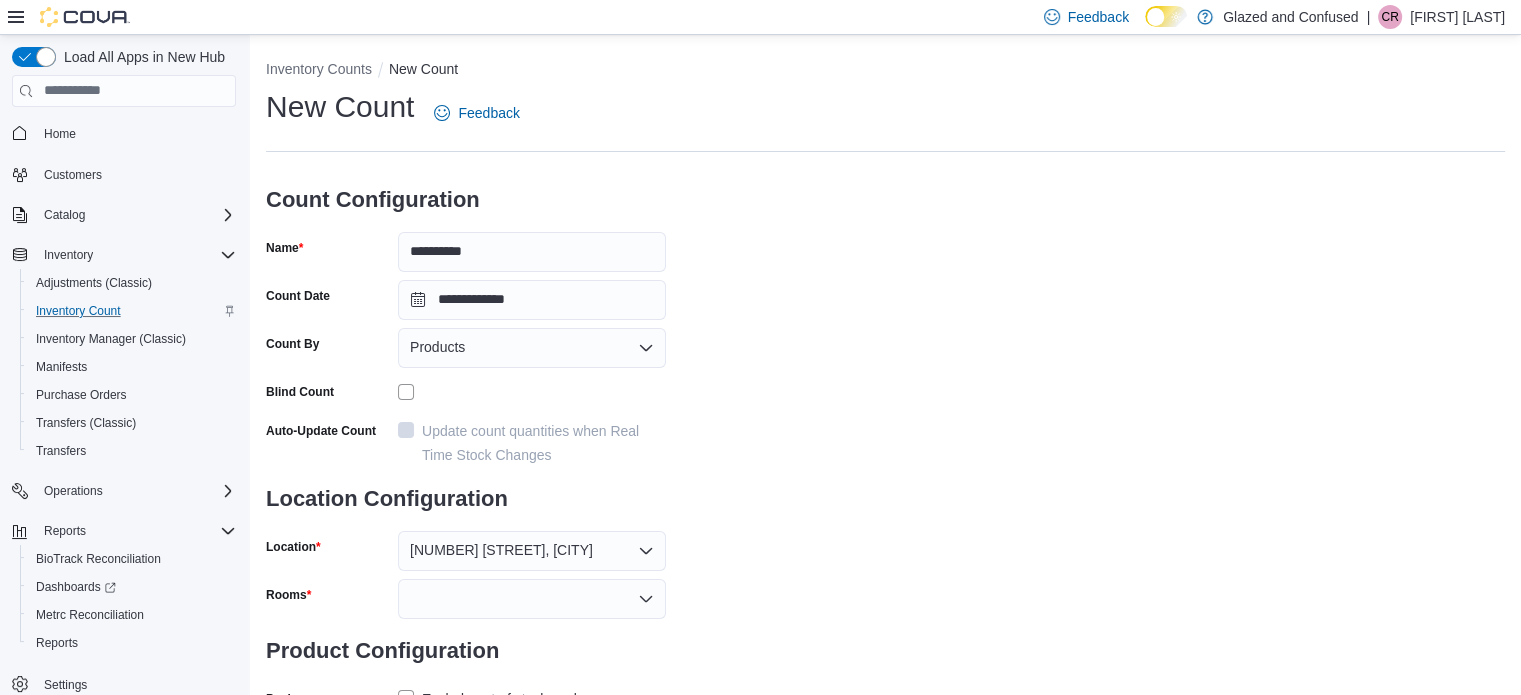 drag, startPoint x: 794, startPoint y: 383, endPoint x: 804, endPoint y: 388, distance: 11.18034 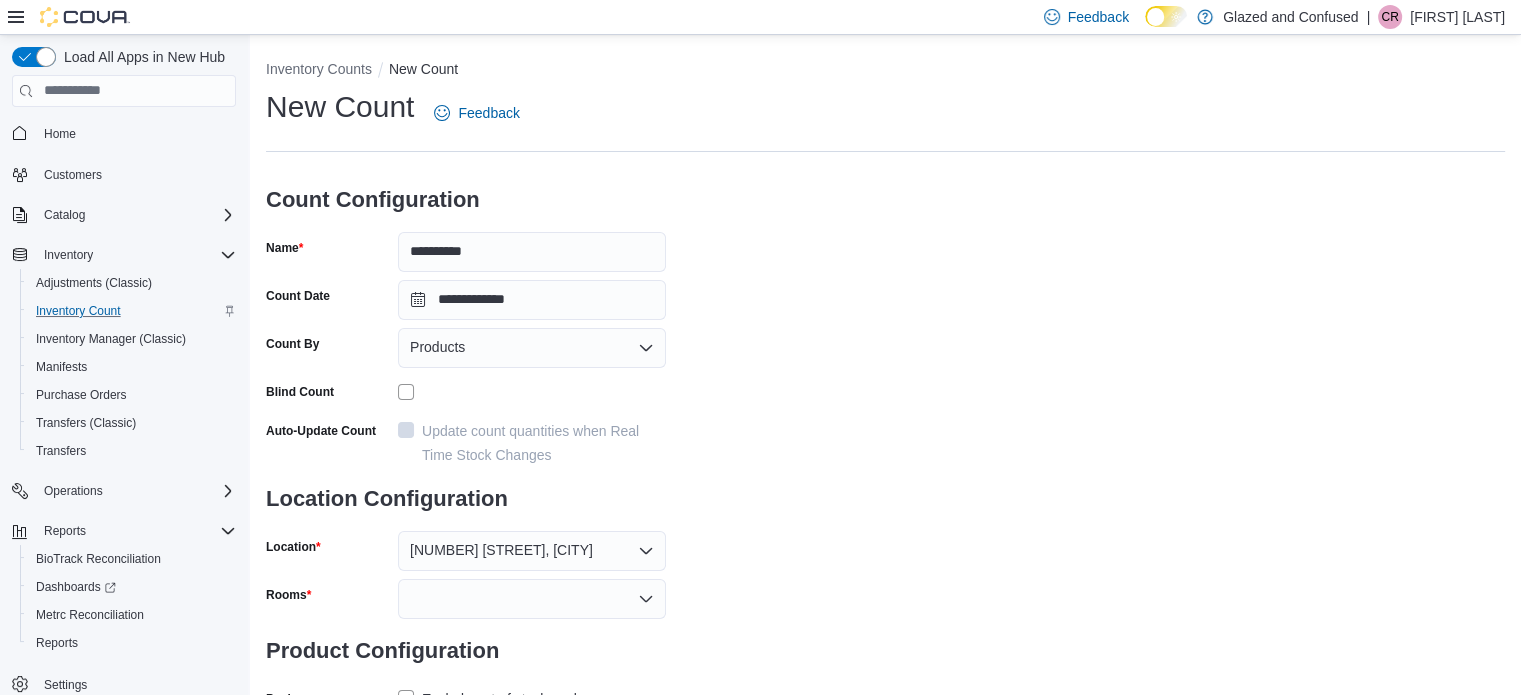 click on "**********" at bounding box center [885, 400] 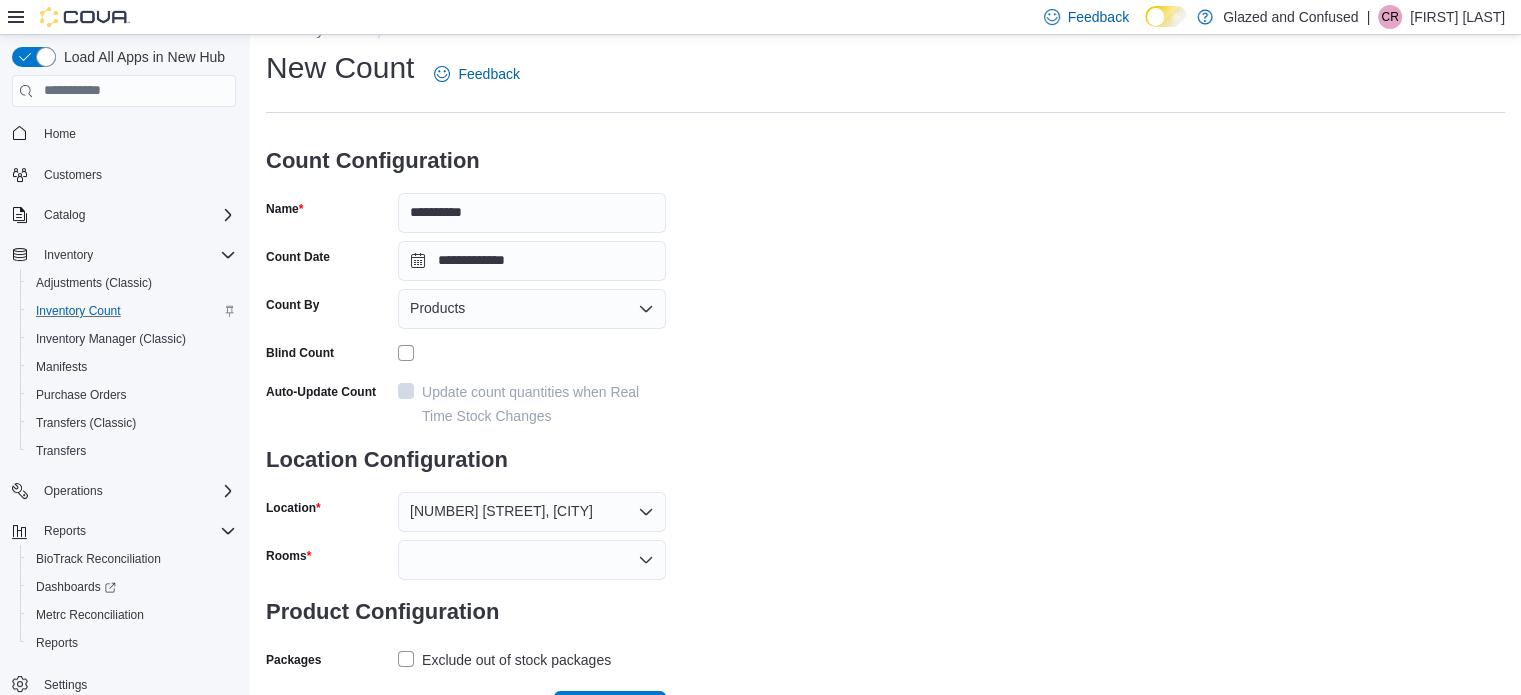 scroll, scrollTop: 74, scrollLeft: 0, axis: vertical 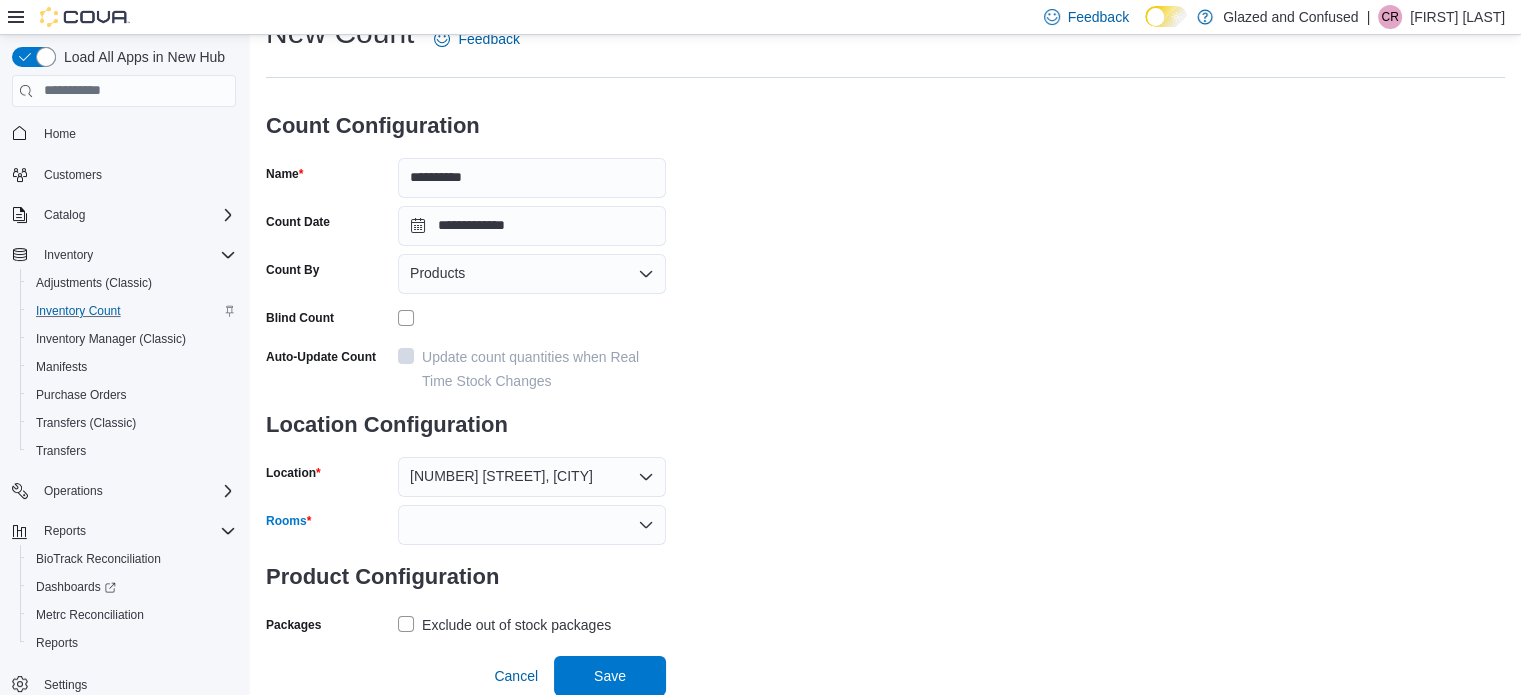 click at bounding box center [532, 525] 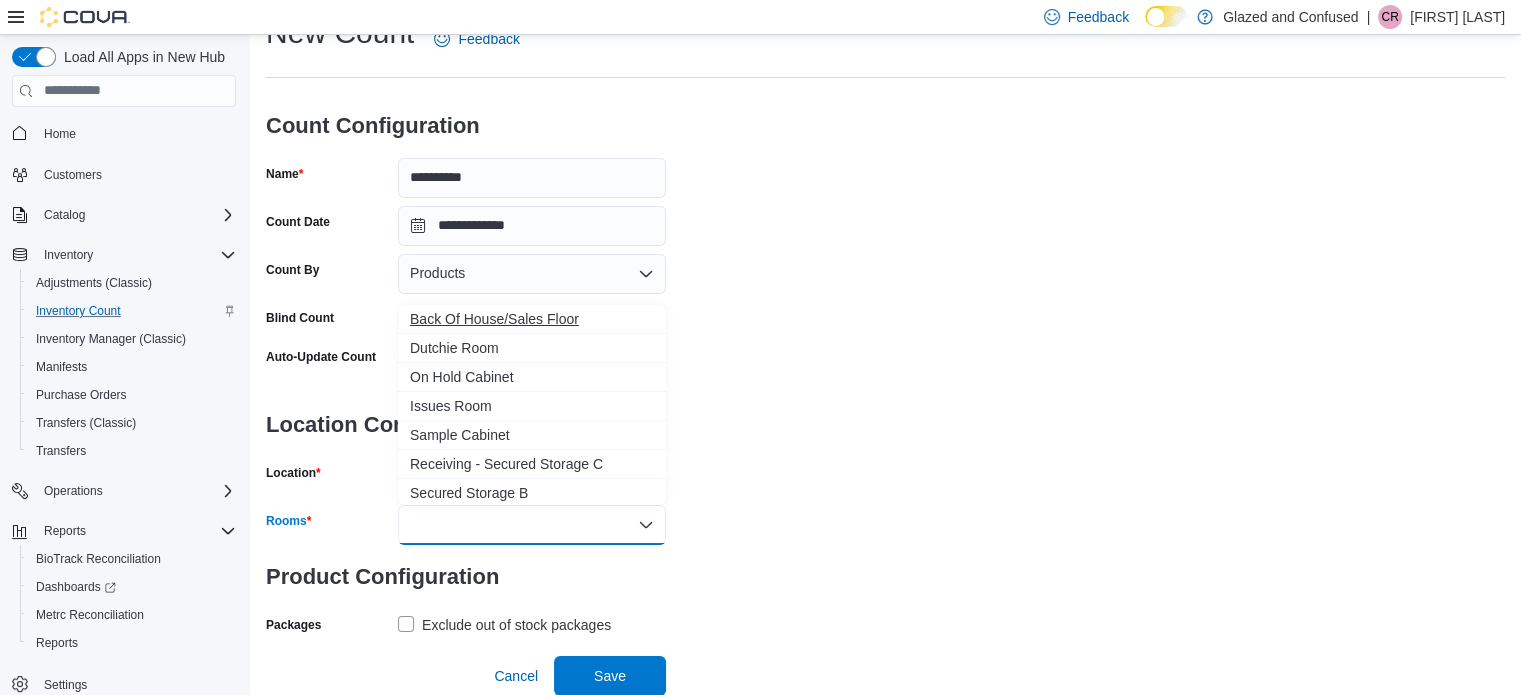 click on "Back Of House/Sales Floor" at bounding box center (532, 319) 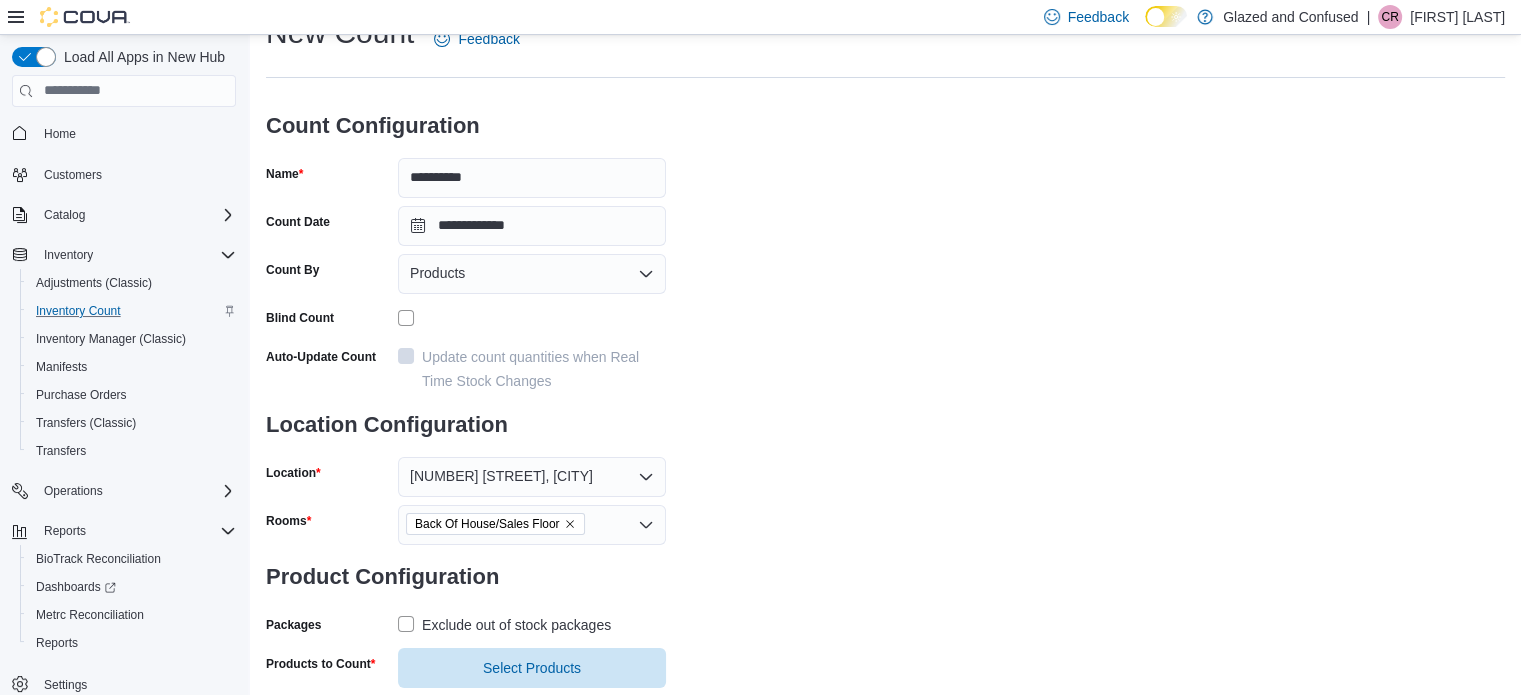 click on "**********" at bounding box center (885, 350) 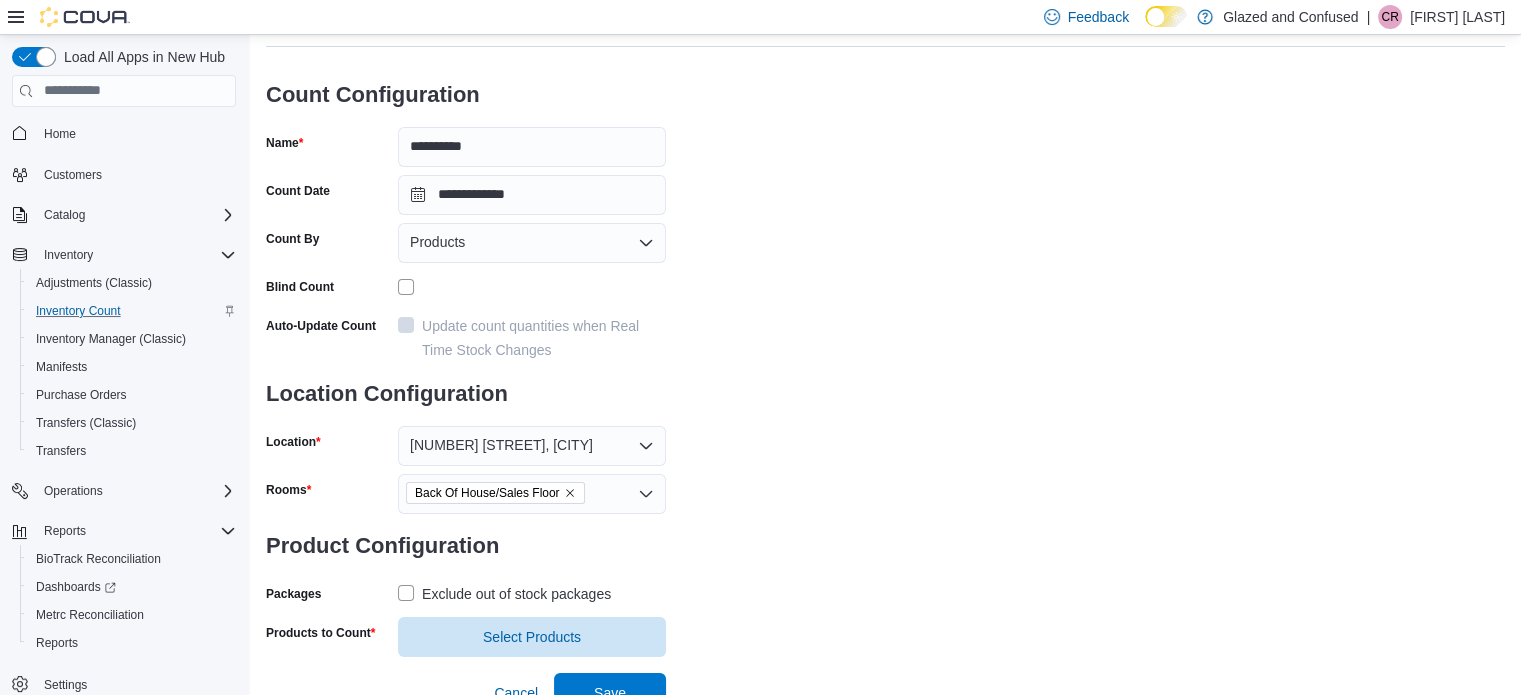 scroll, scrollTop: 122, scrollLeft: 0, axis: vertical 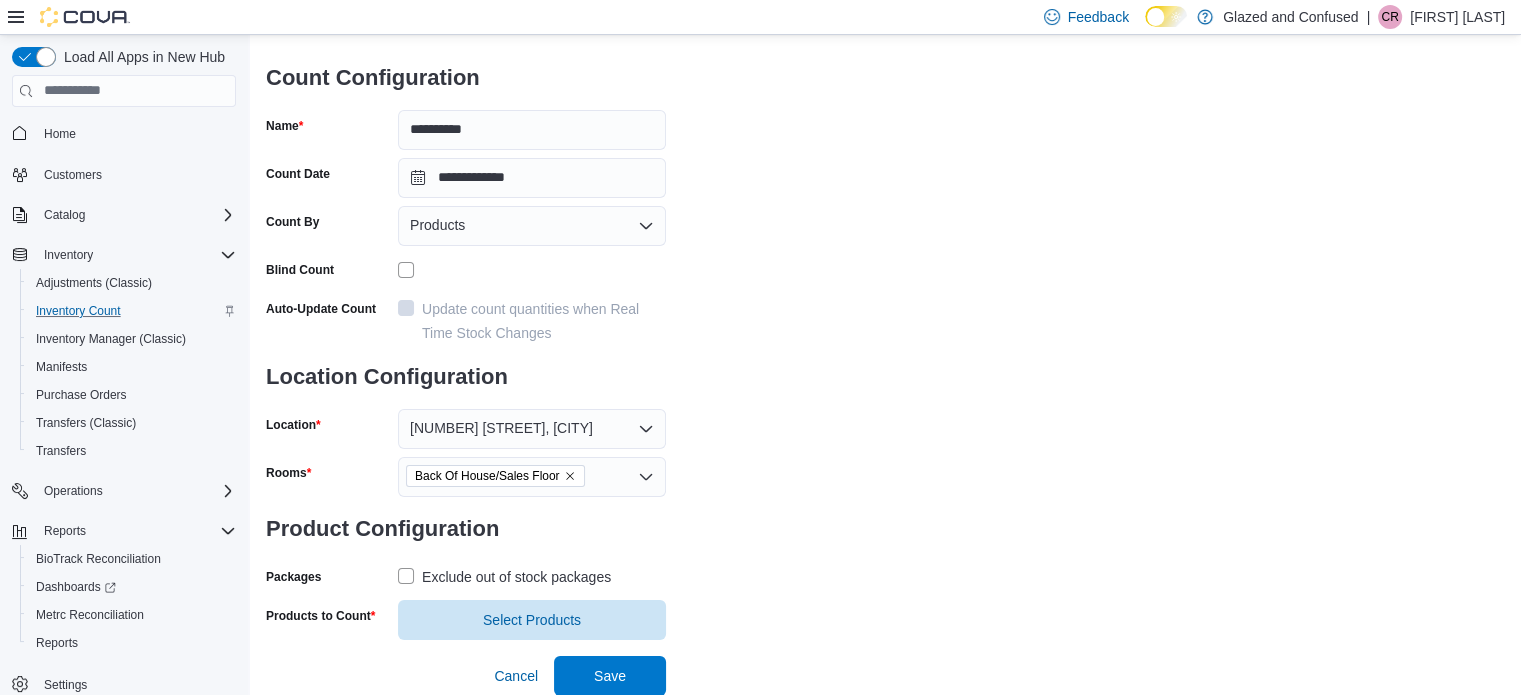 click on "Exclude out of stock packages" at bounding box center [516, 577] 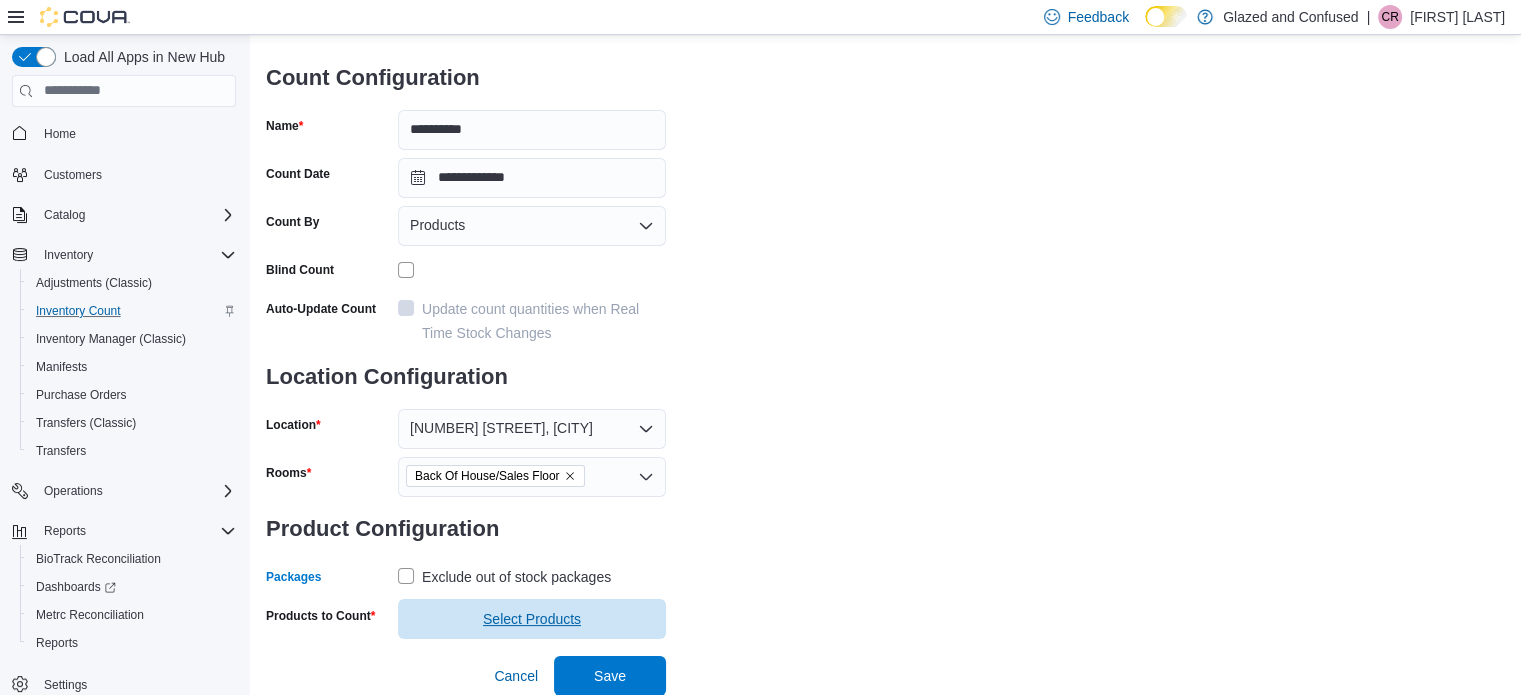 click on "Select Products" at bounding box center [532, 619] 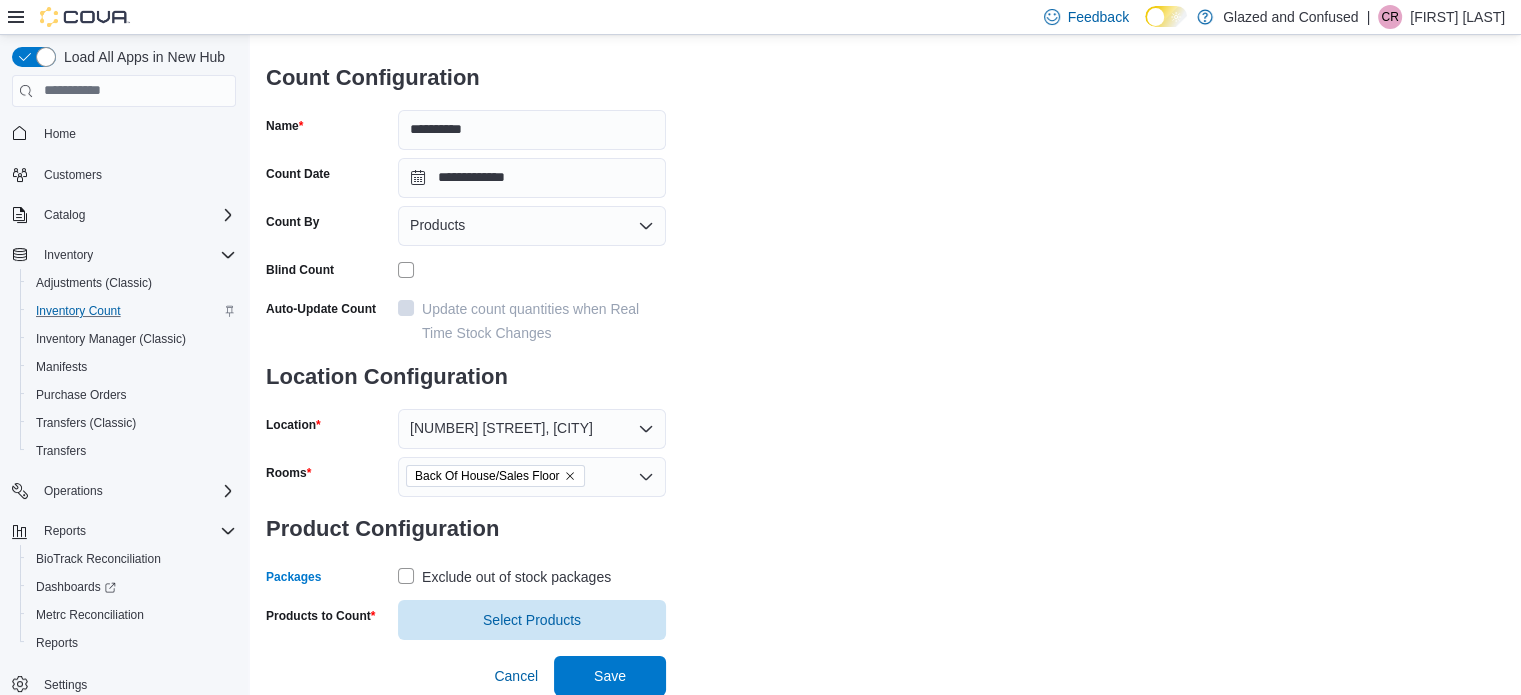 scroll, scrollTop: 0, scrollLeft: 0, axis: both 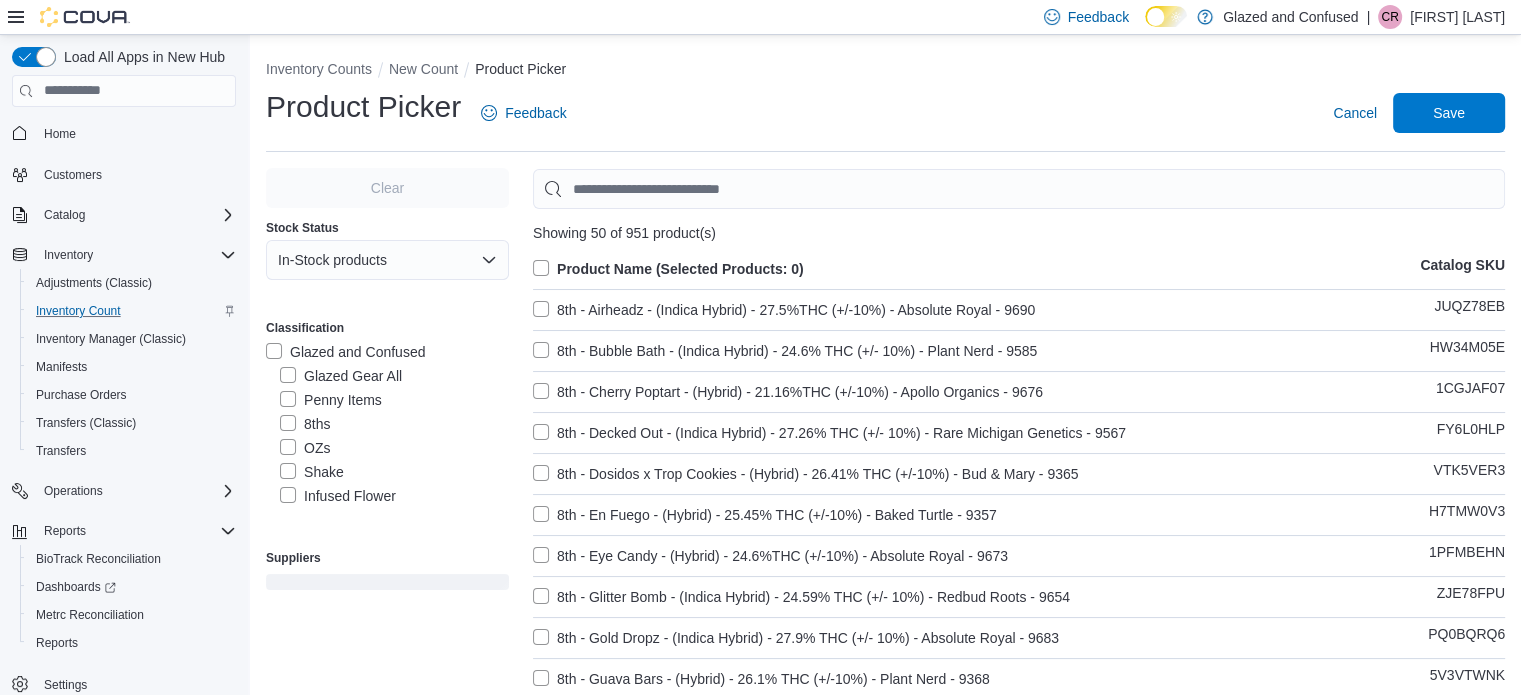 click on "8ths" at bounding box center (305, 424) 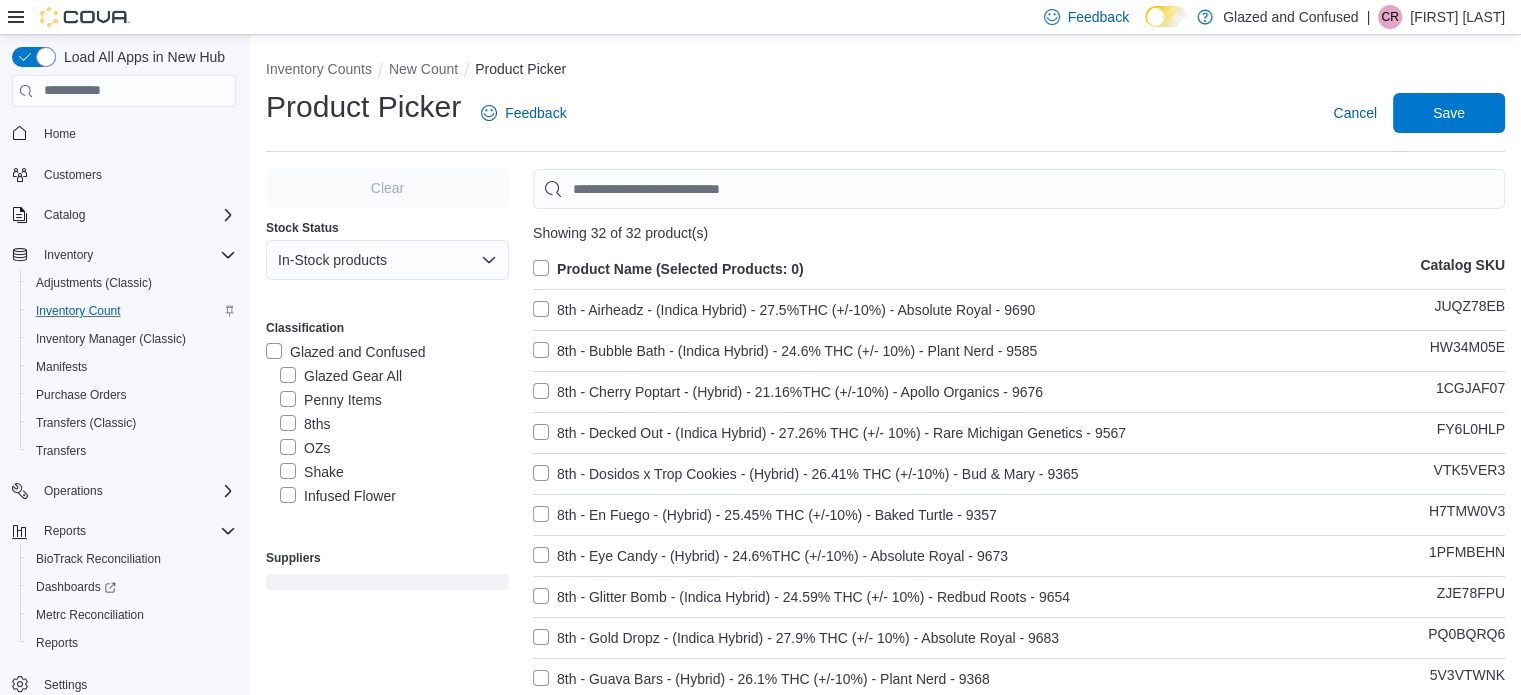 click on "Product Name (Selected Products: 0)" at bounding box center [668, 269] 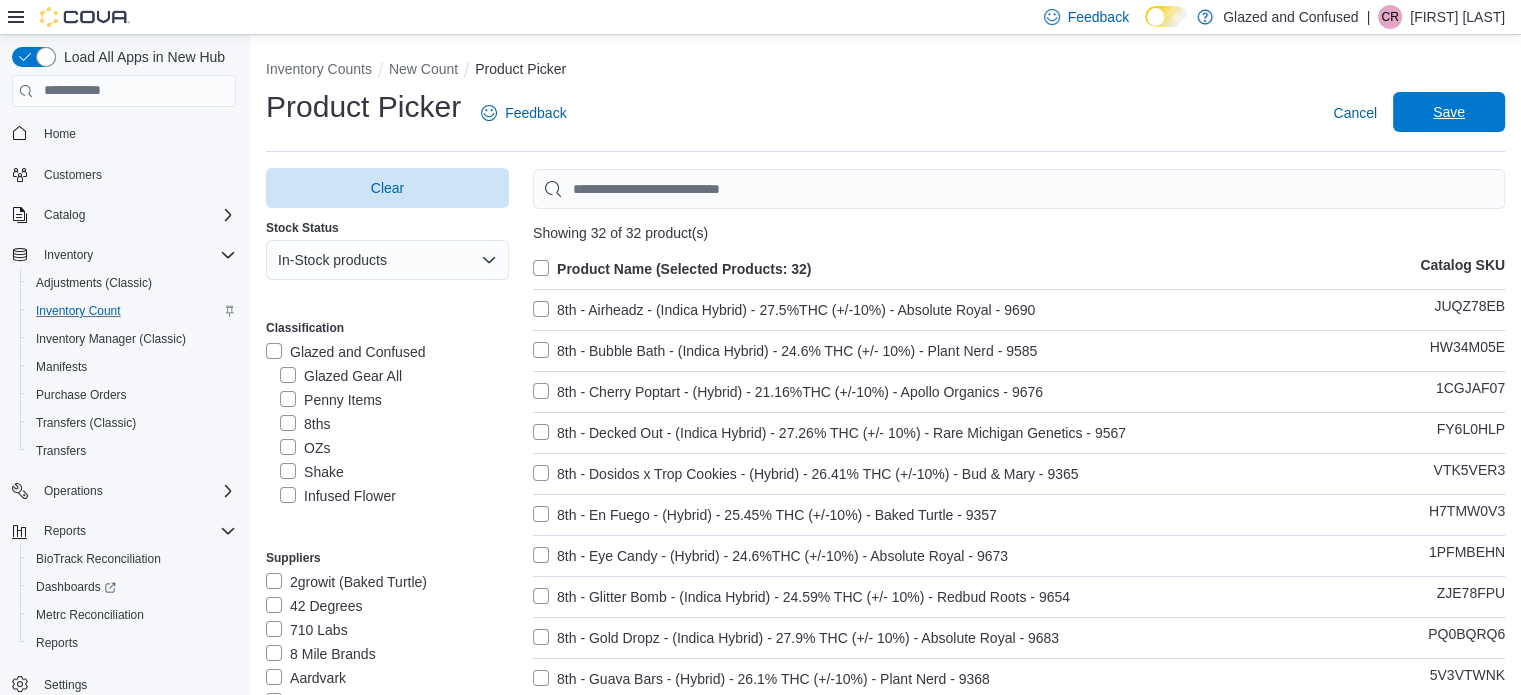 click on "Save" at bounding box center (1449, 112) 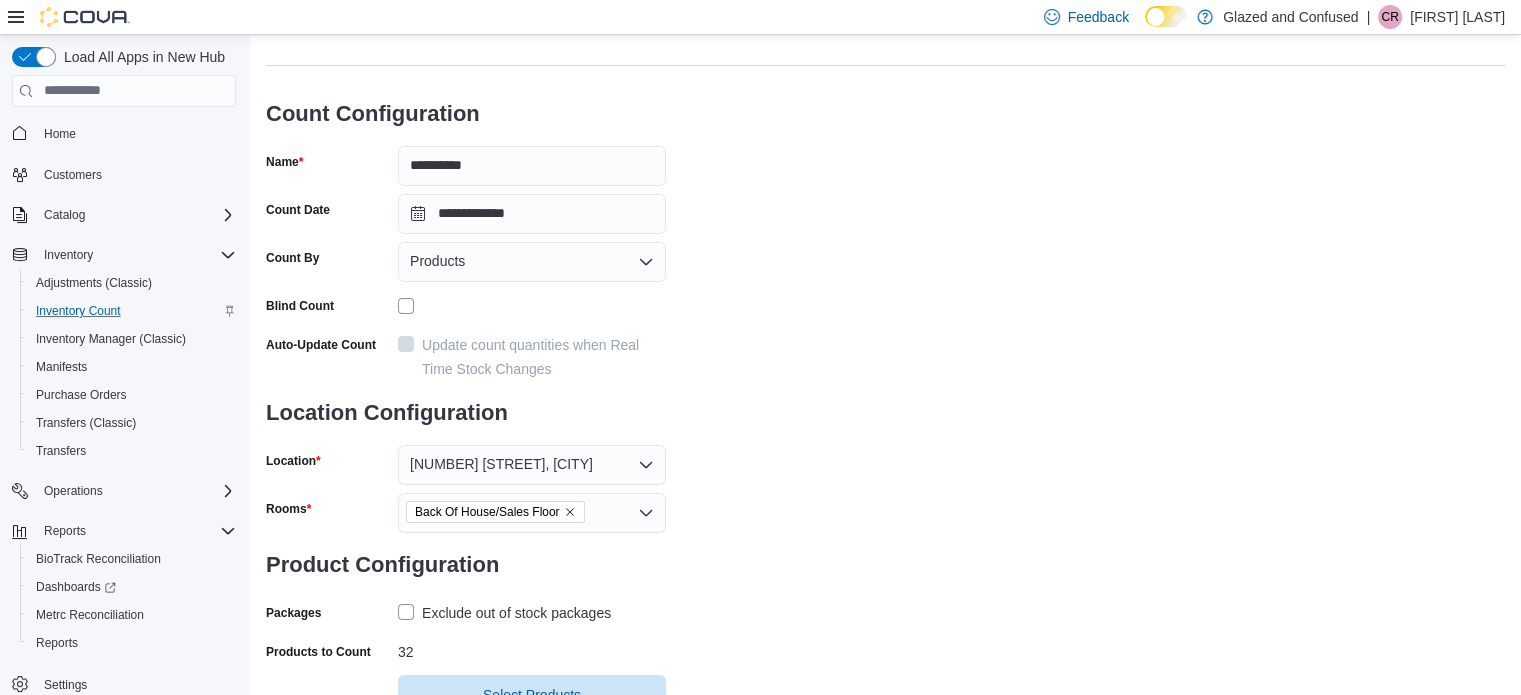 scroll, scrollTop: 161, scrollLeft: 0, axis: vertical 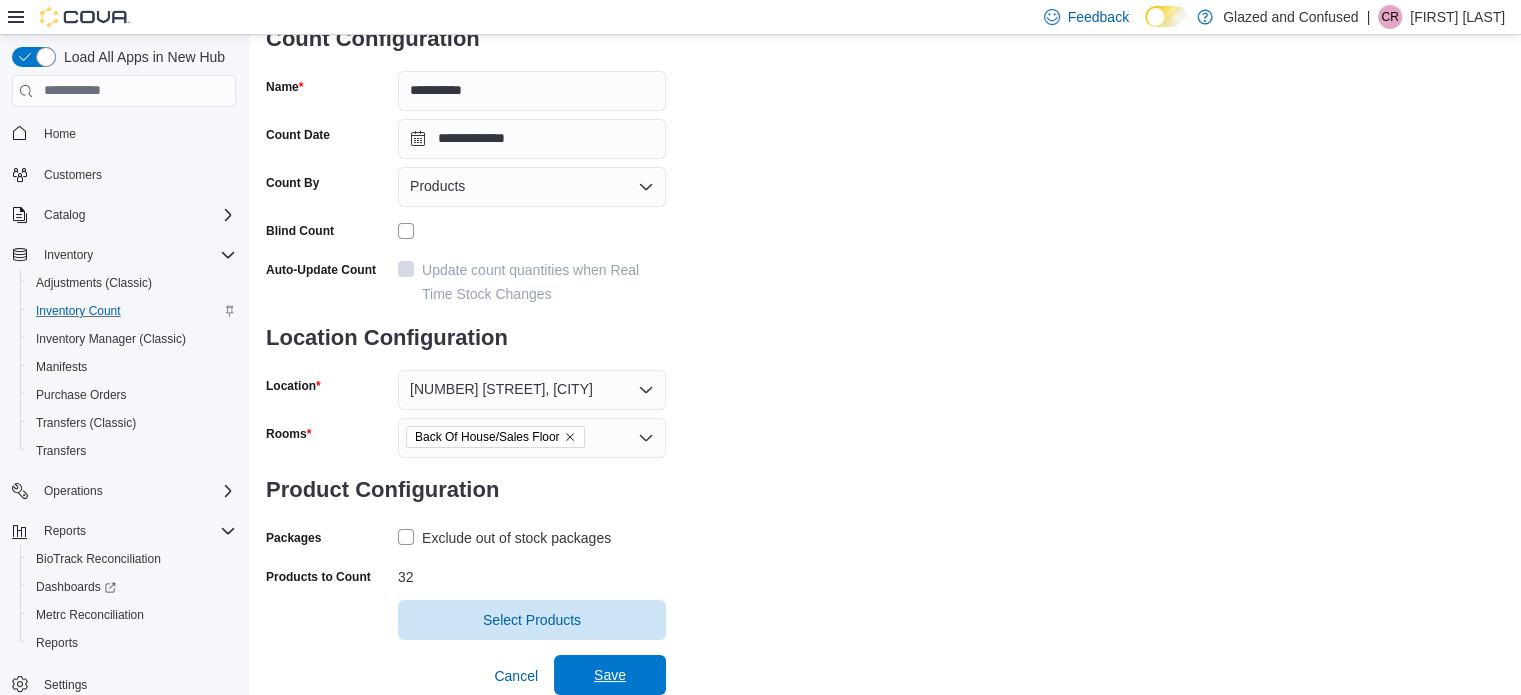 click on "Save" at bounding box center (610, 675) 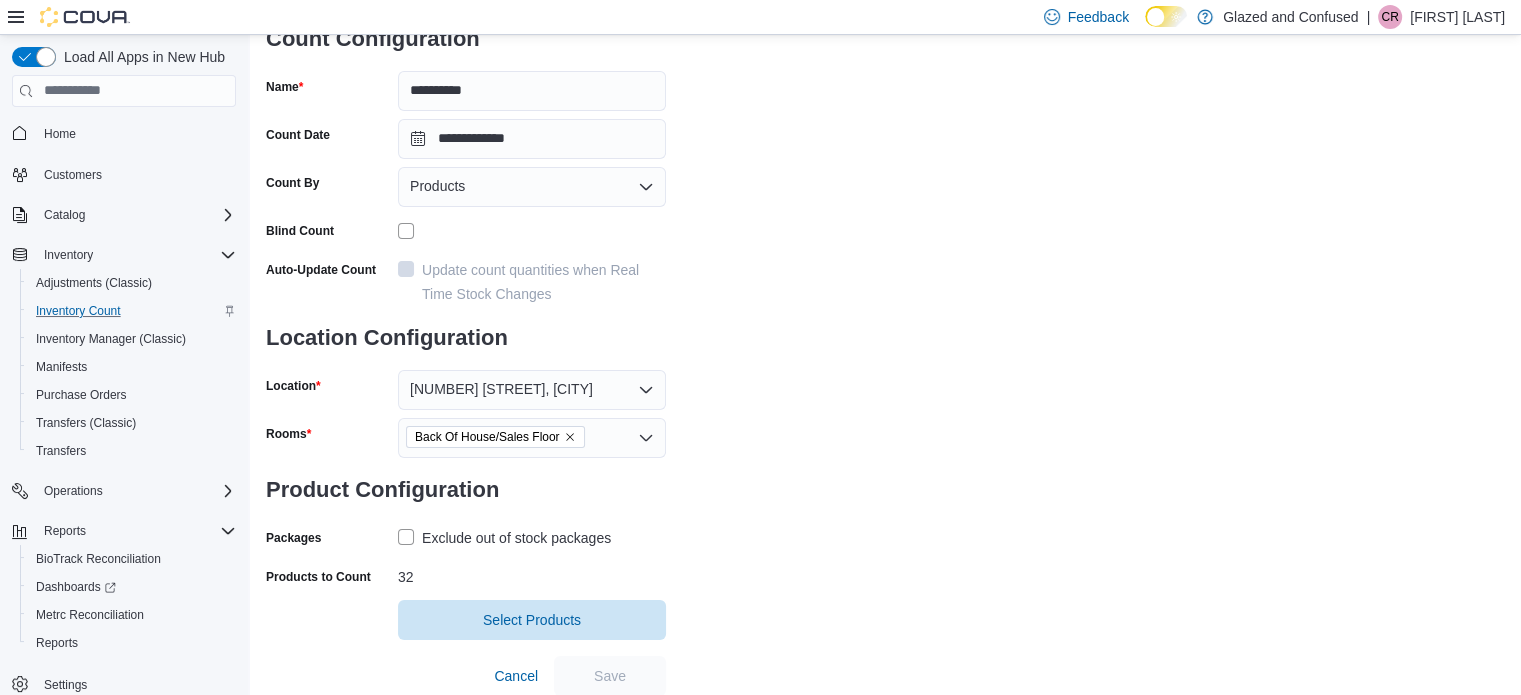 scroll, scrollTop: 0, scrollLeft: 0, axis: both 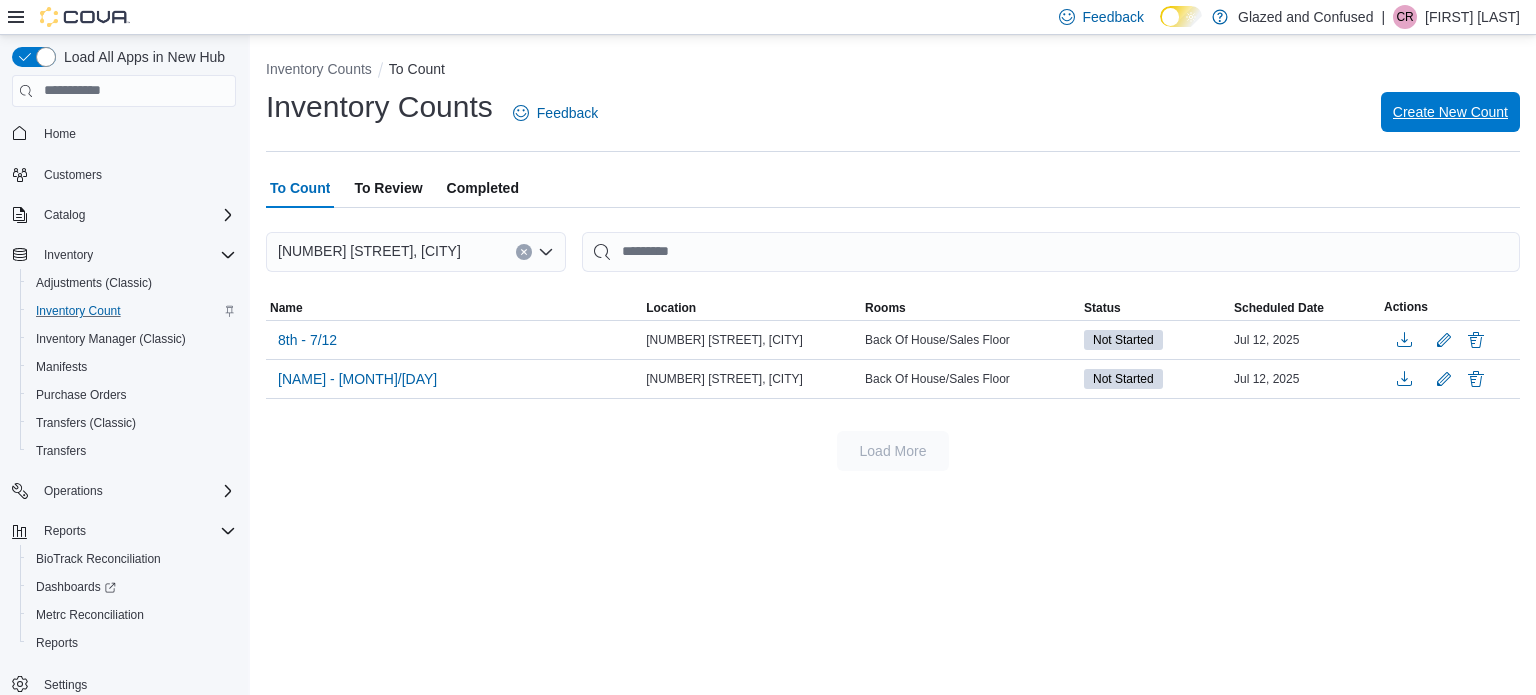 click on "Create New Count" at bounding box center (1450, 112) 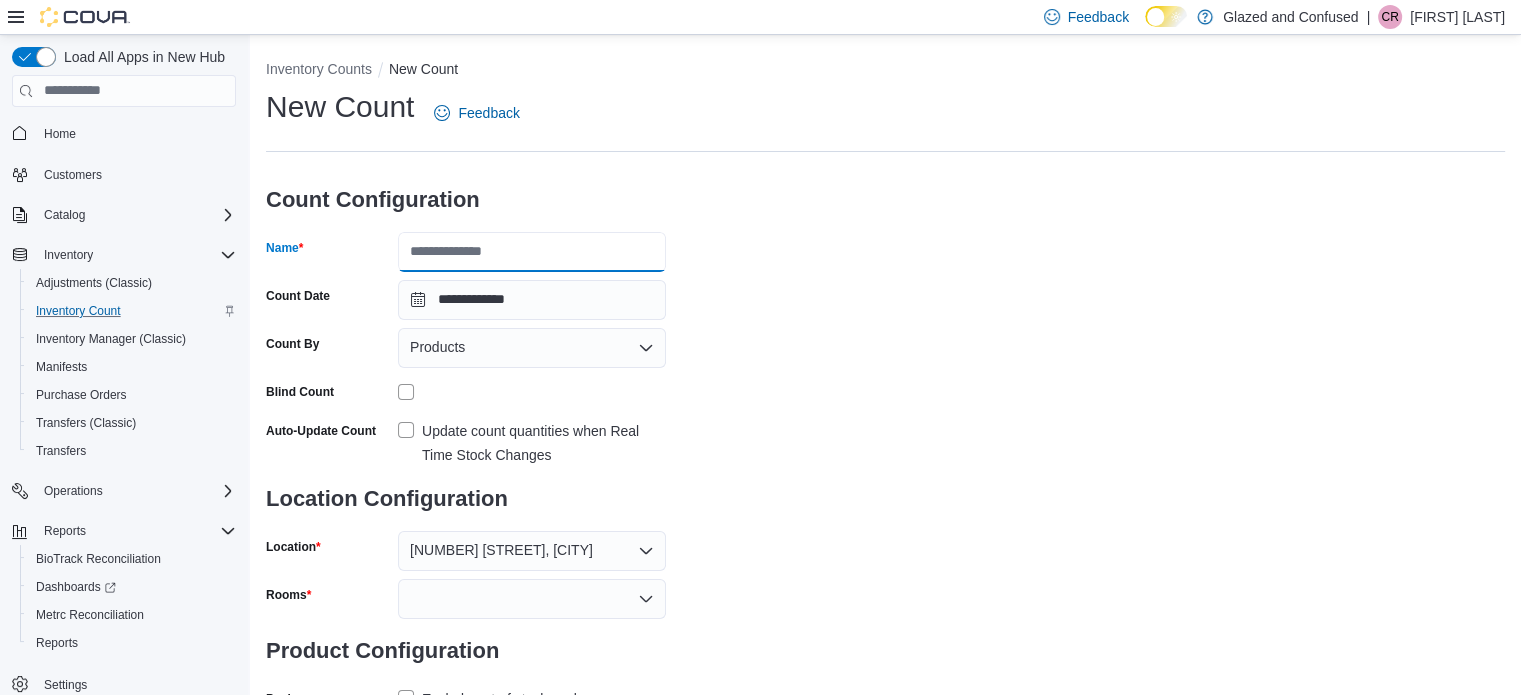 click on "Name" at bounding box center (532, 252) 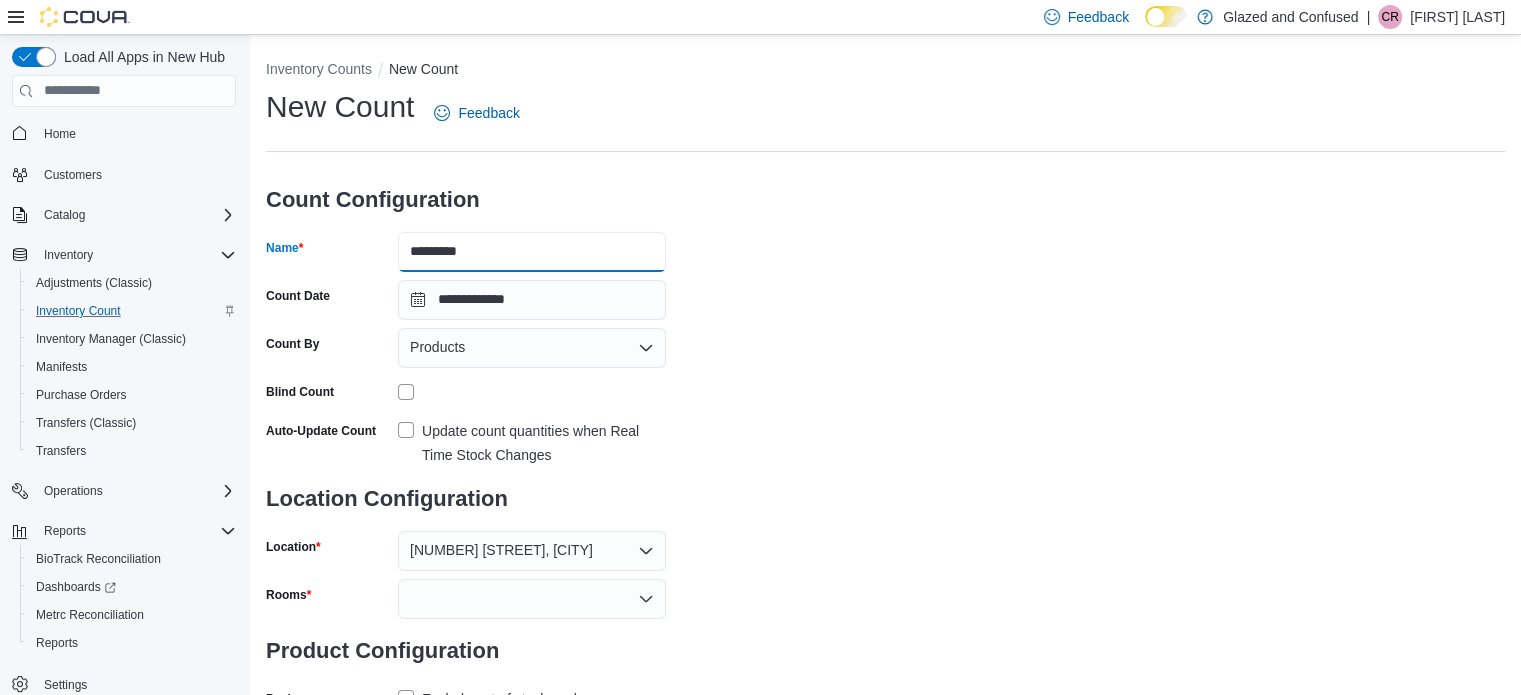drag, startPoint x: 441, startPoint y: 242, endPoint x: 485, endPoint y: 242, distance: 44 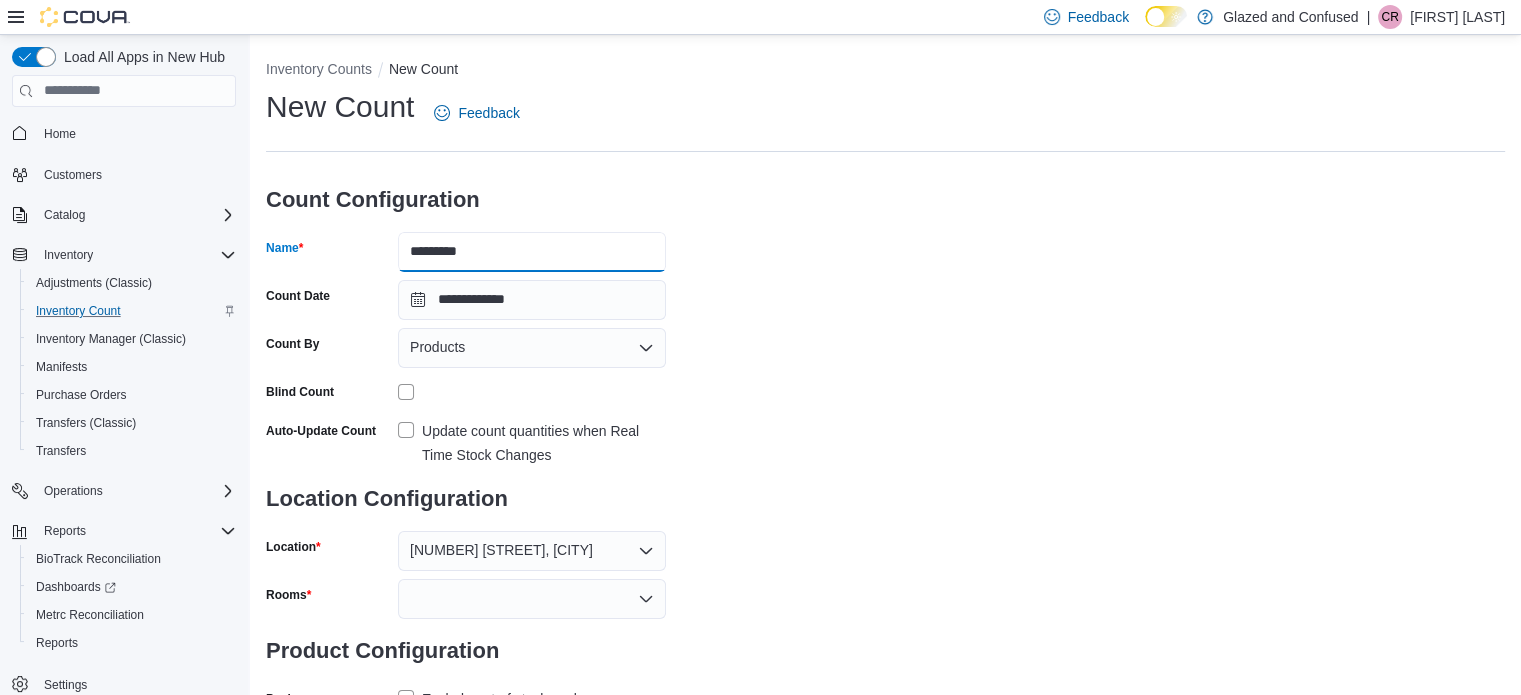 click on "*********" at bounding box center [532, 252] 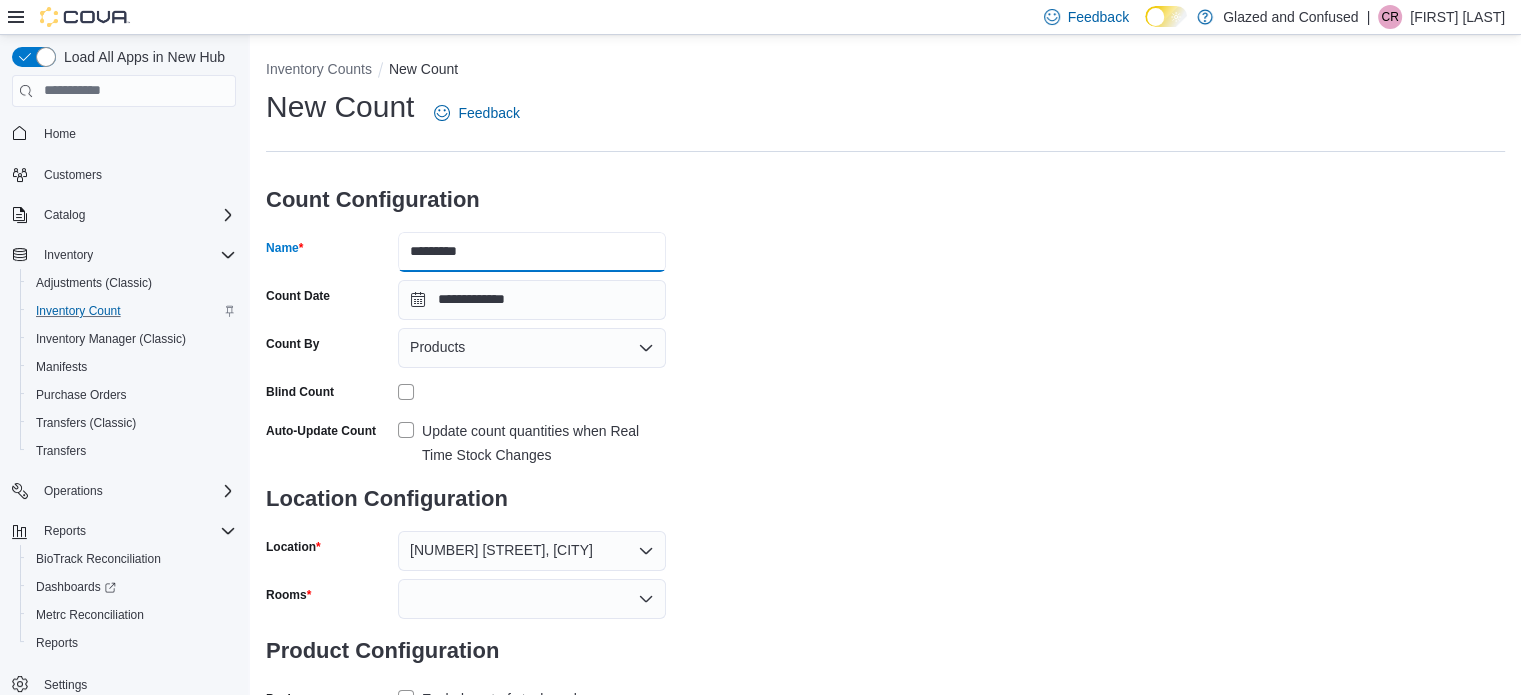 type on "*********" 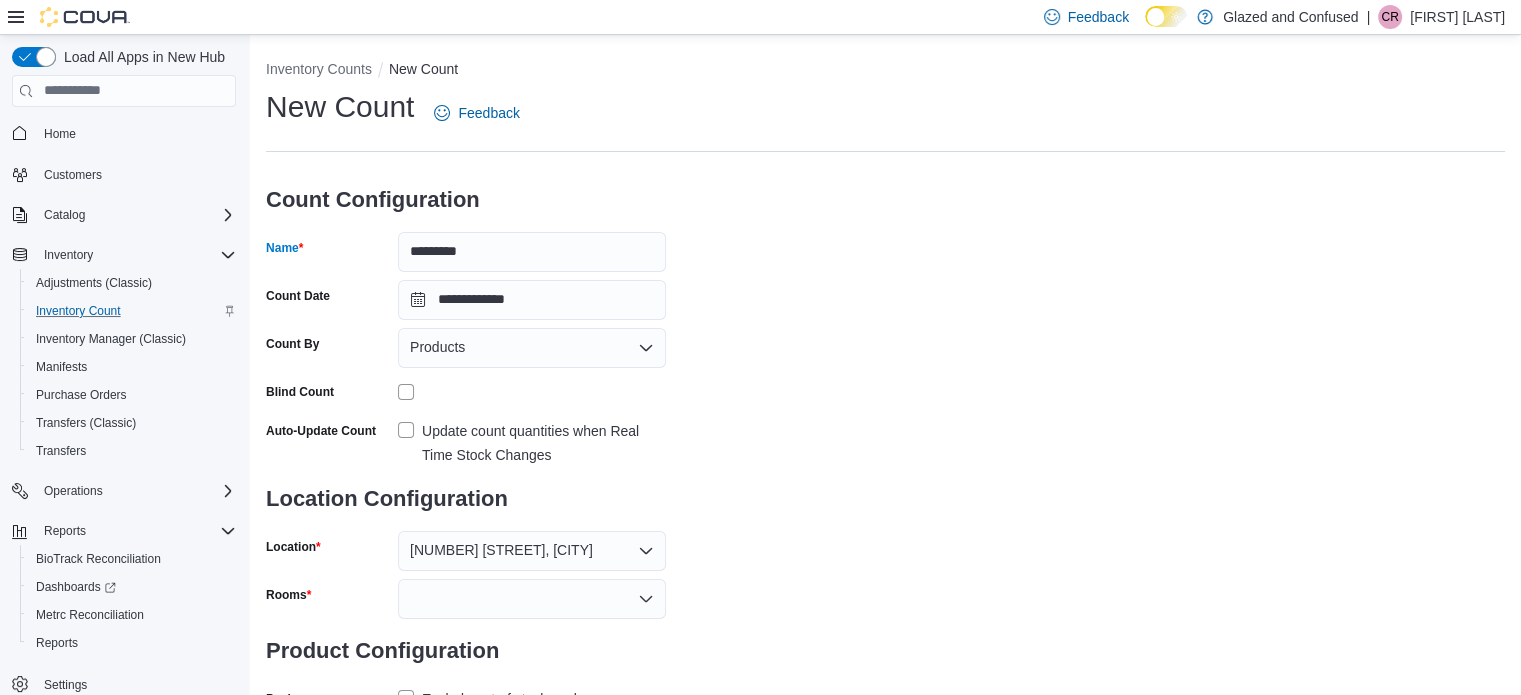 click on "**********" at bounding box center [885, 400] 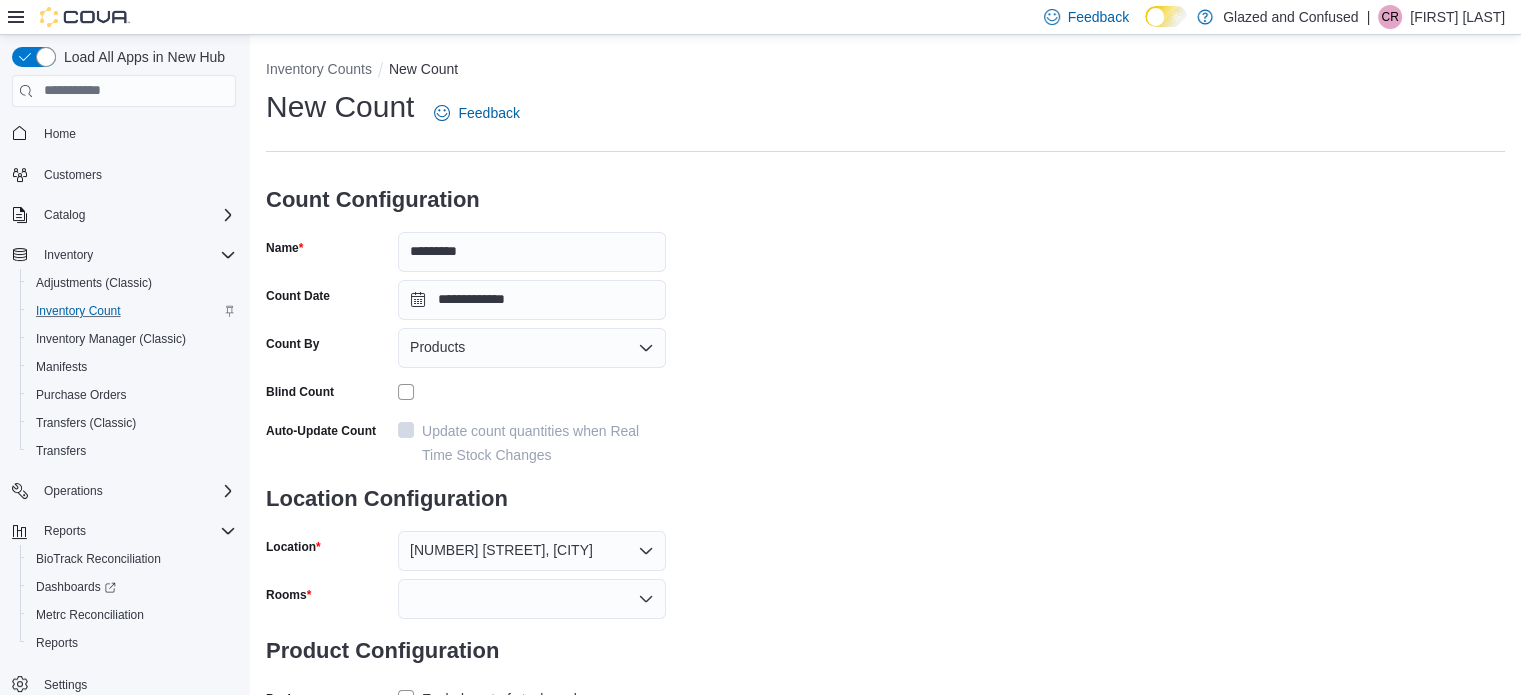 click on "**********" at bounding box center (885, 400) 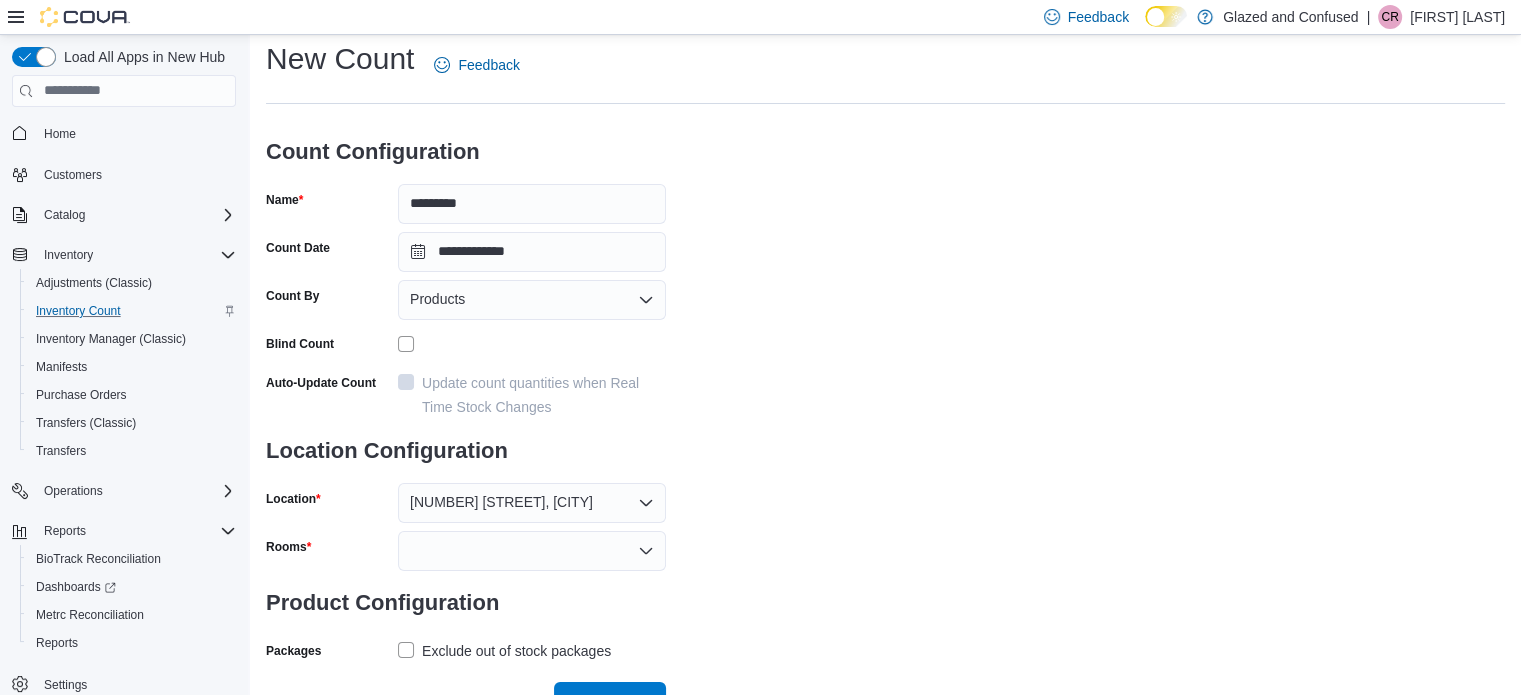 scroll, scrollTop: 74, scrollLeft: 0, axis: vertical 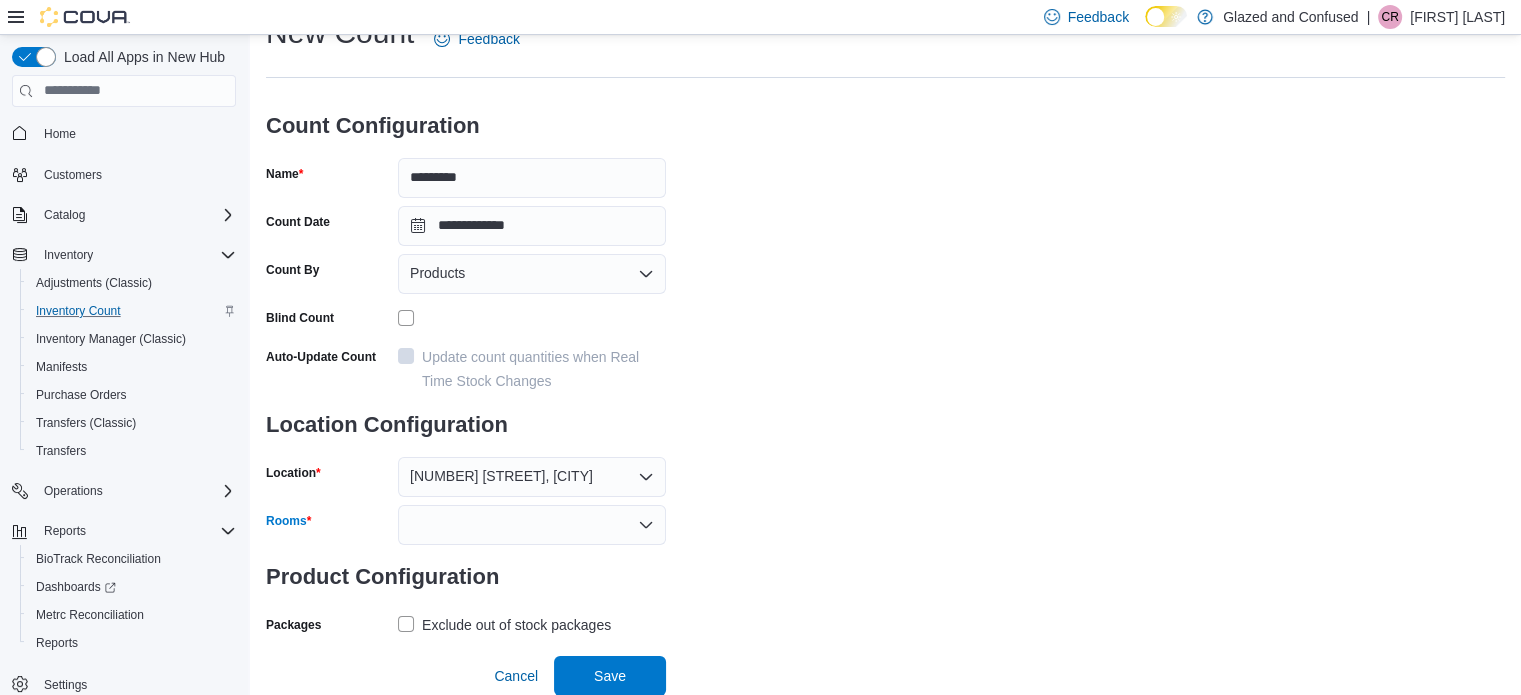 click at bounding box center (532, 525) 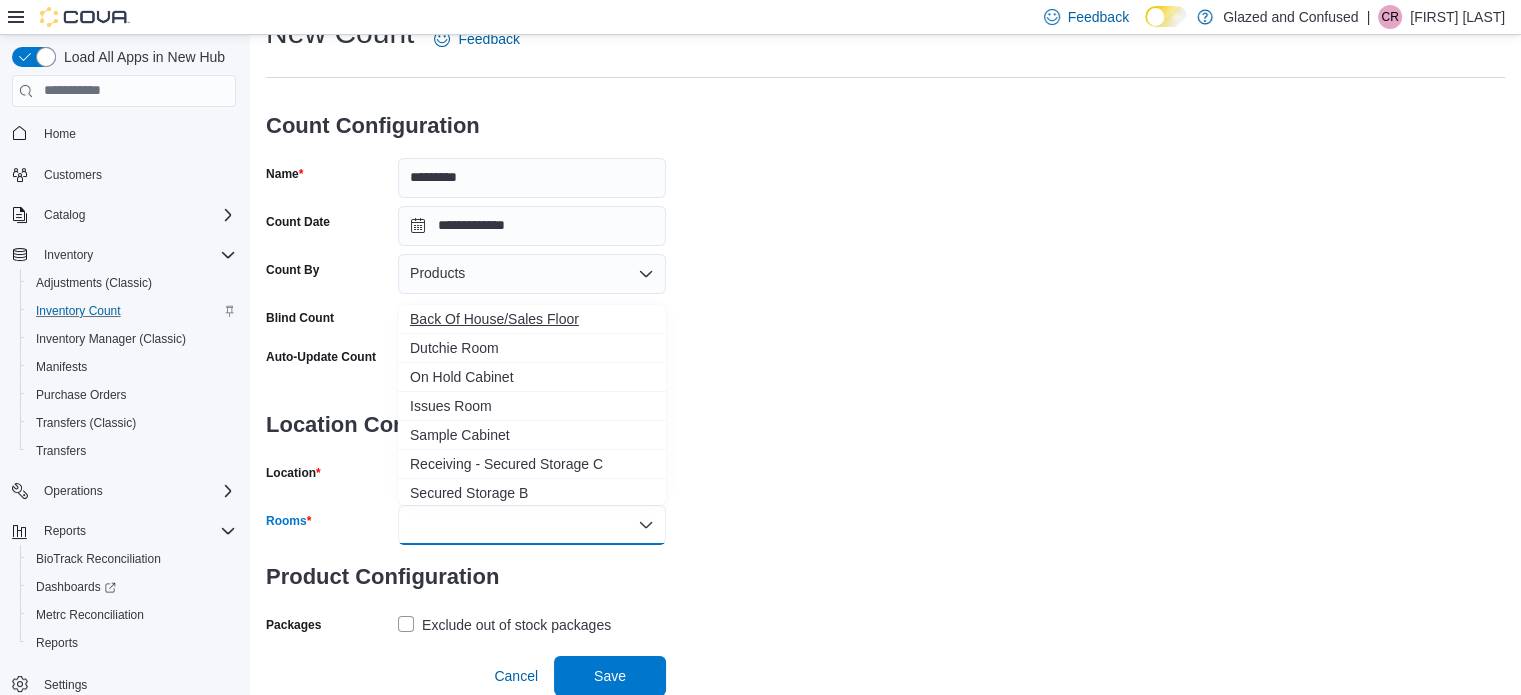 click on "Back Of House/Sales Floor" at bounding box center (532, 319) 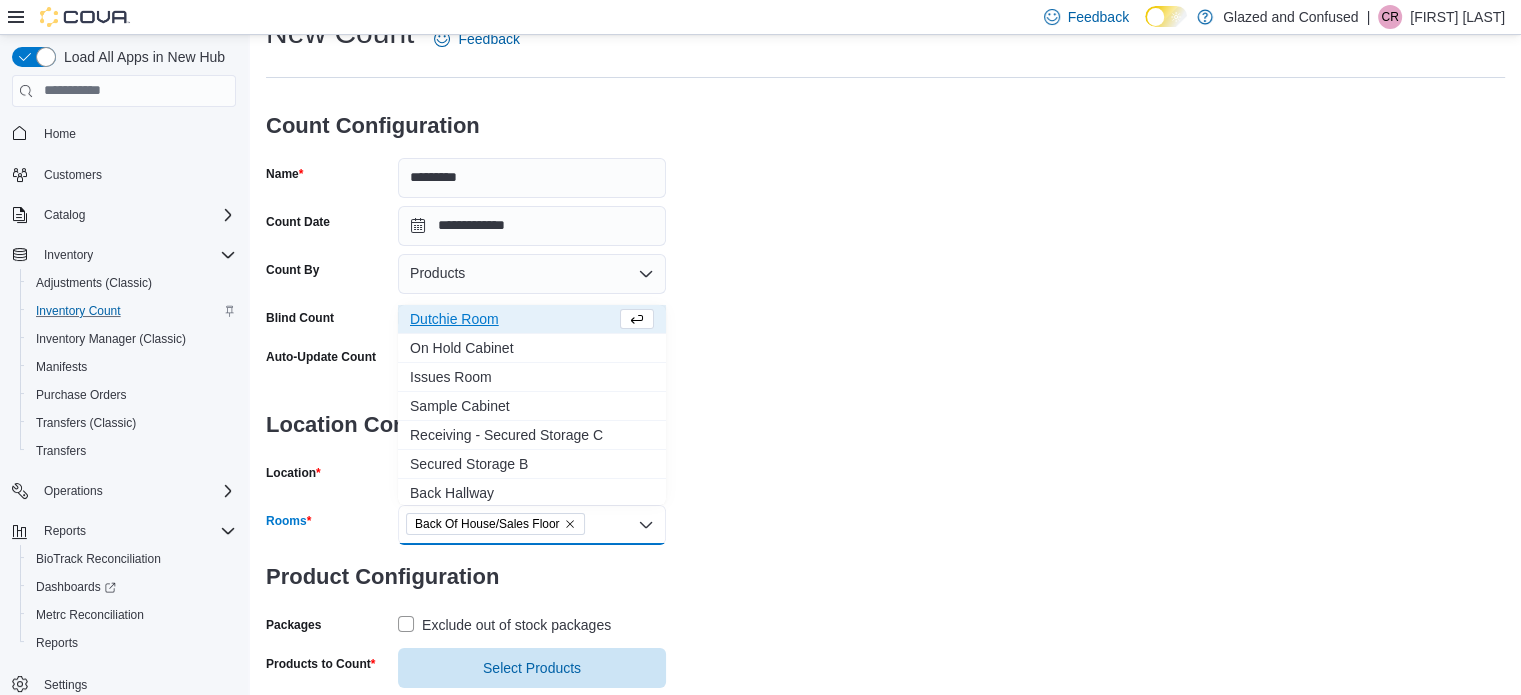 click on "**********" at bounding box center [885, 350] 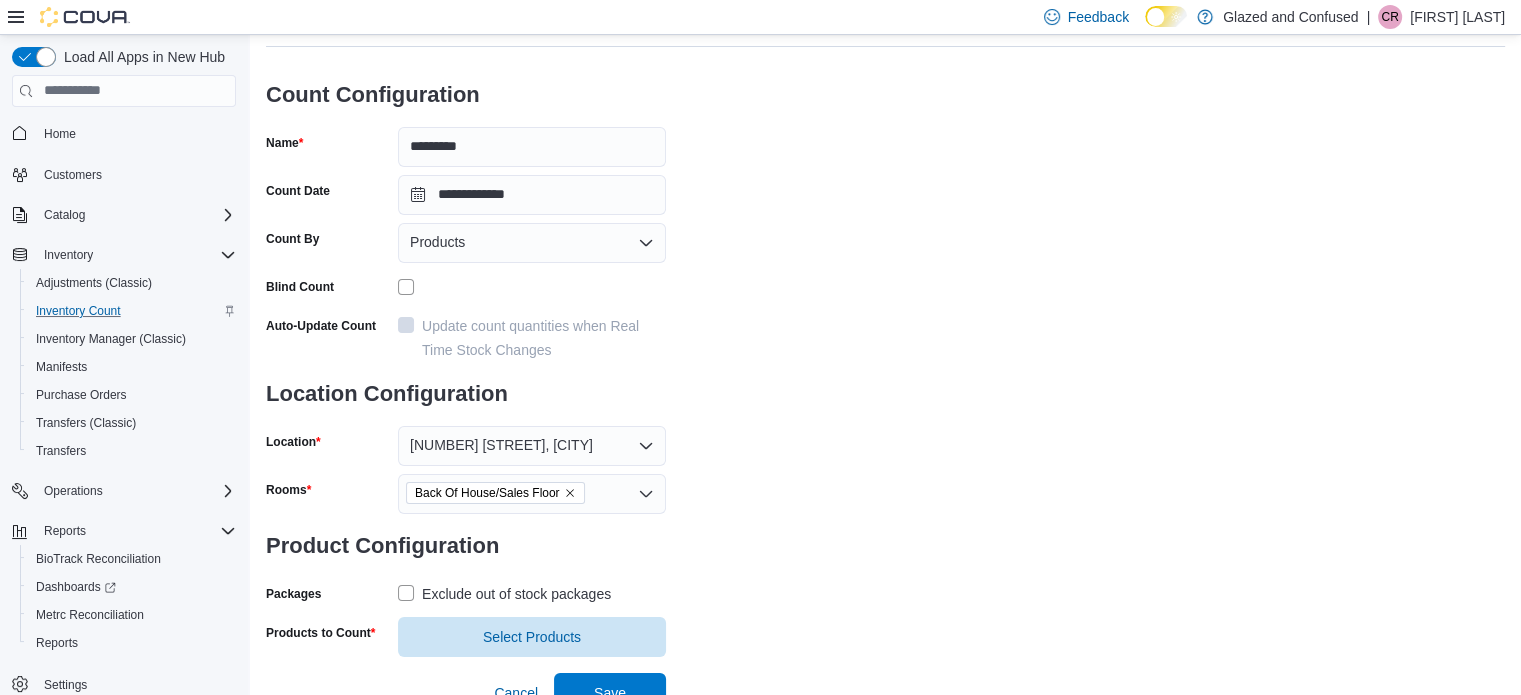 scroll, scrollTop: 122, scrollLeft: 0, axis: vertical 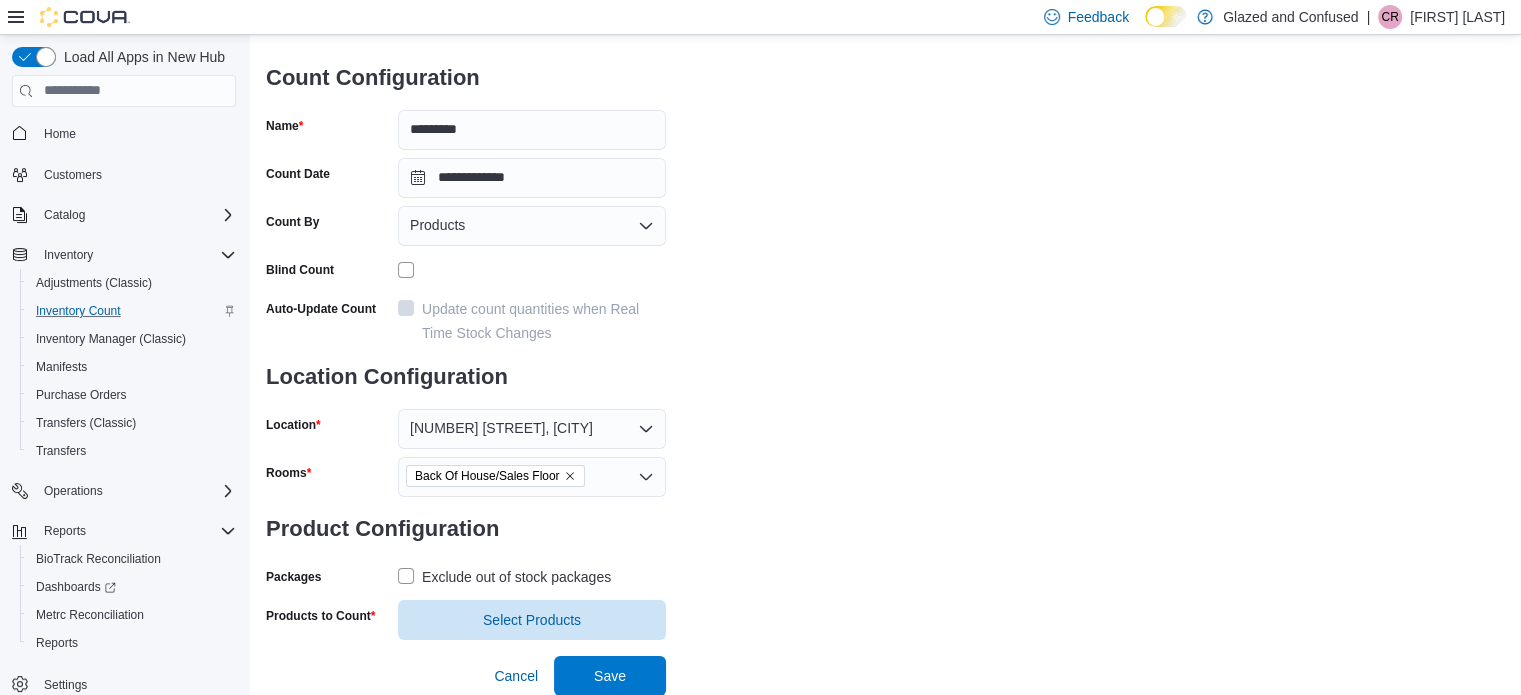 click on "Exclude out of stock packages" at bounding box center (516, 577) 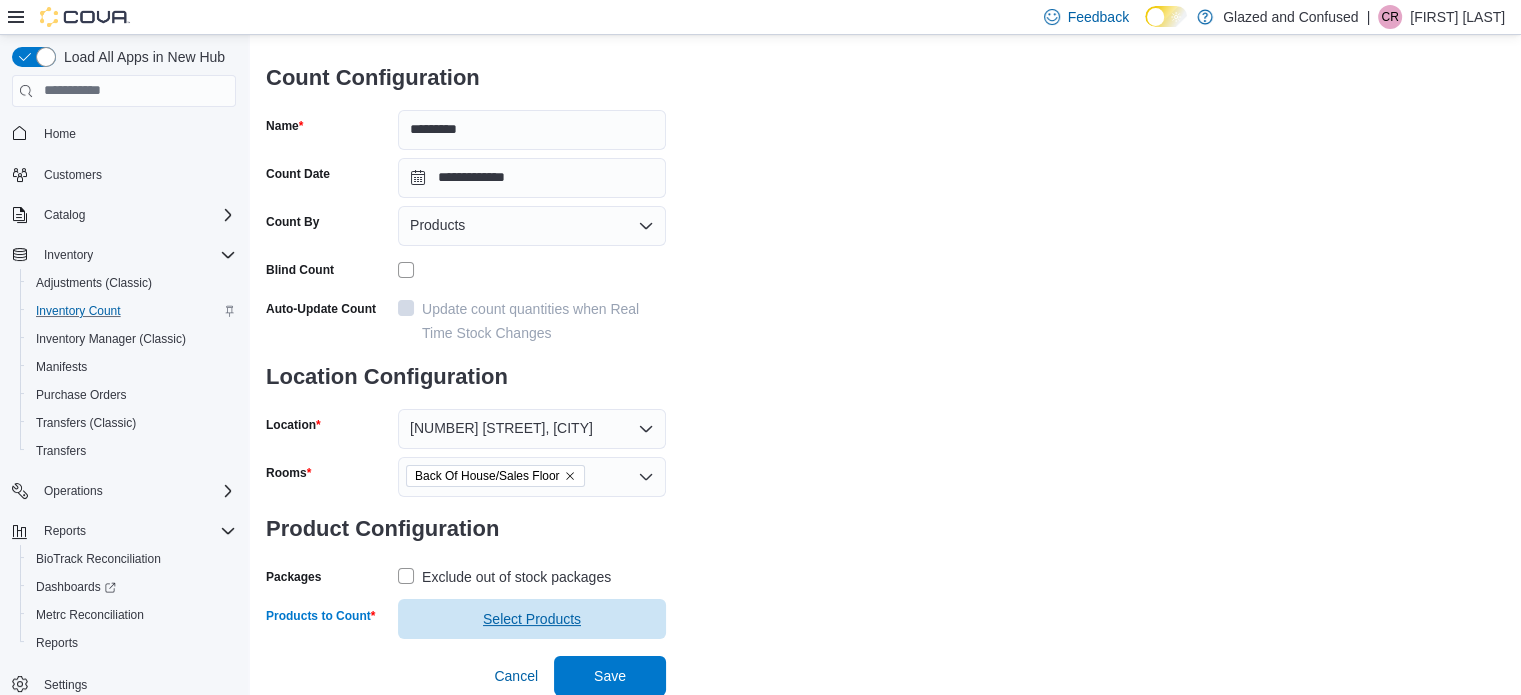 click on "Select Products" at bounding box center [532, 619] 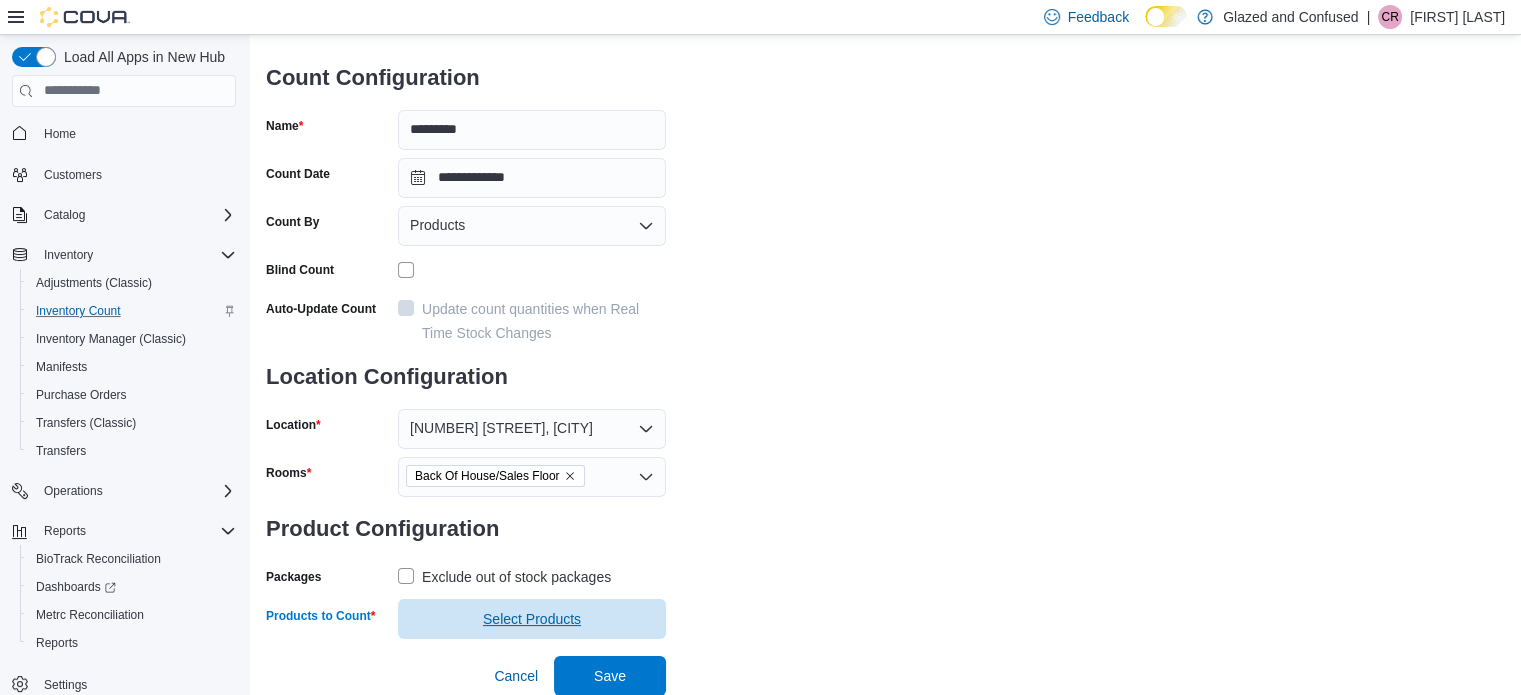 scroll, scrollTop: 0, scrollLeft: 0, axis: both 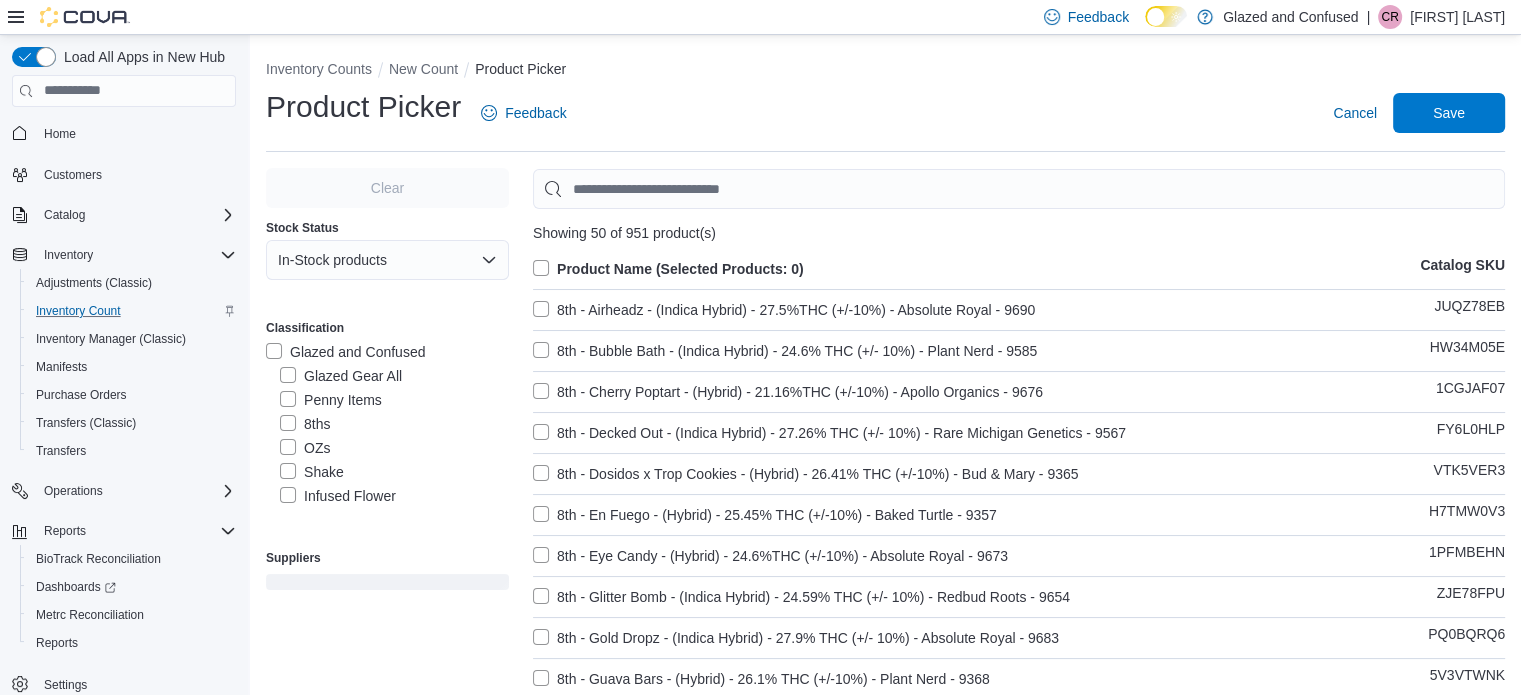click on "OZs" at bounding box center (305, 448) 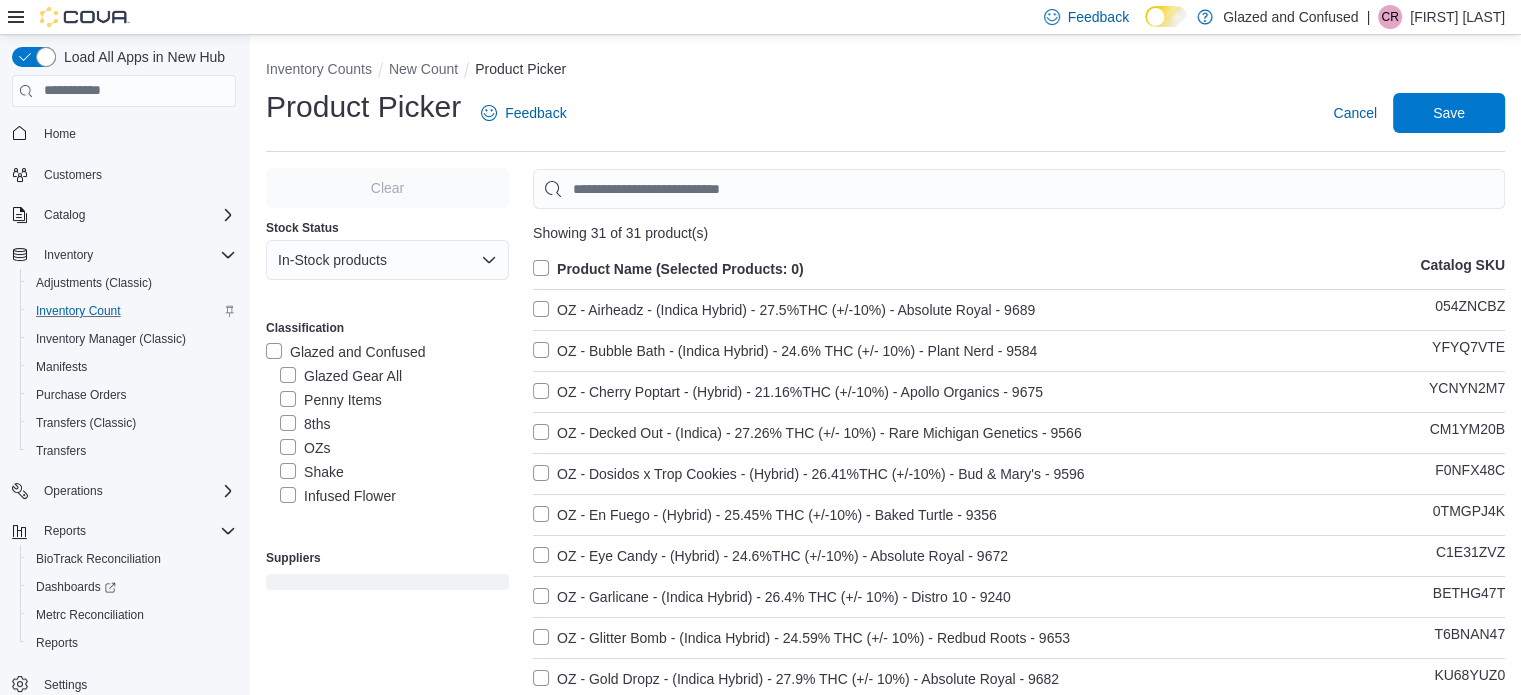 click on "Product Name (Selected Products: 0)" at bounding box center (668, 269) 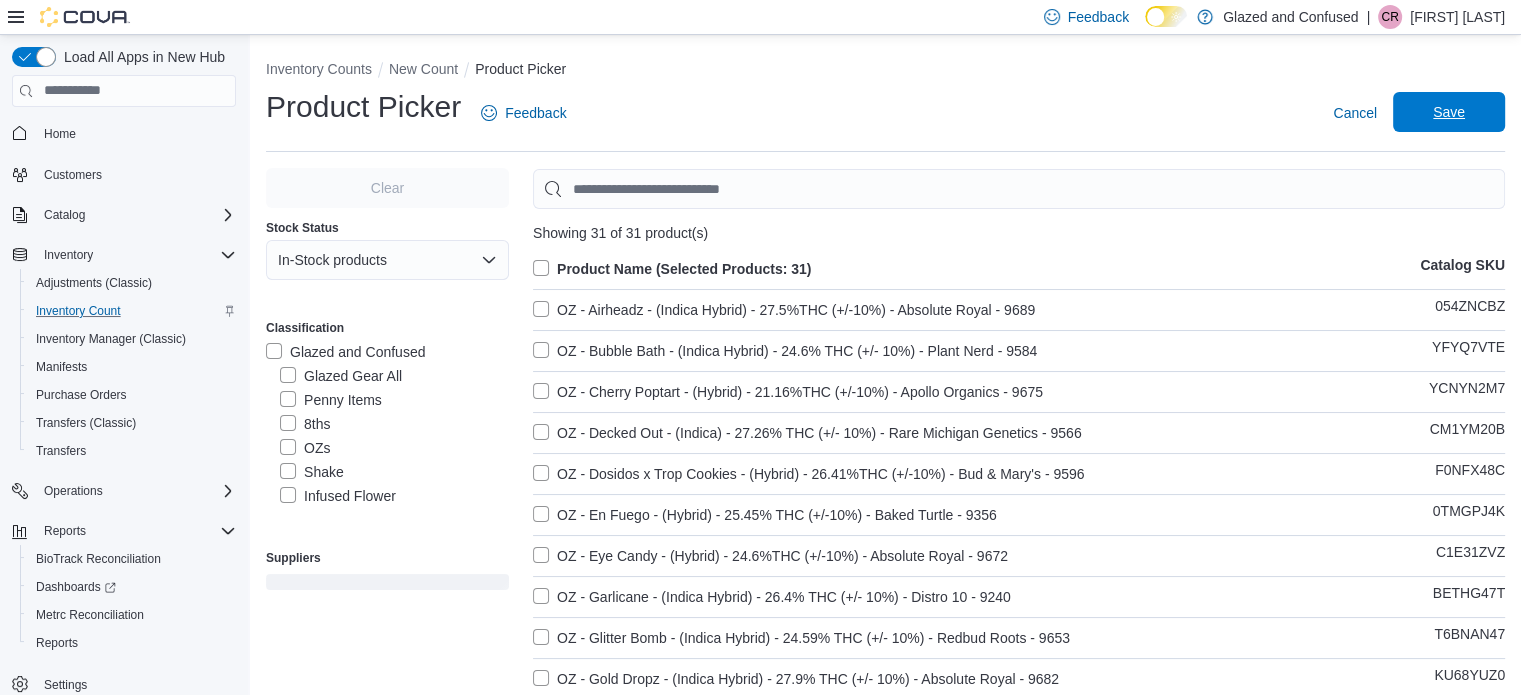click on "Save" at bounding box center (1449, 112) 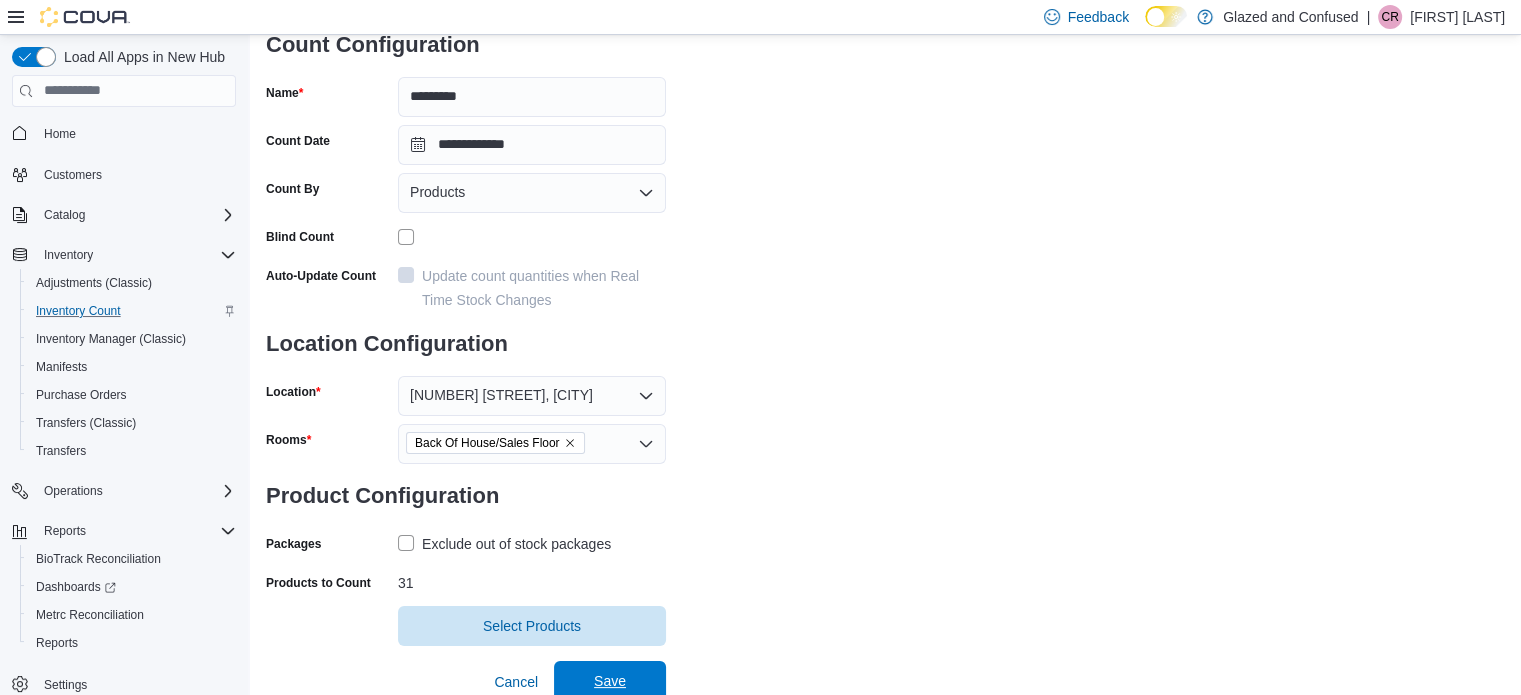 scroll, scrollTop: 161, scrollLeft: 0, axis: vertical 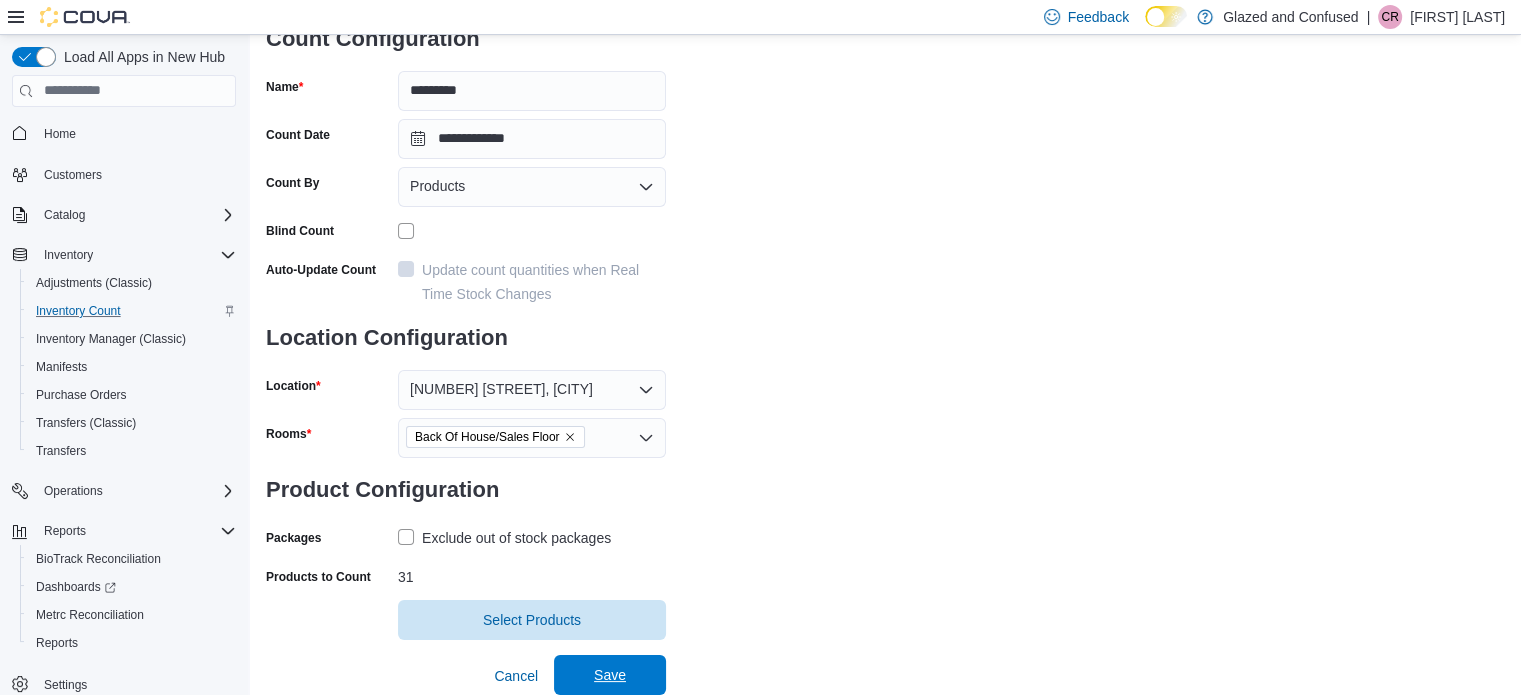 click on "Save" at bounding box center (610, 675) 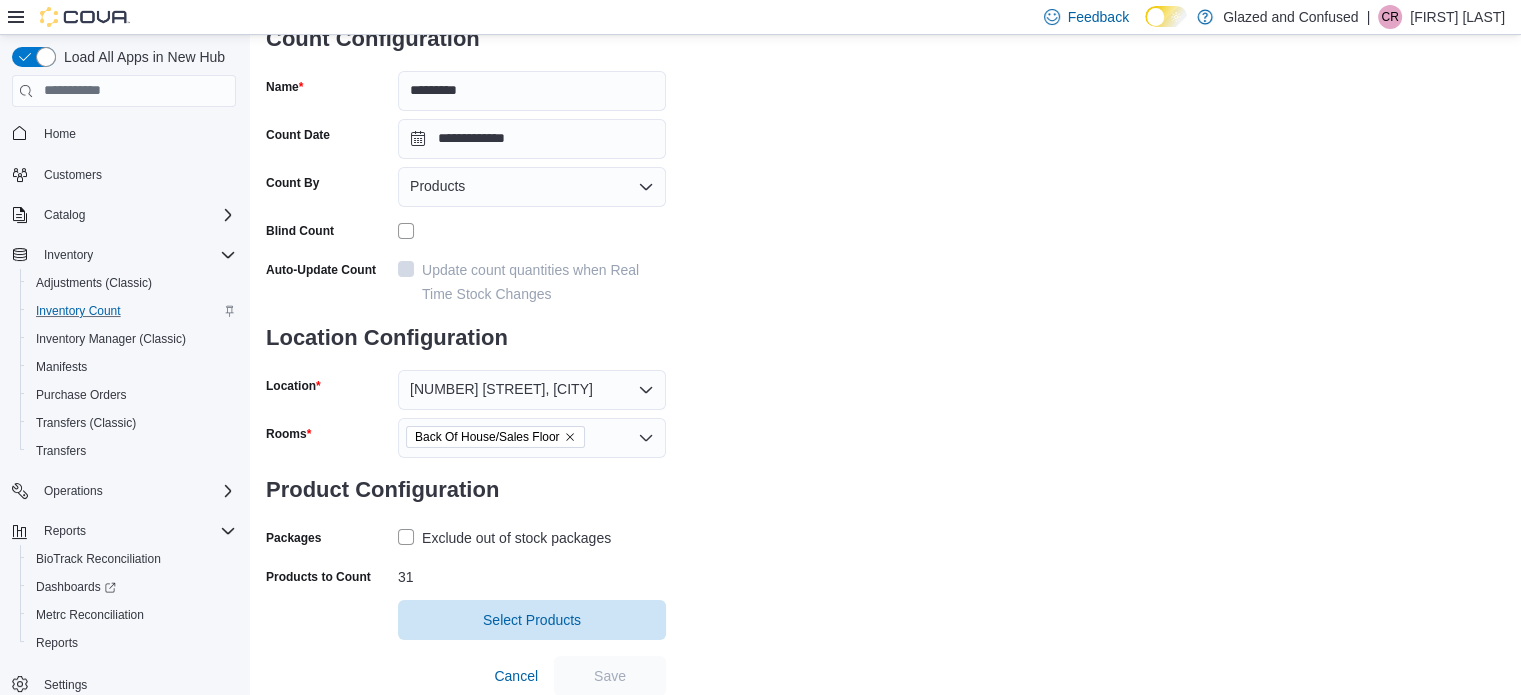 scroll, scrollTop: 0, scrollLeft: 0, axis: both 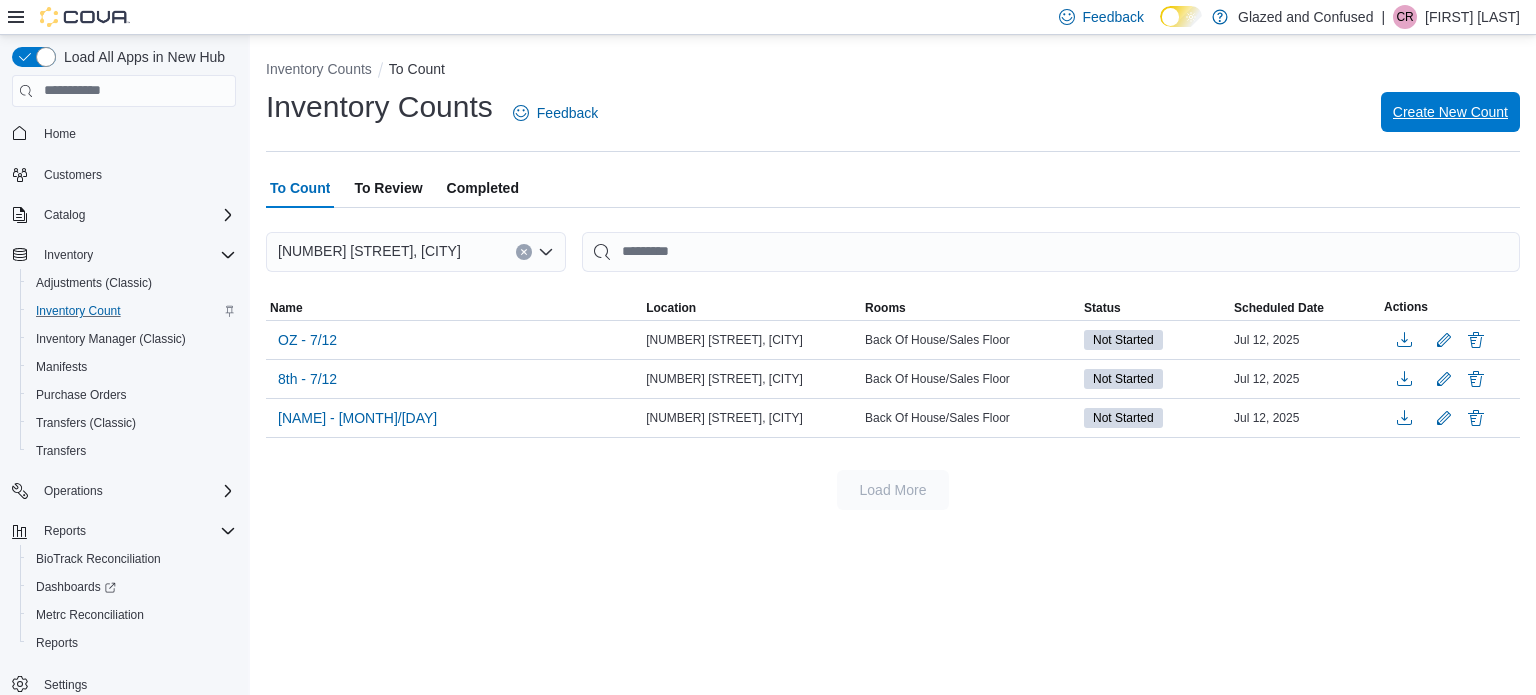 click on "Create New Count" at bounding box center (1450, 112) 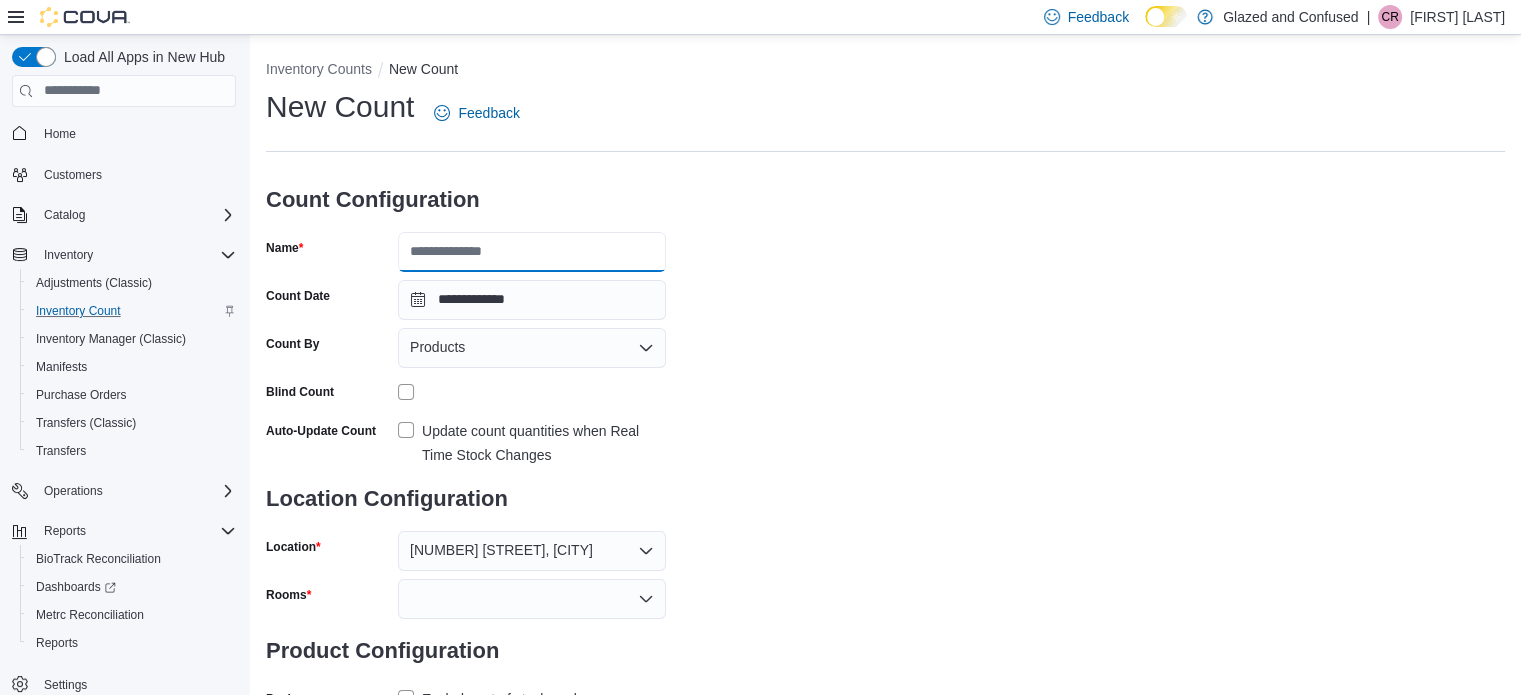 click on "Name" at bounding box center (532, 252) 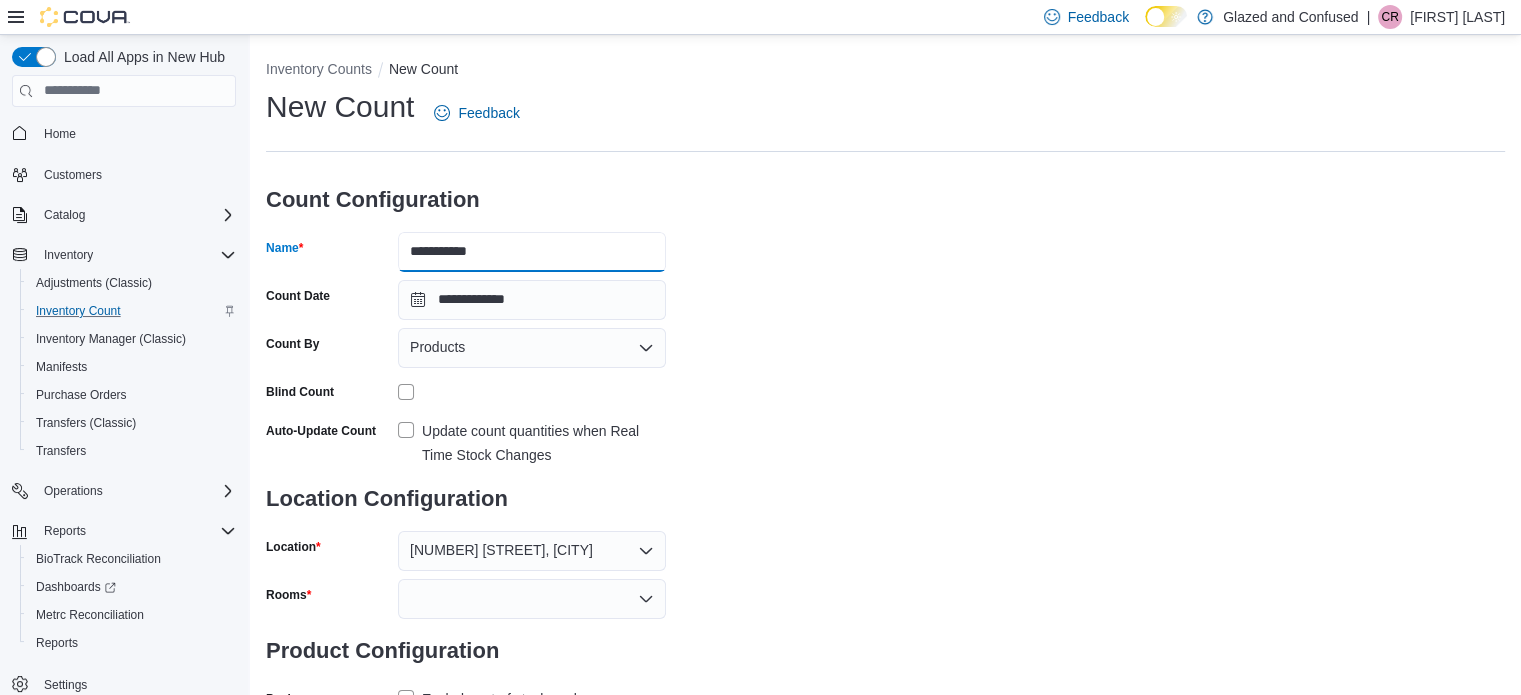 drag, startPoint x: 459, startPoint y: 239, endPoint x: 512, endPoint y: 252, distance: 54.571056 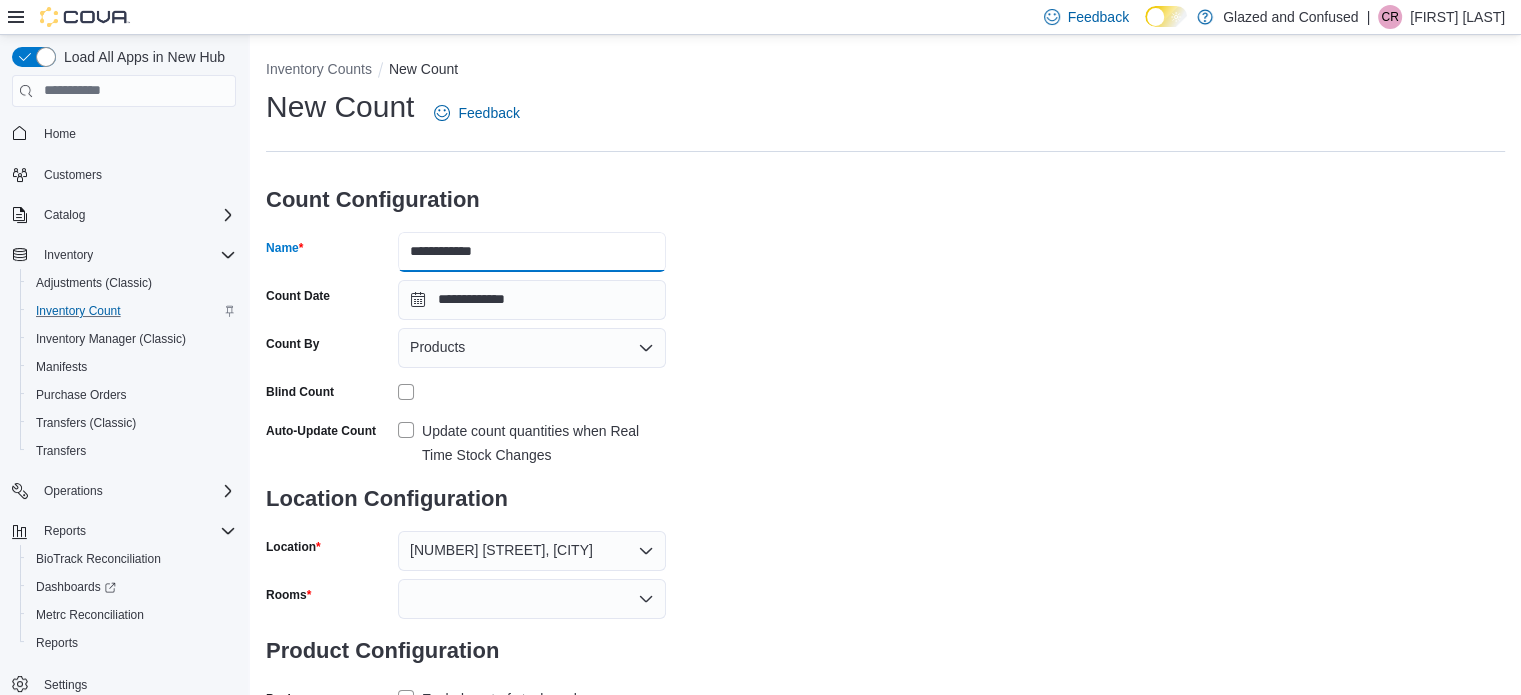 type on "**********" 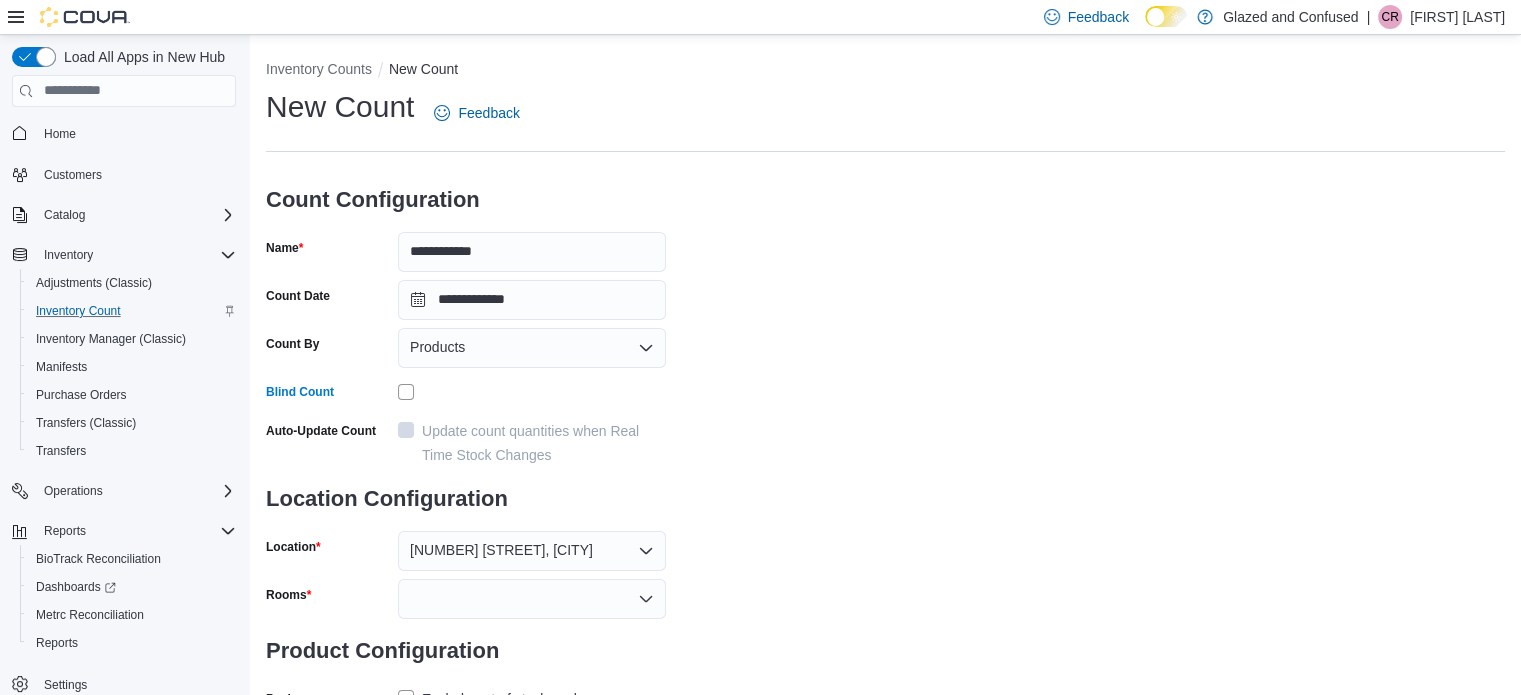 drag, startPoint x: 839, startPoint y: 379, endPoint x: 853, endPoint y: 379, distance: 14 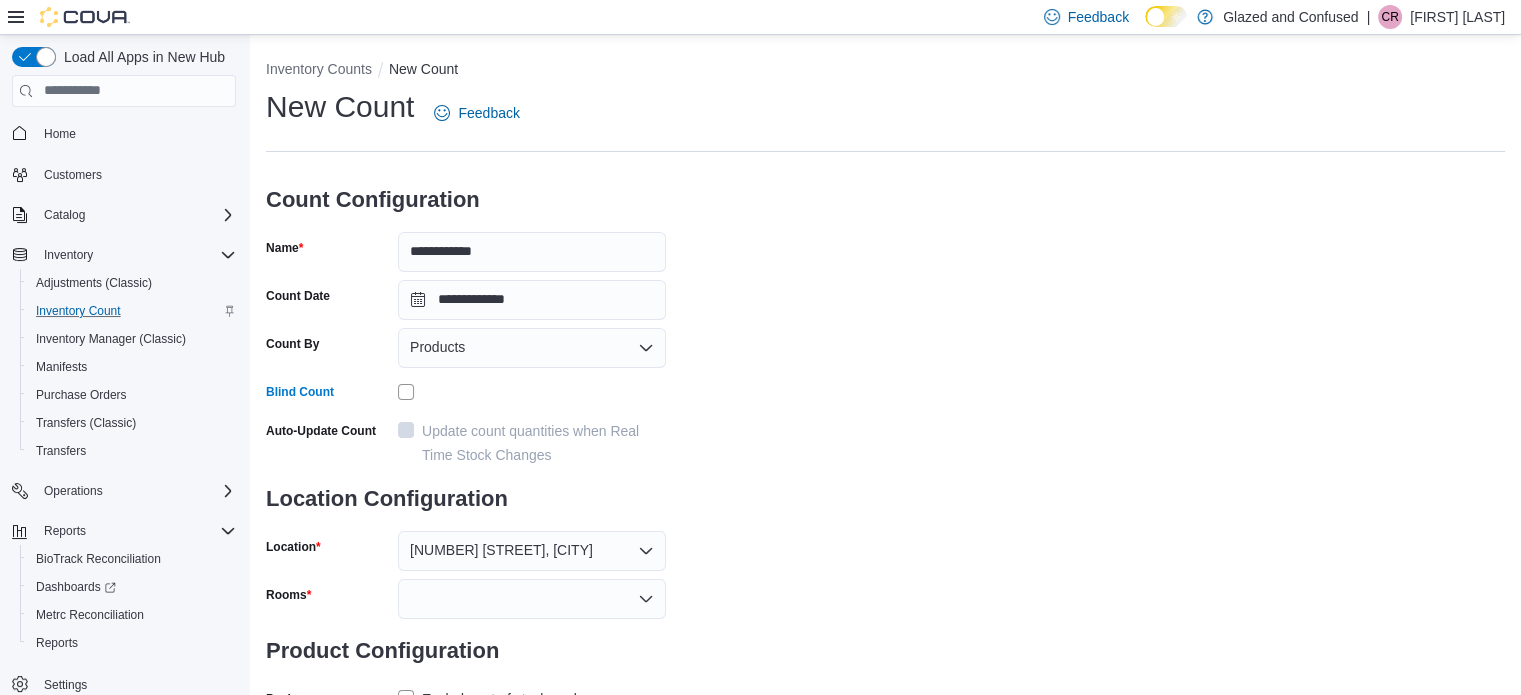 click on "**********" at bounding box center (885, 400) 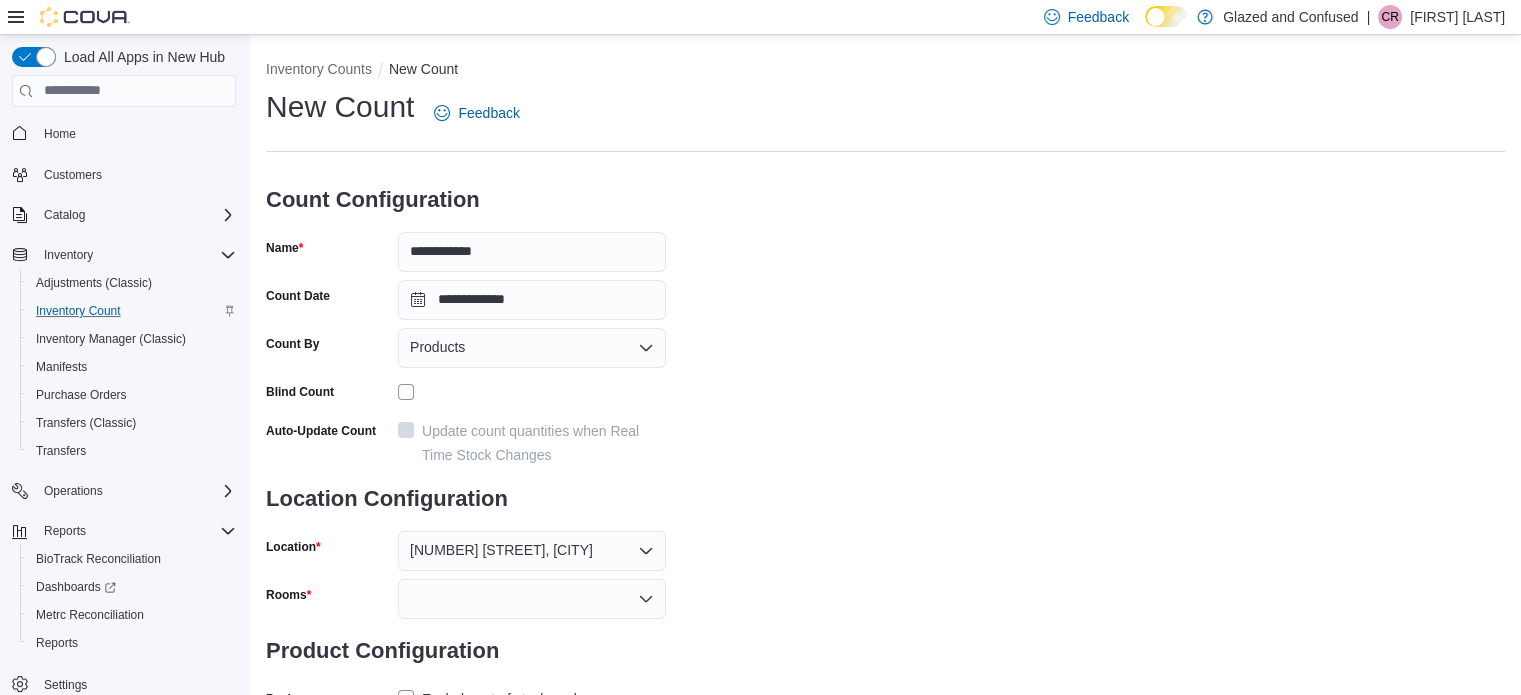 scroll, scrollTop: 74, scrollLeft: 0, axis: vertical 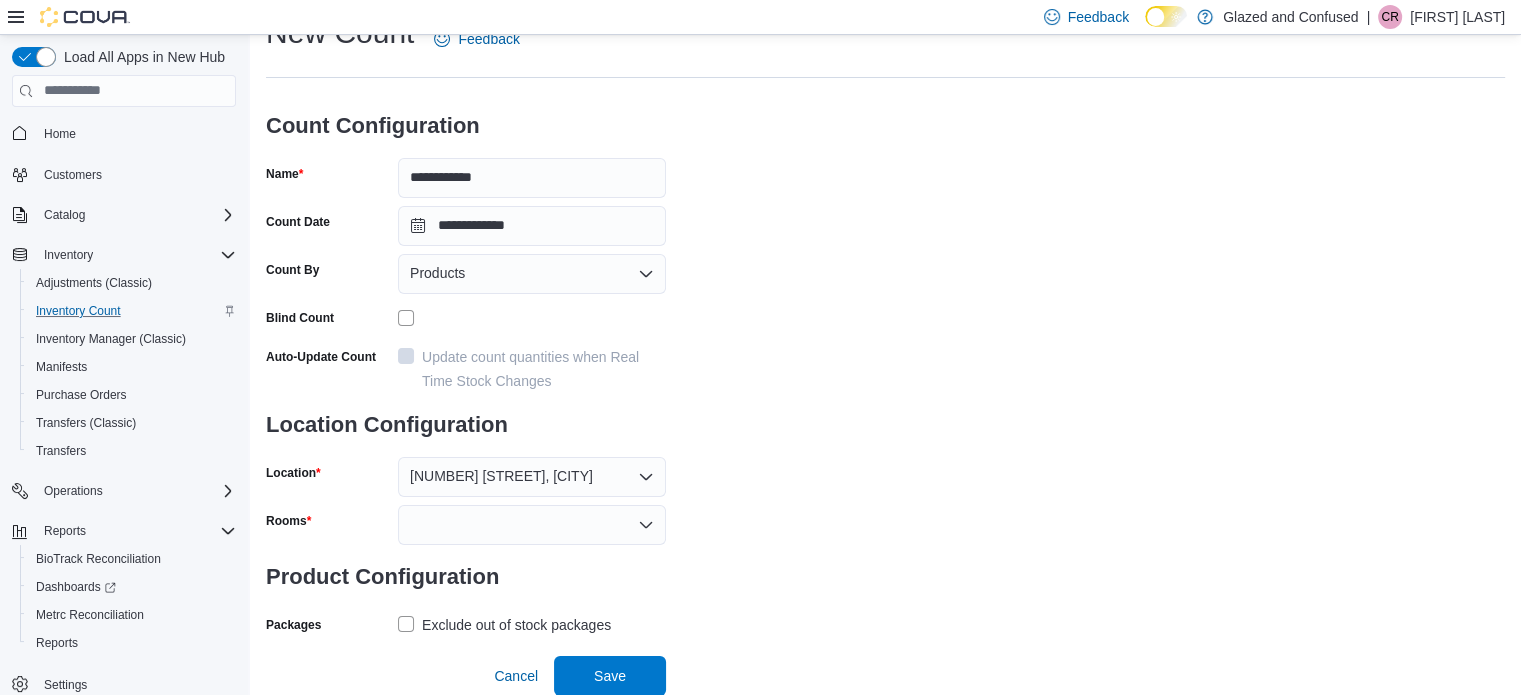 click at bounding box center [532, 525] 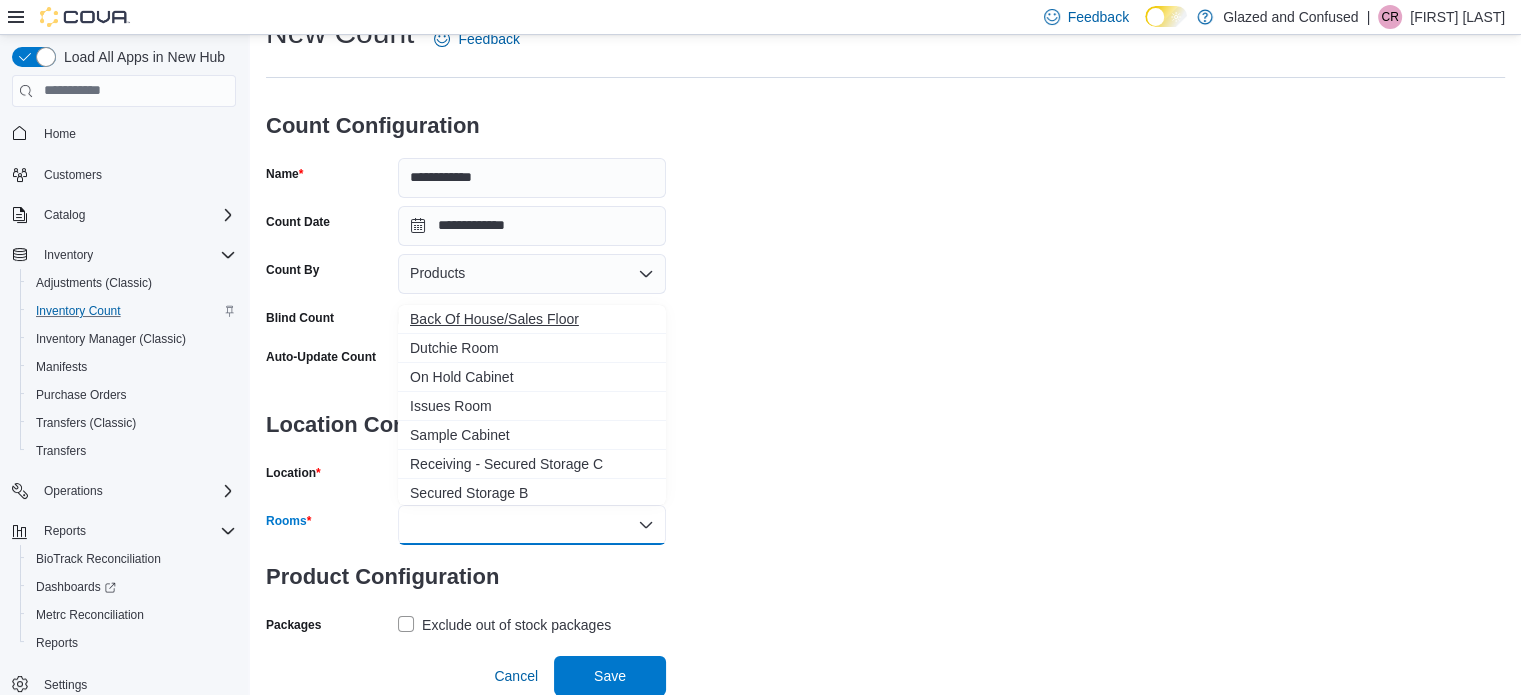 click on "Back Of House/Sales Floor" at bounding box center [532, 319] 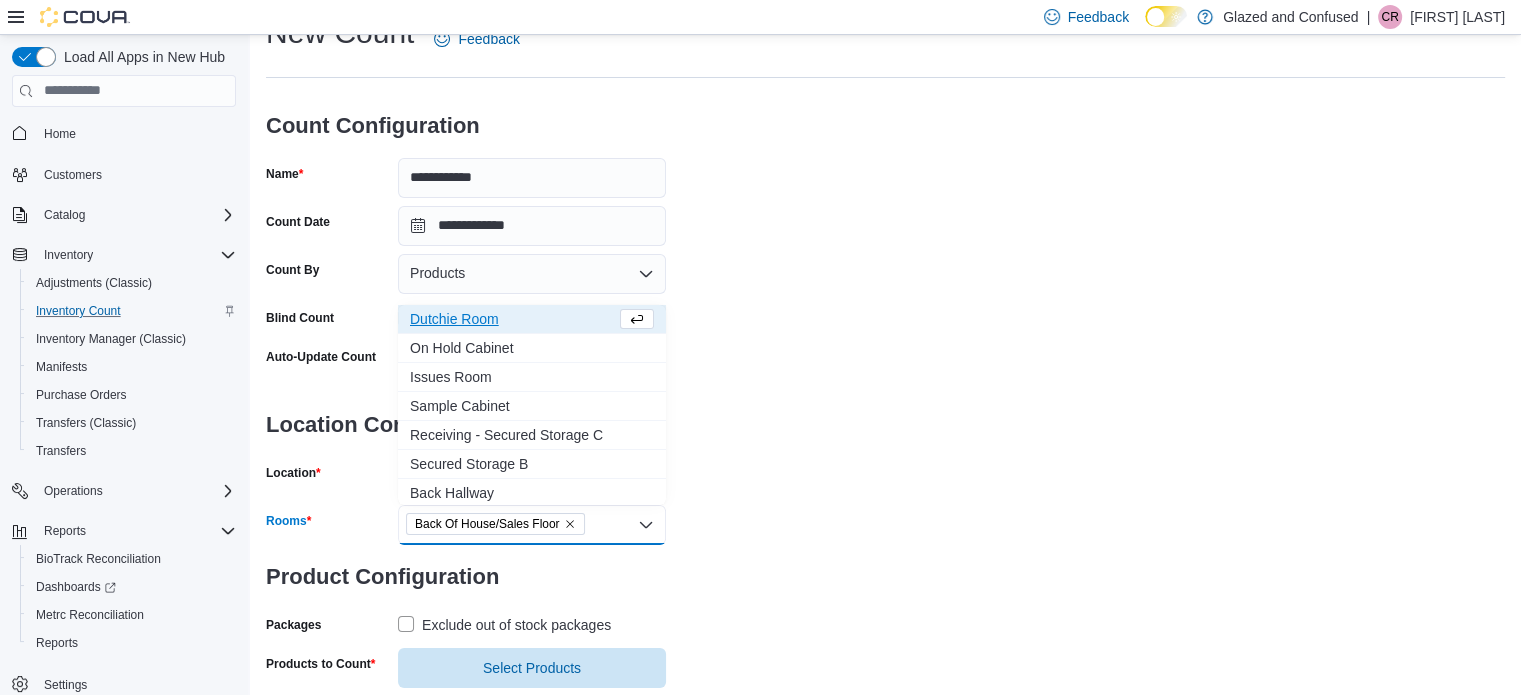 drag, startPoint x: 996, startPoint y: 309, endPoint x: 1004, endPoint y: 350, distance: 41.773197 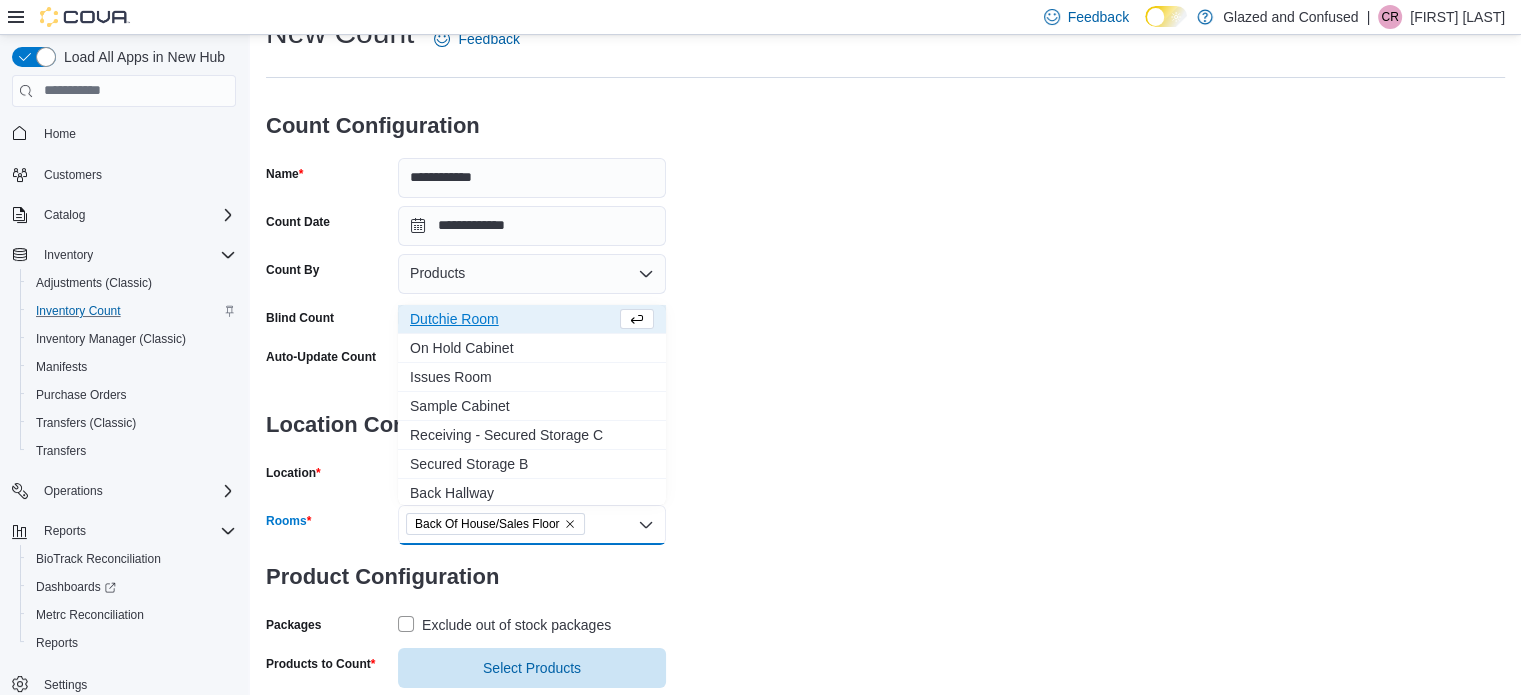 click on "**********" at bounding box center (885, 350) 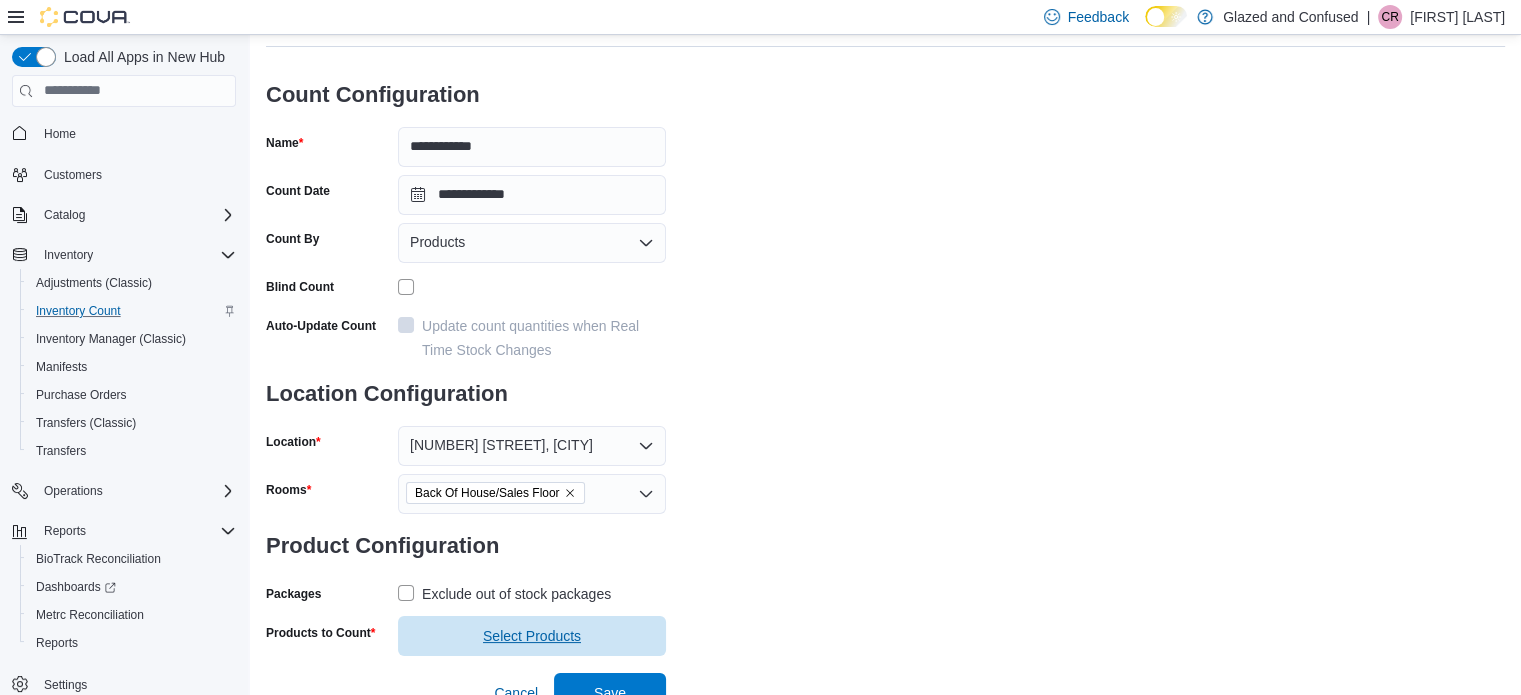 scroll, scrollTop: 122, scrollLeft: 0, axis: vertical 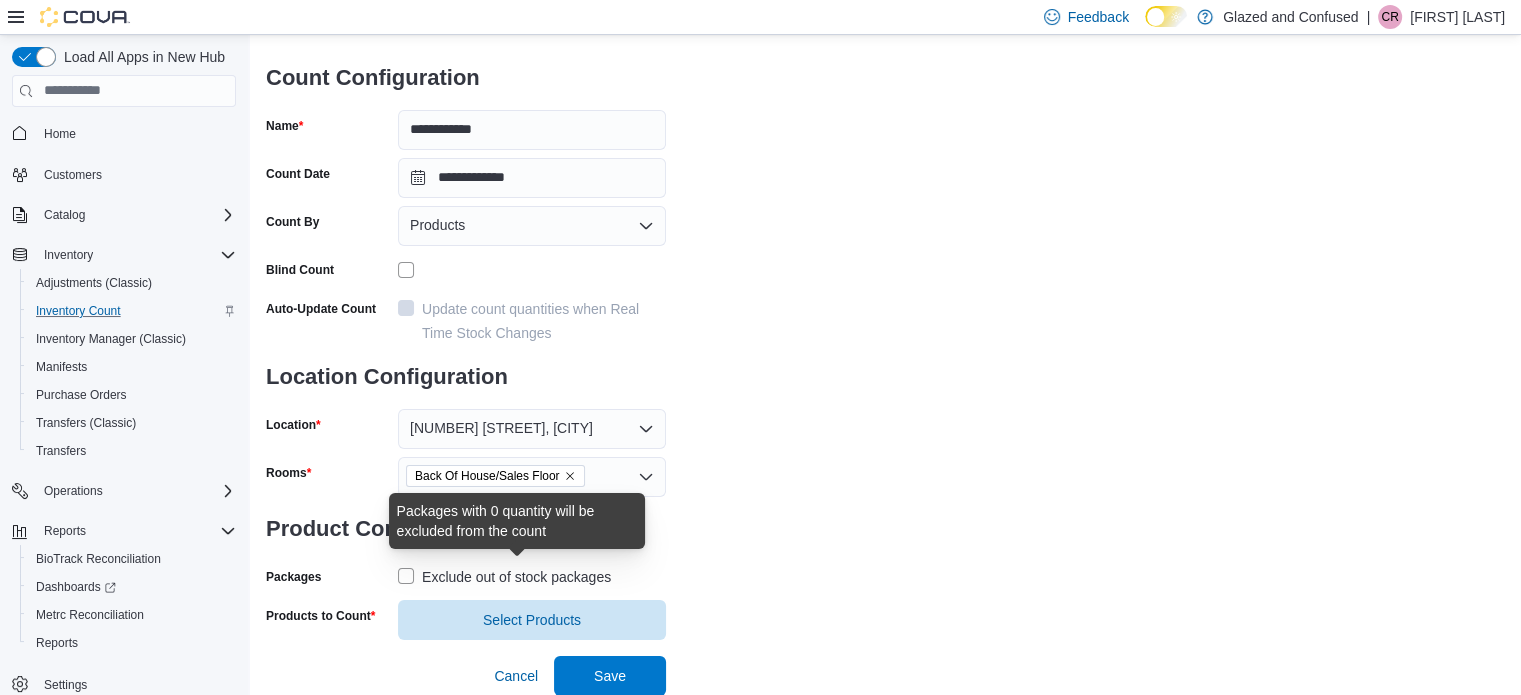 click on "Exclude out of stock packages" at bounding box center [516, 577] 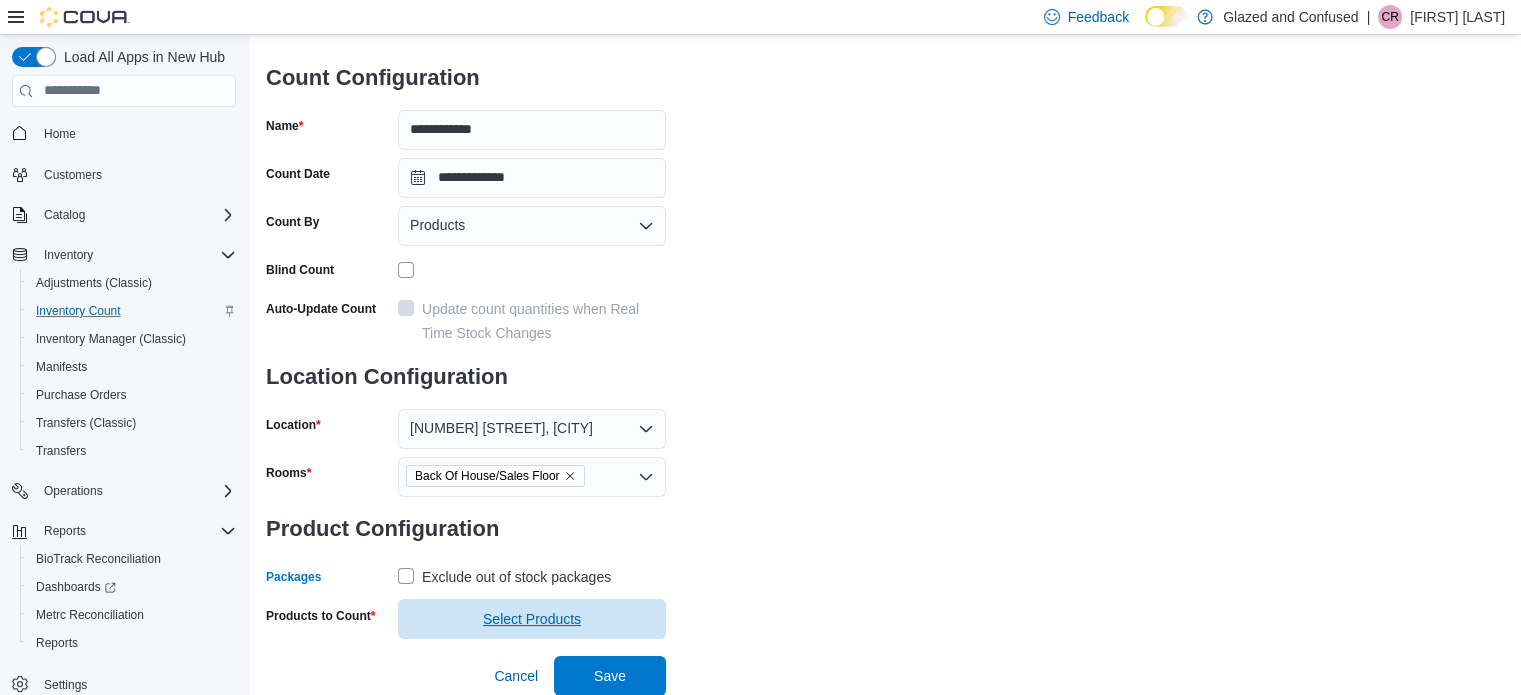 click on "Select Products" at bounding box center (532, 619) 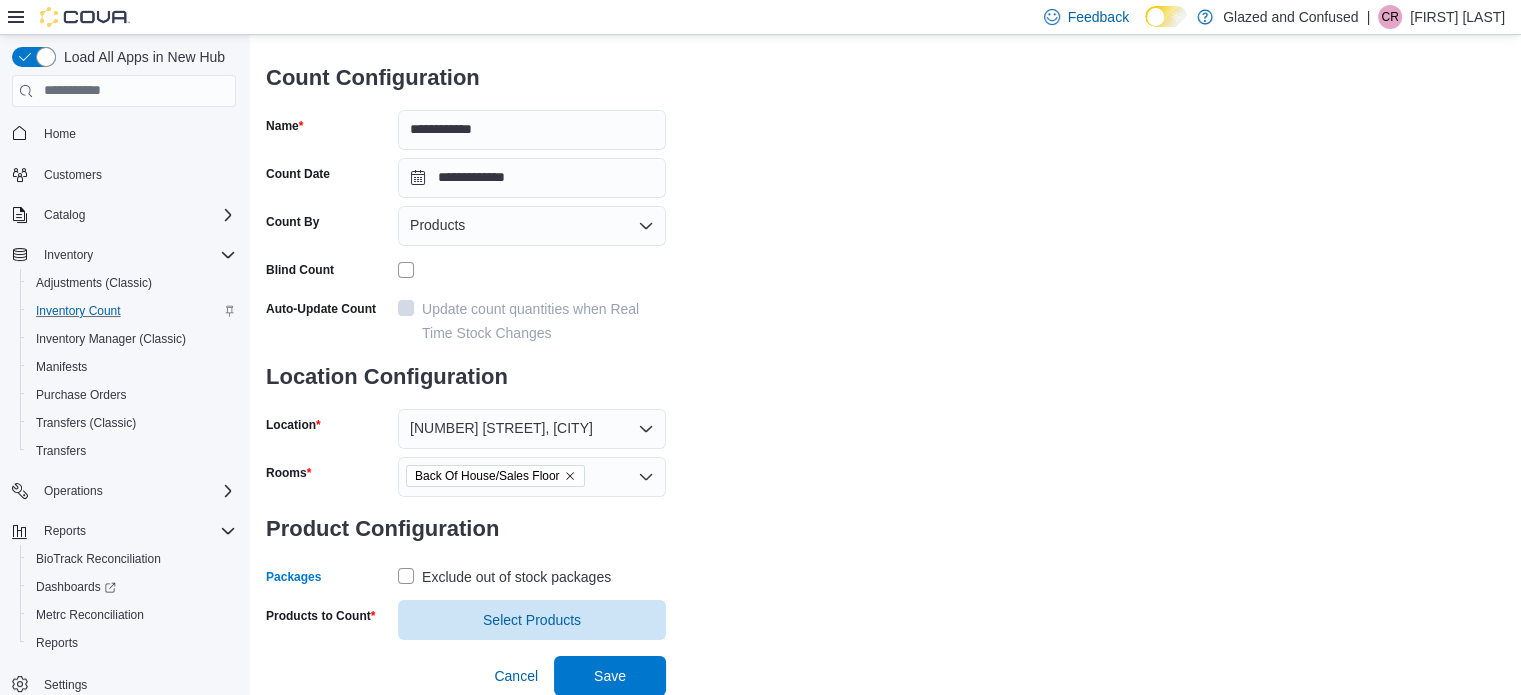 scroll, scrollTop: 0, scrollLeft: 0, axis: both 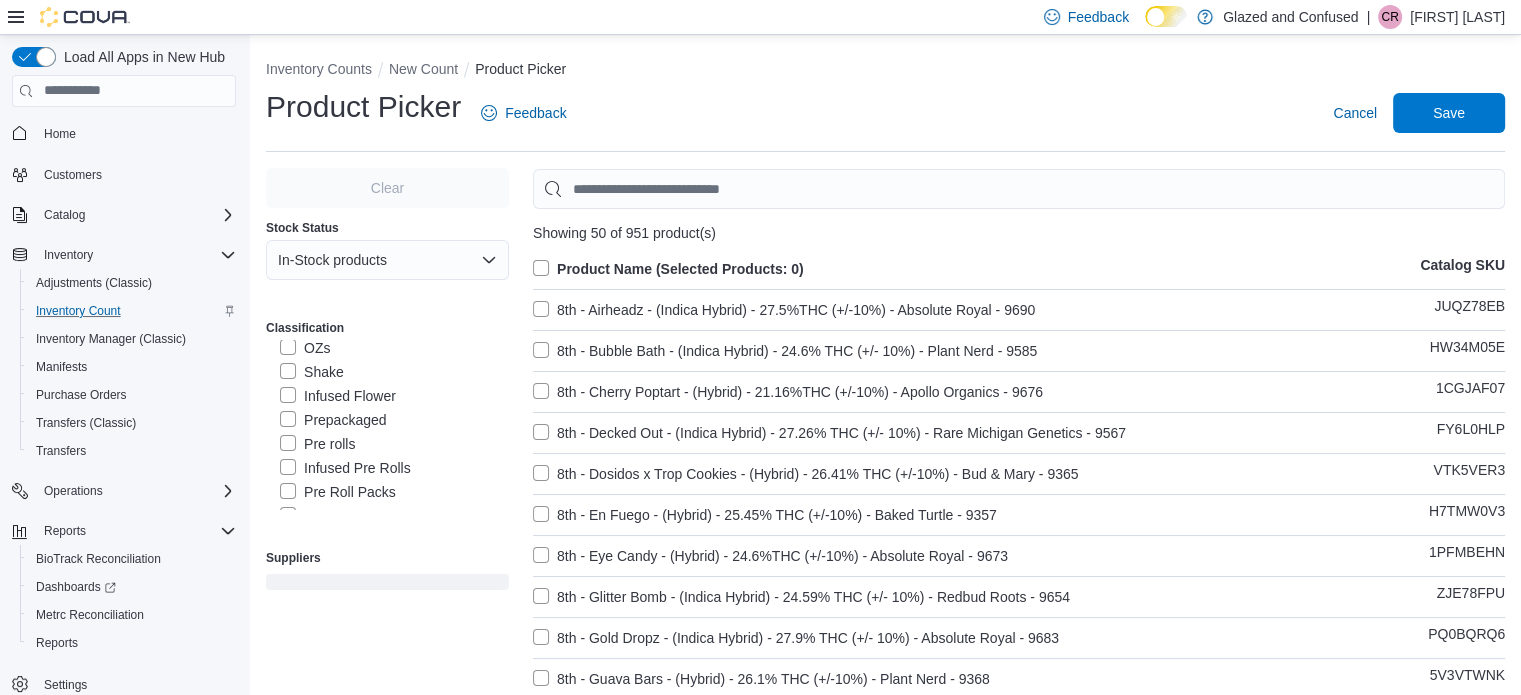click on "Shake" at bounding box center (312, 372) 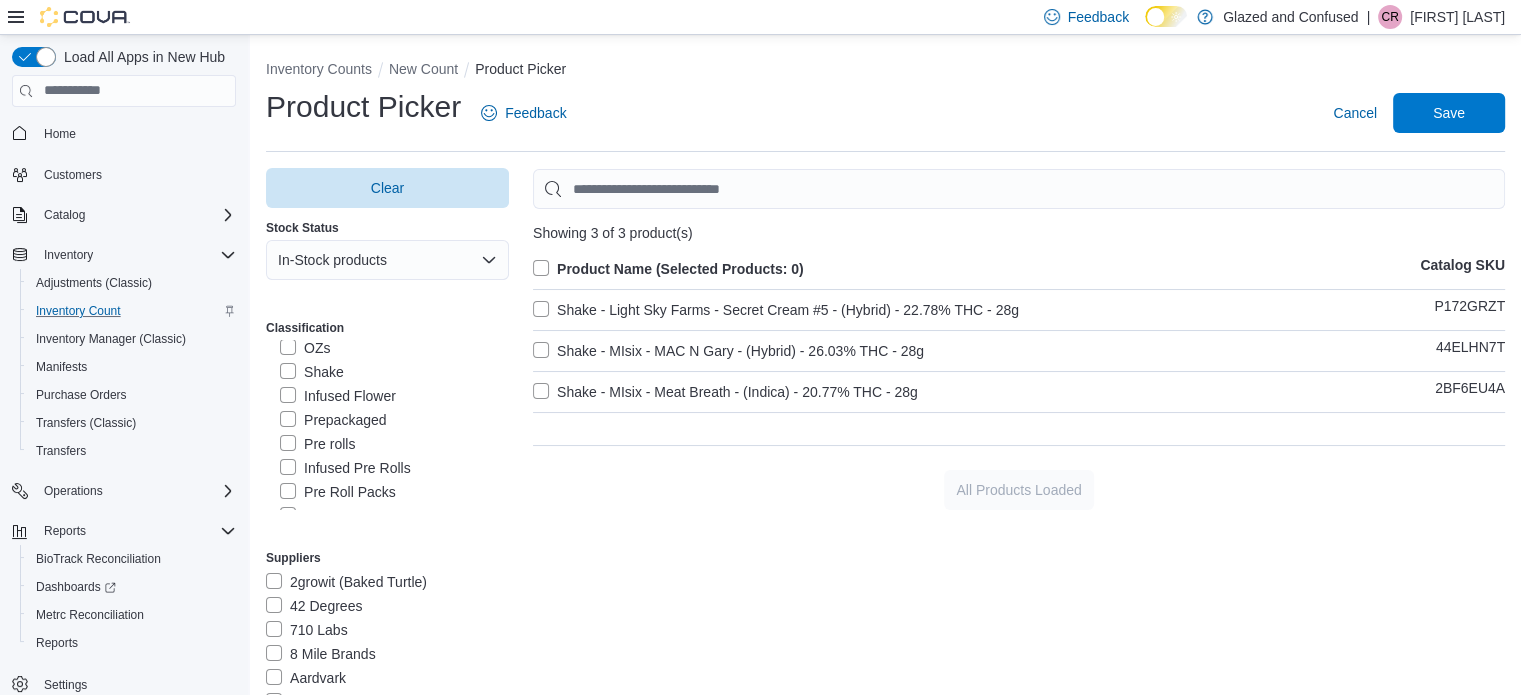 click on "Product Name (Selected Products: 0)" at bounding box center [668, 269] 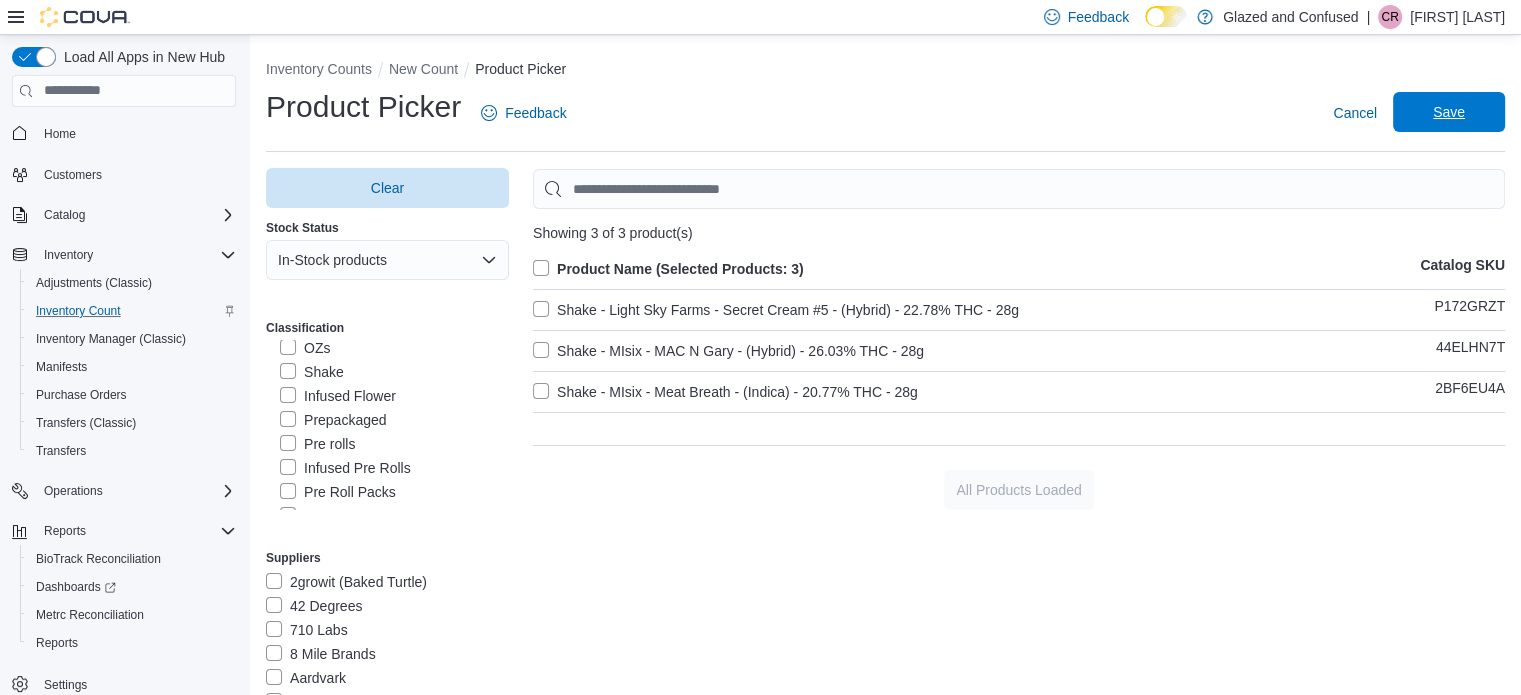 click on "Save" at bounding box center [1449, 112] 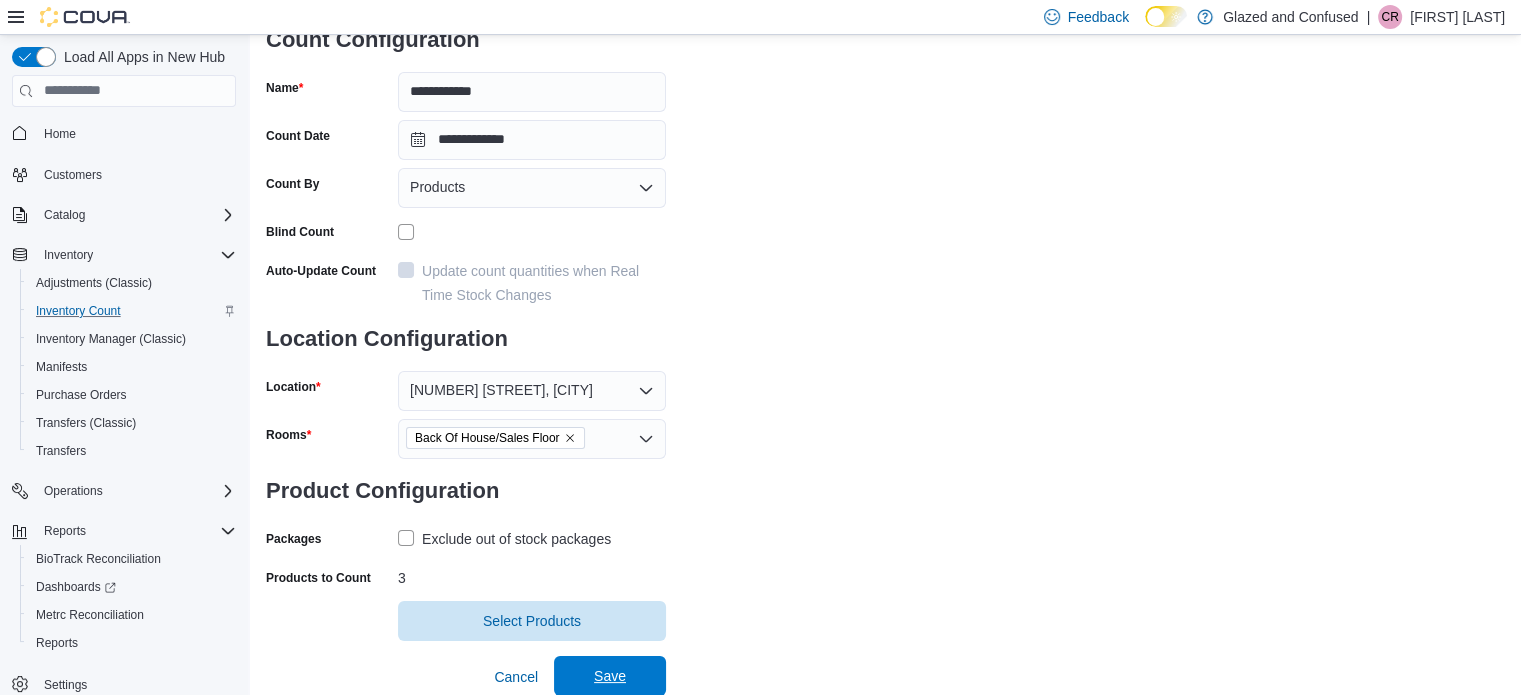 scroll, scrollTop: 161, scrollLeft: 0, axis: vertical 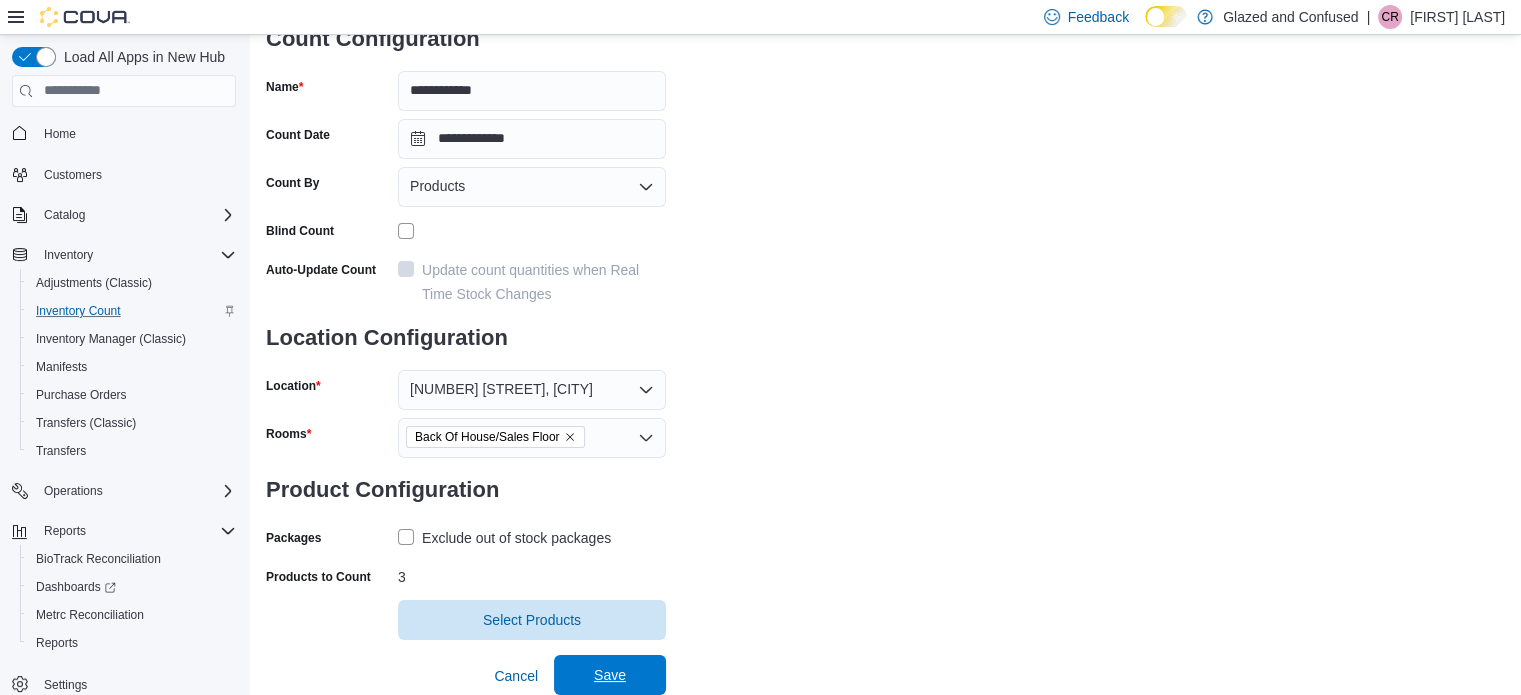 click on "Save" at bounding box center [610, 675] 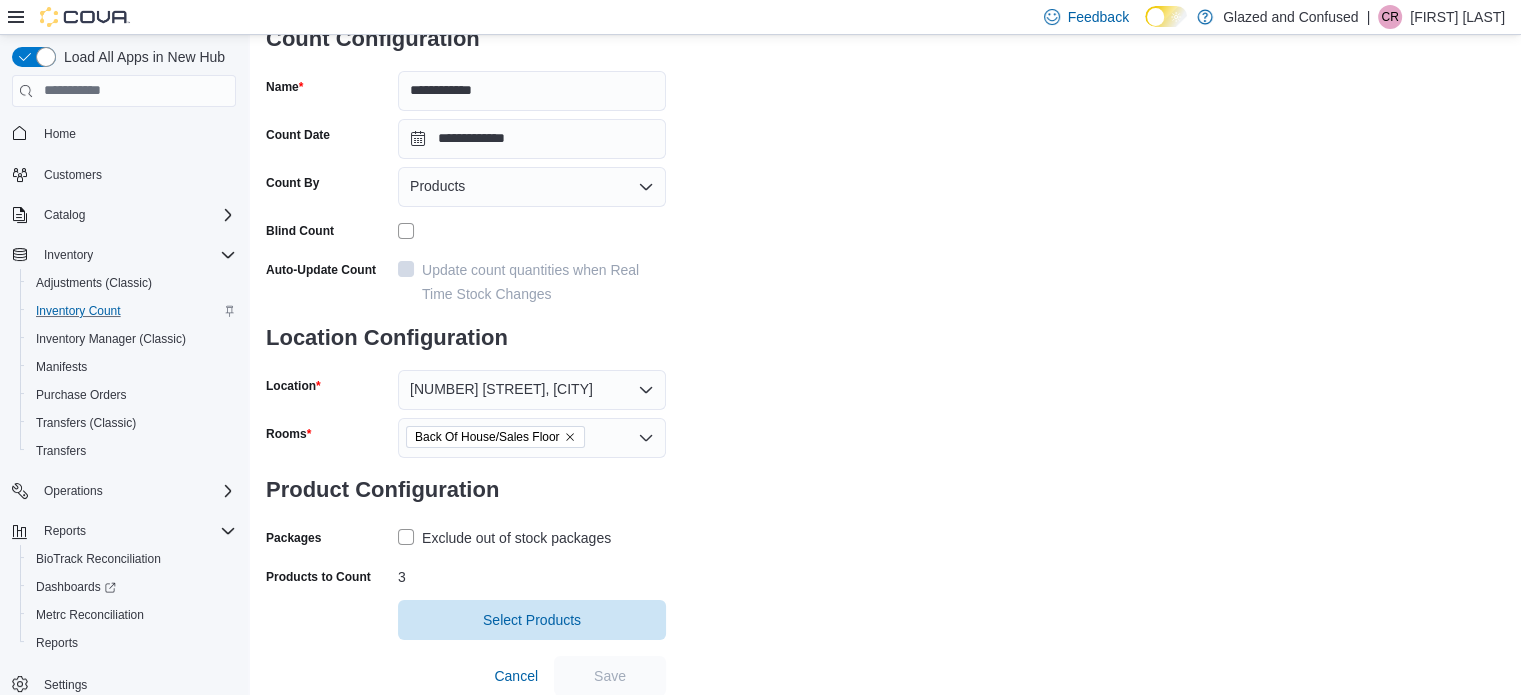 scroll, scrollTop: 0, scrollLeft: 0, axis: both 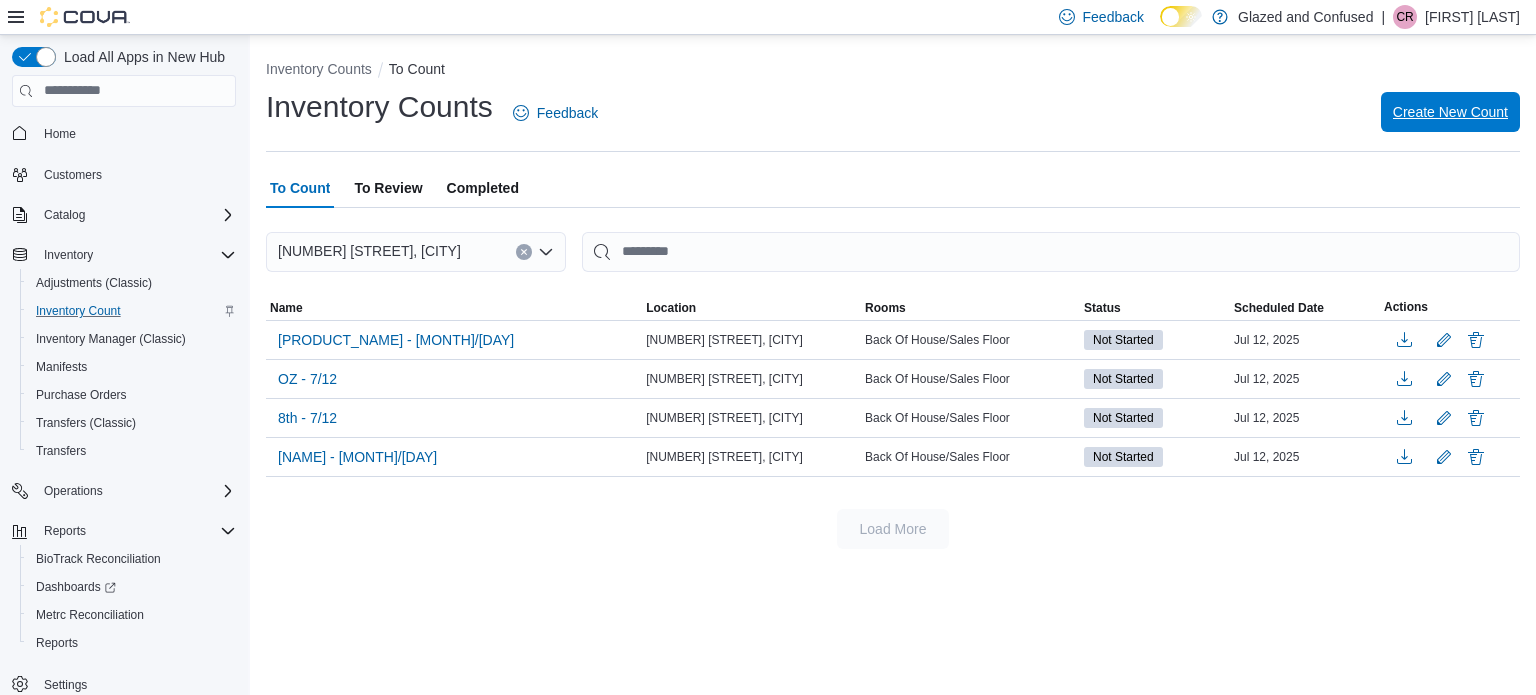 click on "Create New Count" at bounding box center [1450, 112] 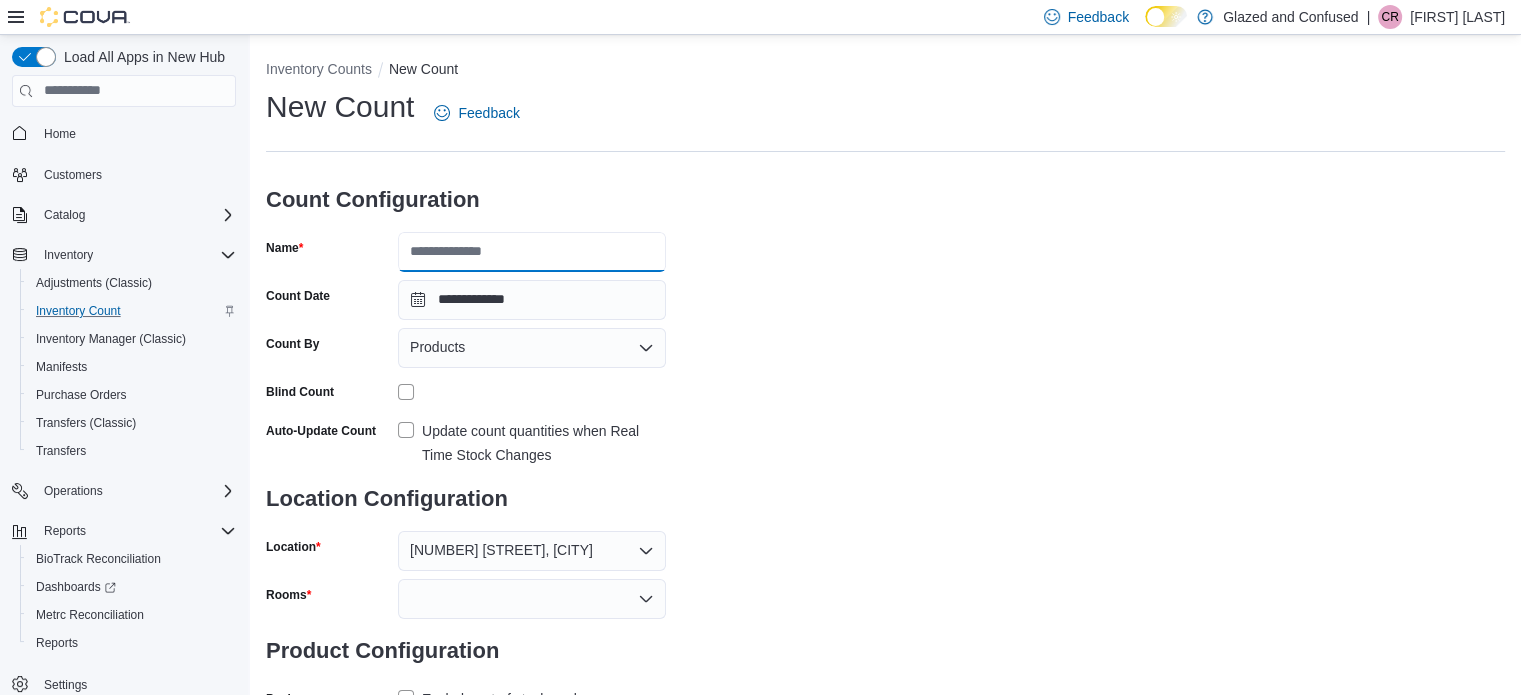 click on "Name" at bounding box center [532, 252] 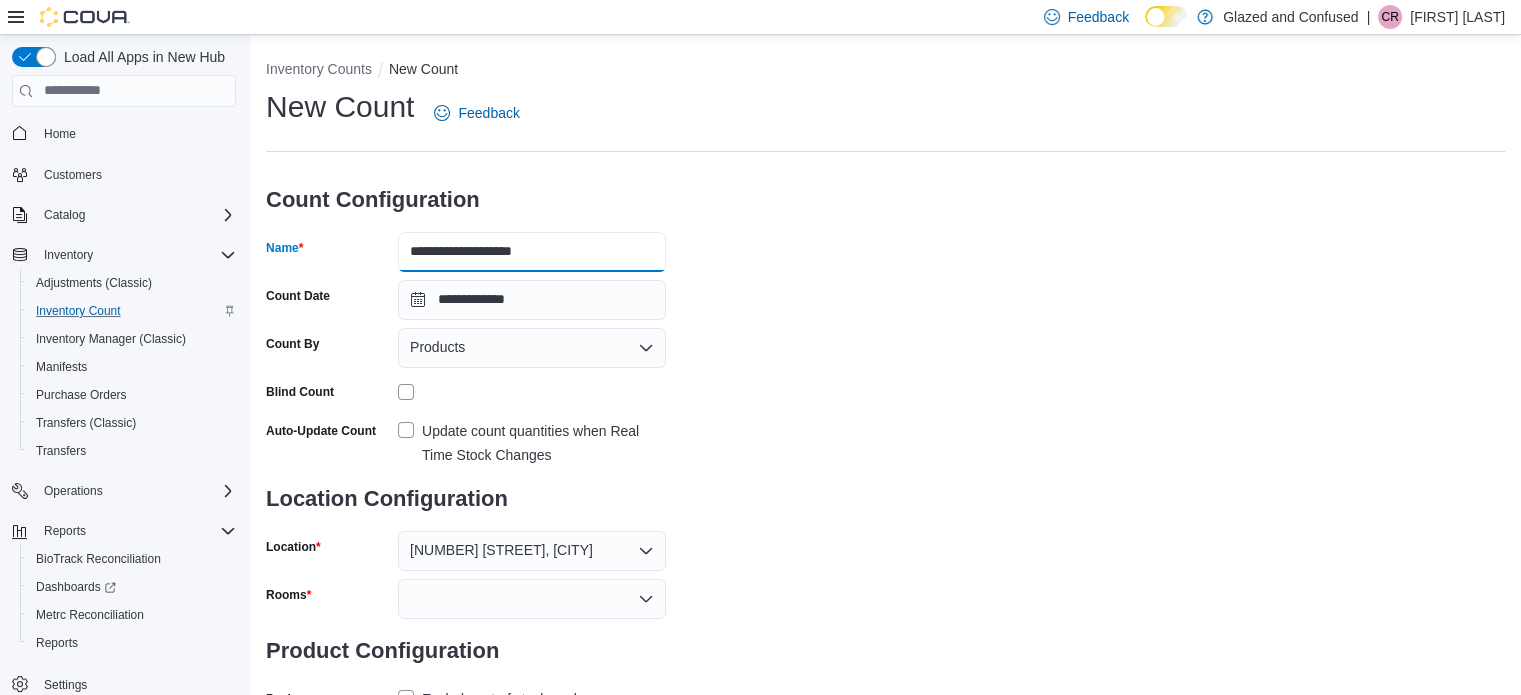 drag, startPoint x: 512, startPoint y: 253, endPoint x: 565, endPoint y: 253, distance: 53 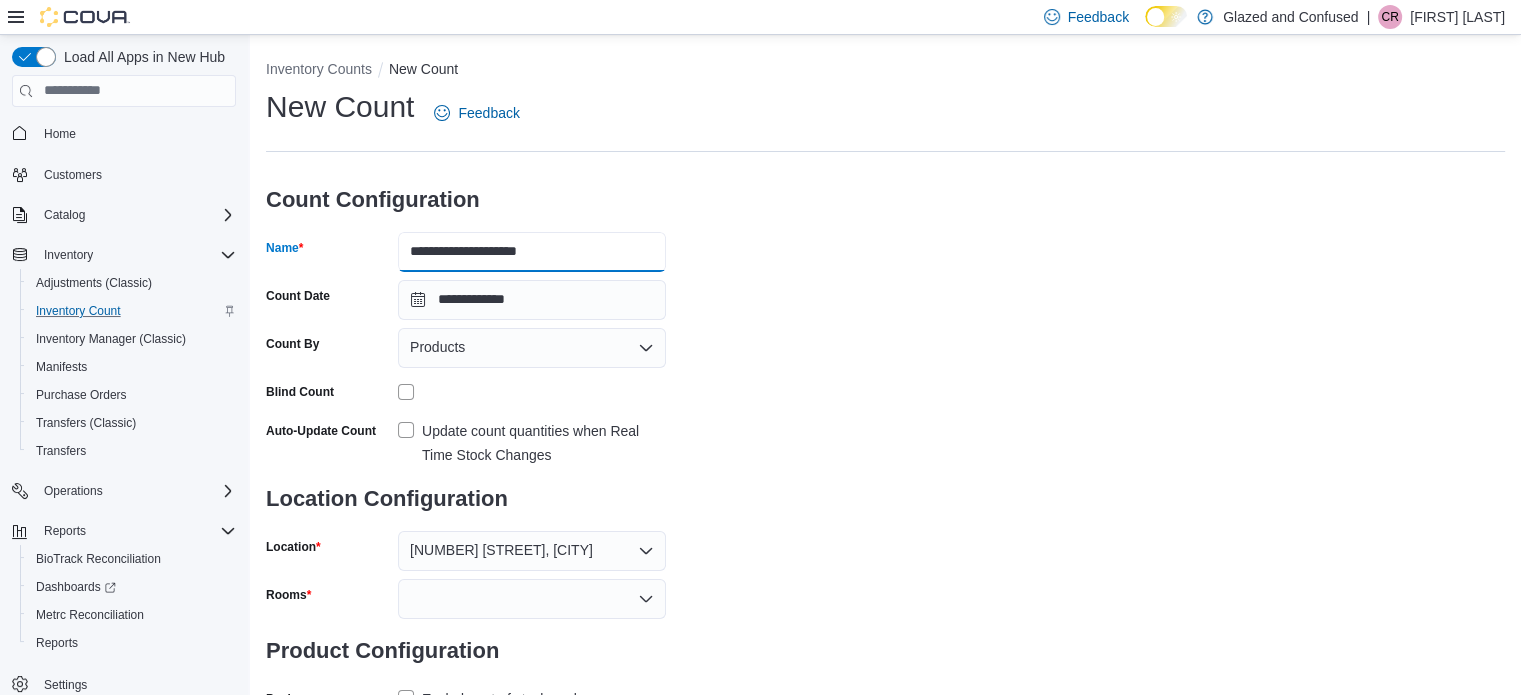 type on "**********" 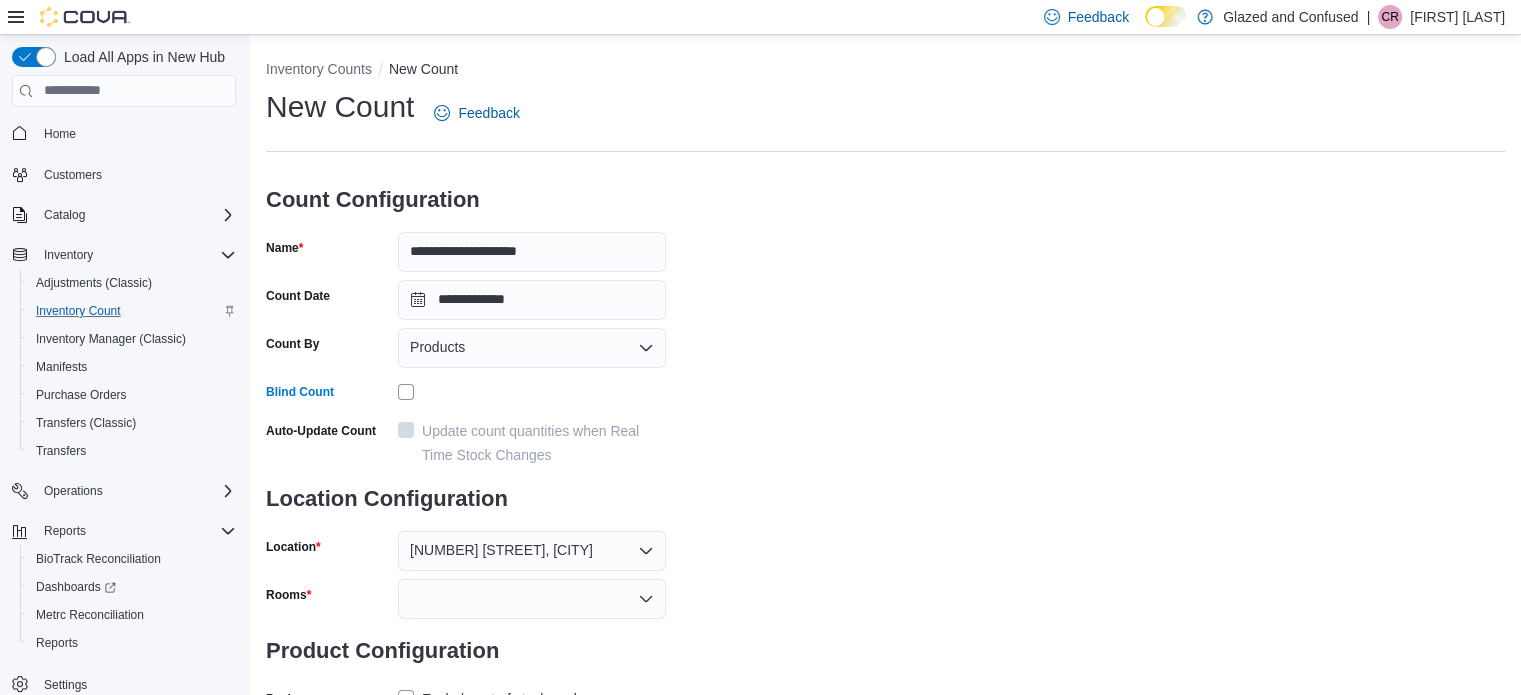 click on "**********" at bounding box center (885, 400) 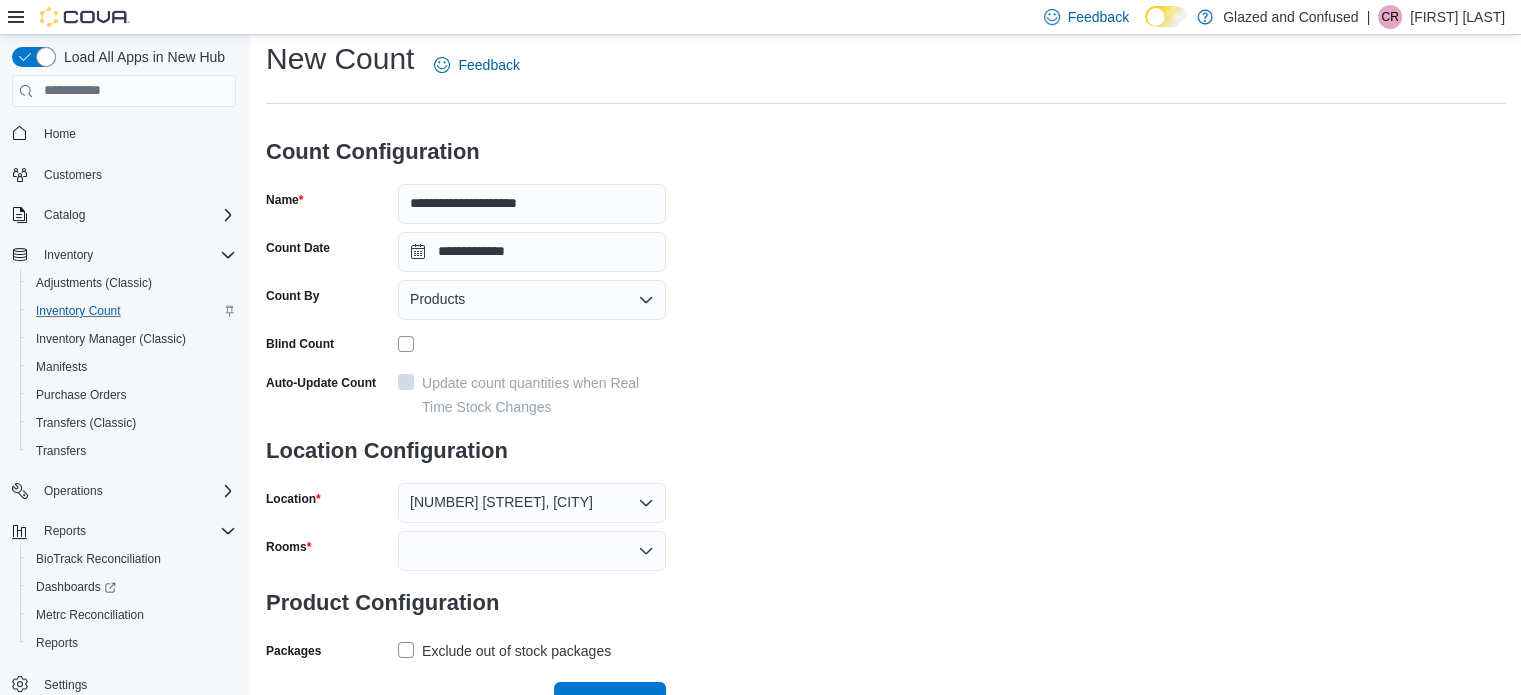 scroll, scrollTop: 74, scrollLeft: 0, axis: vertical 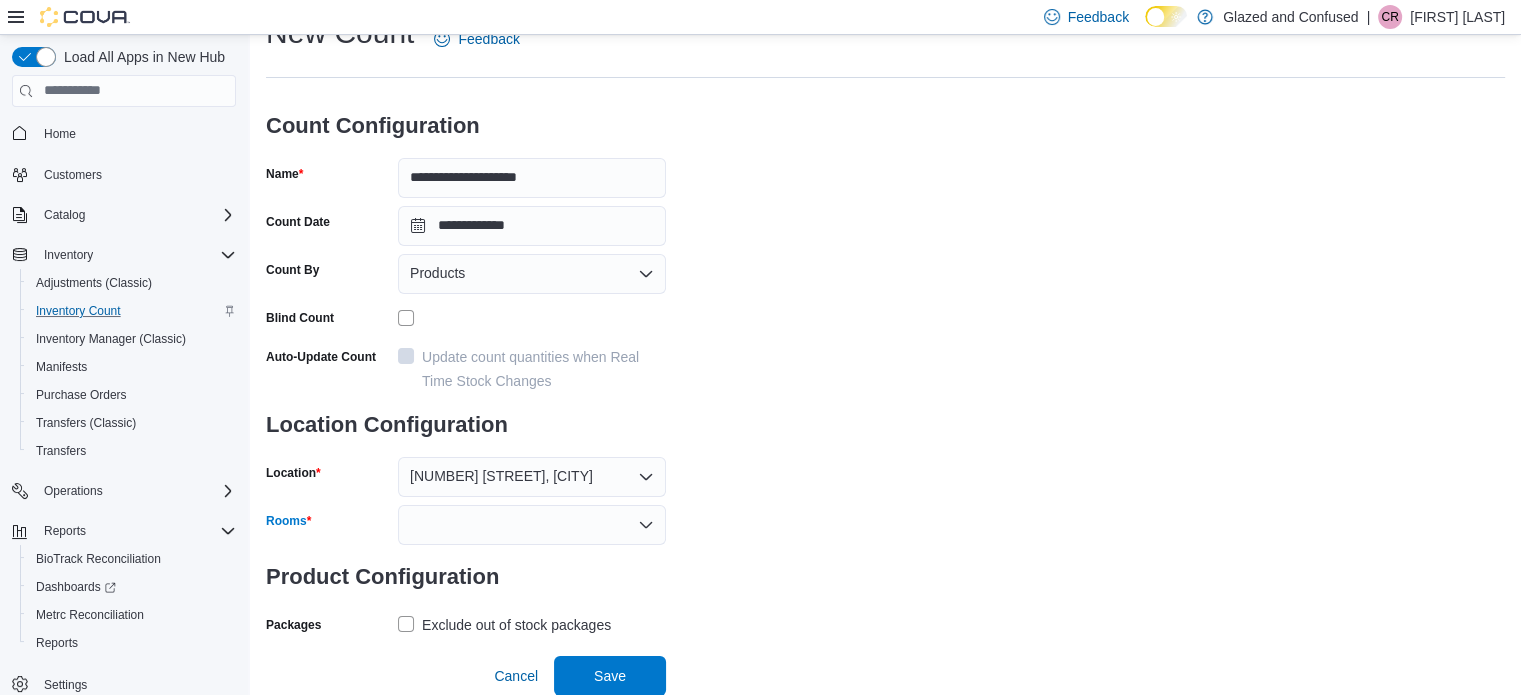 click at bounding box center (532, 525) 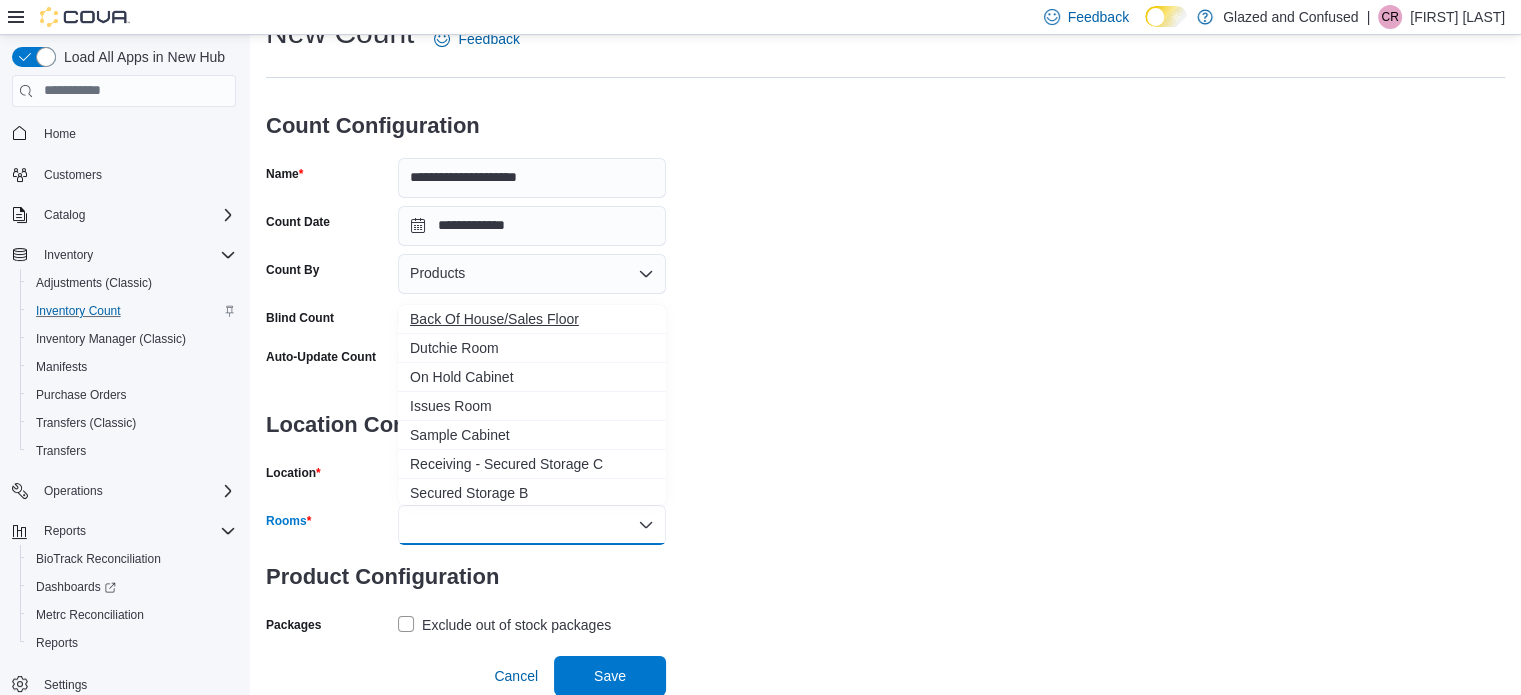 click on "Back Of House/Sales Floor" at bounding box center (532, 319) 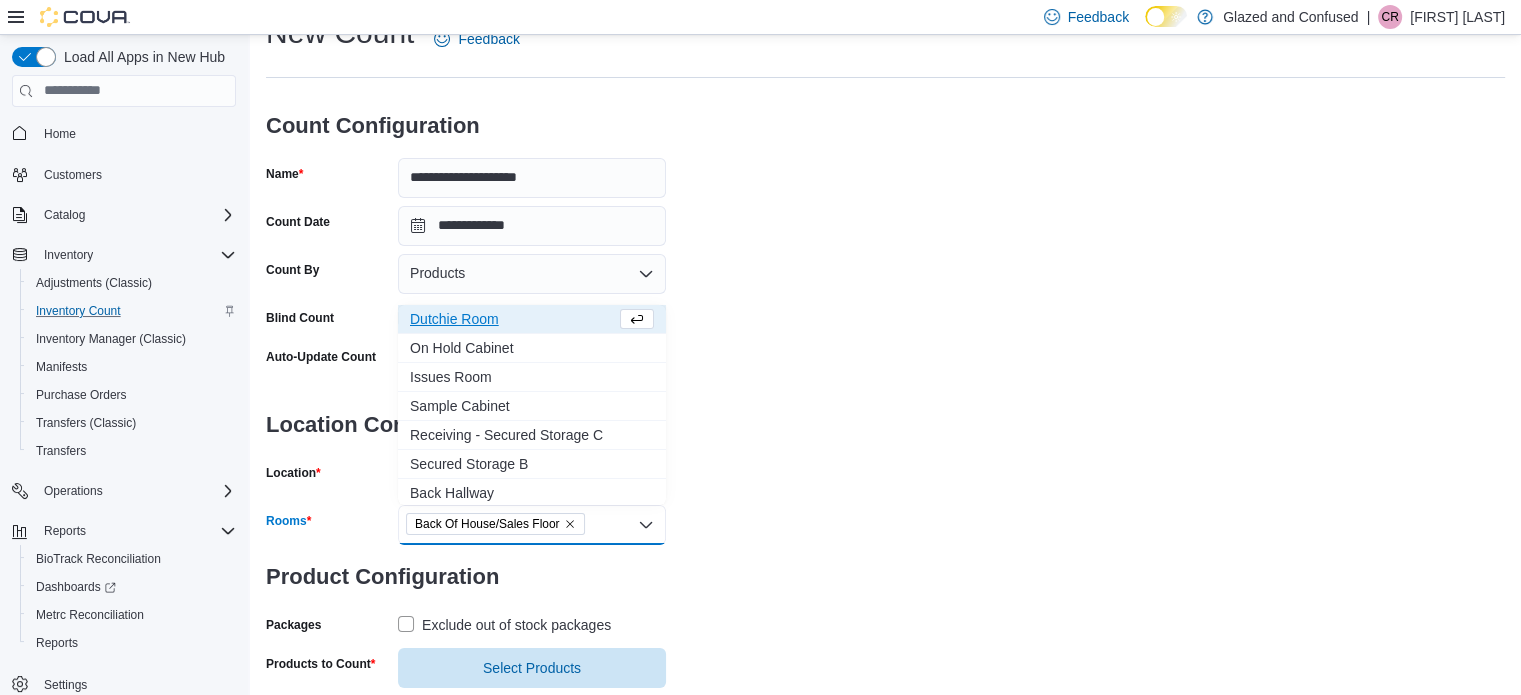 click on "**********" at bounding box center [885, 350] 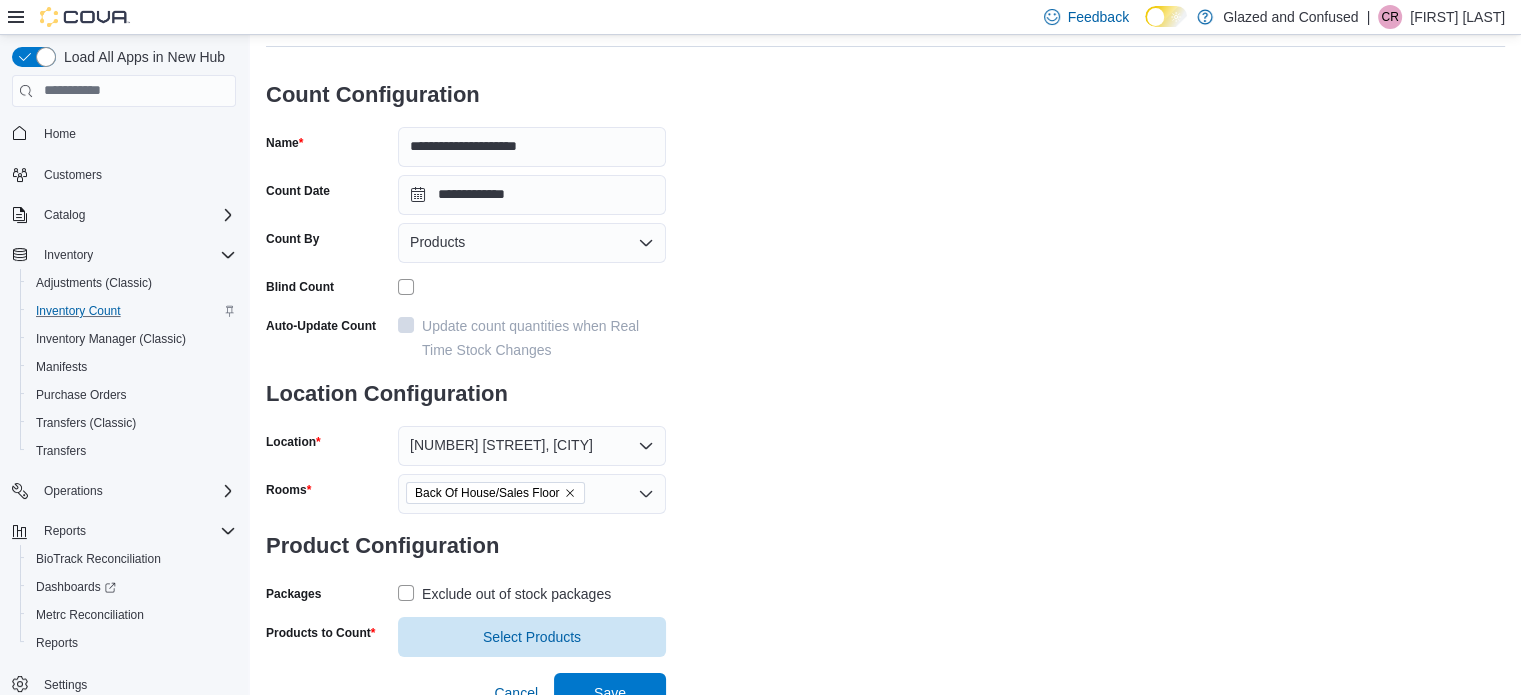scroll, scrollTop: 122, scrollLeft: 0, axis: vertical 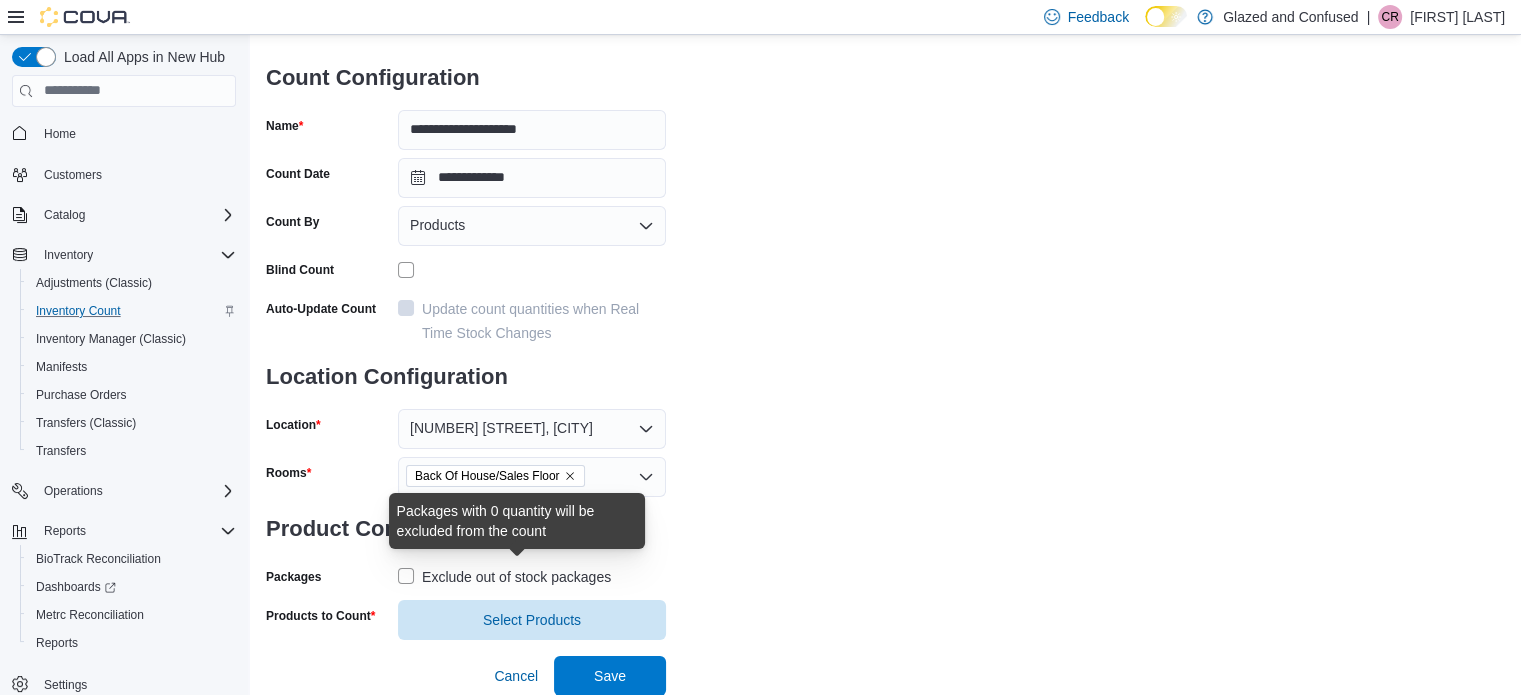 click on "Exclude out of stock packages" at bounding box center (516, 577) 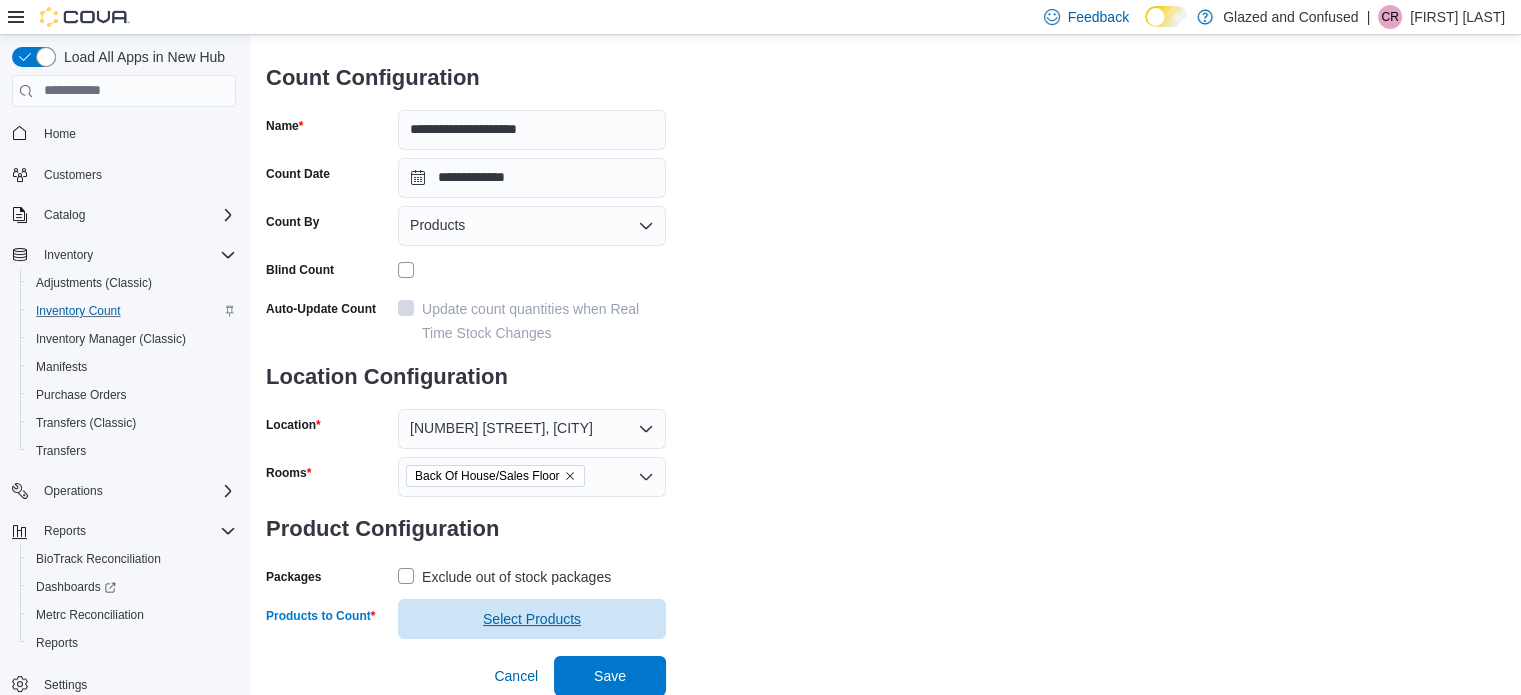 click on "Select Products" at bounding box center [532, 619] 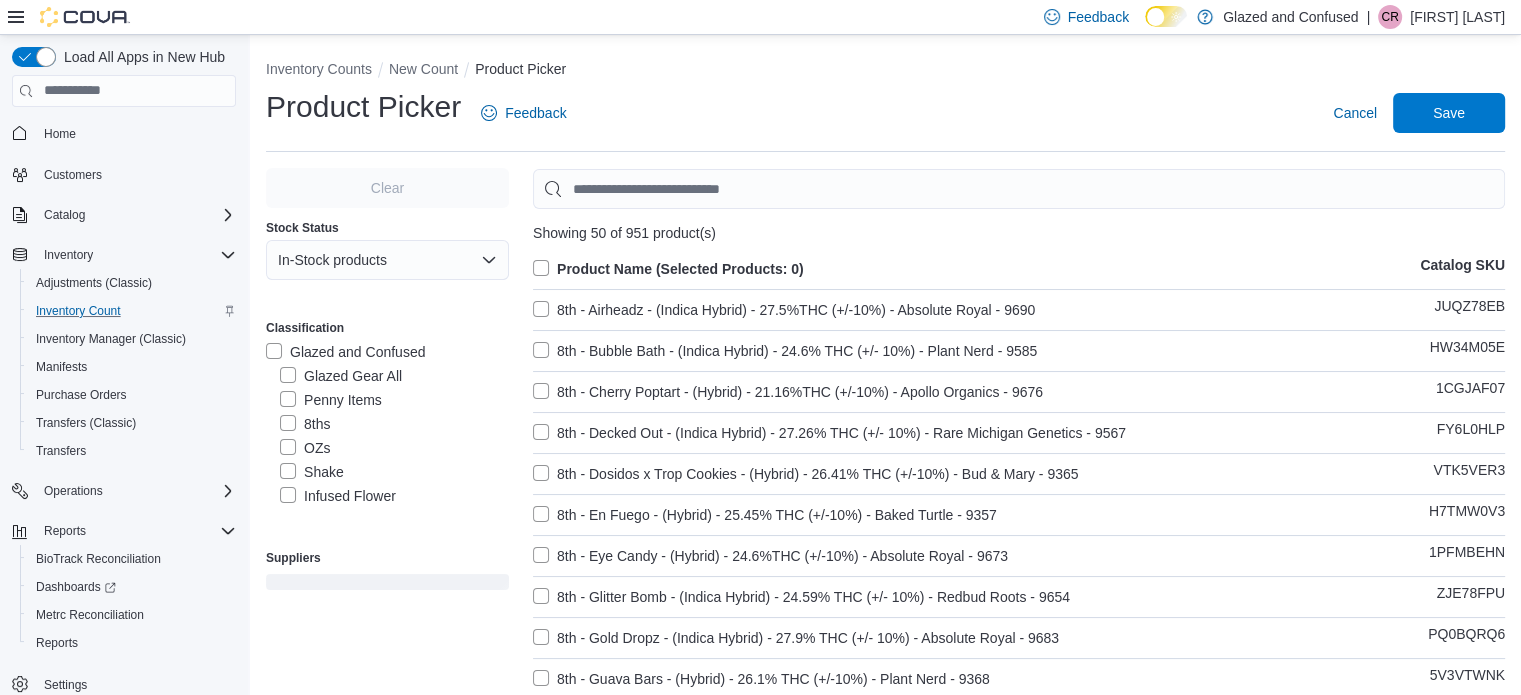 drag, startPoint x: 306, startPoint y: 499, endPoint x: 320, endPoint y: 499, distance: 14 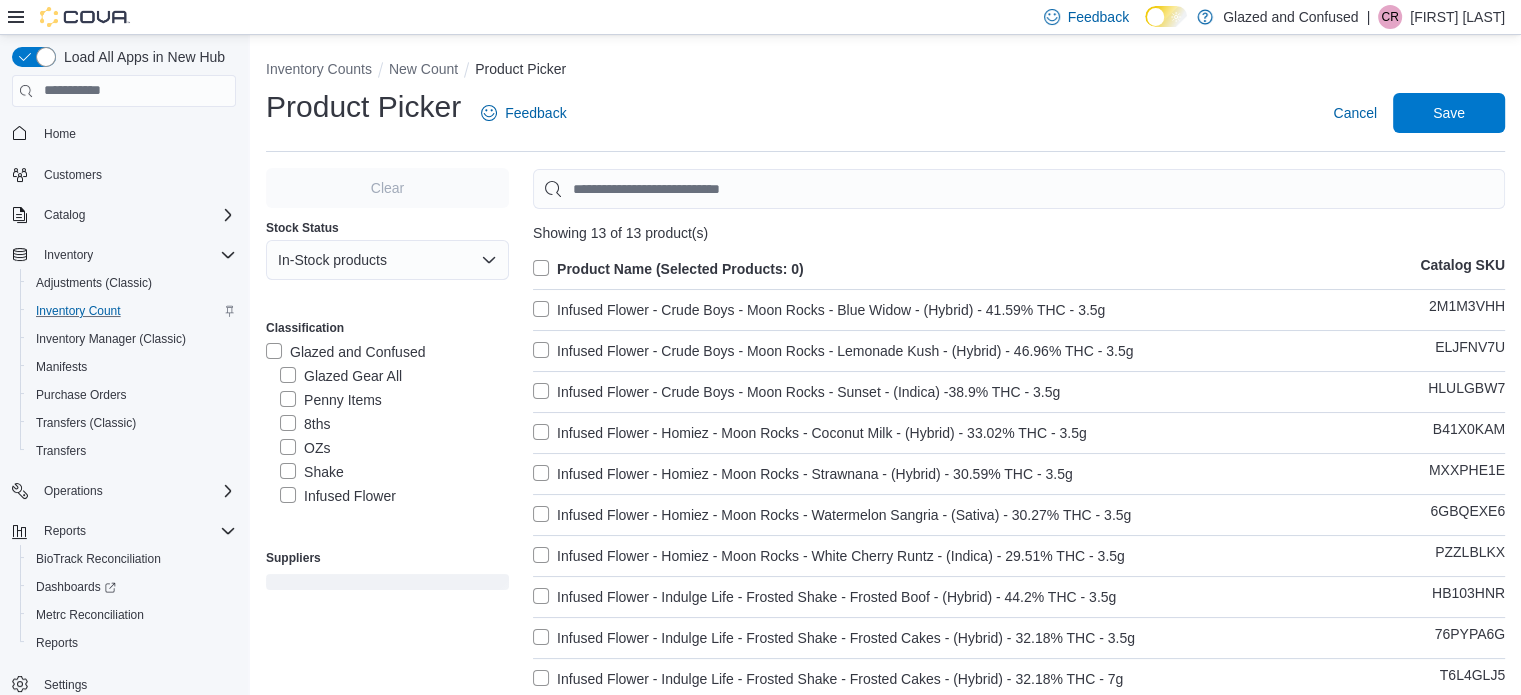 click on "Product Name (Selected Products: 0)" at bounding box center [668, 269] 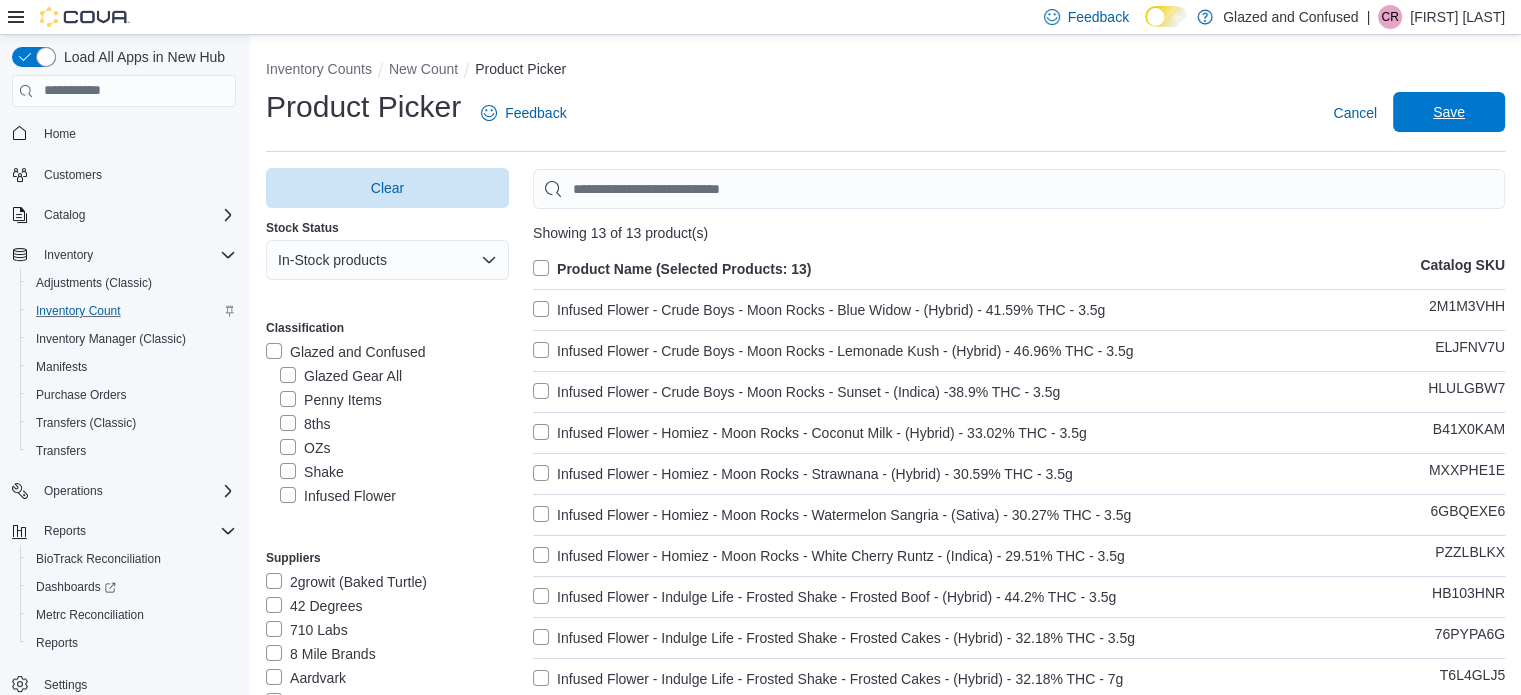 click on "Save" at bounding box center (1449, 112) 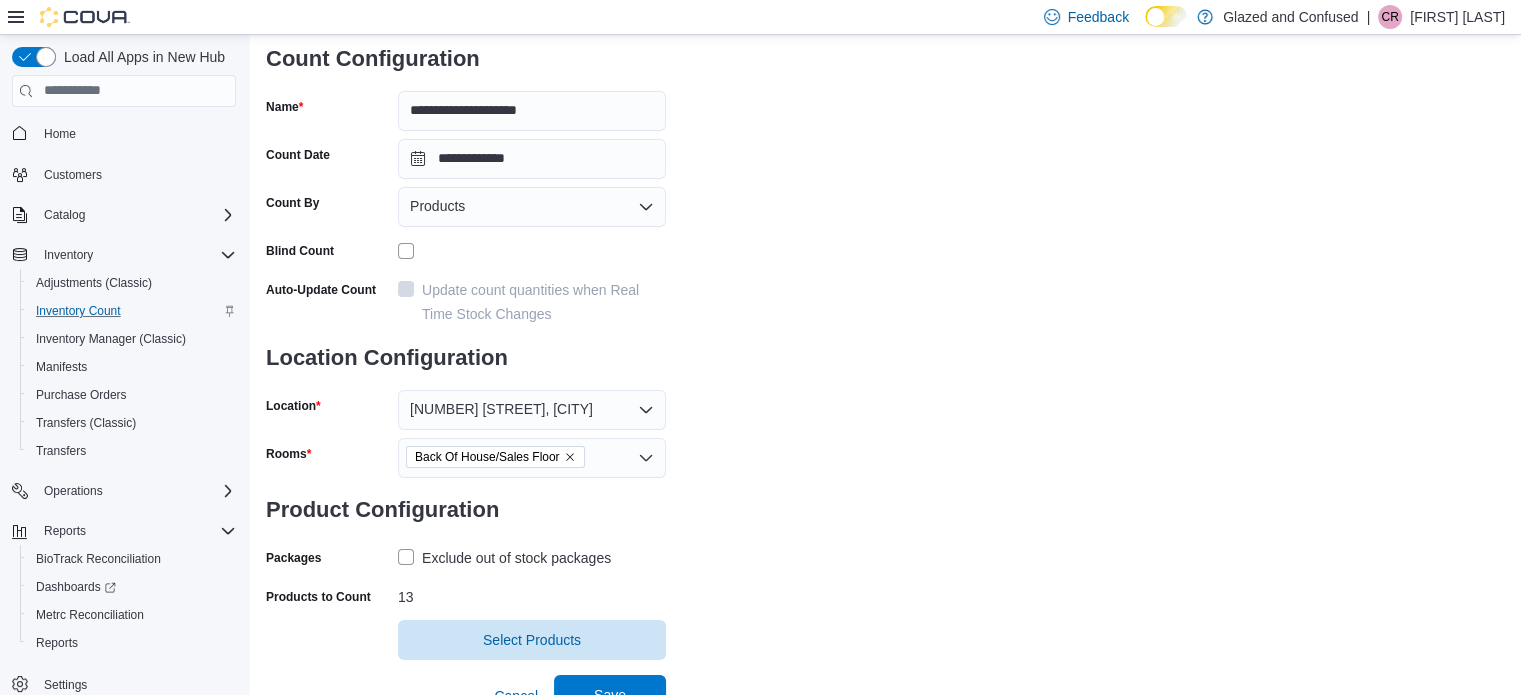 scroll, scrollTop: 161, scrollLeft: 0, axis: vertical 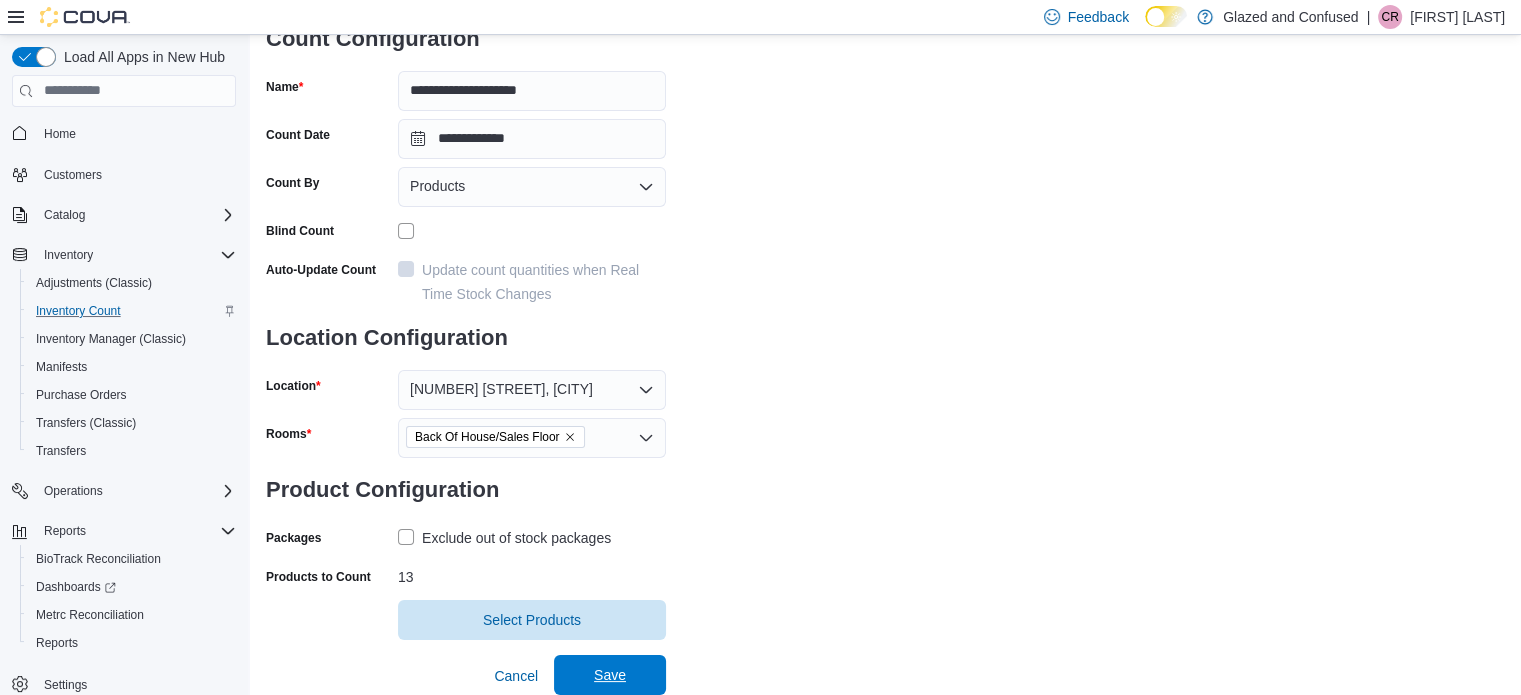 click on "Save" at bounding box center (610, 675) 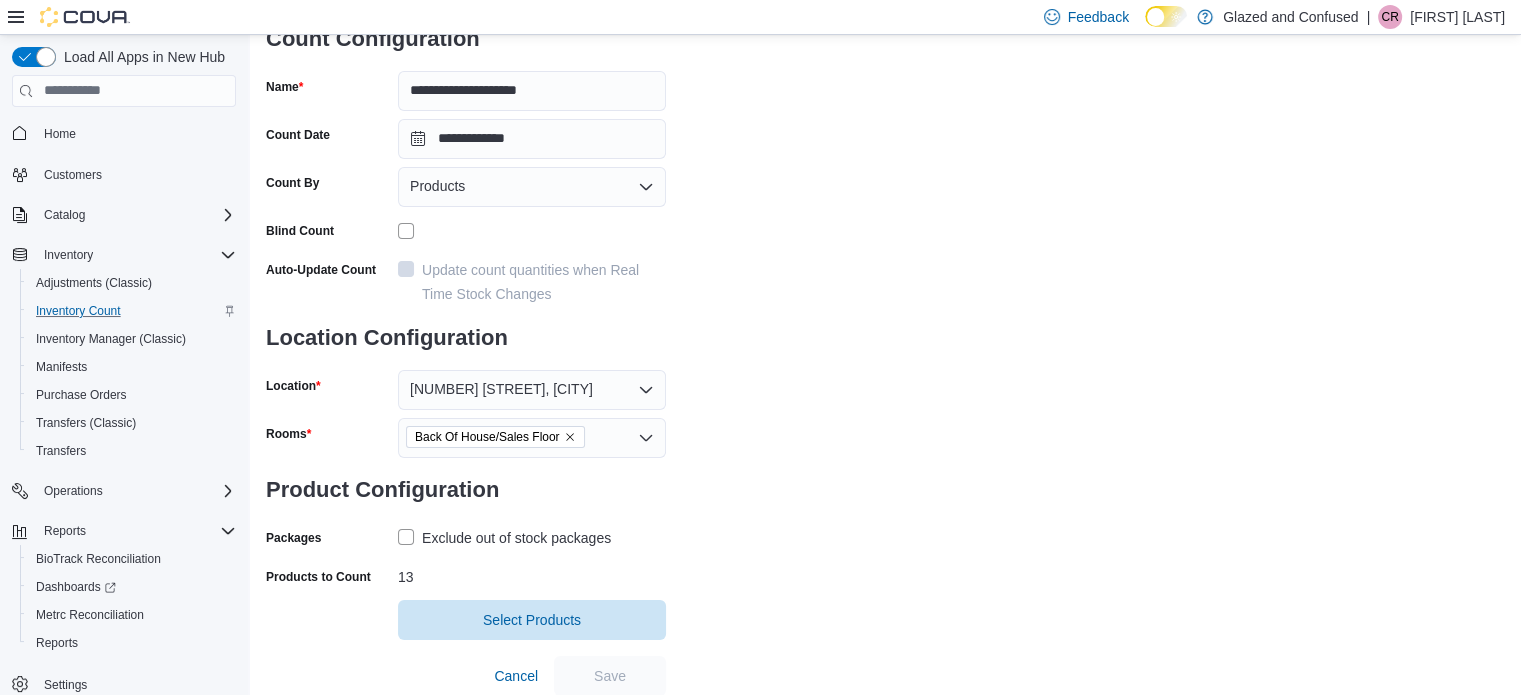 scroll, scrollTop: 0, scrollLeft: 0, axis: both 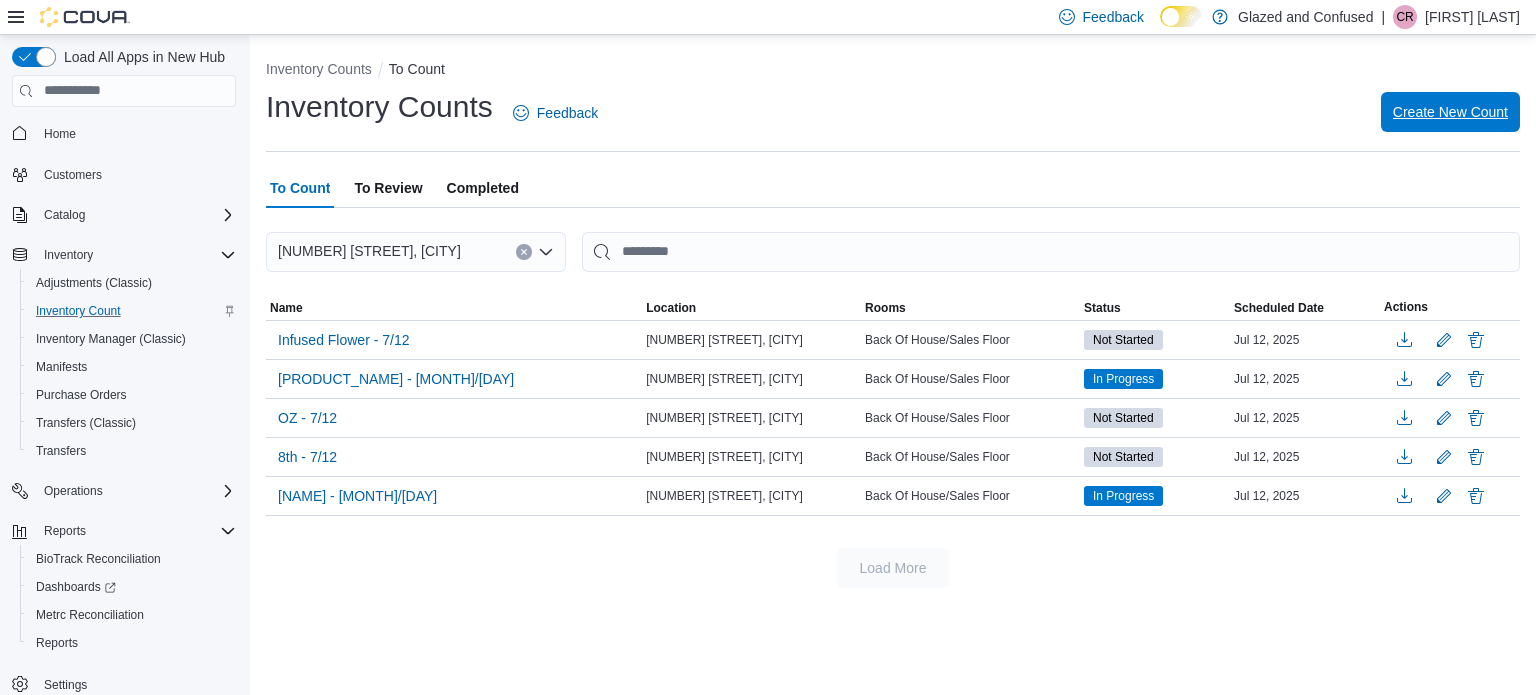 click on "Create New Count" at bounding box center [1450, 112] 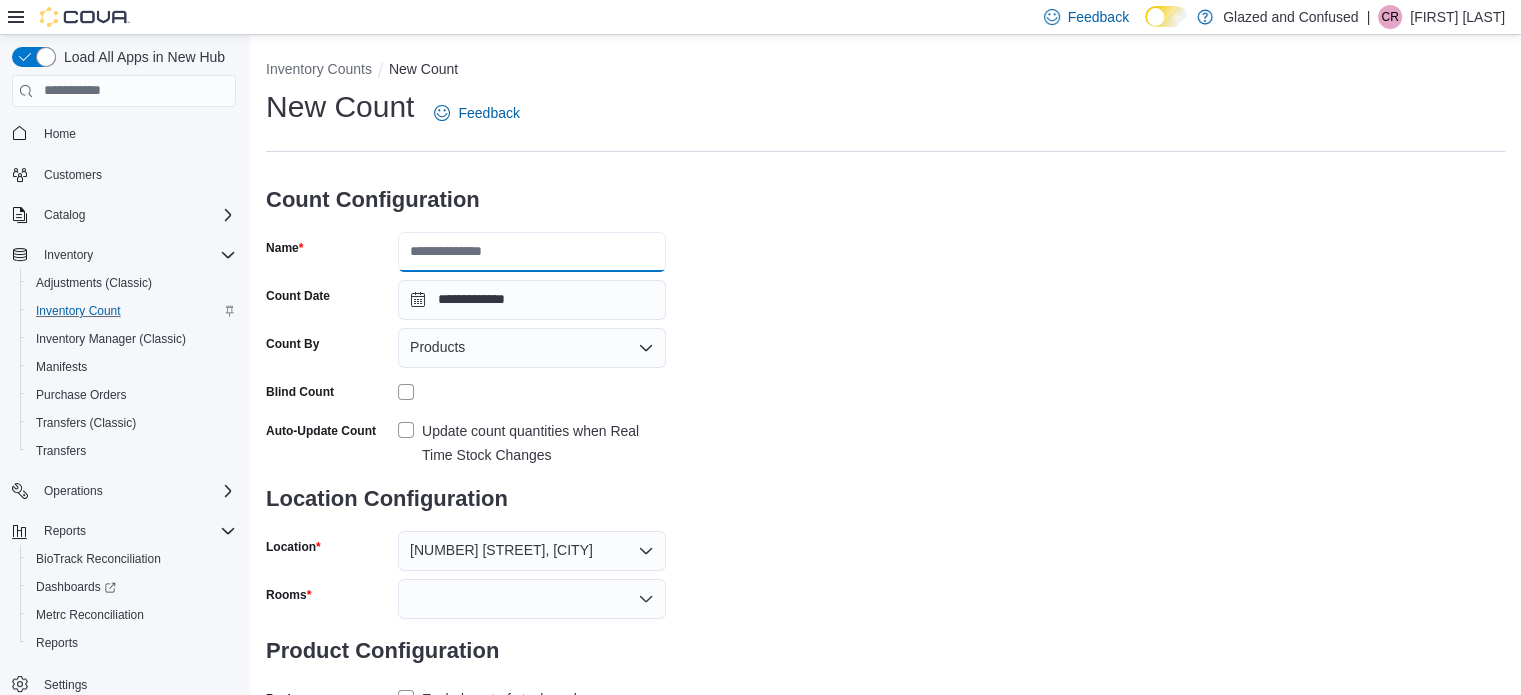 click on "Name" at bounding box center [532, 252] 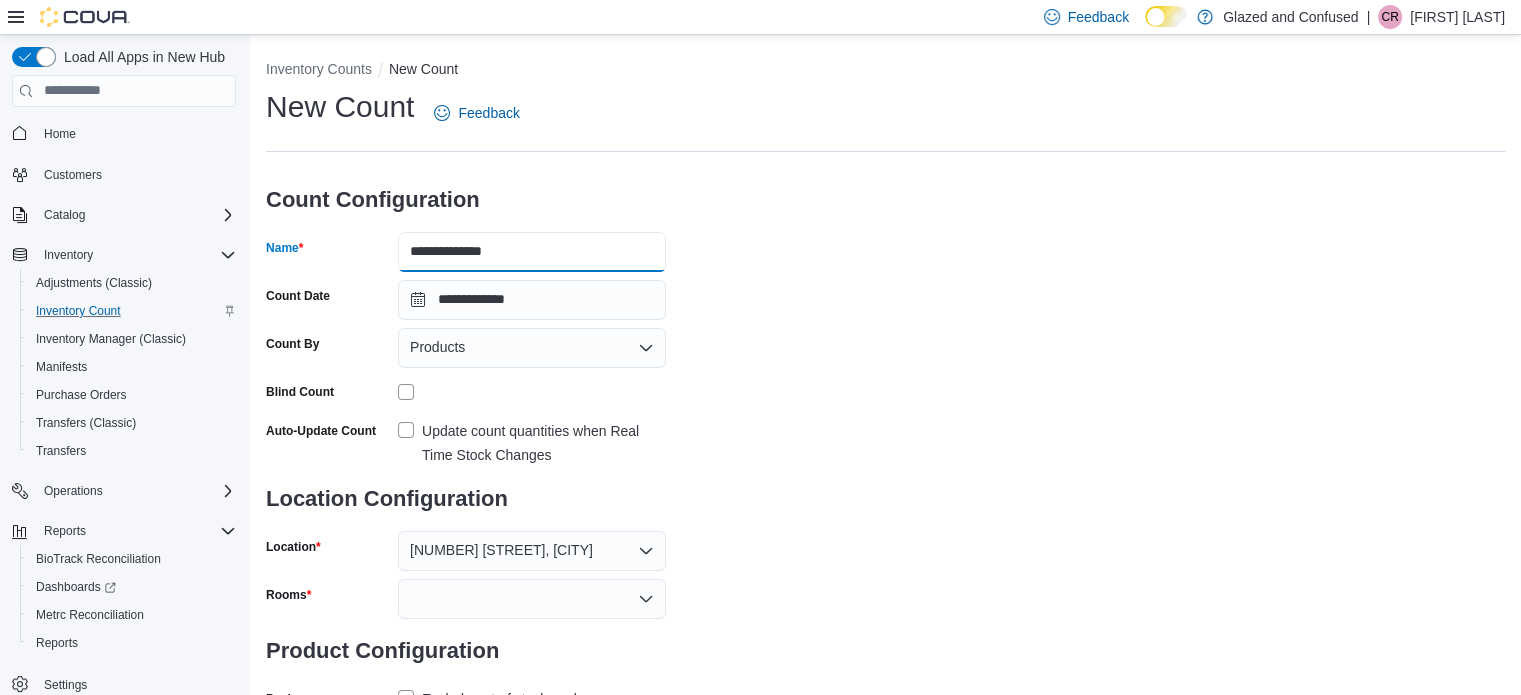 drag, startPoint x: 474, startPoint y: 252, endPoint x: 532, endPoint y: 261, distance: 58.694122 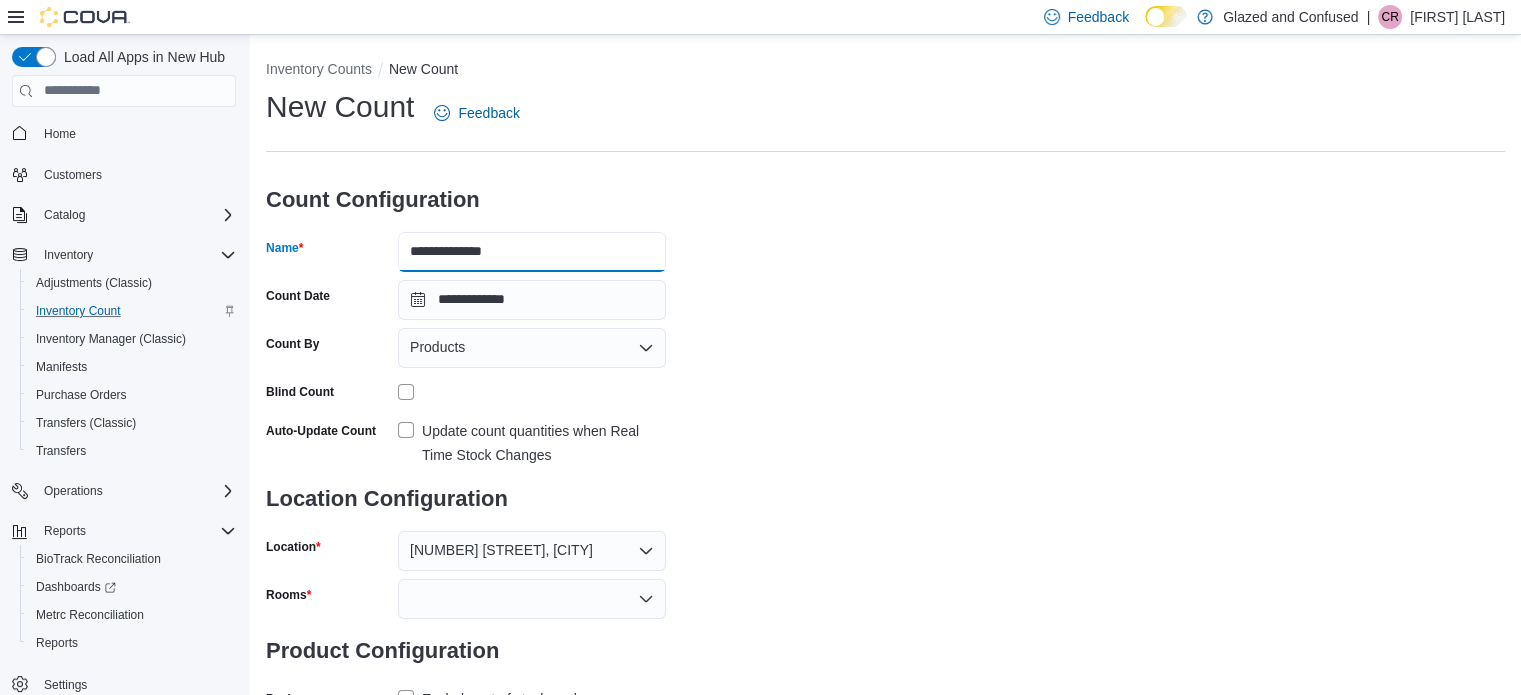click on "**********" at bounding box center [532, 252] 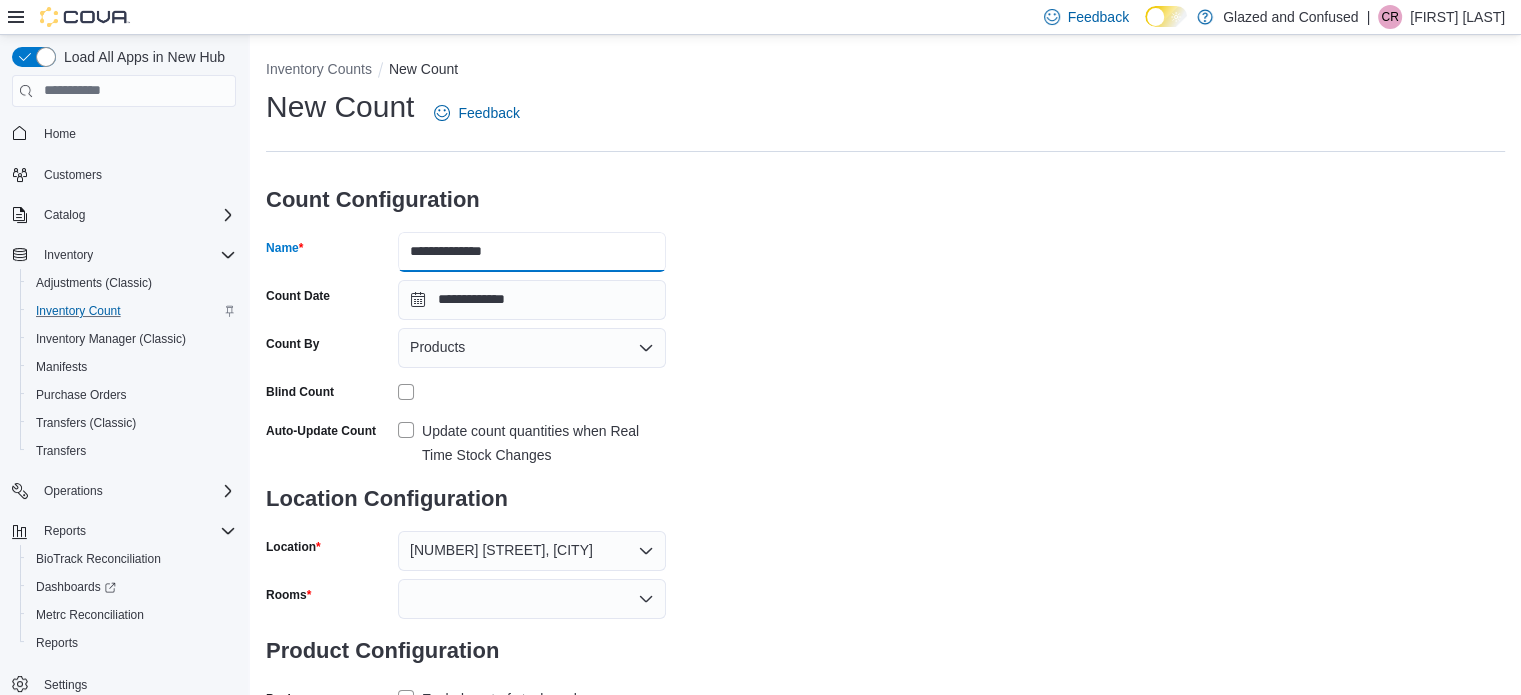 type on "**********" 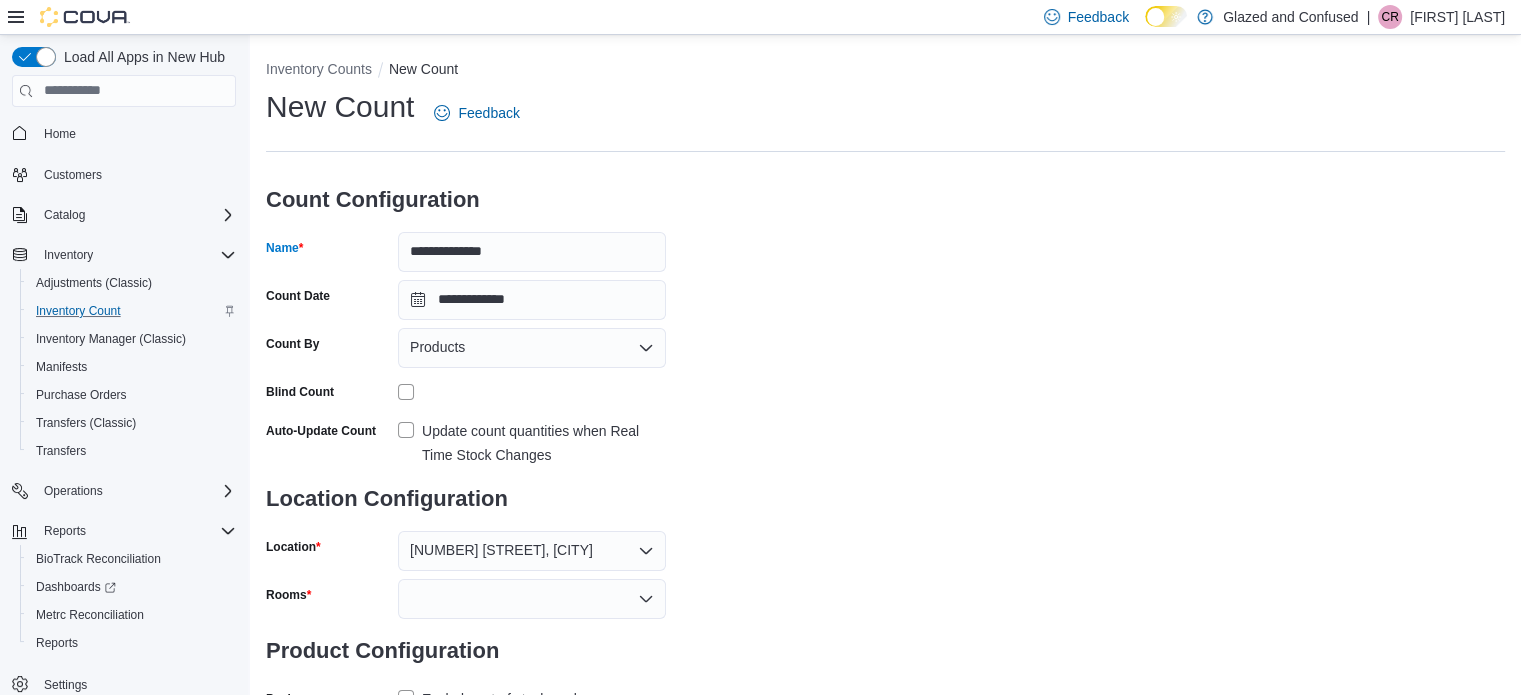 click on "**********" at bounding box center [885, 400] 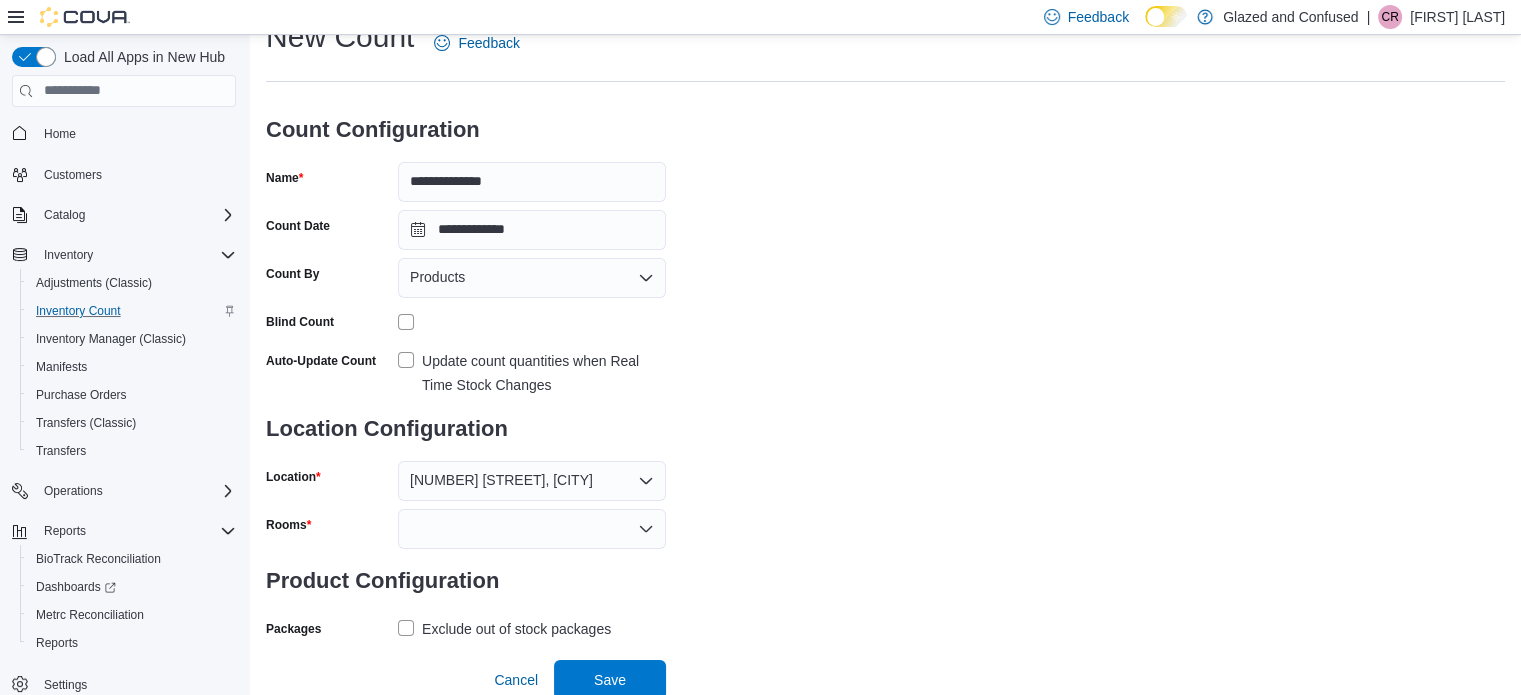 scroll, scrollTop: 74, scrollLeft: 0, axis: vertical 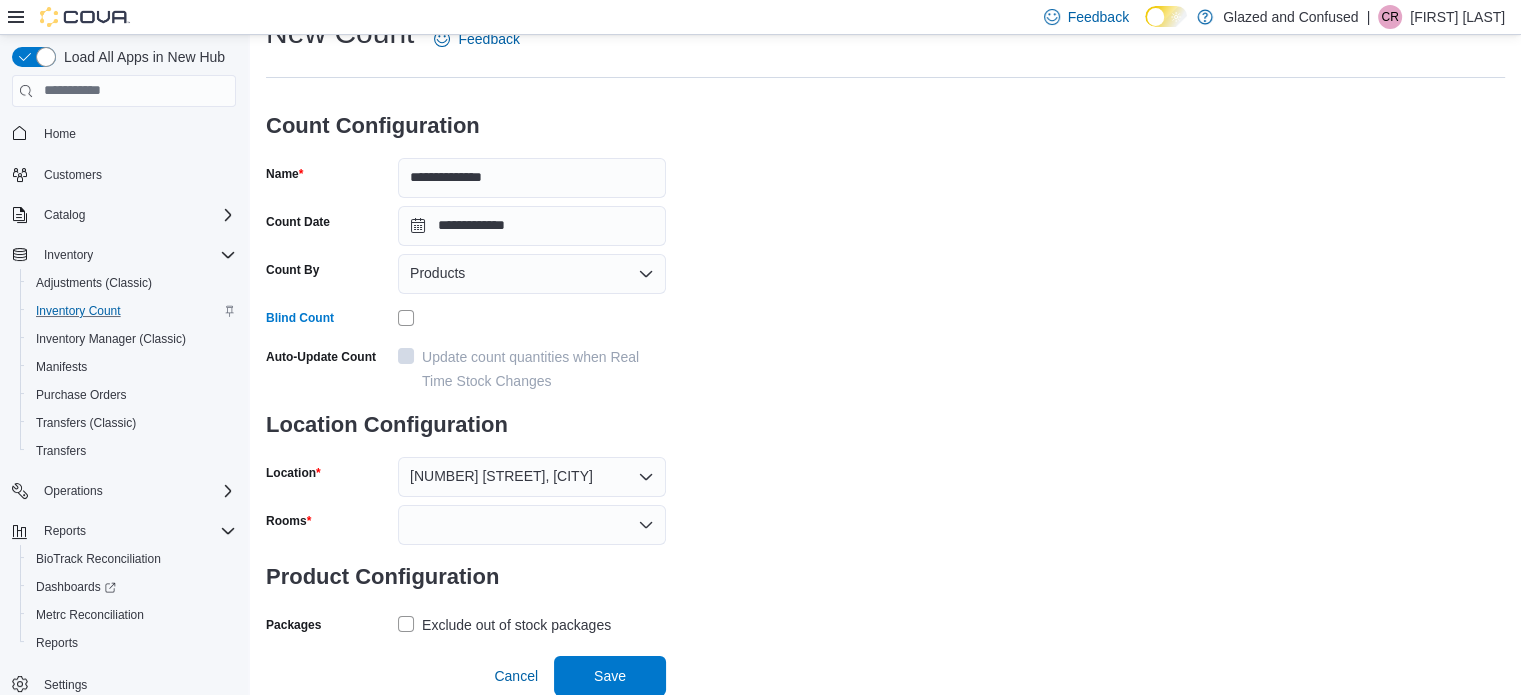 click on "**********" at bounding box center (885, 326) 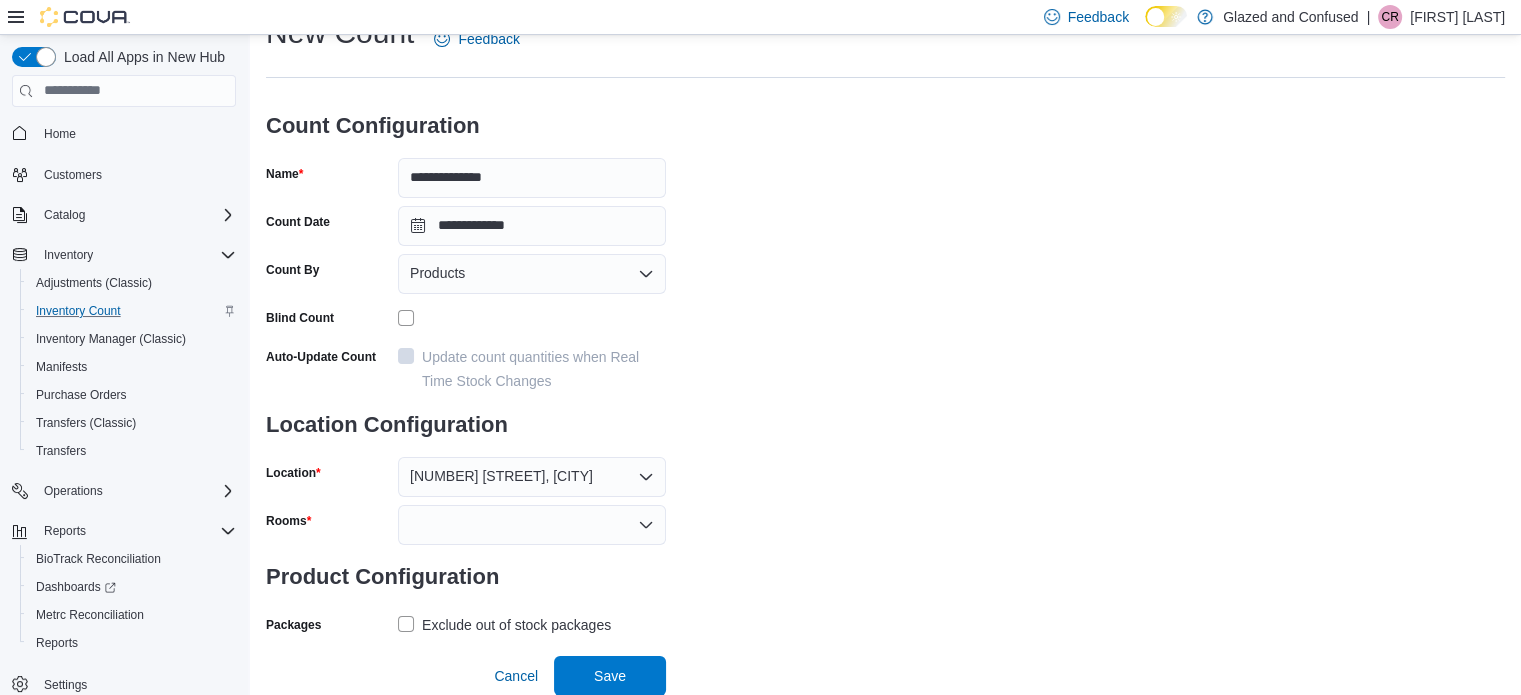 click on "**********" at bounding box center [466, 367] 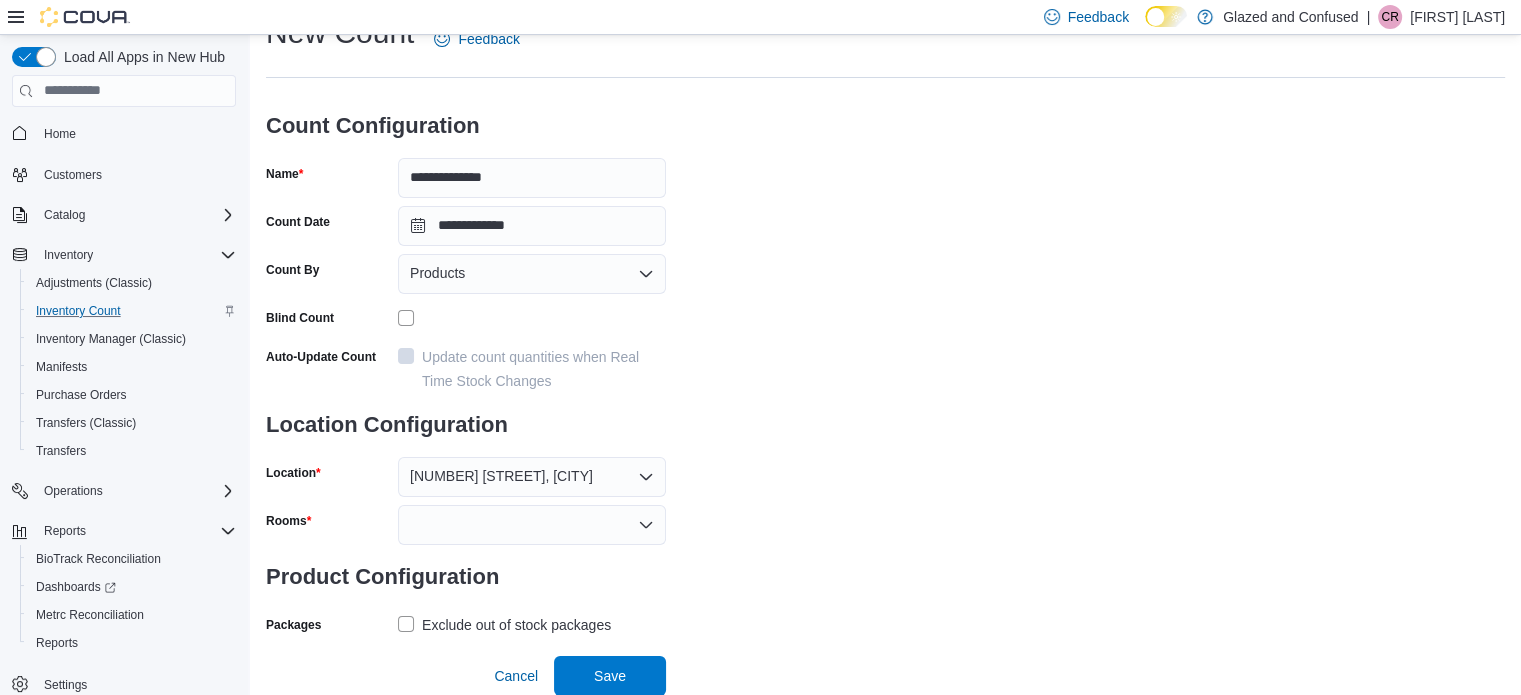 click at bounding box center (532, 525) 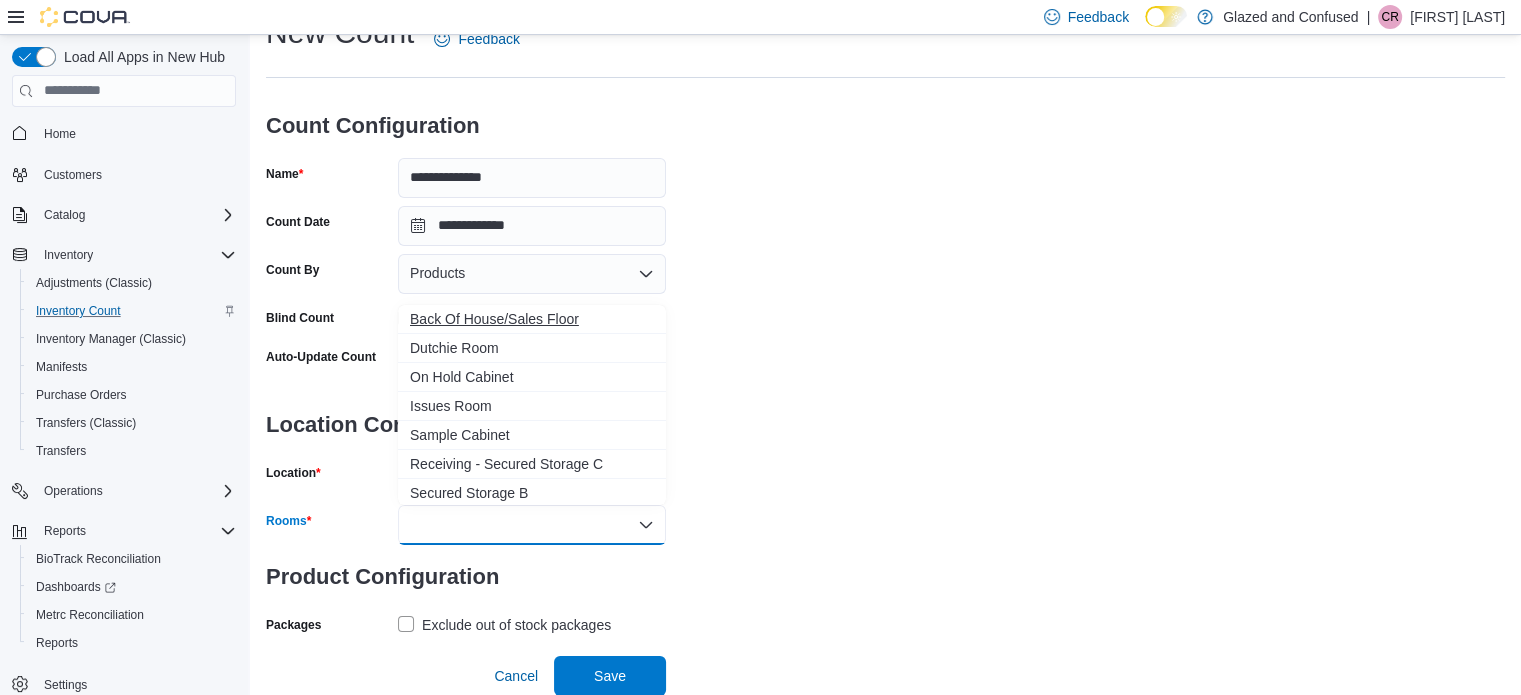 click on "Back Of House/Sales Floor" at bounding box center [532, 319] 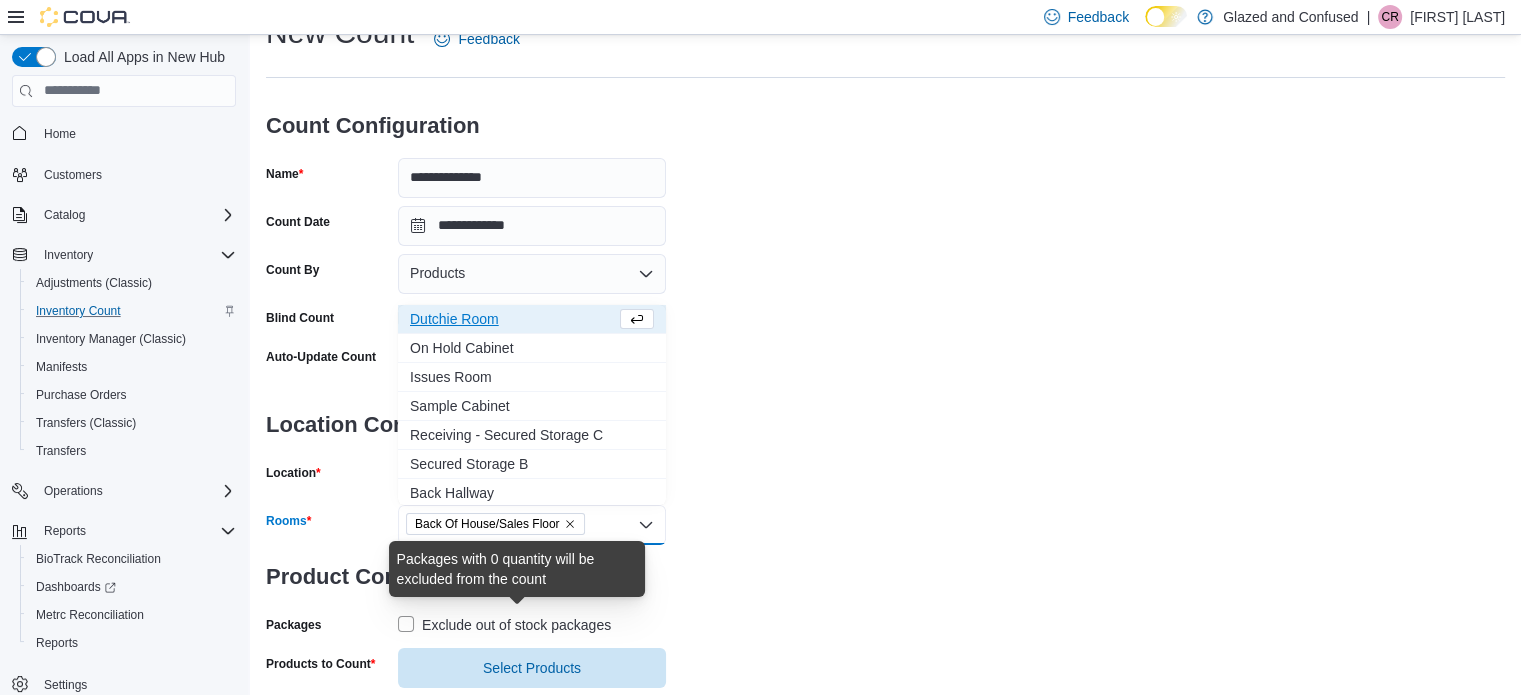 click on "Exclude out of stock packages" at bounding box center (516, 625) 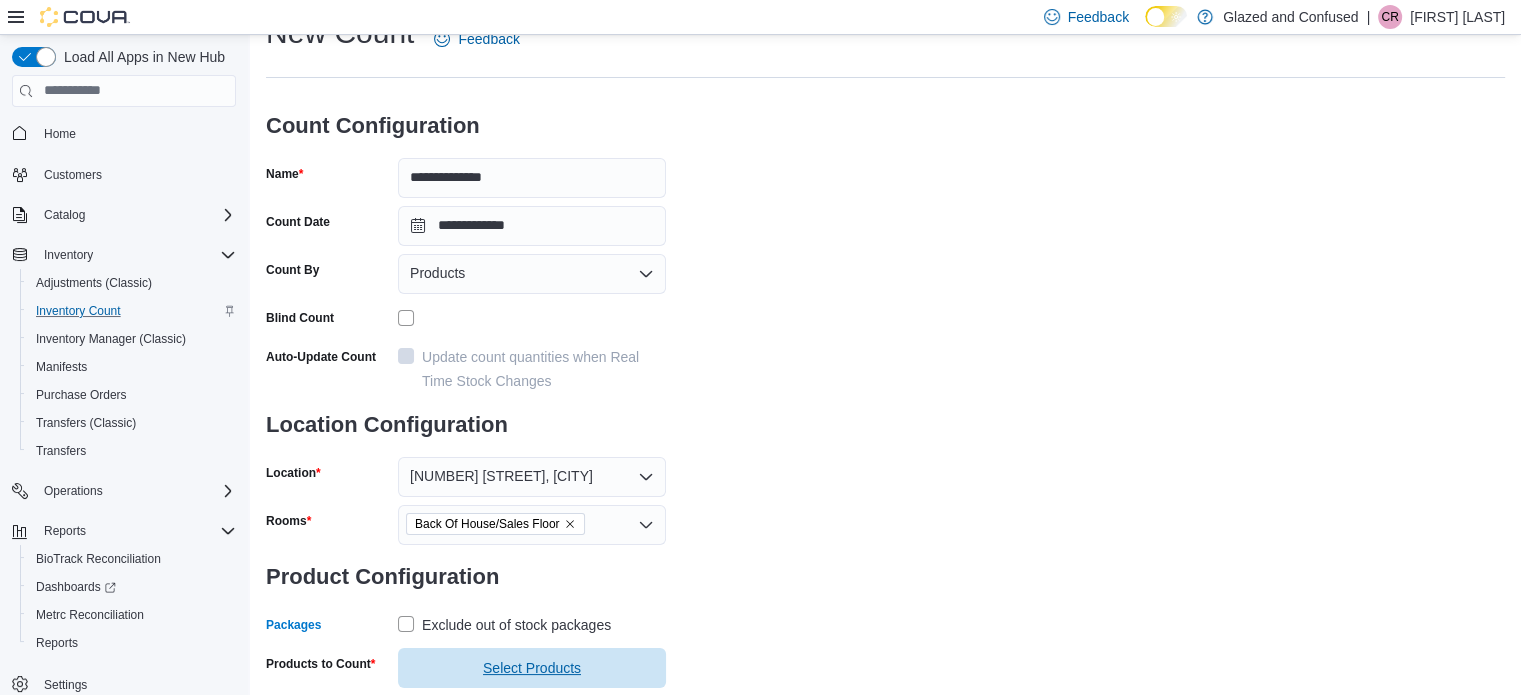 click on "Select Products" at bounding box center (532, 668) 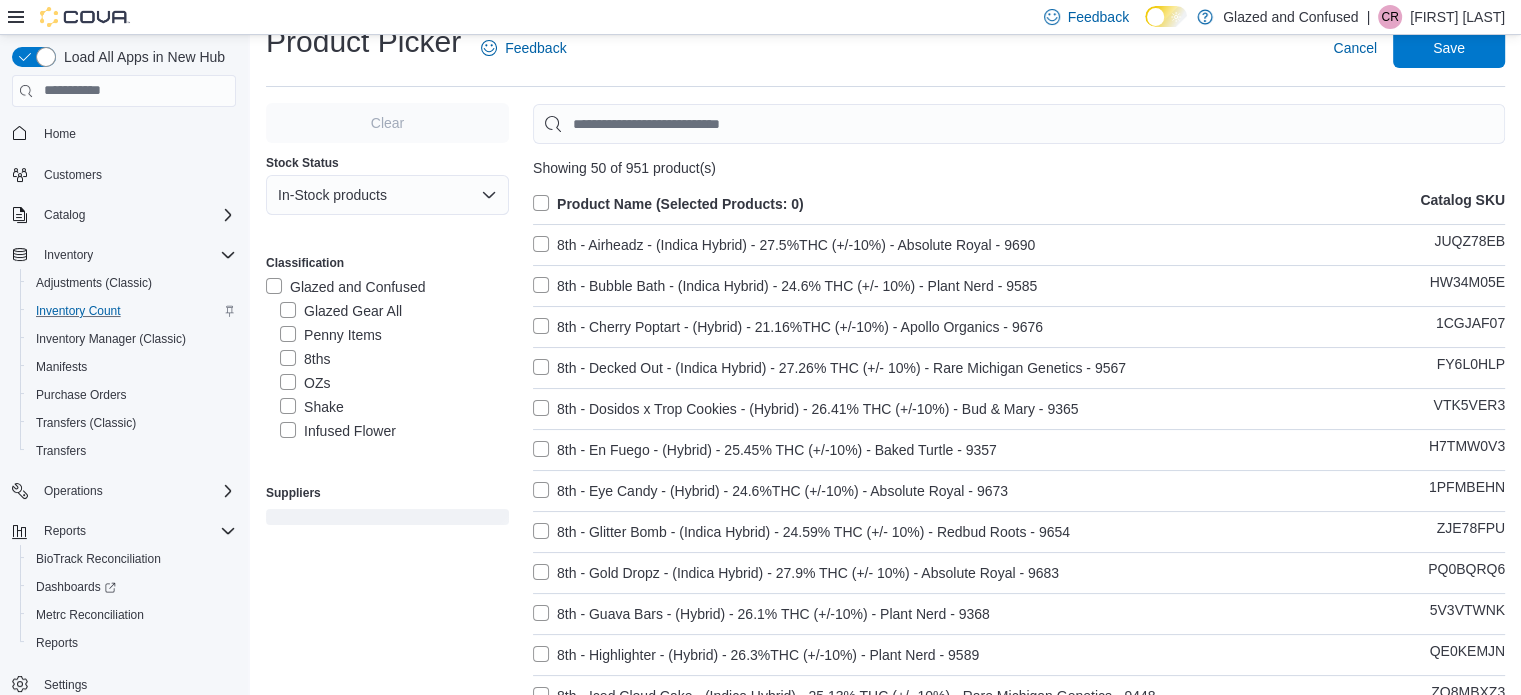 scroll, scrollTop: 100, scrollLeft: 0, axis: vertical 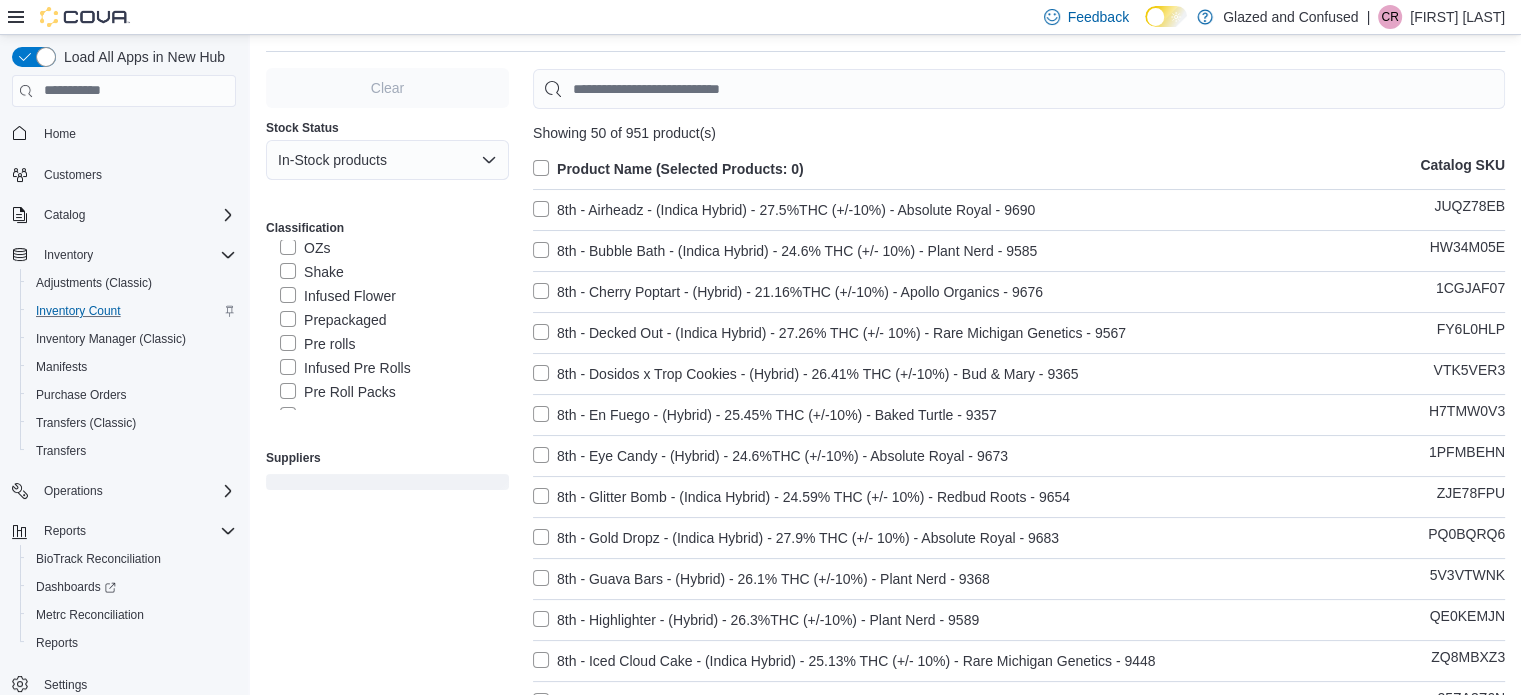 click on "Prepackaged" at bounding box center [333, 320] 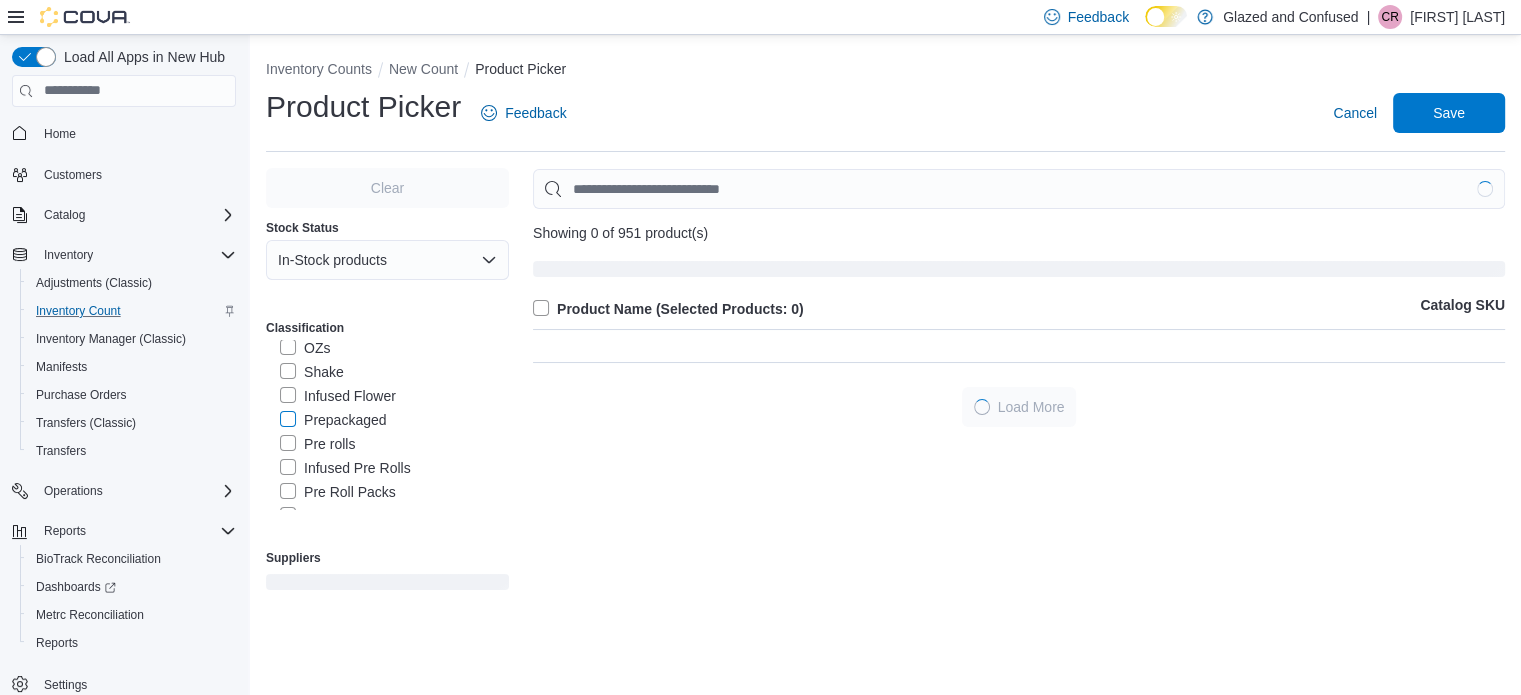 scroll, scrollTop: 0, scrollLeft: 0, axis: both 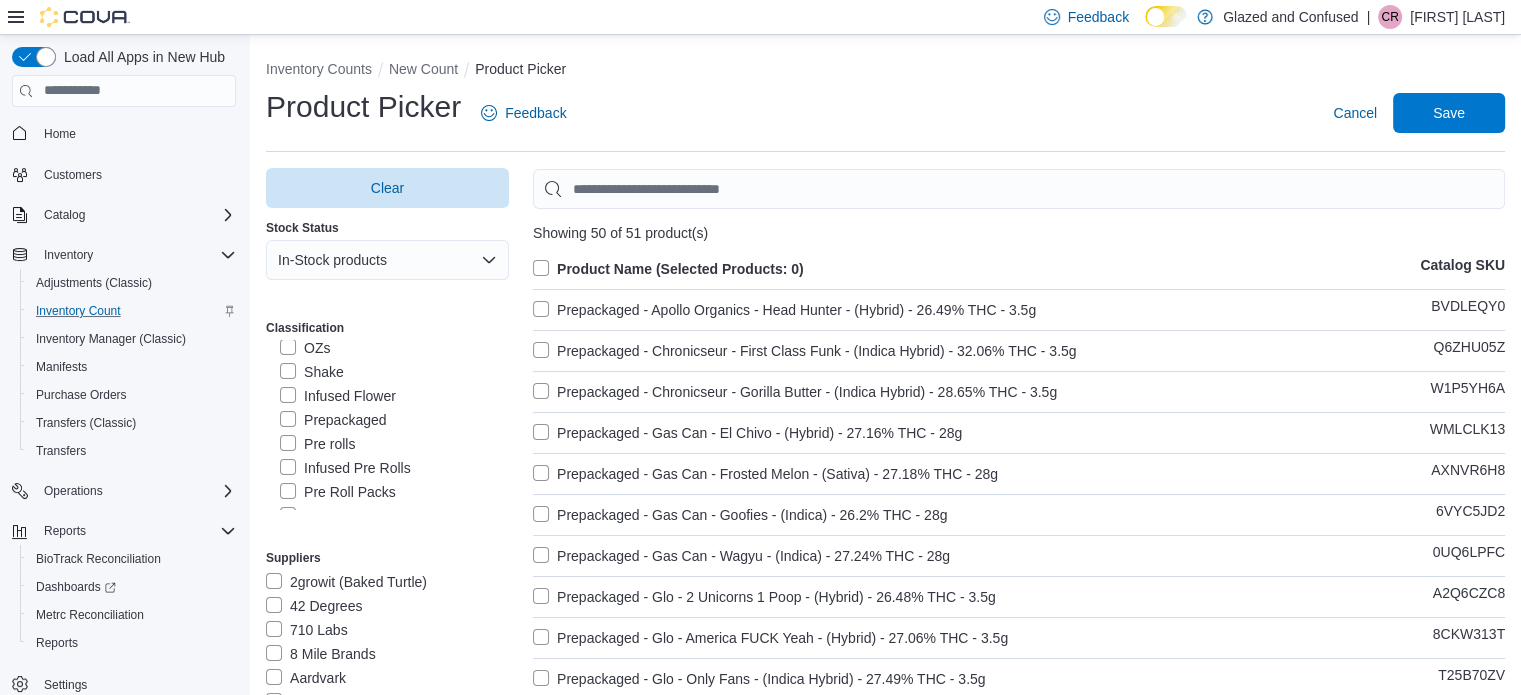 click on "Product Name (Selected Products: 0)" at bounding box center (668, 269) 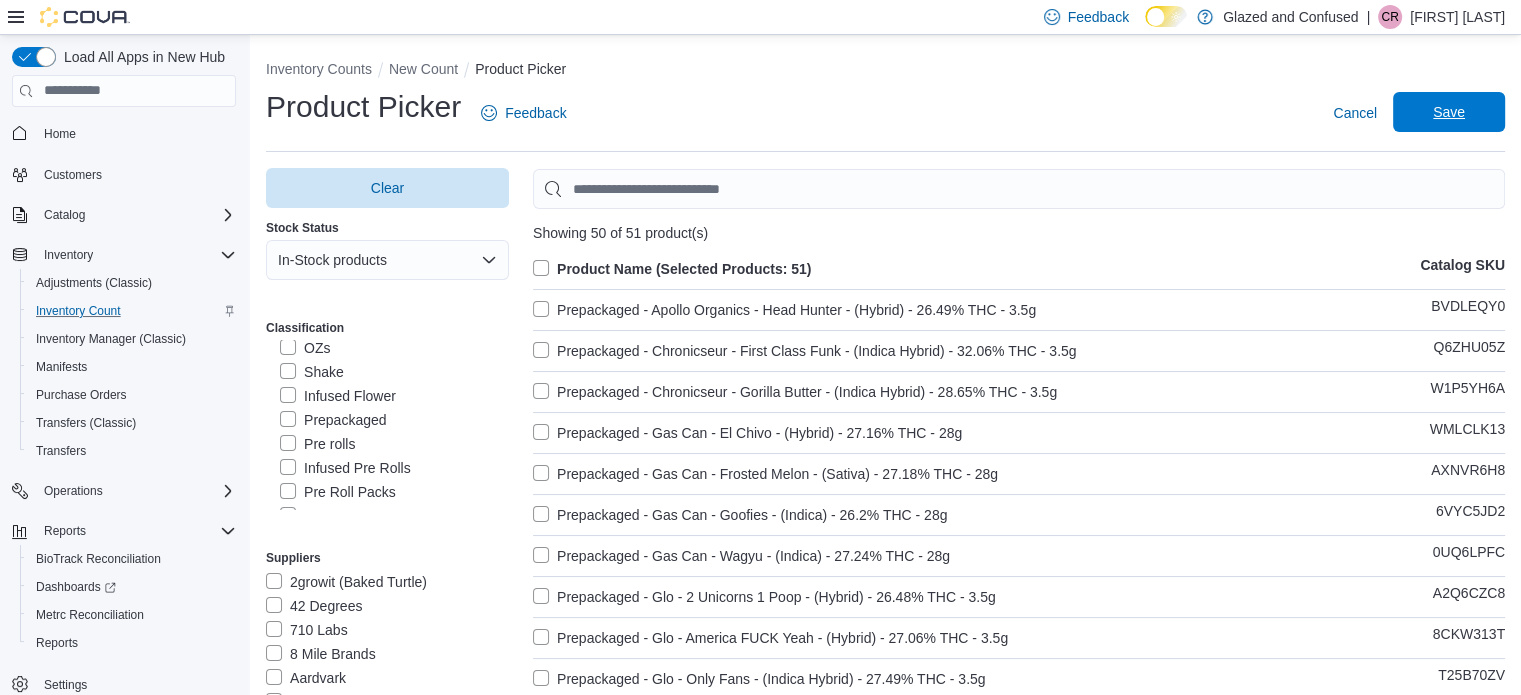 click on "Save" at bounding box center (1449, 112) 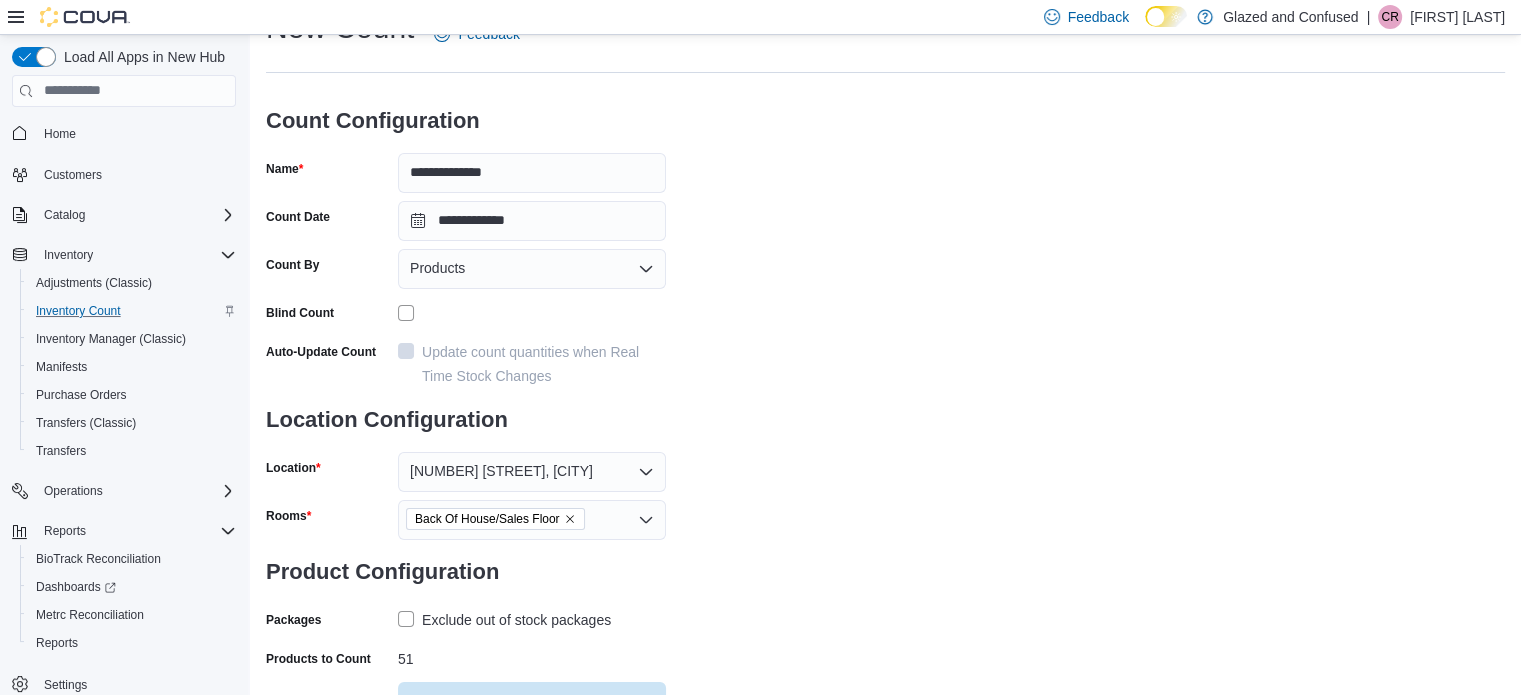 scroll, scrollTop: 161, scrollLeft: 0, axis: vertical 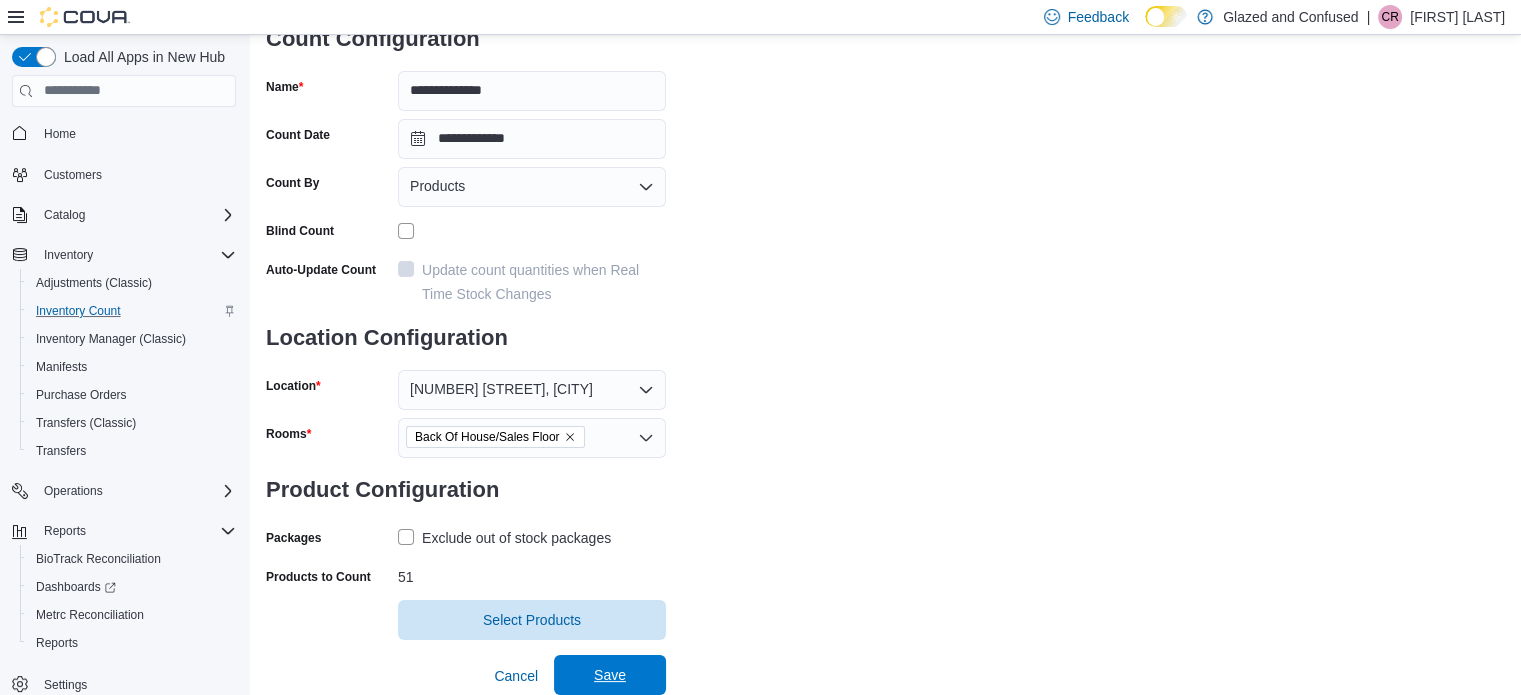 click on "Save" at bounding box center (610, 675) 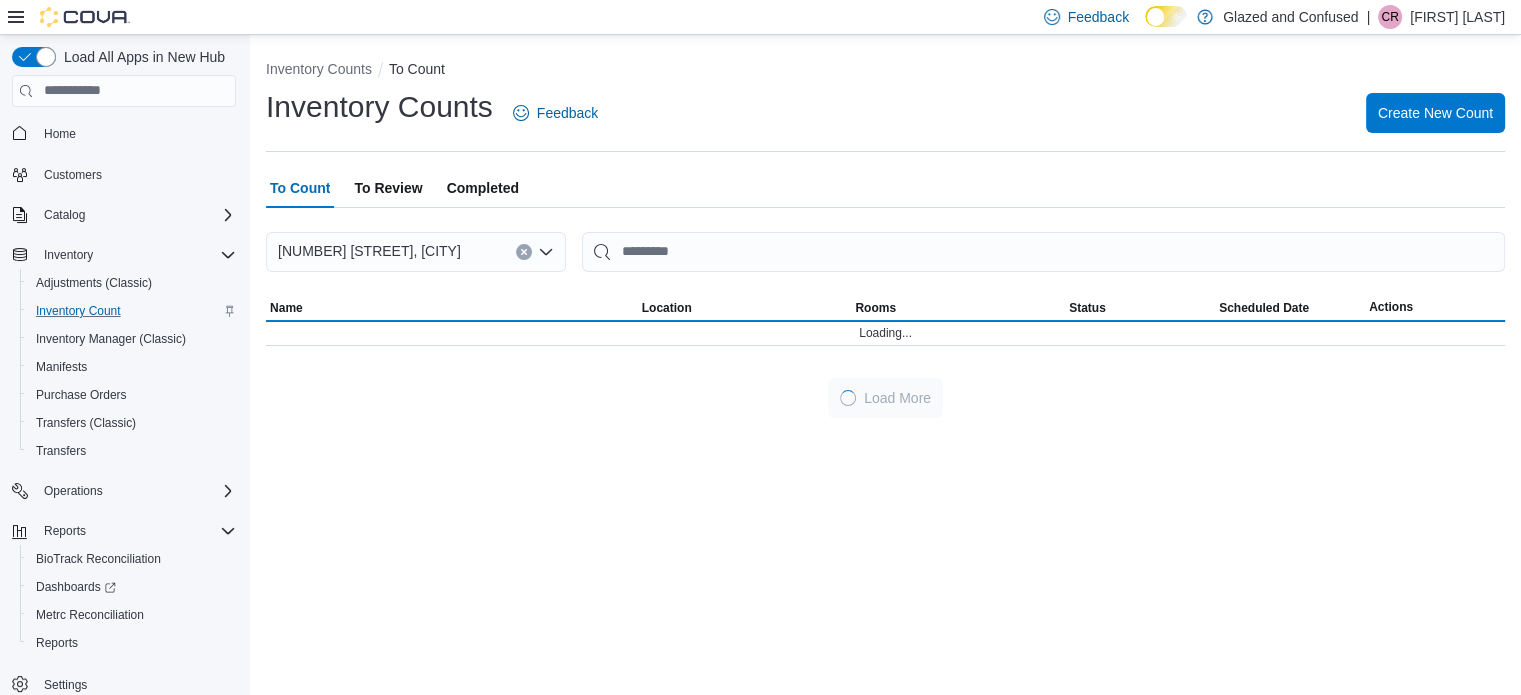 scroll, scrollTop: 0, scrollLeft: 0, axis: both 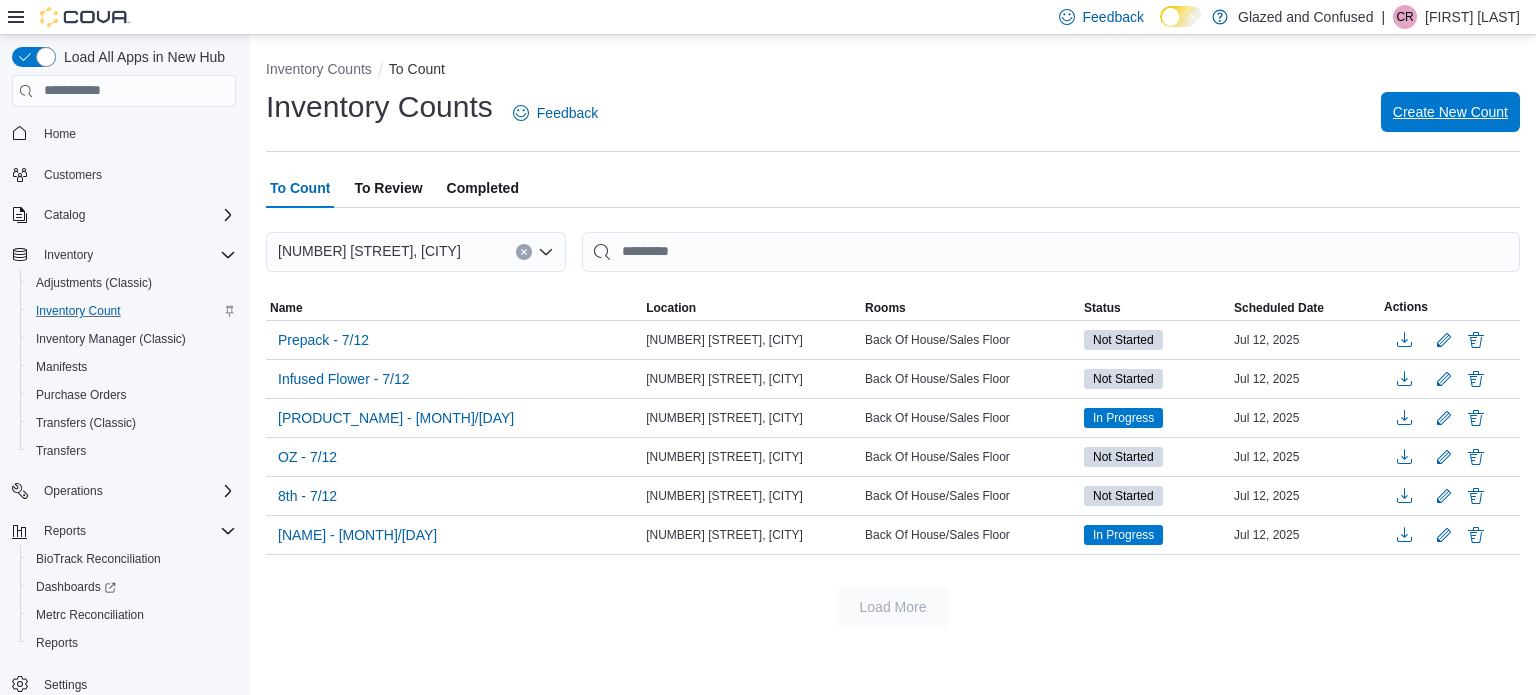 click on "Create New Count" at bounding box center (1450, 113) 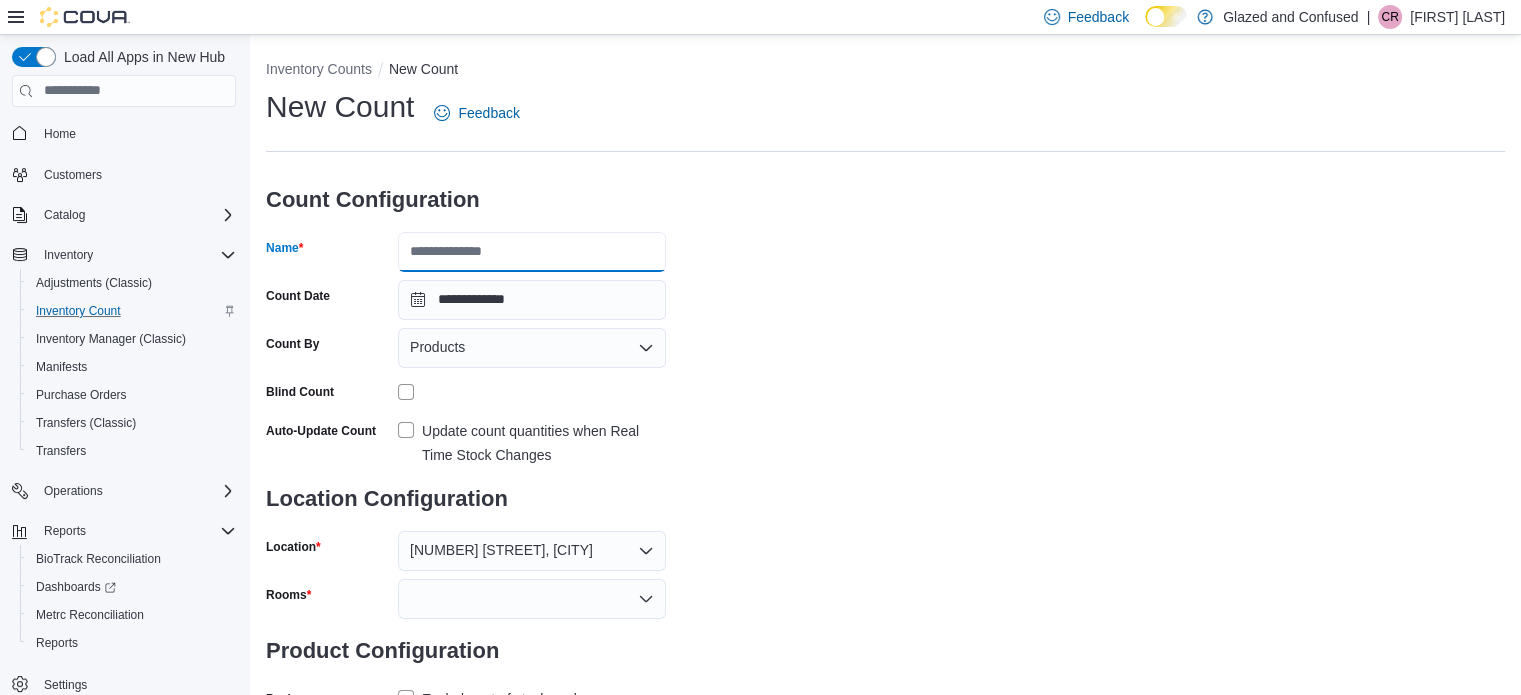 click on "Name" at bounding box center [532, 252] 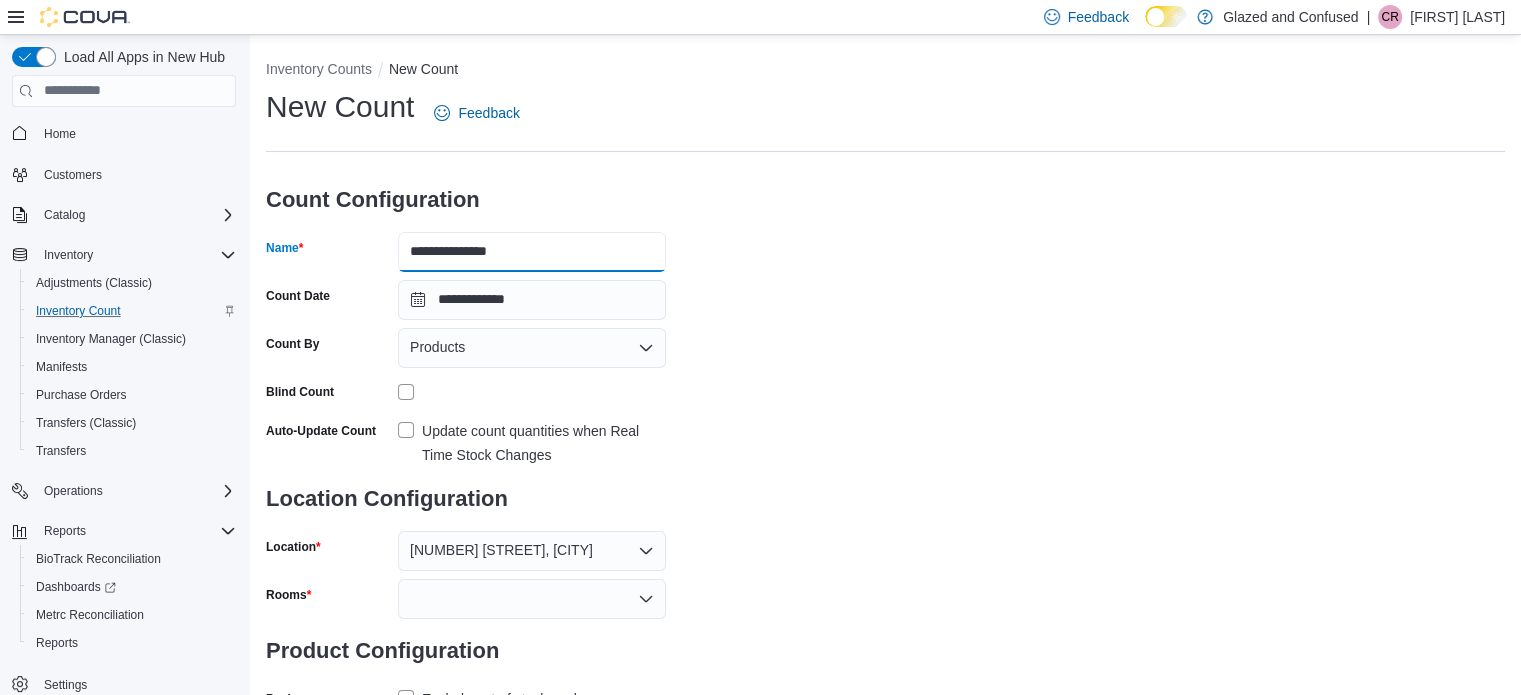 drag, startPoint x: 476, startPoint y: 237, endPoint x: 513, endPoint y: 243, distance: 37.48333 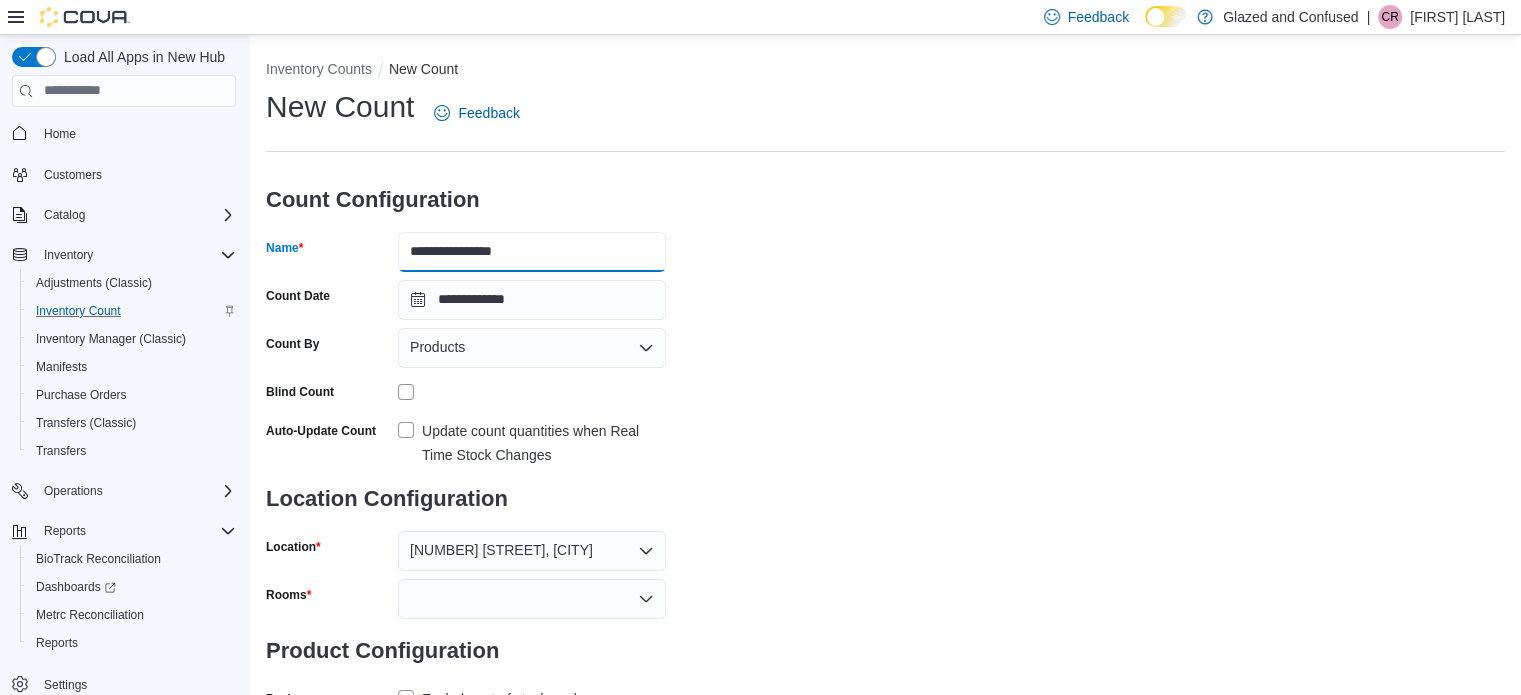 type on "**********" 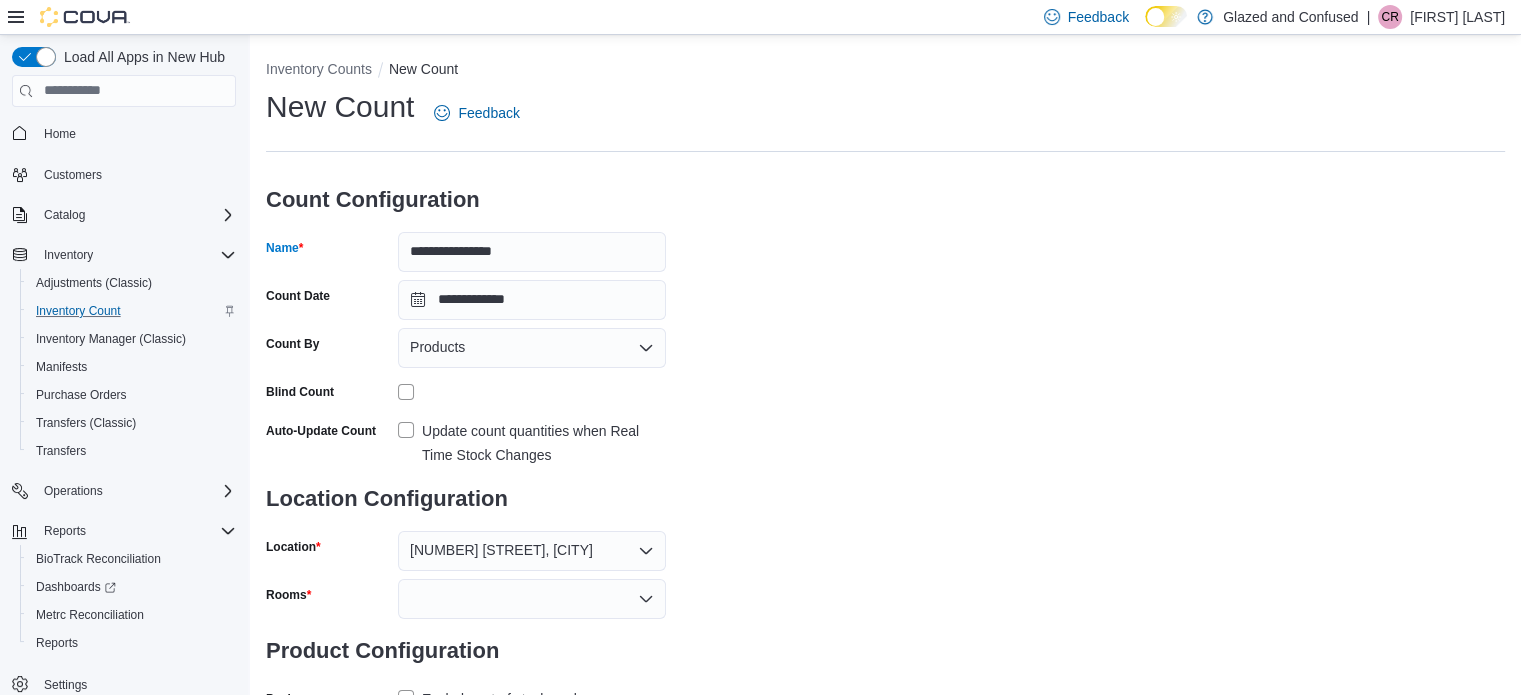 click on "**********" at bounding box center [885, 400] 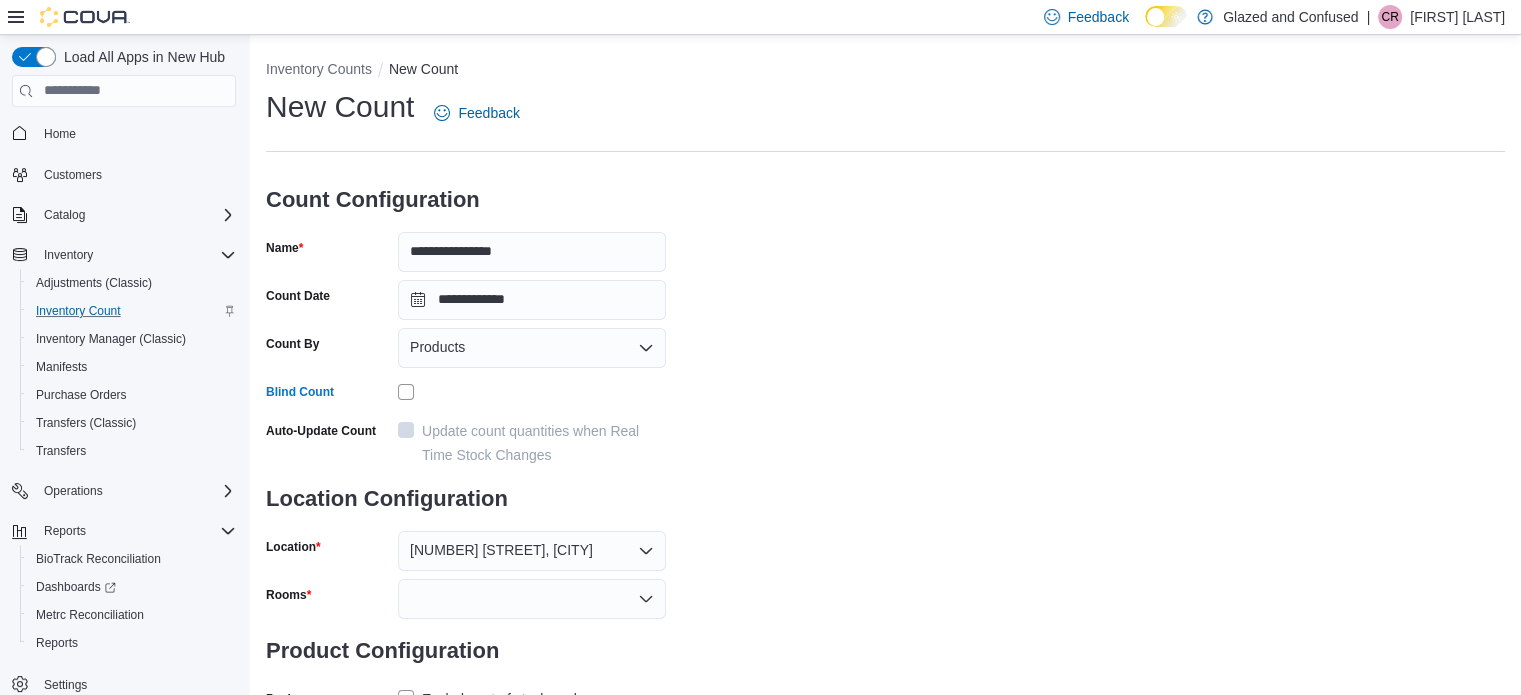 click on "**********" at bounding box center (885, 400) 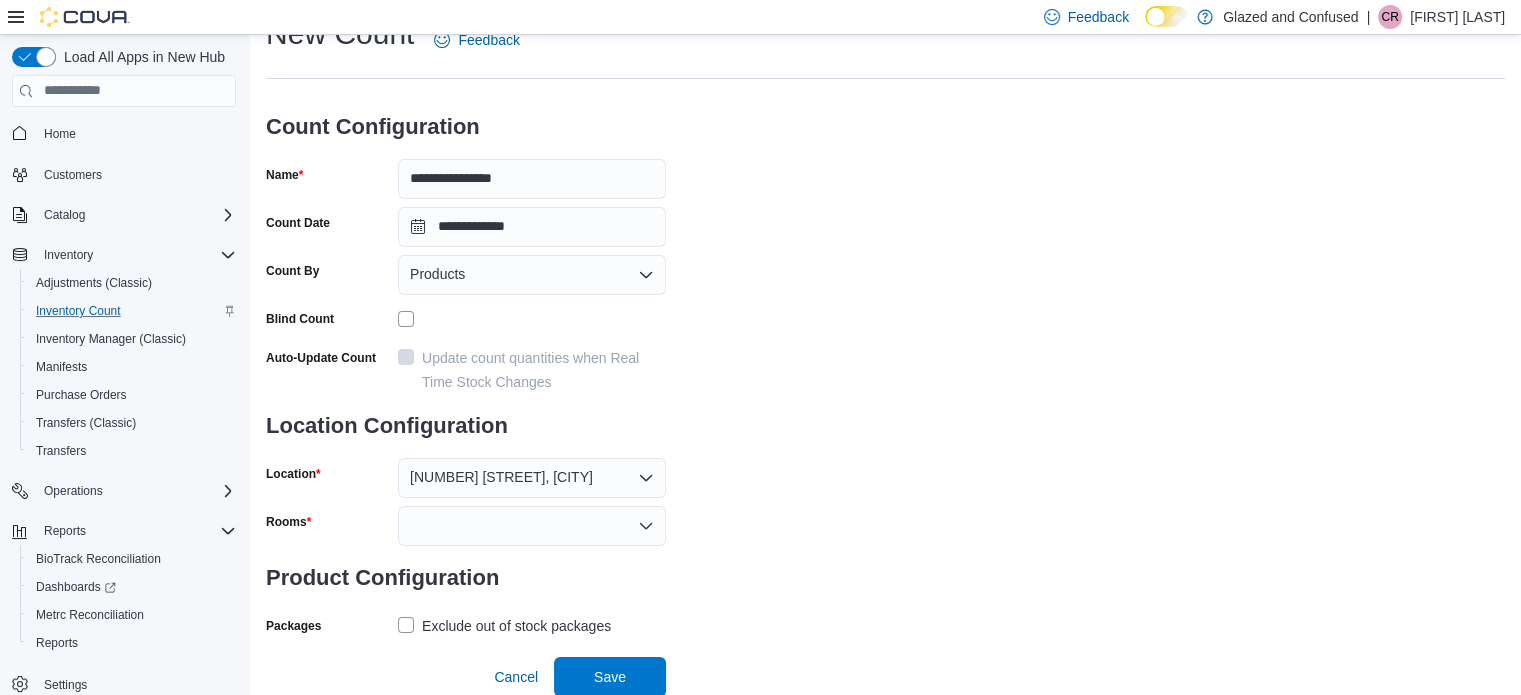 scroll, scrollTop: 74, scrollLeft: 0, axis: vertical 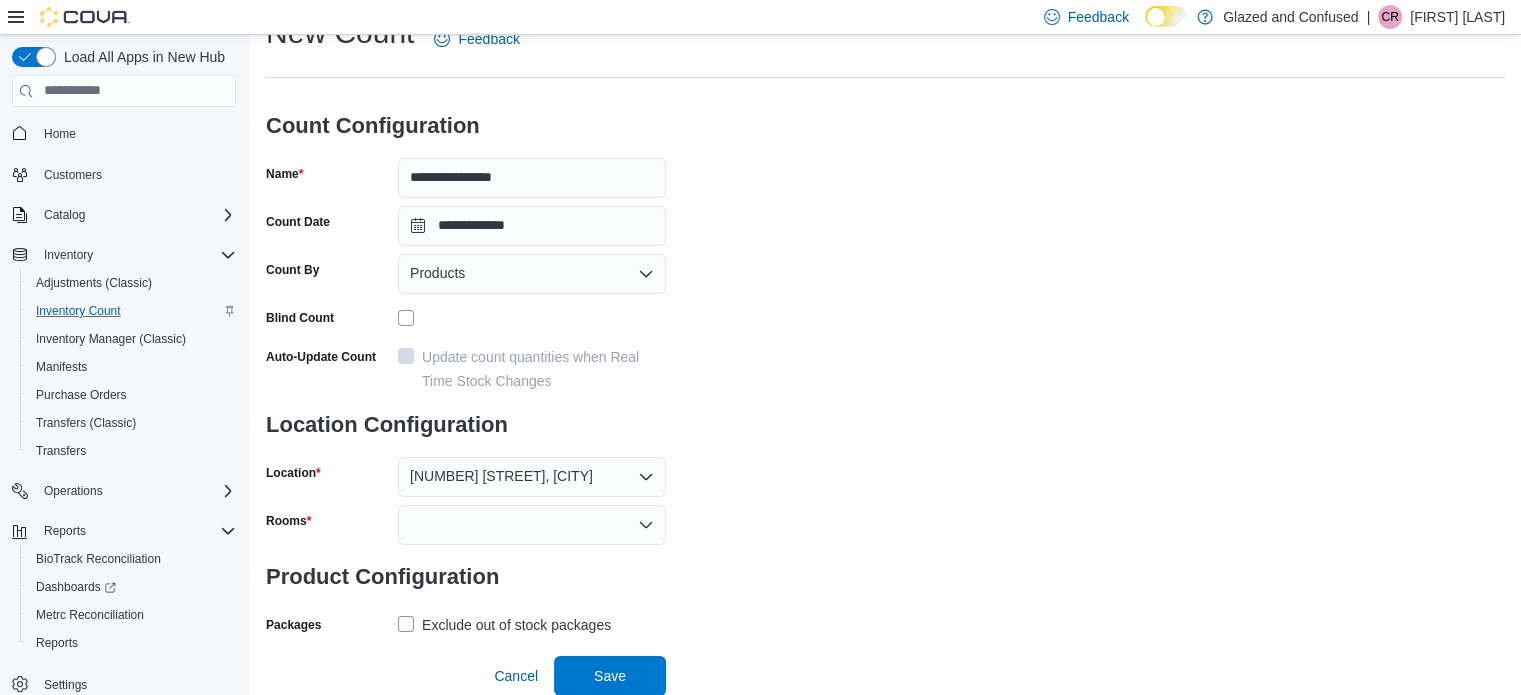 click at bounding box center (532, 525) 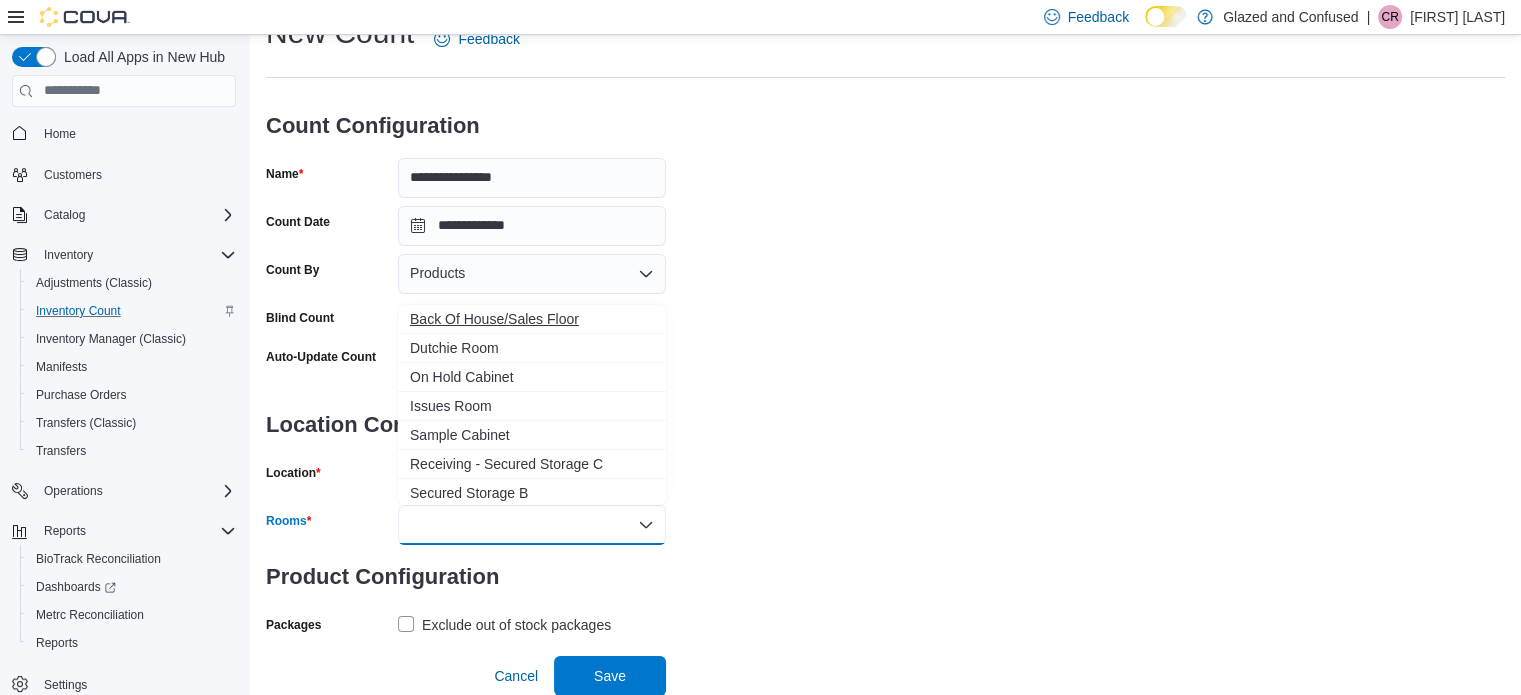 click on "Back Of House/Sales Floor" at bounding box center [532, 319] 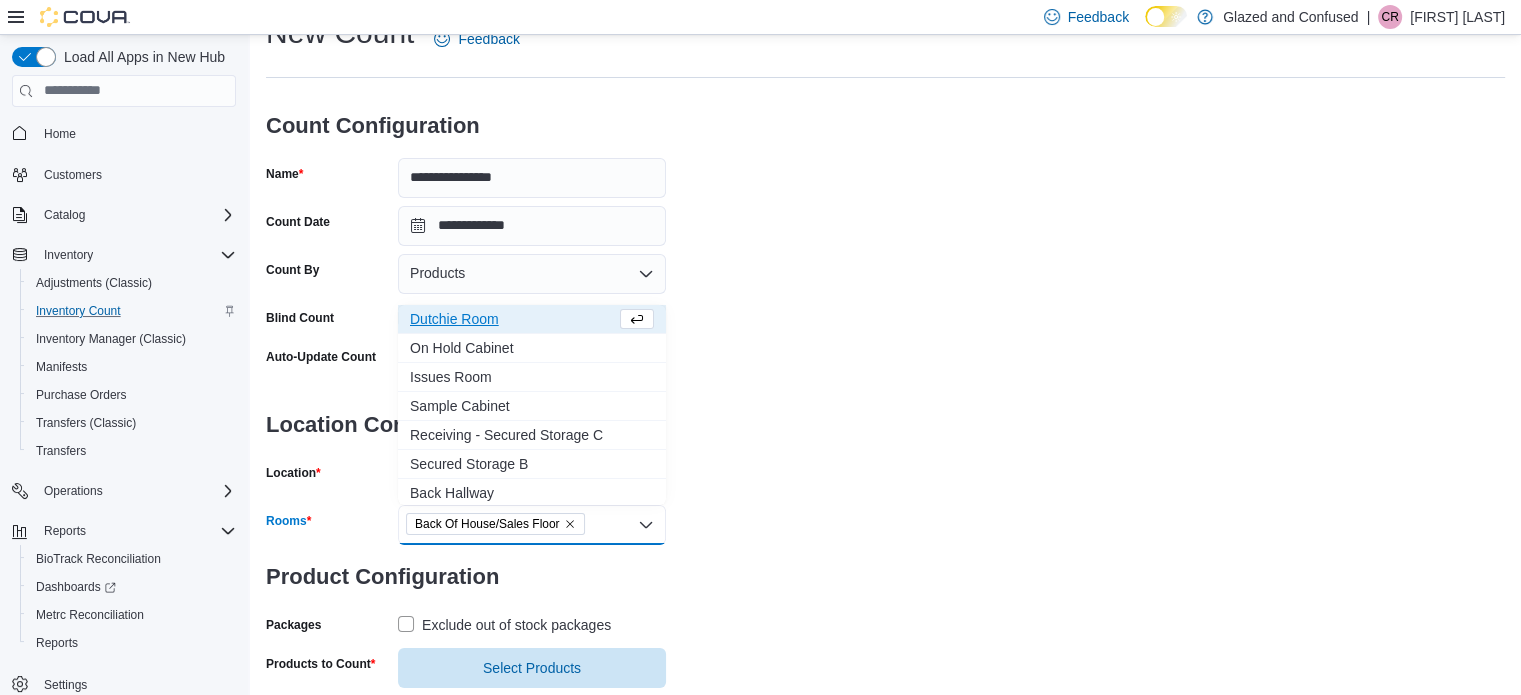drag, startPoint x: 950, startPoint y: 399, endPoint x: 952, endPoint y: 409, distance: 10.198039 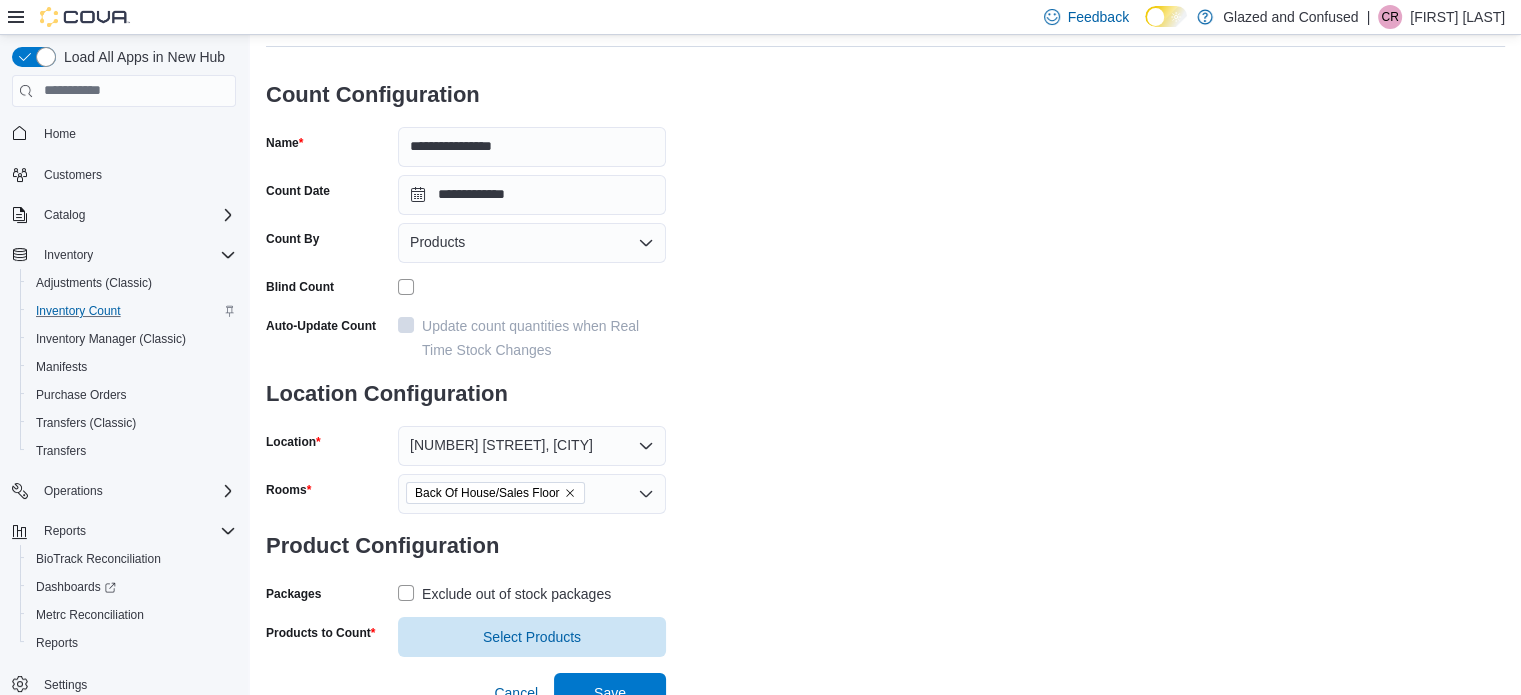 scroll, scrollTop: 122, scrollLeft: 0, axis: vertical 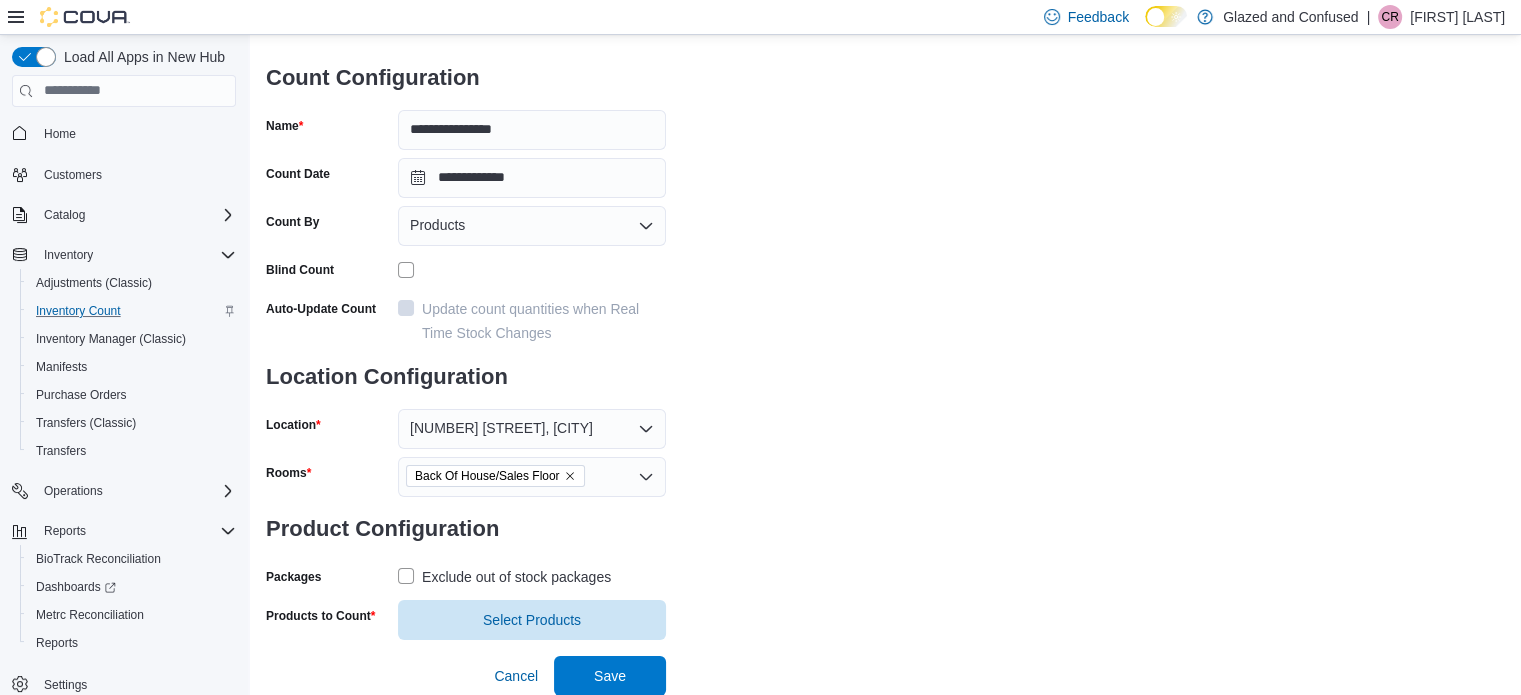 click on "Exclude out of stock packages" at bounding box center (516, 577) 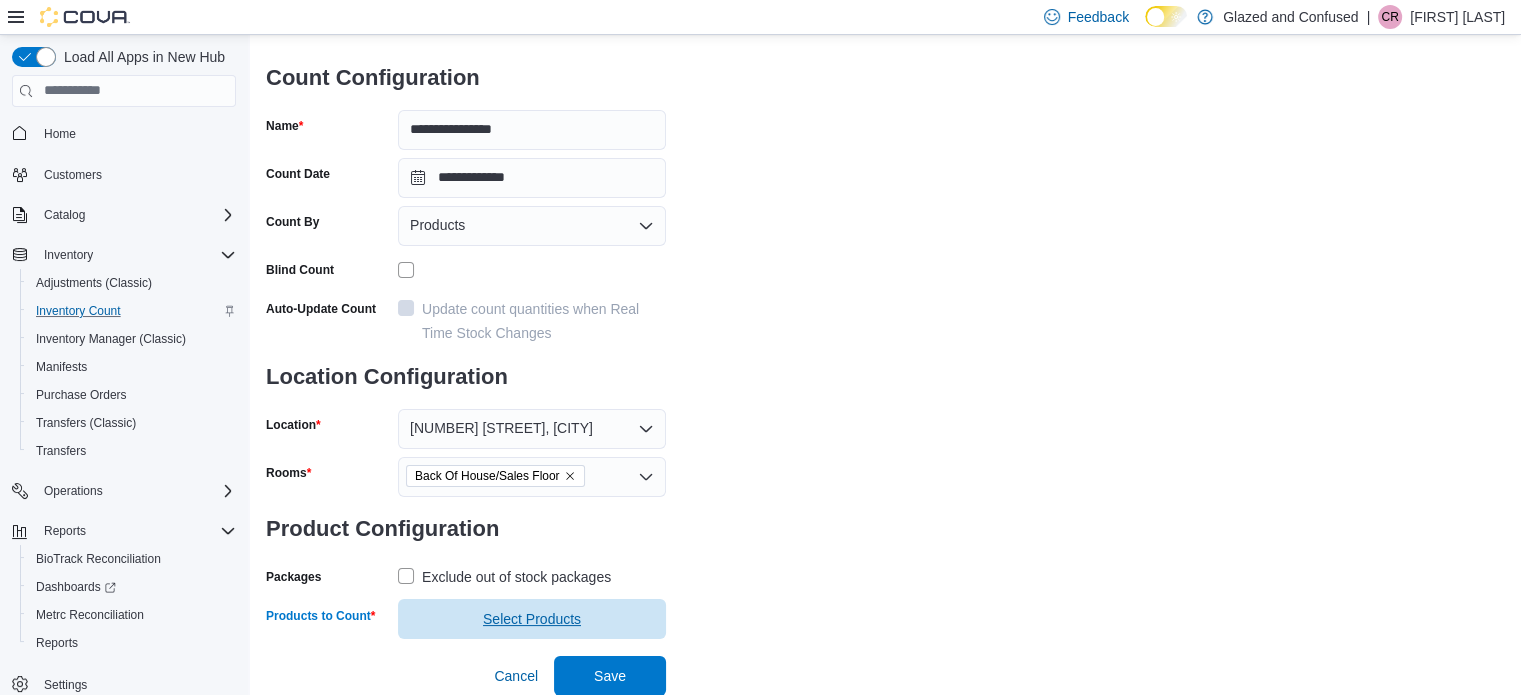 click on "Select Products" at bounding box center [532, 619] 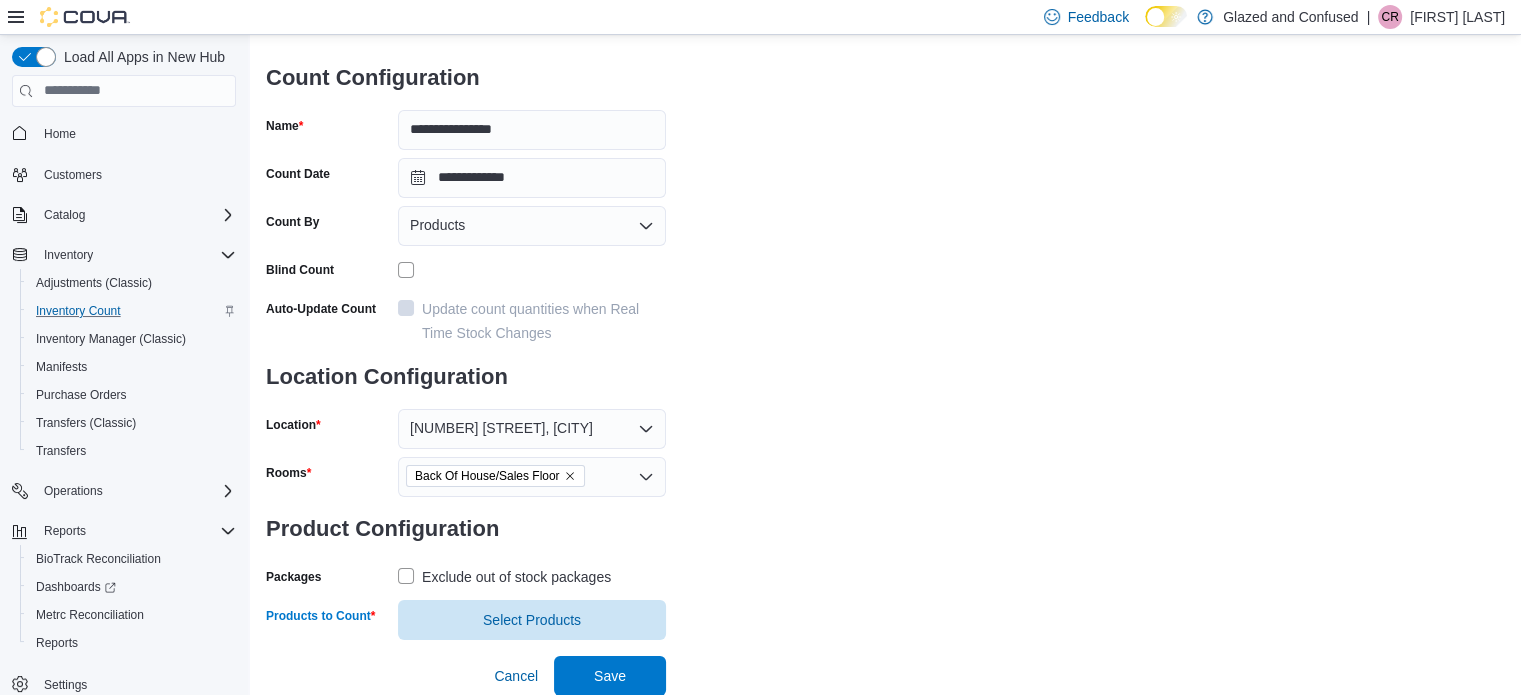 scroll, scrollTop: 0, scrollLeft: 0, axis: both 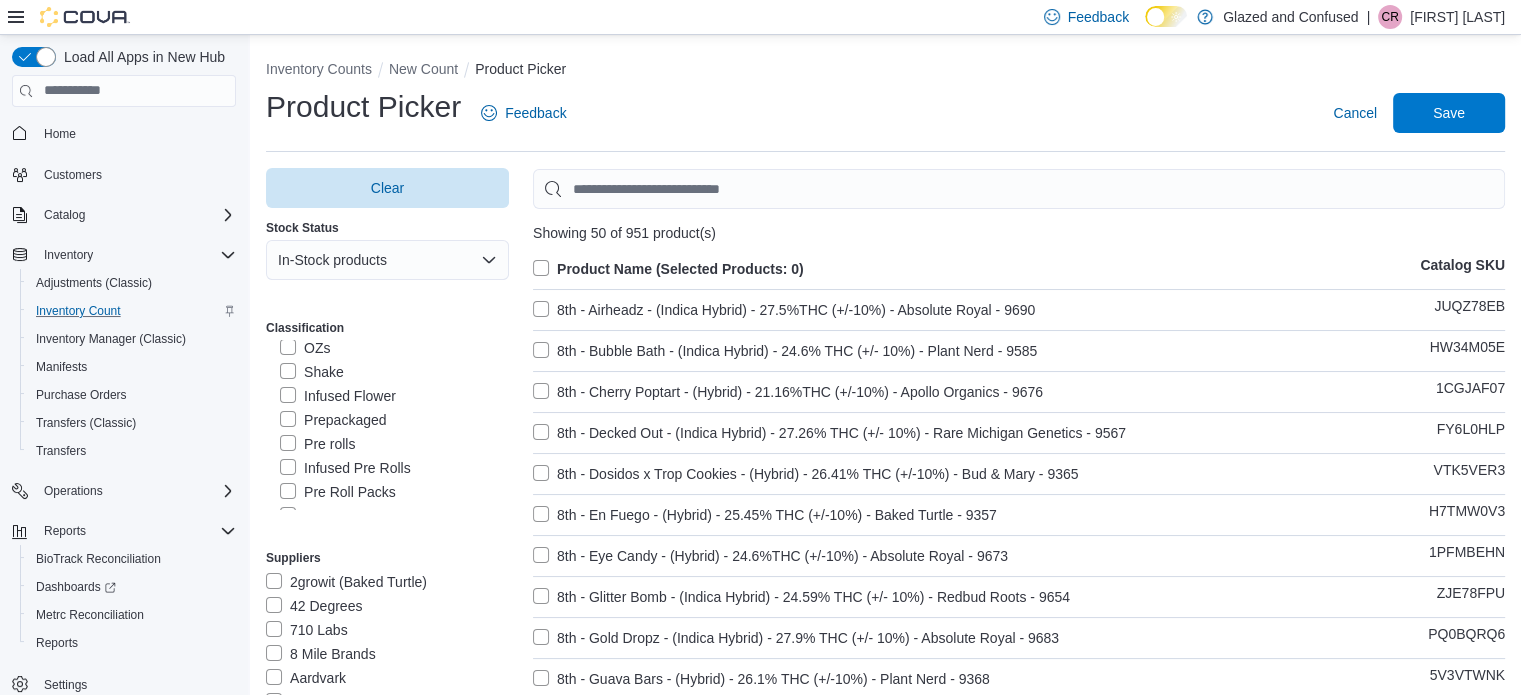 click on "Pre rolls" at bounding box center (317, 444) 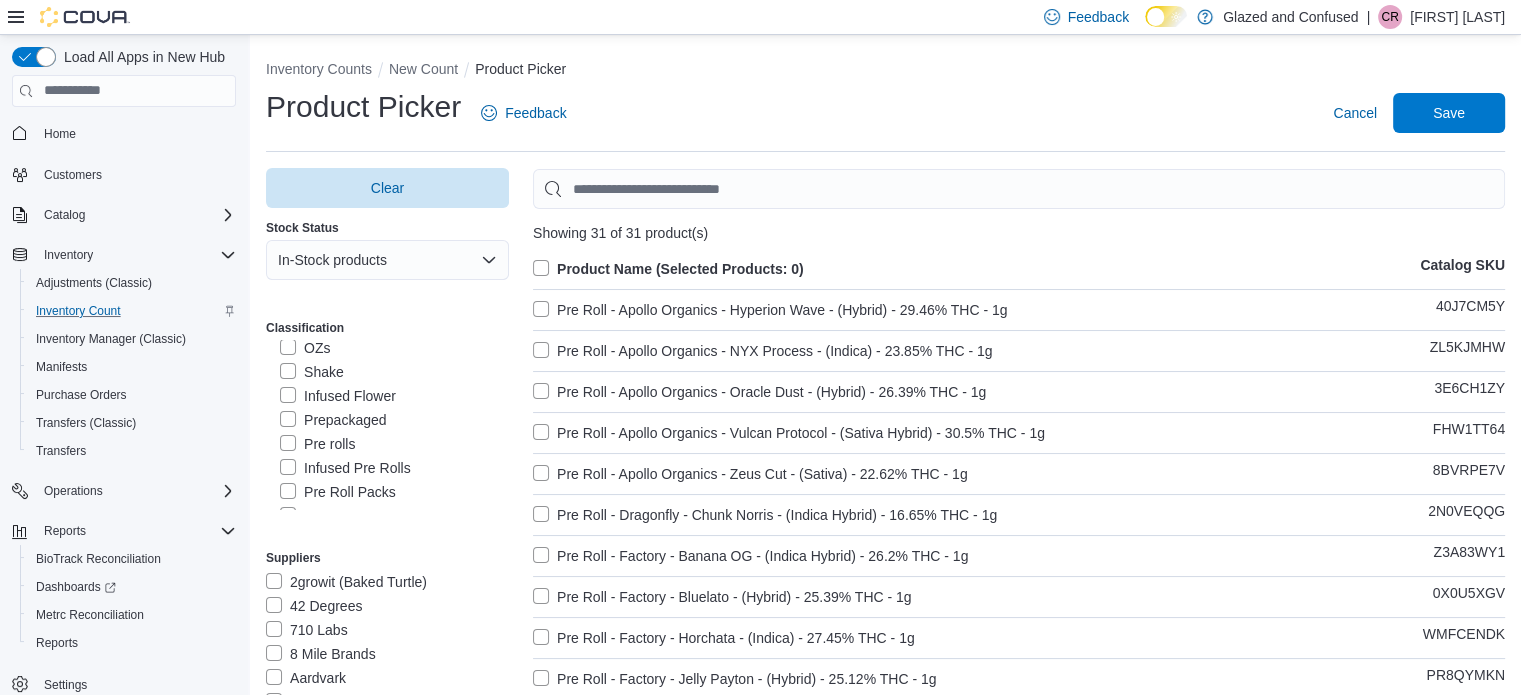 click on "Product Name (Selected Products: 0)" at bounding box center (668, 269) 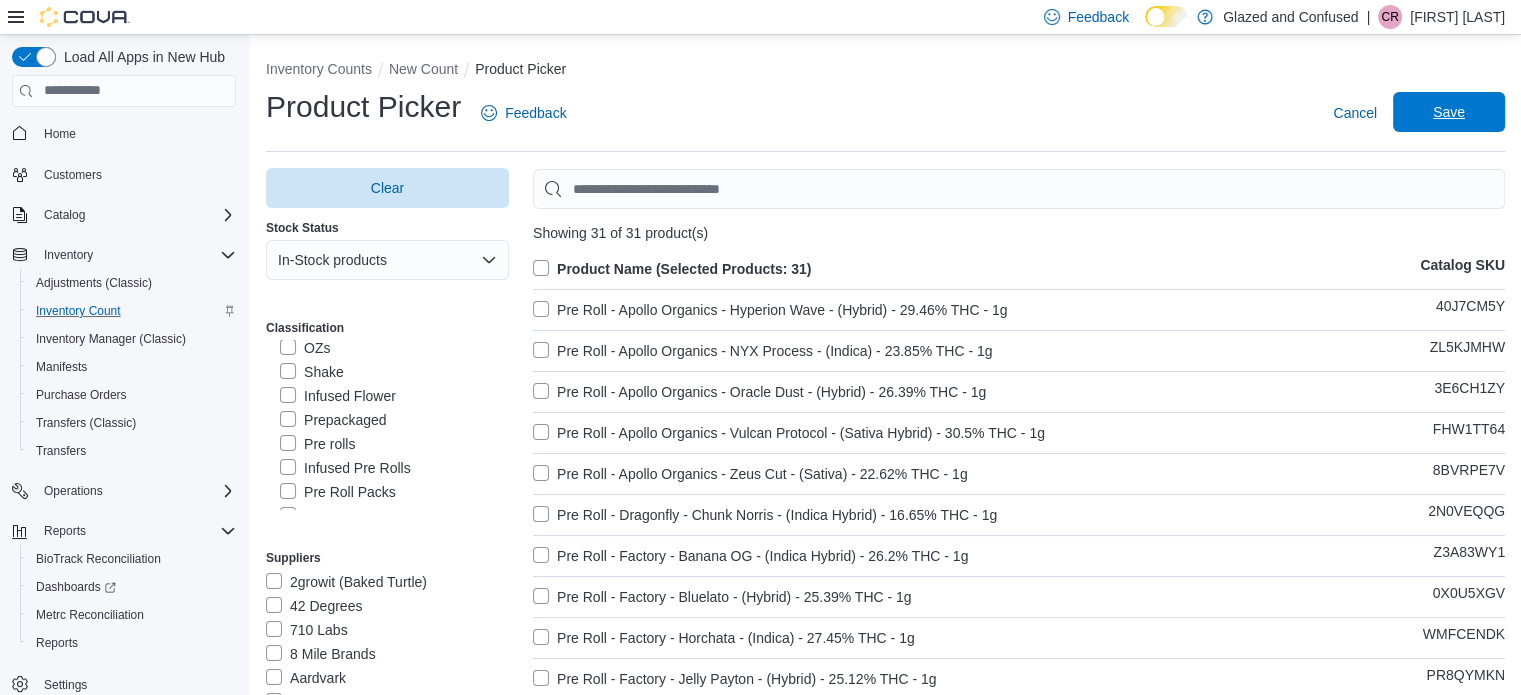 click on "Save" at bounding box center [1449, 112] 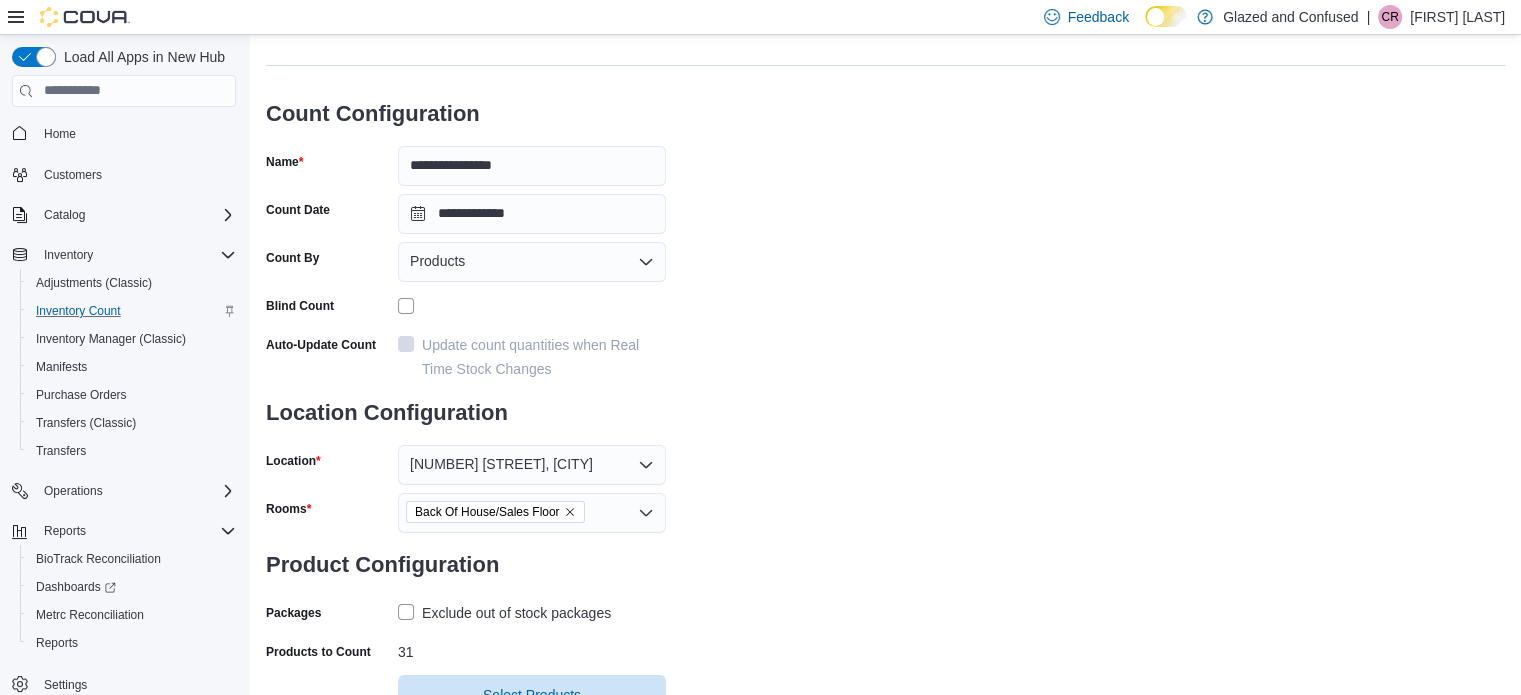 scroll, scrollTop: 161, scrollLeft: 0, axis: vertical 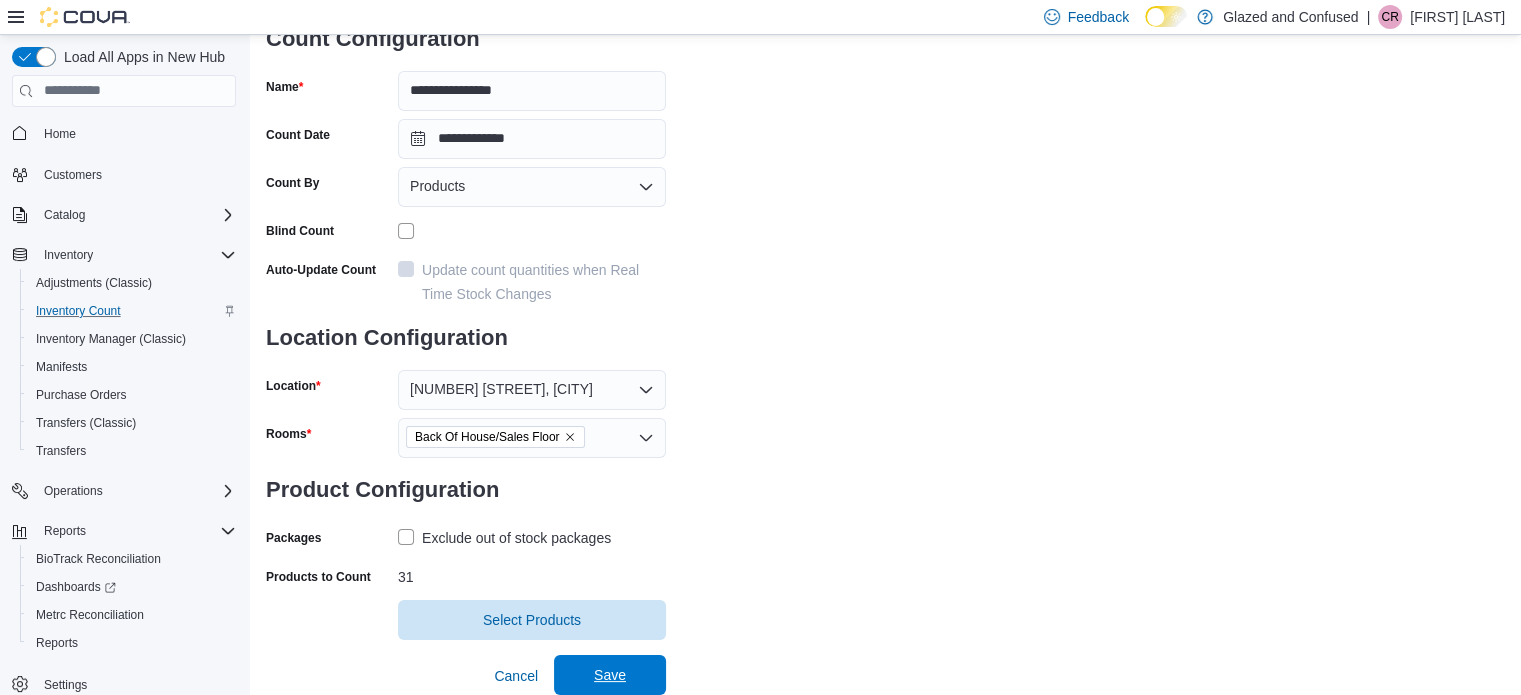 click on "Save" at bounding box center (610, 675) 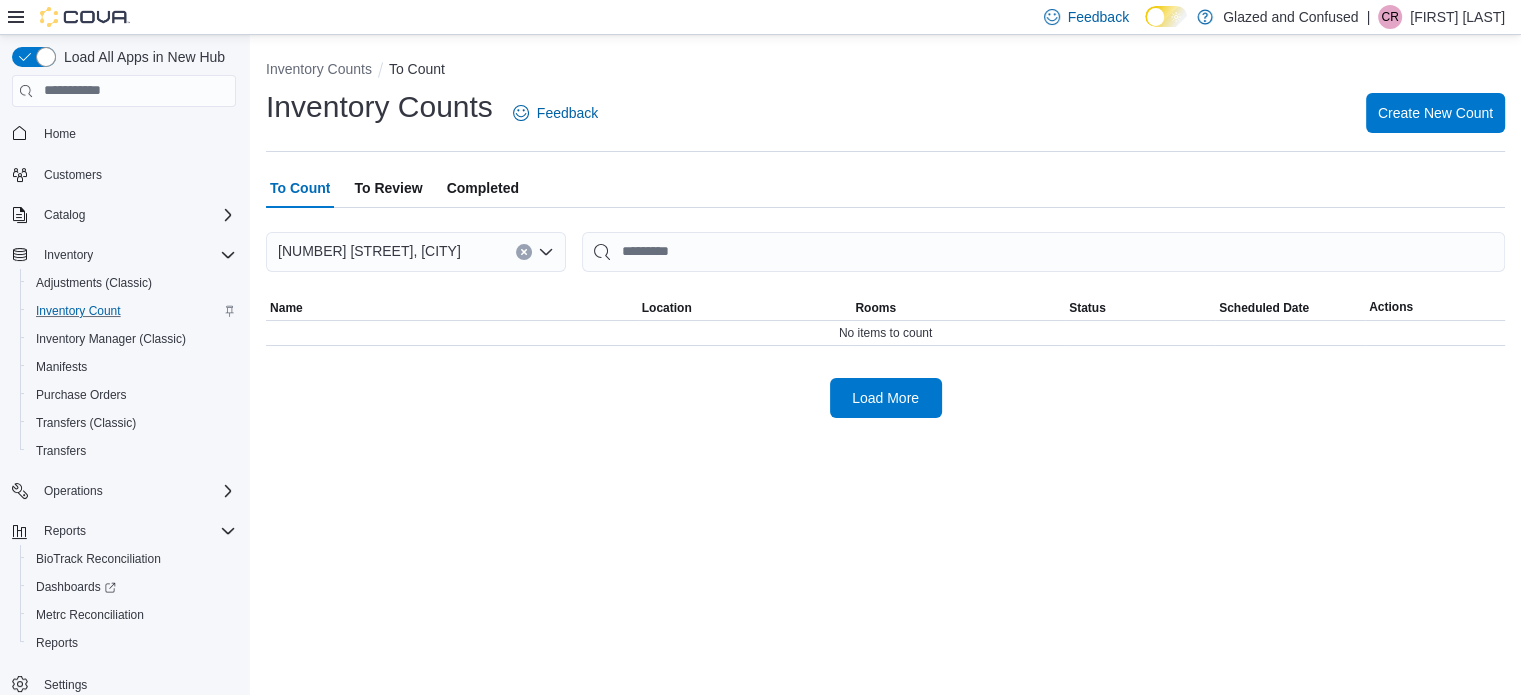 scroll, scrollTop: 0, scrollLeft: 0, axis: both 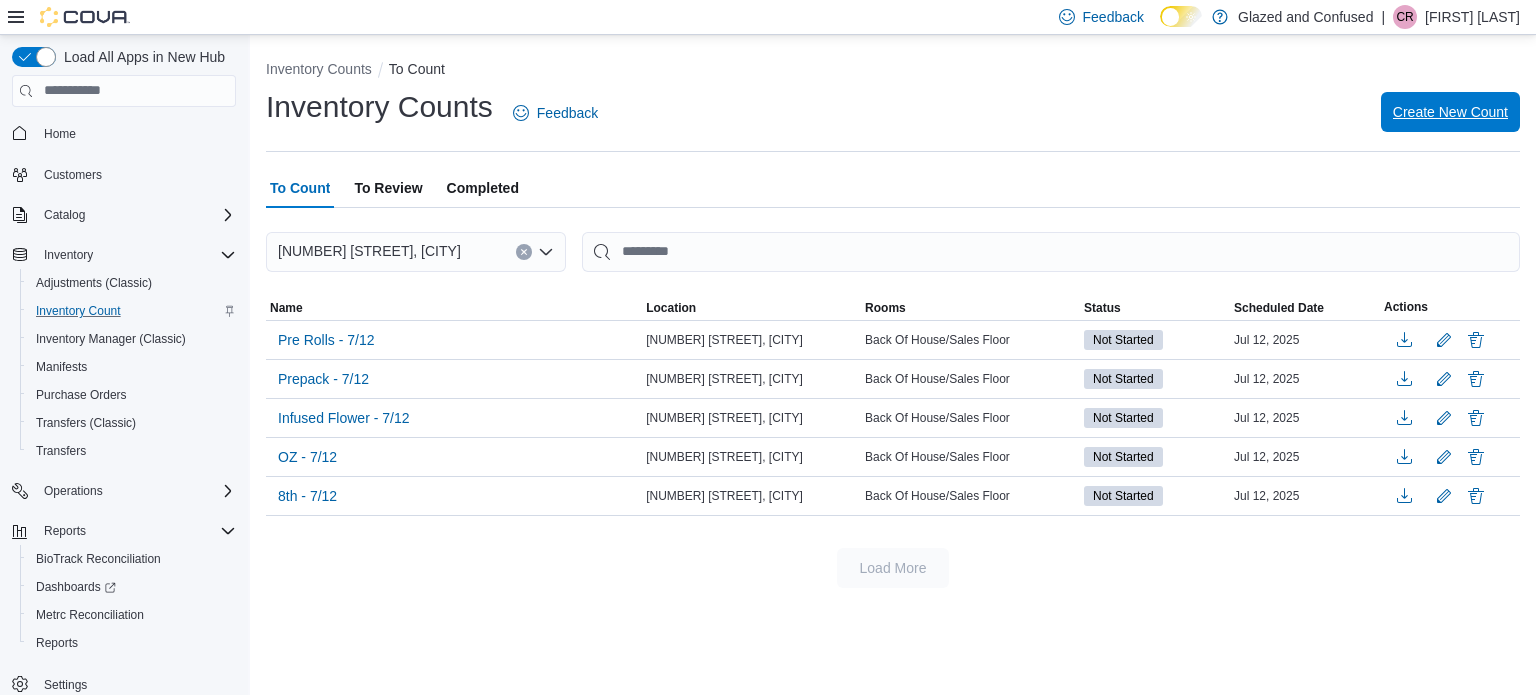click on "Inventory Counts Feedback Create New Count" at bounding box center [893, 113] 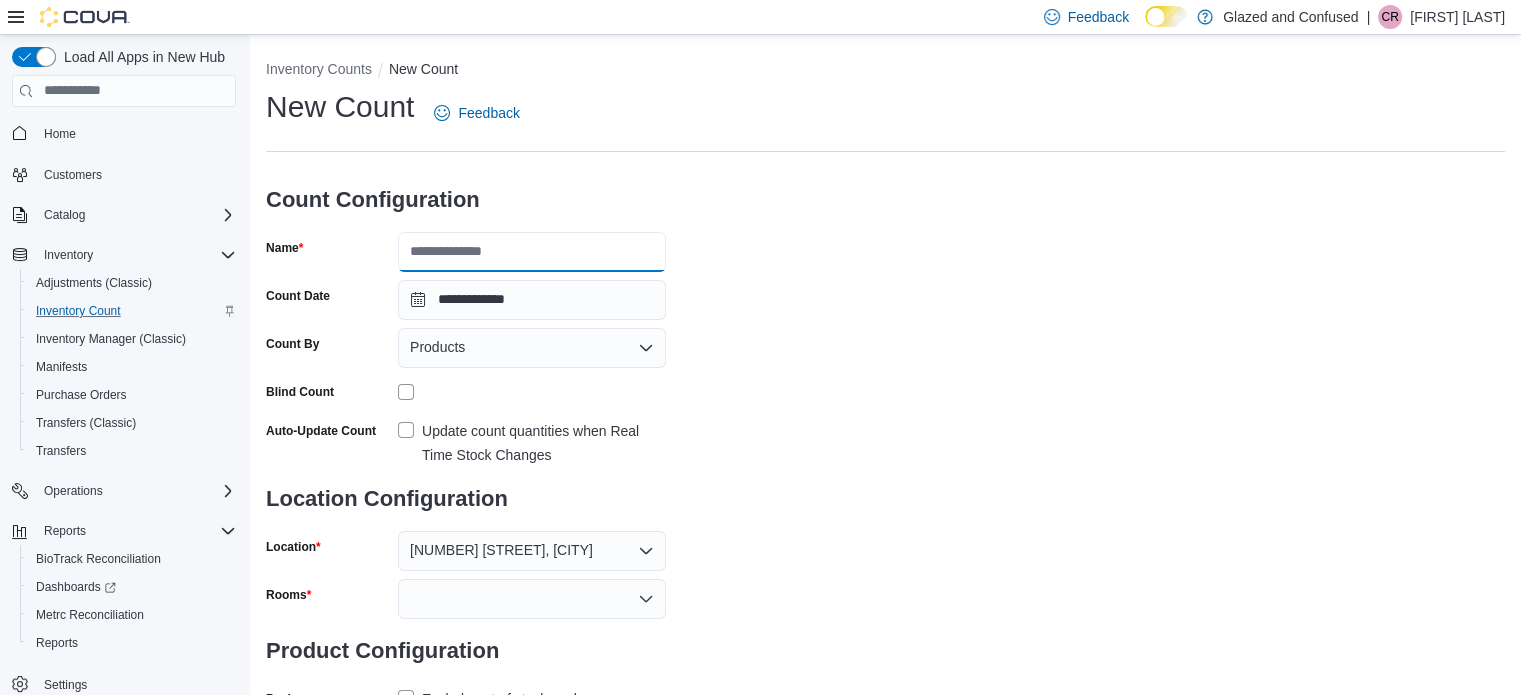 click on "Name" at bounding box center (532, 252) 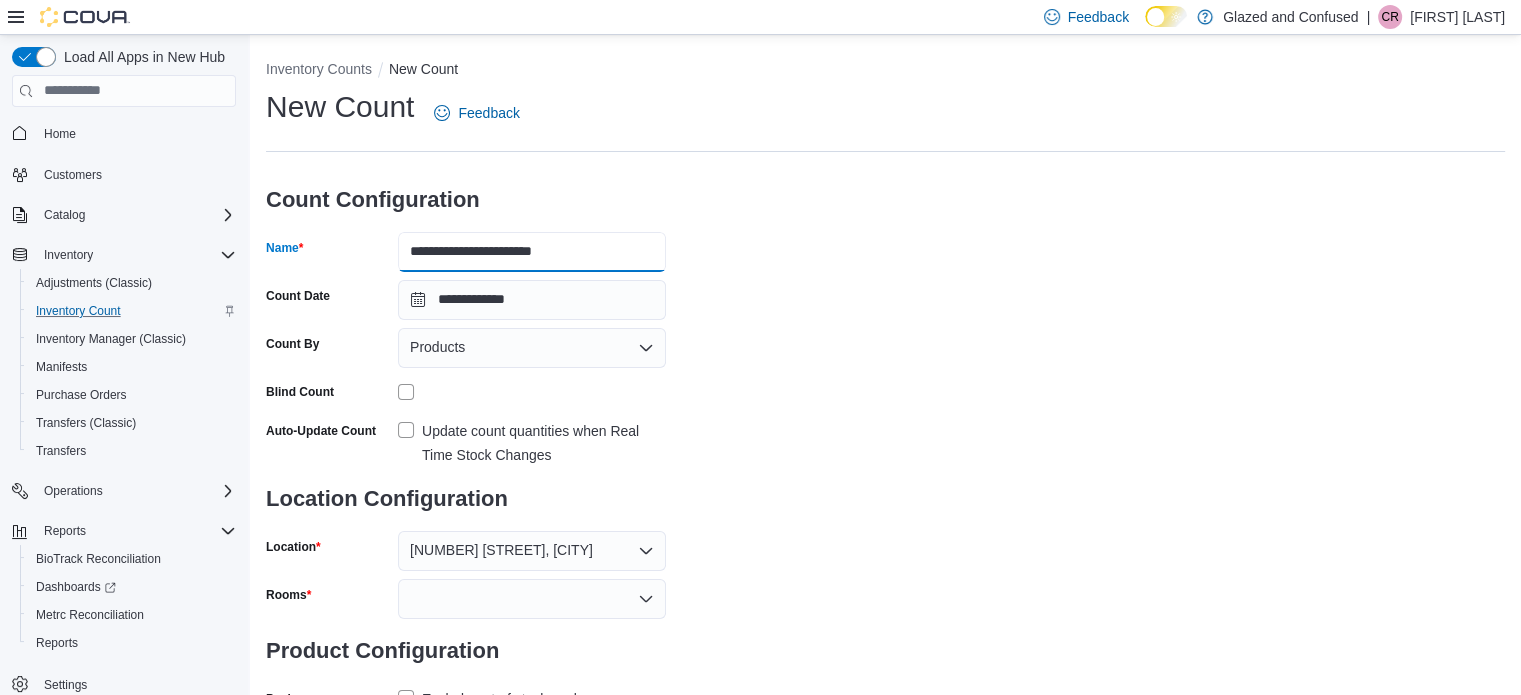 drag, startPoint x: 526, startPoint y: 245, endPoint x: 553, endPoint y: 245, distance: 27 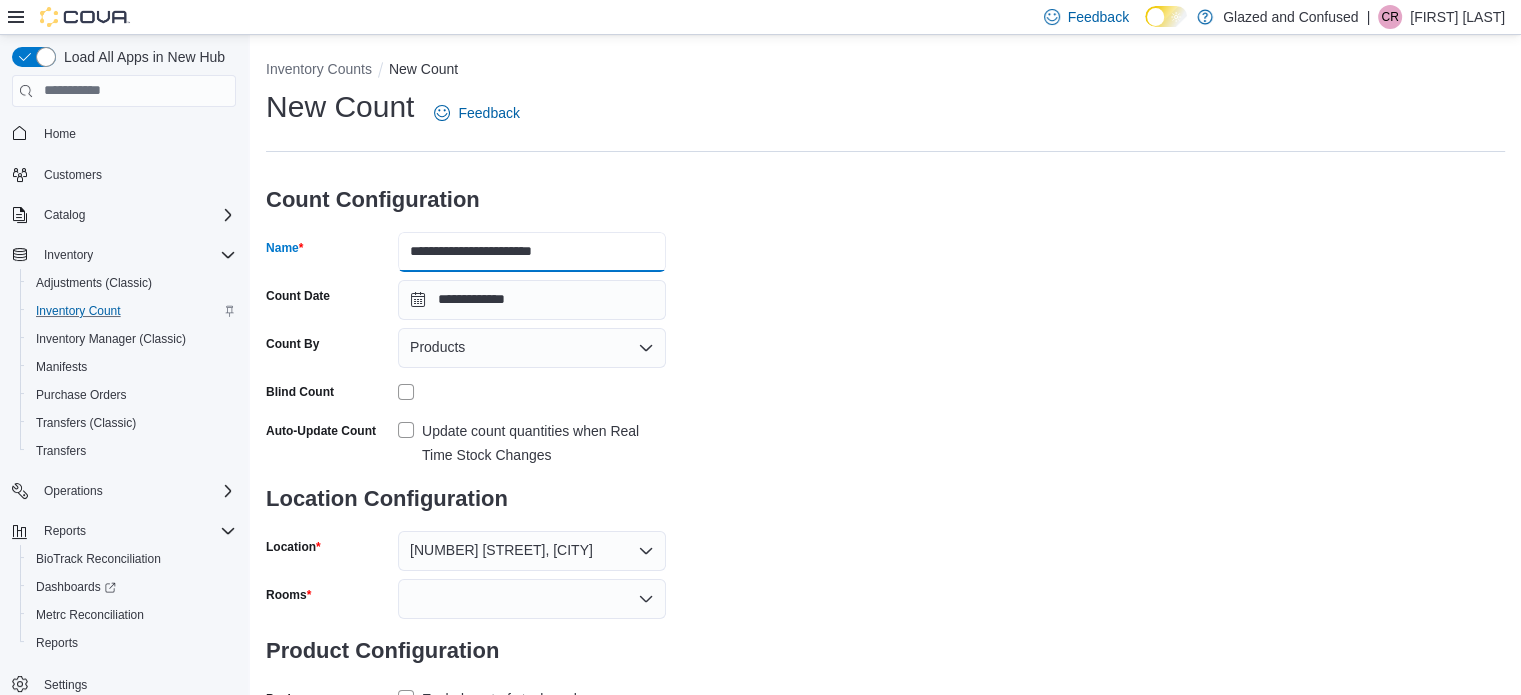 type on "**********" 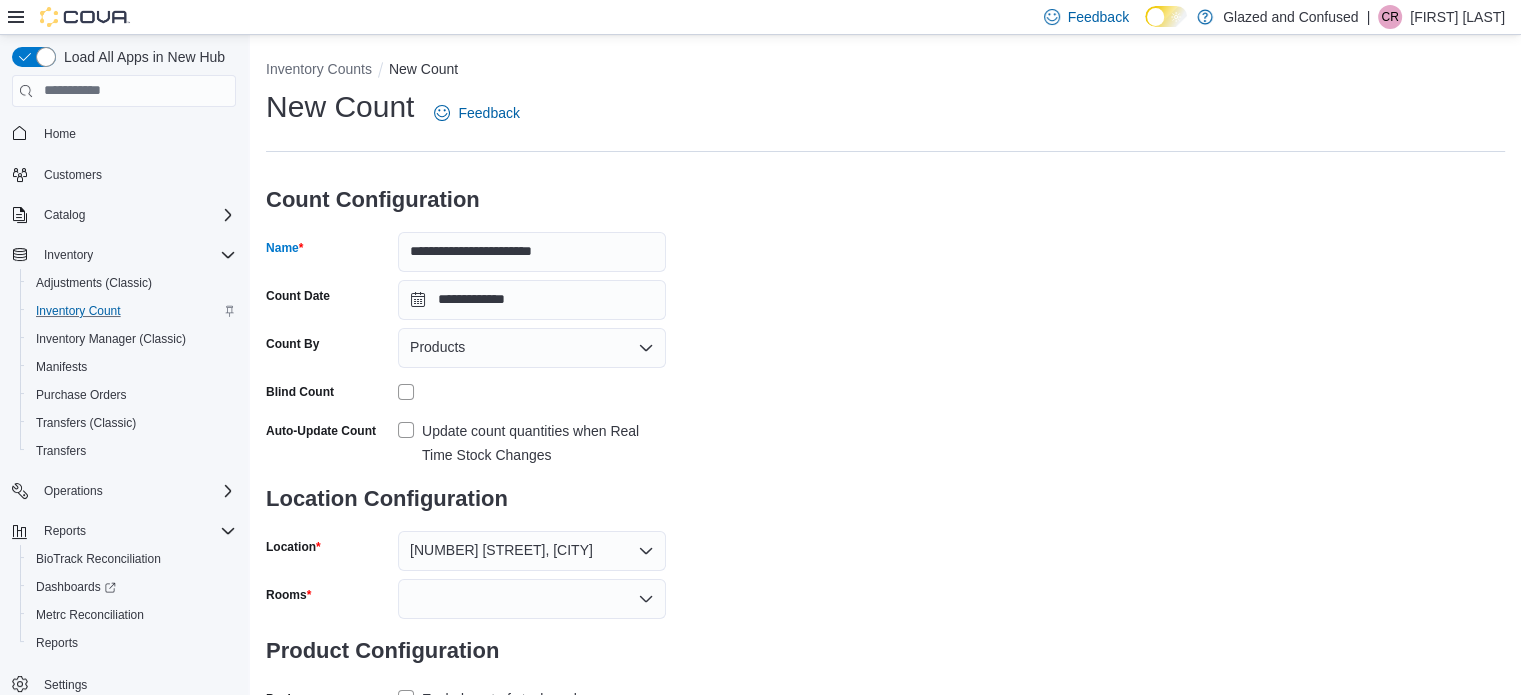 click on "Count Configuration" at bounding box center (466, 200) 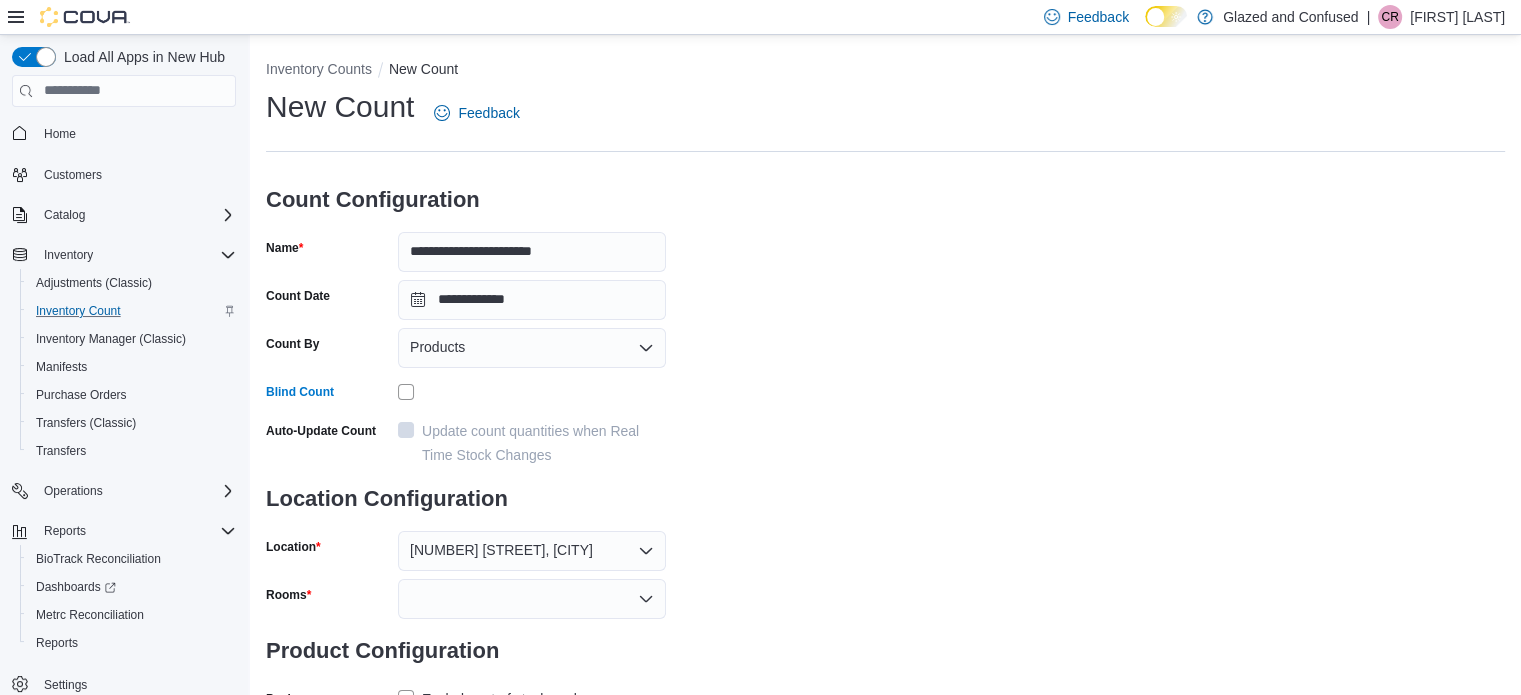 click on "**********" at bounding box center (885, 400) 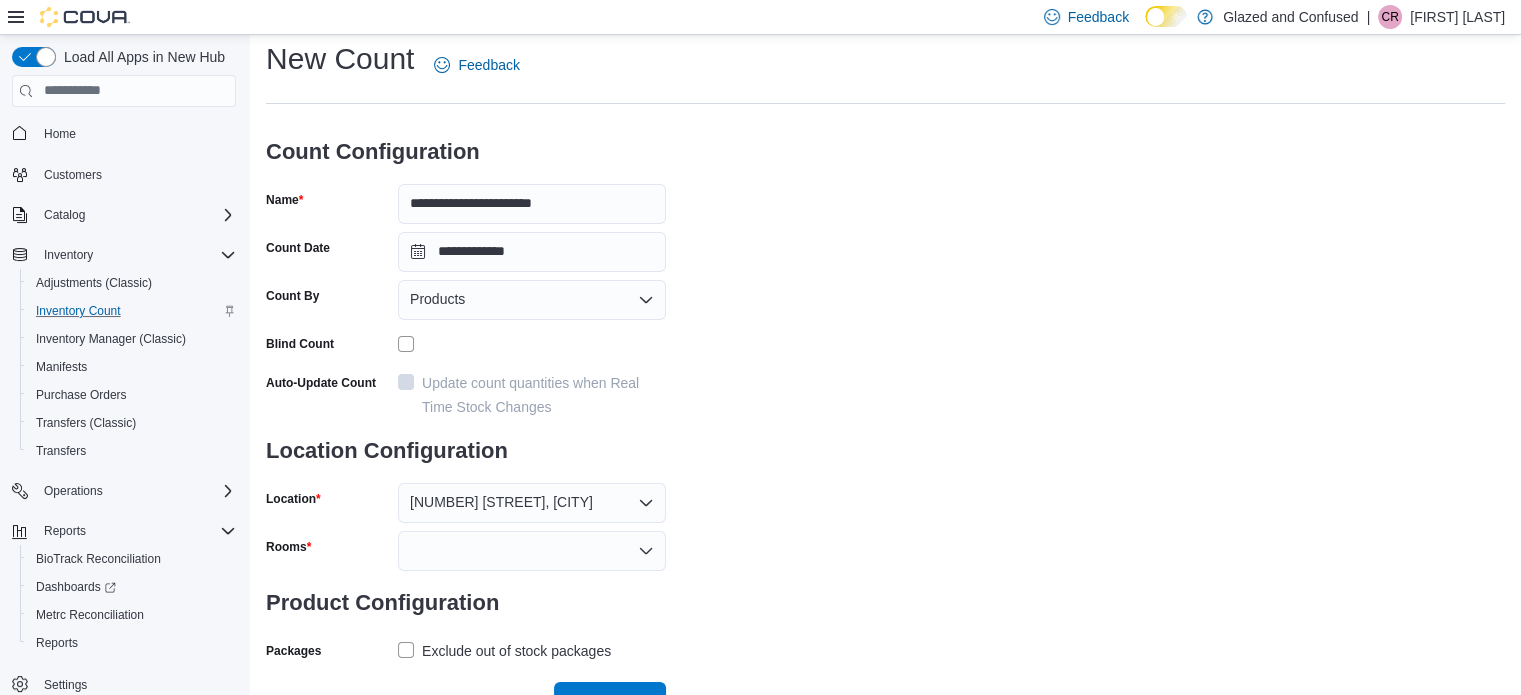 scroll, scrollTop: 74, scrollLeft: 0, axis: vertical 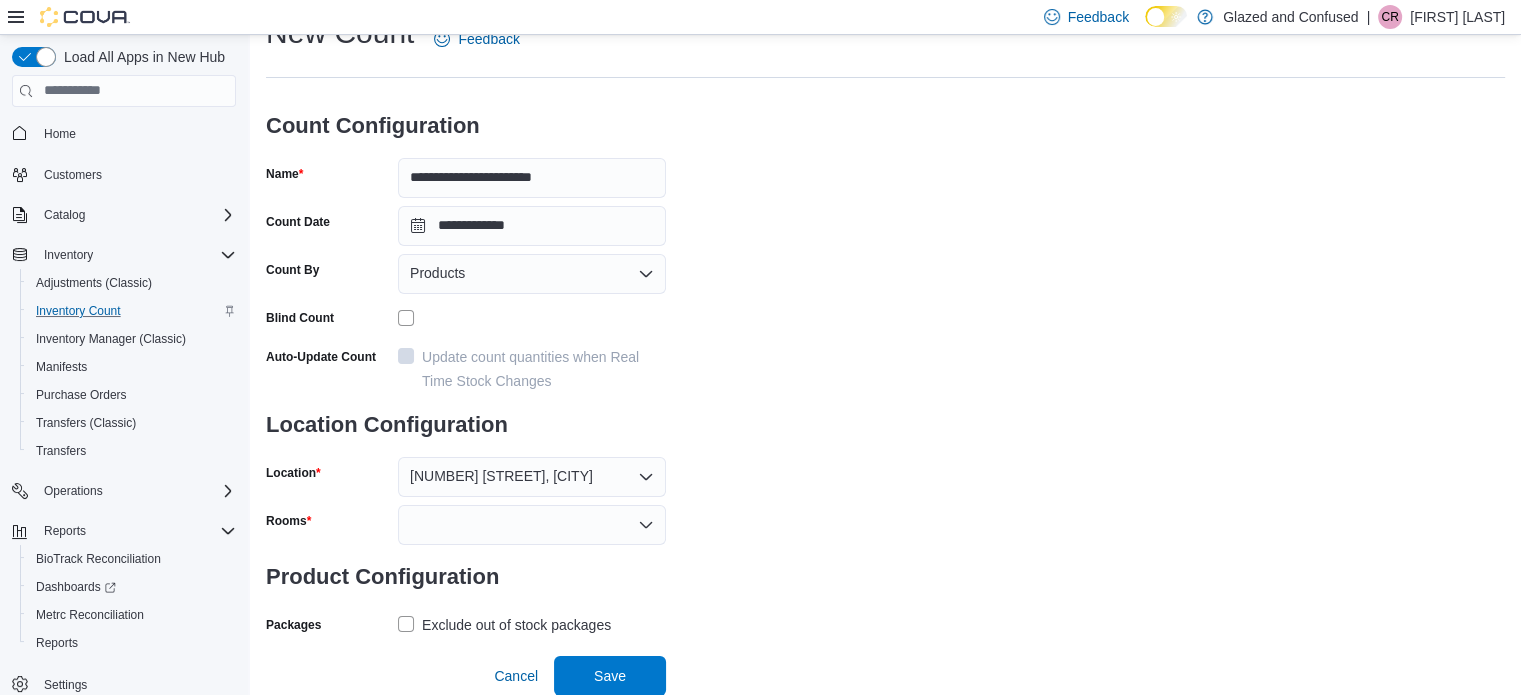 click at bounding box center [532, 525] 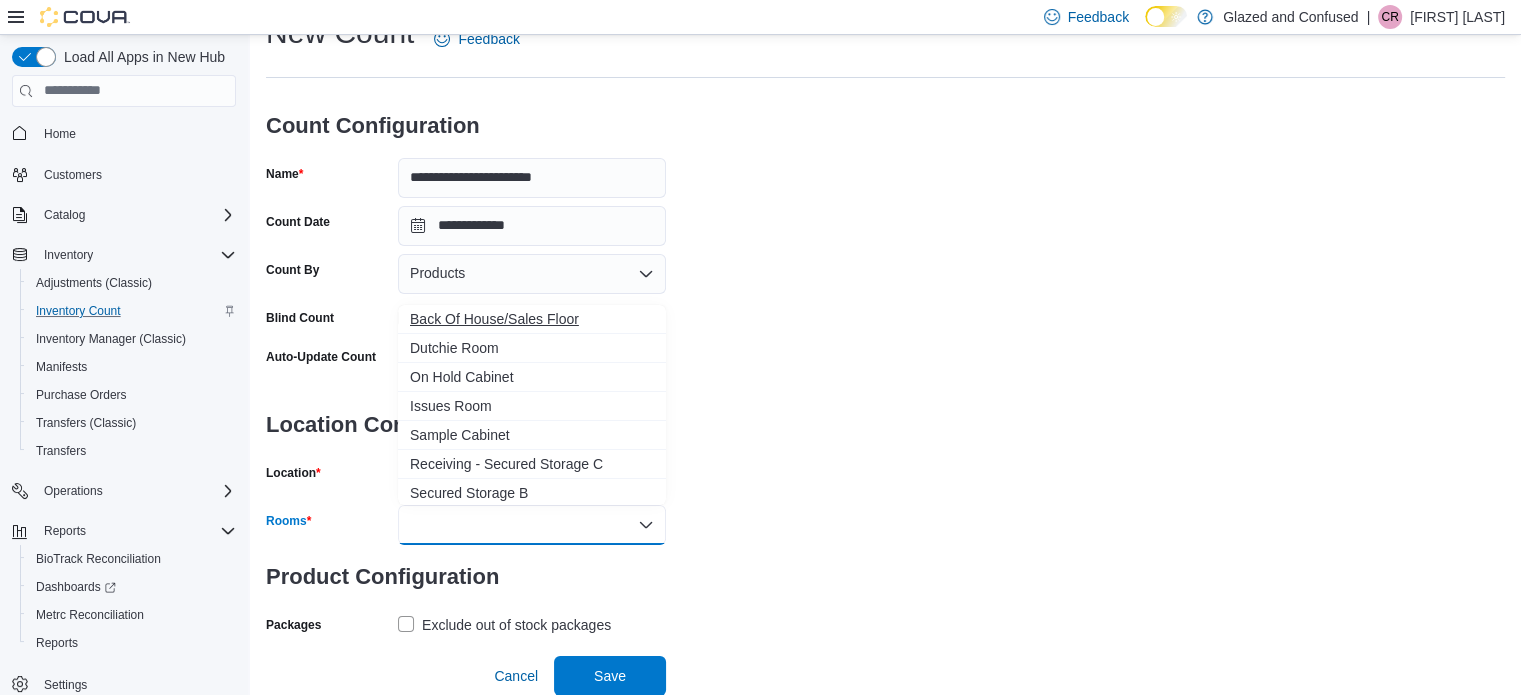 click on "Back Of House/Sales Floor" at bounding box center [532, 319] 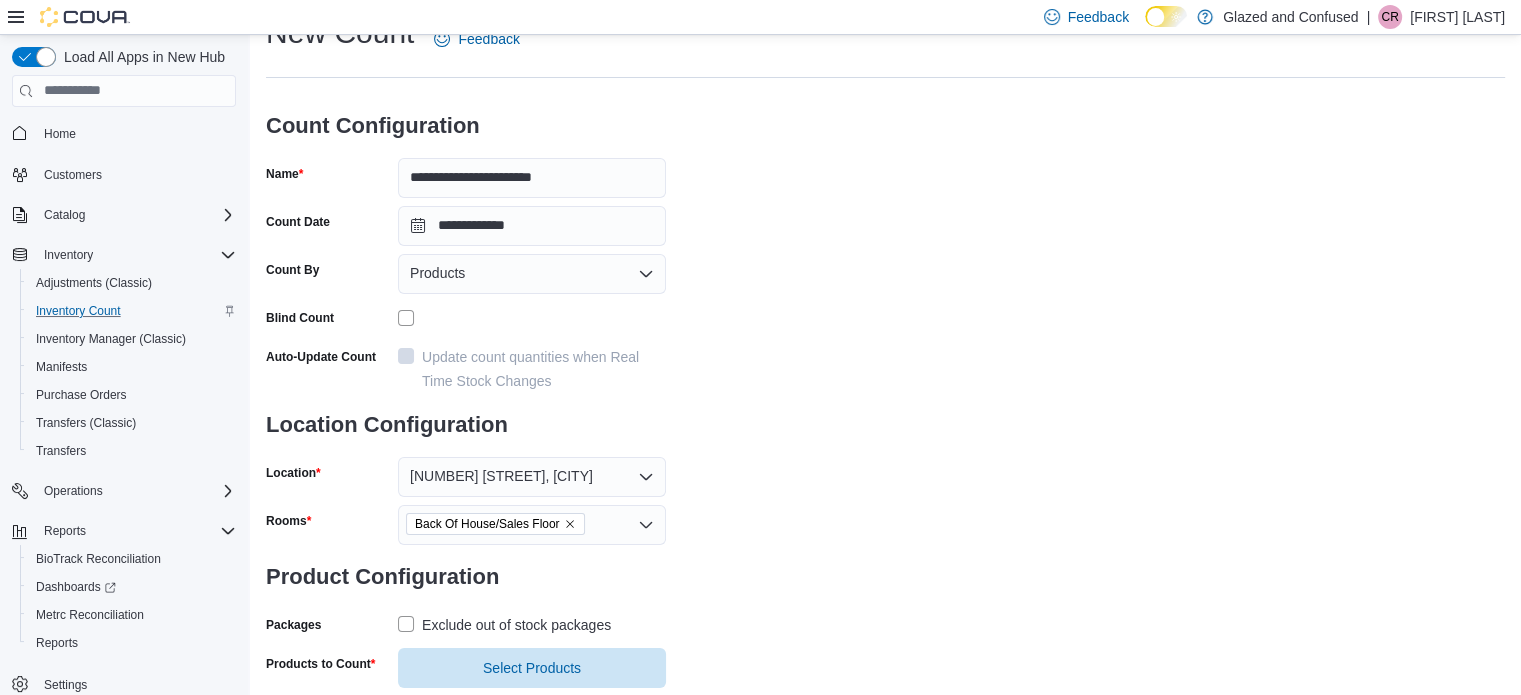click on "**********" at bounding box center (885, 350) 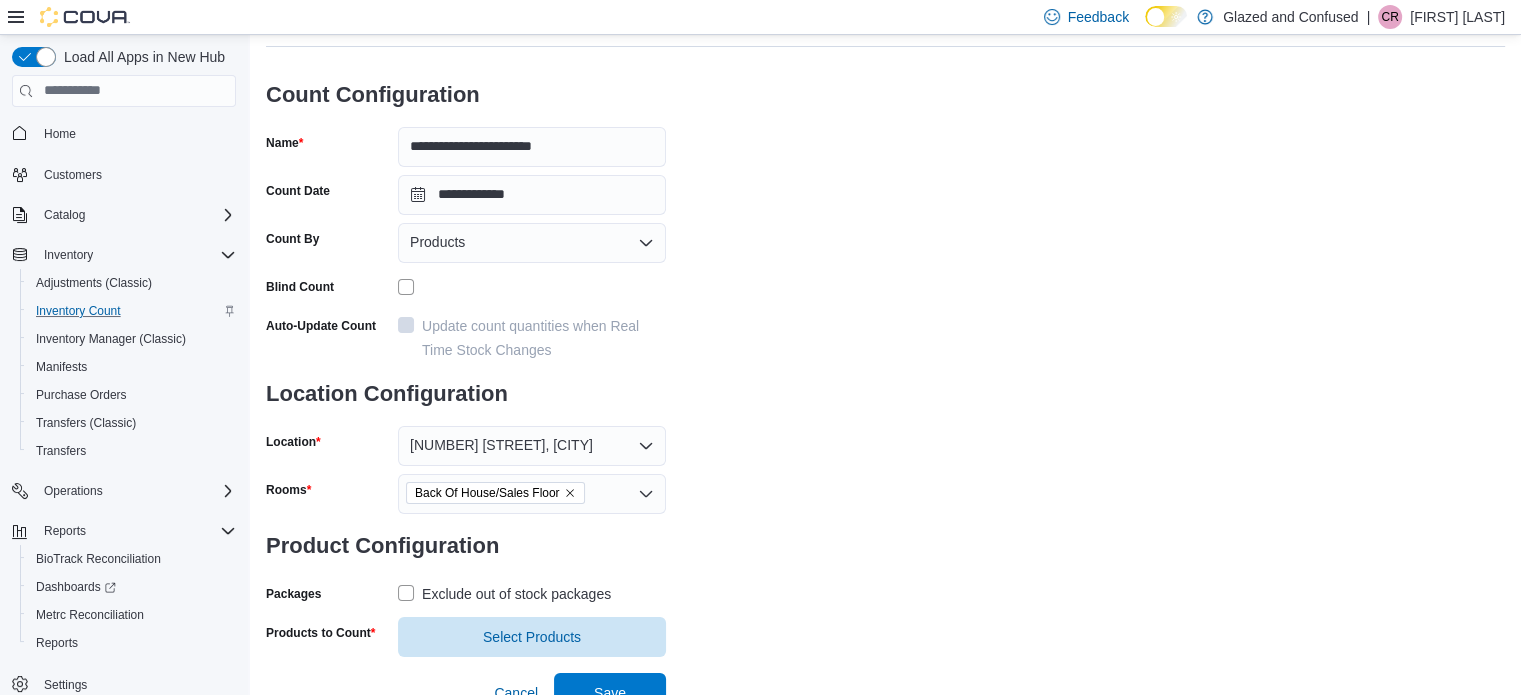 scroll, scrollTop: 122, scrollLeft: 0, axis: vertical 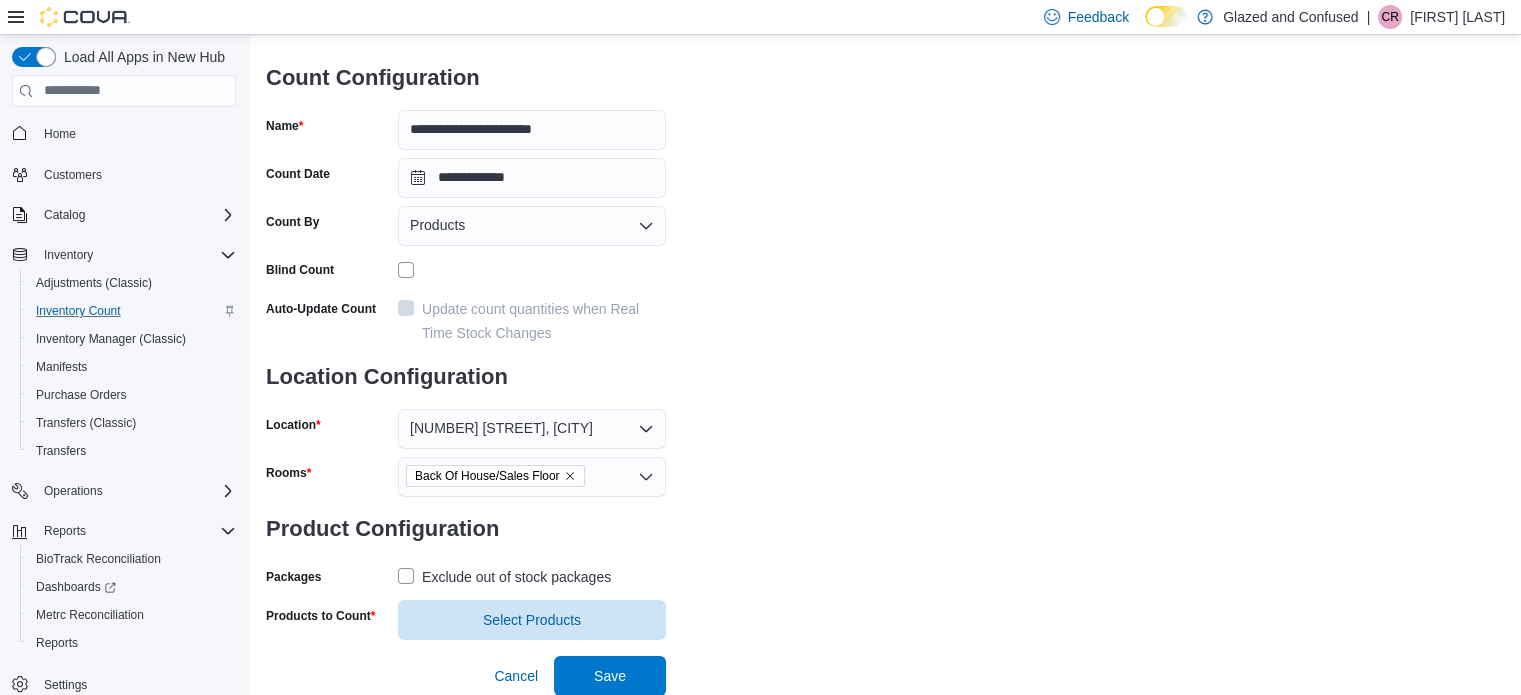 click on "Exclude out of stock packages" at bounding box center (516, 577) 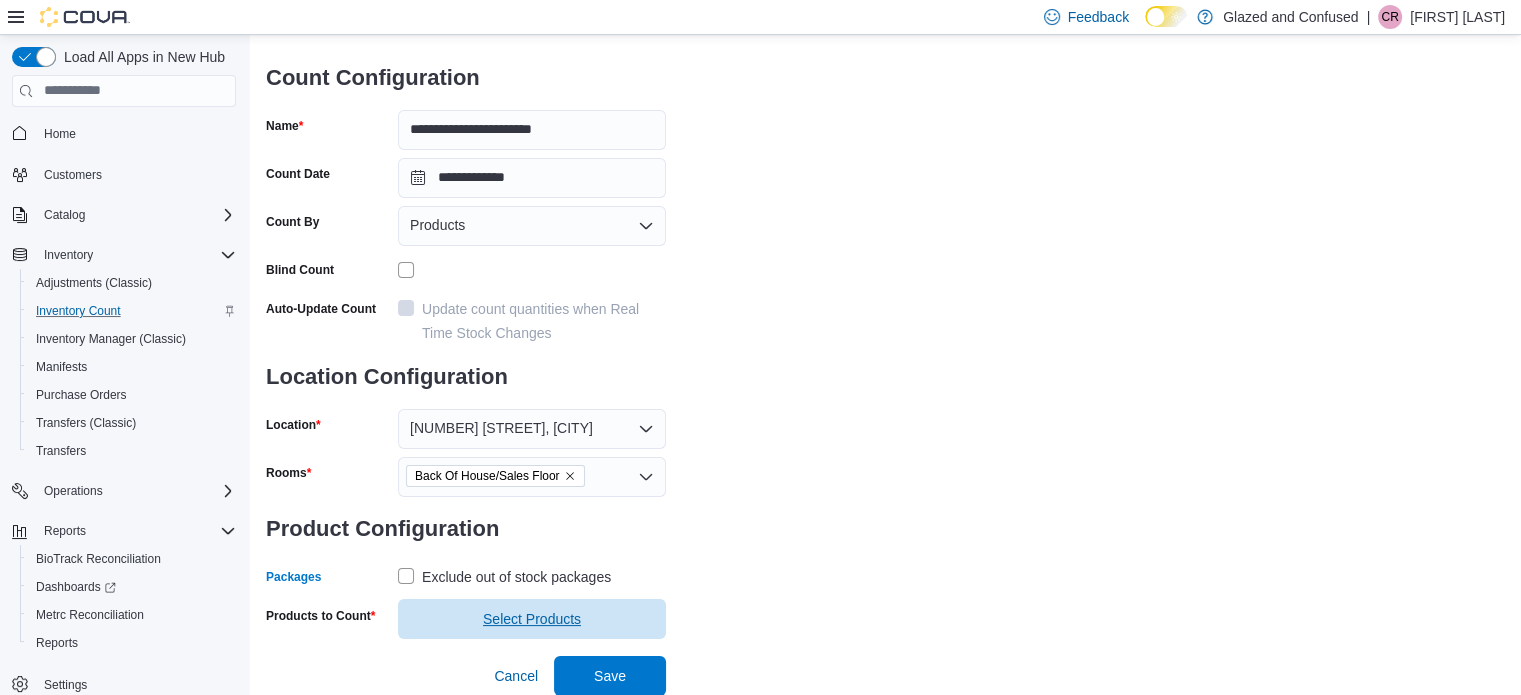 click on "Select Products" at bounding box center (532, 619) 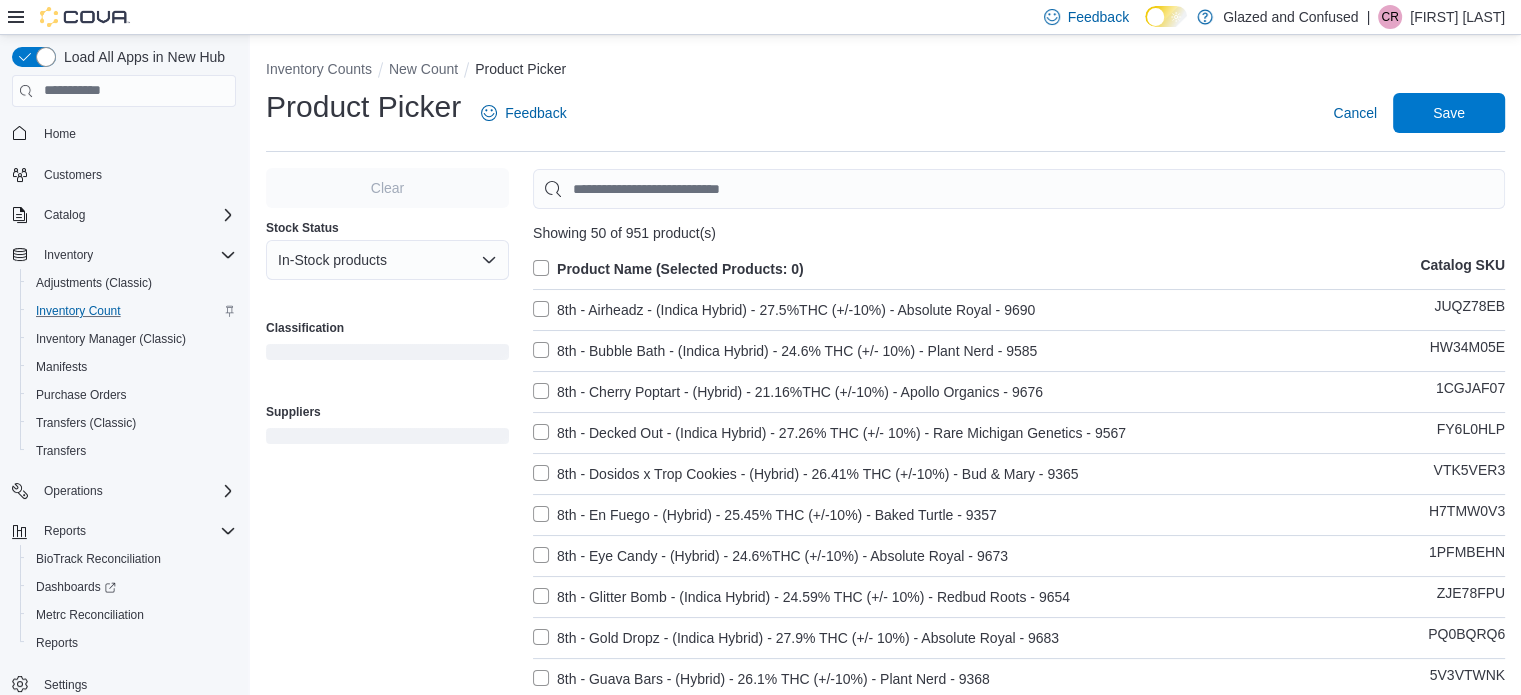 scroll, scrollTop: 100, scrollLeft: 0, axis: vertical 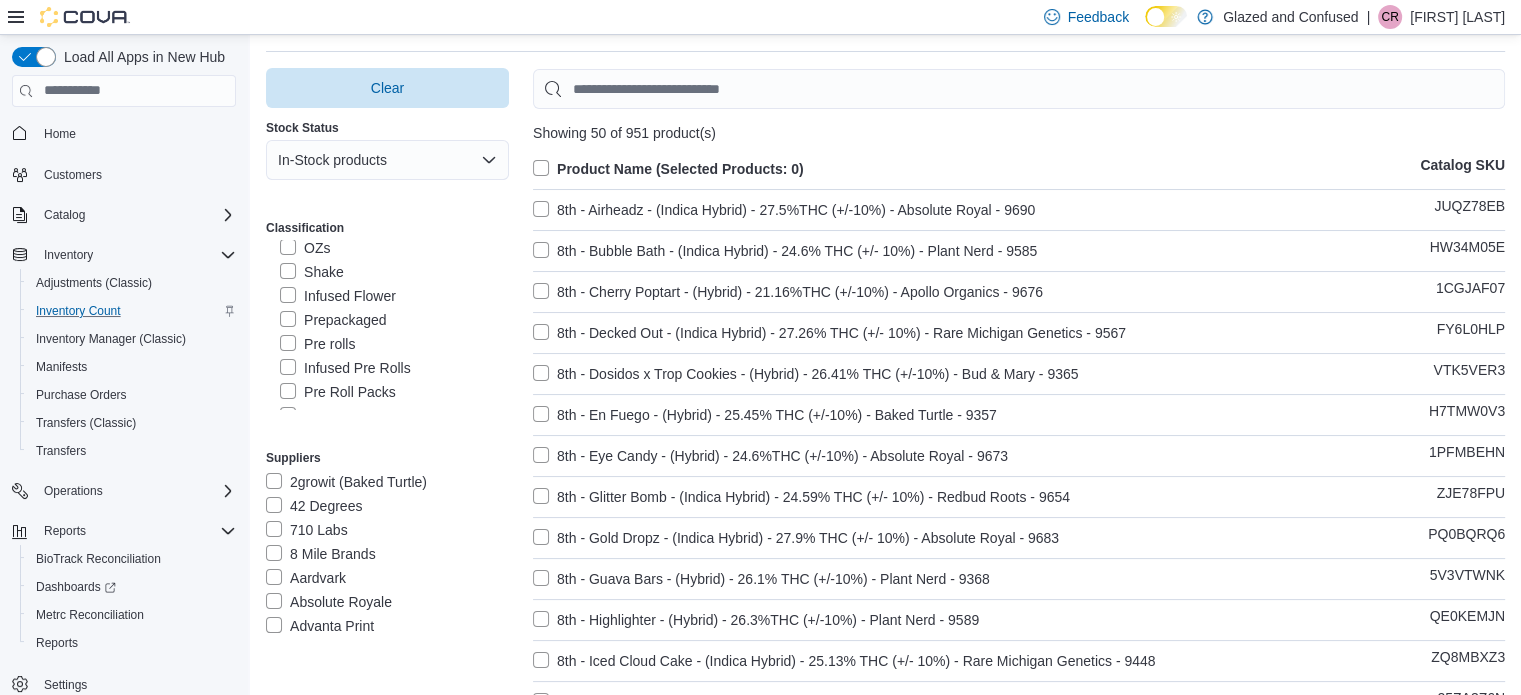 click on "Infused Pre Rolls" at bounding box center [345, 368] 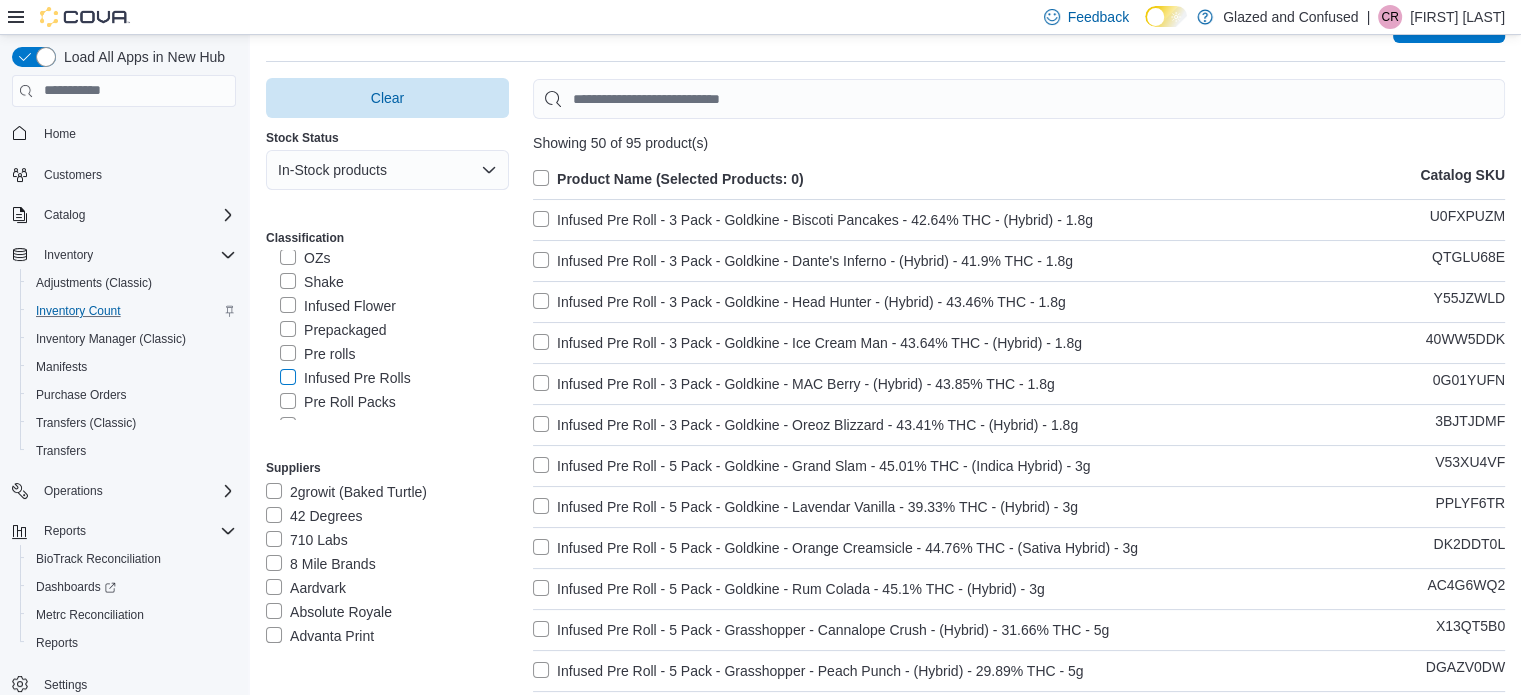 scroll, scrollTop: 100, scrollLeft: 0, axis: vertical 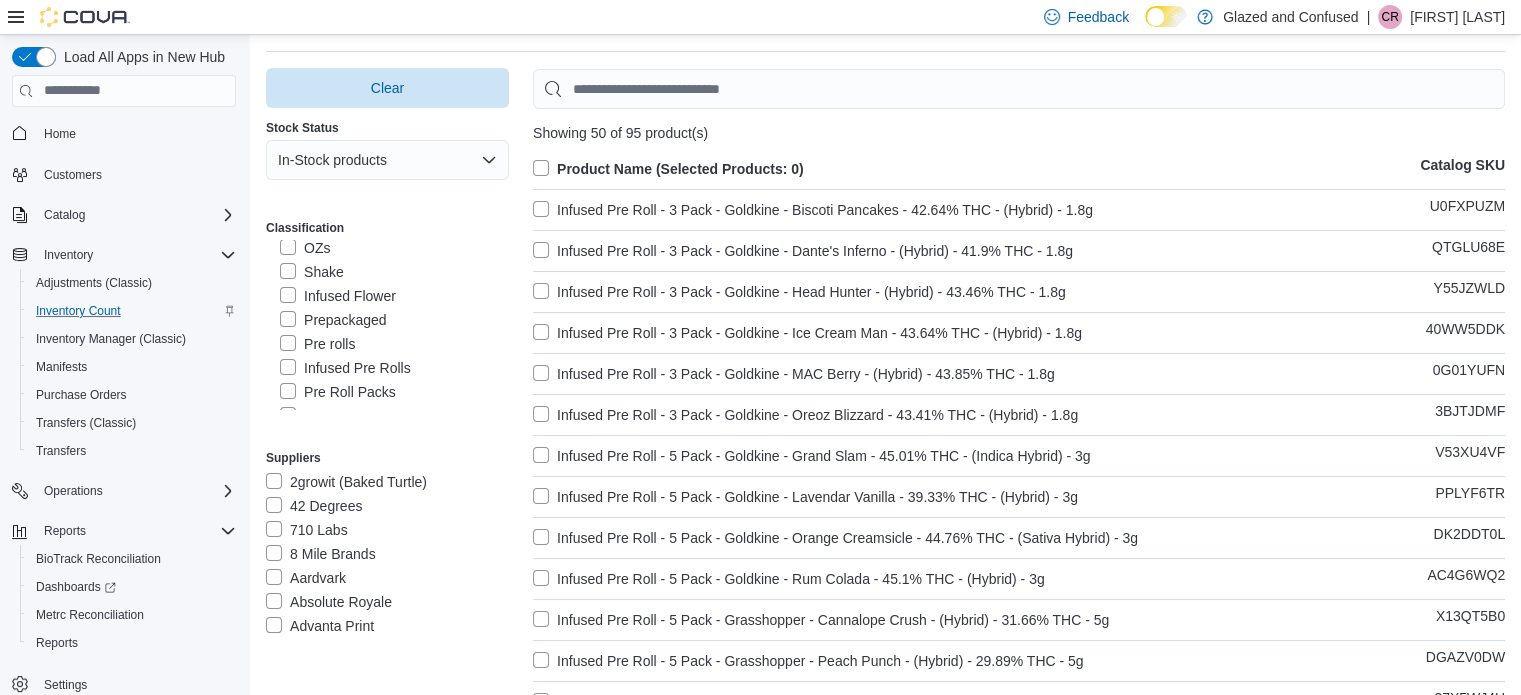click on "Product Name (Selected Products: 0)" at bounding box center (668, 169) 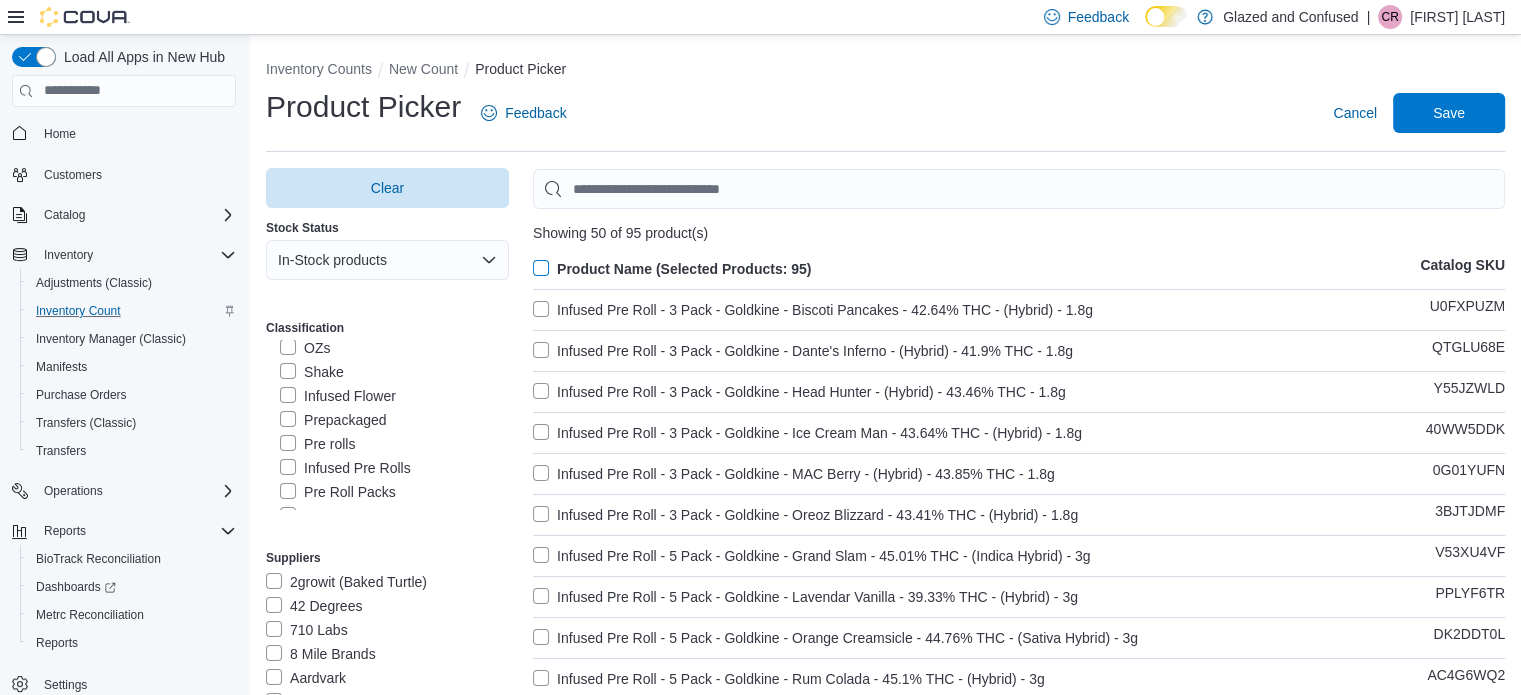 scroll, scrollTop: 0, scrollLeft: 0, axis: both 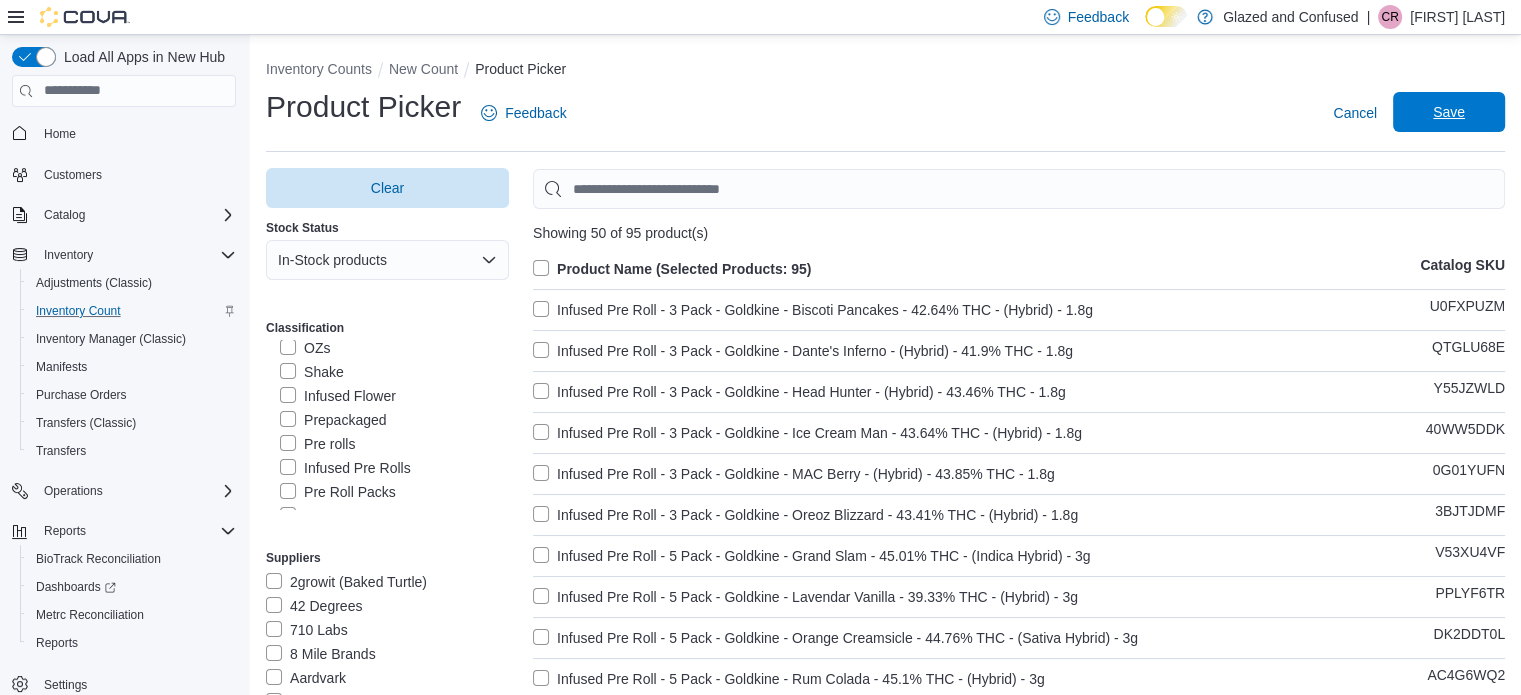 click on "Save" at bounding box center (1449, 112) 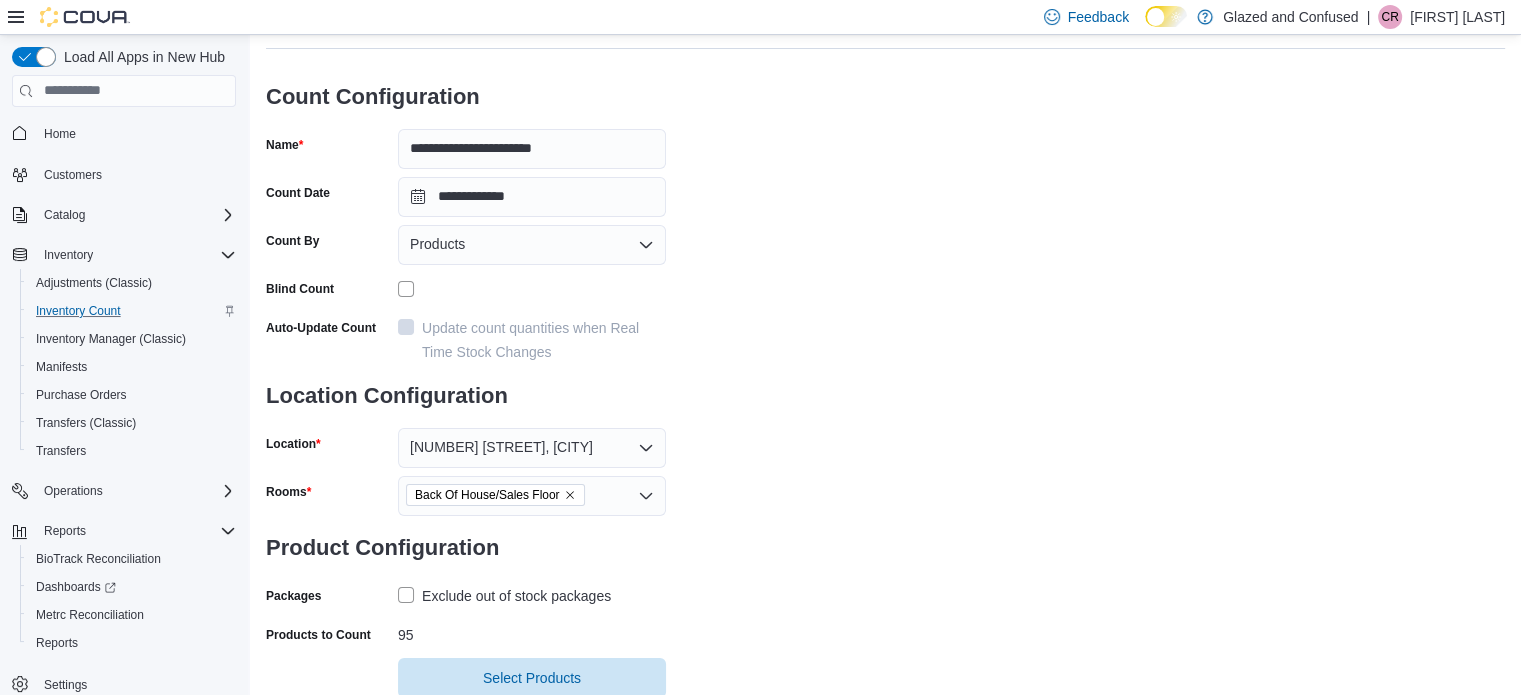 scroll, scrollTop: 161, scrollLeft: 0, axis: vertical 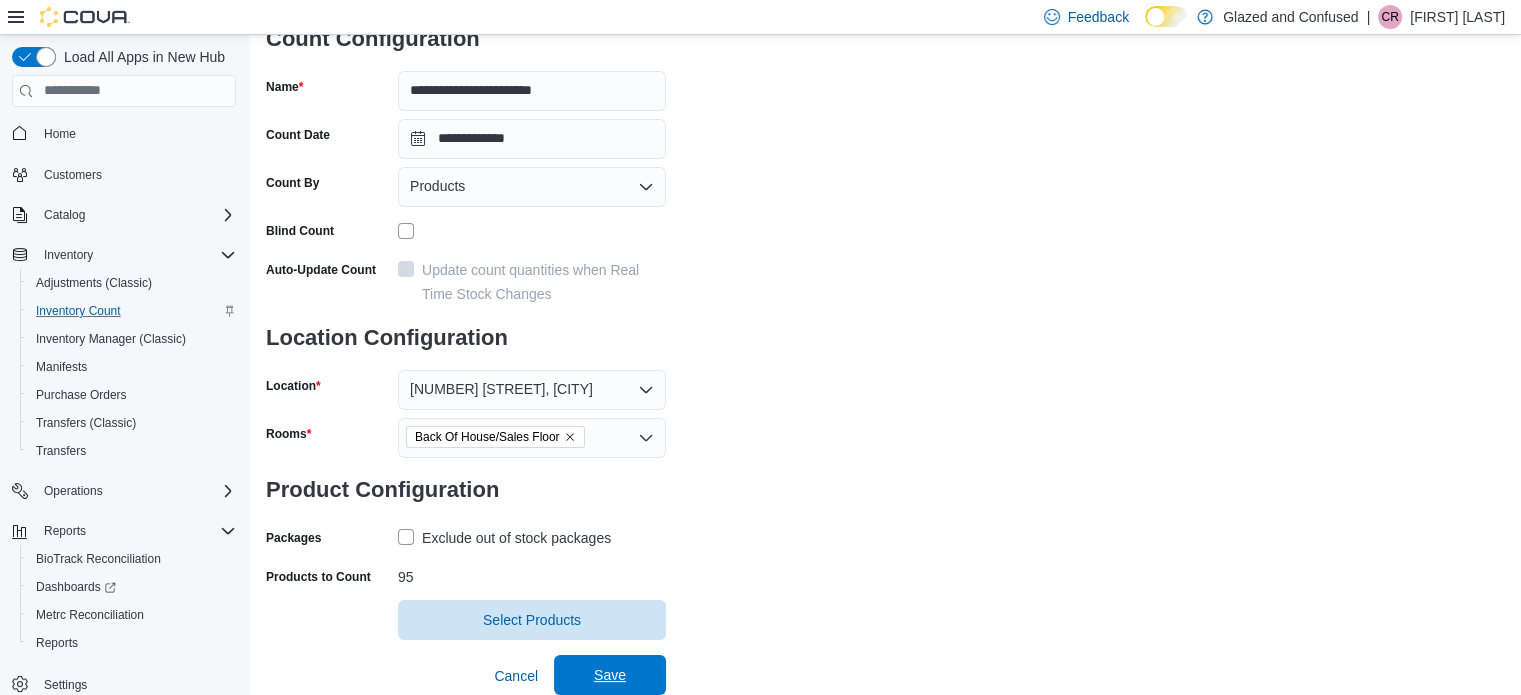 click on "Save" at bounding box center [610, 675] 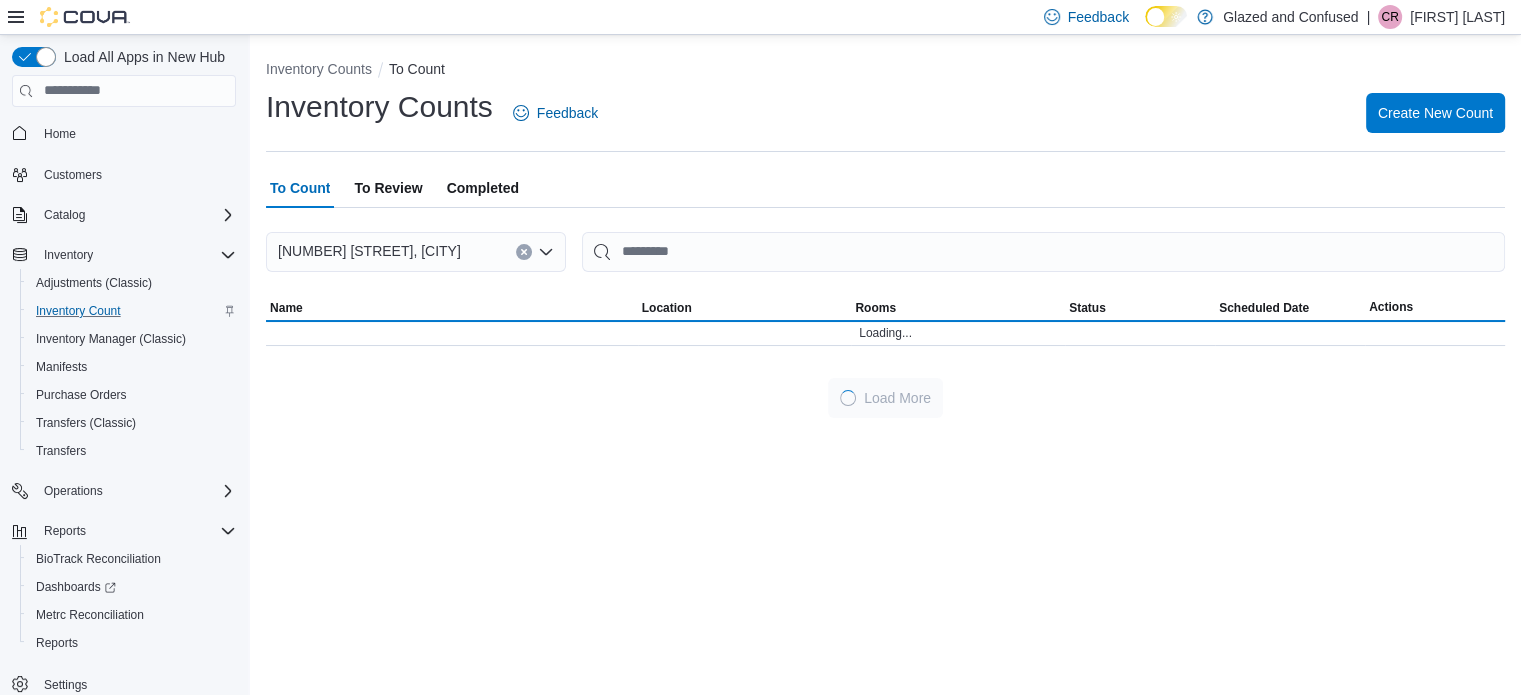 scroll, scrollTop: 0, scrollLeft: 0, axis: both 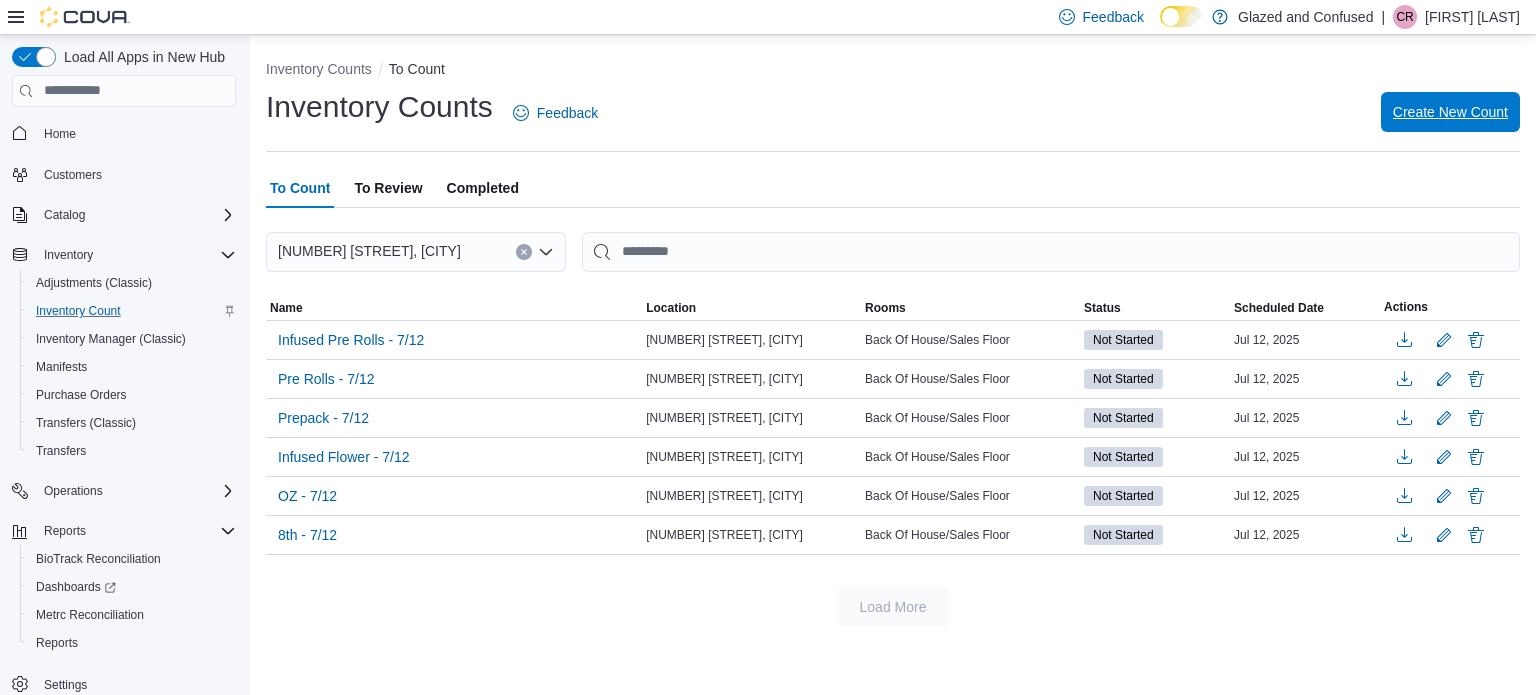 click on "Create New Count" at bounding box center [1450, 112] 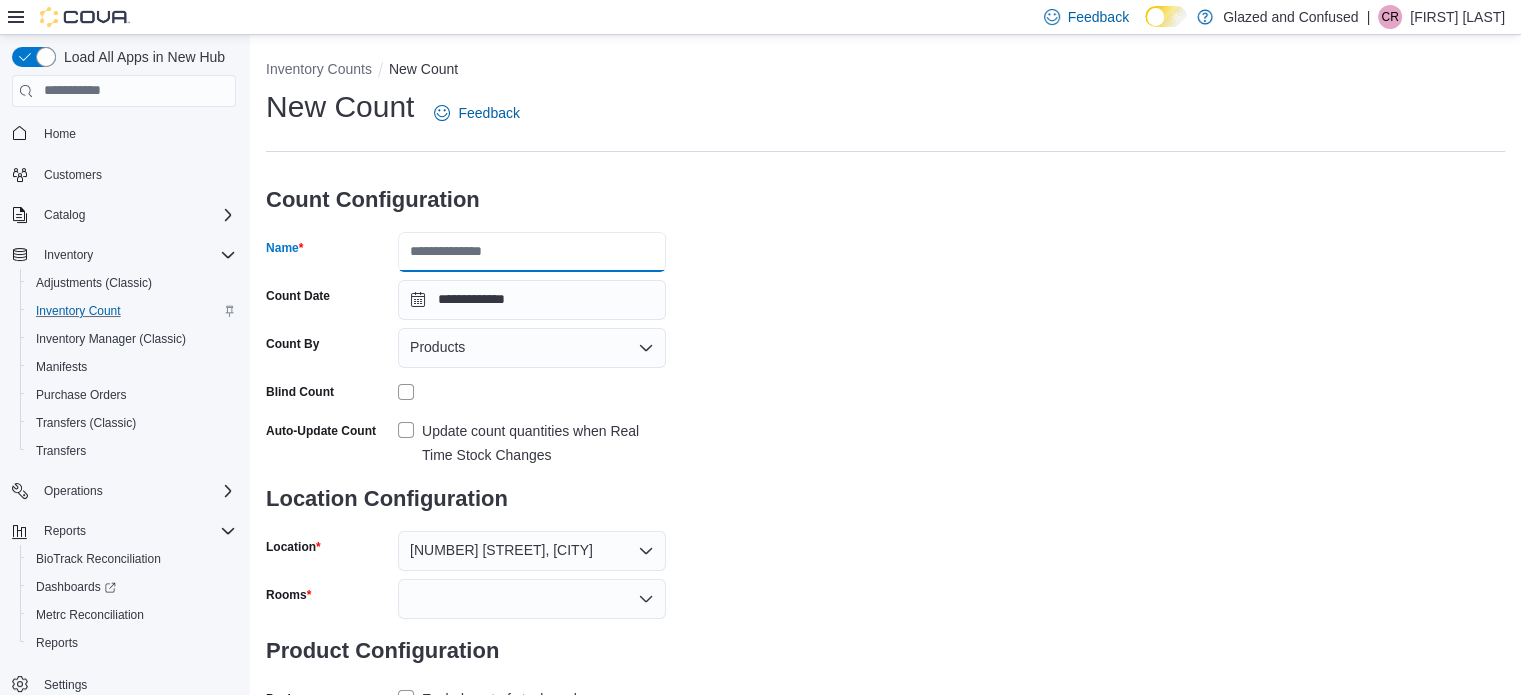 click on "Name" at bounding box center [532, 252] 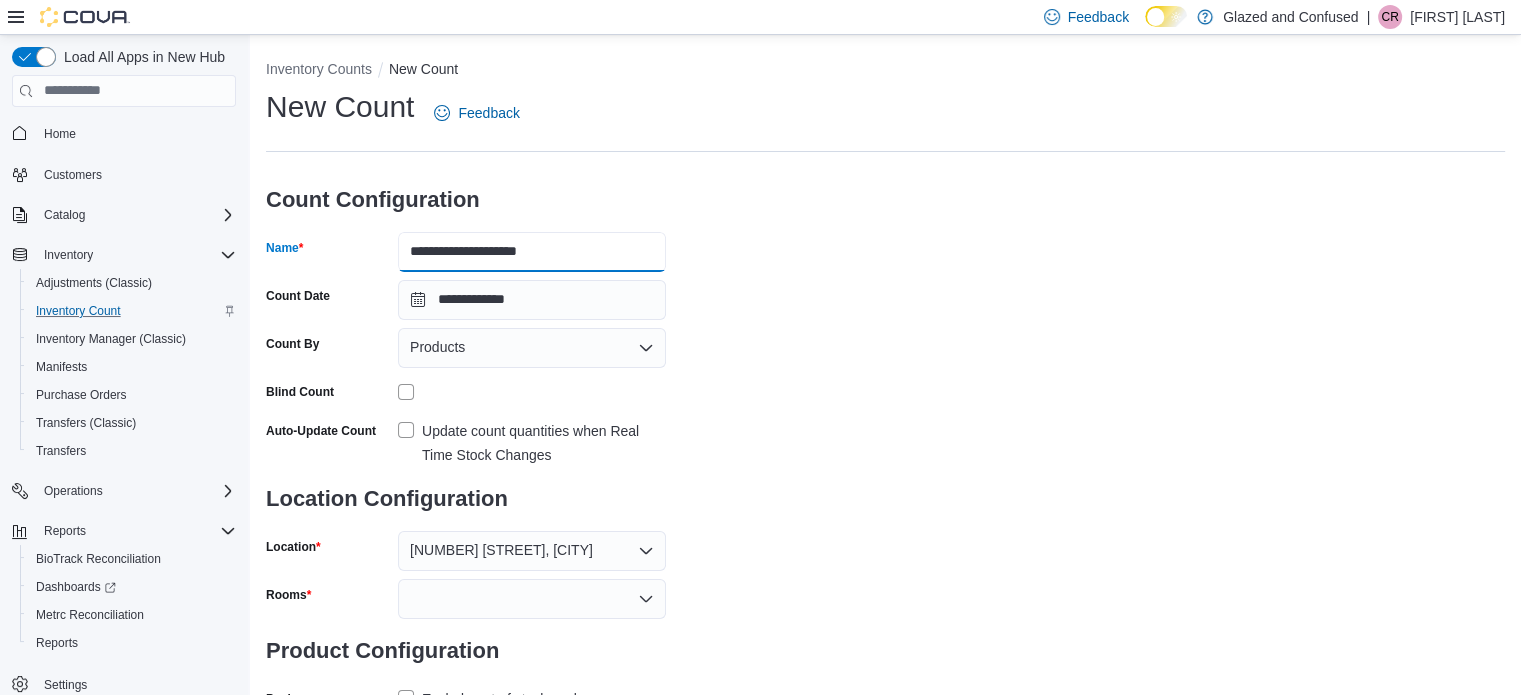 drag, startPoint x: 512, startPoint y: 258, endPoint x: 552, endPoint y: 247, distance: 41.484936 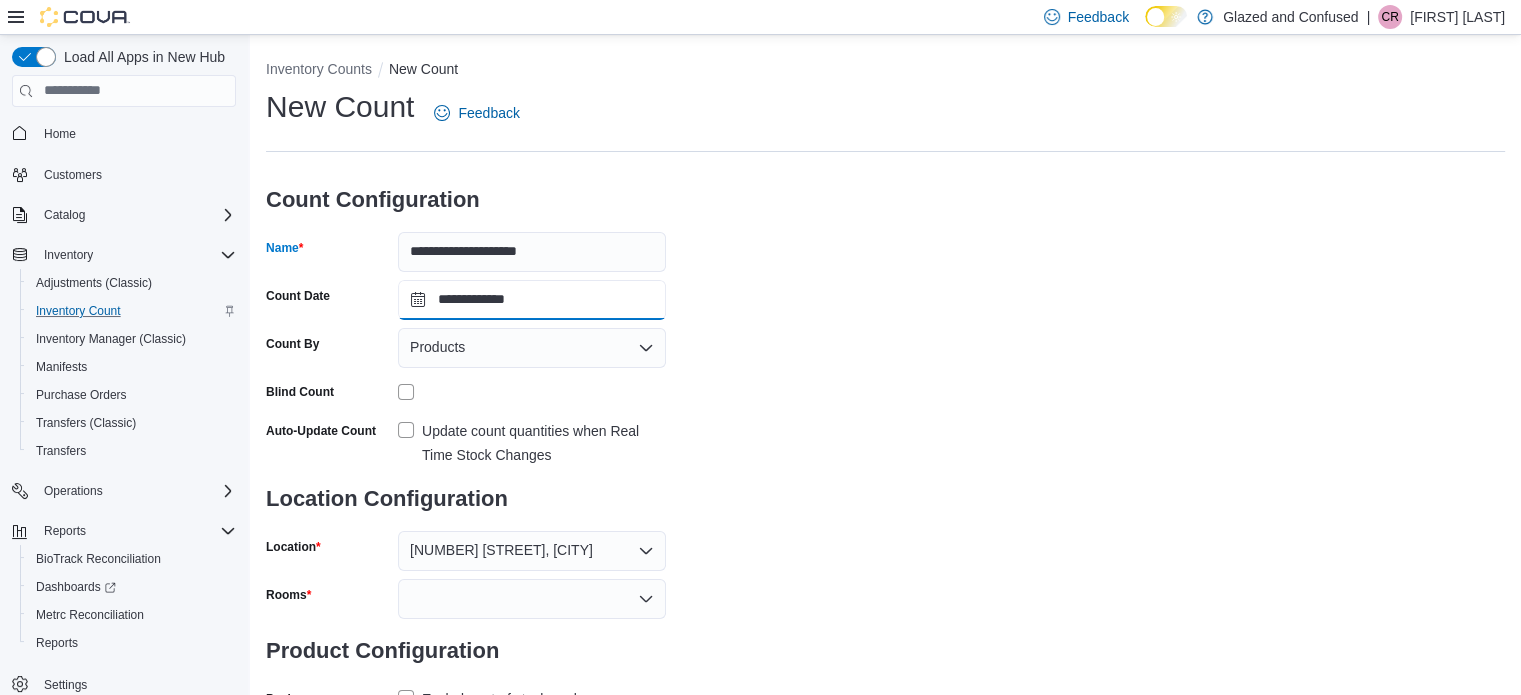 click on "**********" at bounding box center (532, 300) 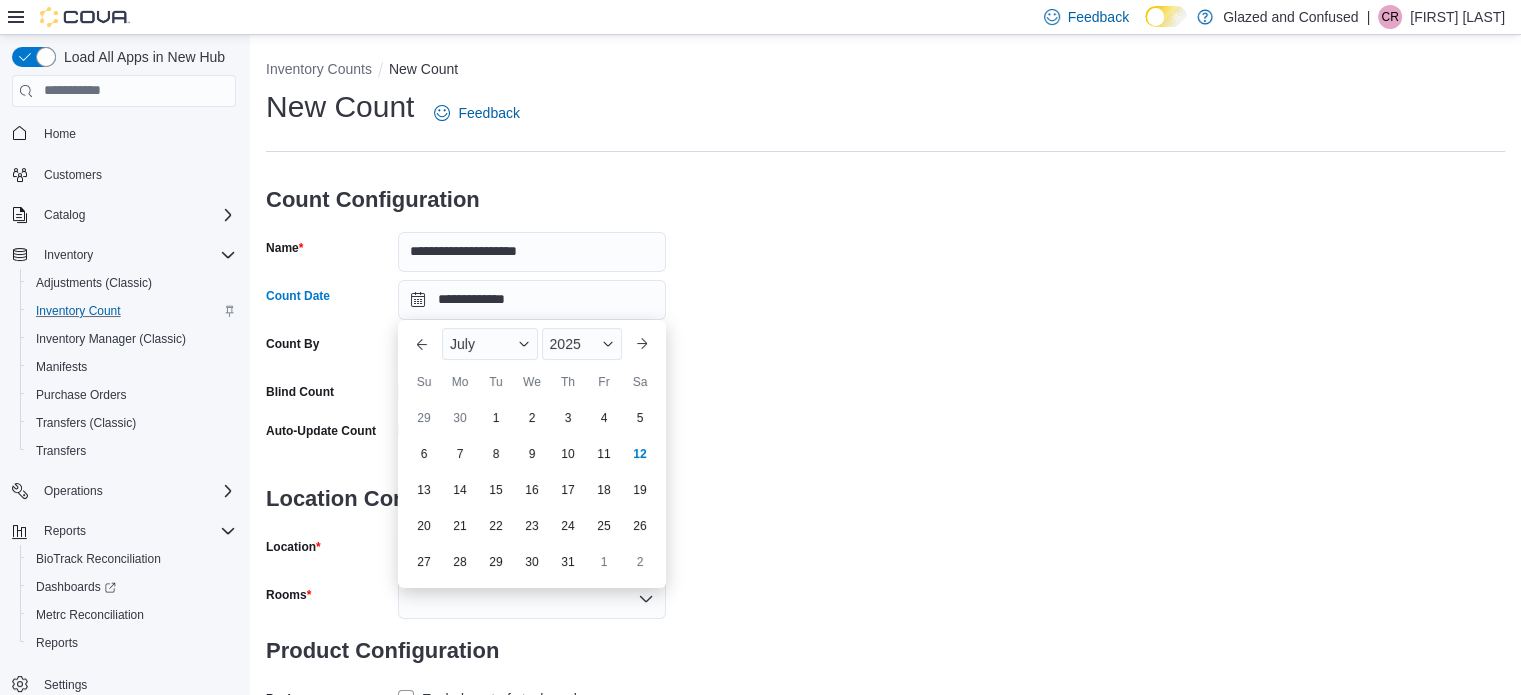 click on "**********" at bounding box center [885, 400] 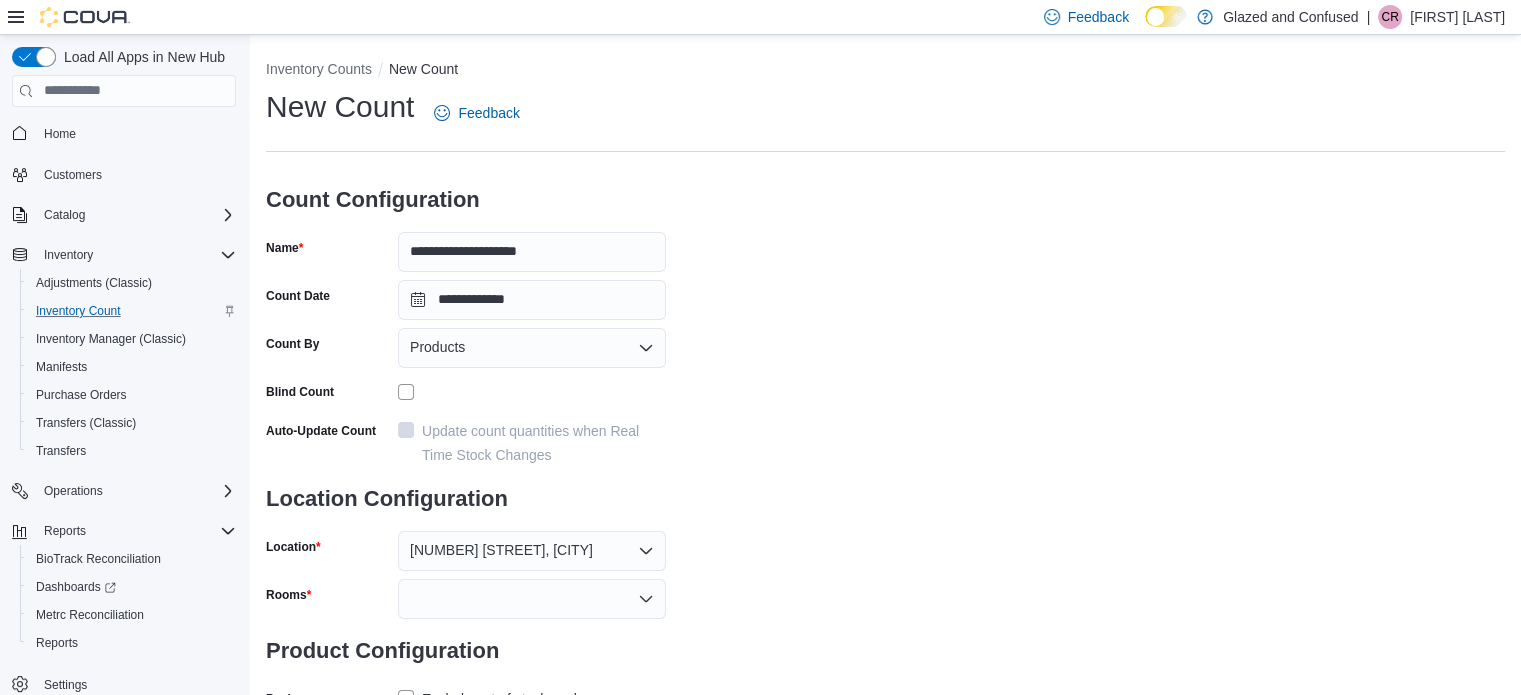 drag, startPoint x: 1039, startPoint y: 374, endPoint x: 1019, endPoint y: 416, distance: 46.518814 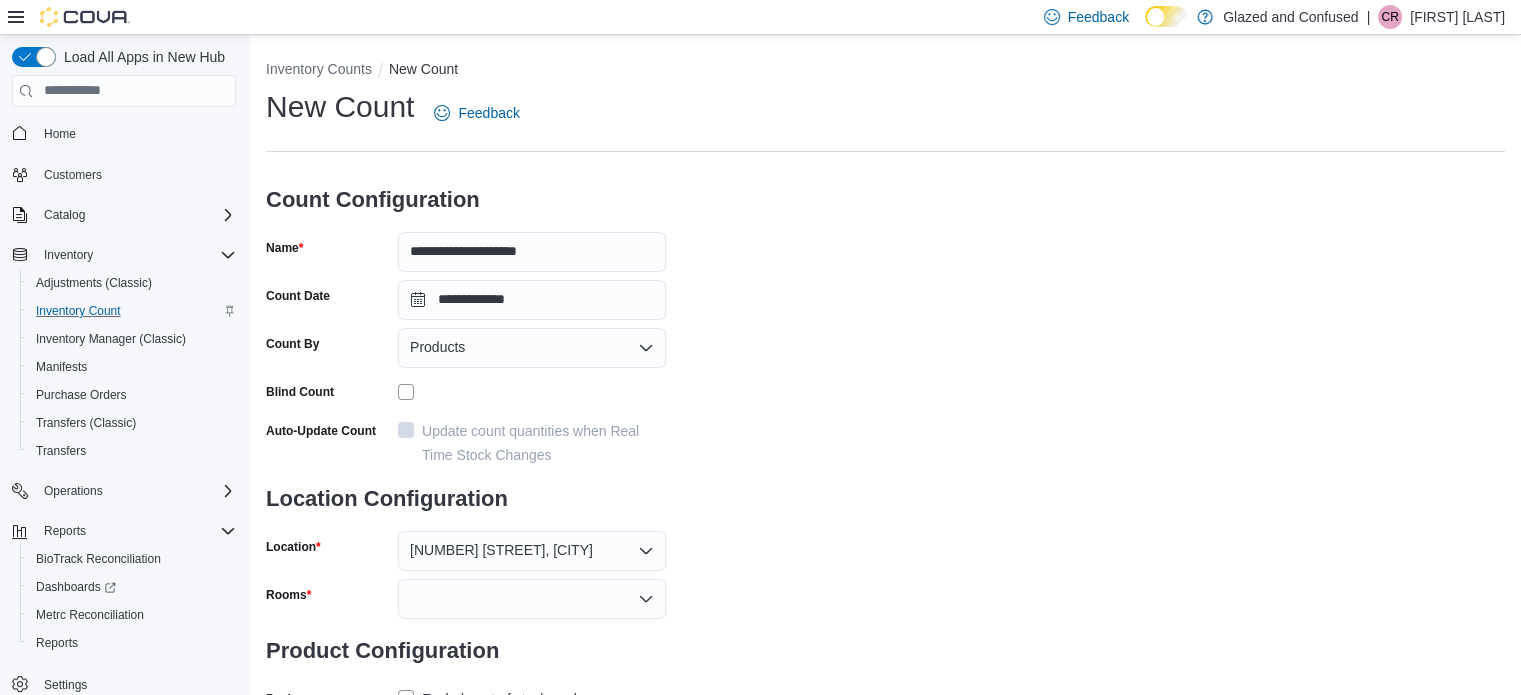 click on "**********" at bounding box center (885, 400) 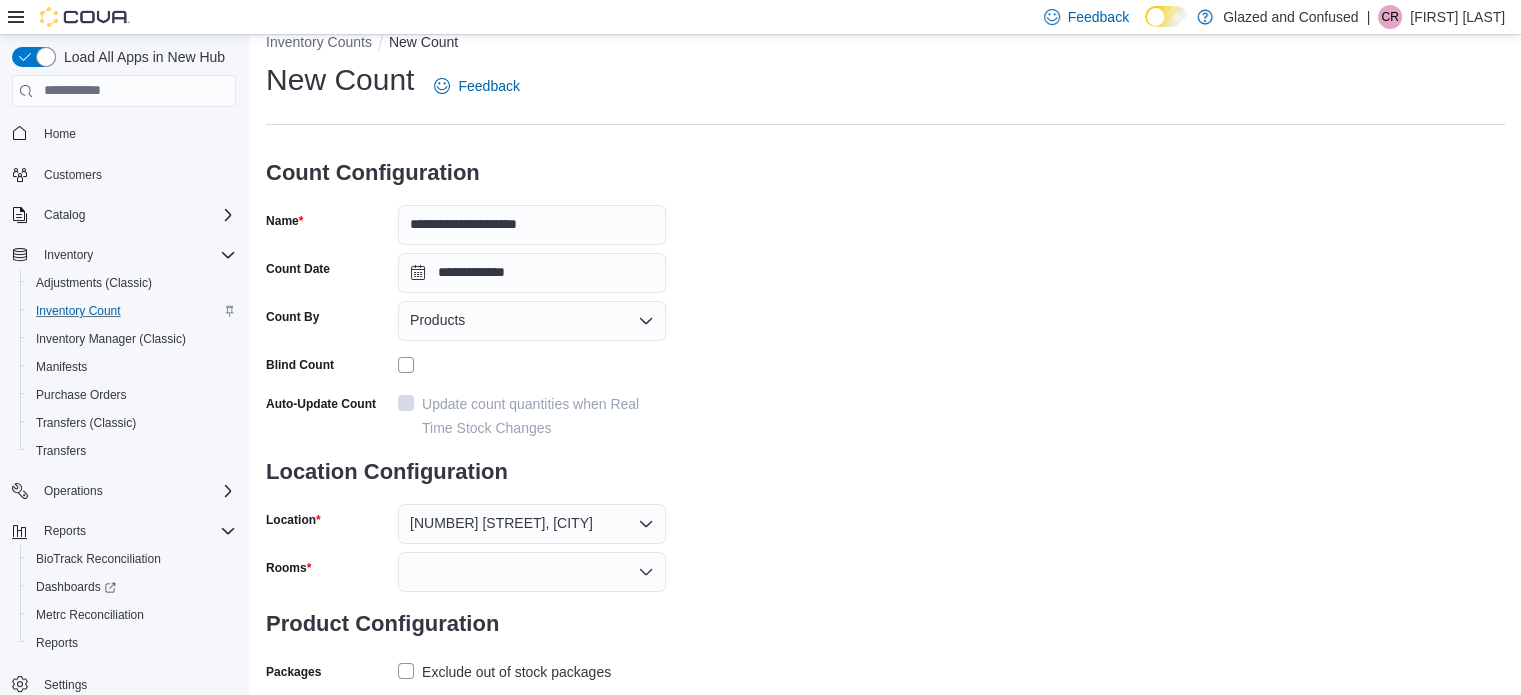 scroll, scrollTop: 74, scrollLeft: 0, axis: vertical 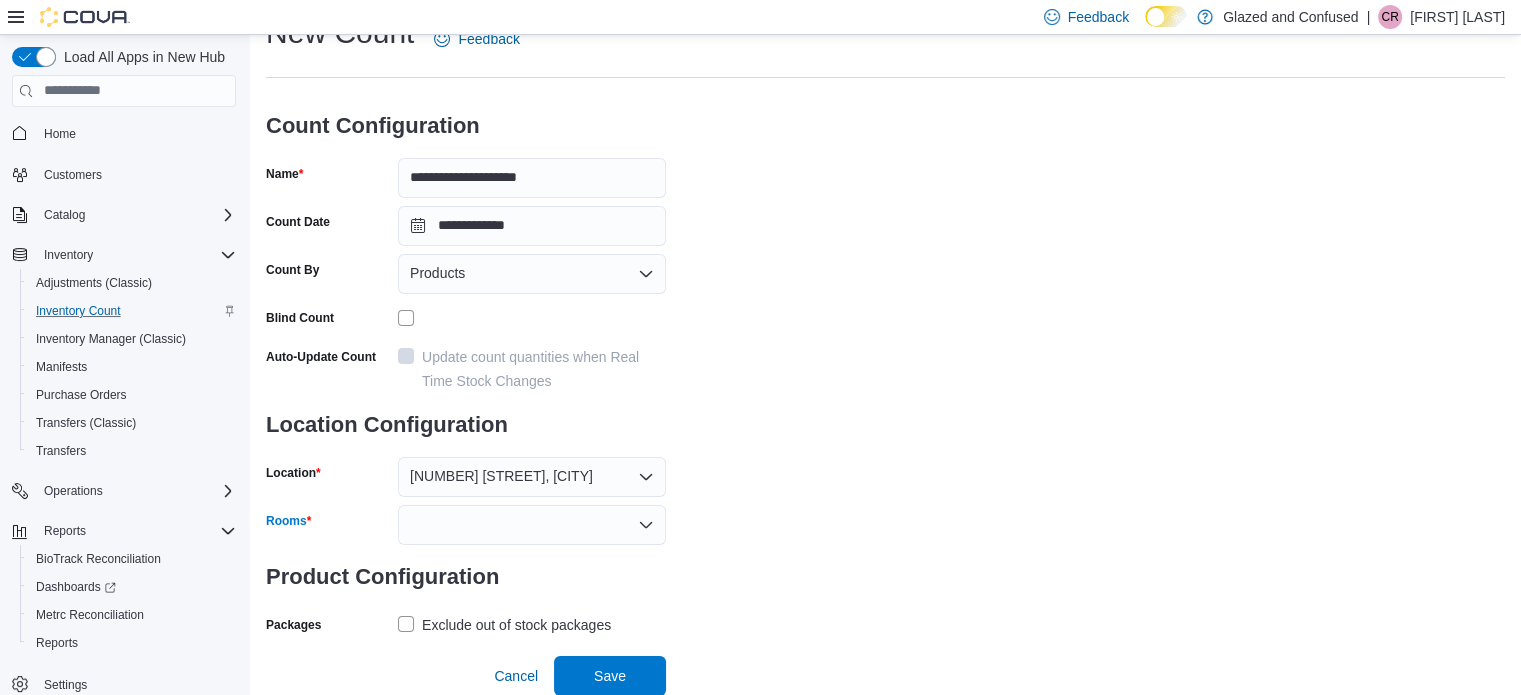 click at bounding box center (532, 525) 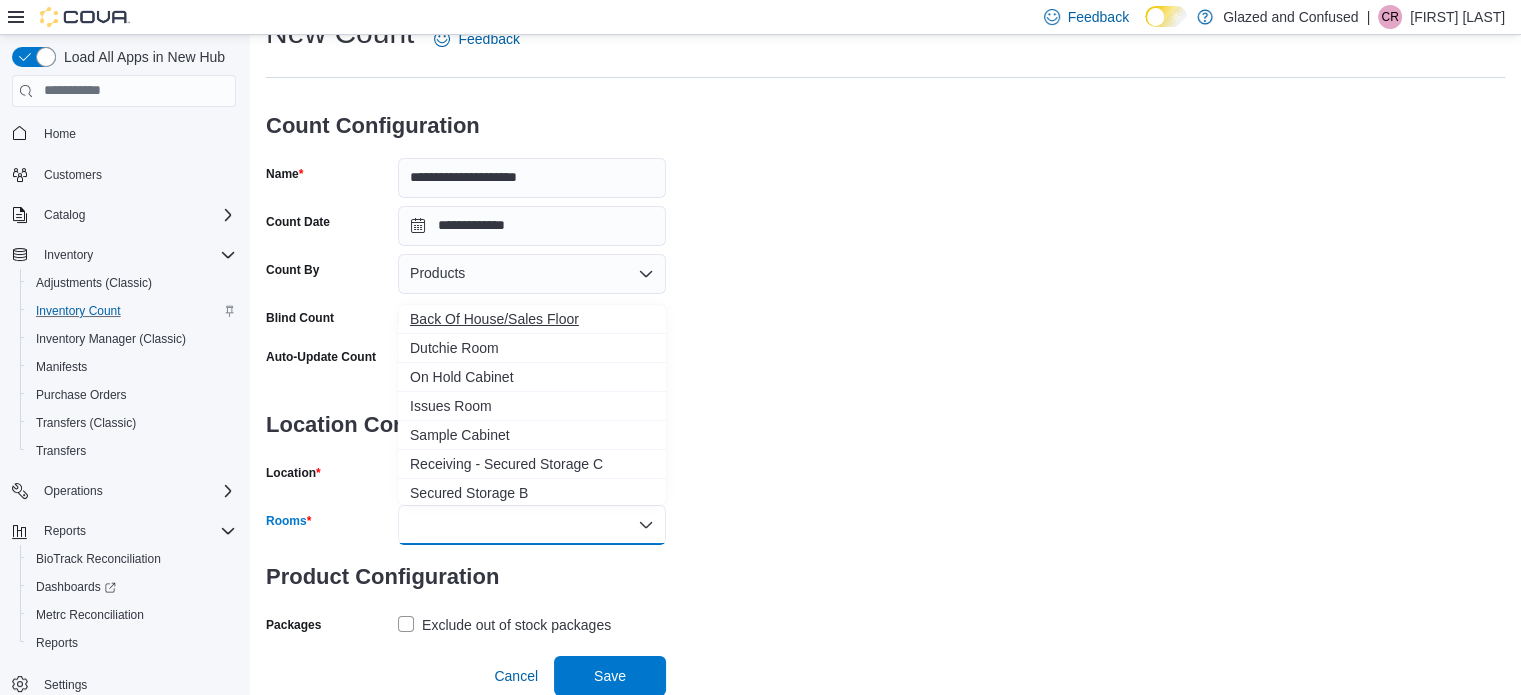 click on "Back Of House/Sales Floor" at bounding box center (532, 319) 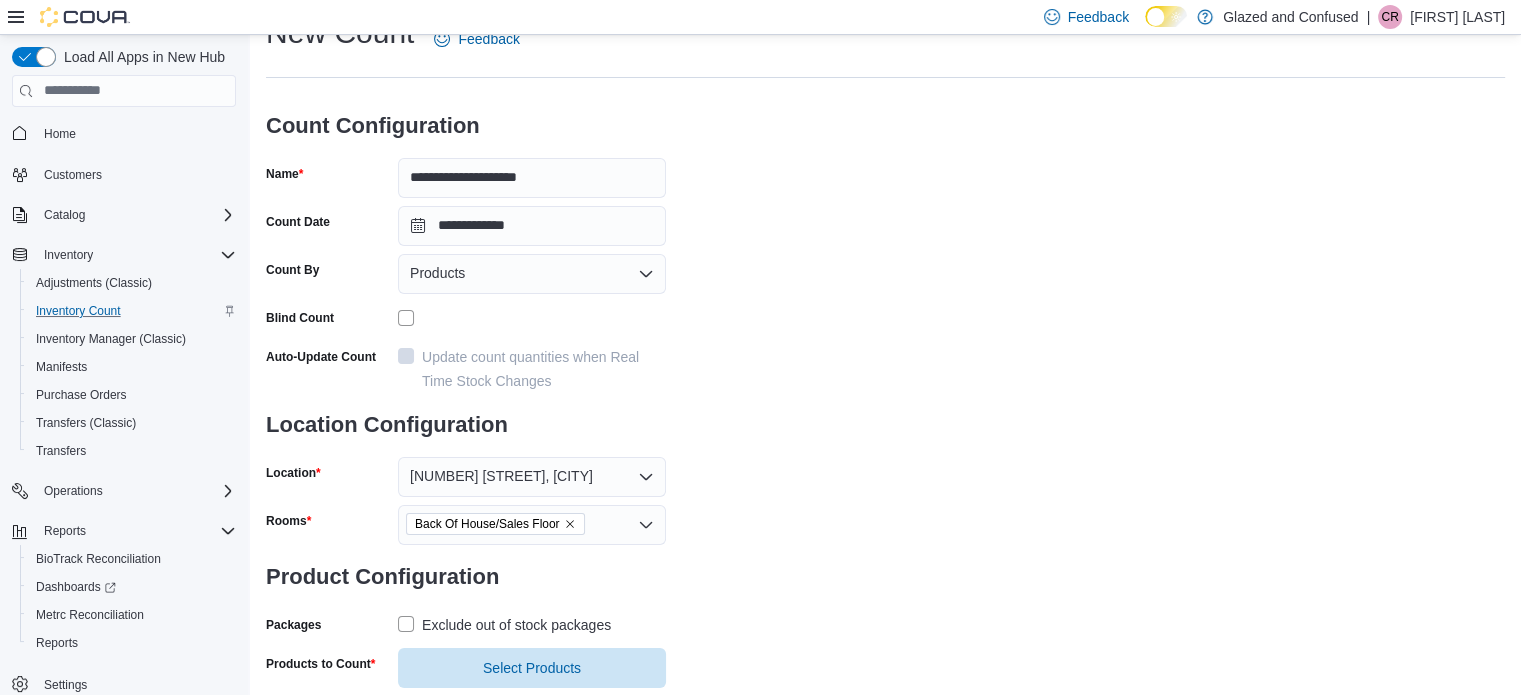 click on "**********" at bounding box center (885, 350) 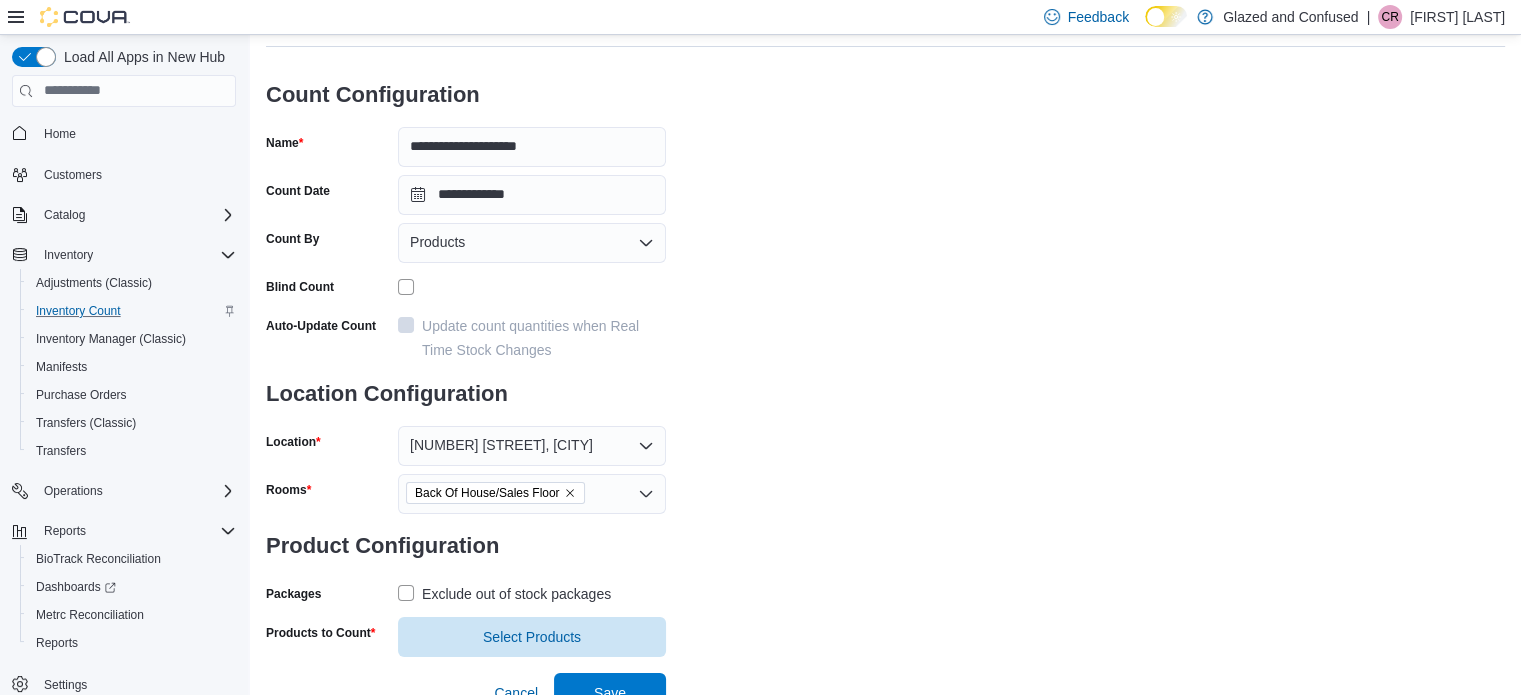 scroll, scrollTop: 122, scrollLeft: 0, axis: vertical 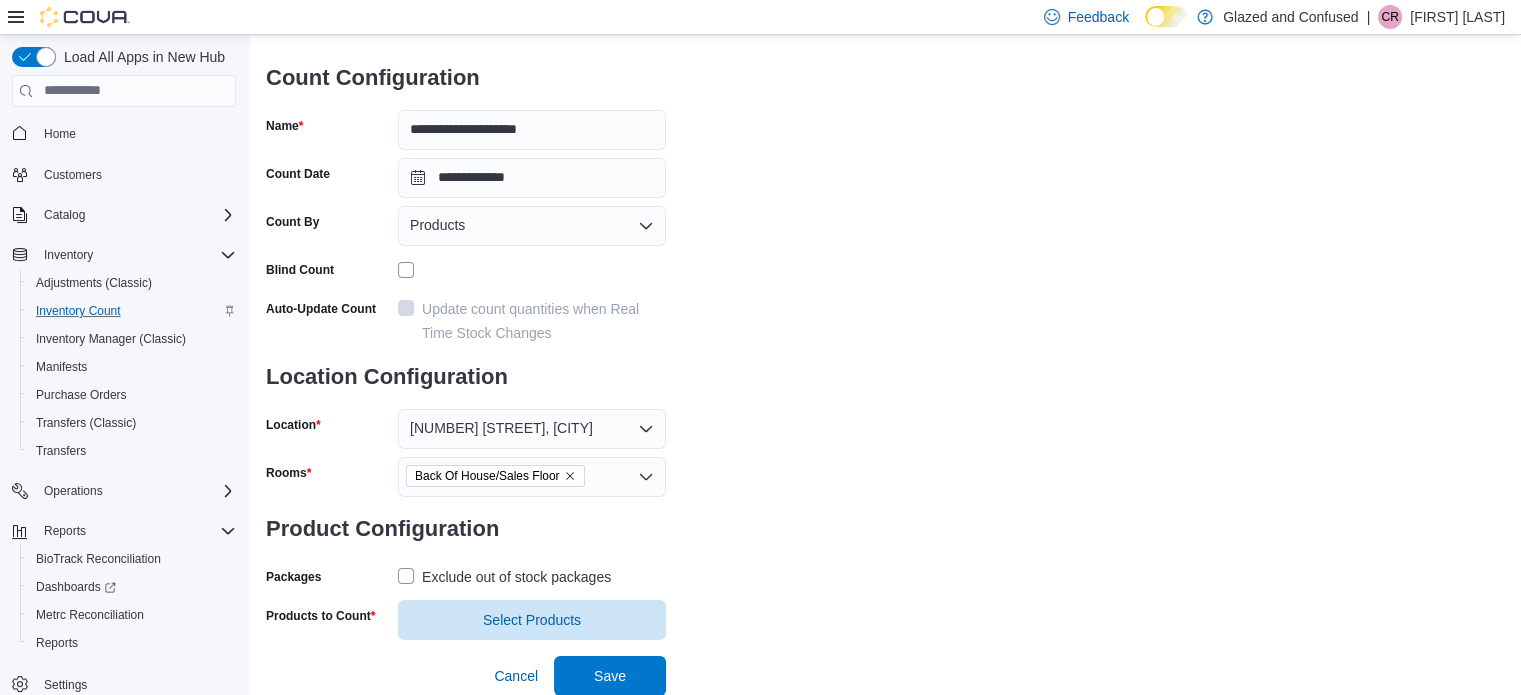 click on "Exclude out of stock packages" at bounding box center [516, 577] 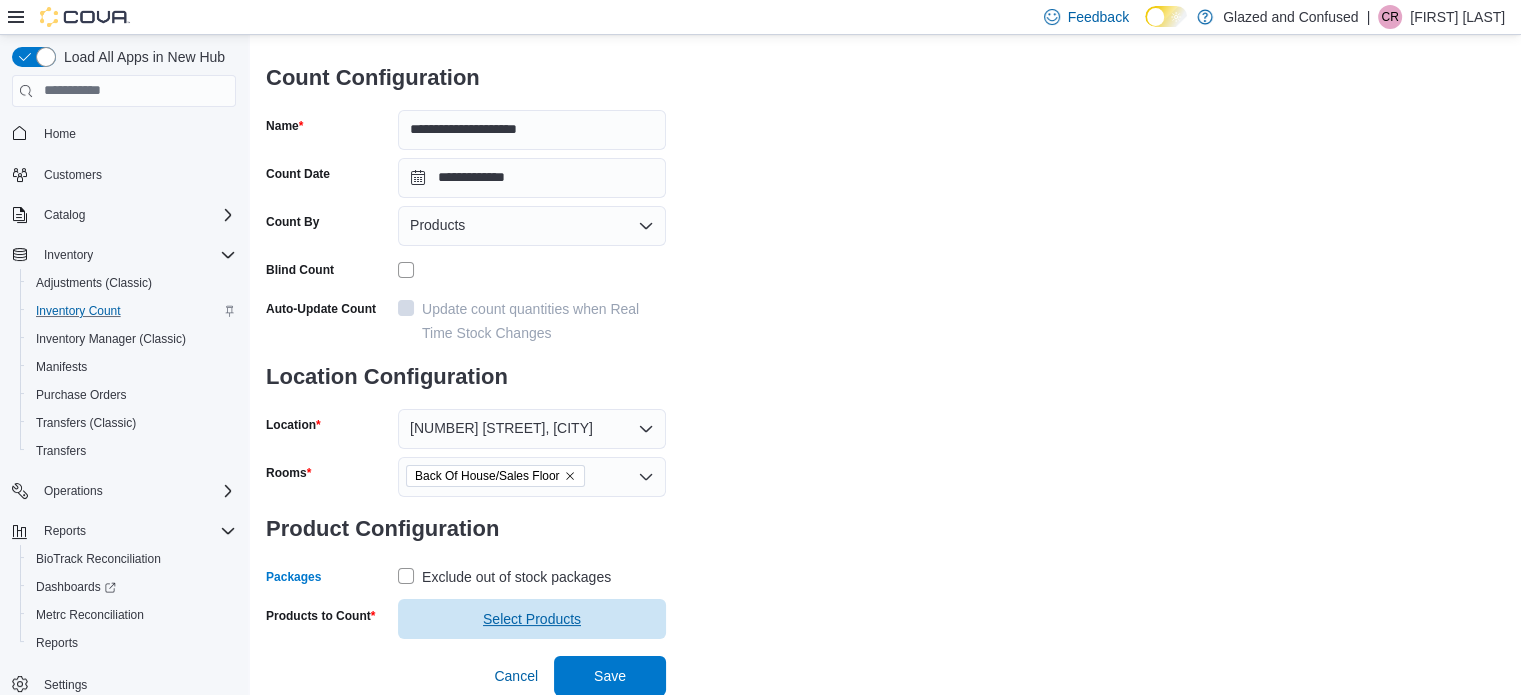 click on "Select Products" at bounding box center (532, 619) 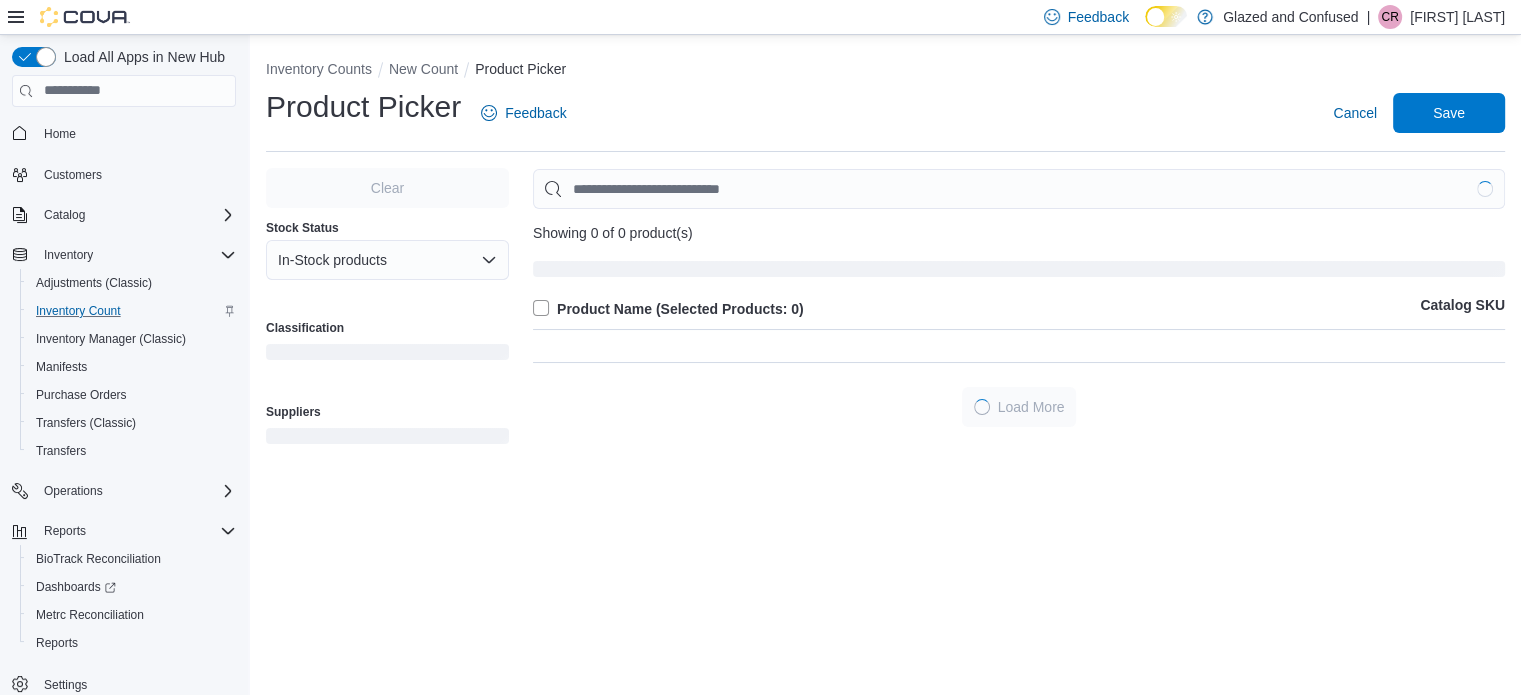 scroll, scrollTop: 0, scrollLeft: 0, axis: both 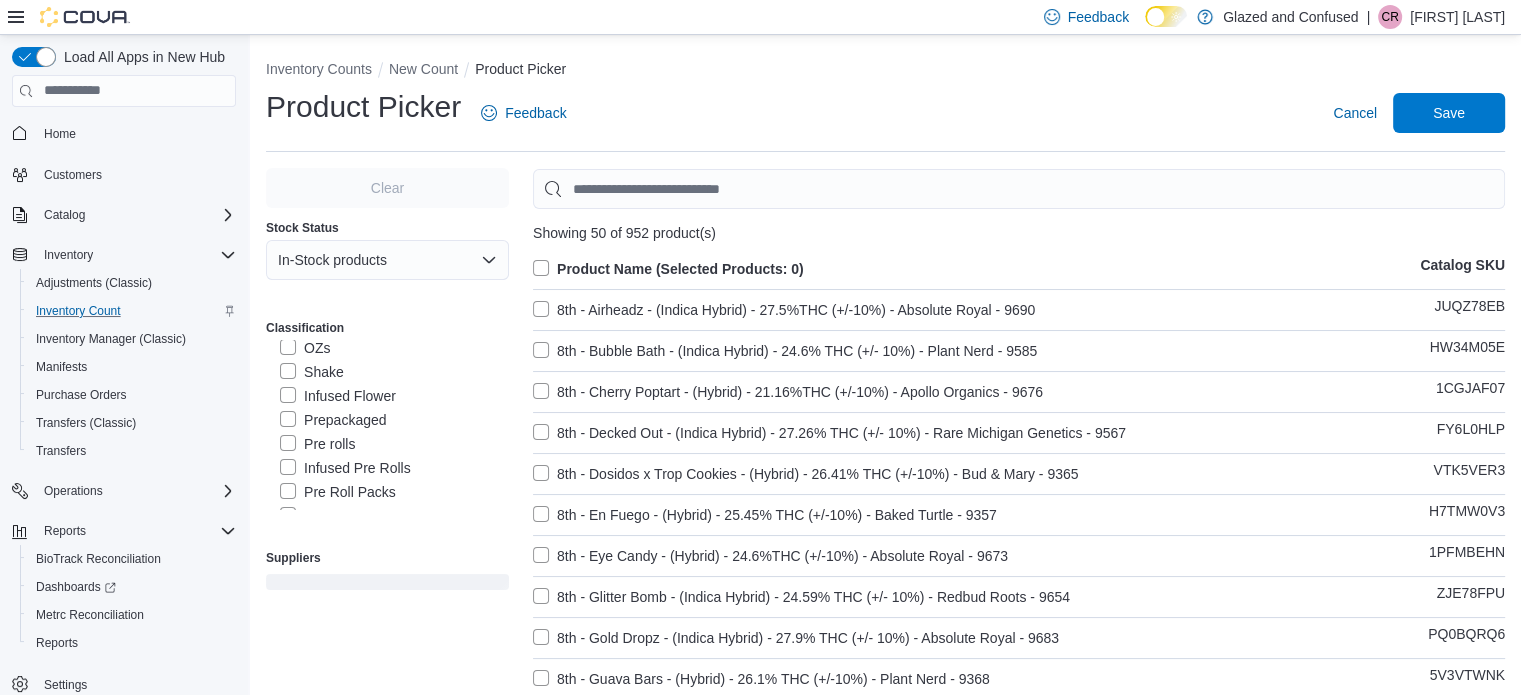 click on "Pre Roll Packs" at bounding box center (338, 492) 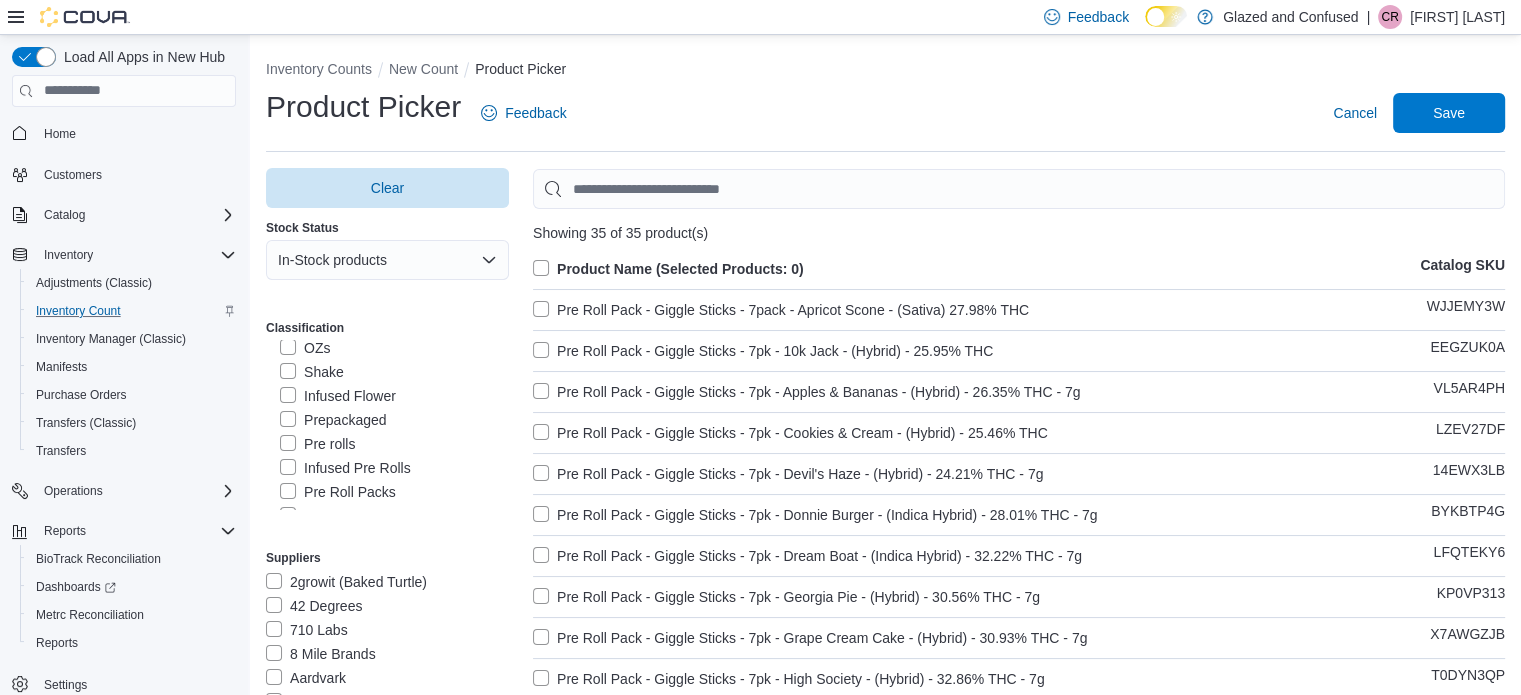 click on "Product Name (Selected Products: 0)" at bounding box center (668, 269) 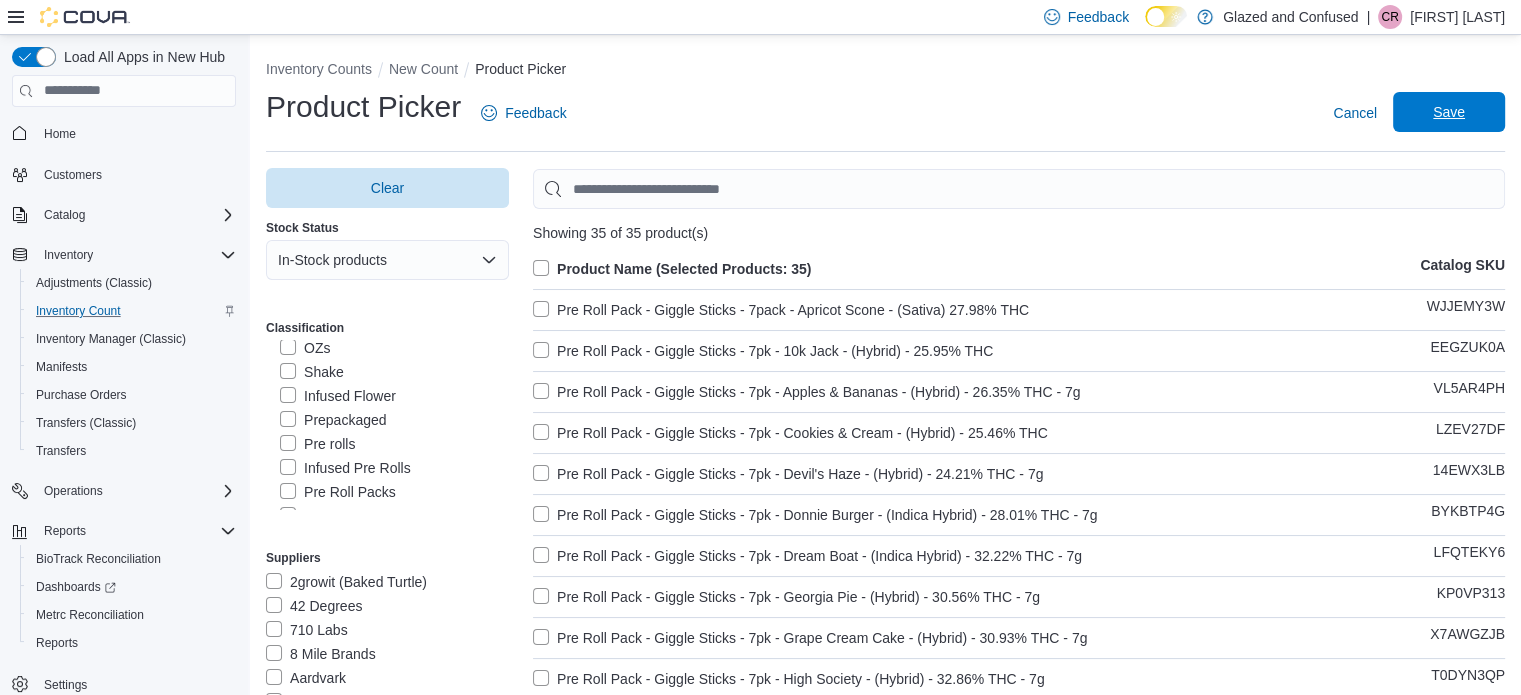 click on "Save" at bounding box center (1449, 112) 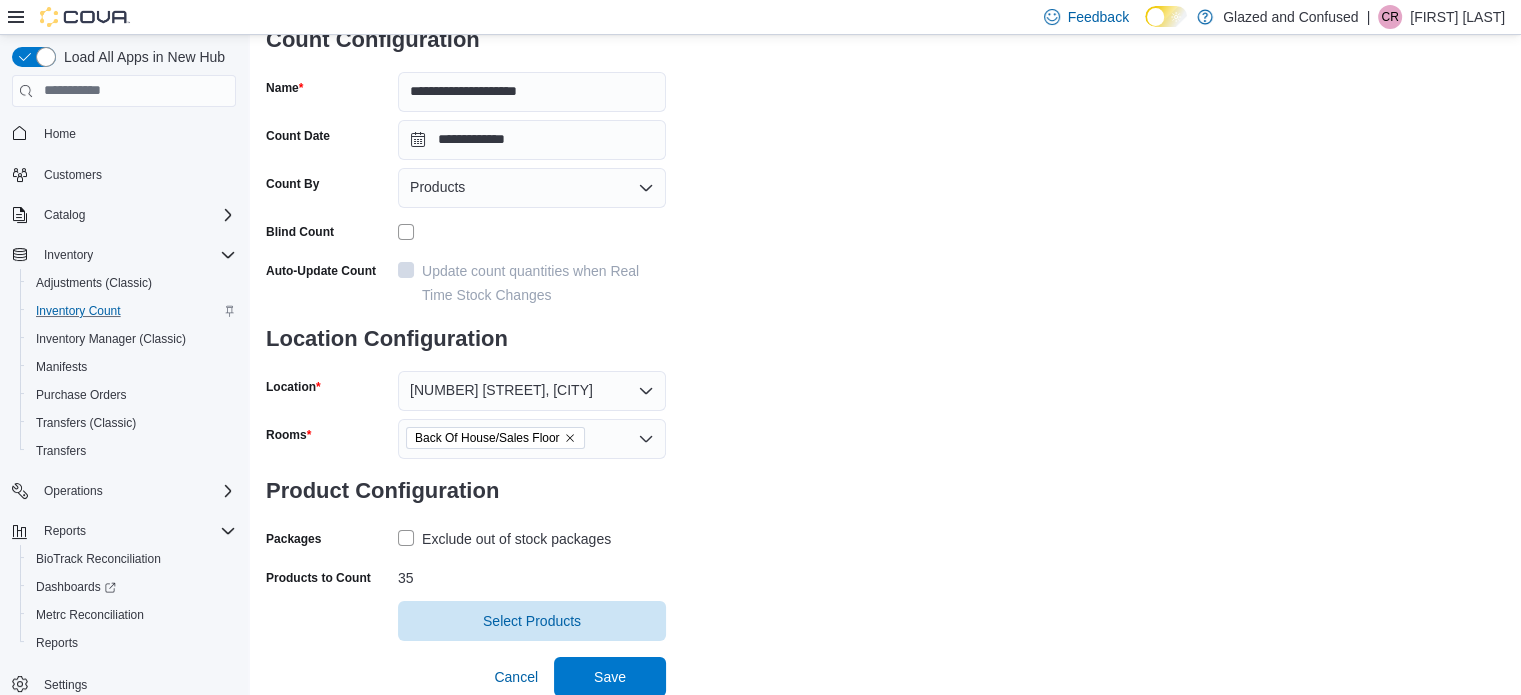 scroll, scrollTop: 161, scrollLeft: 0, axis: vertical 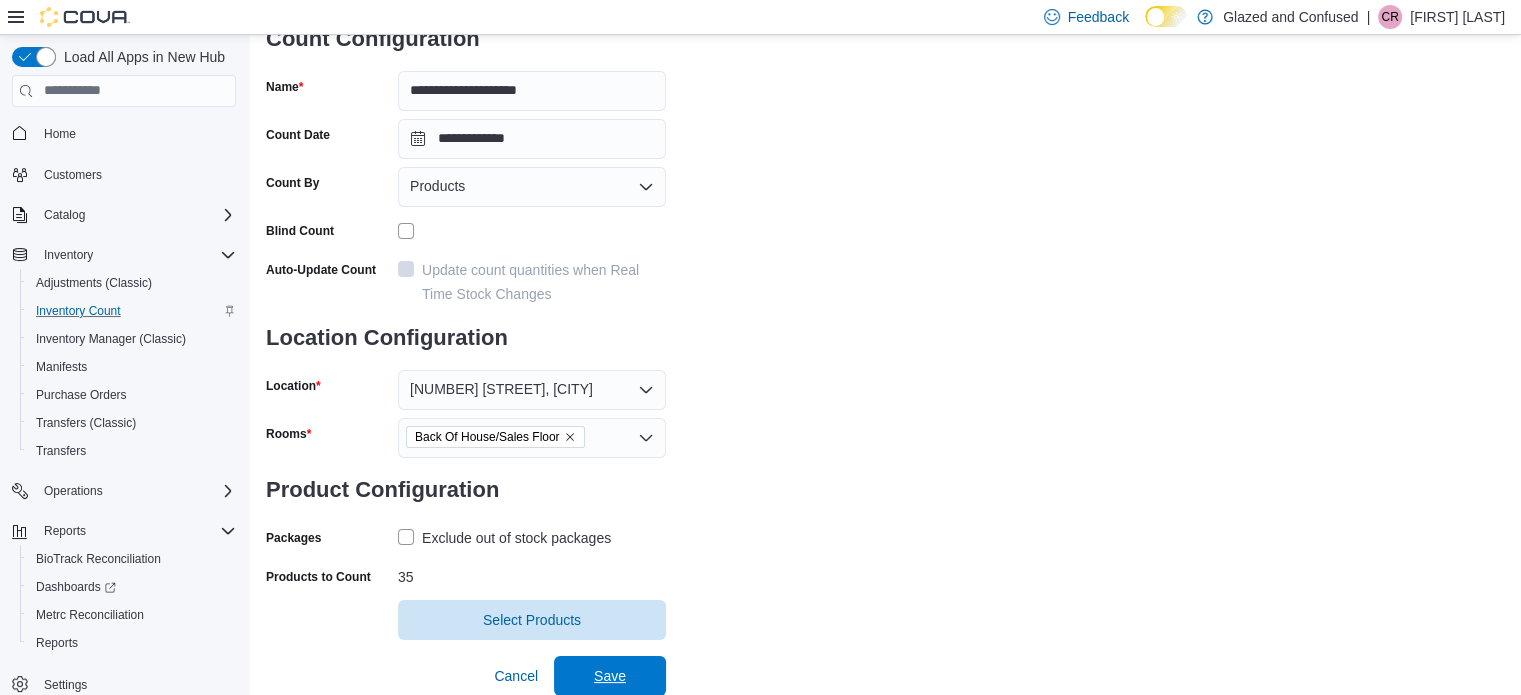 drag, startPoint x: 610, startPoint y: 675, endPoint x: 1005, endPoint y: 527, distance: 421.8163 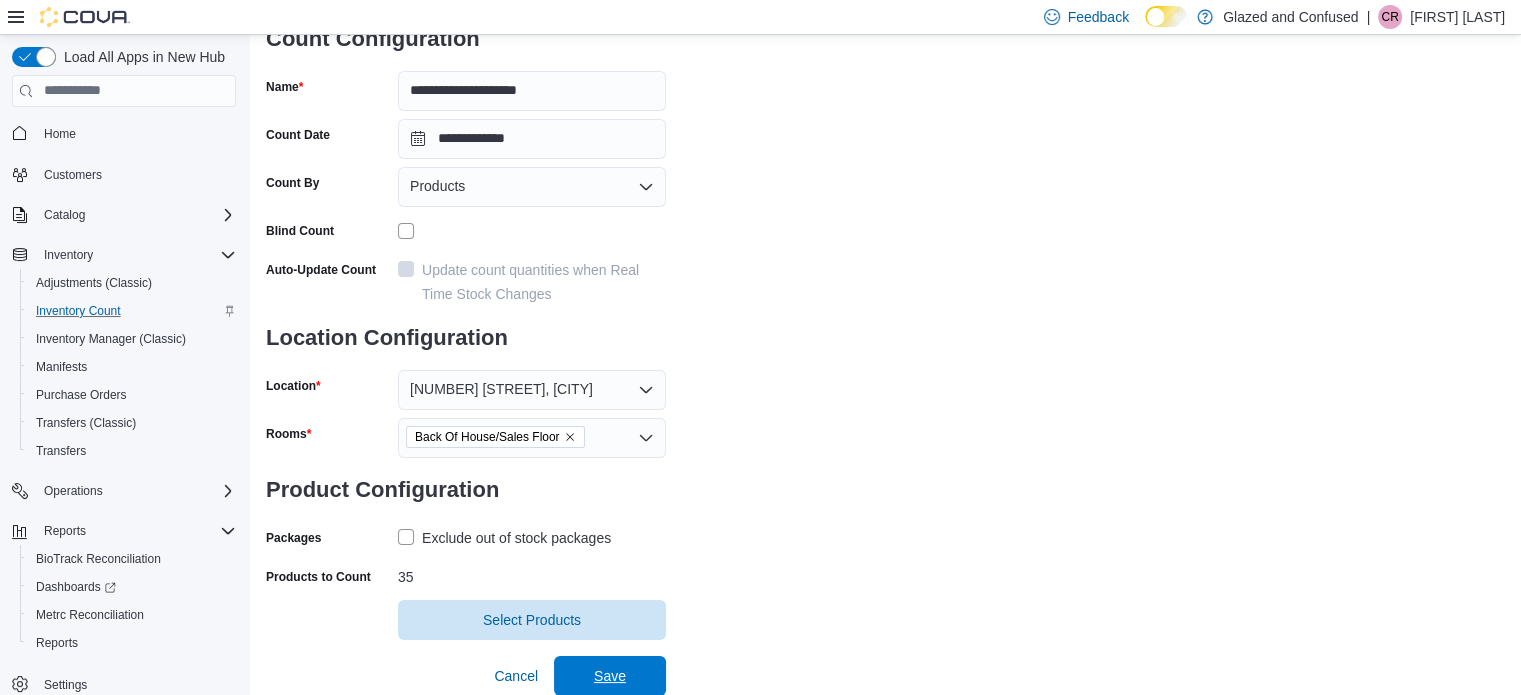 click on "Save" at bounding box center (610, 676) 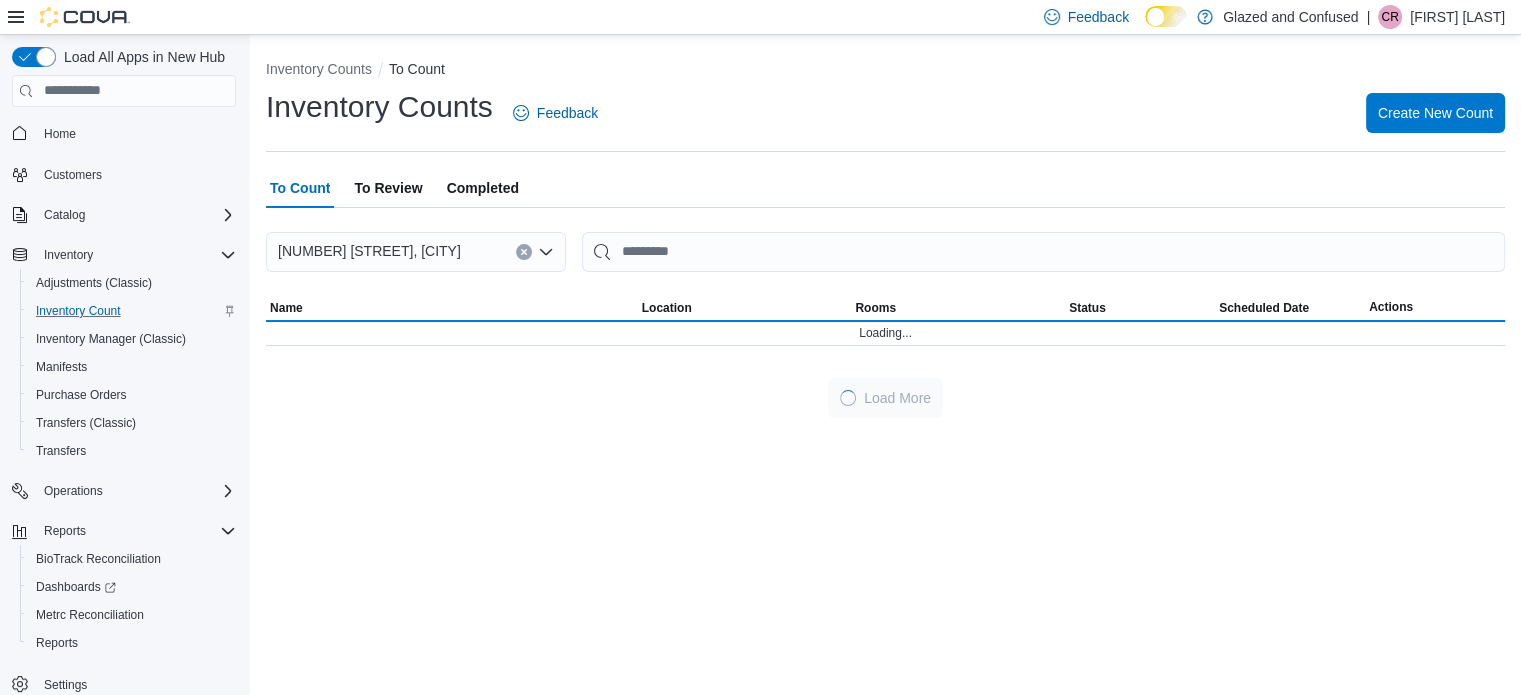 scroll, scrollTop: 0, scrollLeft: 0, axis: both 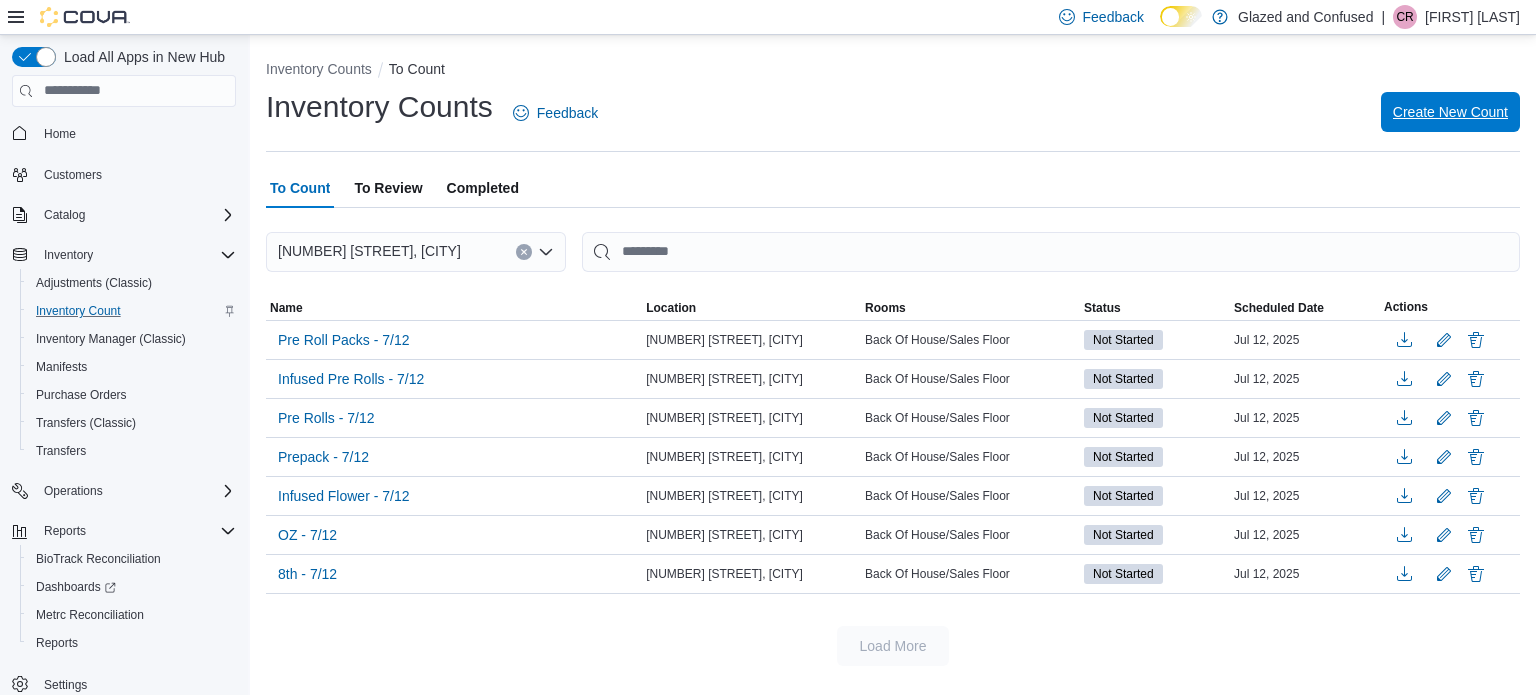 click on "Create New Count" at bounding box center [1450, 112] 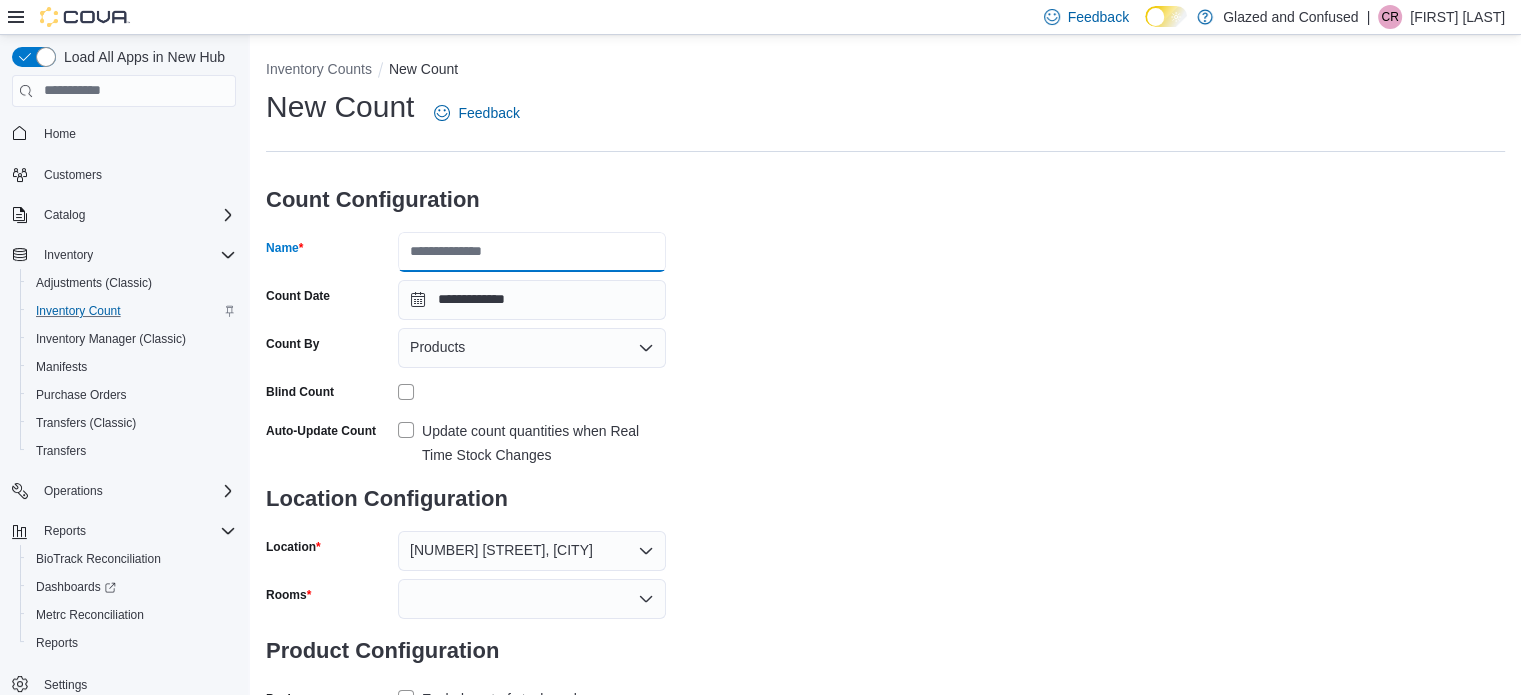 click on "Name" at bounding box center (532, 252) 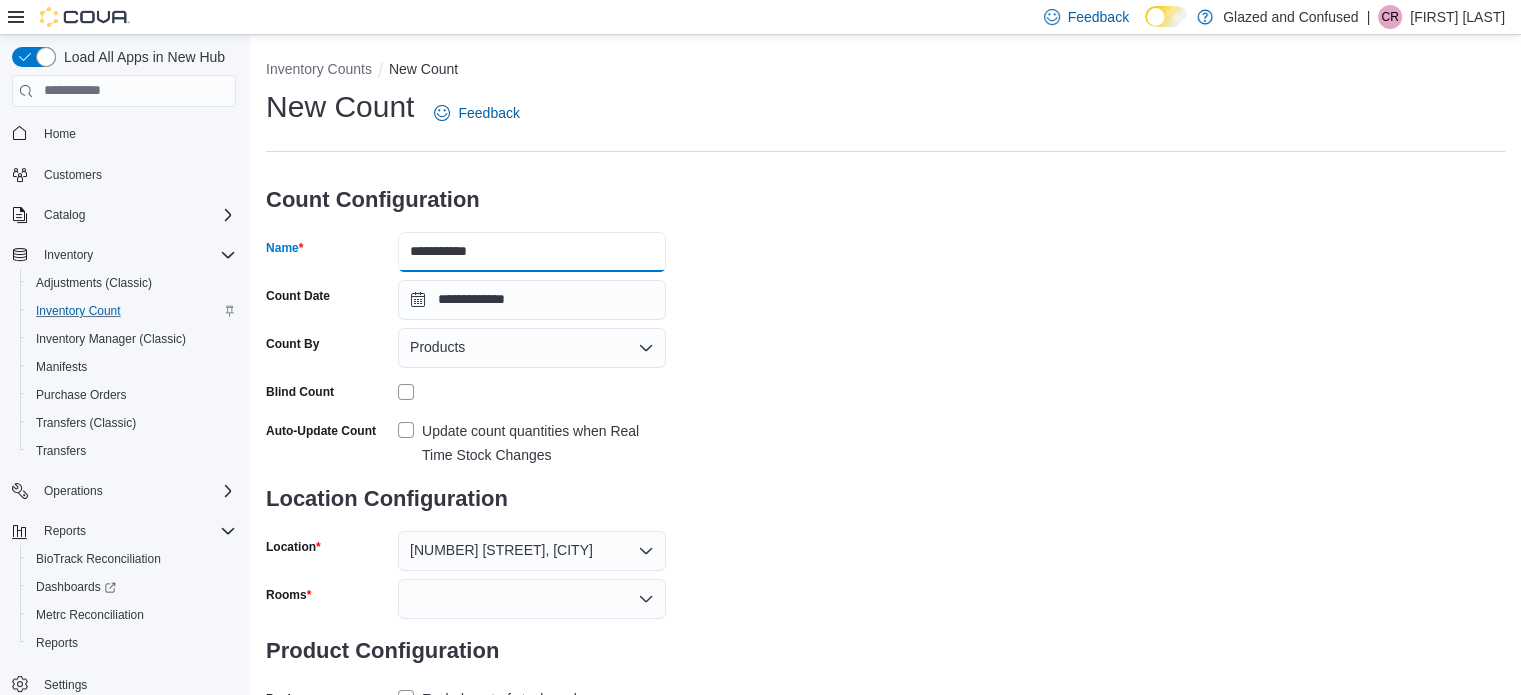 drag, startPoint x: 452, startPoint y: 255, endPoint x: 481, endPoint y: 254, distance: 29.017237 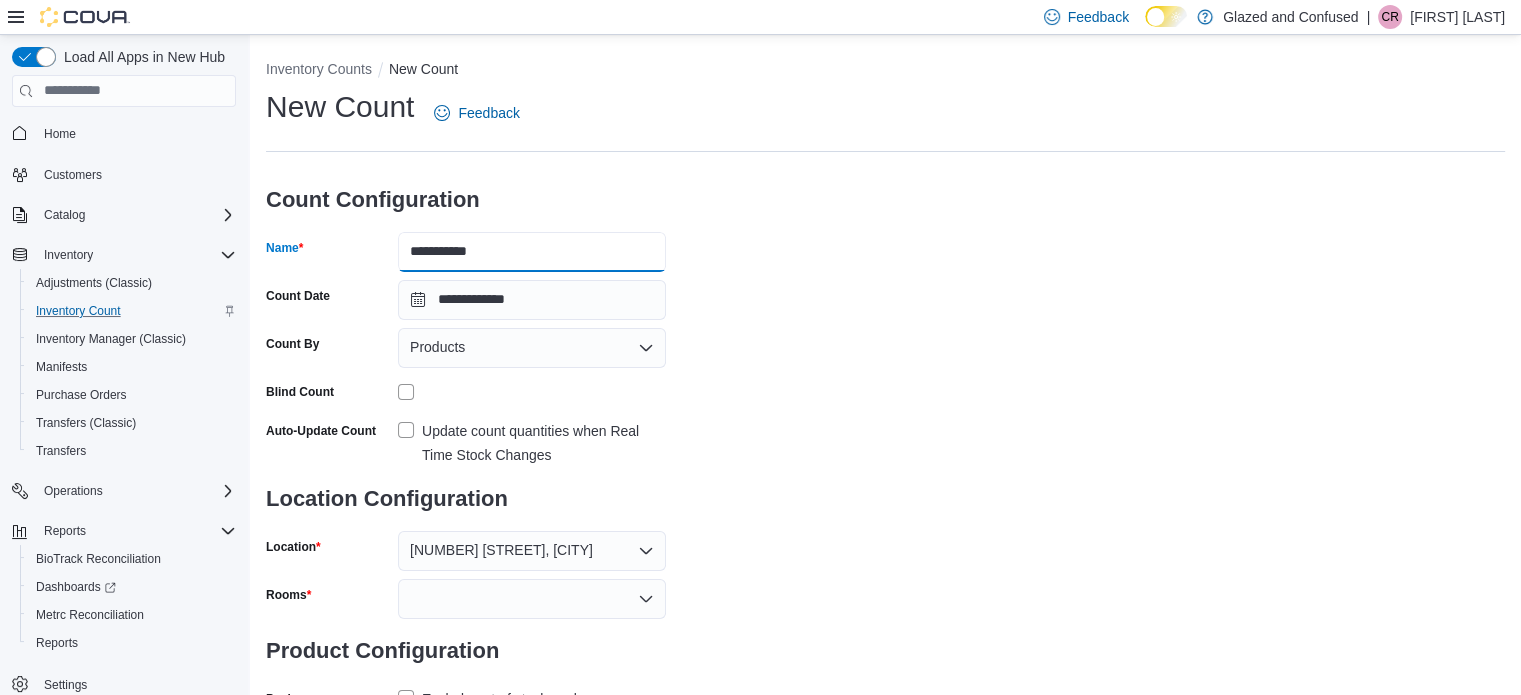 click on "**********" at bounding box center [532, 252] 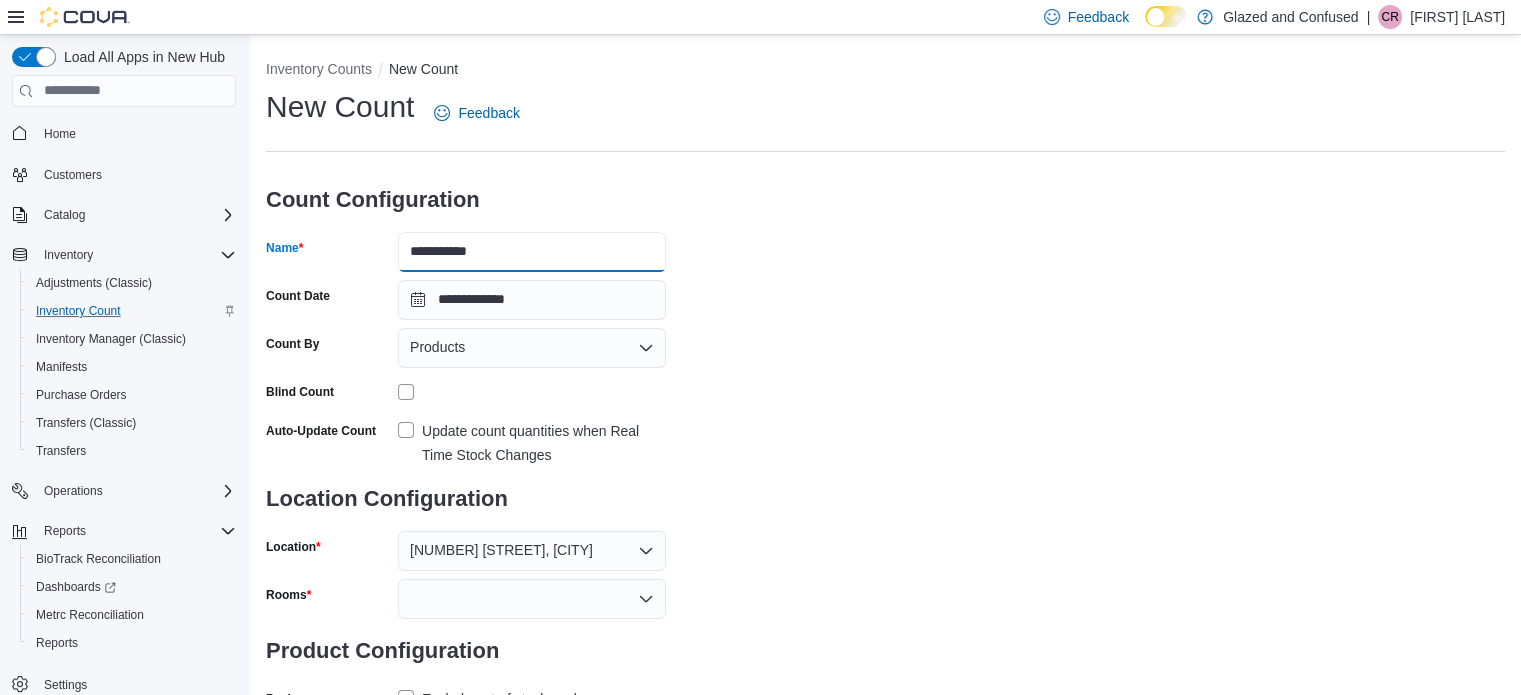 type on "**********" 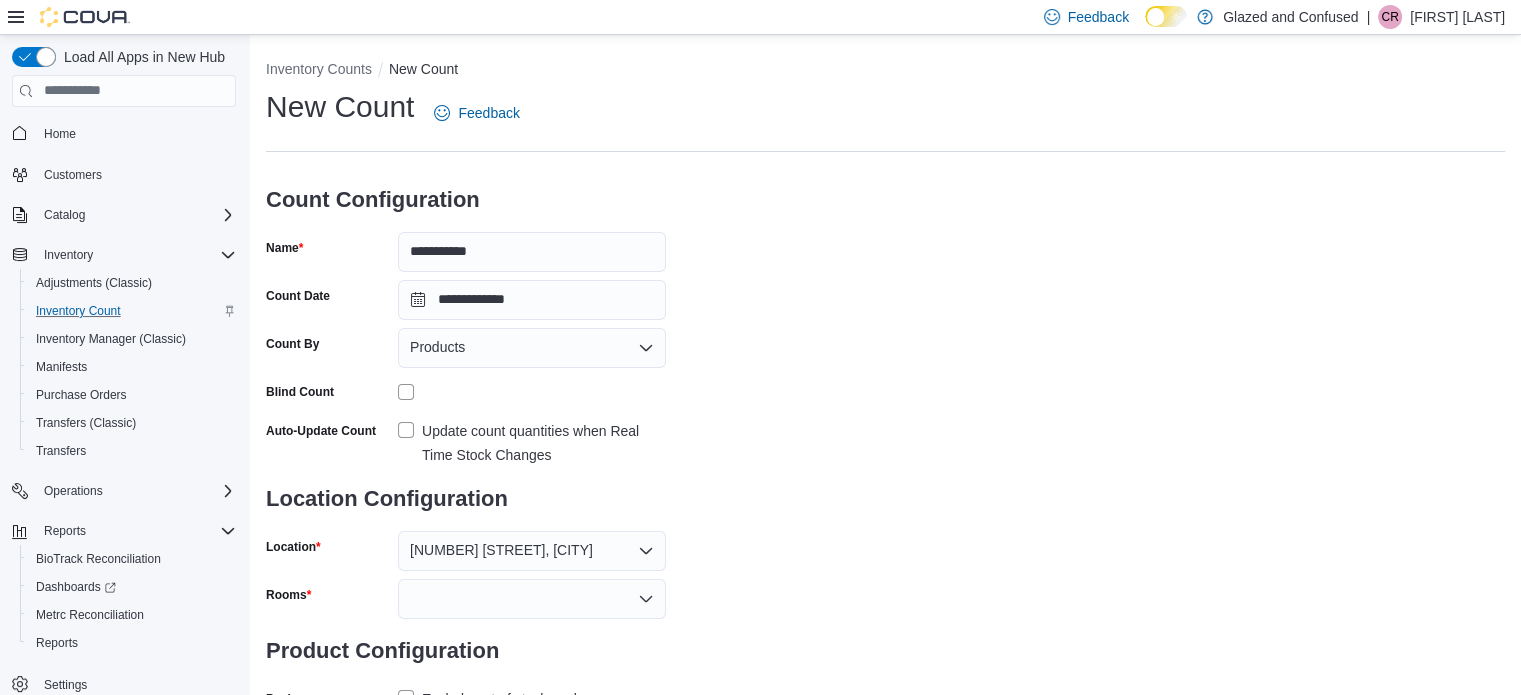 click on "**********" at bounding box center (885, 400) 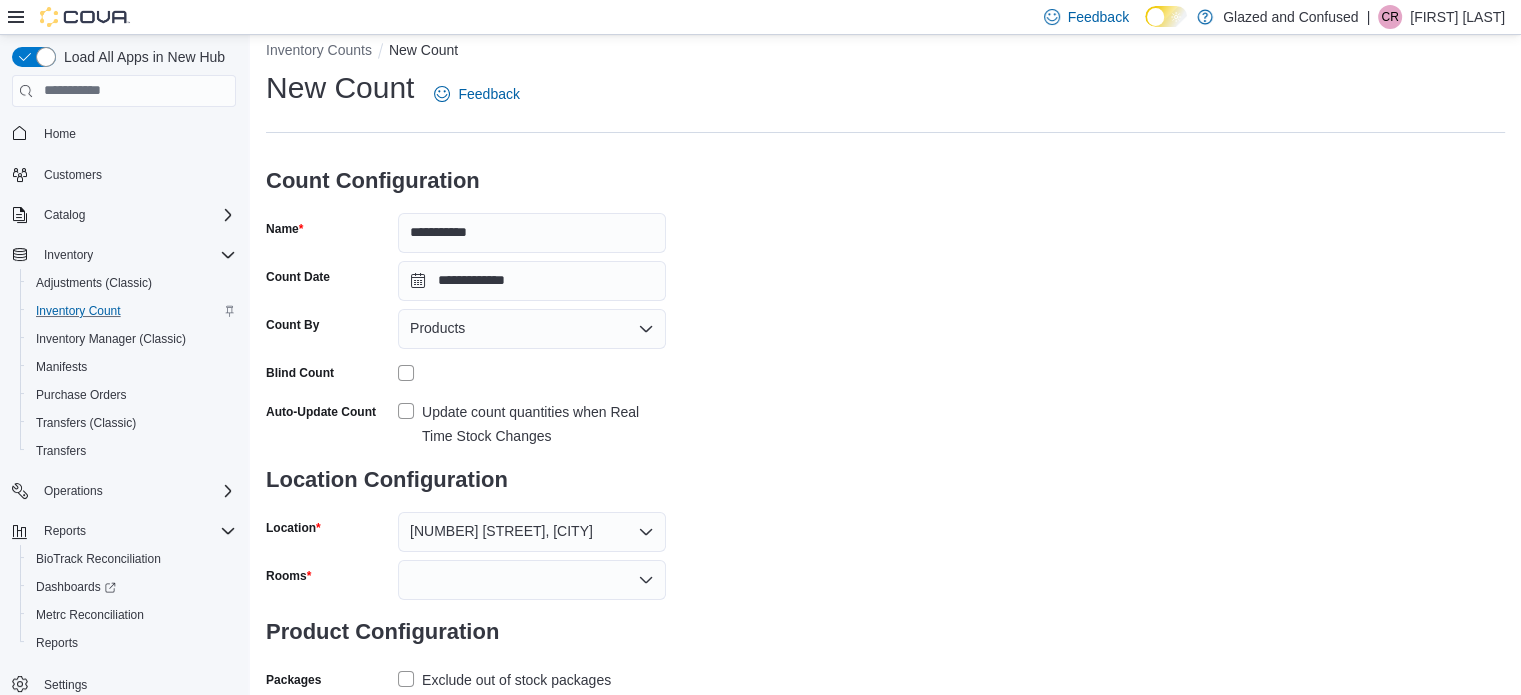 scroll, scrollTop: 74, scrollLeft: 0, axis: vertical 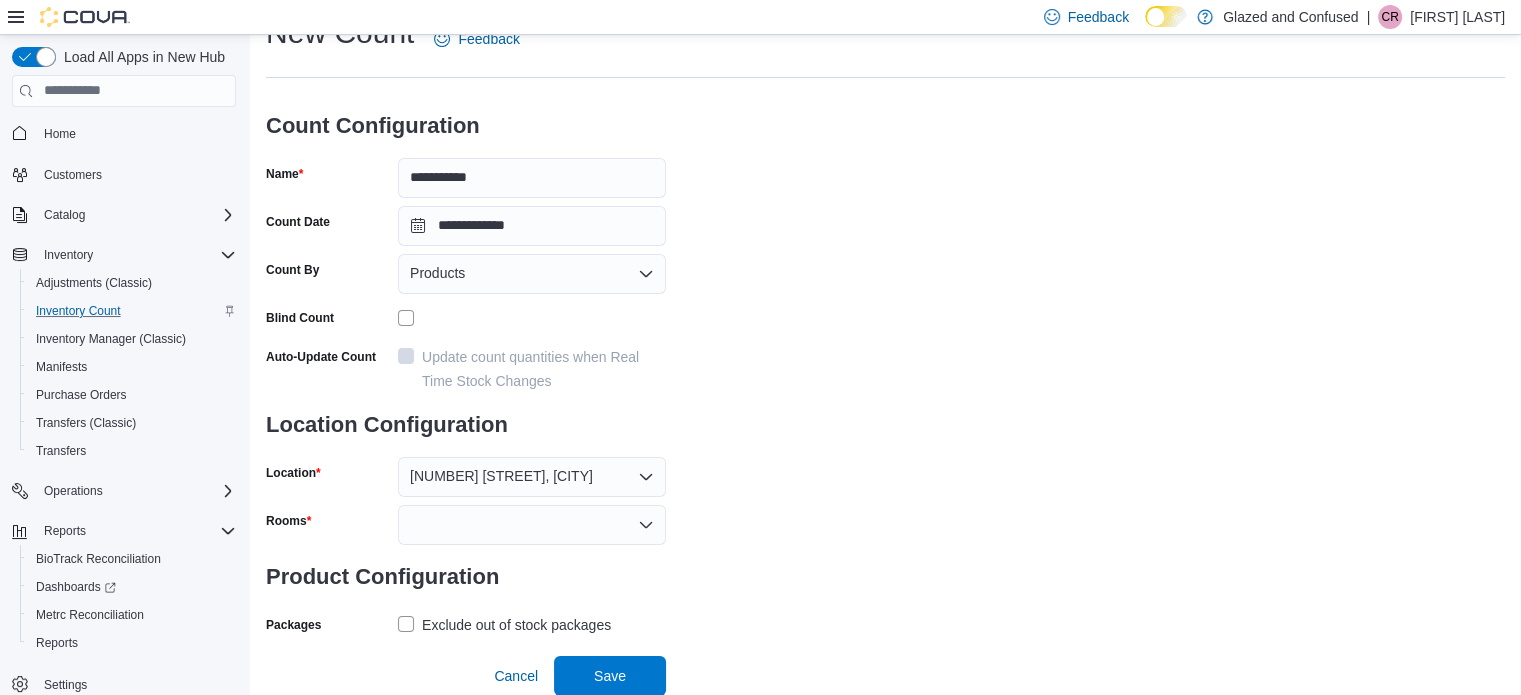 click on "**********" at bounding box center (885, 326) 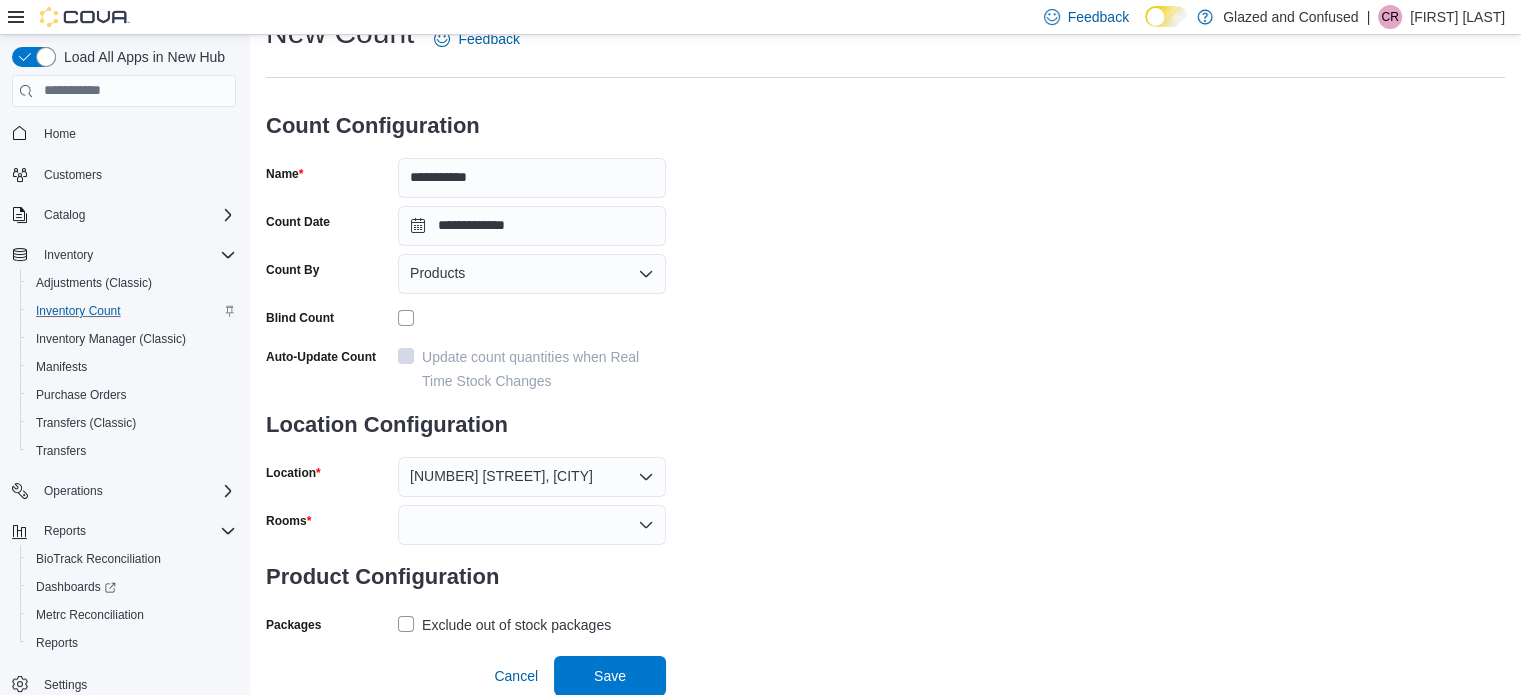 click at bounding box center (532, 525) 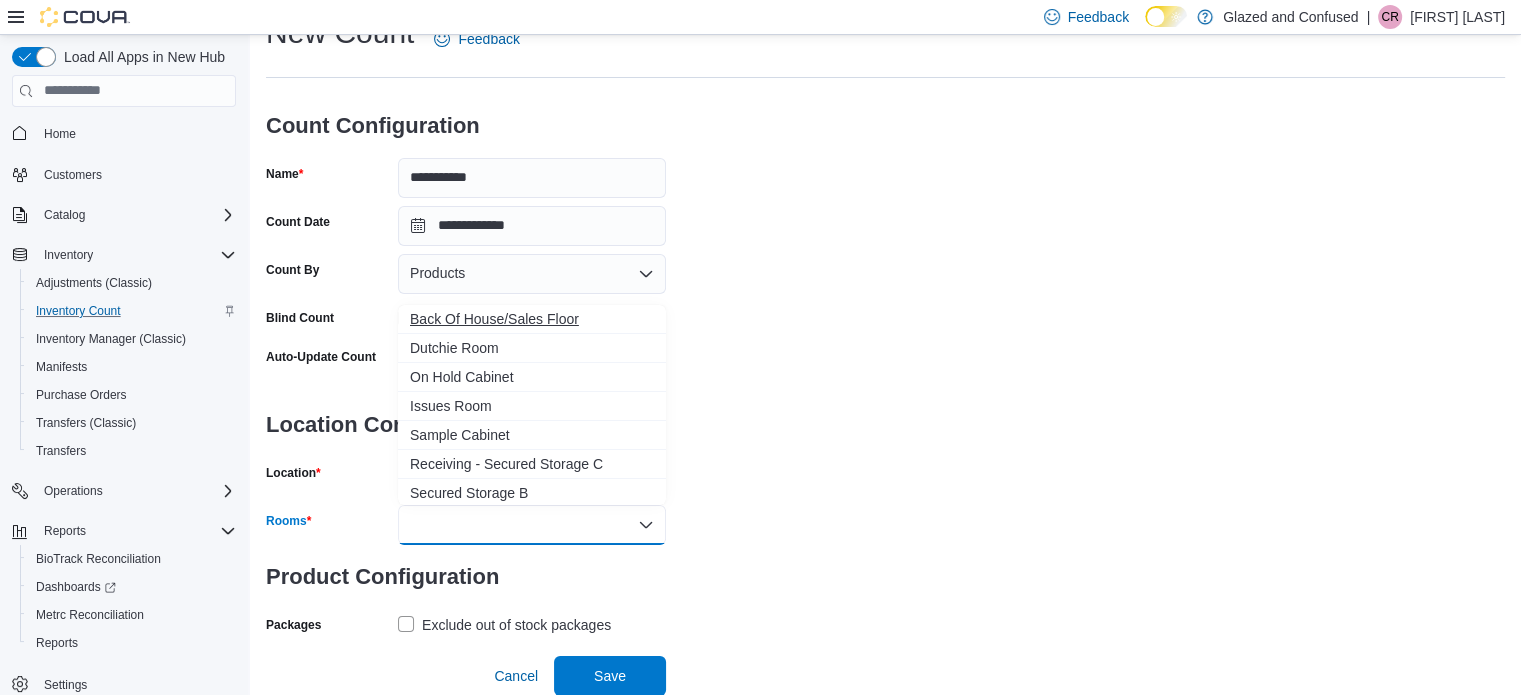 click on "Back Of House/Sales Floor" at bounding box center (532, 319) 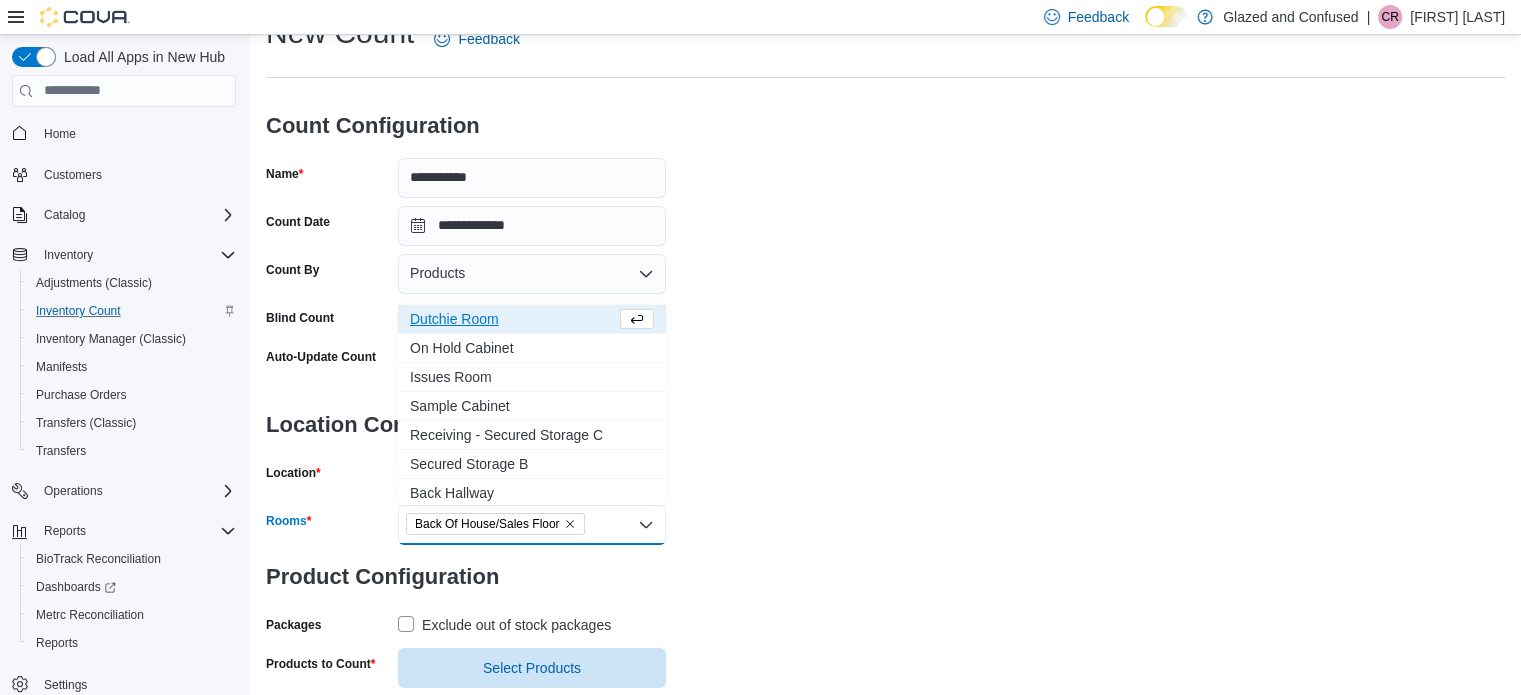 click on "**********" at bounding box center (885, 350) 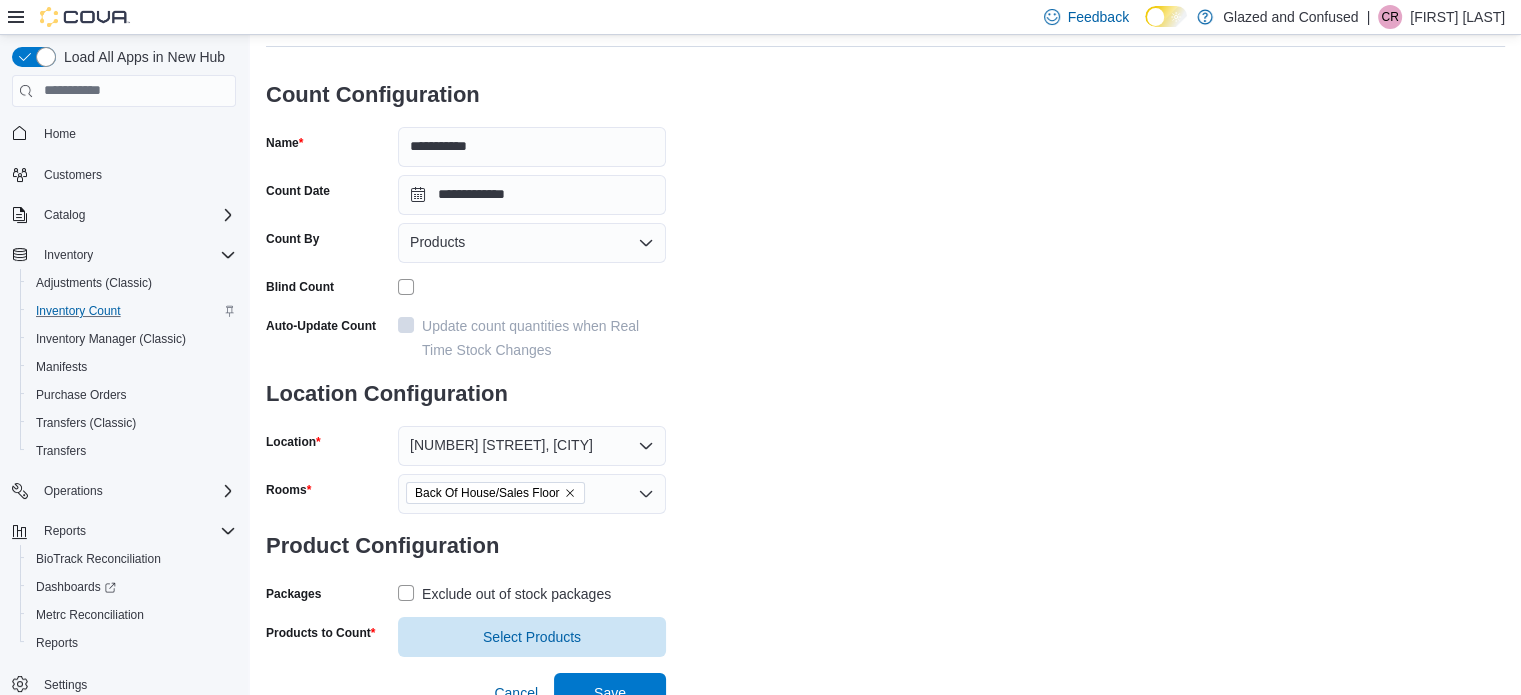 scroll, scrollTop: 122, scrollLeft: 0, axis: vertical 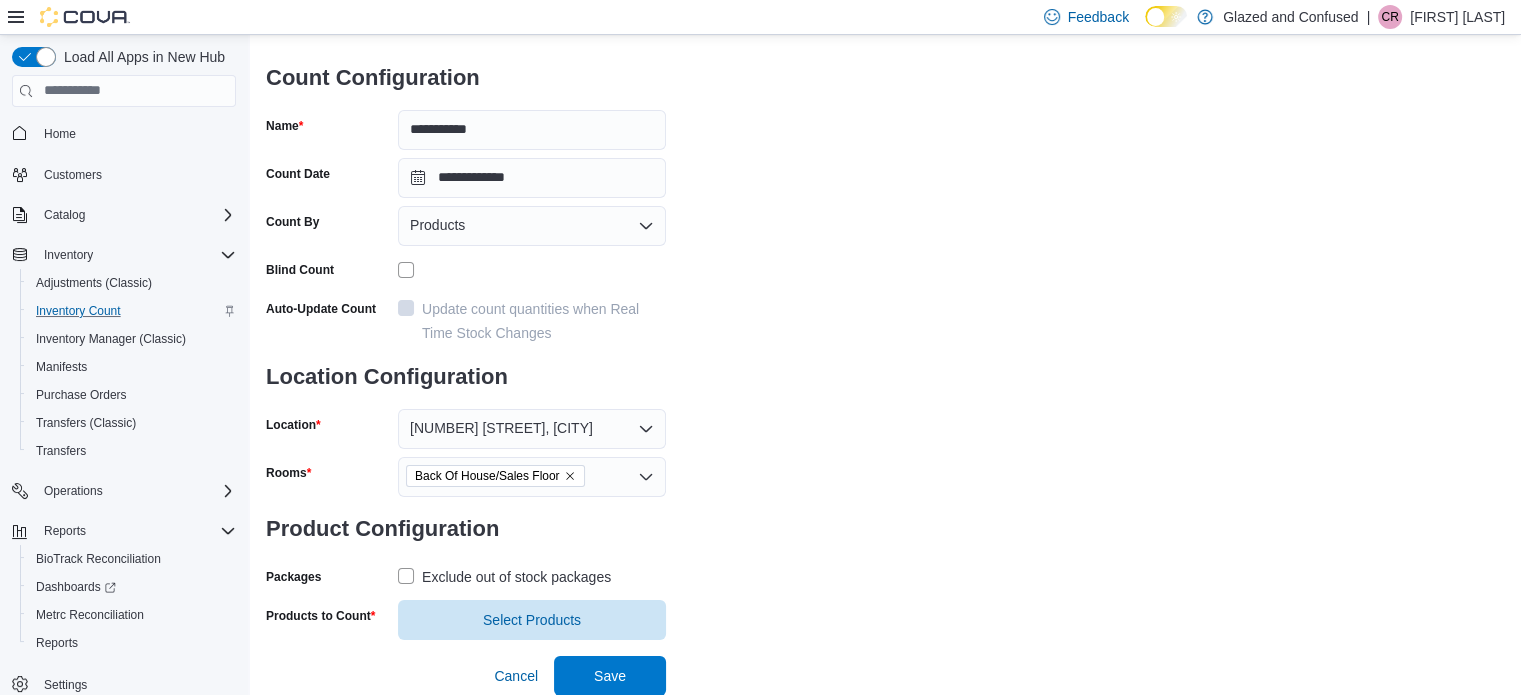 click on "Exclude out of stock packages" at bounding box center [516, 577] 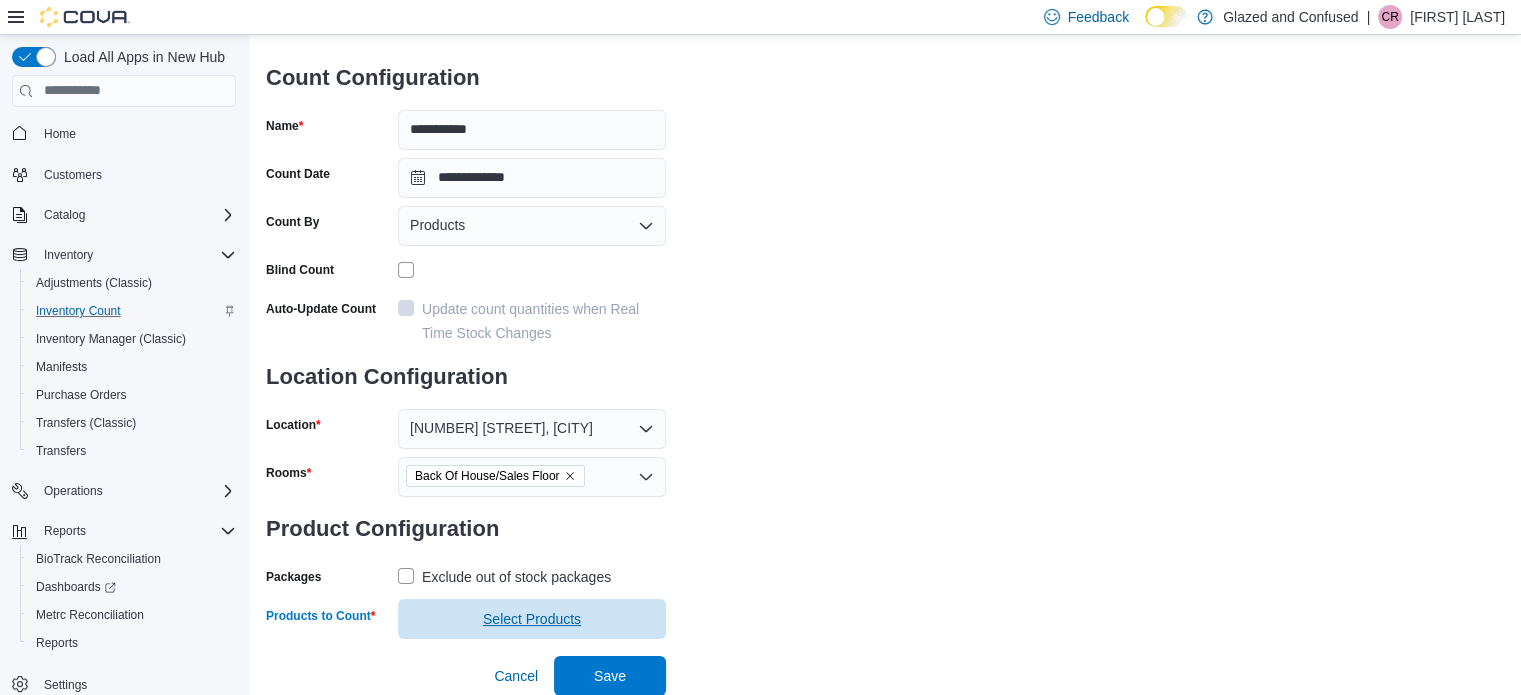 click on "Select Products" at bounding box center (532, 619) 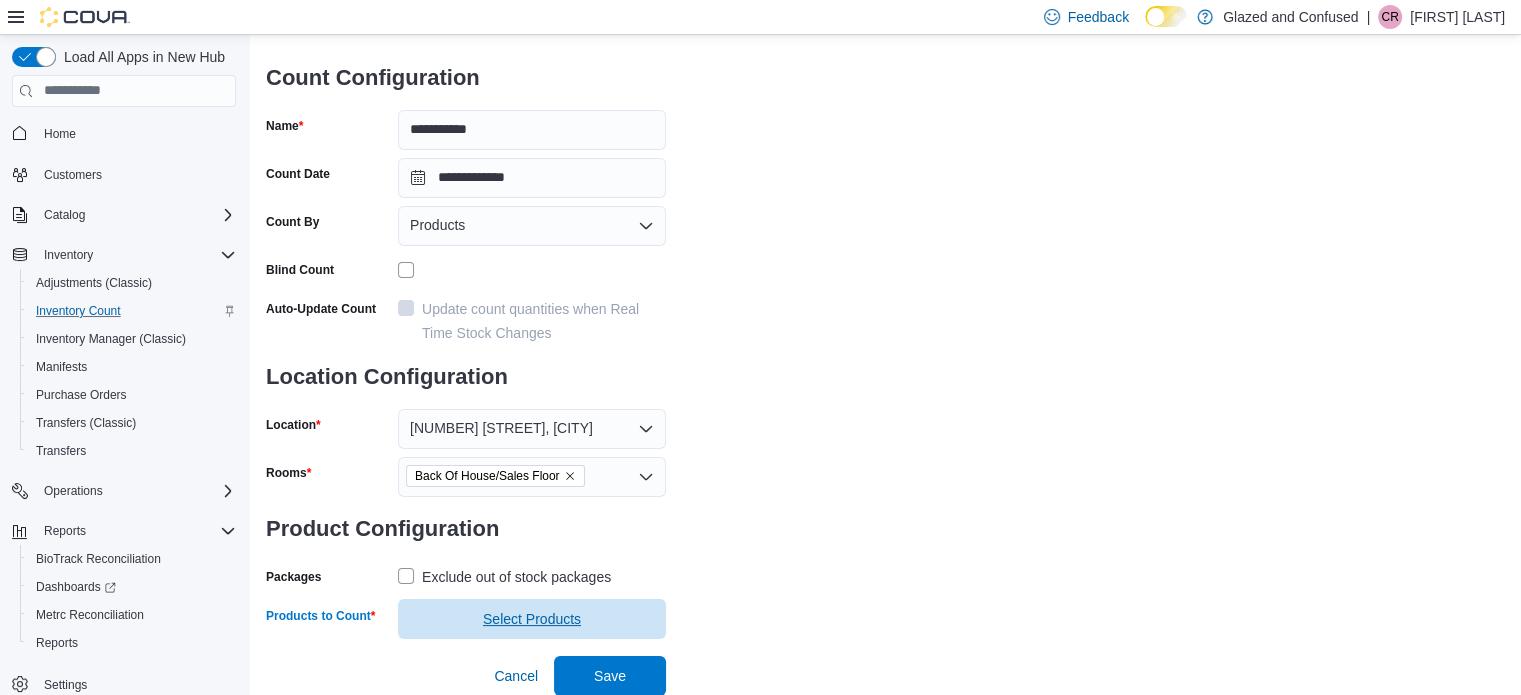 scroll, scrollTop: 0, scrollLeft: 0, axis: both 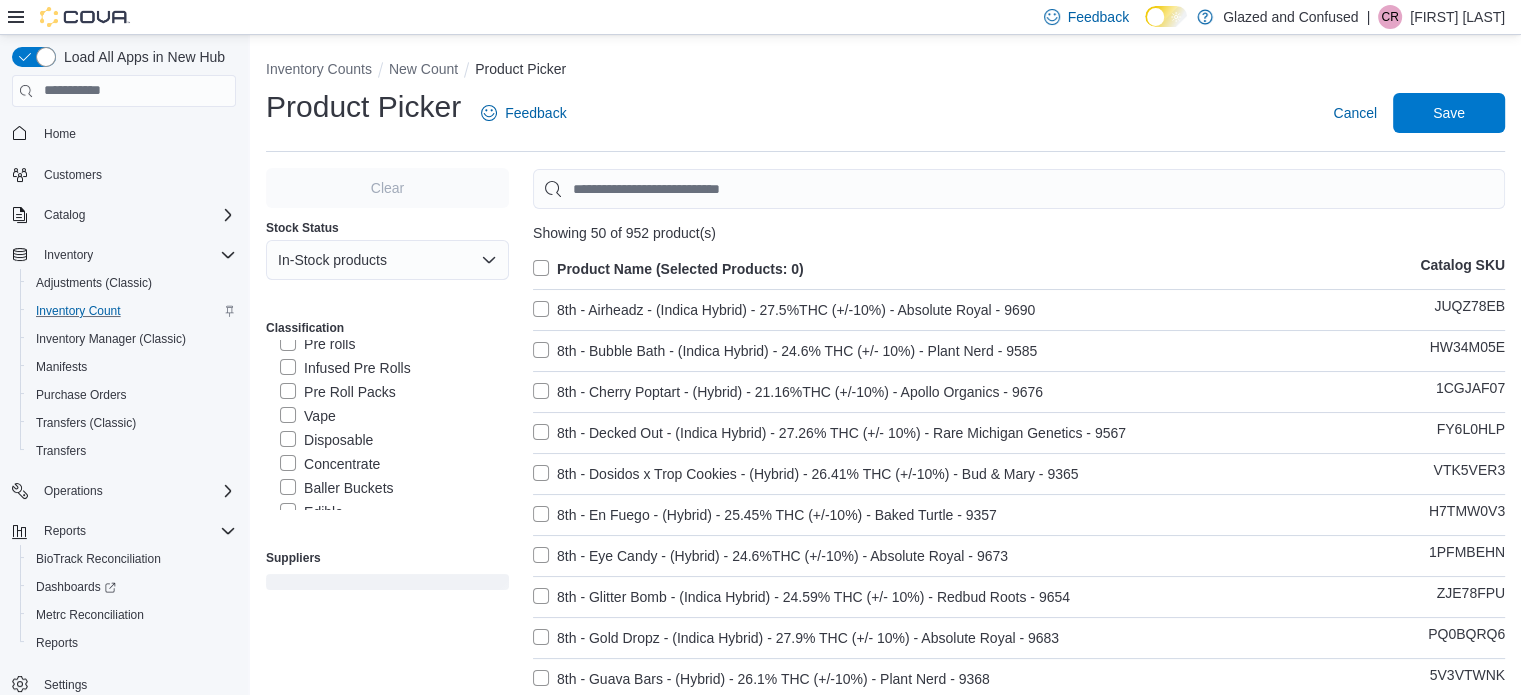 click on "Vape" at bounding box center [308, 416] 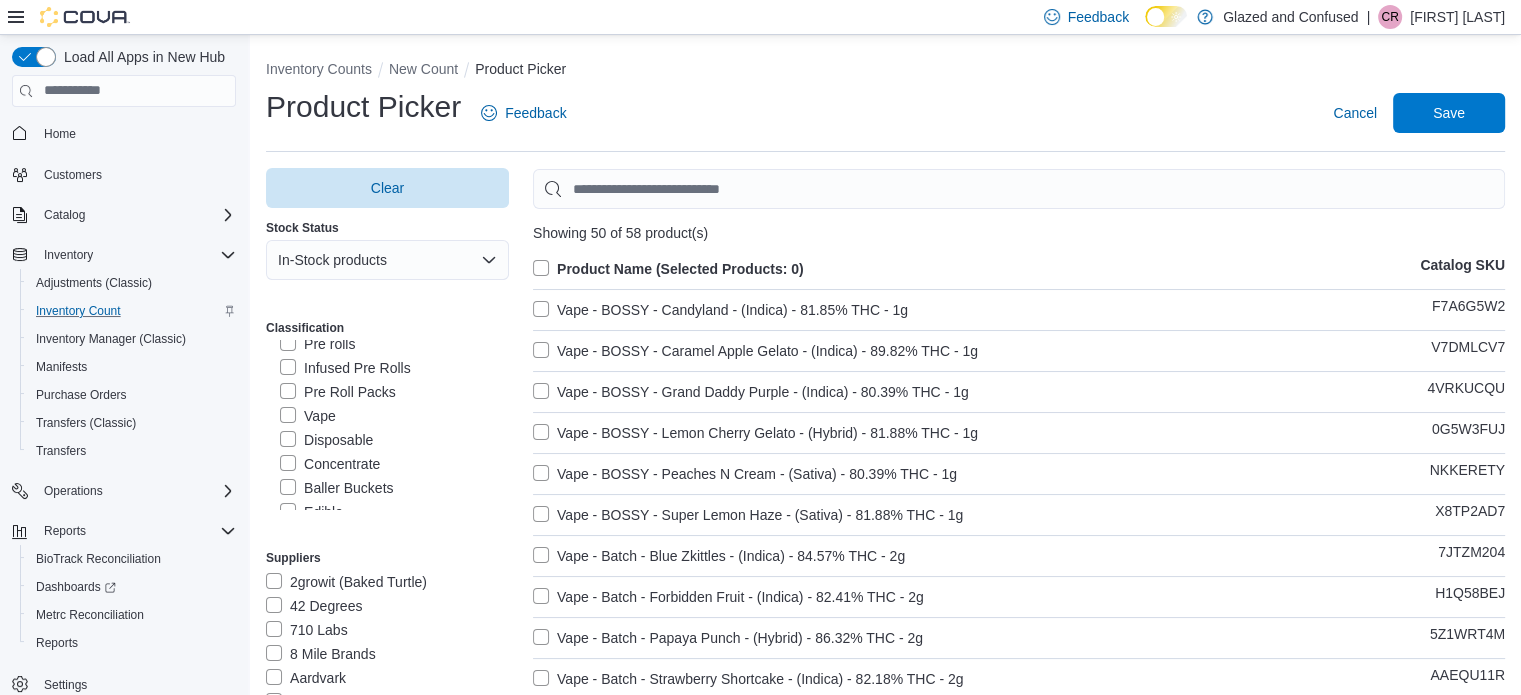 click on "Product Name (Selected Products: 0)" at bounding box center [668, 269] 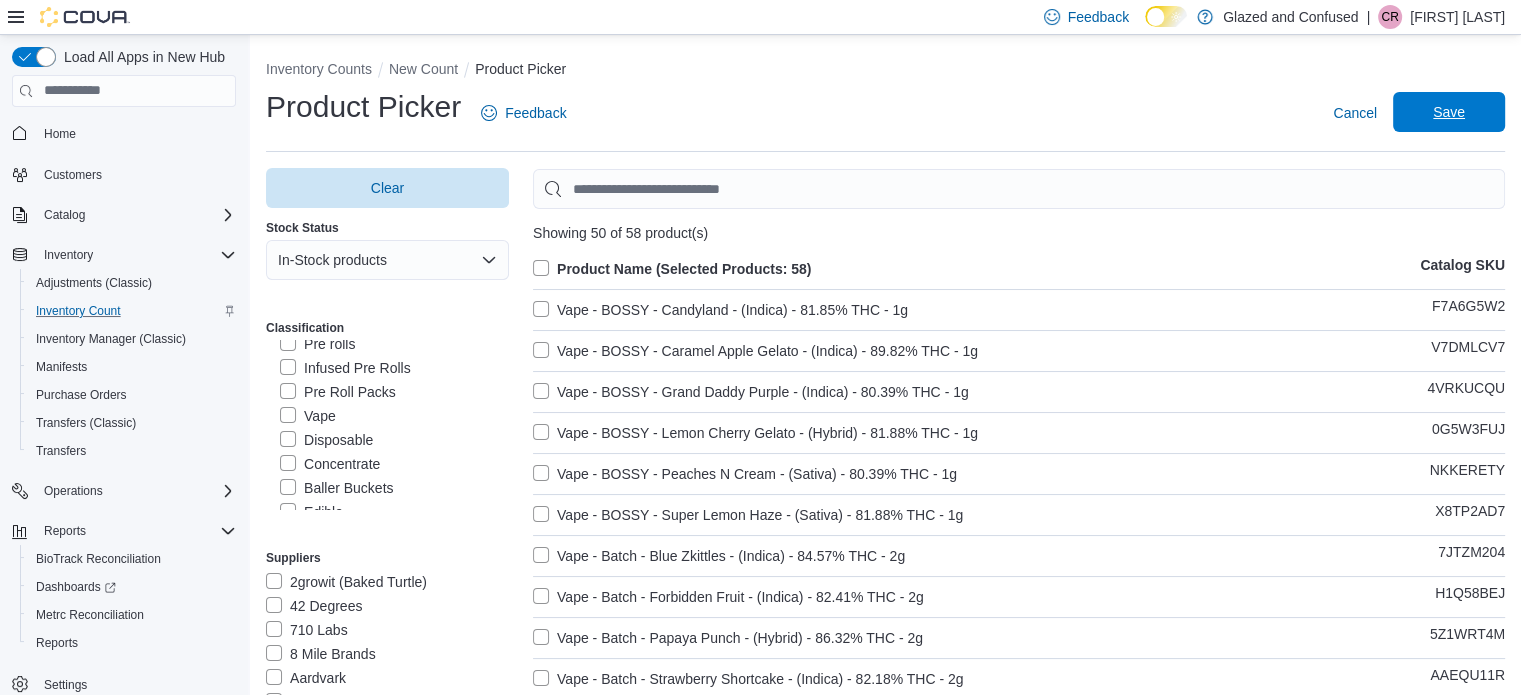click on "Save" at bounding box center (1449, 112) 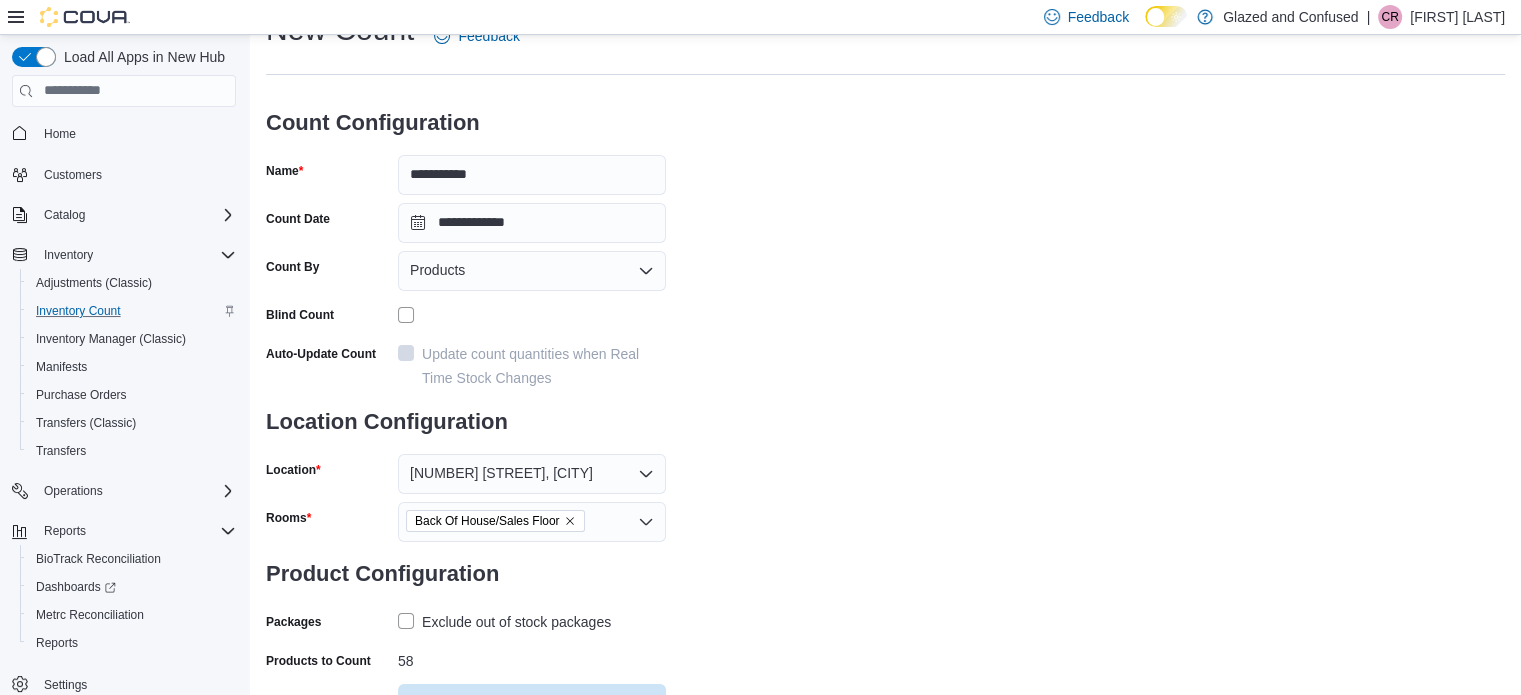 scroll, scrollTop: 161, scrollLeft: 0, axis: vertical 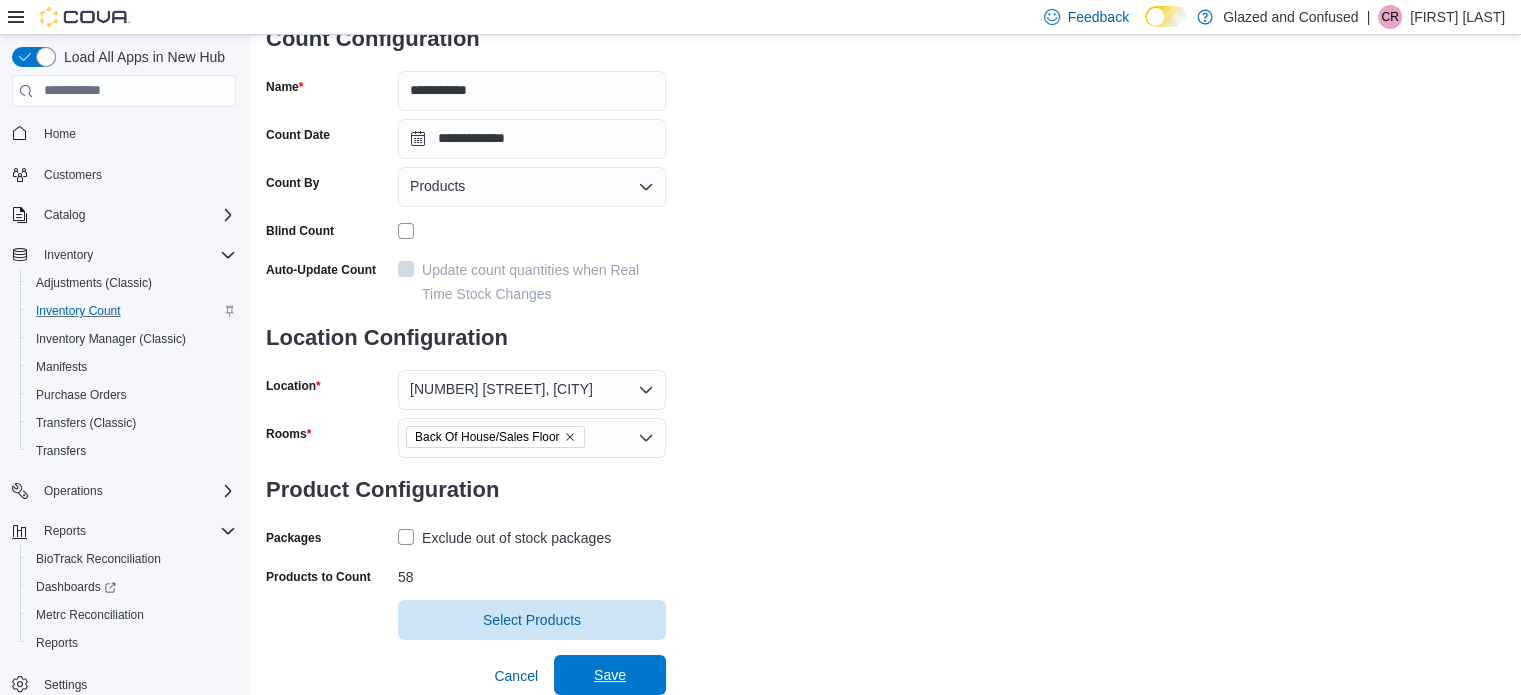 click on "Save" at bounding box center [610, 675] 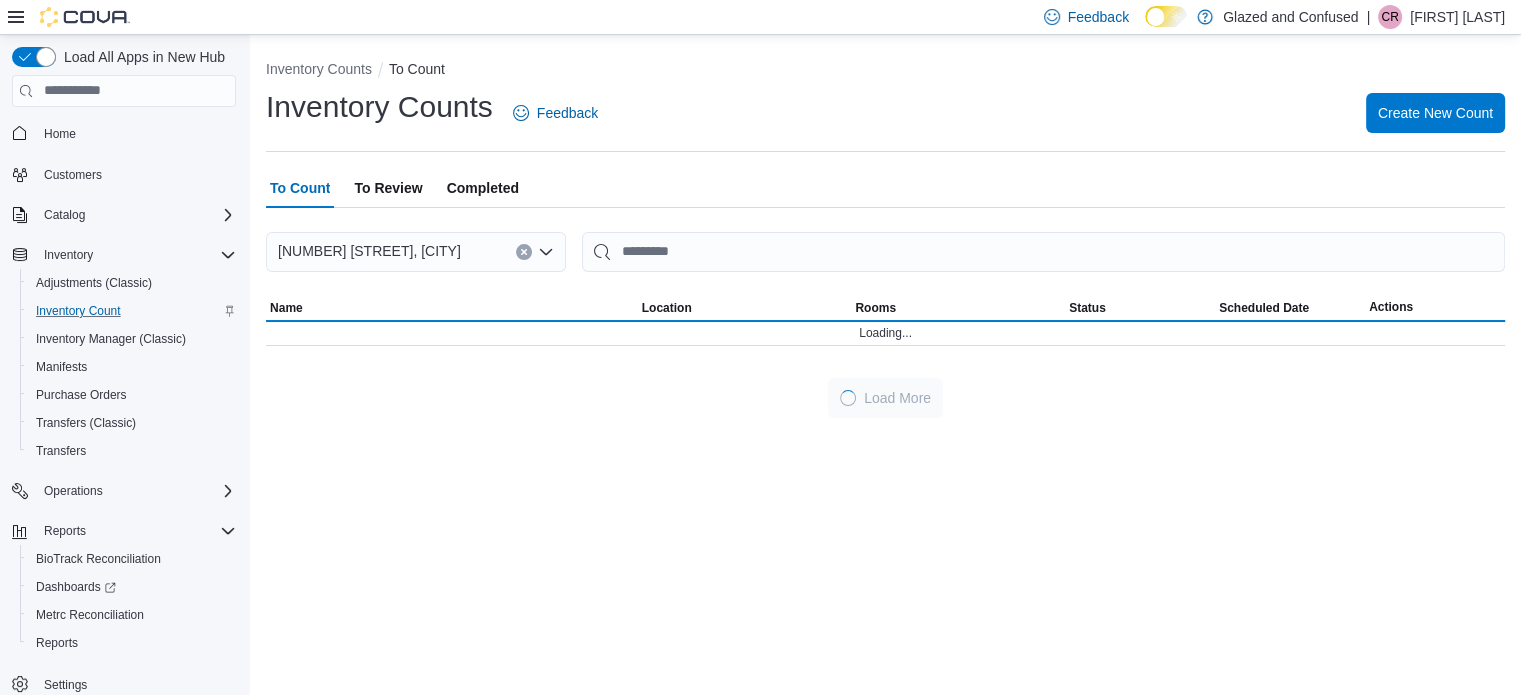 scroll, scrollTop: 0, scrollLeft: 0, axis: both 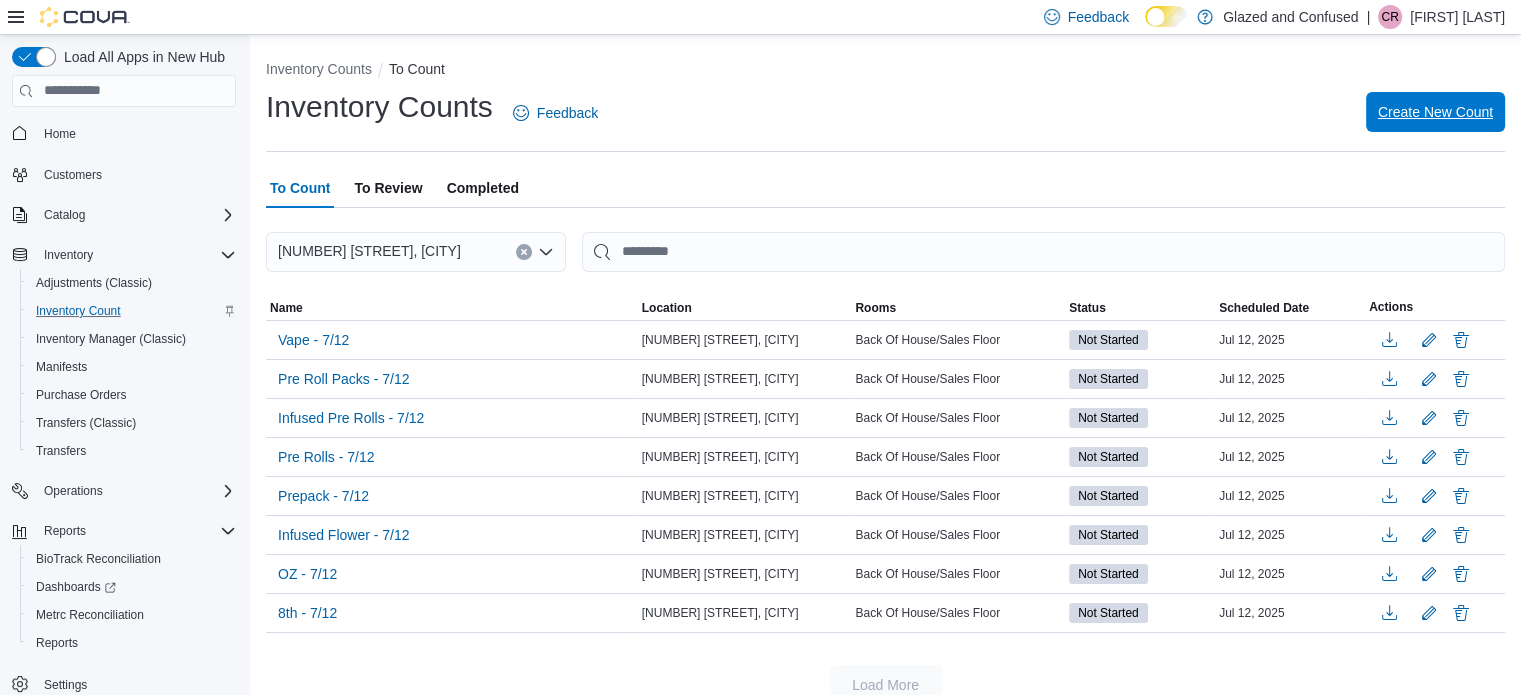 click on "Create New Count" at bounding box center [1435, 112] 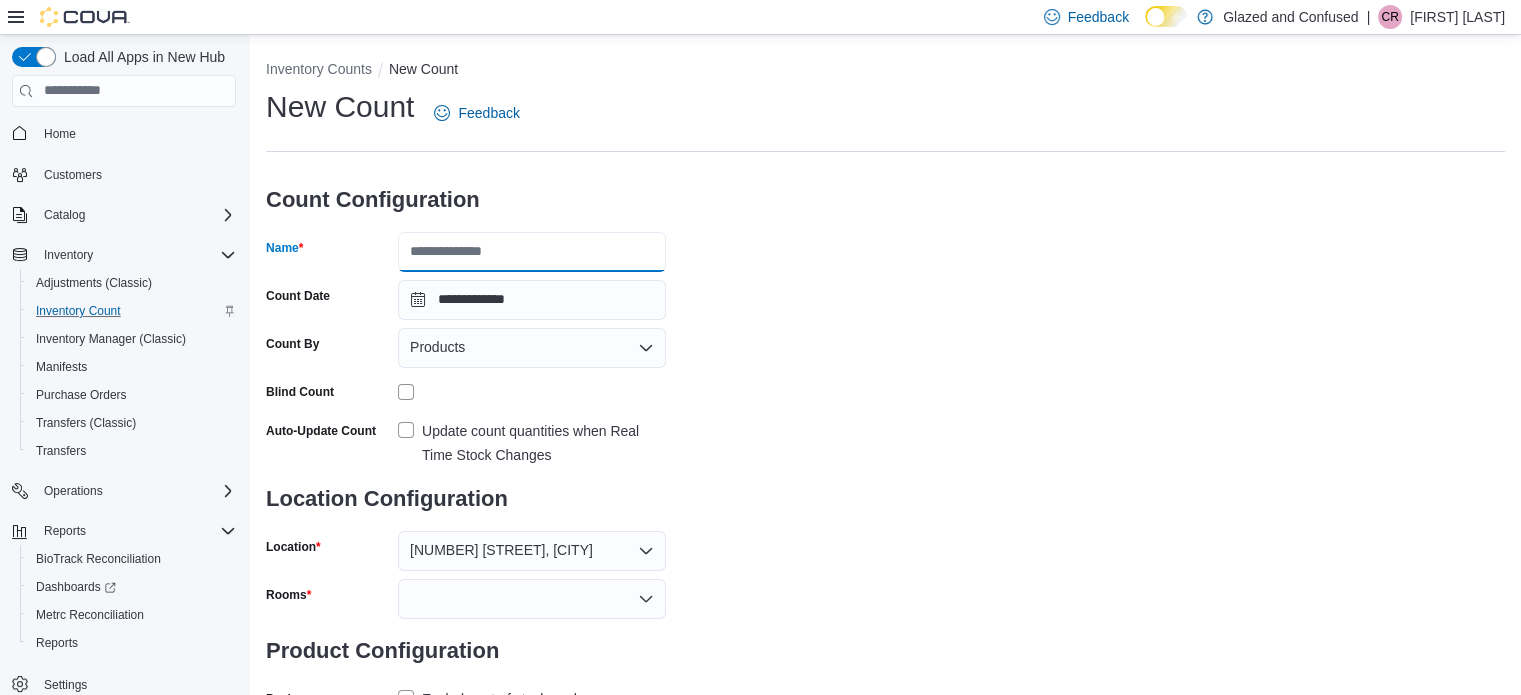 click on "Name" at bounding box center (532, 252) 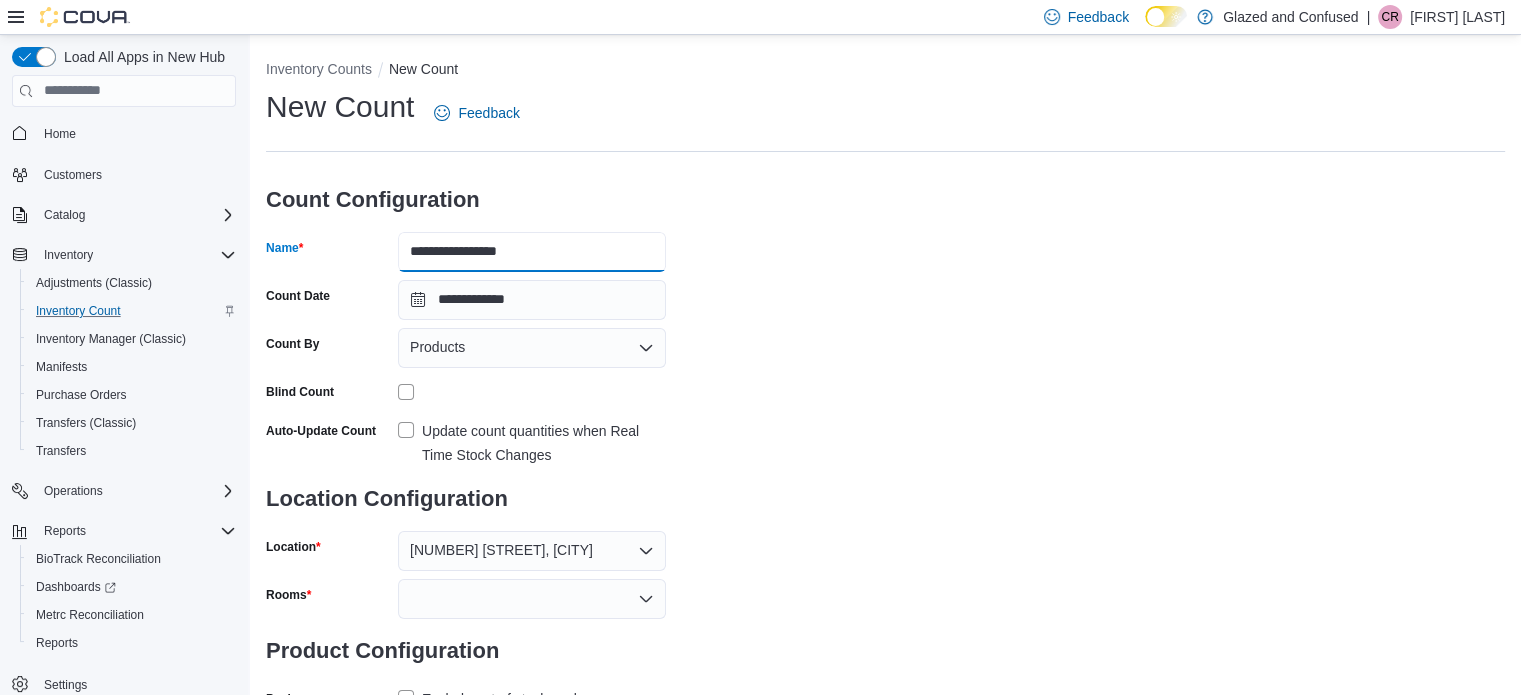 drag, startPoint x: 492, startPoint y: 251, endPoint x: 542, endPoint y: 251, distance: 50 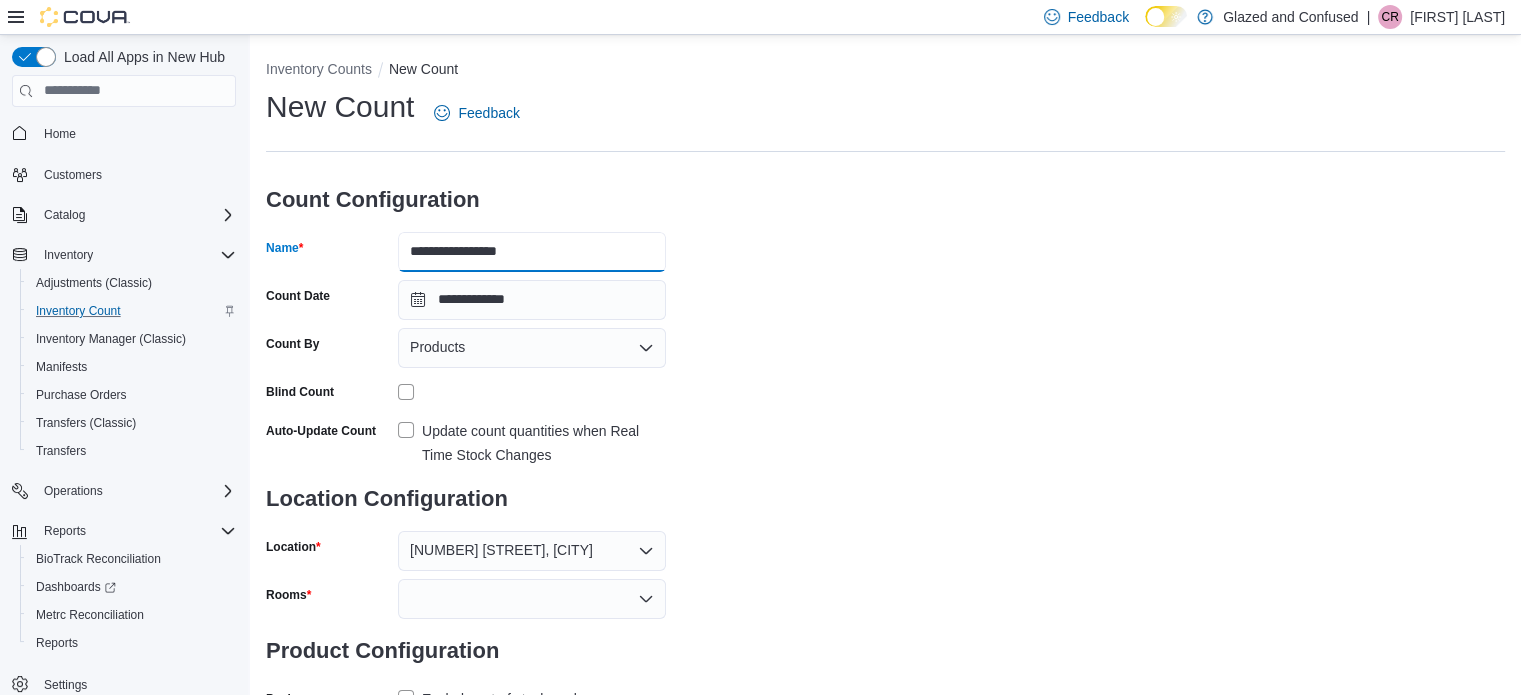 type on "**********" 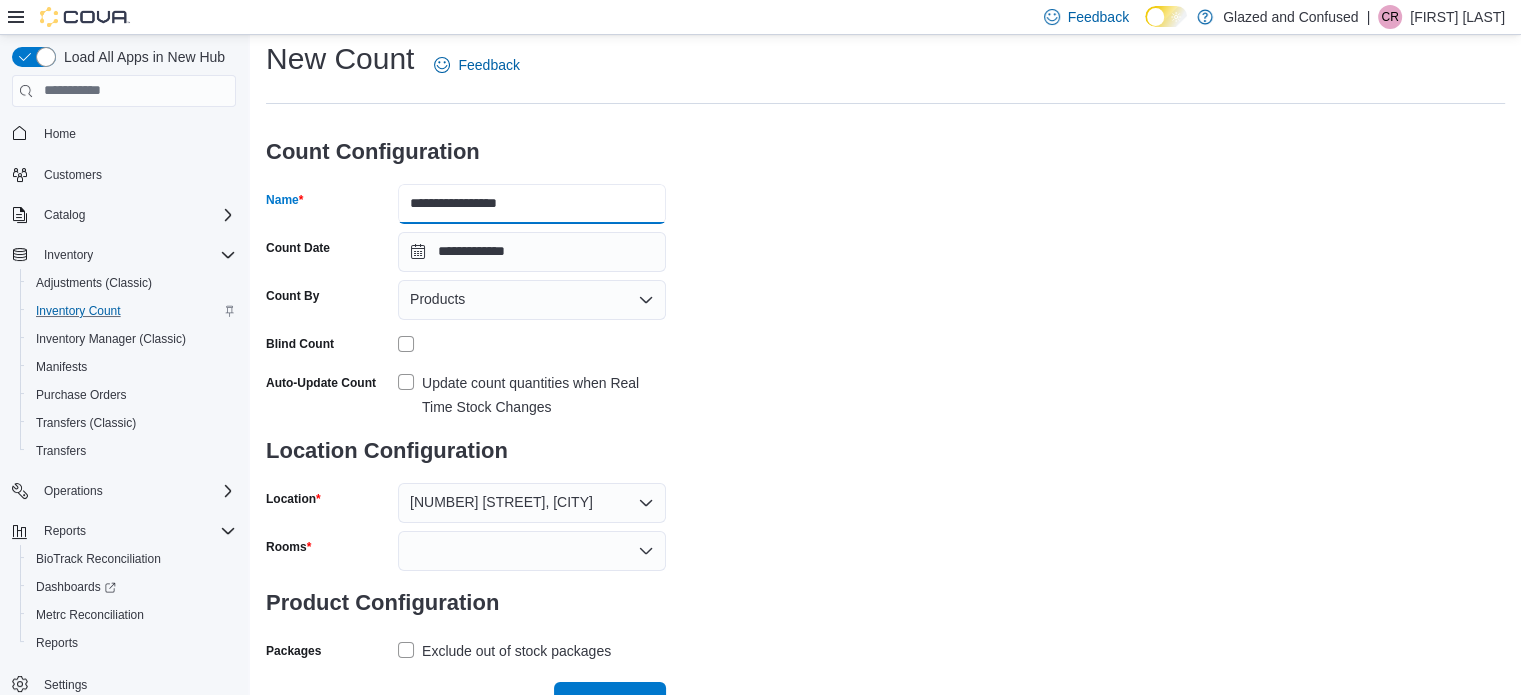 scroll, scrollTop: 74, scrollLeft: 0, axis: vertical 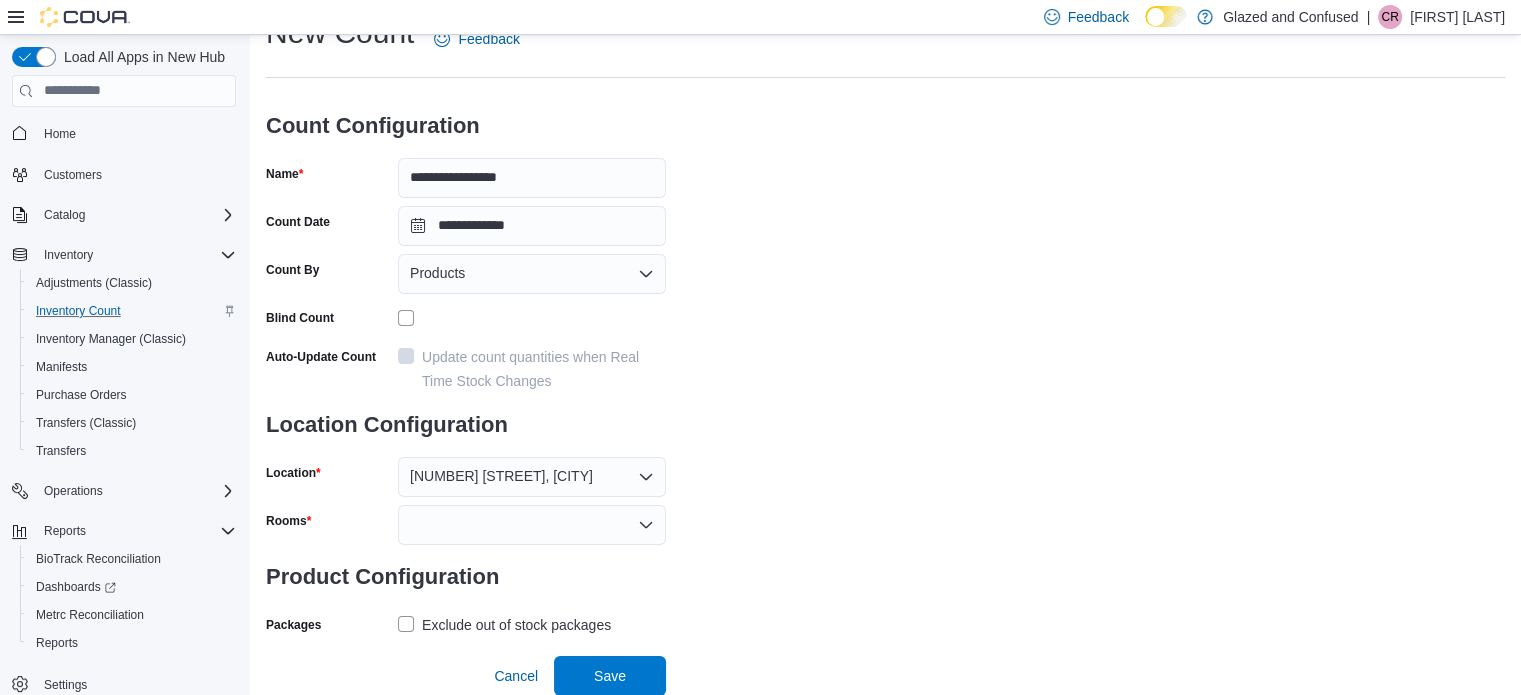 click on "**********" at bounding box center [885, 326] 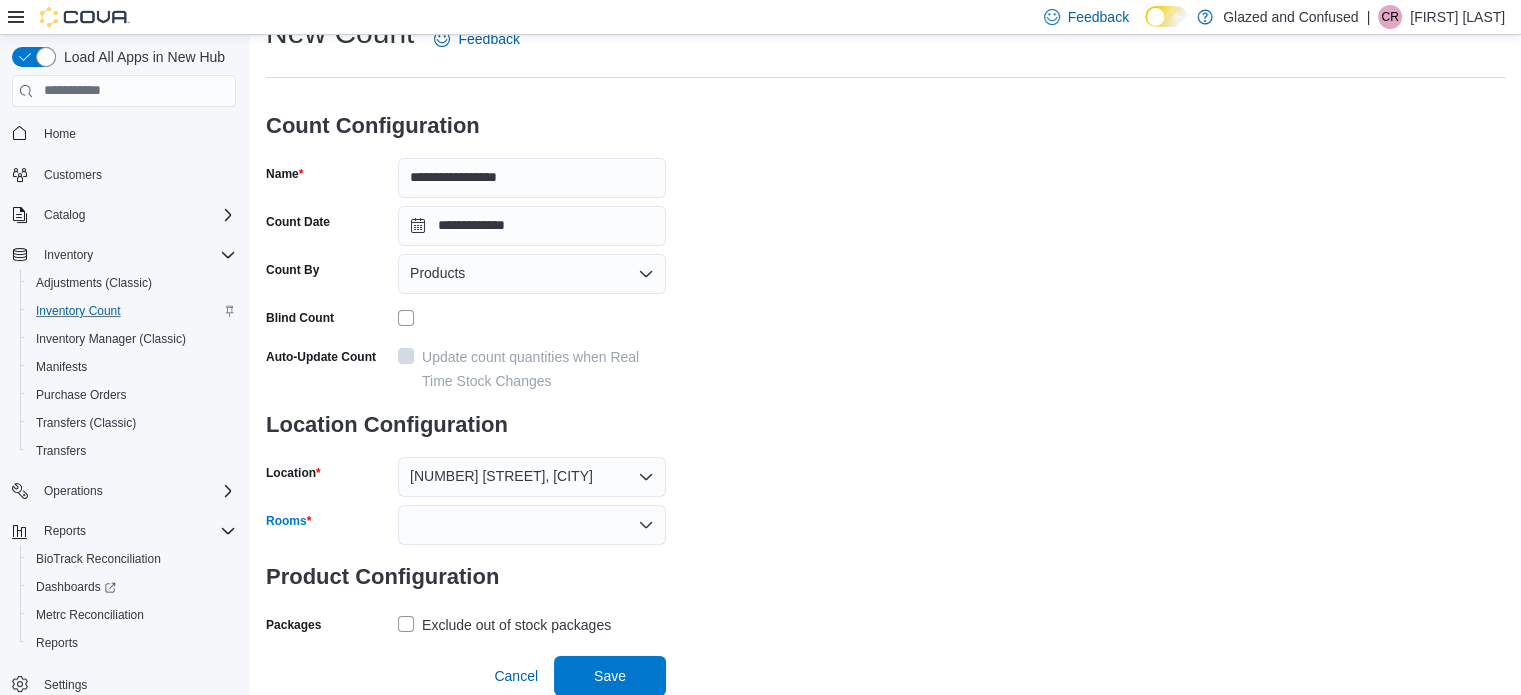 click at bounding box center [532, 525] 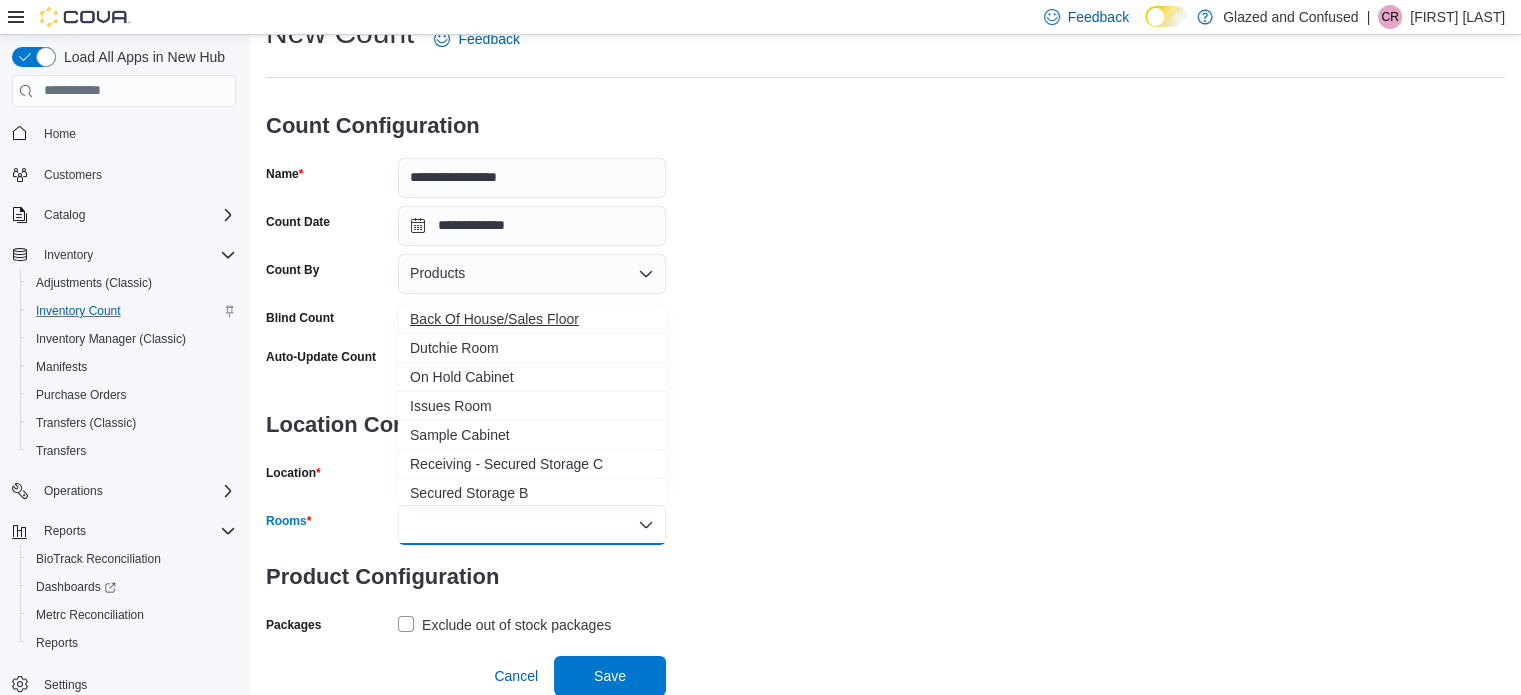 click on "Back Of House/Sales Floor" at bounding box center [532, 319] 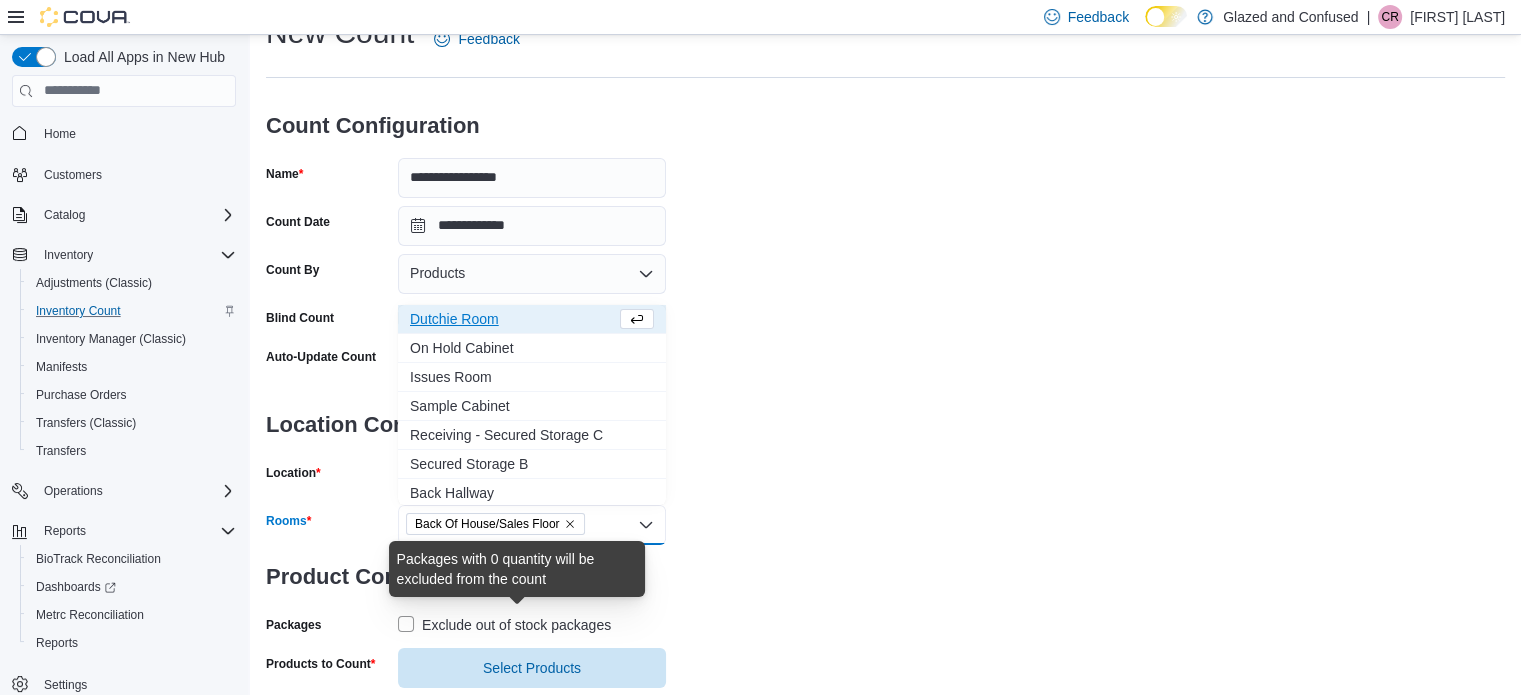 click on "Exclude out of stock packages" at bounding box center [516, 625] 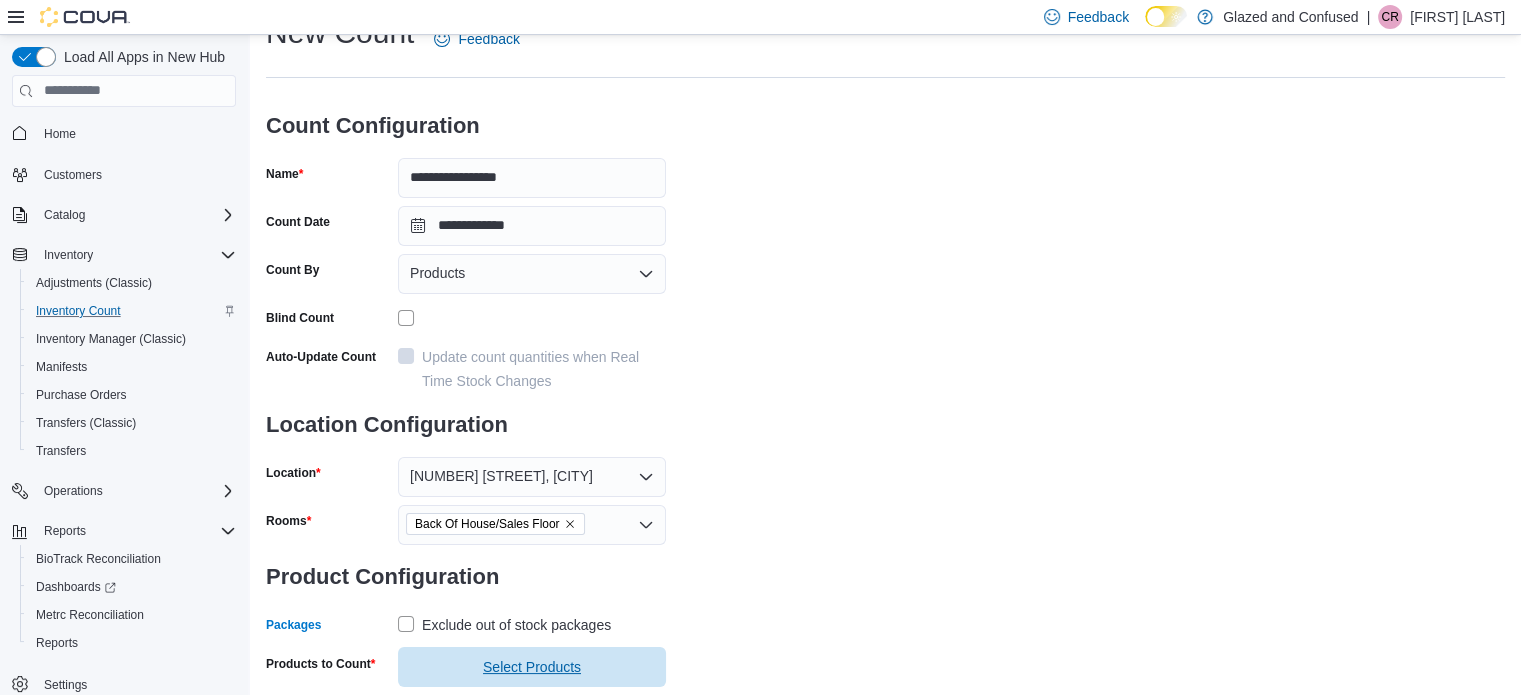 click on "Select Products" at bounding box center [532, 667] 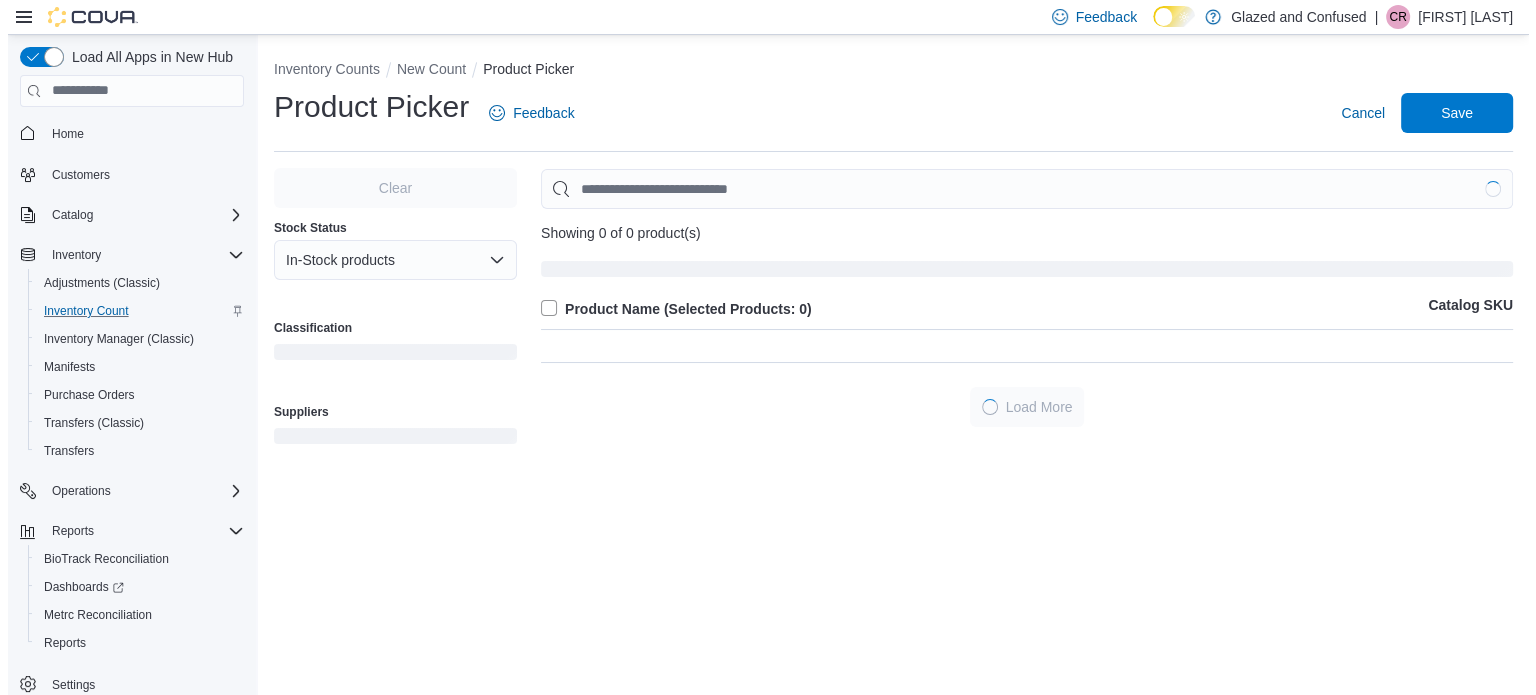 scroll, scrollTop: 0, scrollLeft: 0, axis: both 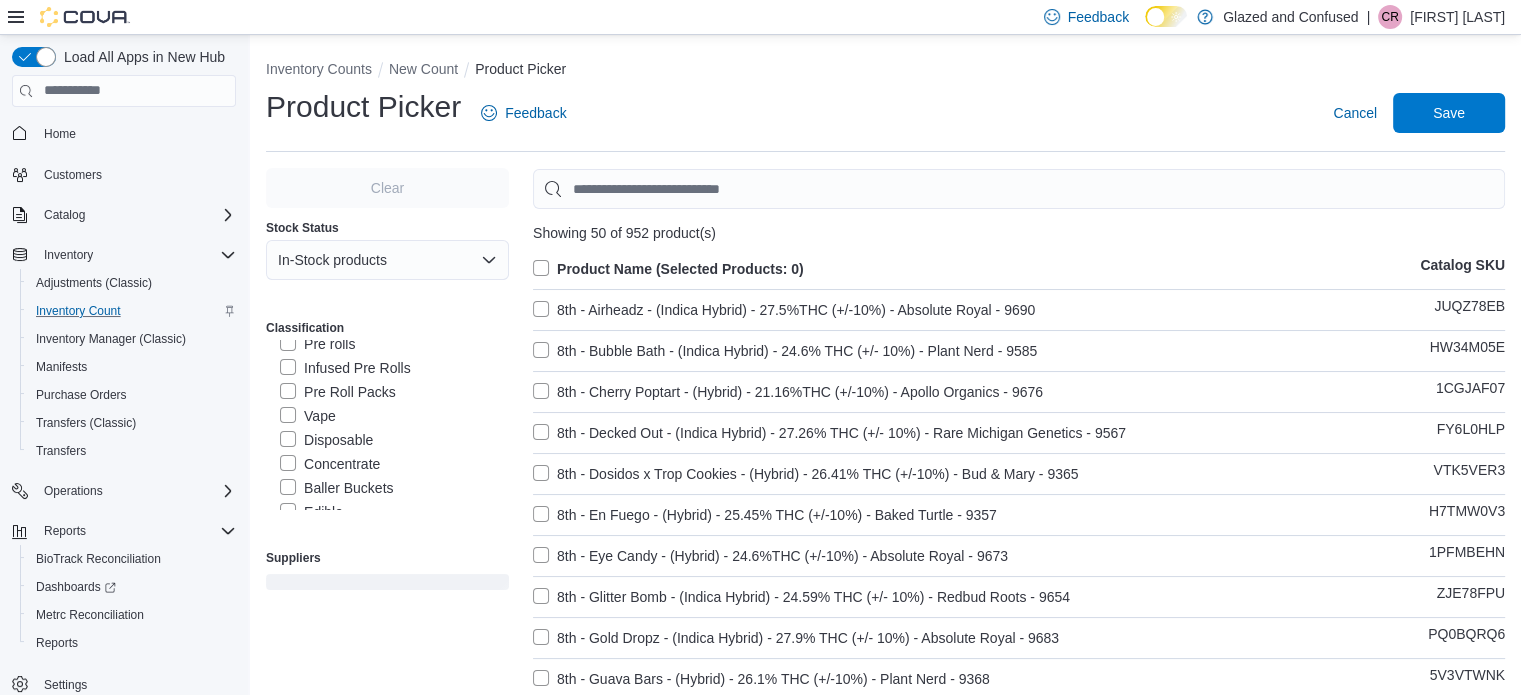 click on "Disposable" at bounding box center (326, 440) 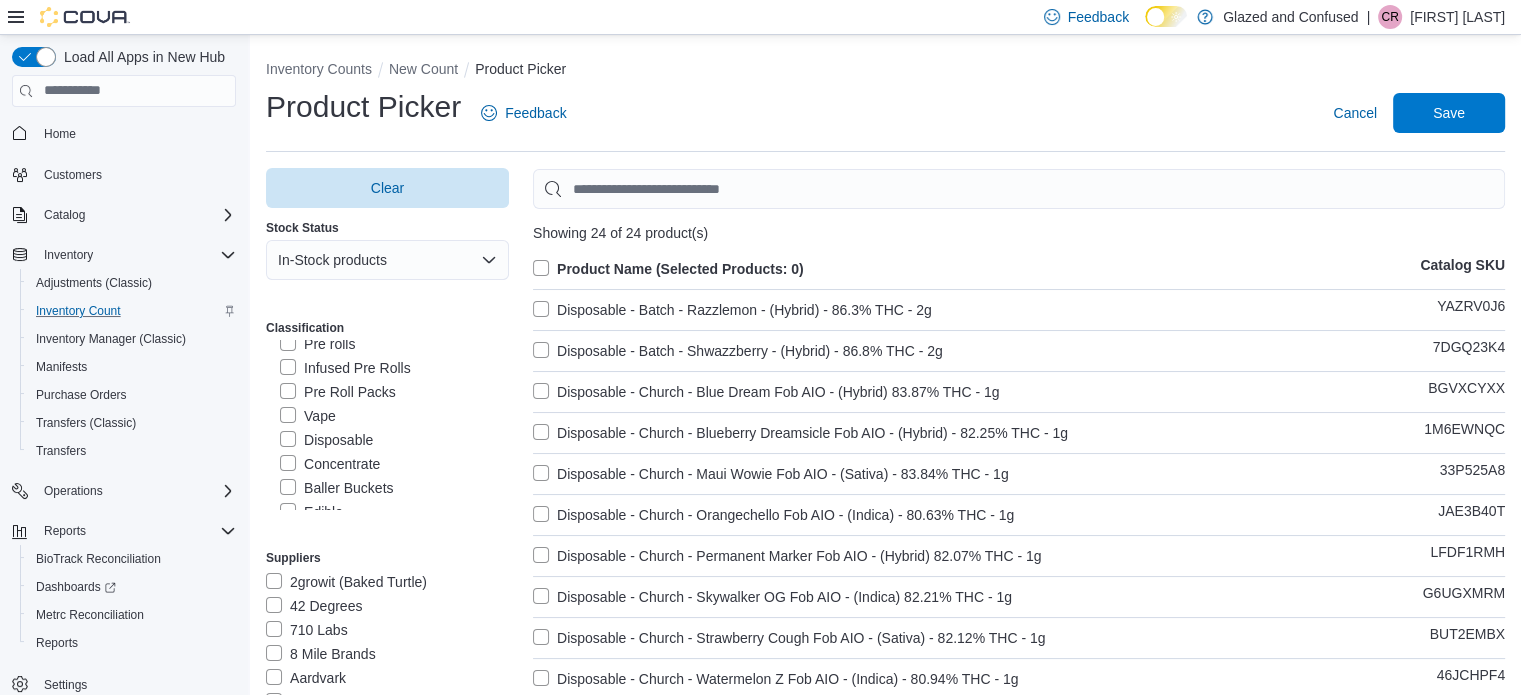 click on "Product Name (Selected Products: 0)" at bounding box center [668, 269] 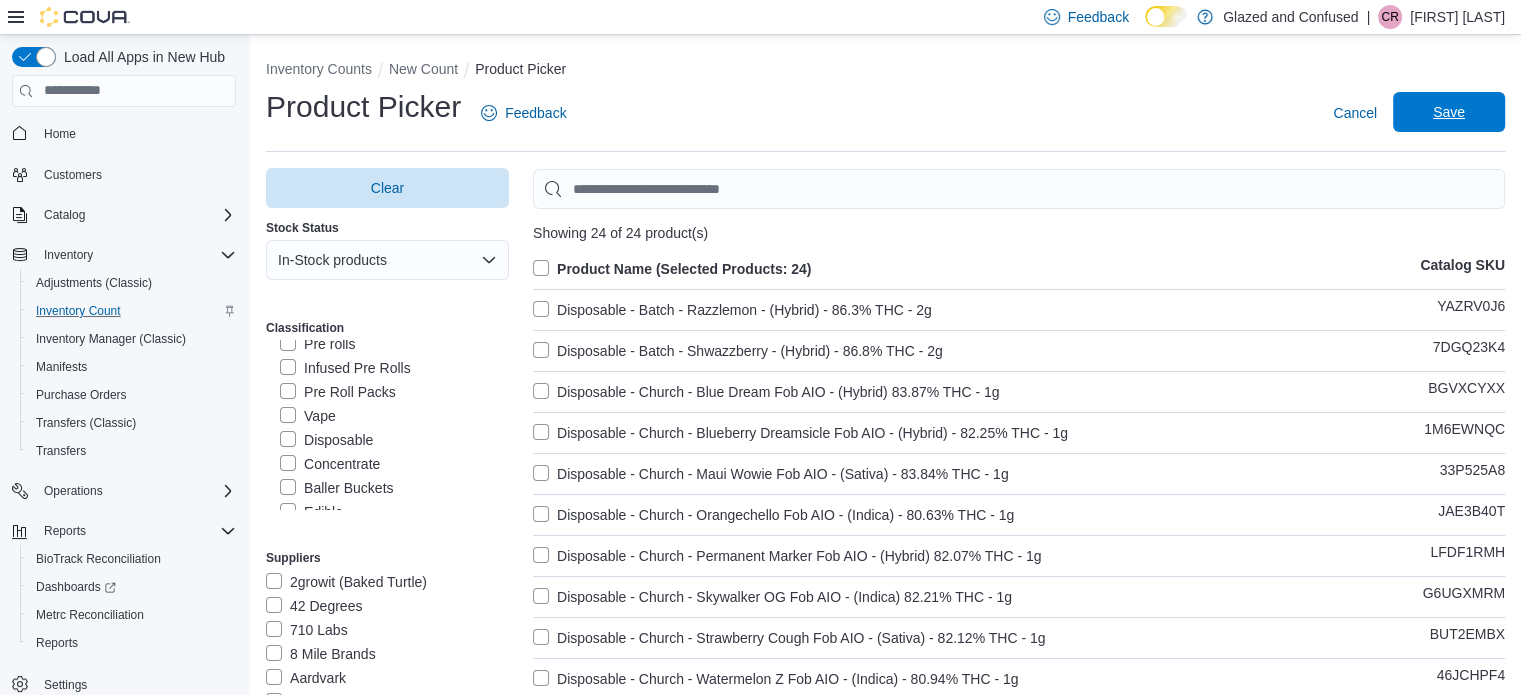 click on "Save" at bounding box center (1449, 112) 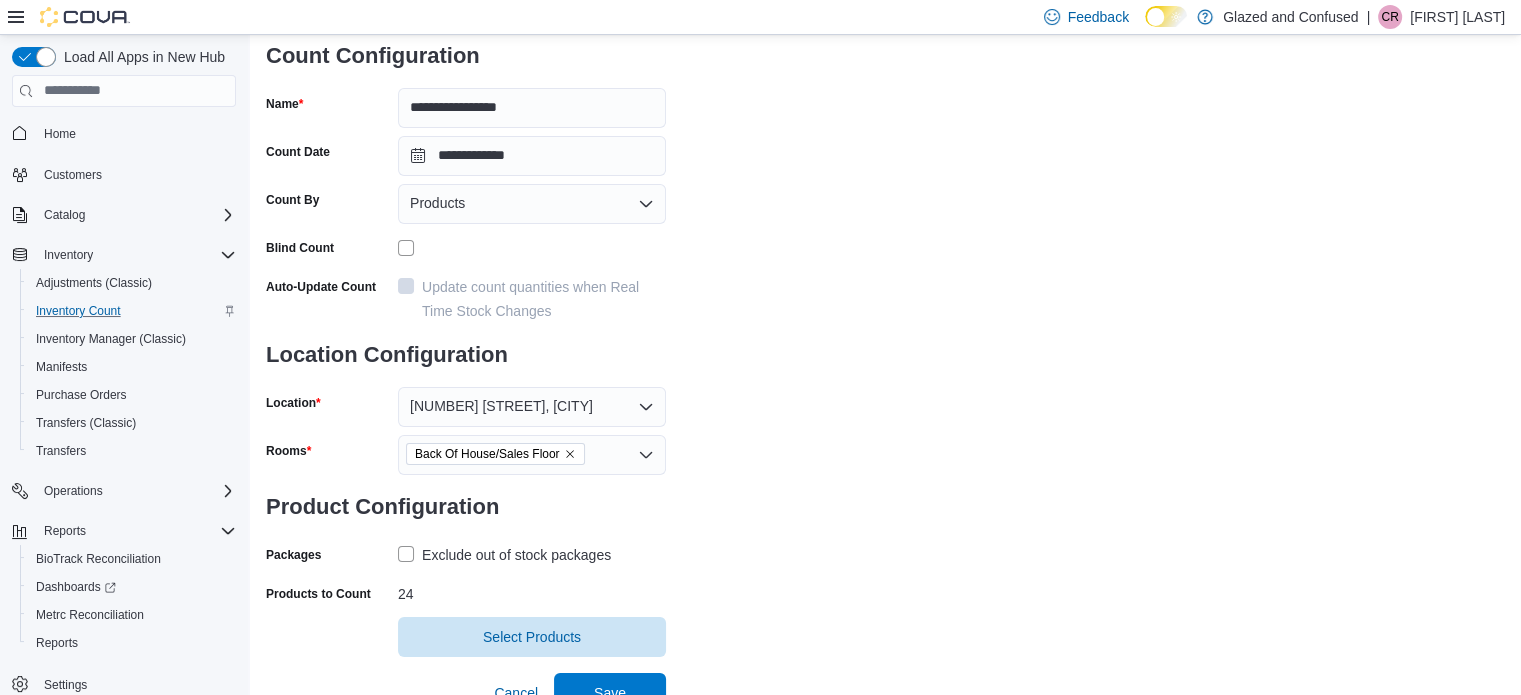 scroll, scrollTop: 161, scrollLeft: 0, axis: vertical 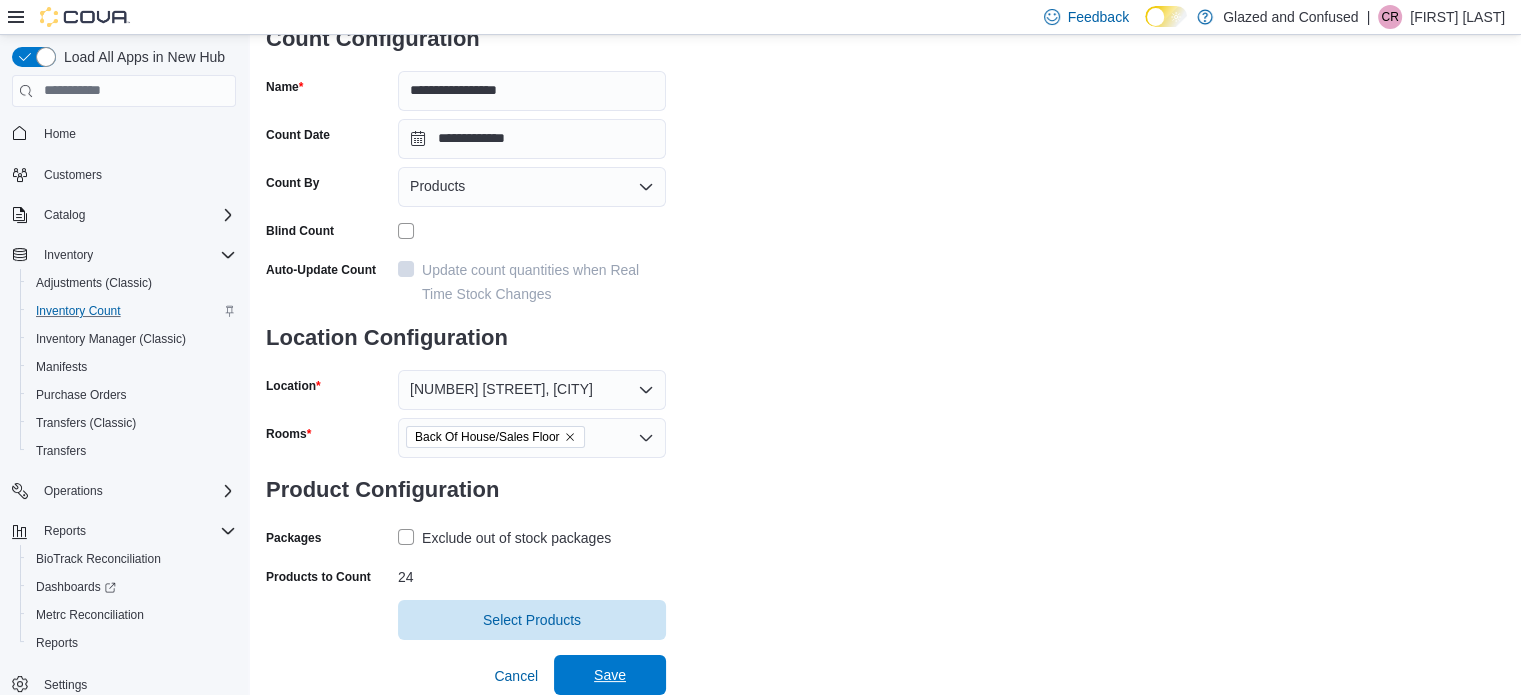 click on "Save" at bounding box center (610, 675) 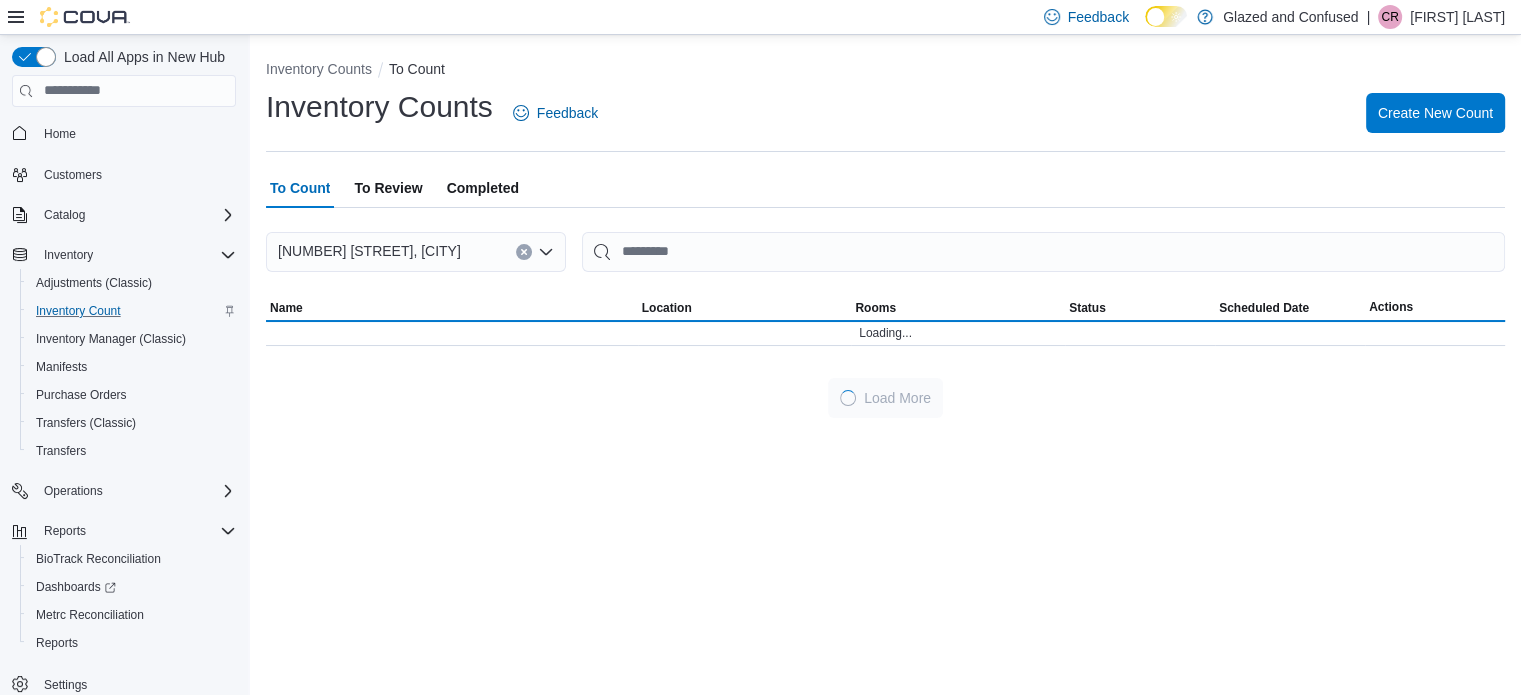 scroll, scrollTop: 0, scrollLeft: 0, axis: both 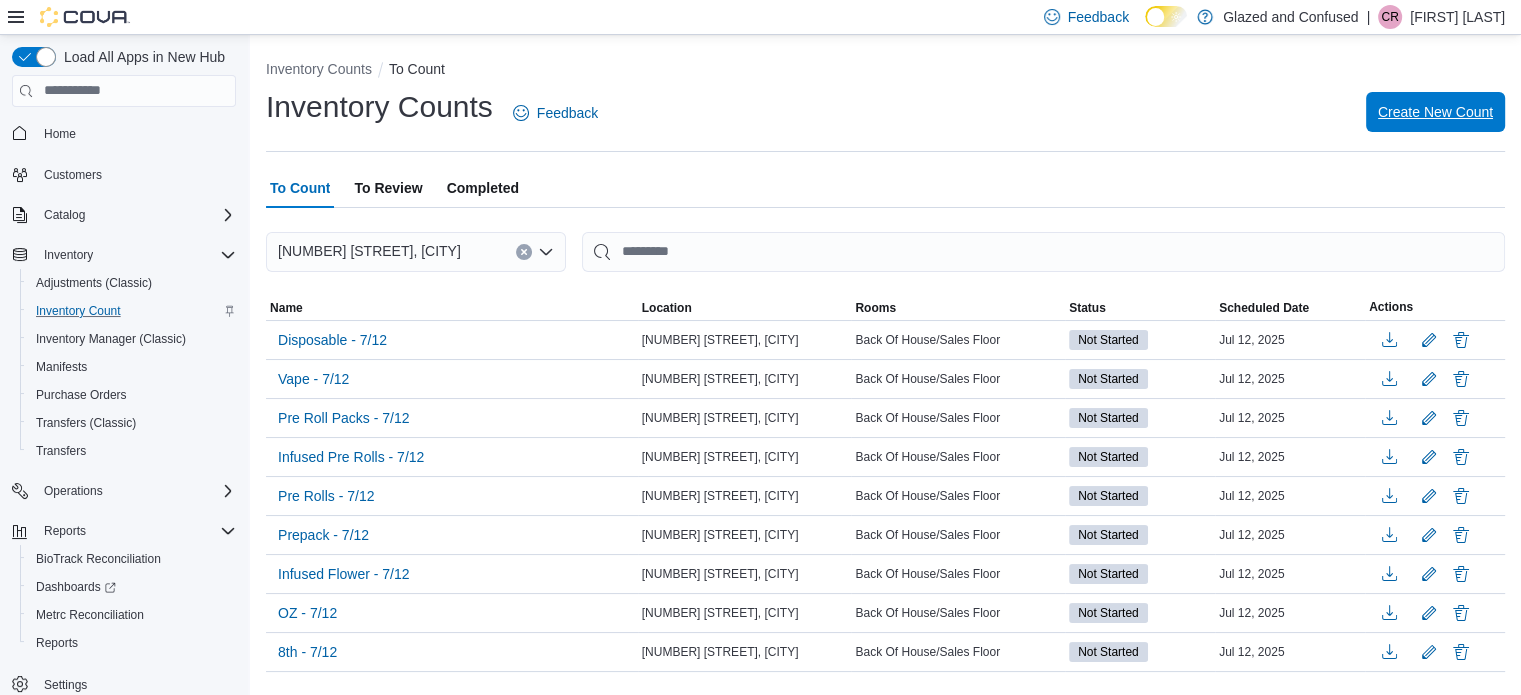 click on "Create New Count" at bounding box center [1435, 112] 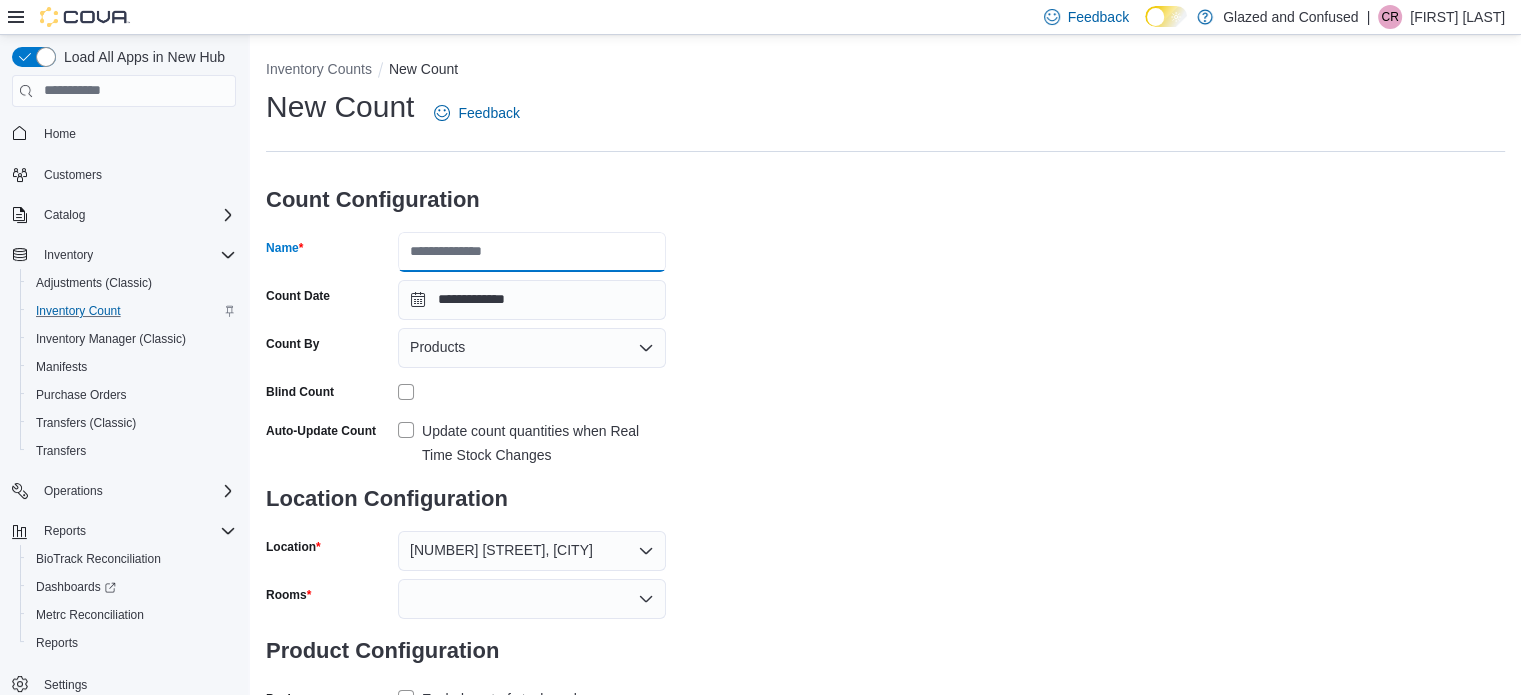 click on "Name" at bounding box center (532, 252) 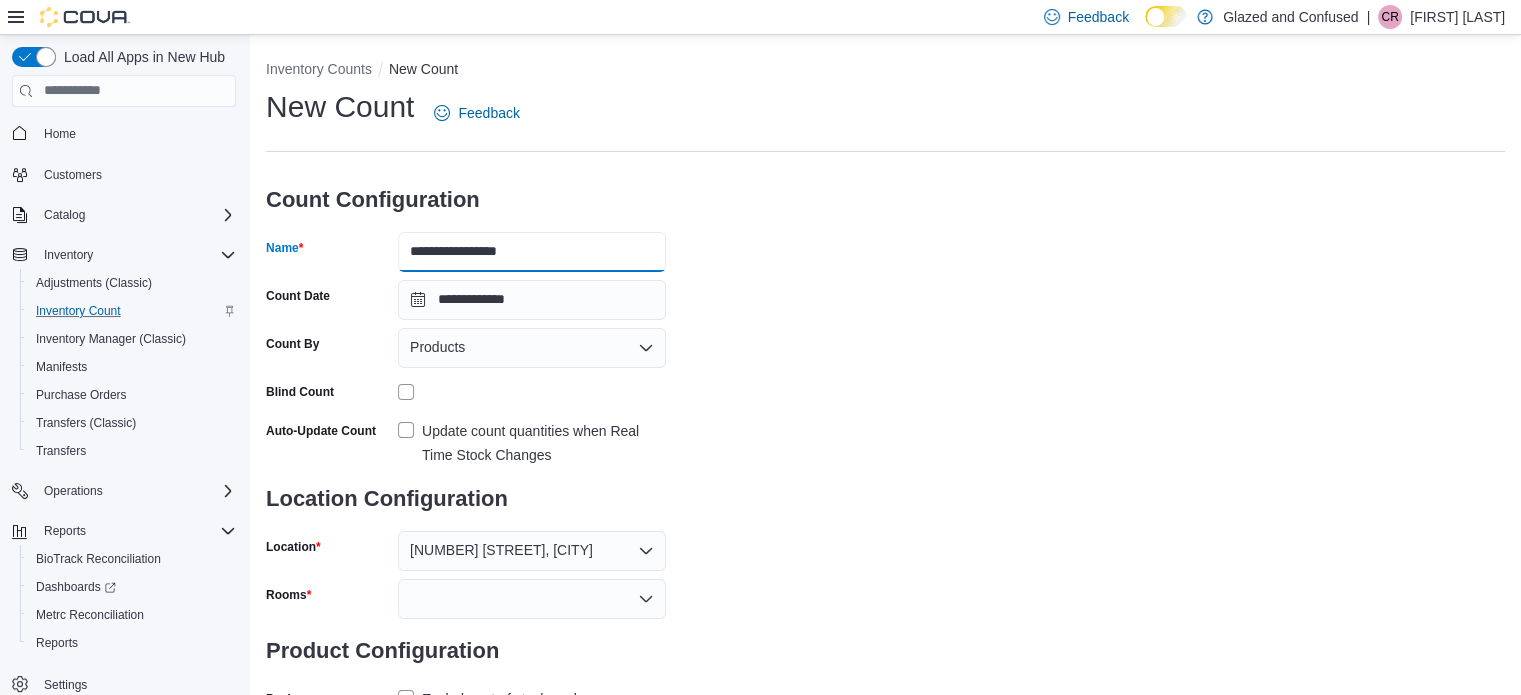 drag, startPoint x: 501, startPoint y: 256, endPoint x: 548, endPoint y: 256, distance: 47 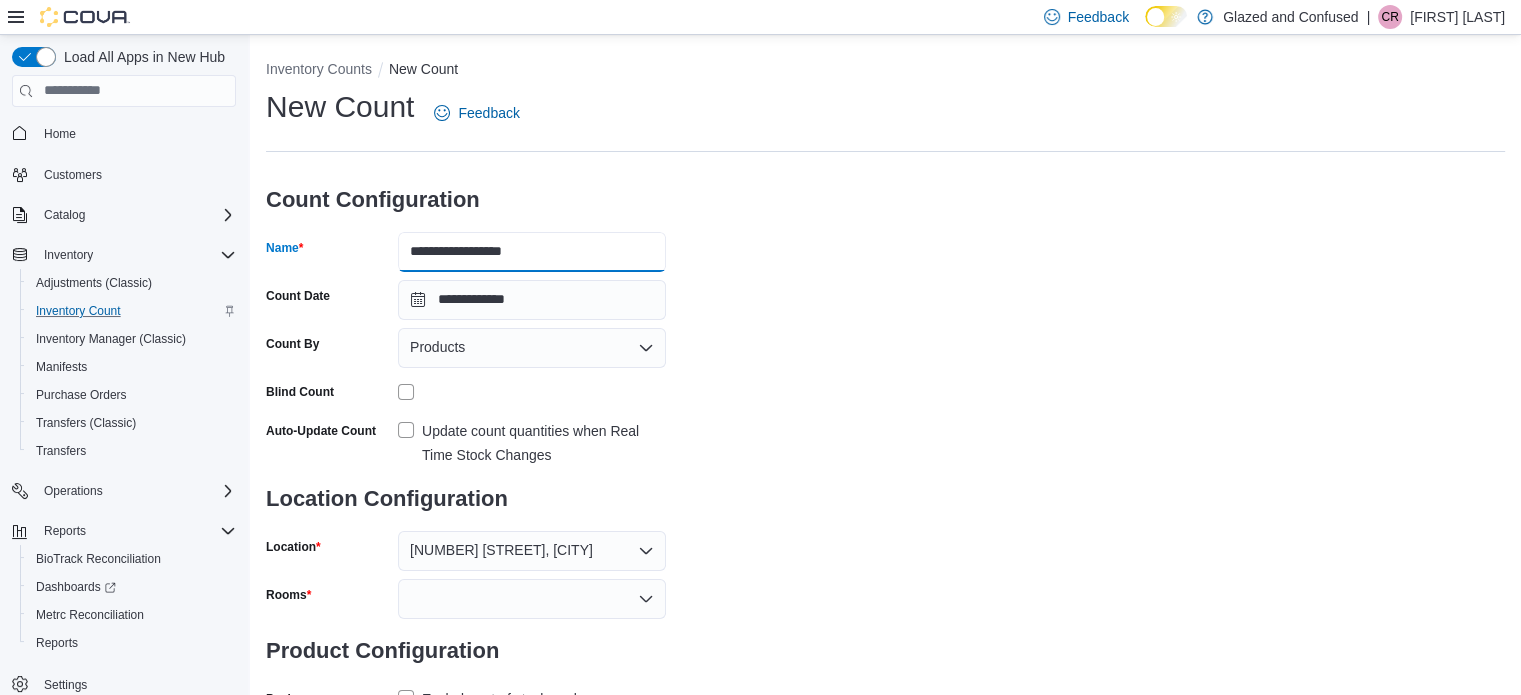 type on "**********" 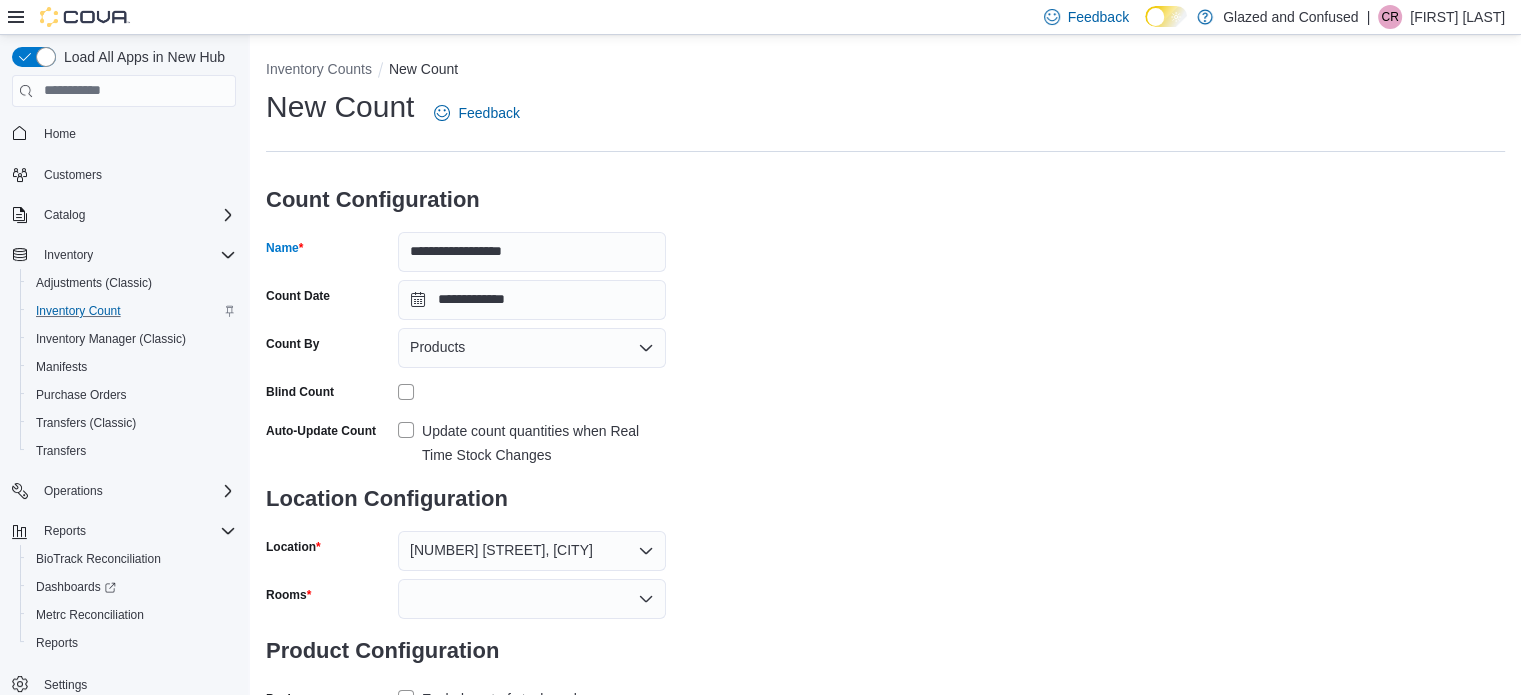 click on "**********" at bounding box center [885, 400] 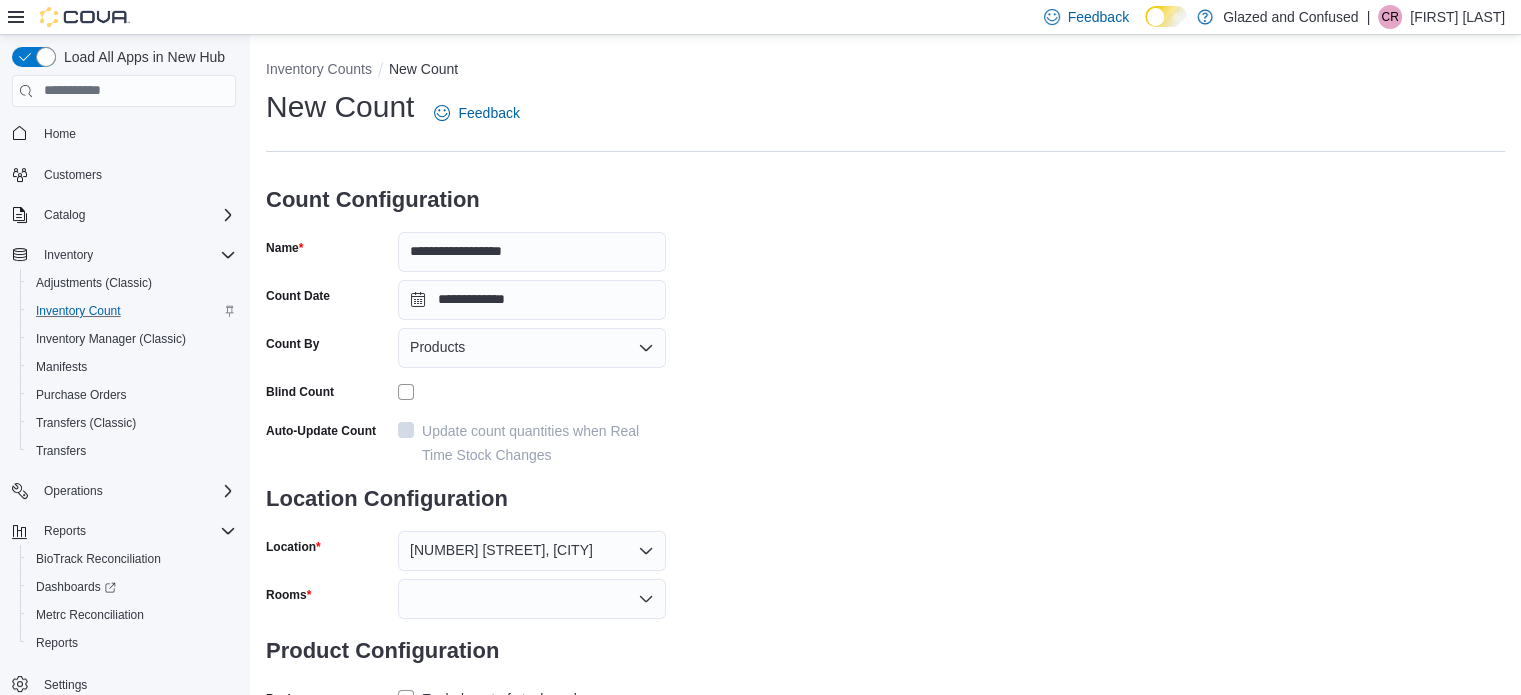 drag, startPoint x: 1063, startPoint y: 372, endPoint x: 1068, endPoint y: 412, distance: 40.311287 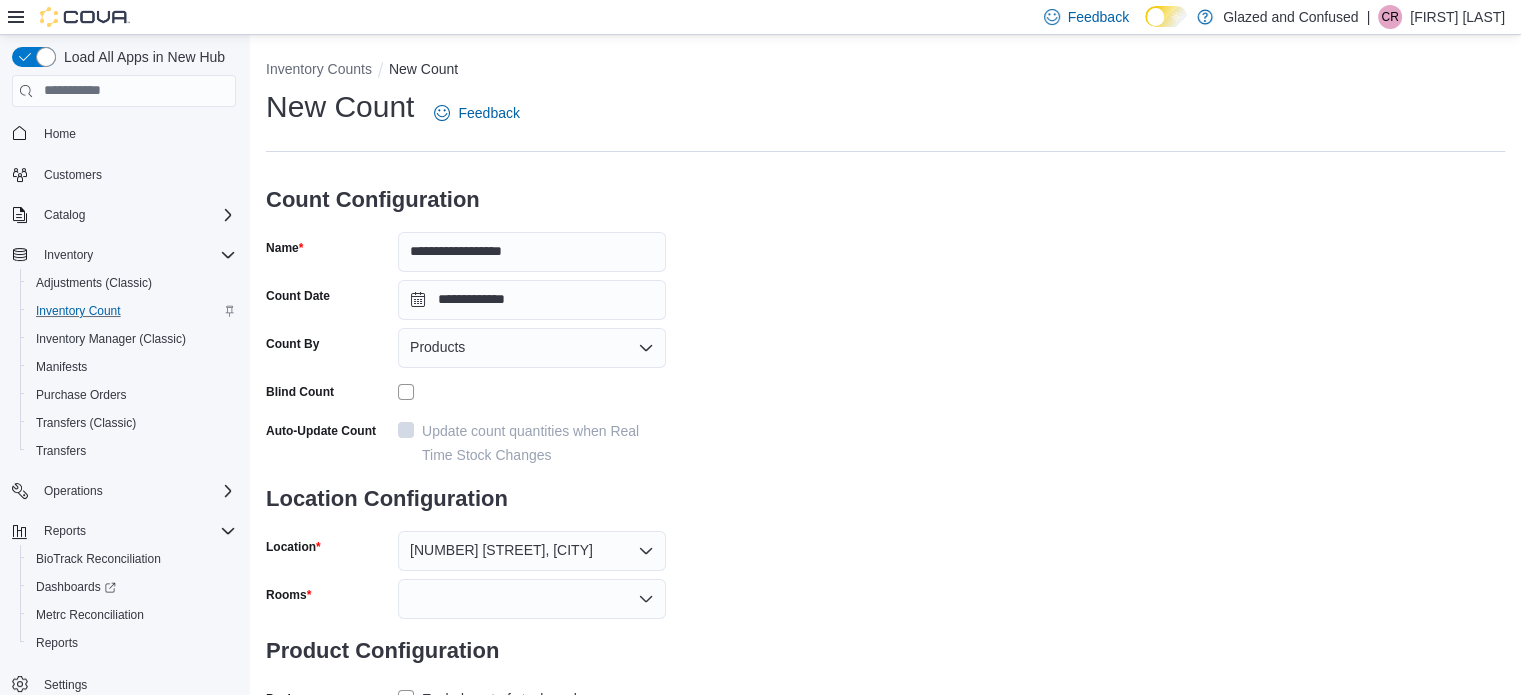 click on "**********" at bounding box center [885, 400] 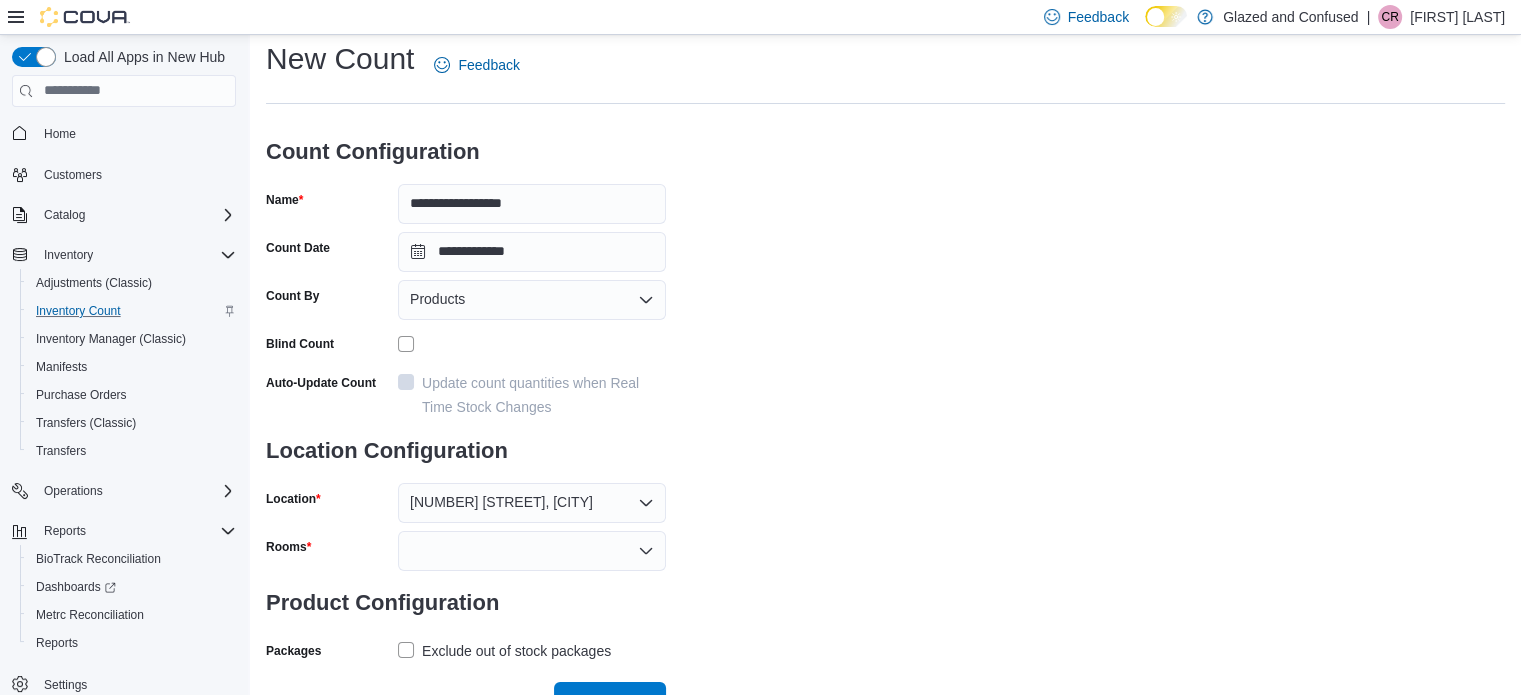 scroll, scrollTop: 74, scrollLeft: 0, axis: vertical 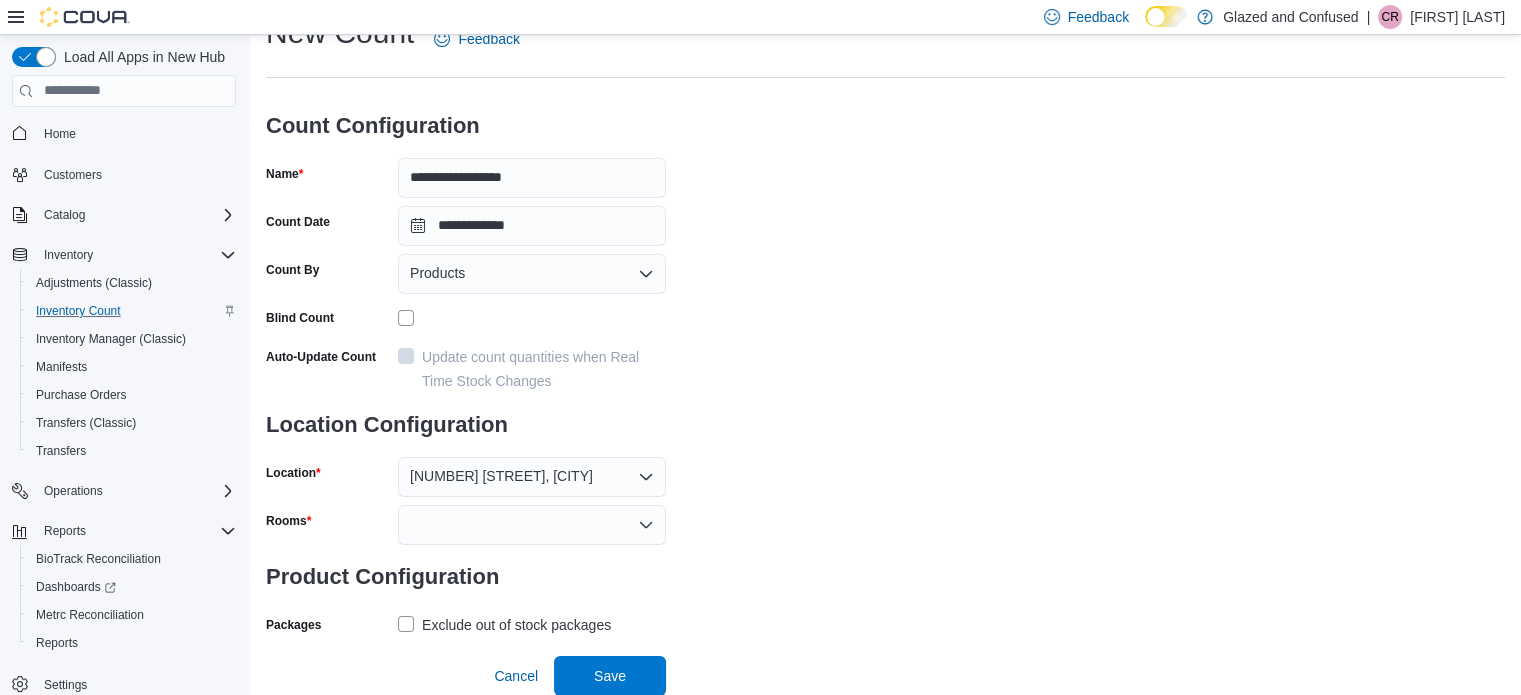 click at bounding box center [532, 525] 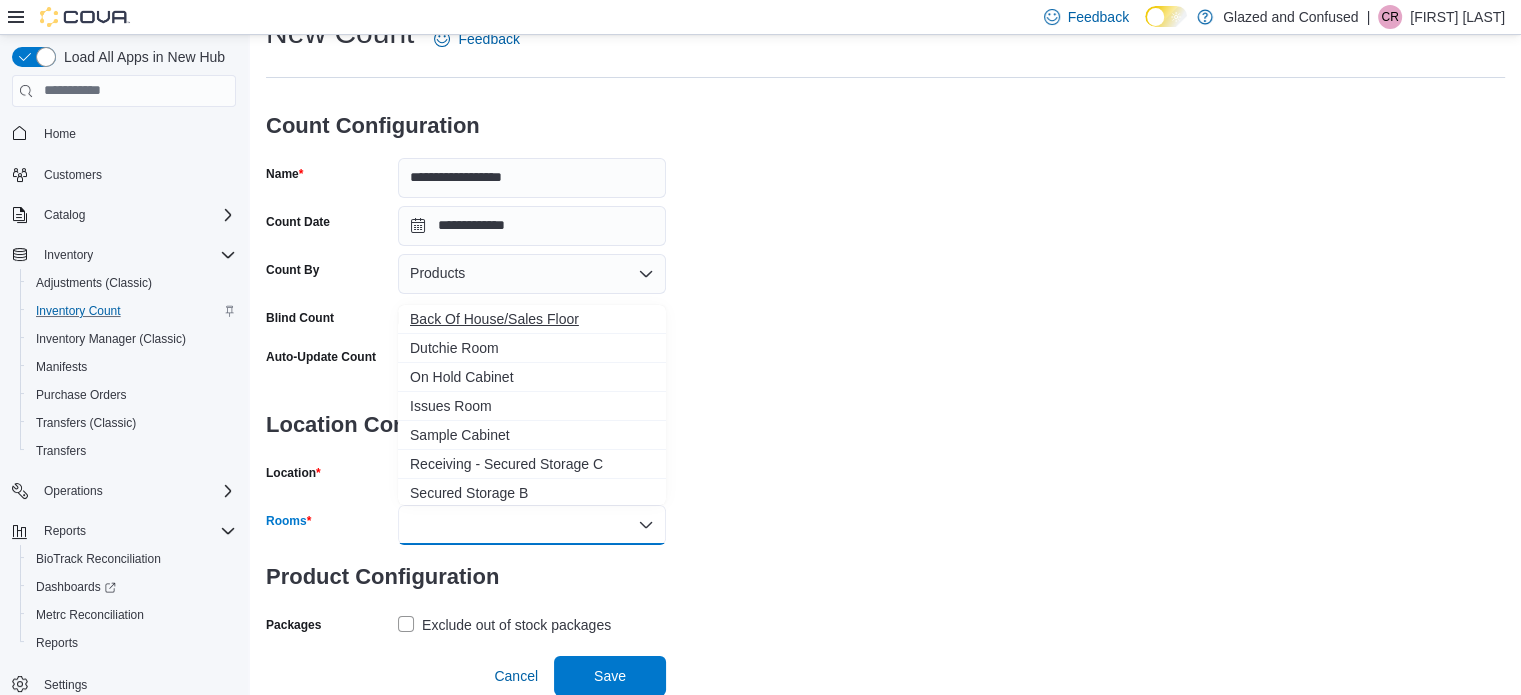 click on "Back Of House/Sales Floor" at bounding box center (532, 319) 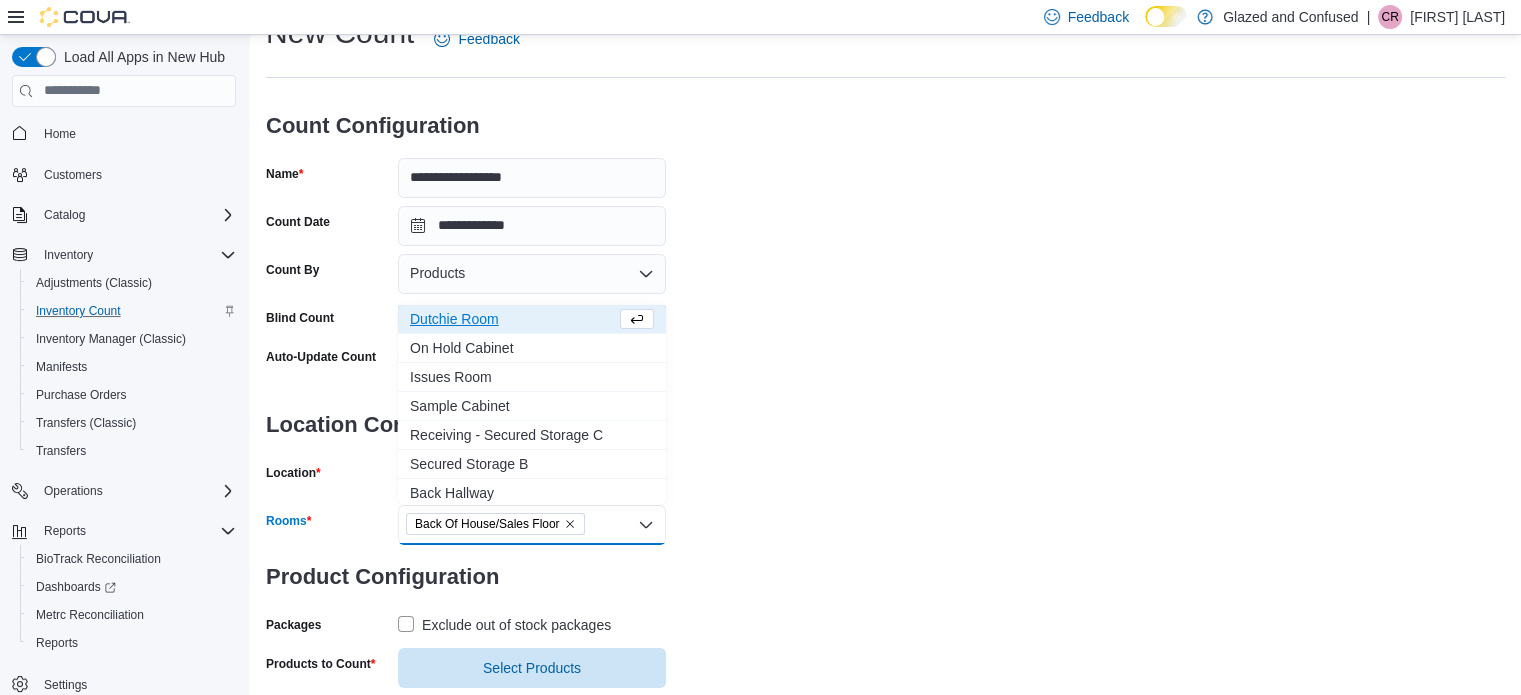 drag, startPoint x: 769, startPoint y: 317, endPoint x: 792, endPoint y: 327, distance: 25.079872 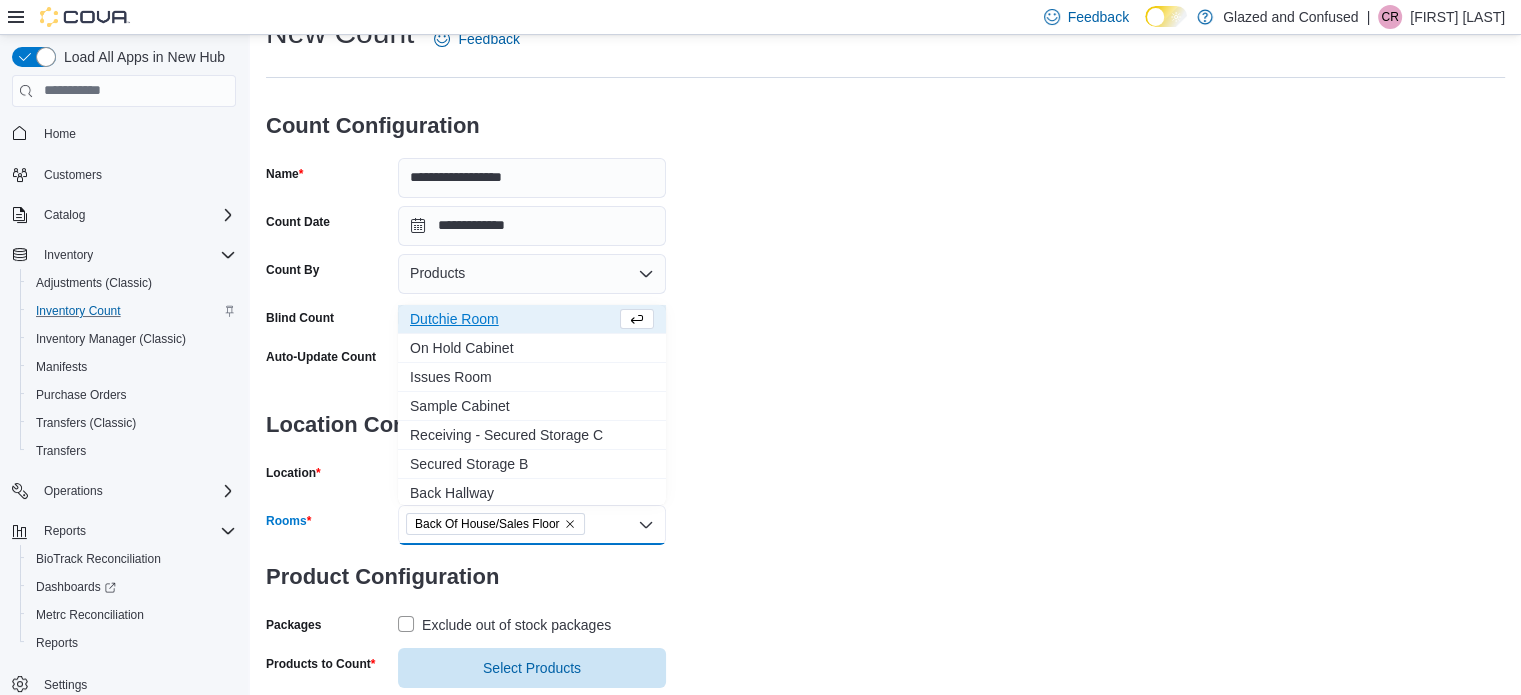 click on "**********" at bounding box center (885, 350) 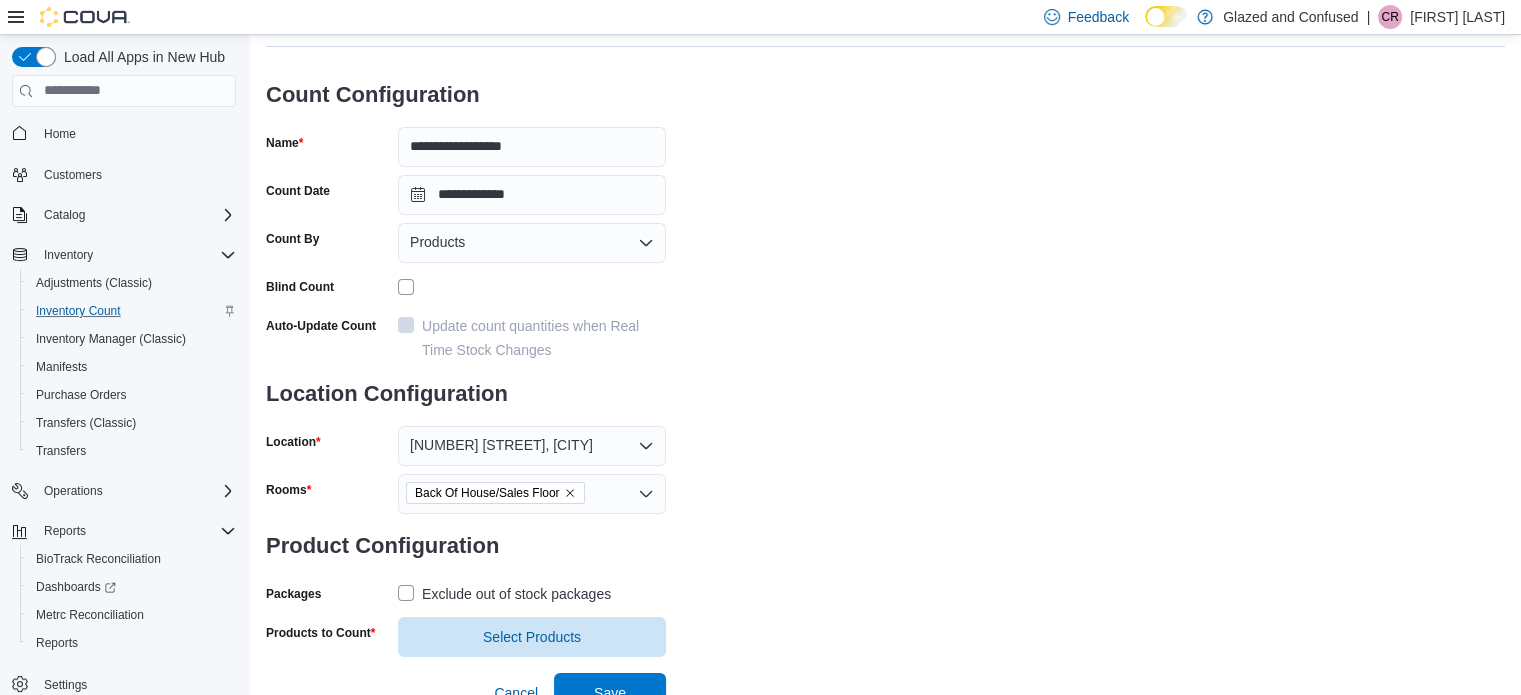 scroll, scrollTop: 122, scrollLeft: 0, axis: vertical 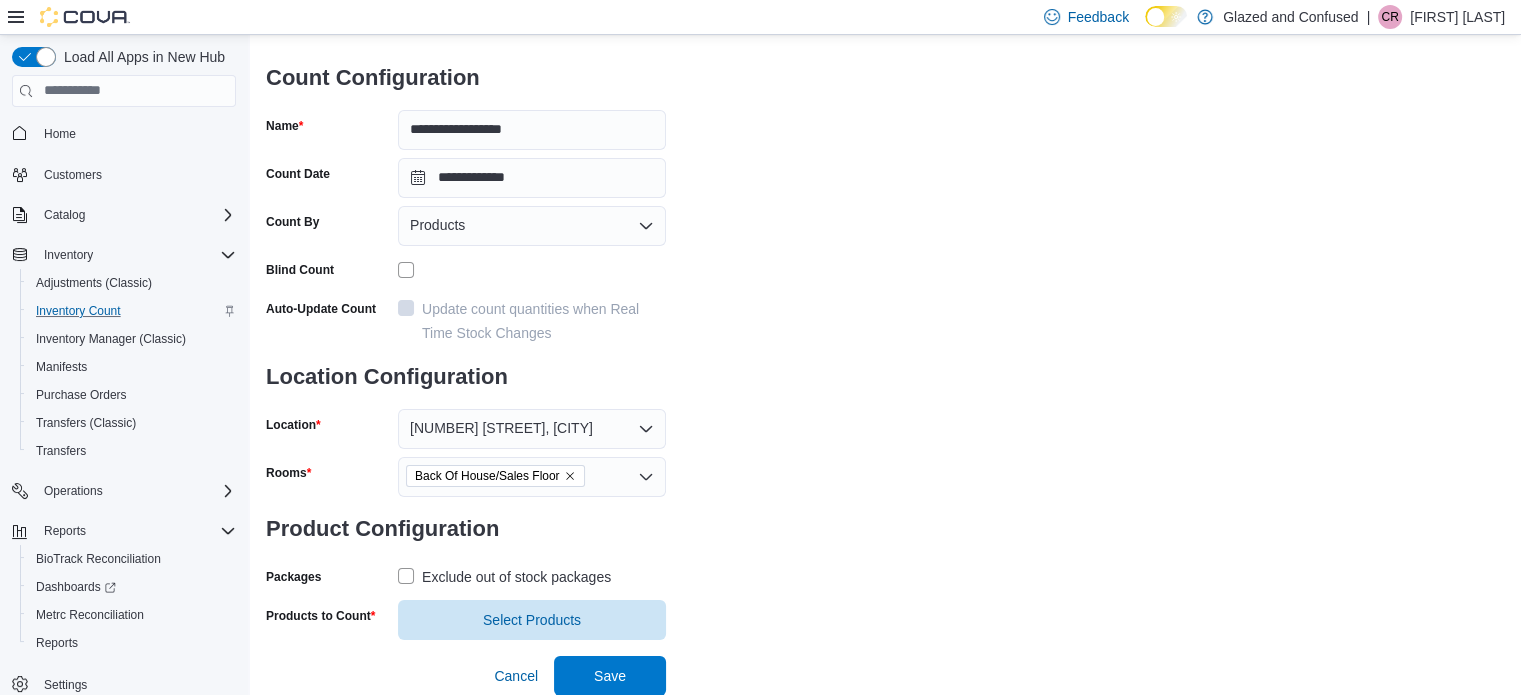 click on "Exclude out of stock packages" at bounding box center [516, 577] 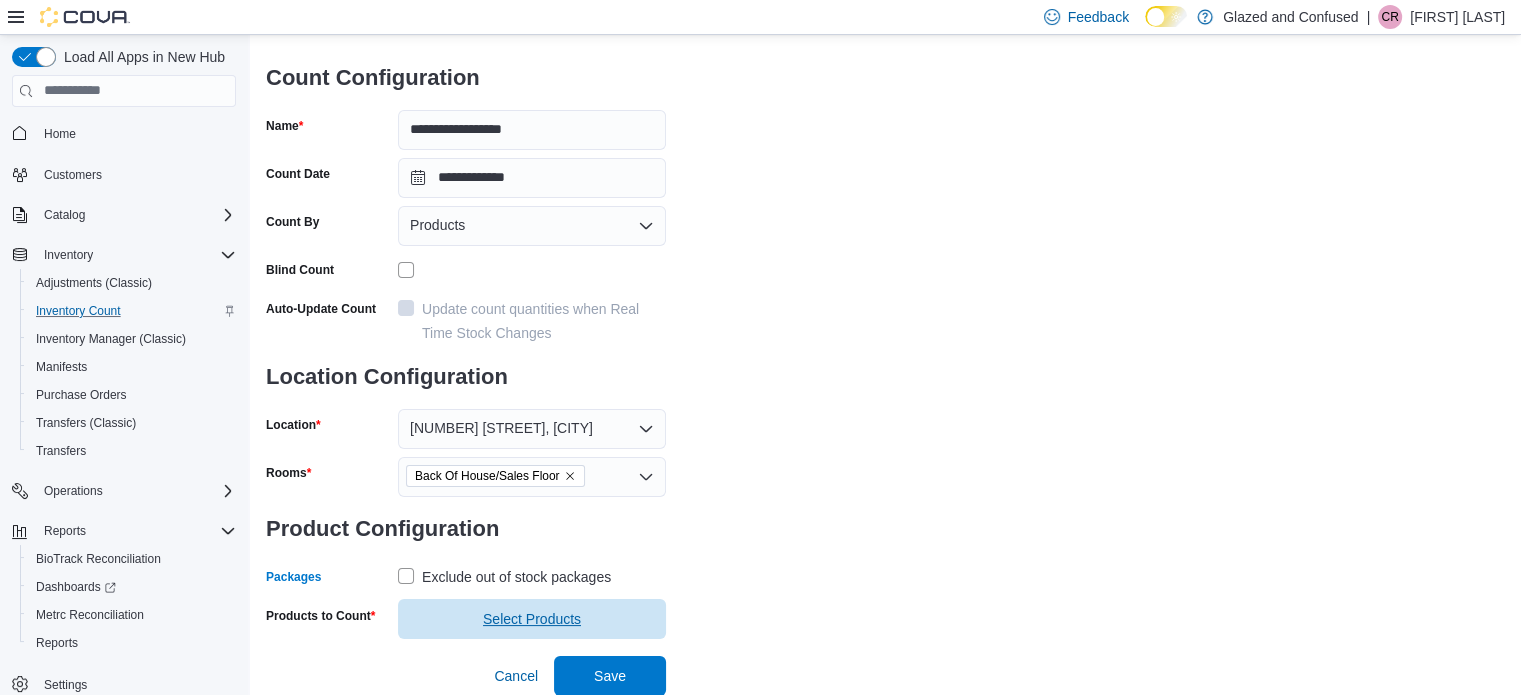 click on "Select Products" at bounding box center (532, 619) 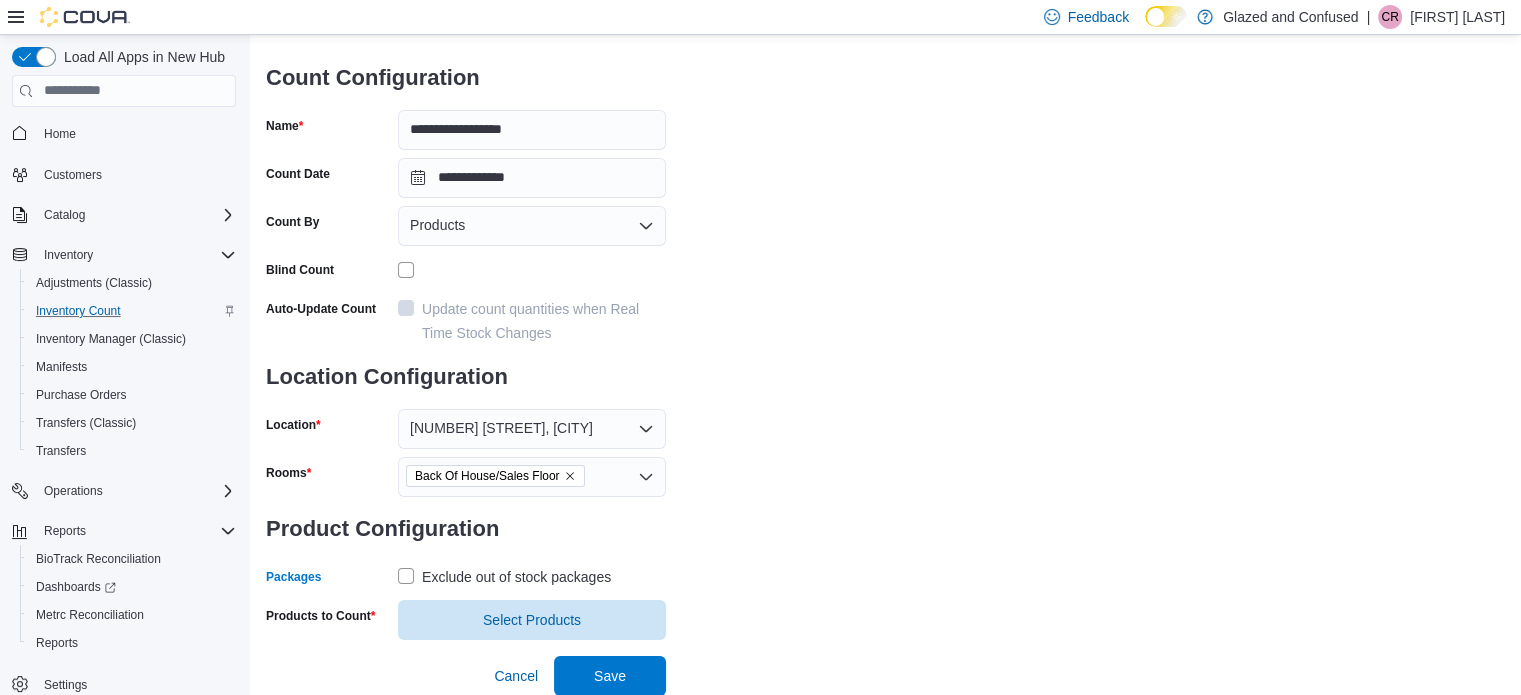 scroll, scrollTop: 0, scrollLeft: 0, axis: both 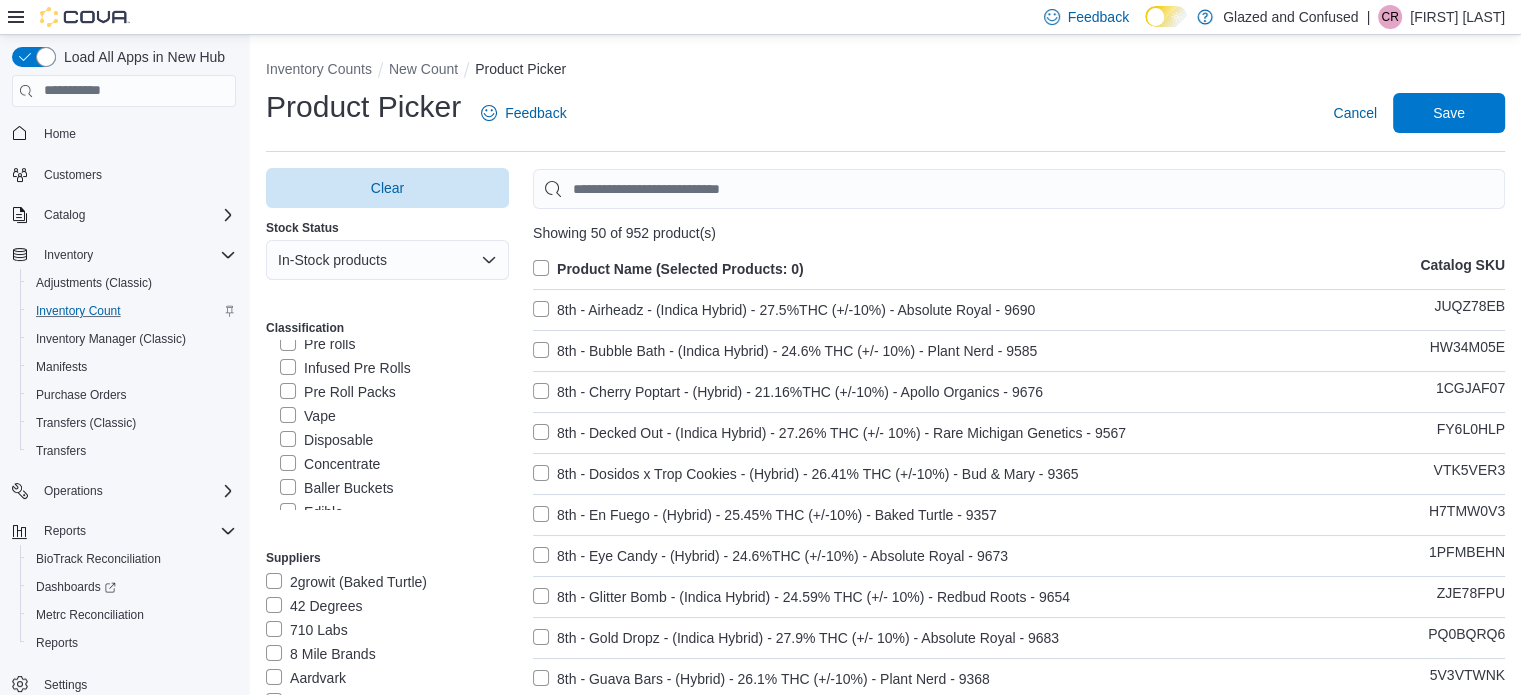click on "Concentrate" at bounding box center (330, 464) 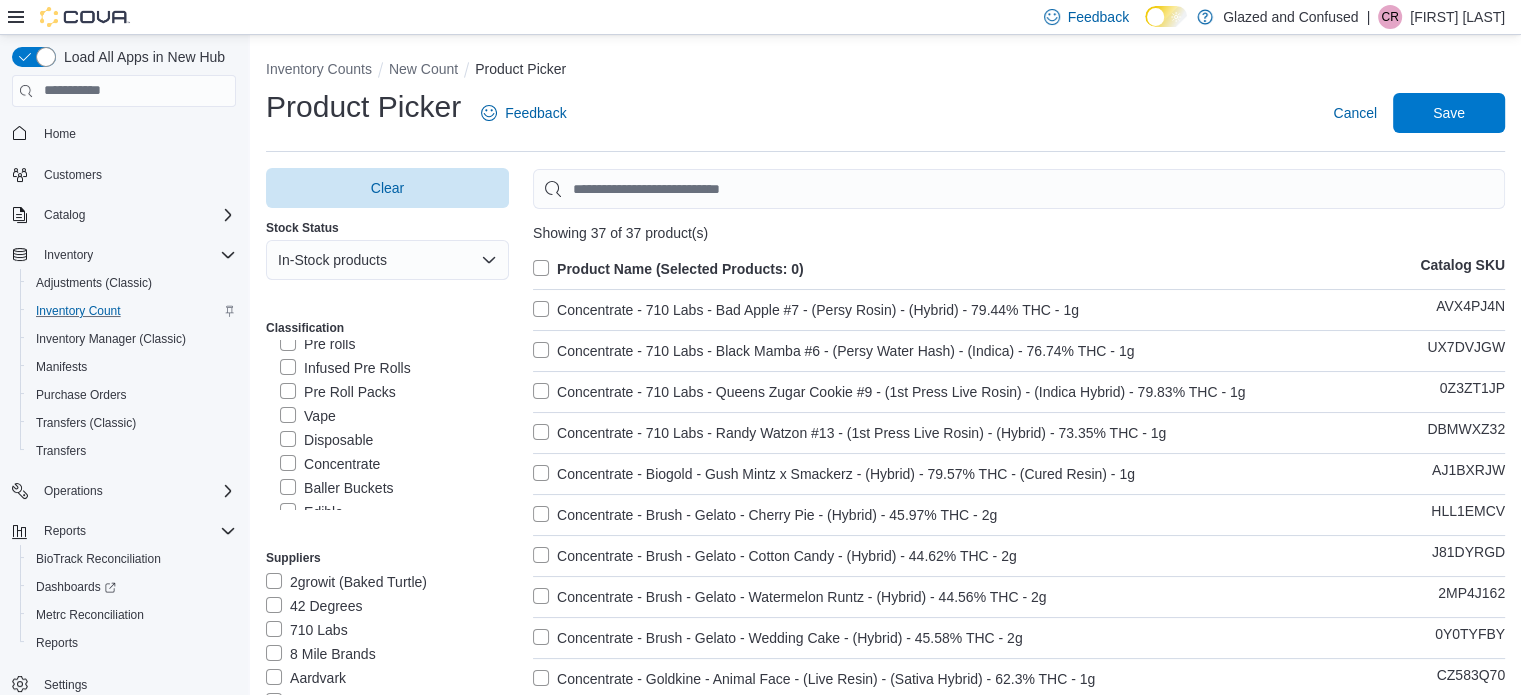 click on "Product Name (Selected Products: 0)" at bounding box center (668, 269) 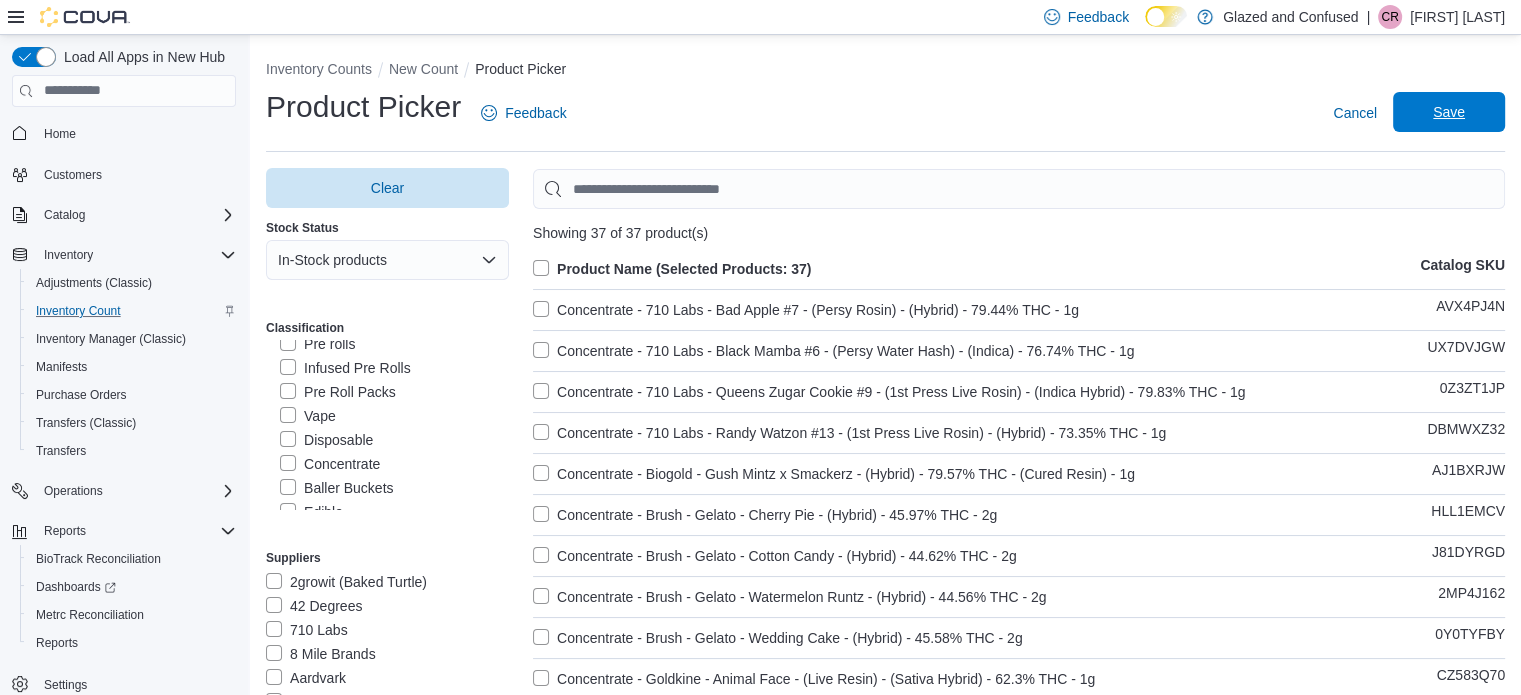 click on "Save" at bounding box center (1449, 112) 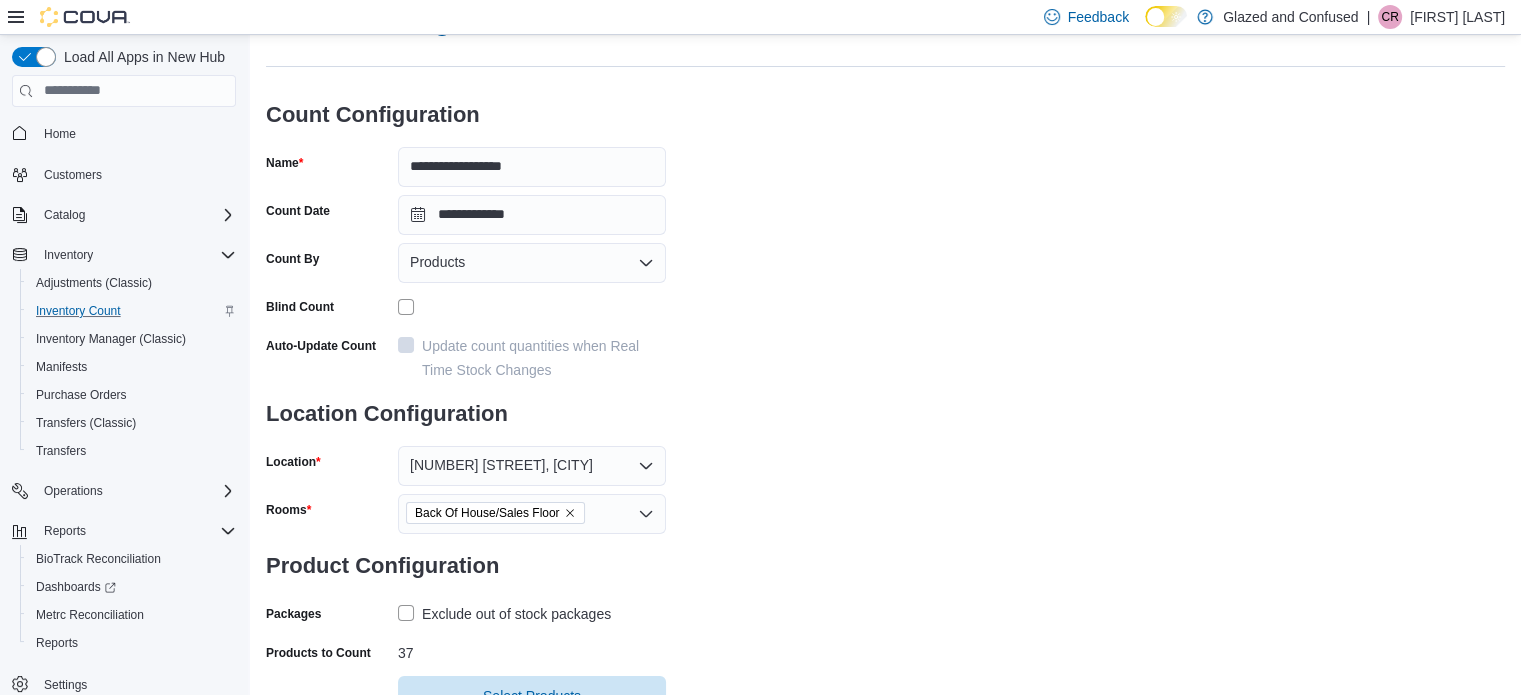 scroll, scrollTop: 161, scrollLeft: 0, axis: vertical 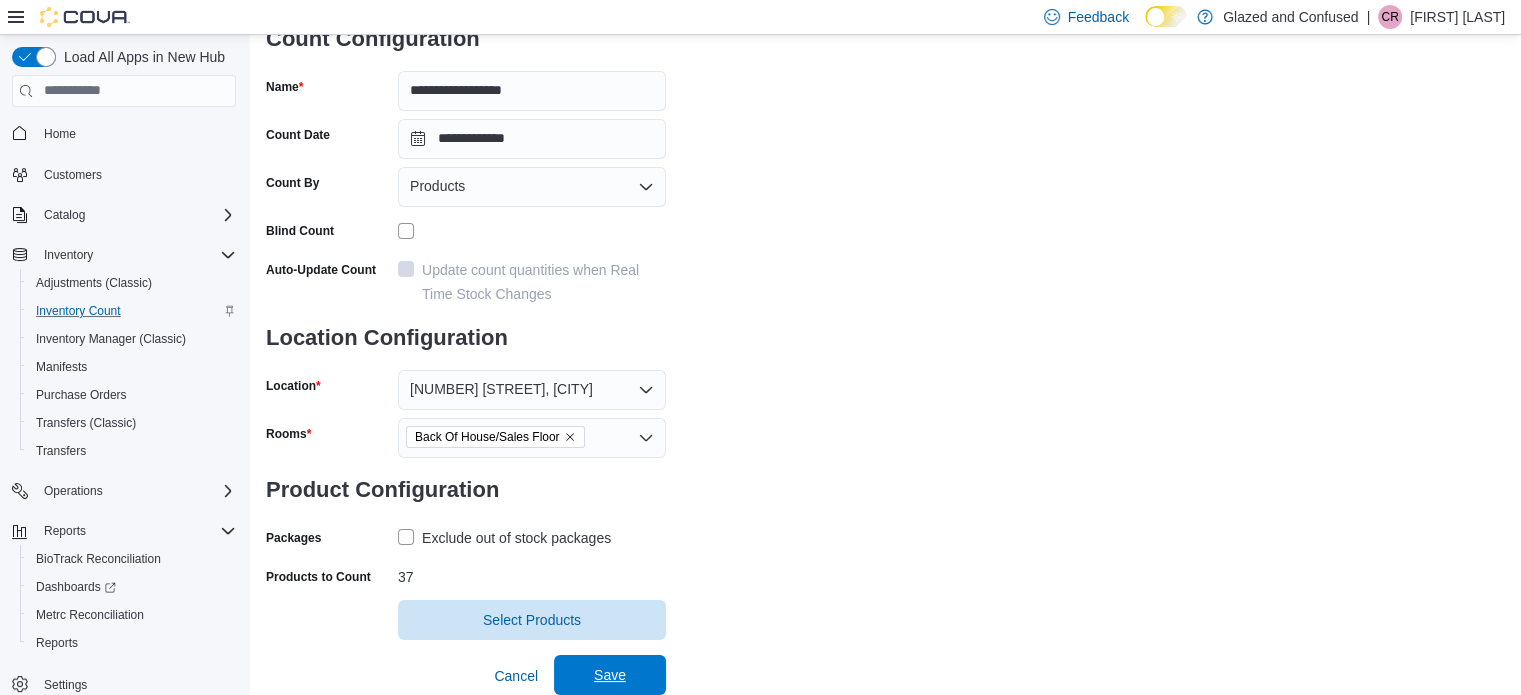 click on "Save" at bounding box center [610, 675] 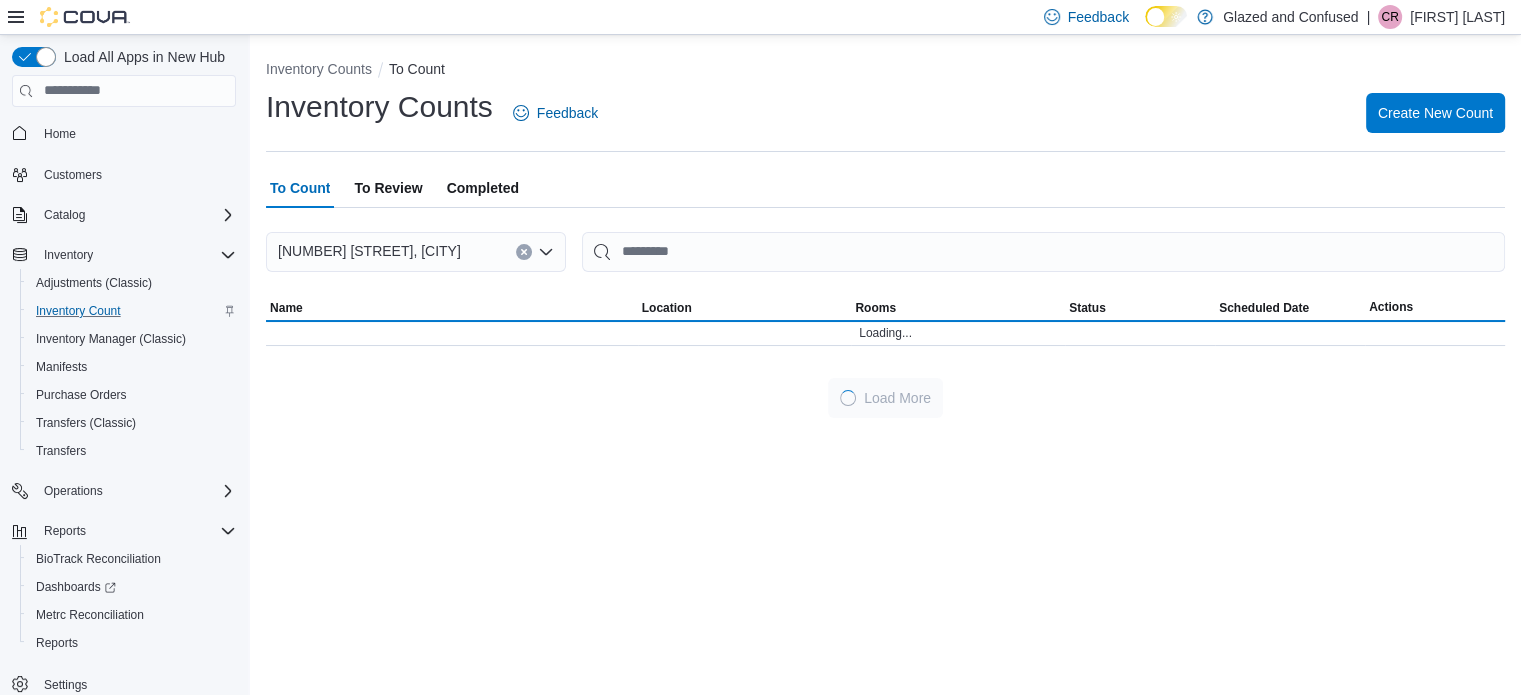 scroll, scrollTop: 0, scrollLeft: 0, axis: both 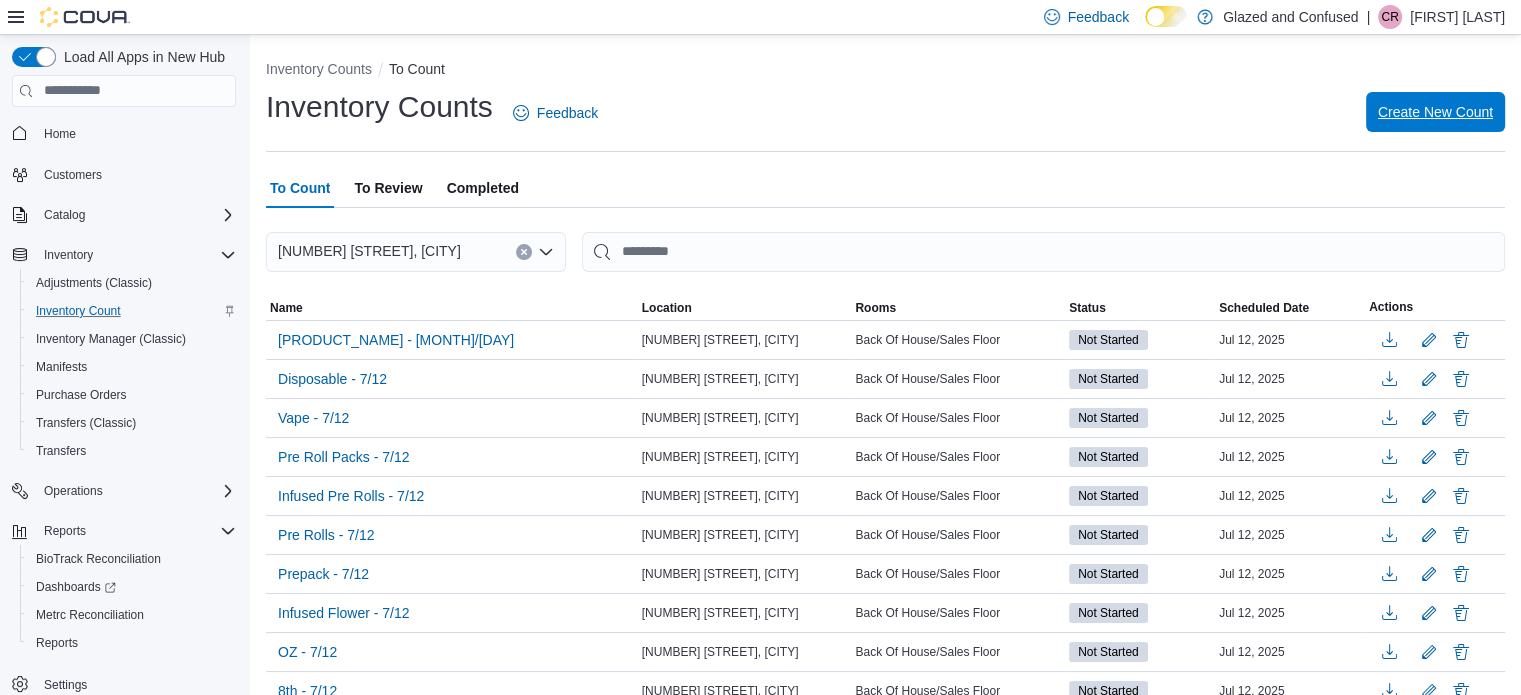 click on "Create New Count" at bounding box center [1435, 112] 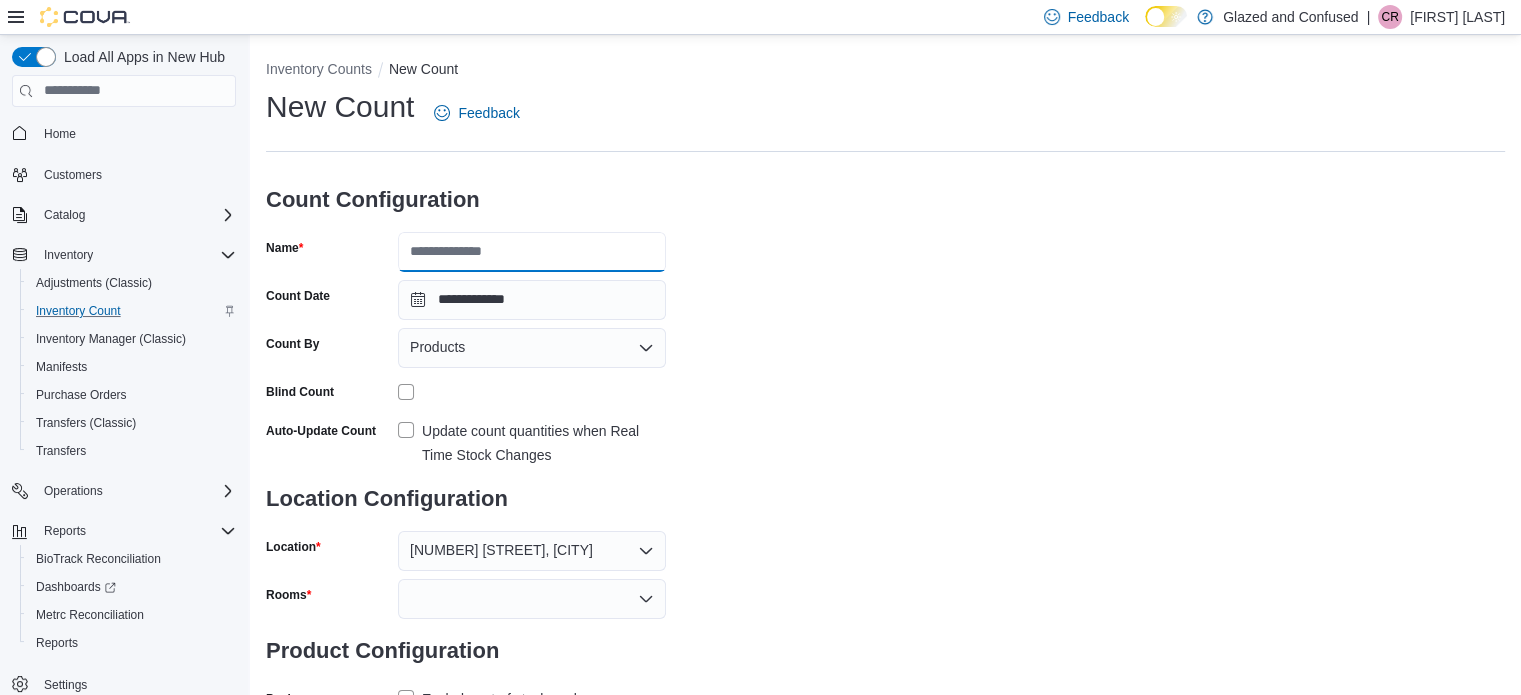click on "Name" at bounding box center [532, 252] 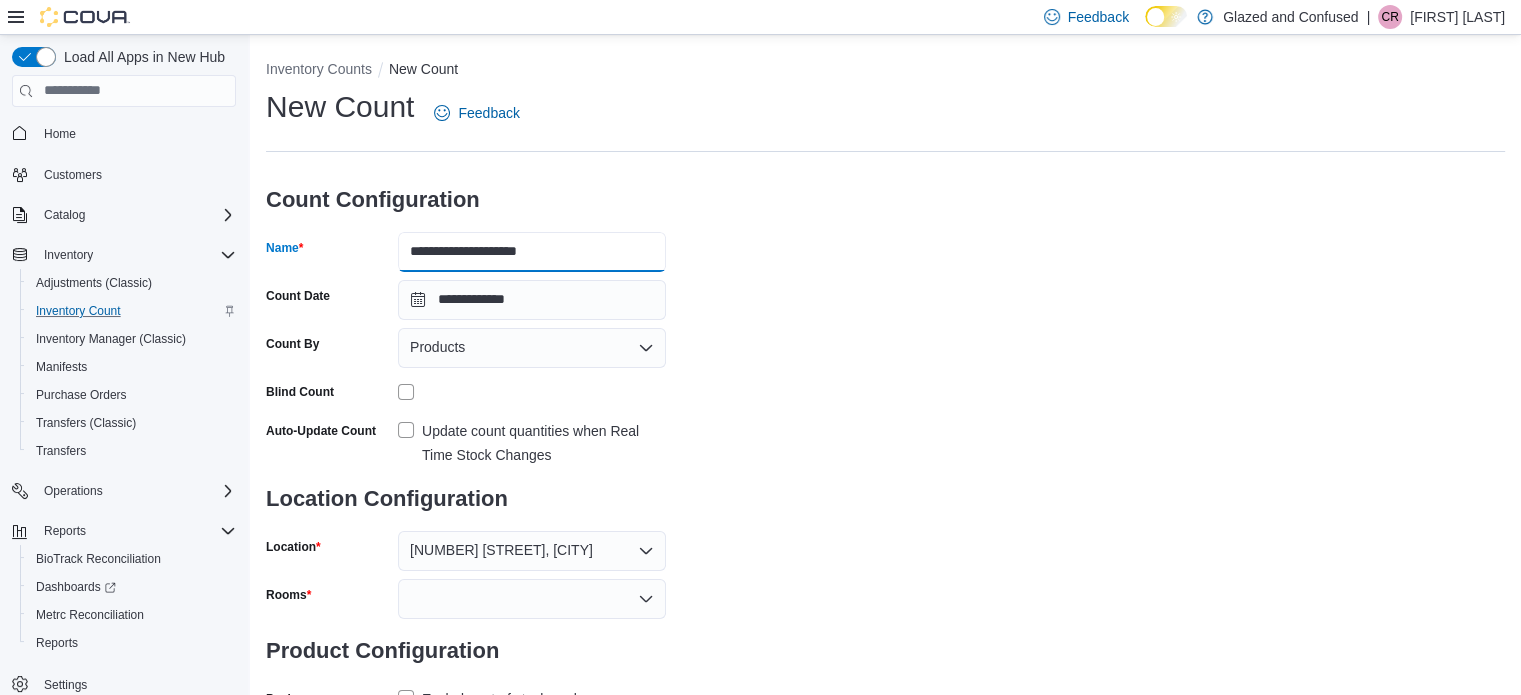 drag, startPoint x: 501, startPoint y: 264, endPoint x: 544, endPoint y: 255, distance: 43.931767 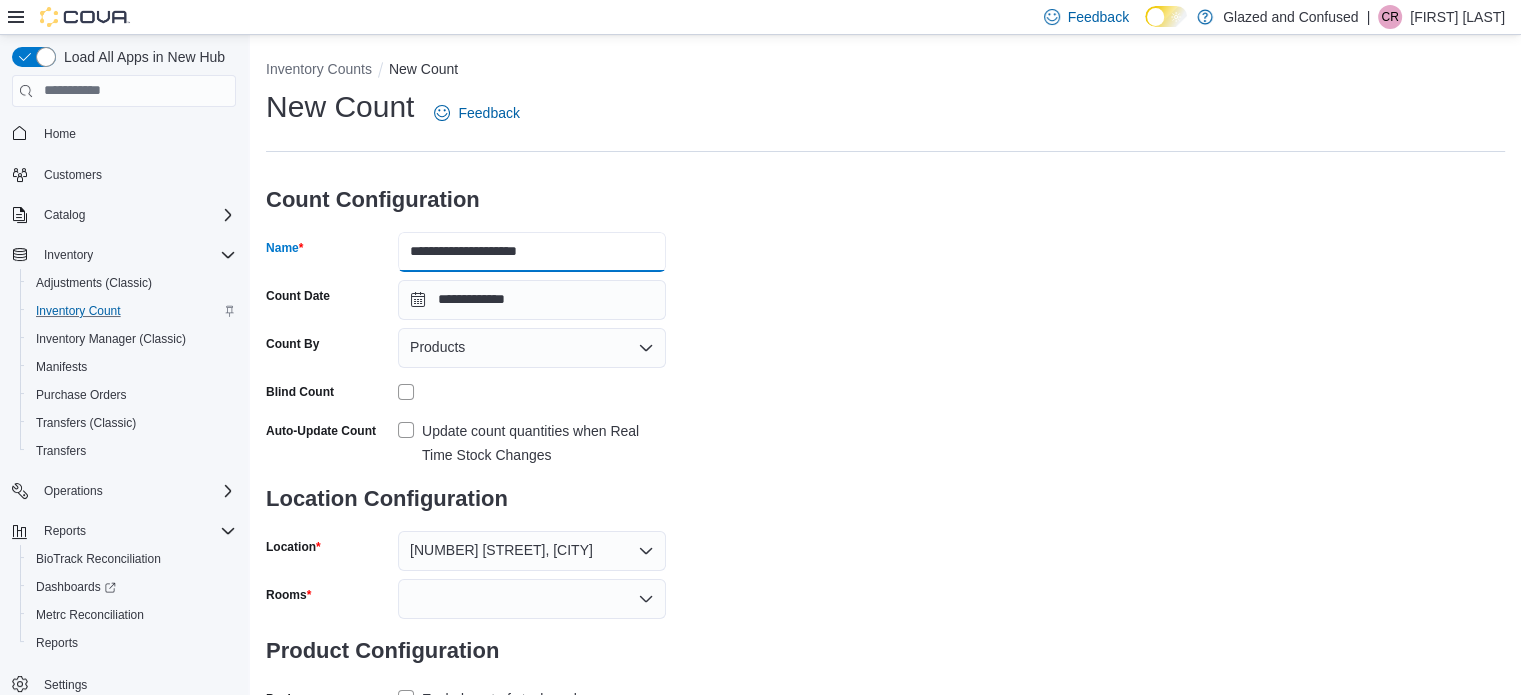 type on "**********" 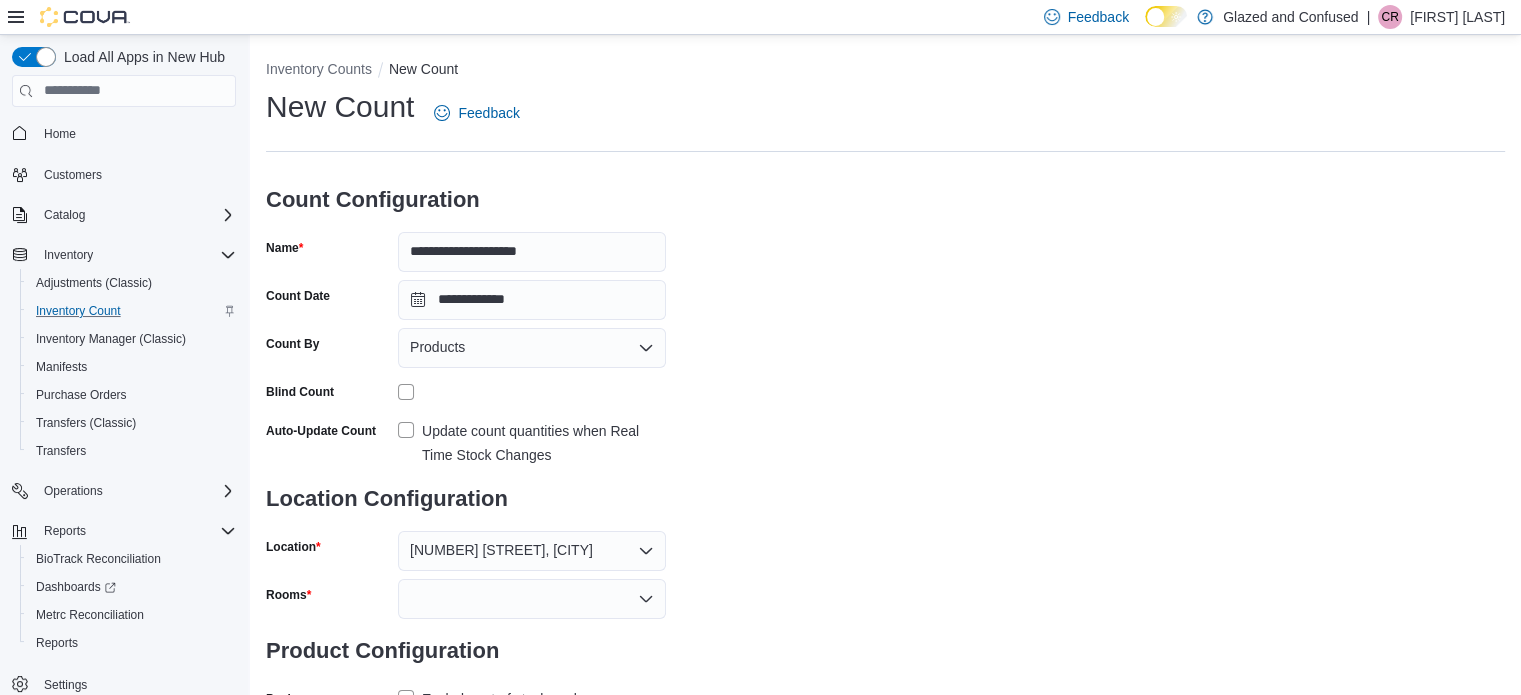click on "**********" at bounding box center [885, 400] 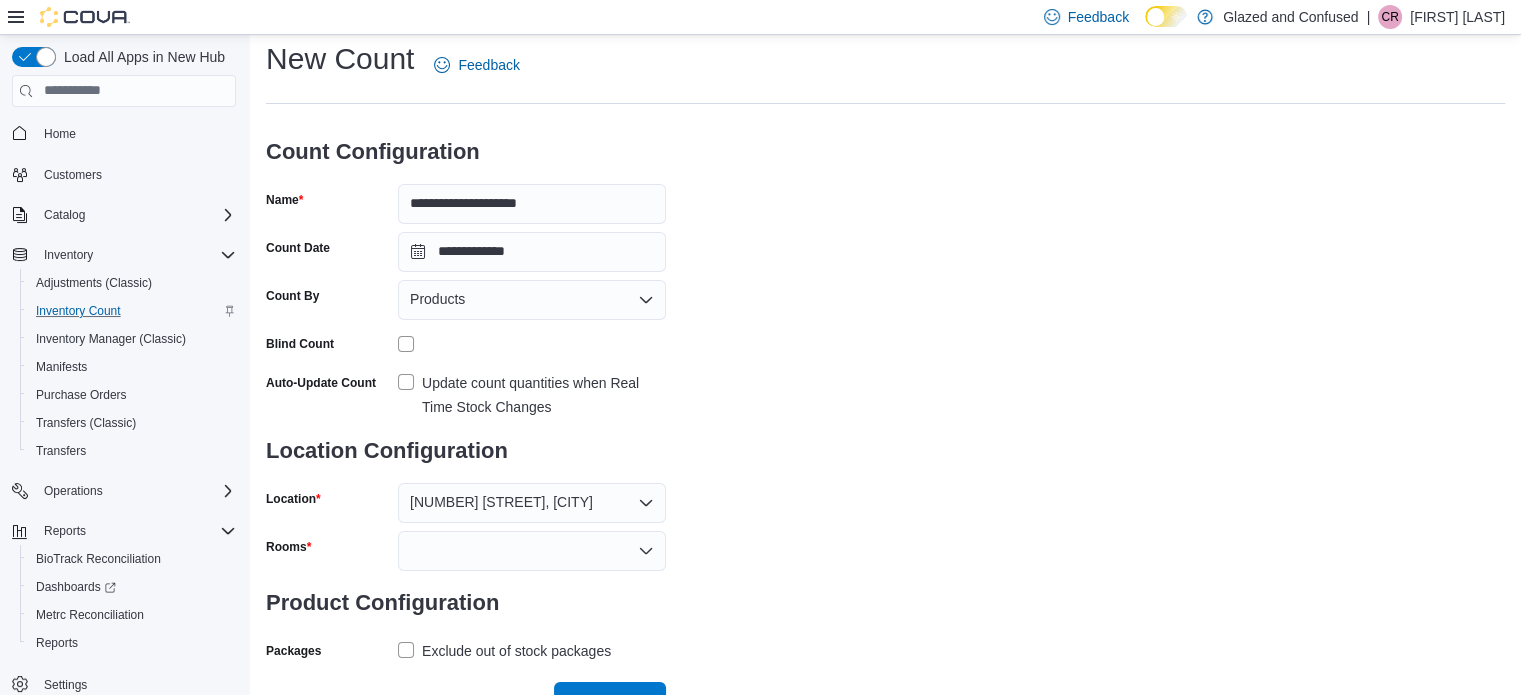 scroll, scrollTop: 74, scrollLeft: 0, axis: vertical 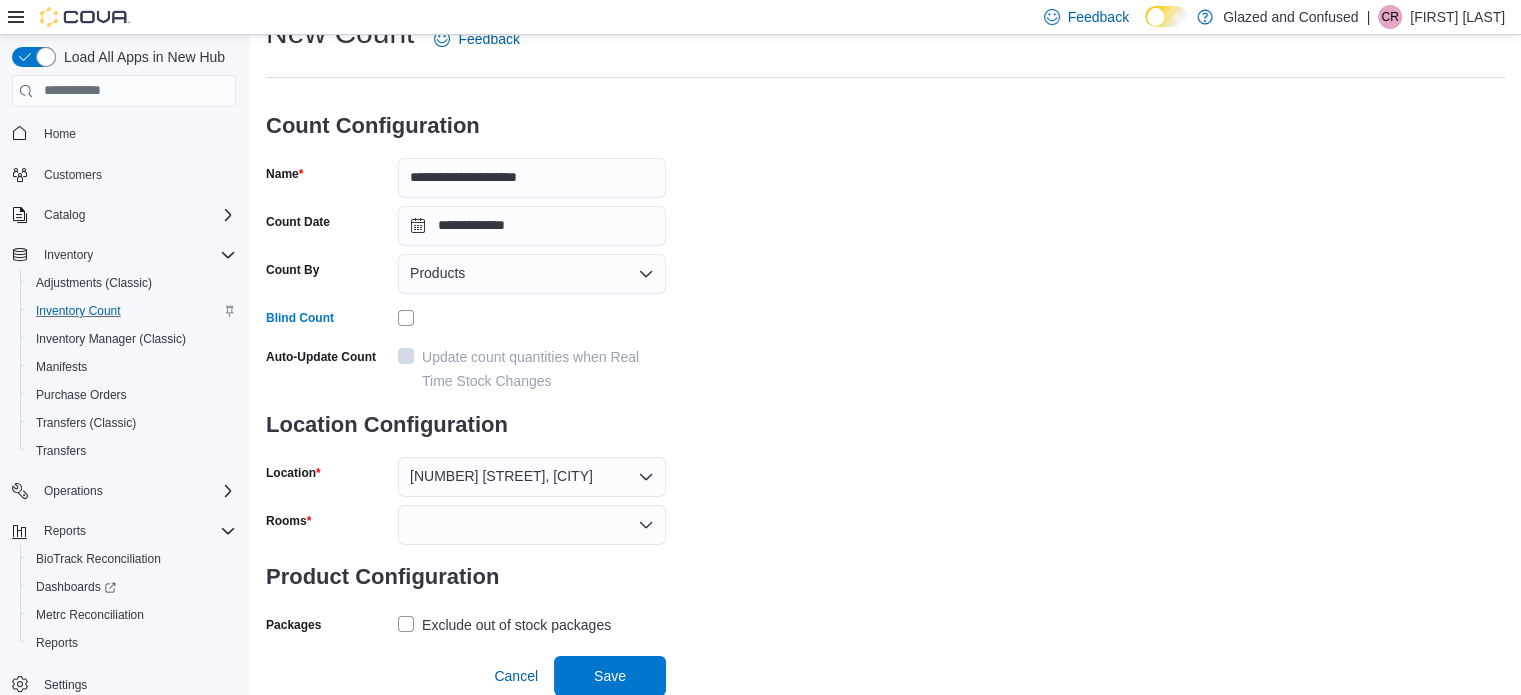 drag, startPoint x: 900, startPoint y: 397, endPoint x: 969, endPoint y: 397, distance: 69 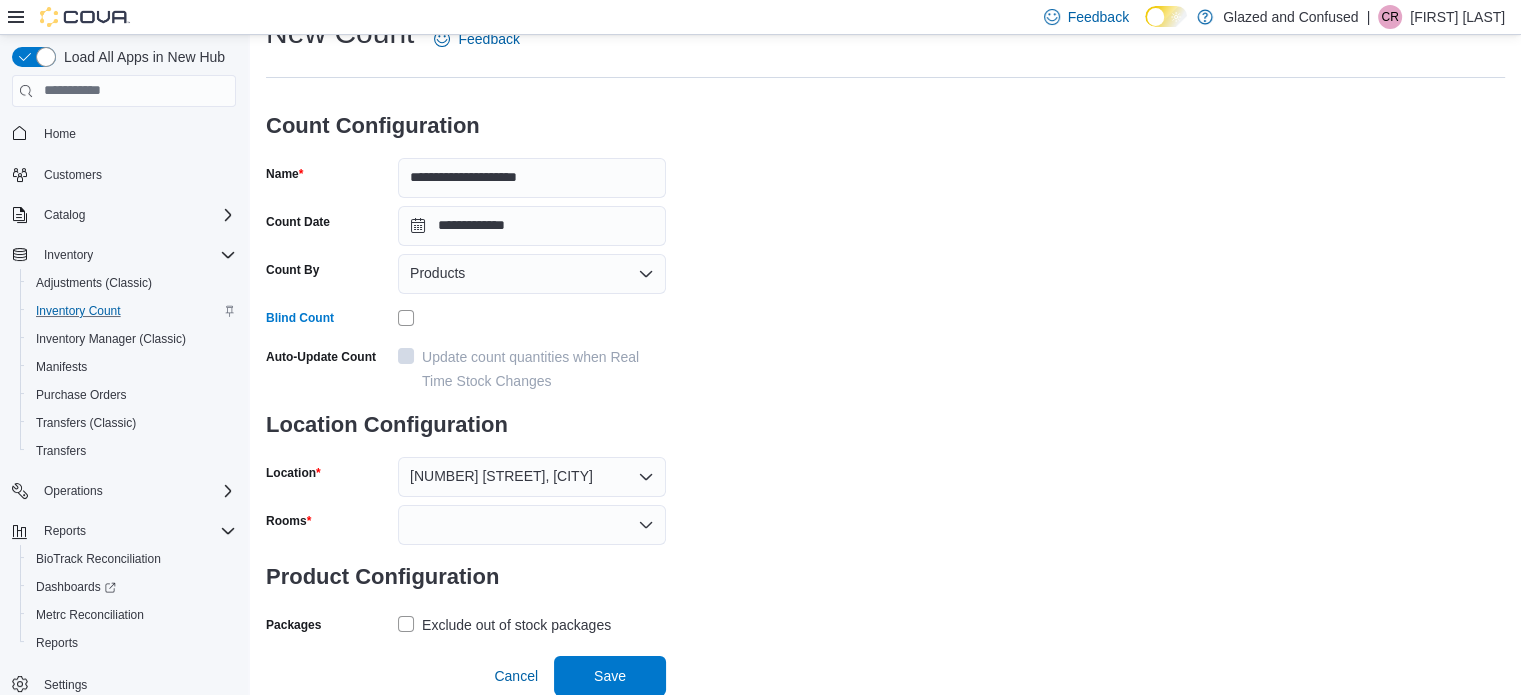 click on "**********" at bounding box center (885, 326) 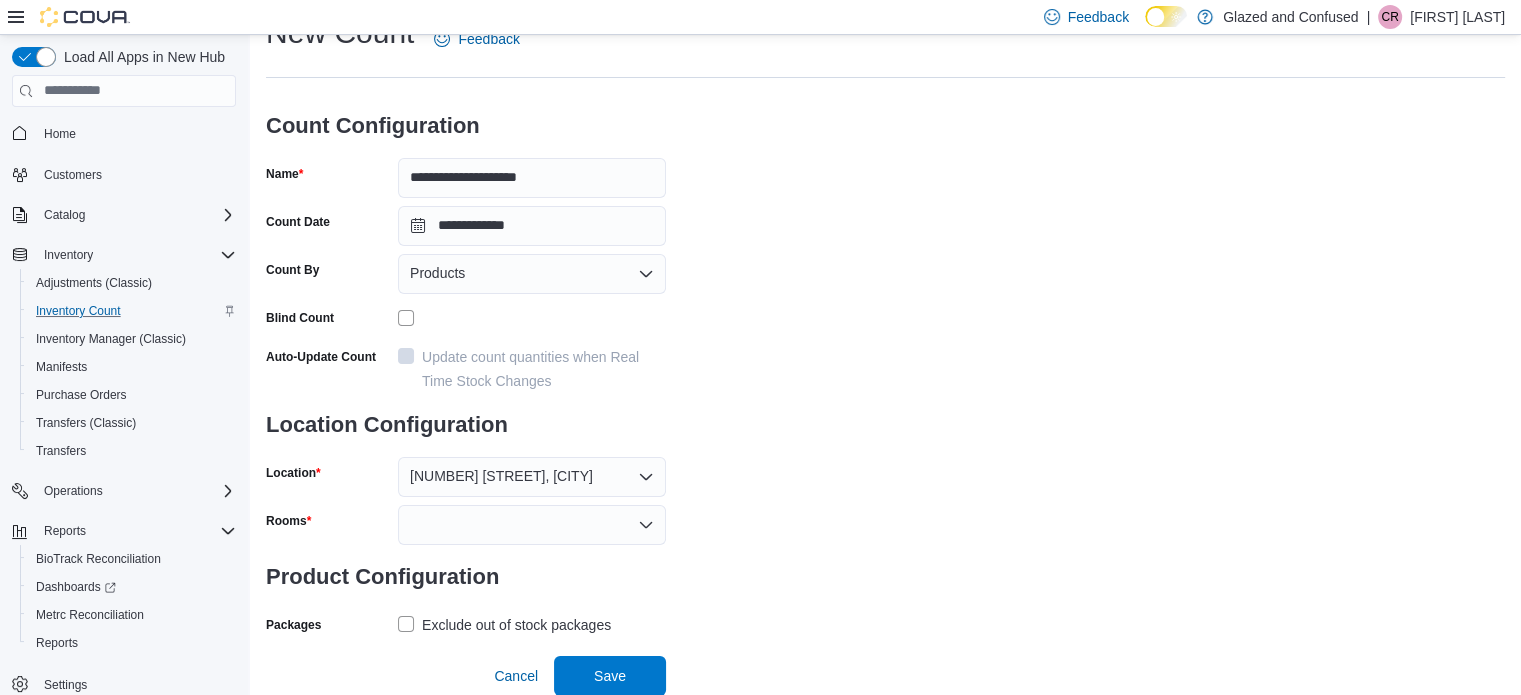 click at bounding box center (532, 525) 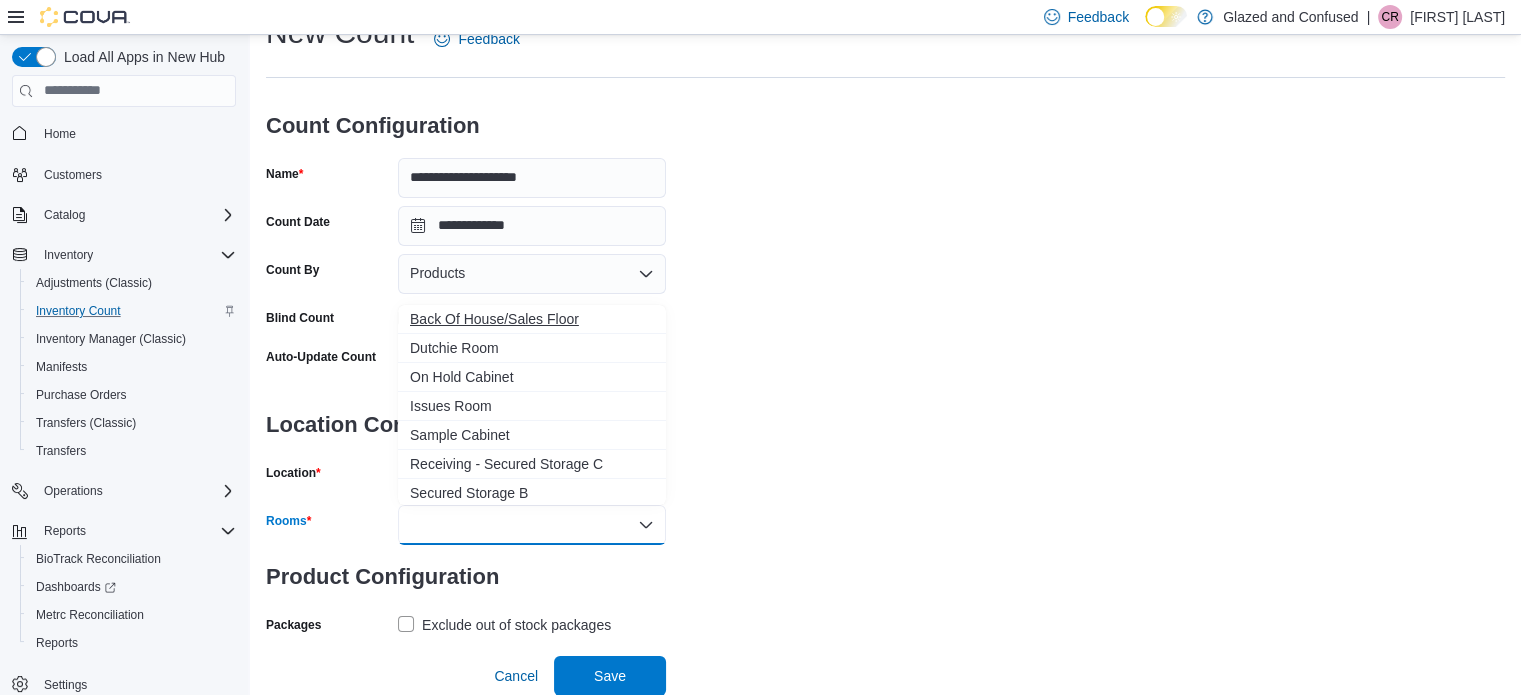 click on "Back Of House/Sales Floor" at bounding box center [532, 319] 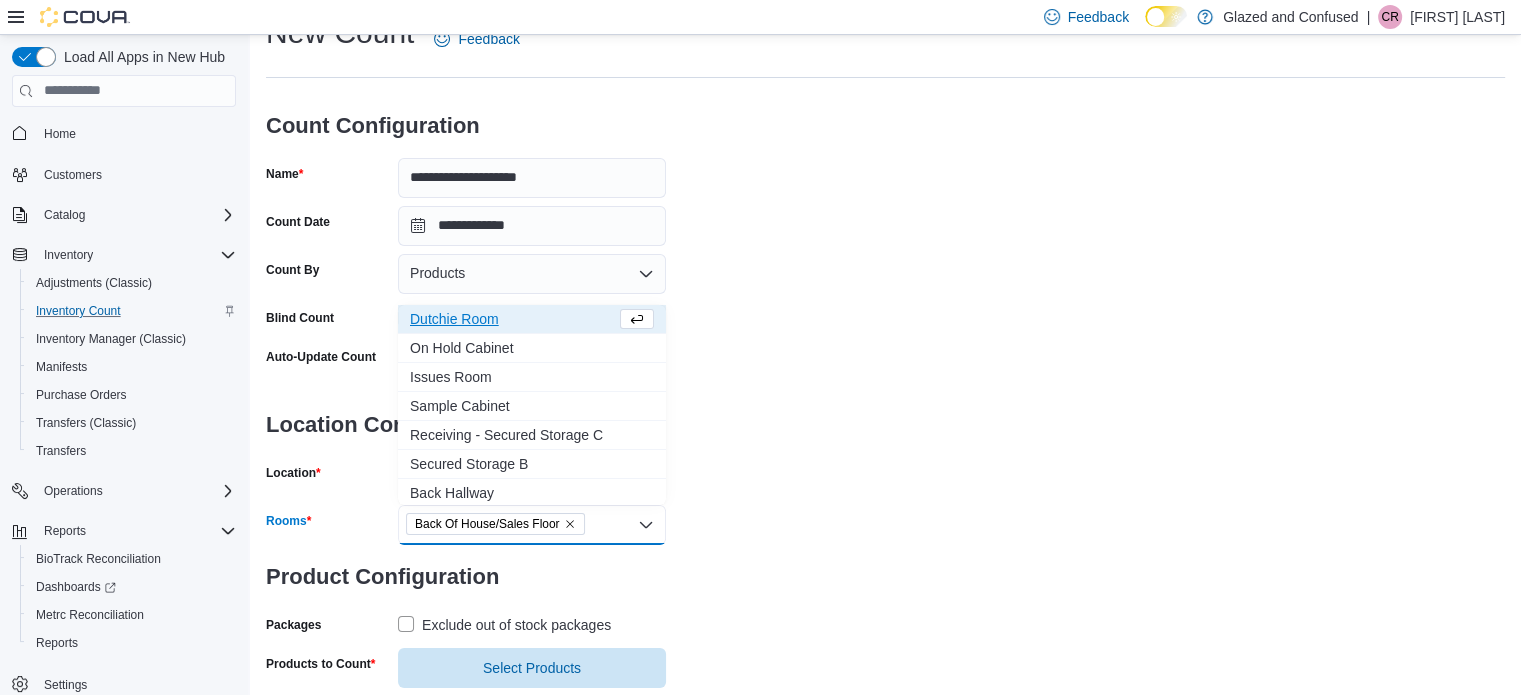 click on "**********" at bounding box center [885, 350] 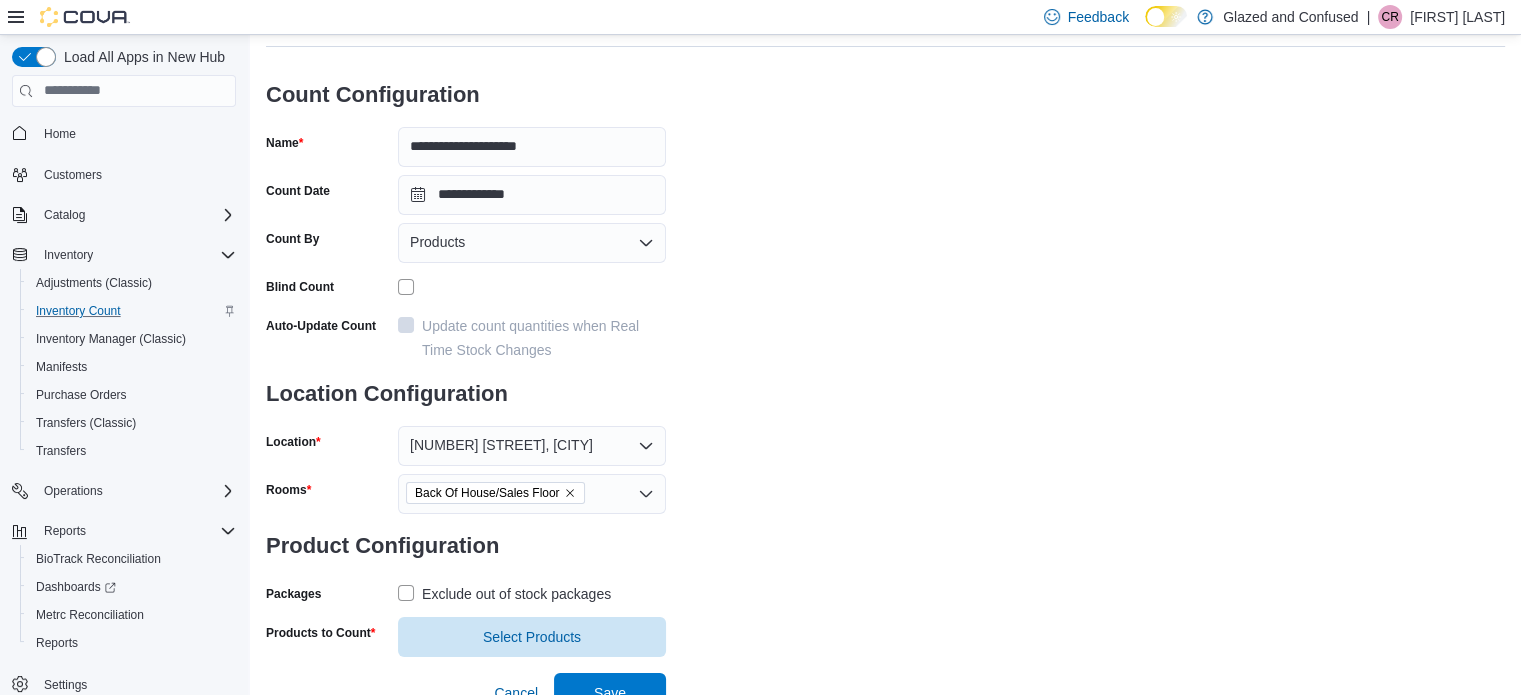 scroll, scrollTop: 122, scrollLeft: 0, axis: vertical 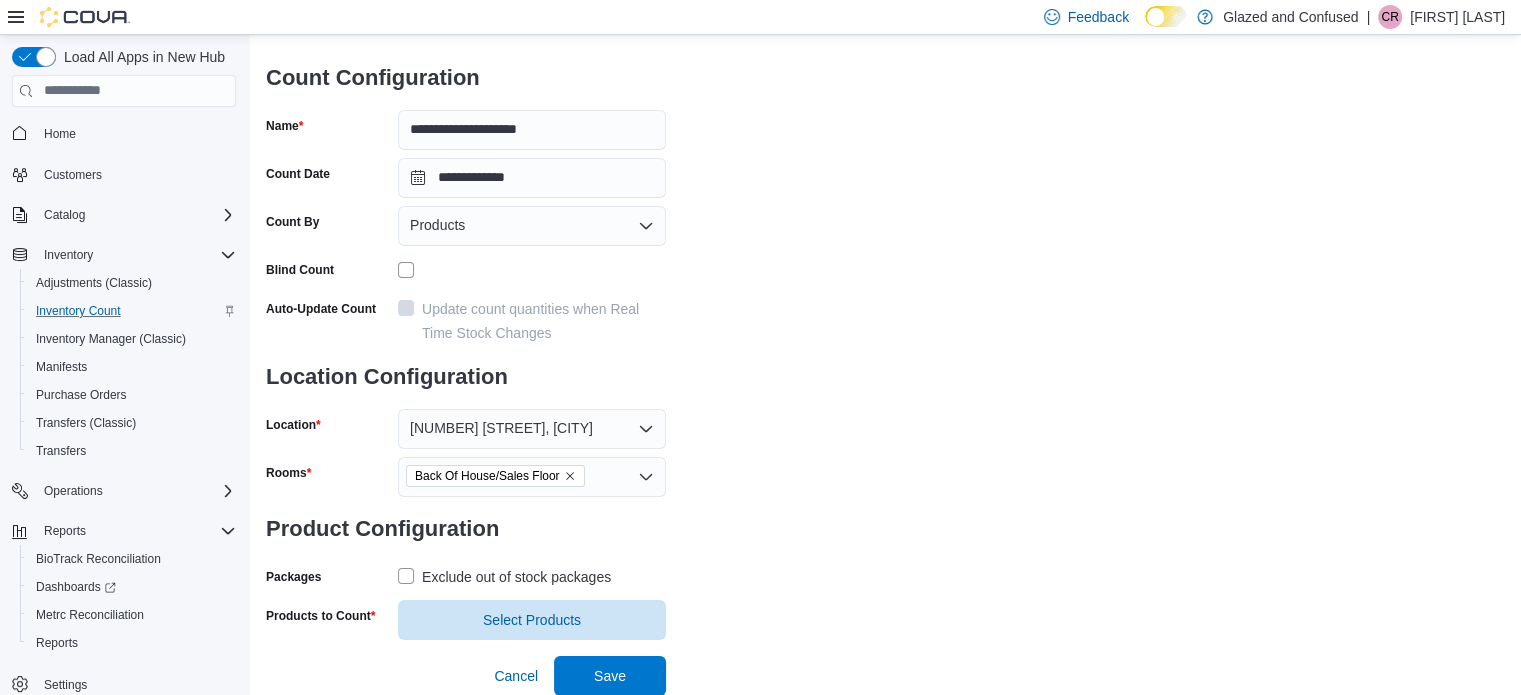 click on "Exclude out of stock packages" at bounding box center [516, 577] 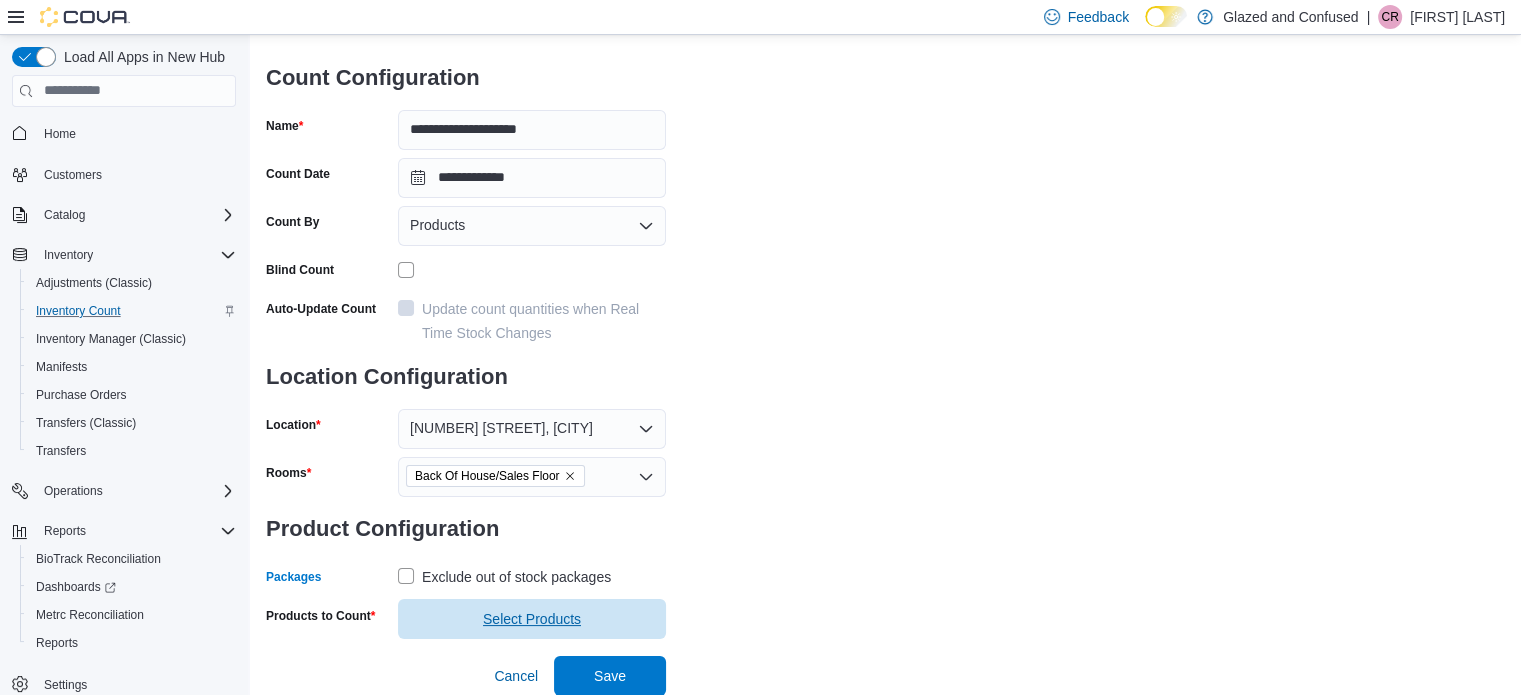 click on "Select Products" at bounding box center (532, 619) 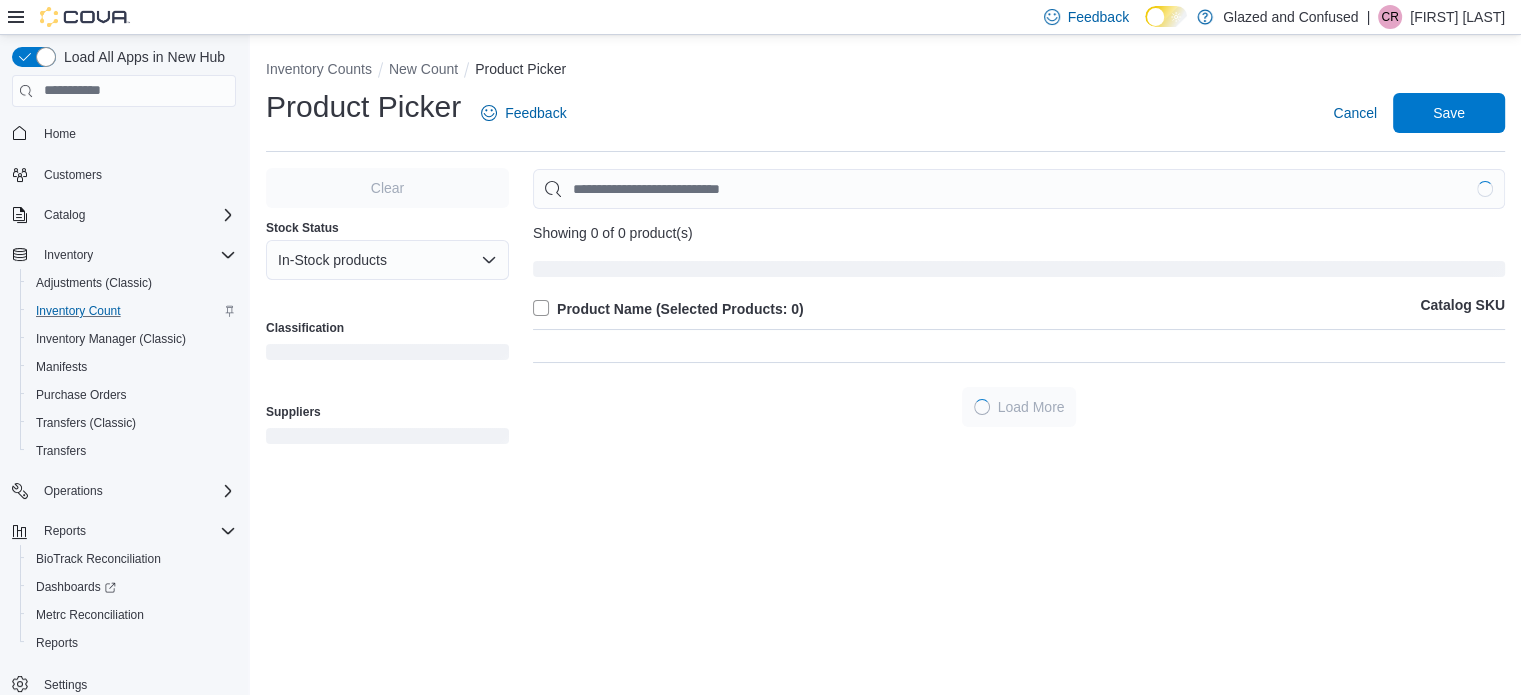 scroll, scrollTop: 0, scrollLeft: 0, axis: both 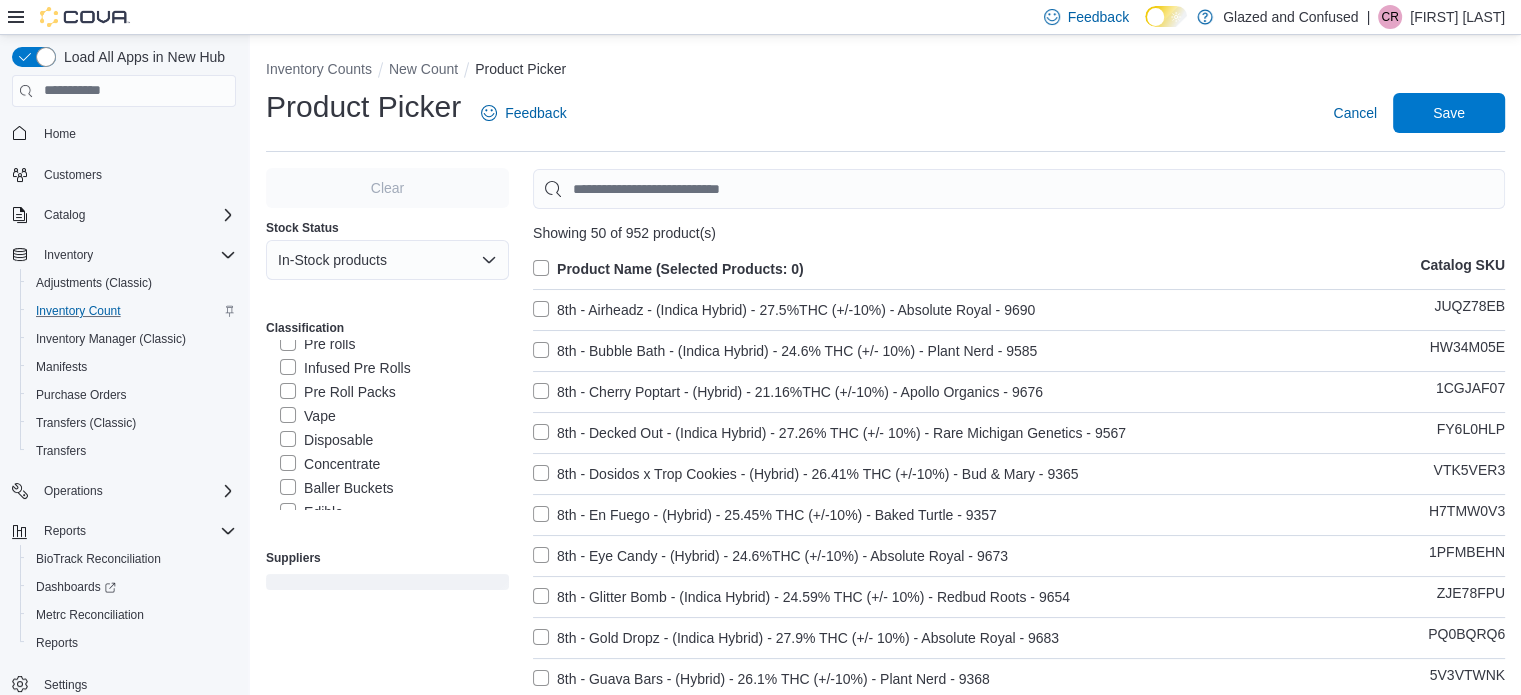 click on "Baller Buckets" at bounding box center [336, 488] 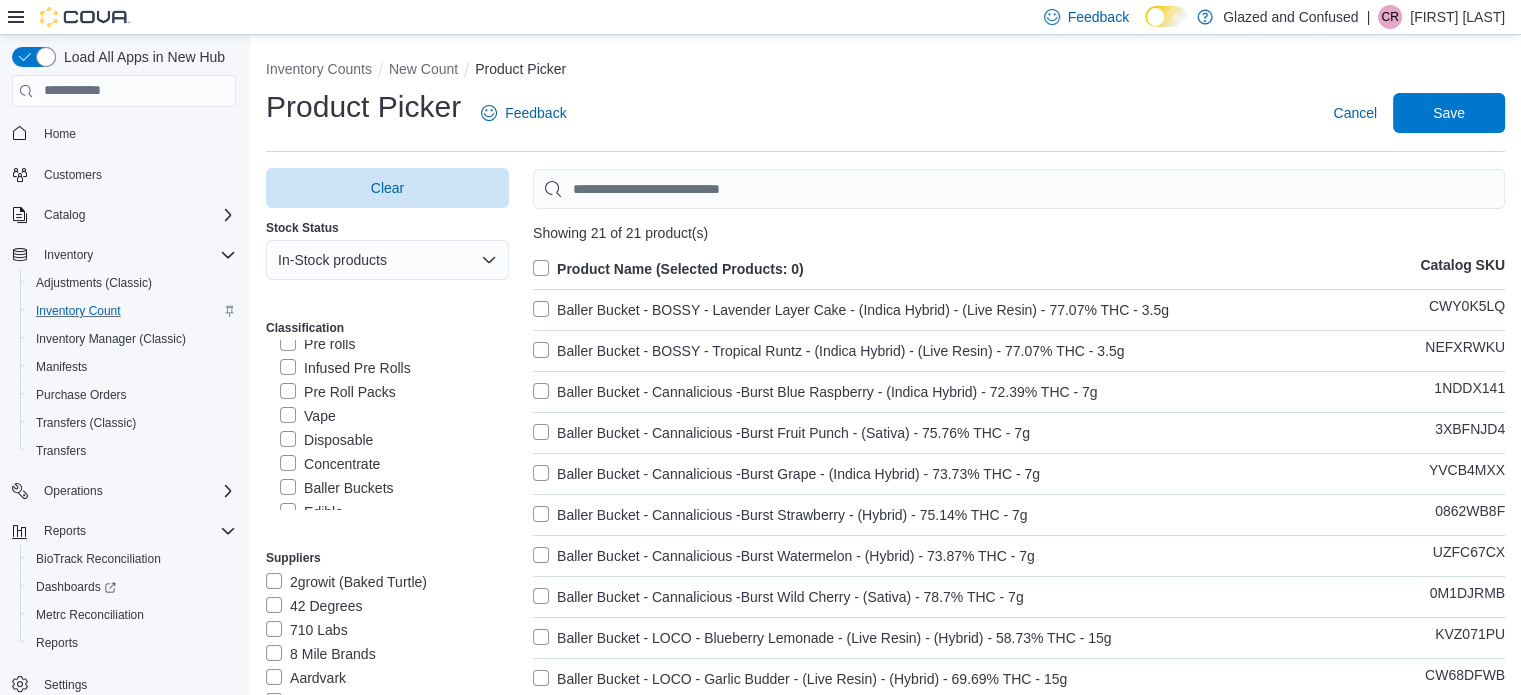 click on "Product Name (Selected Products: 0)" at bounding box center (668, 269) 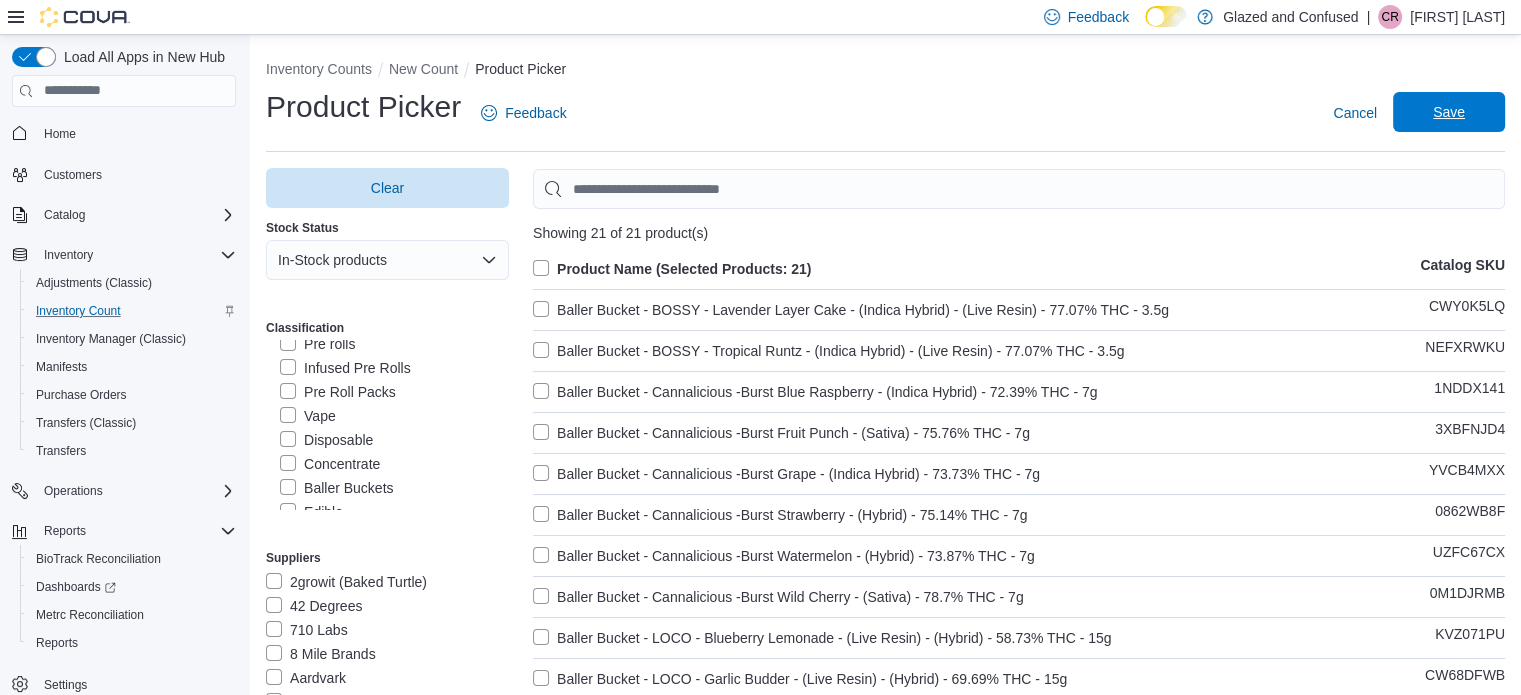 drag, startPoint x: 1466, startPoint y: 134, endPoint x: 1464, endPoint y: 117, distance: 17.117243 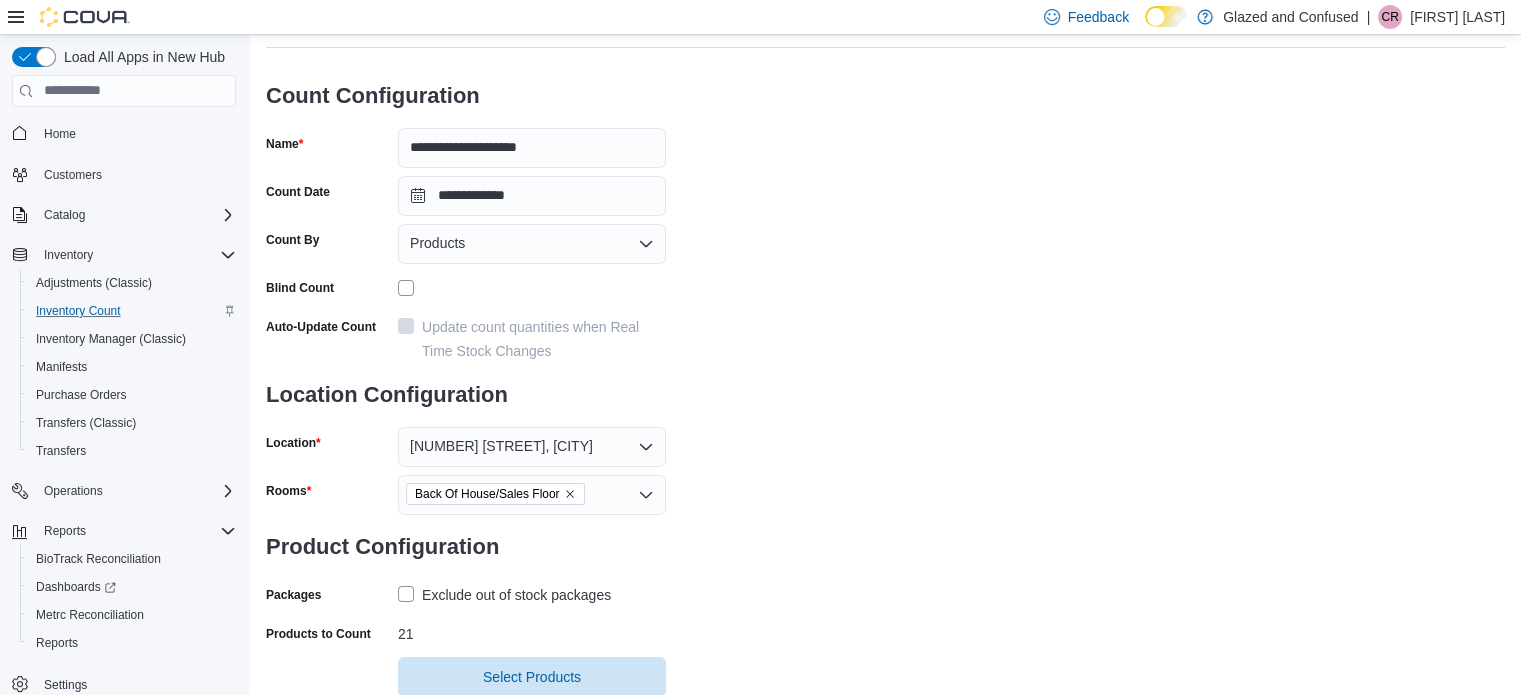 scroll, scrollTop: 161, scrollLeft: 0, axis: vertical 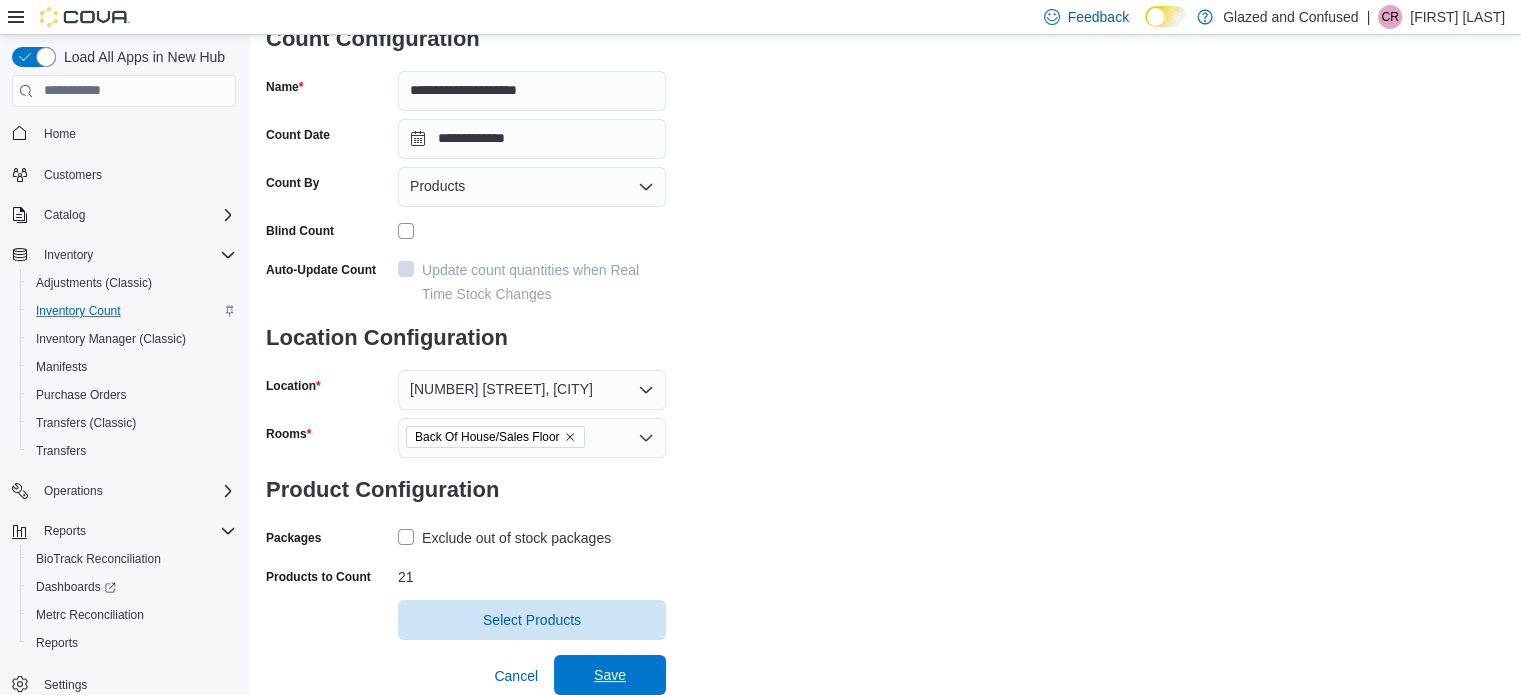 click on "Save" at bounding box center (610, 675) 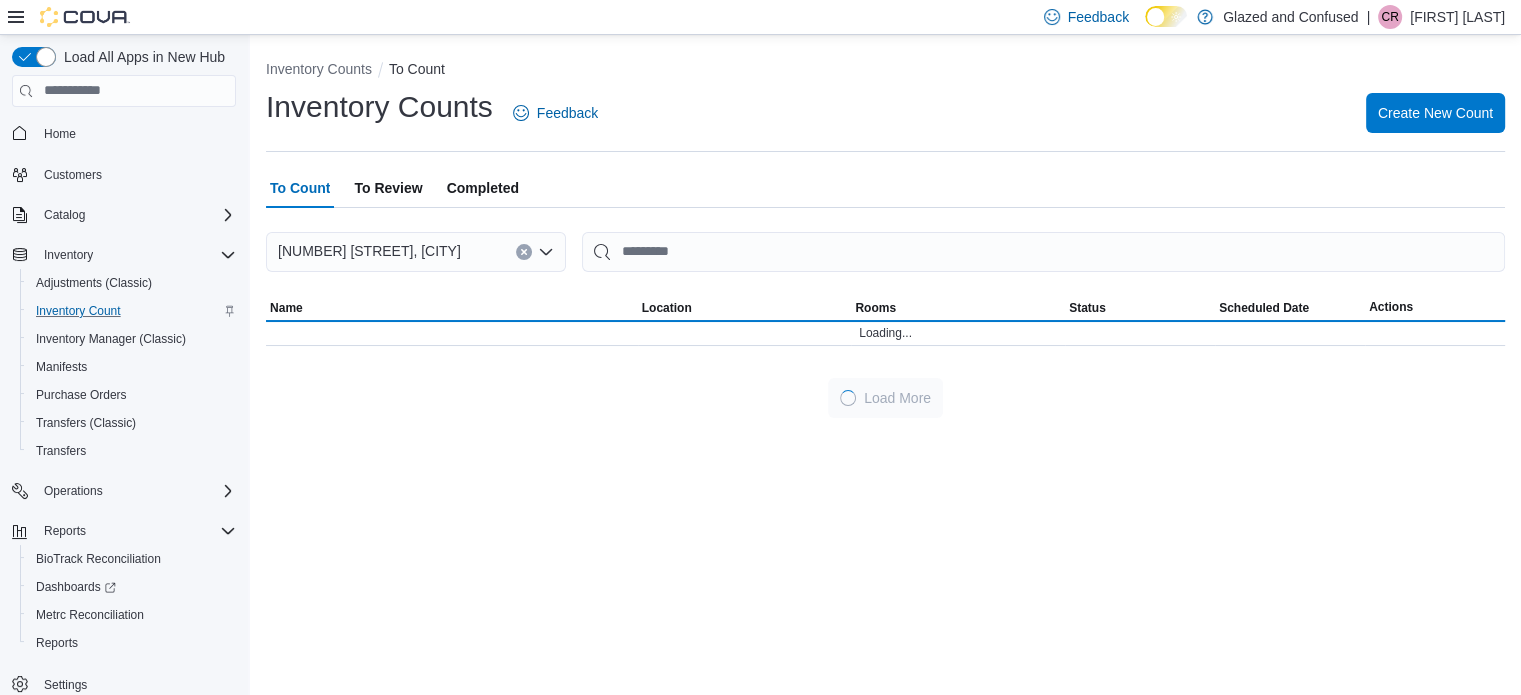 scroll, scrollTop: 0, scrollLeft: 0, axis: both 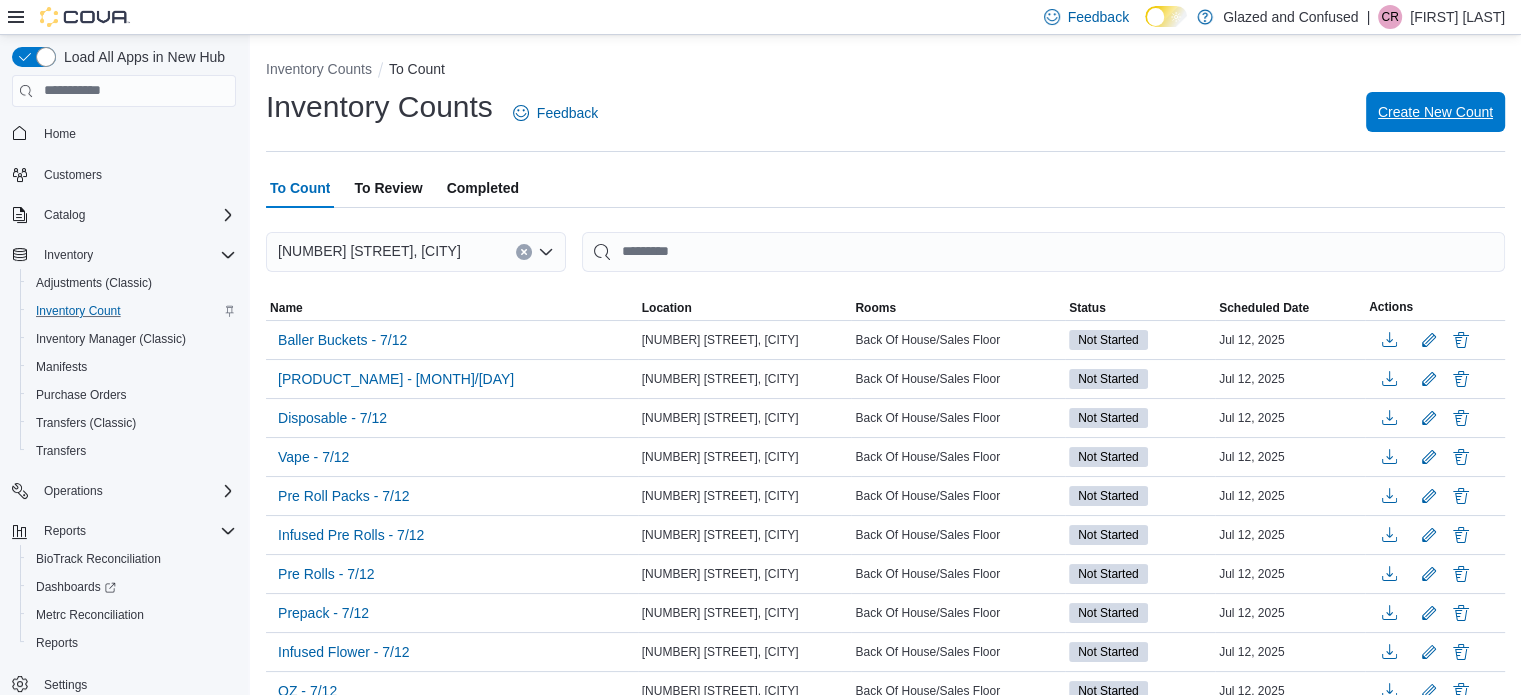 click on "Create New Count" at bounding box center (1435, 112) 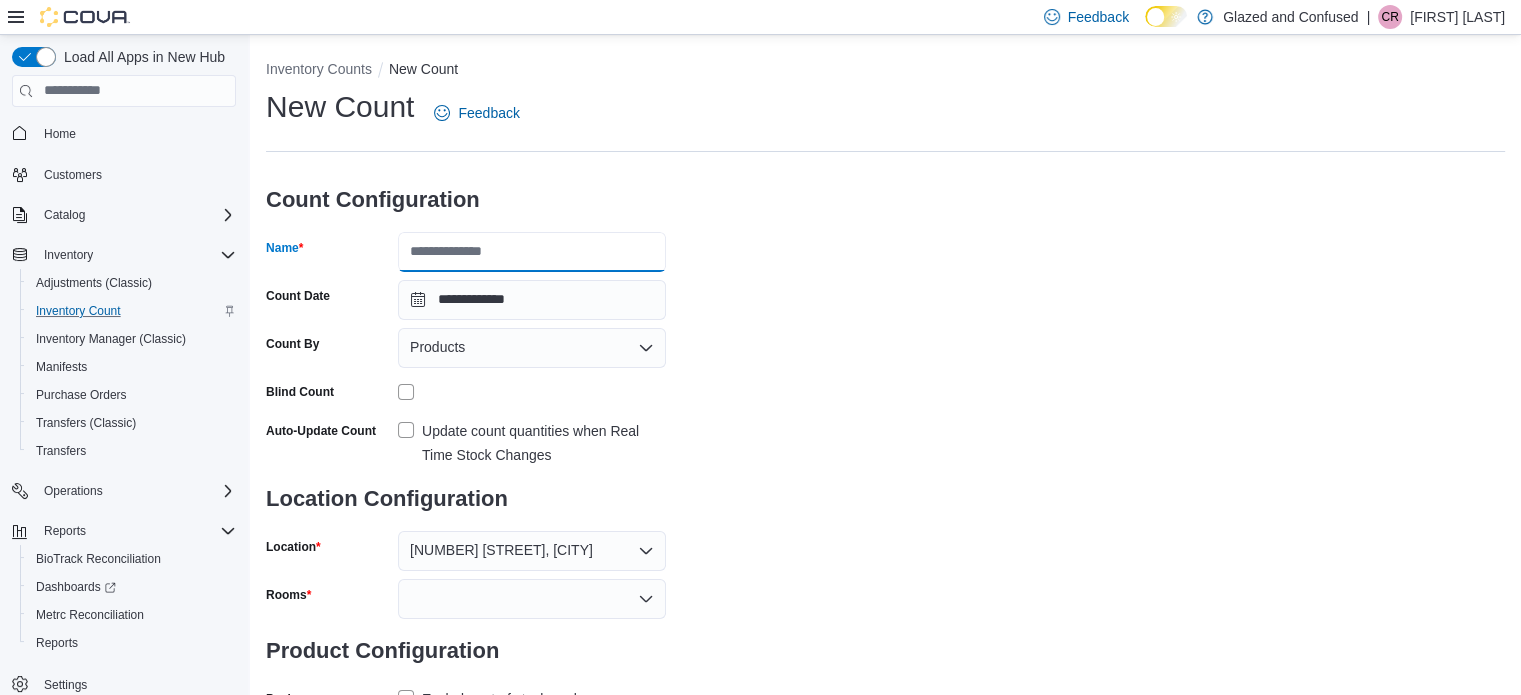 click on "Name" at bounding box center [532, 252] 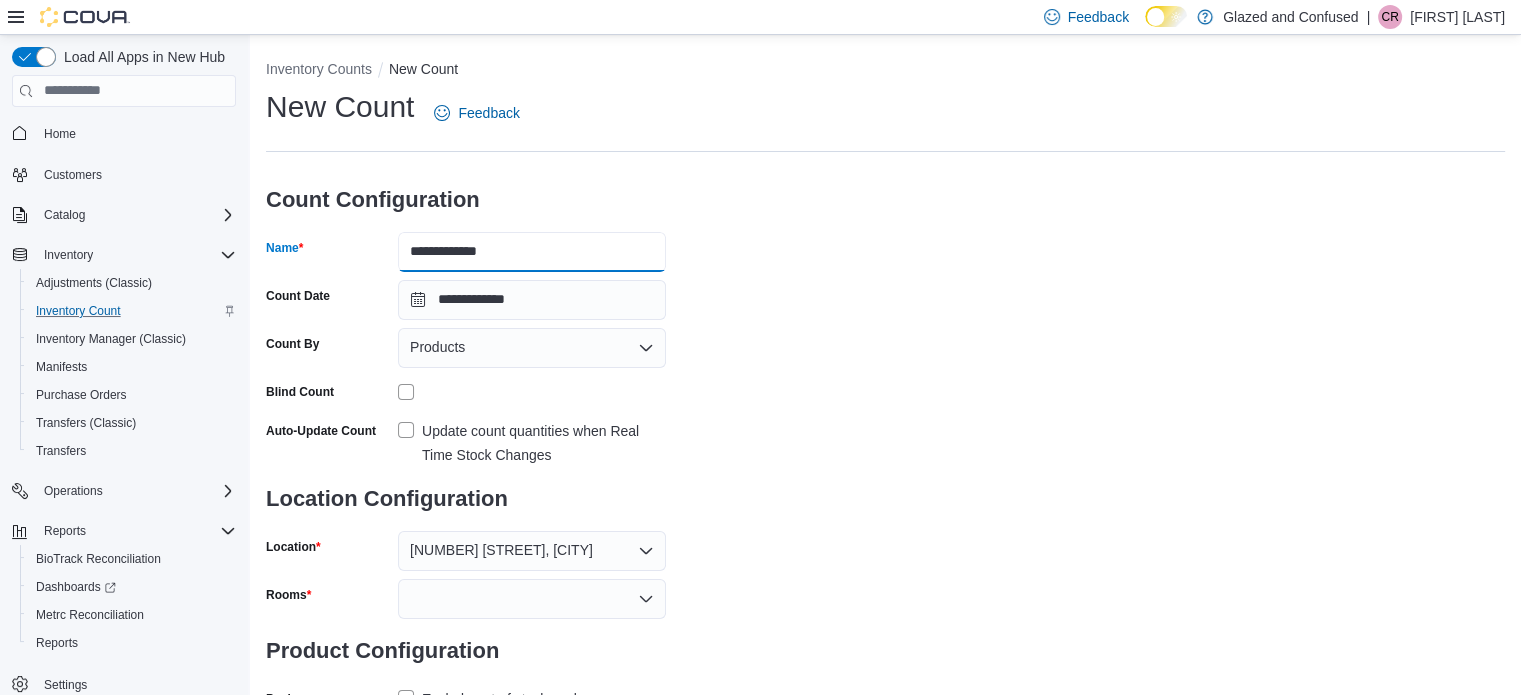 drag, startPoint x: 456, startPoint y: 248, endPoint x: 521, endPoint y: 253, distance: 65.192024 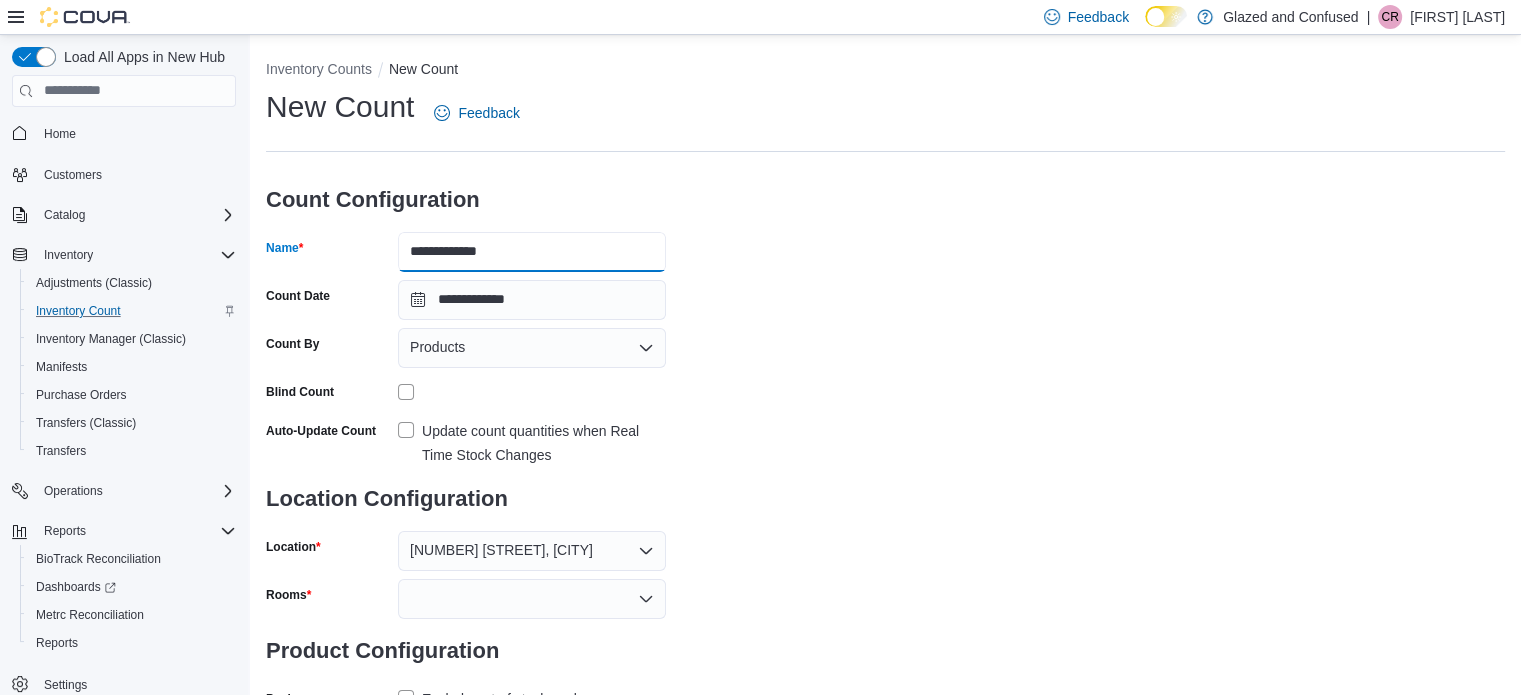 click on "**********" at bounding box center (532, 252) 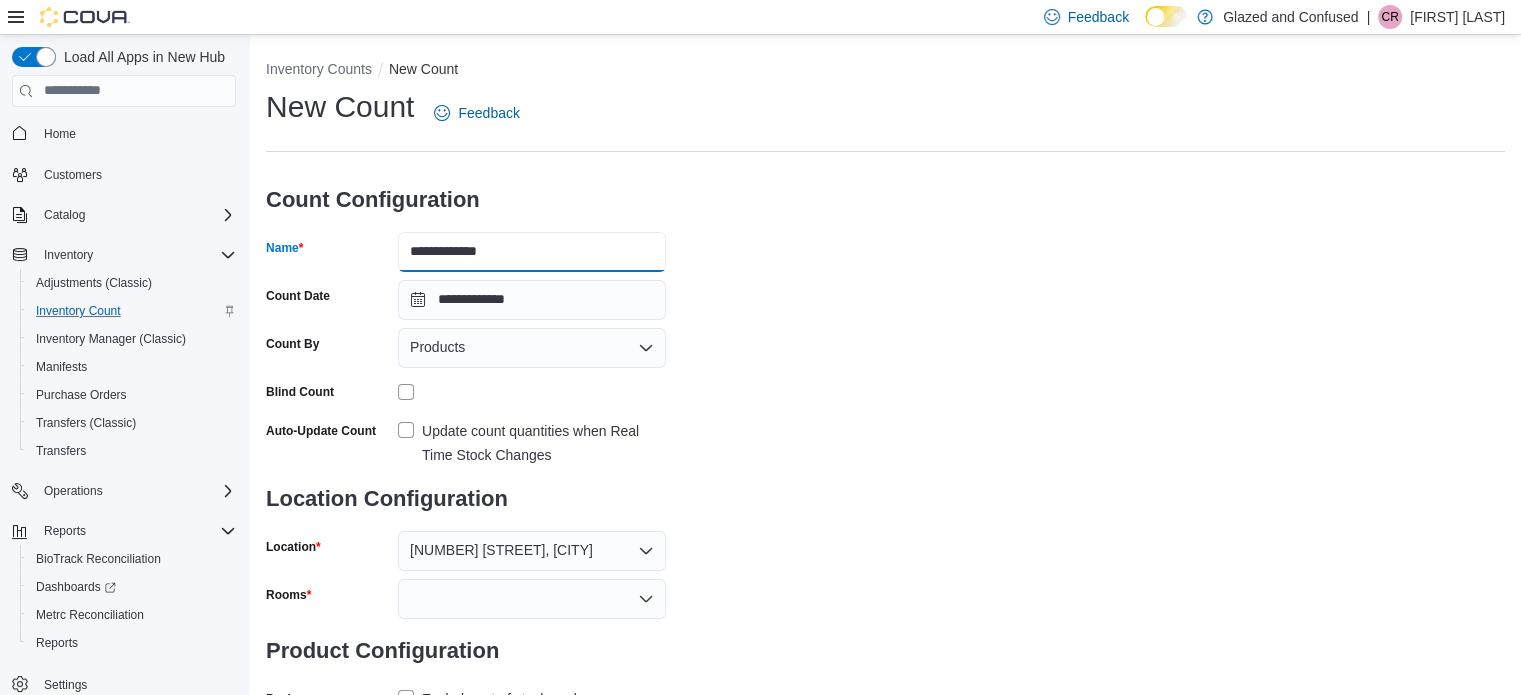 type on "**********" 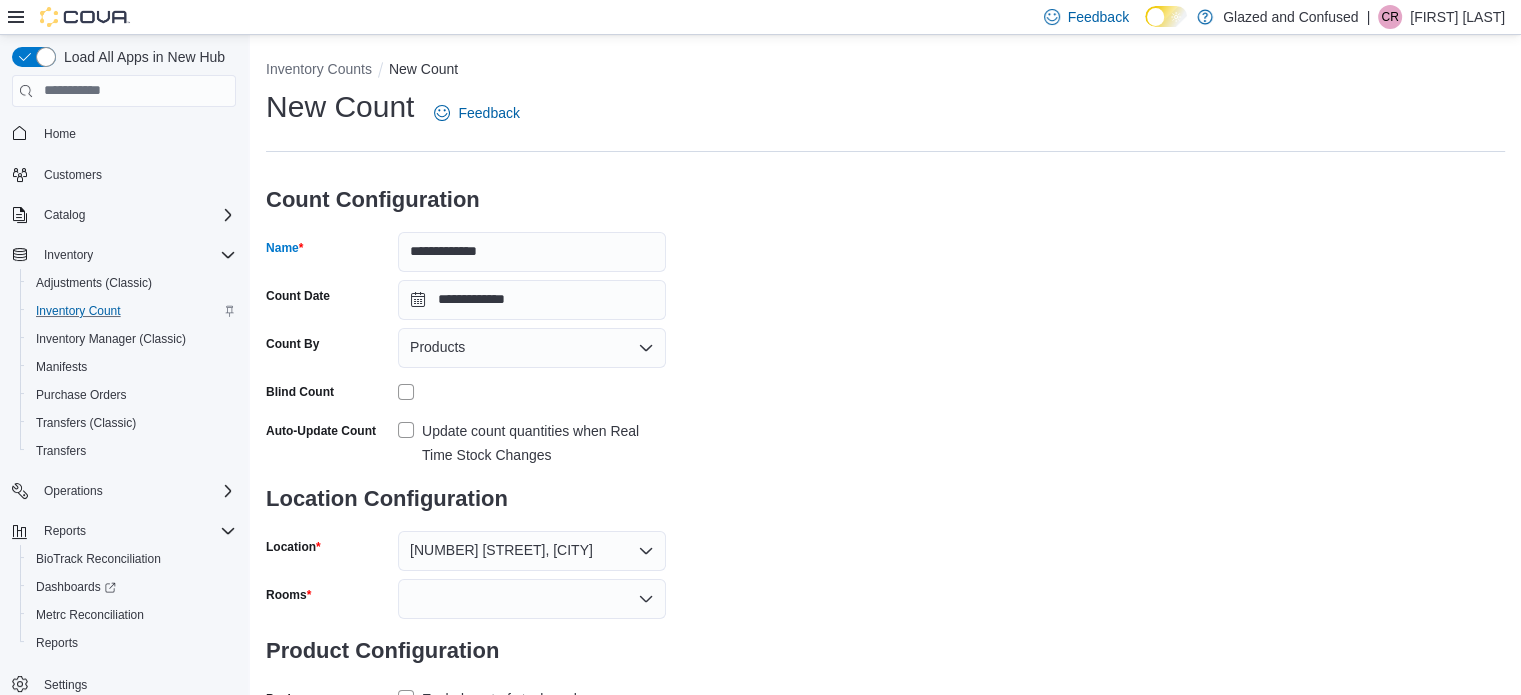 click on "**********" at bounding box center (885, 400) 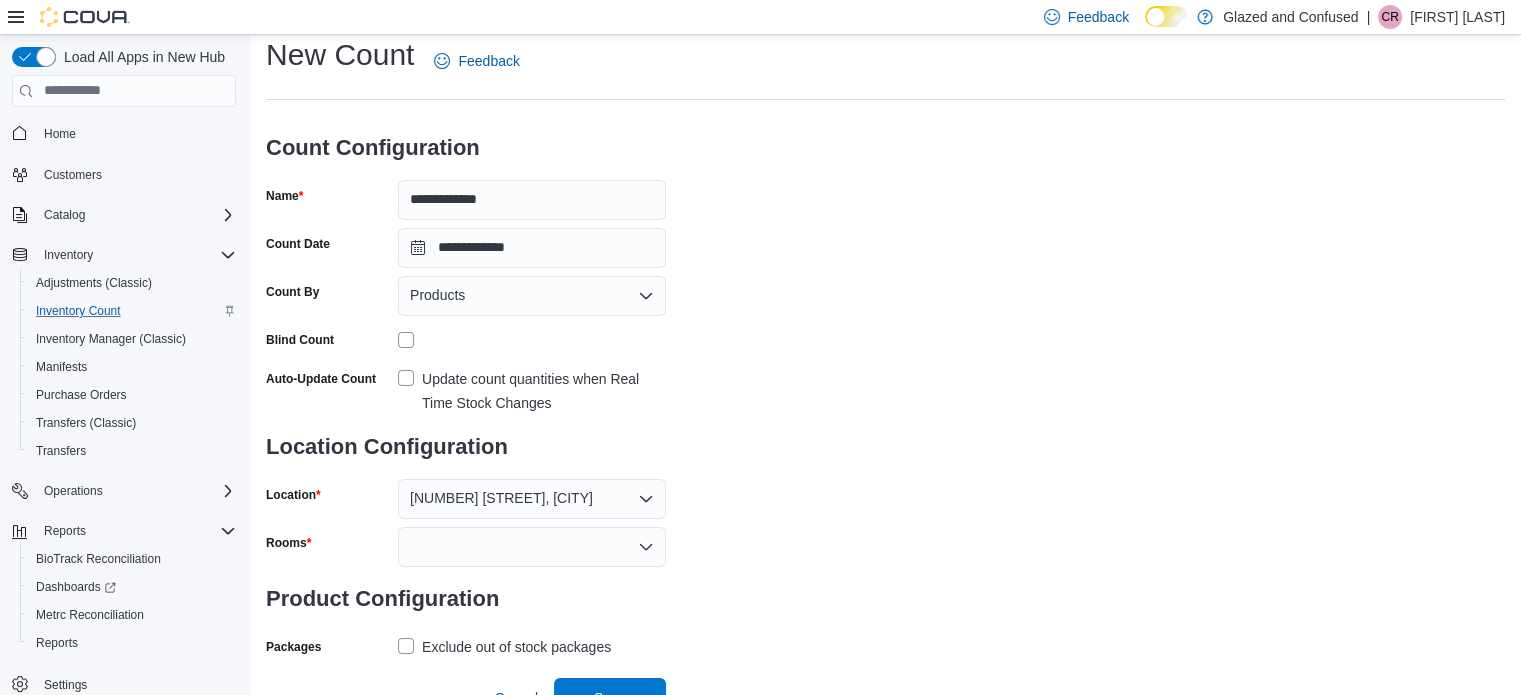 scroll, scrollTop: 74, scrollLeft: 0, axis: vertical 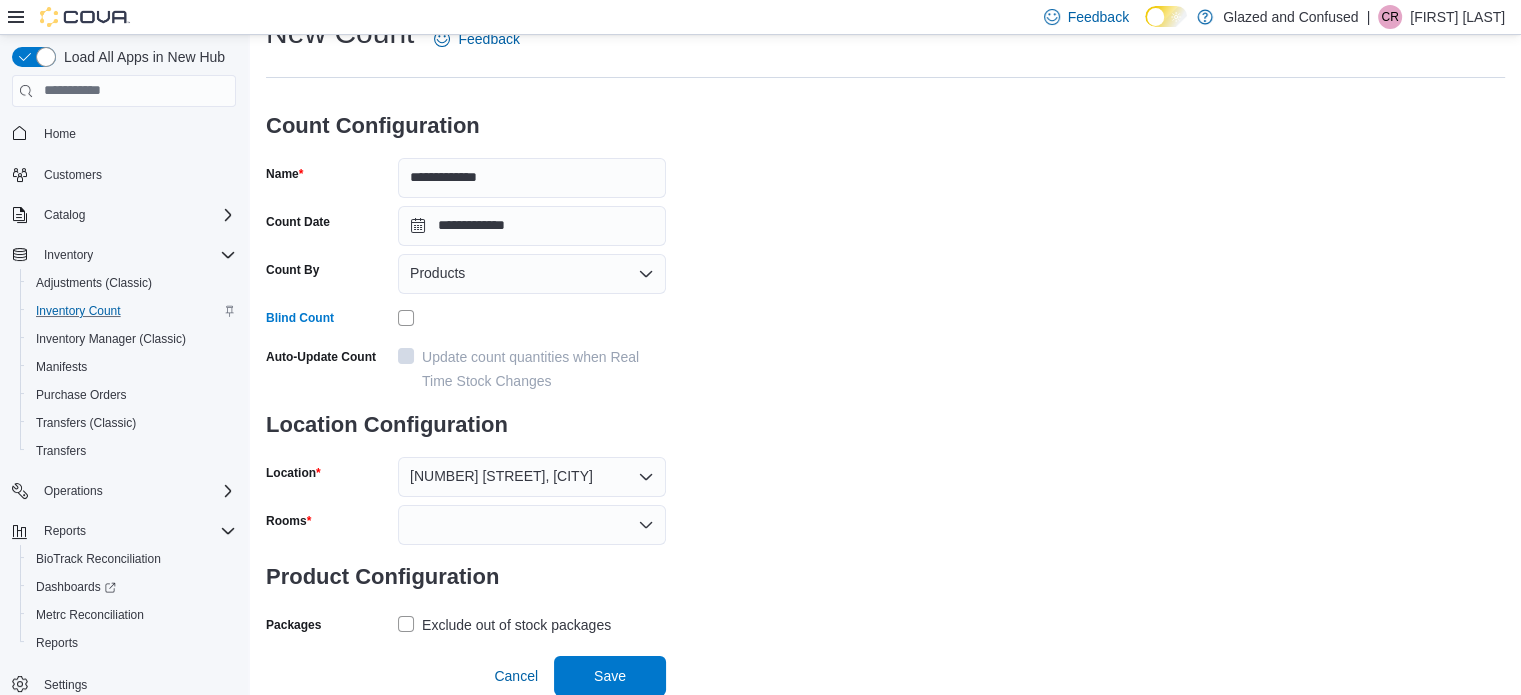 click on "**********" at bounding box center (885, 326) 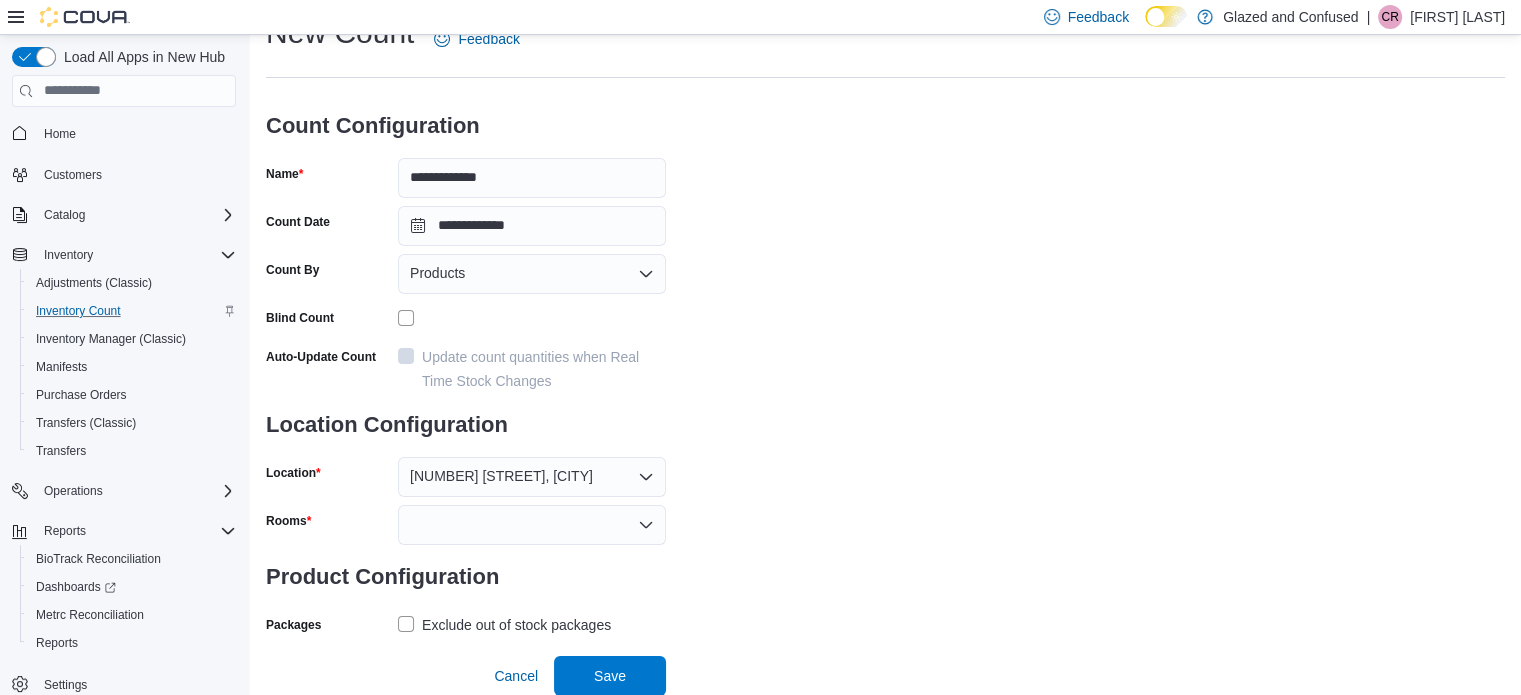click at bounding box center [532, 525] 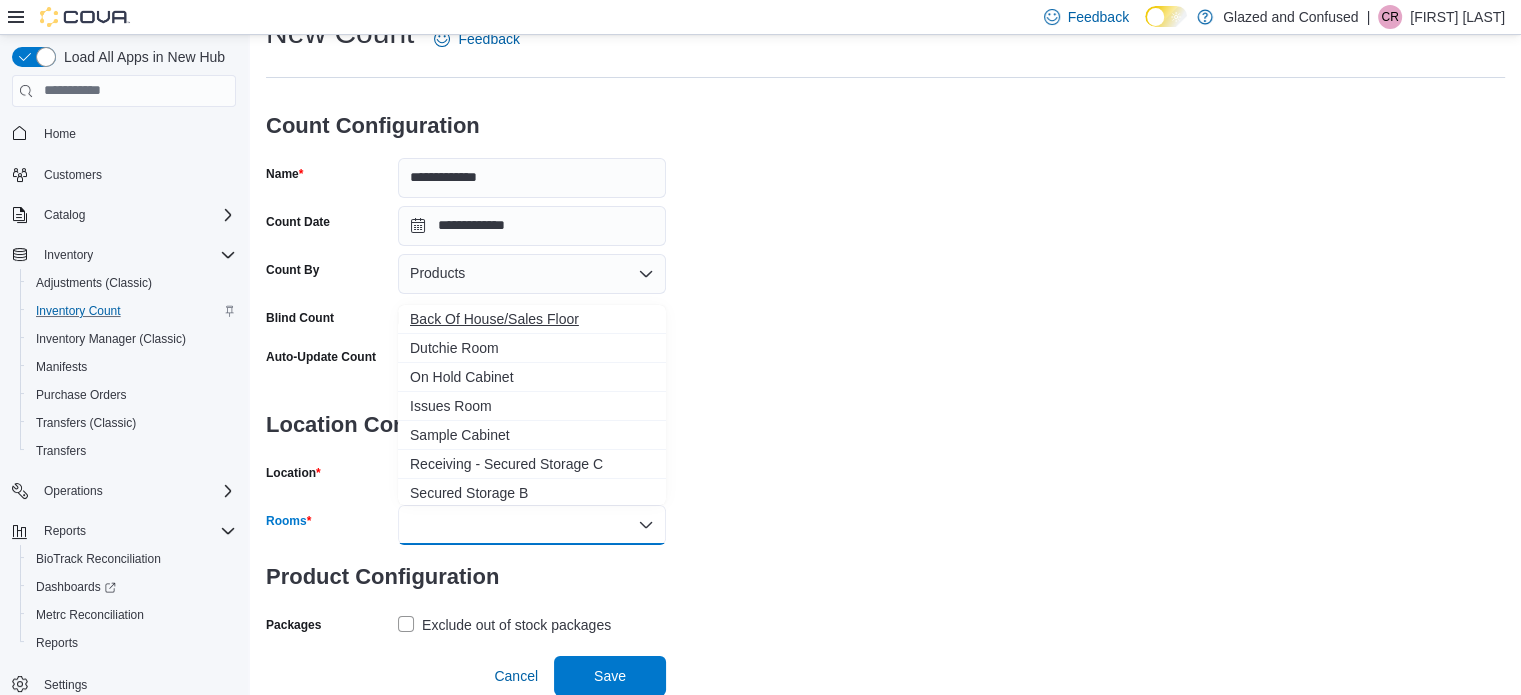 click on "Back Of House/Sales Floor" at bounding box center [532, 319] 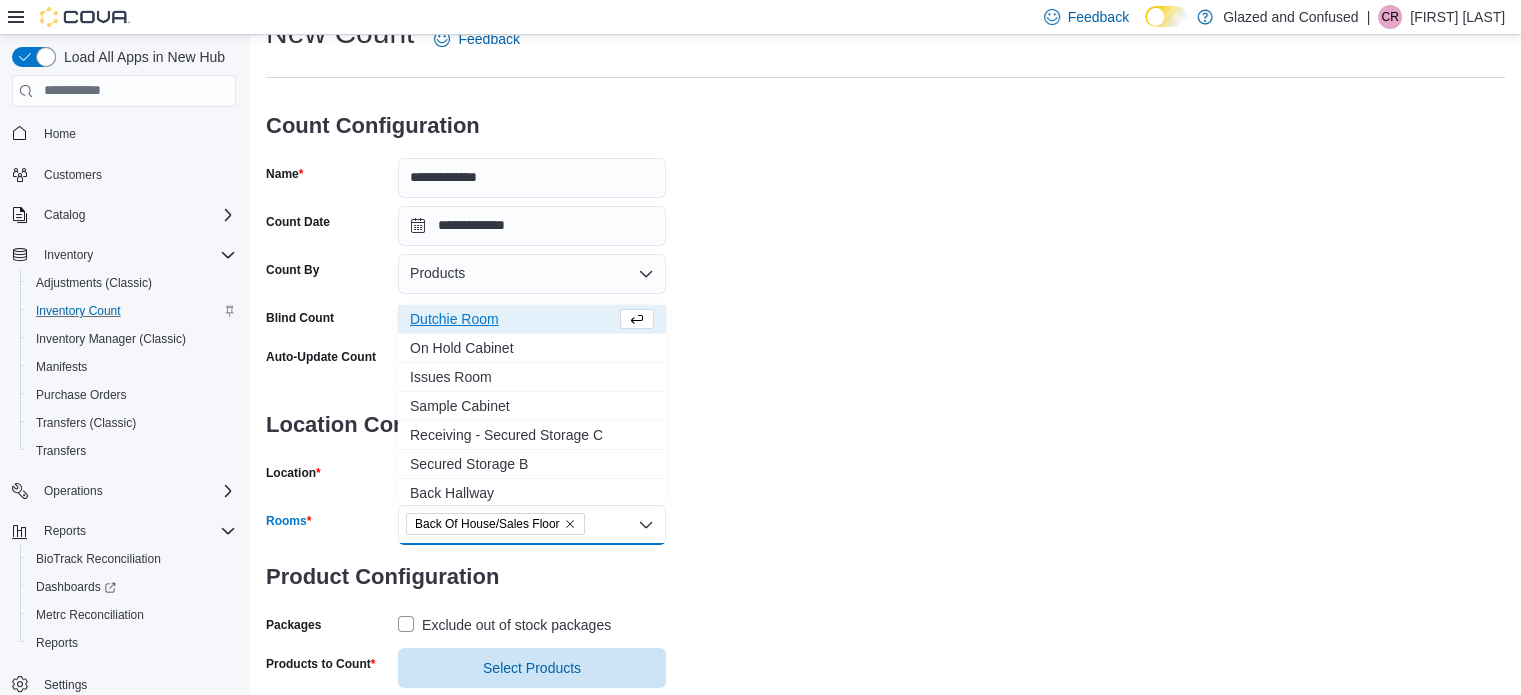 click on "Exclude out of stock packages" at bounding box center (516, 625) 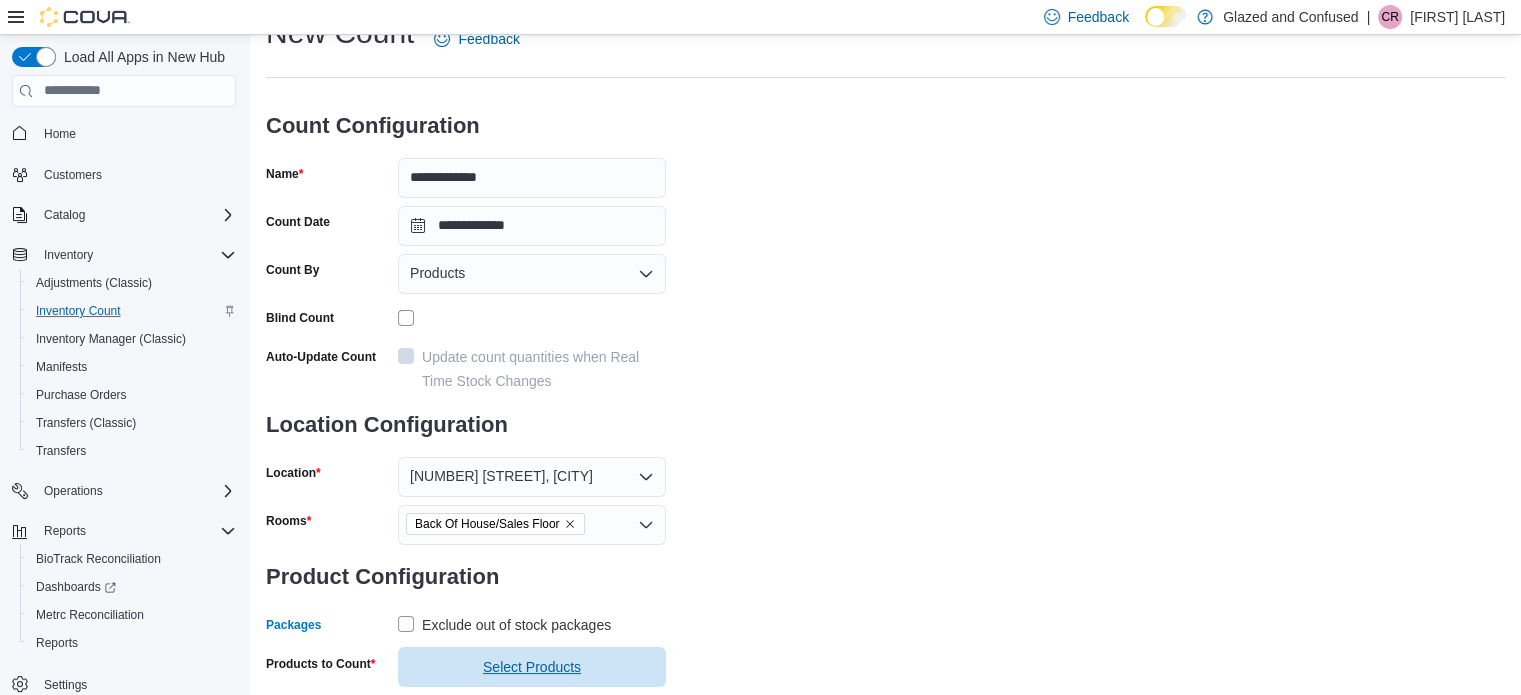 click on "Select Products" at bounding box center (532, 667) 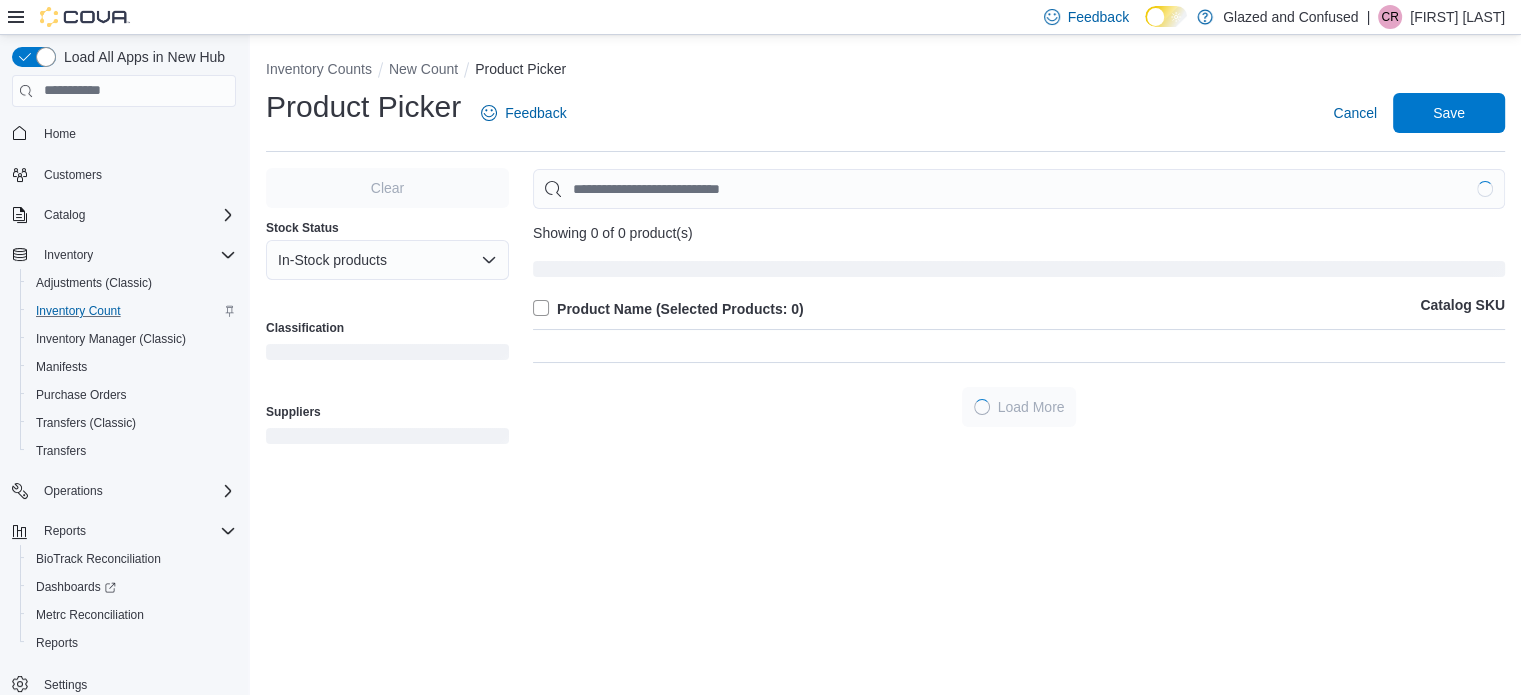 scroll, scrollTop: 0, scrollLeft: 0, axis: both 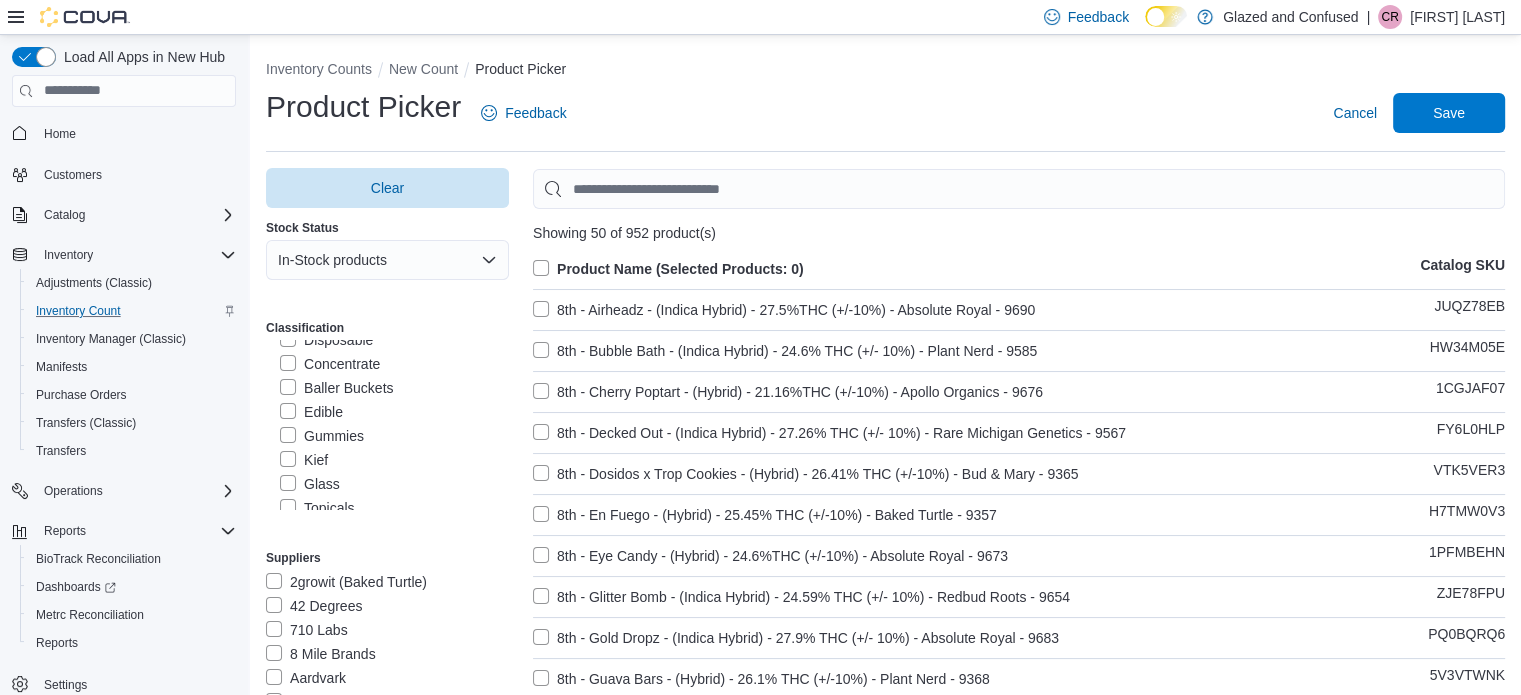 click on "Edible" at bounding box center (311, 412) 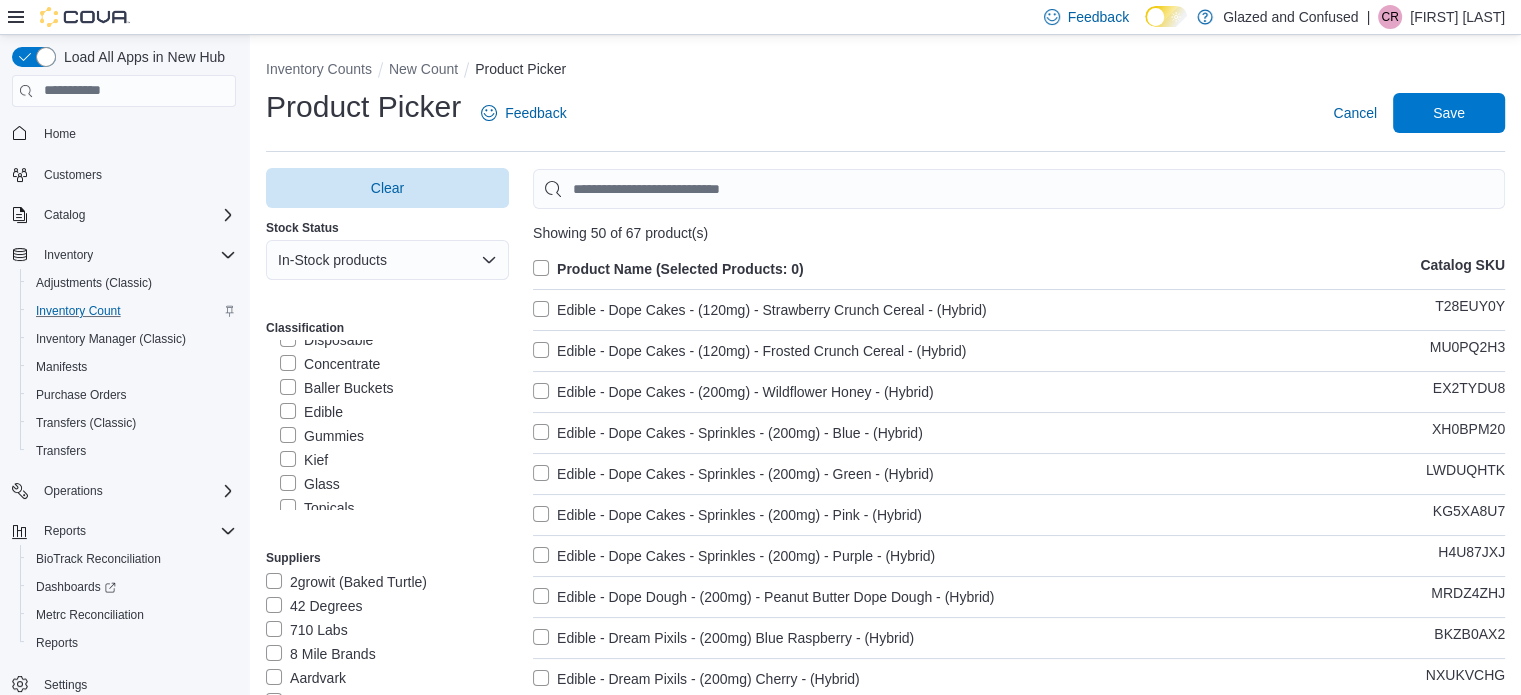 click on "Product Name (Selected Products: 0)" at bounding box center [668, 269] 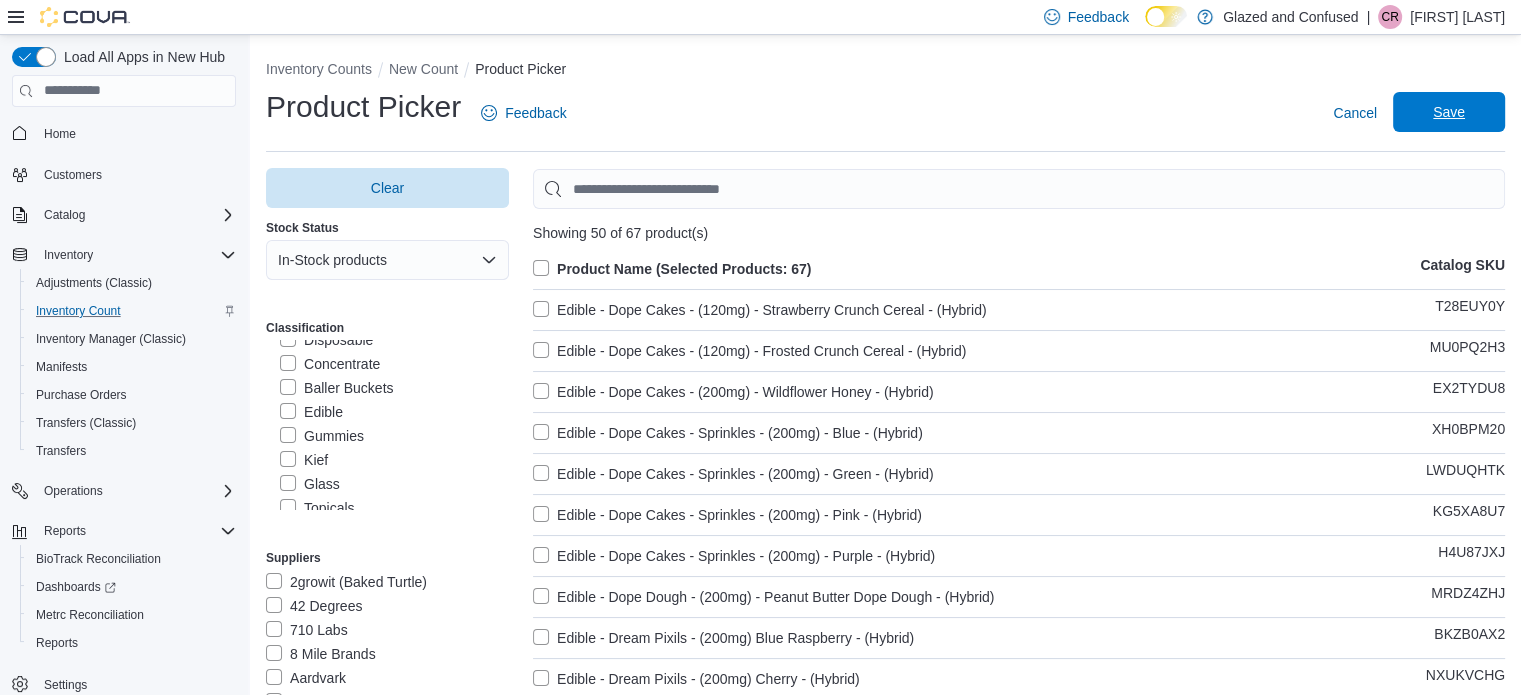click on "Save" at bounding box center [1449, 112] 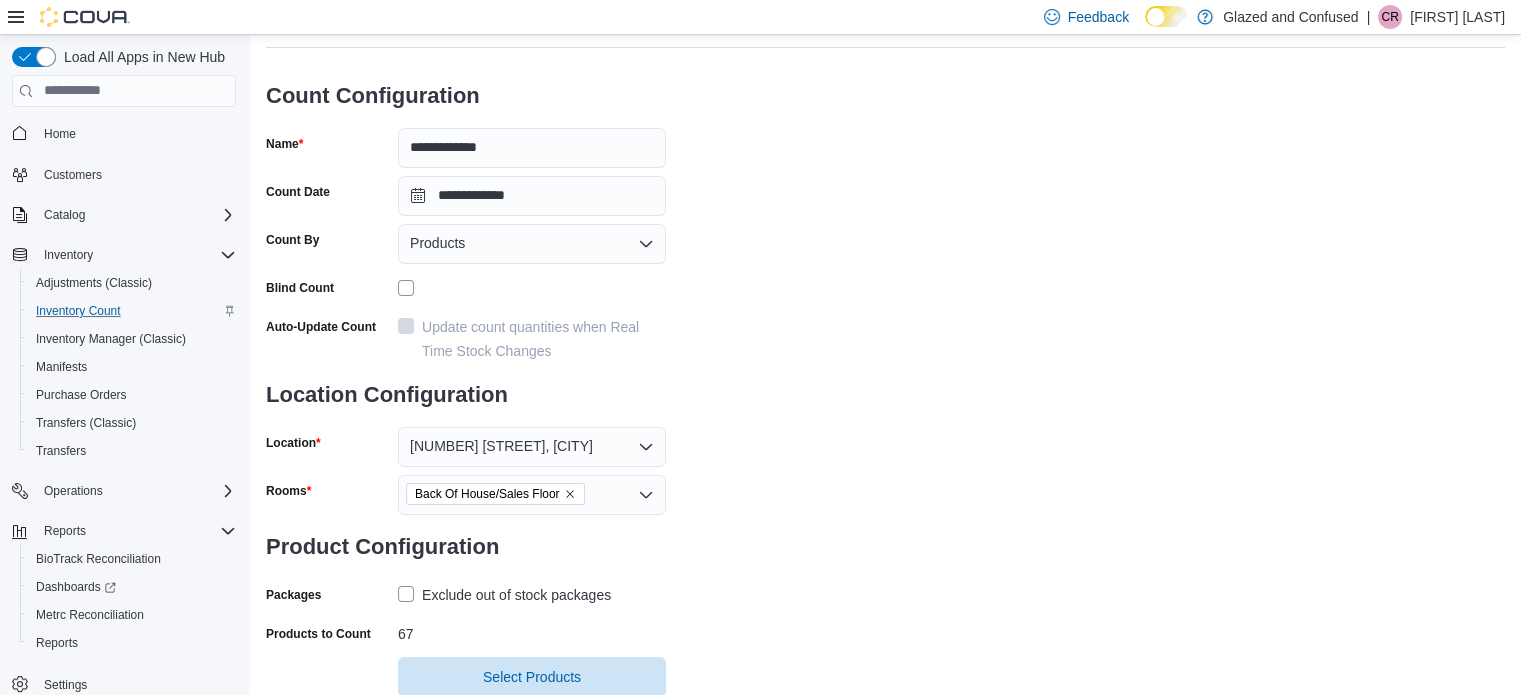 scroll, scrollTop: 161, scrollLeft: 0, axis: vertical 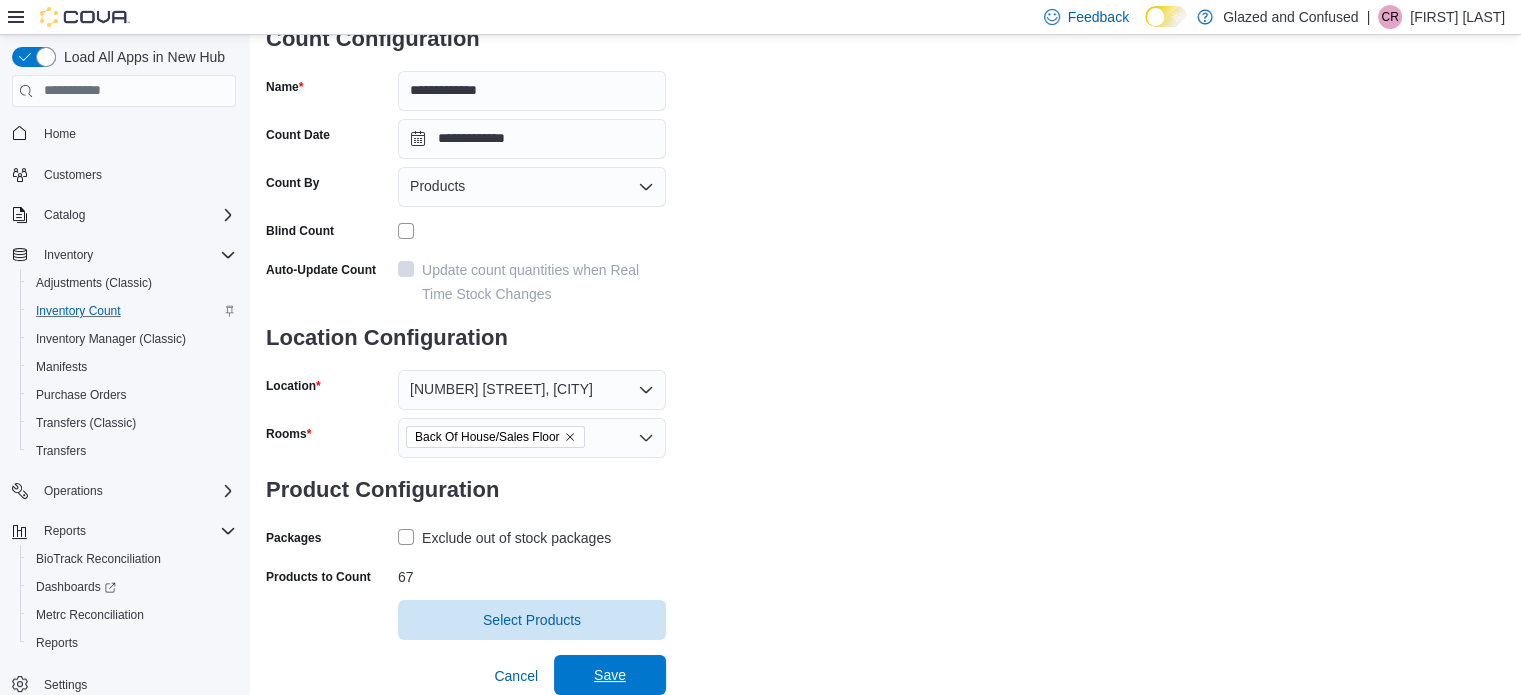 click on "Save" at bounding box center [610, 675] 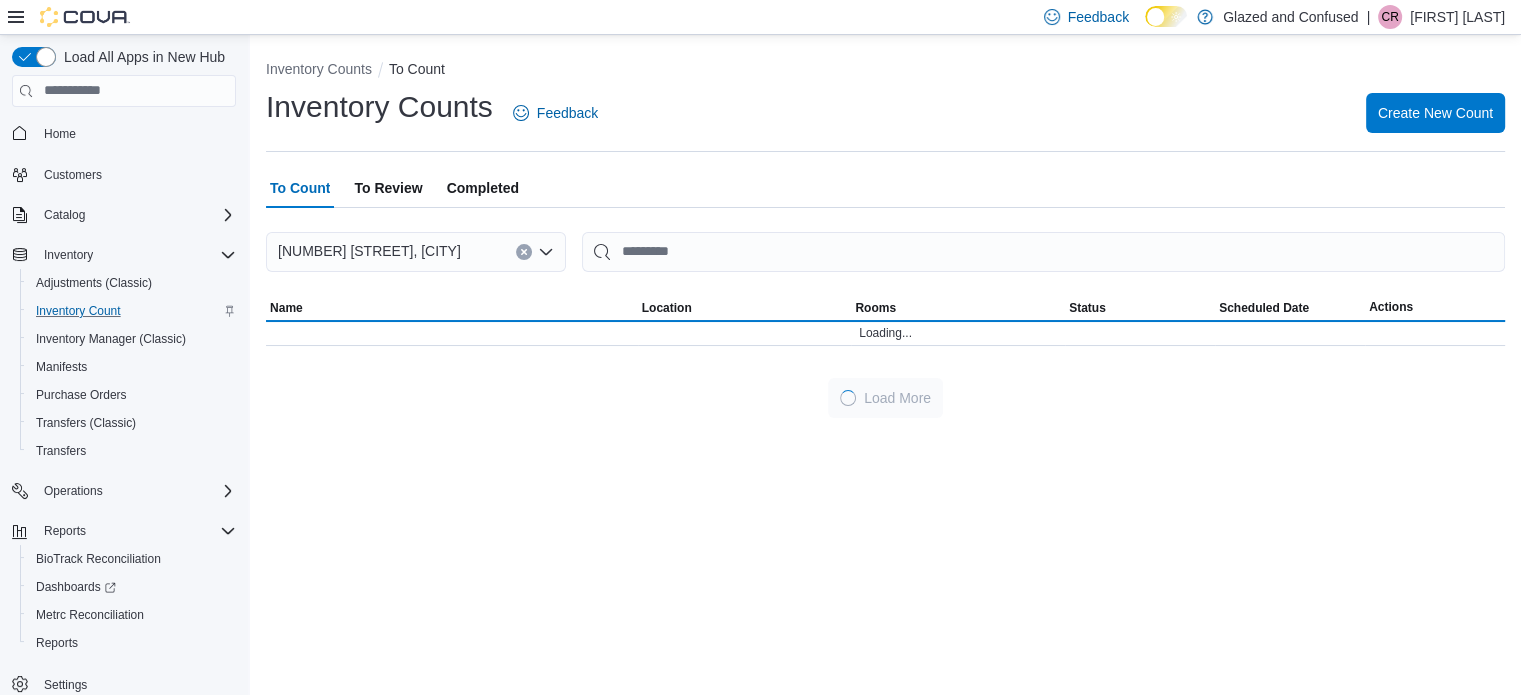 scroll, scrollTop: 0, scrollLeft: 0, axis: both 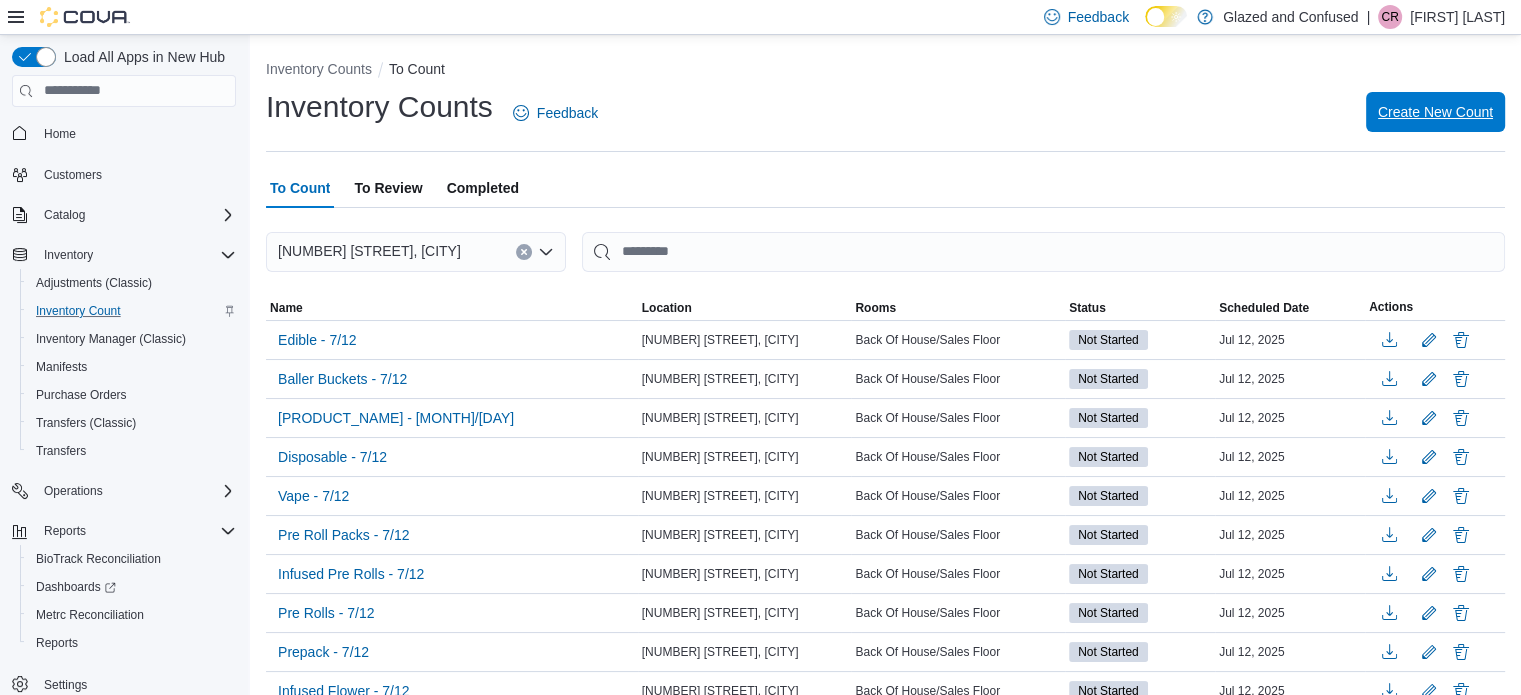click on "Create New Count" at bounding box center [1435, 112] 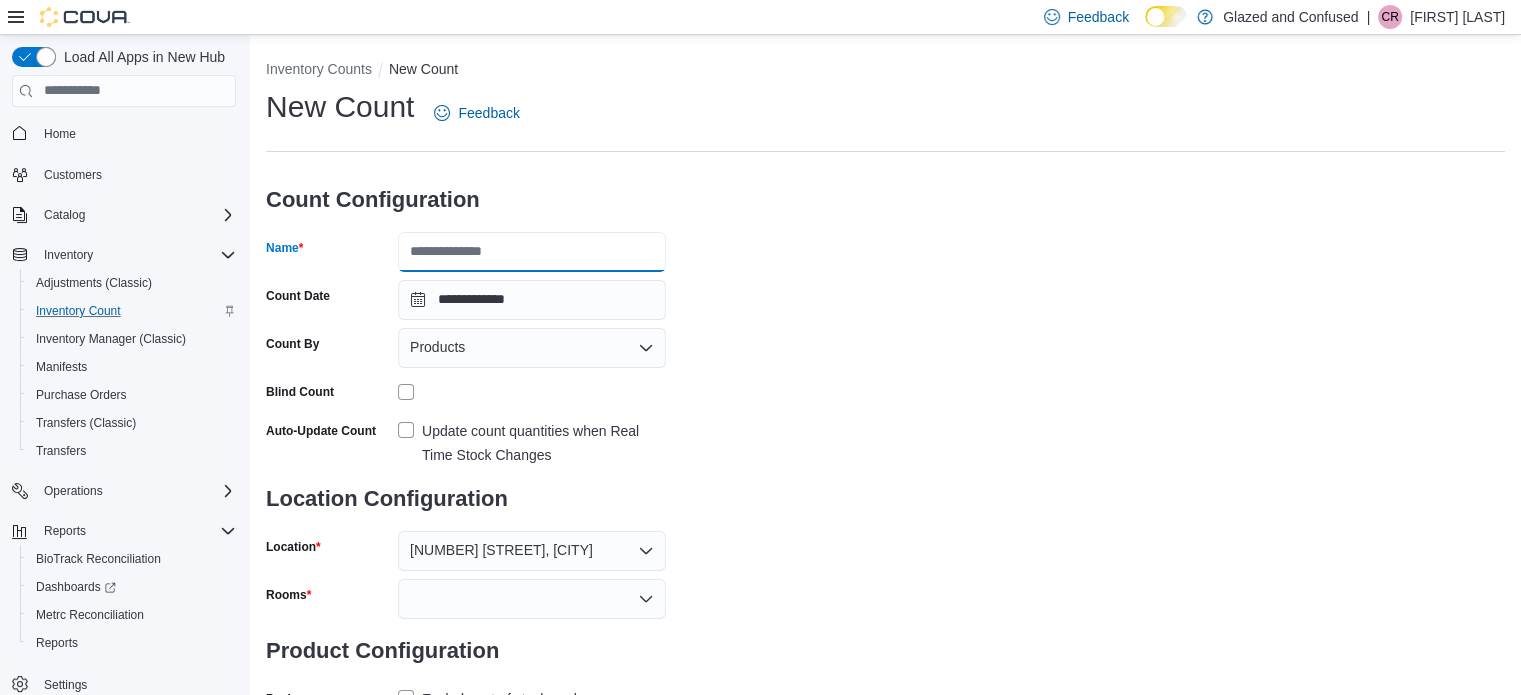 click on "Name" at bounding box center [532, 252] 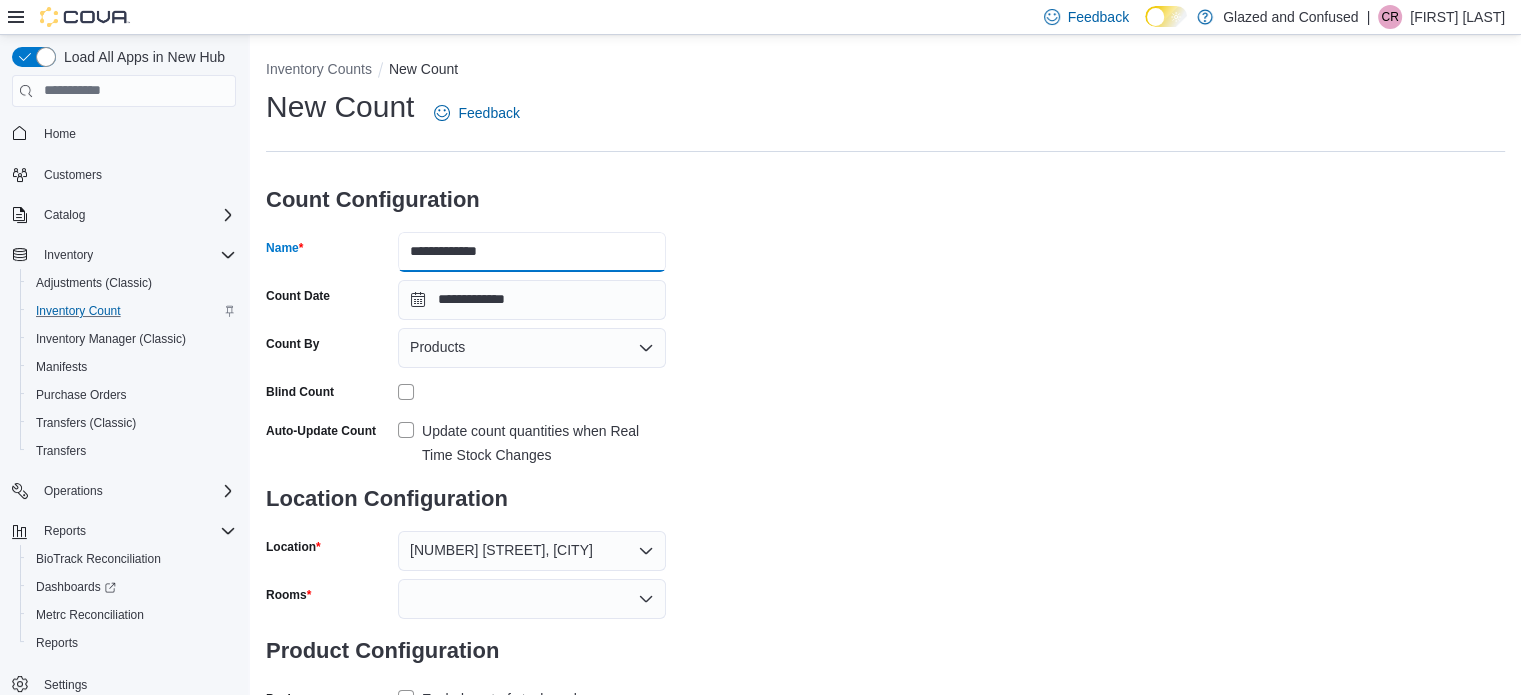 drag, startPoint x: 492, startPoint y: 239, endPoint x: 533, endPoint y: 255, distance: 44.011364 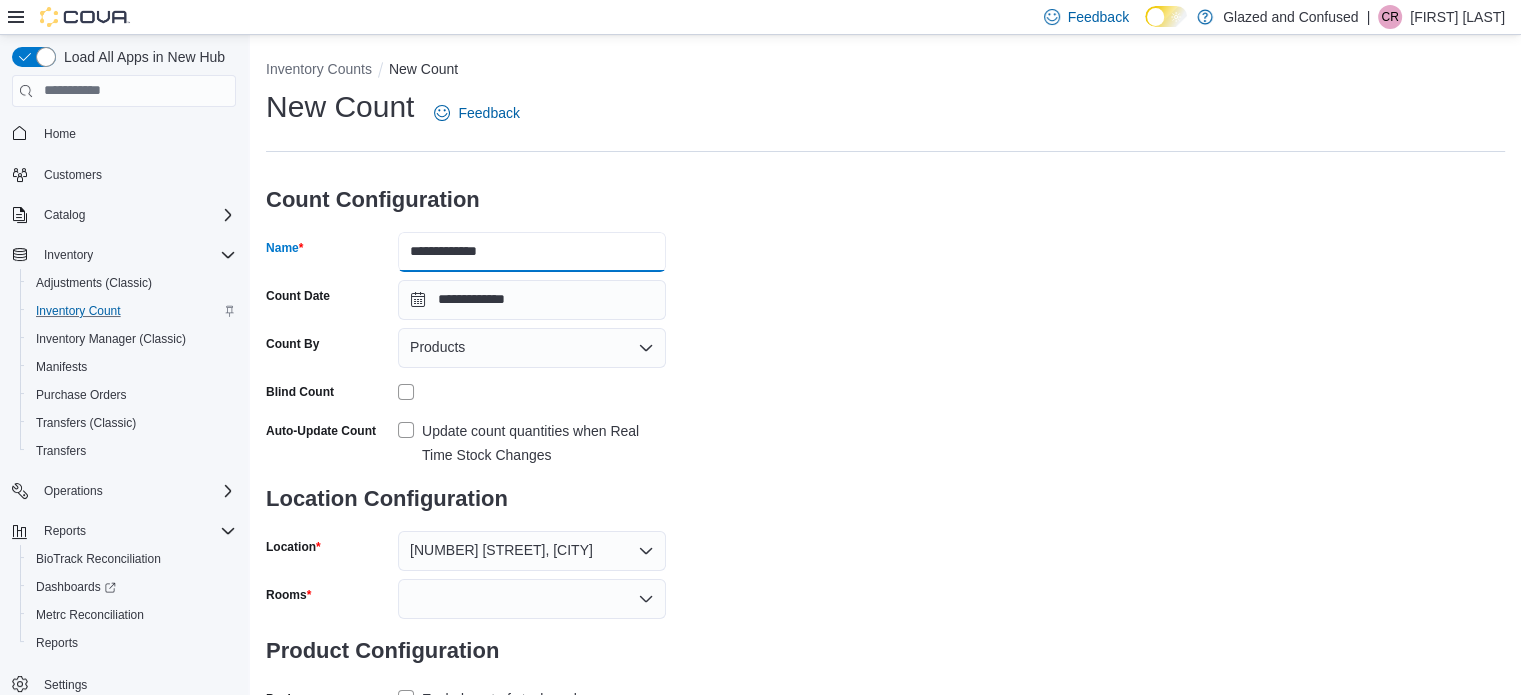 click on "**********" at bounding box center (532, 252) 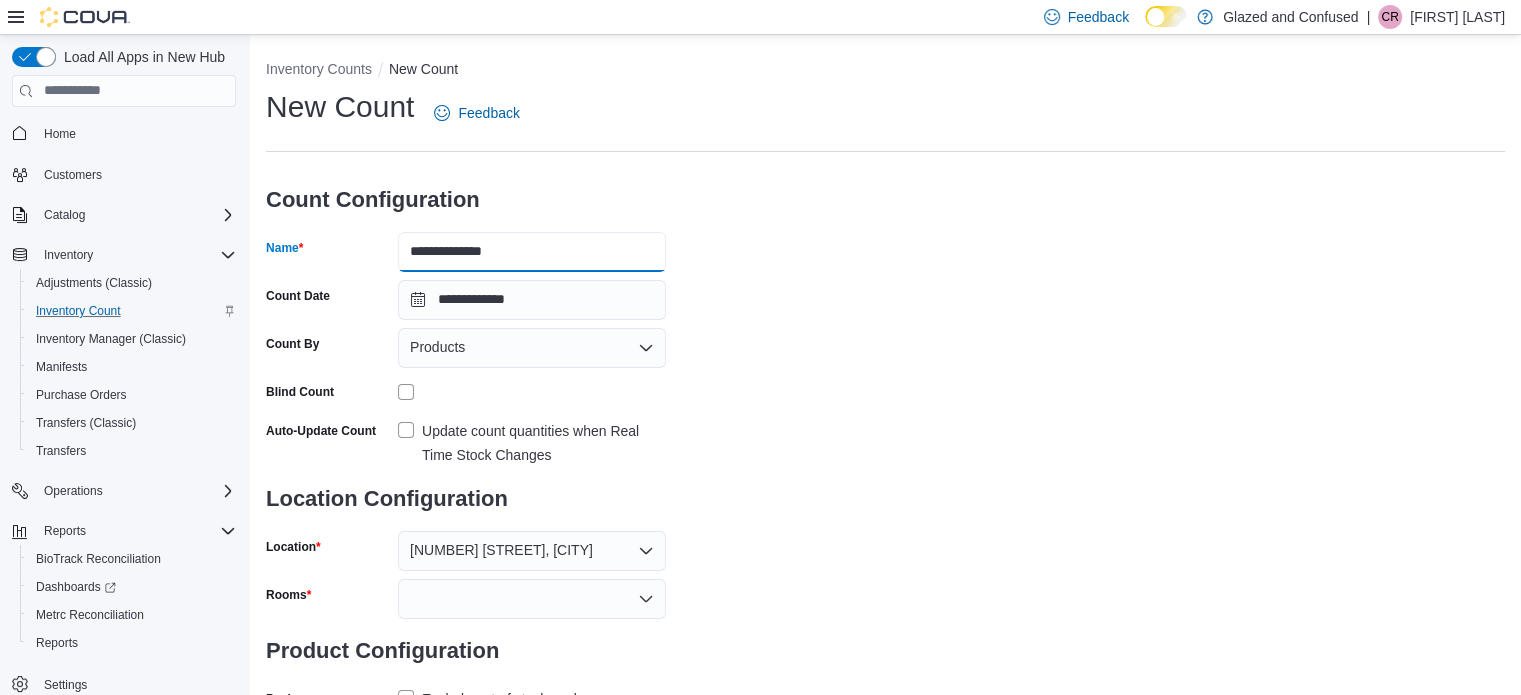 type on "**********" 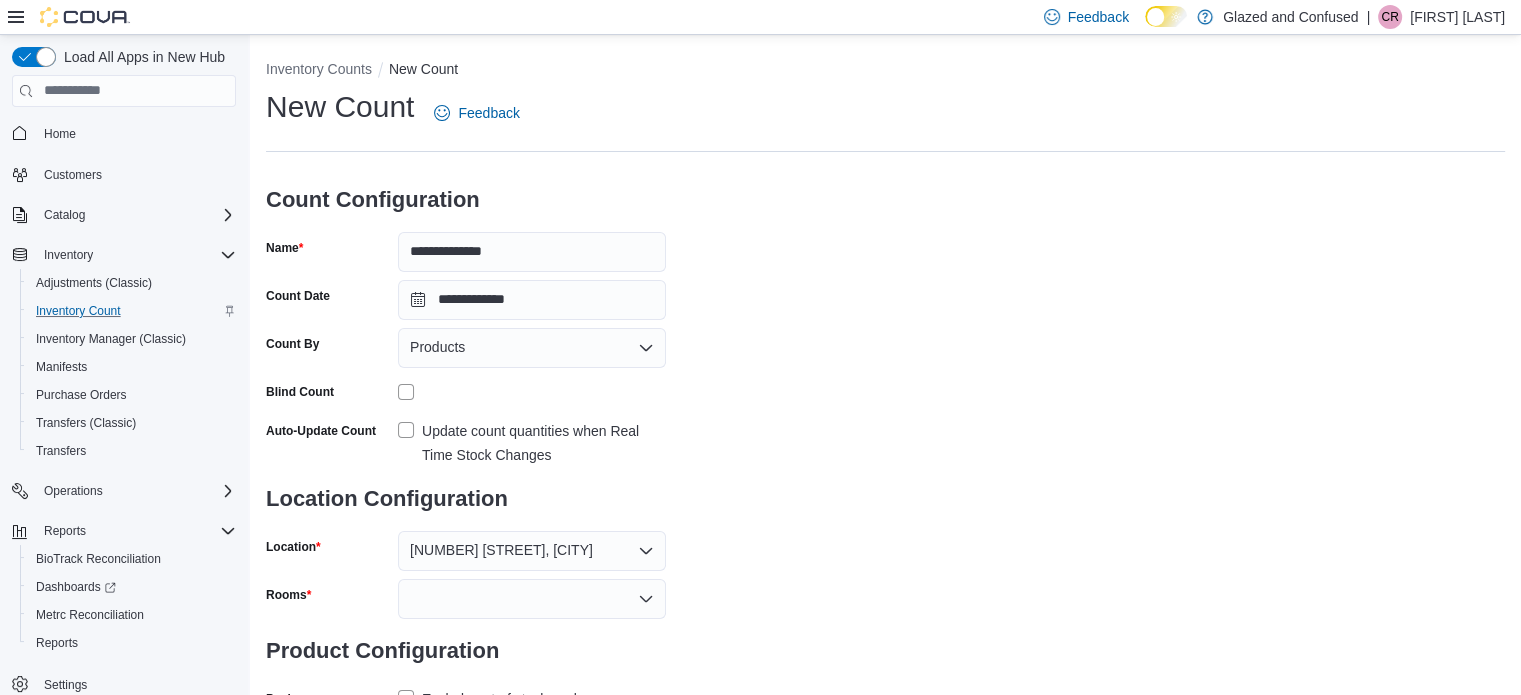 click on "**********" at bounding box center [885, 400] 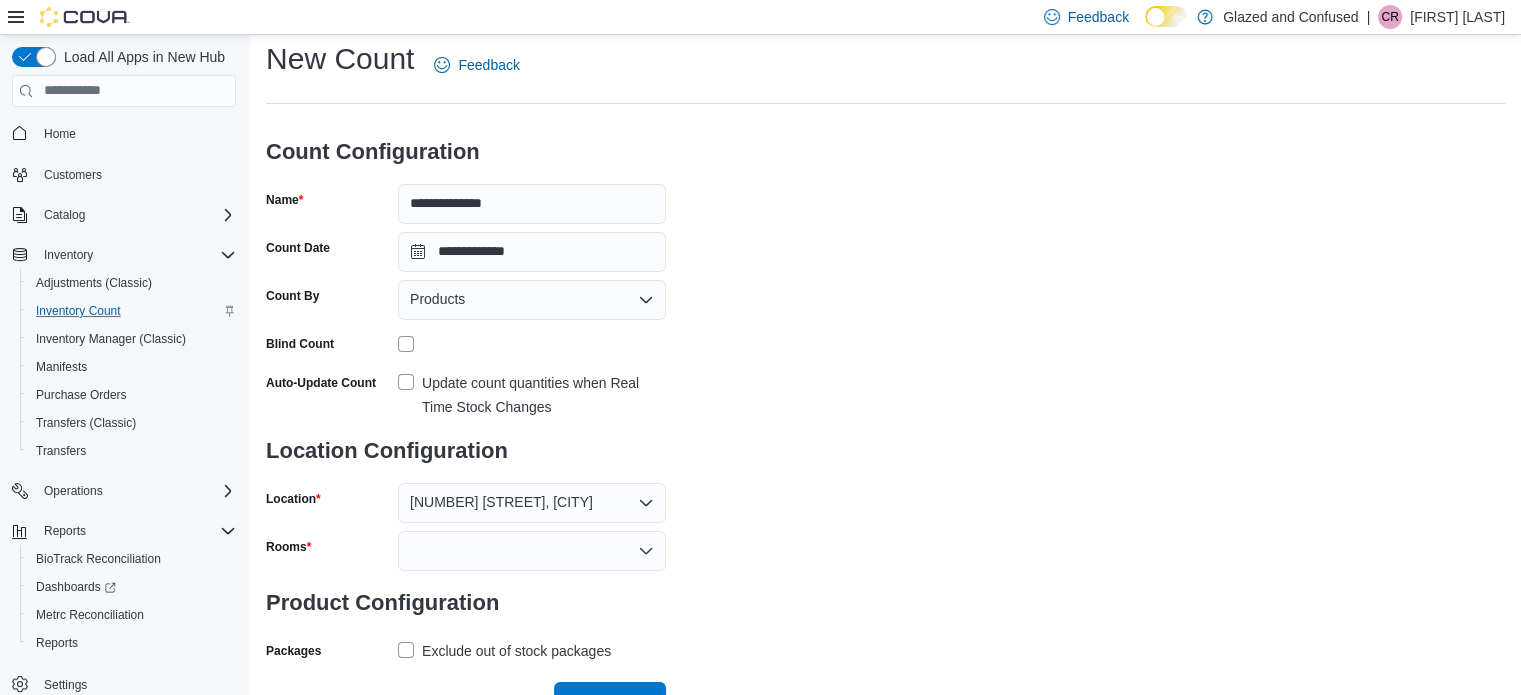 scroll, scrollTop: 74, scrollLeft: 0, axis: vertical 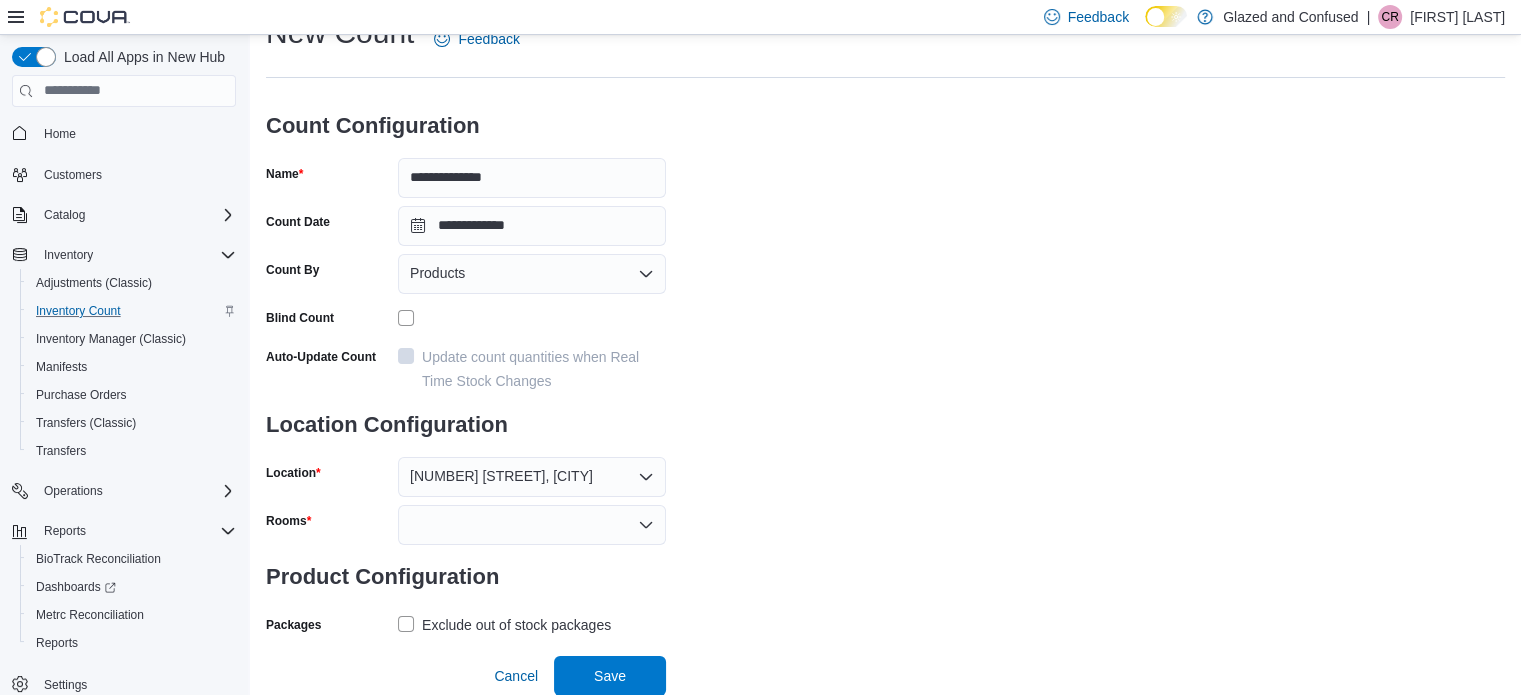 drag, startPoint x: 1064, startPoint y: 381, endPoint x: 1080, endPoint y: 395, distance: 21.260292 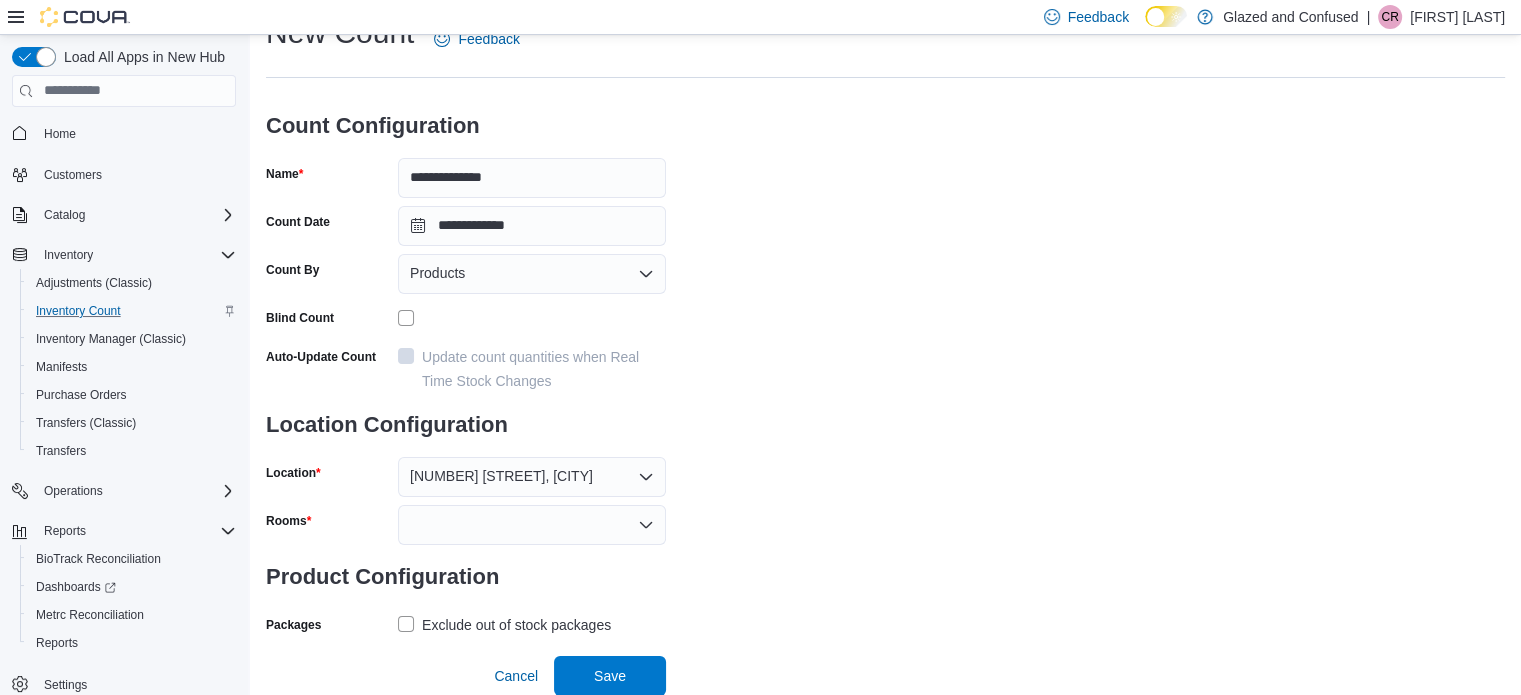 click on "**********" at bounding box center [885, 326] 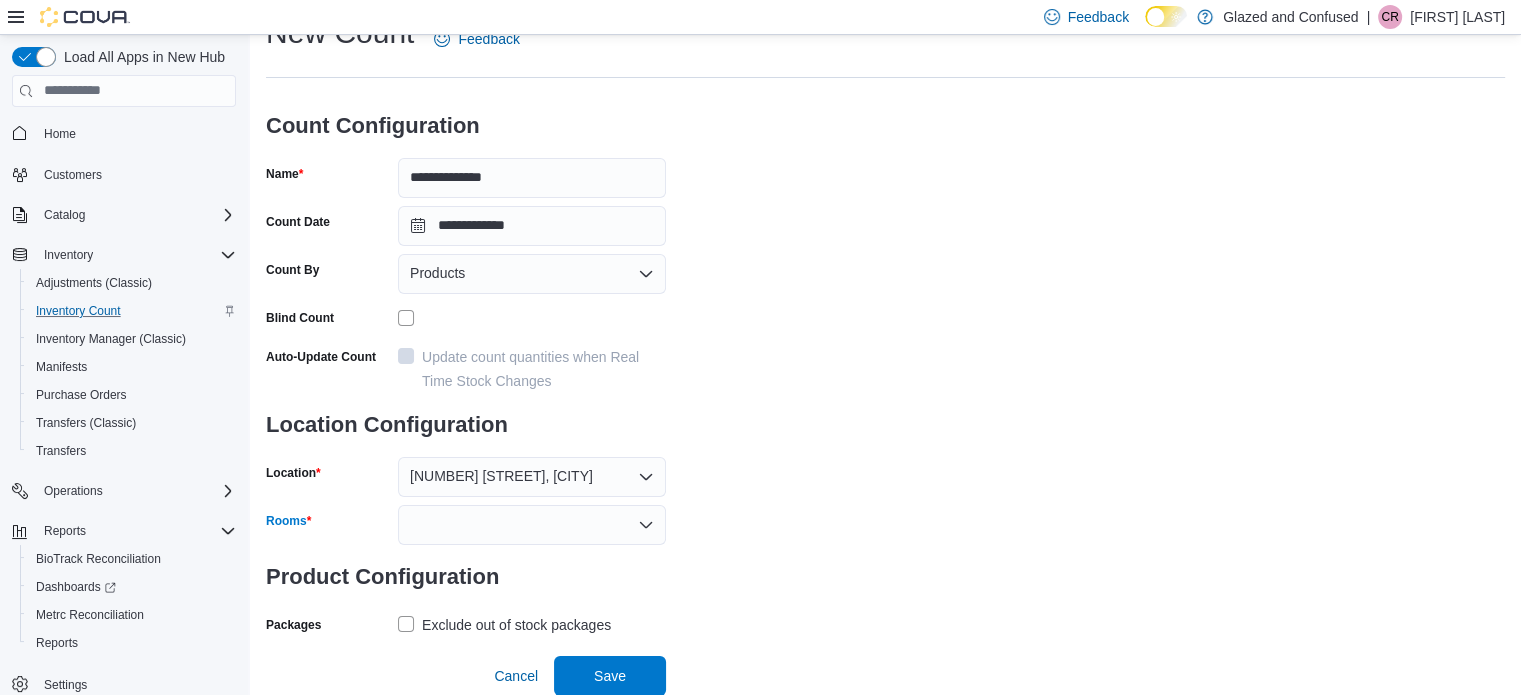 click at bounding box center (532, 525) 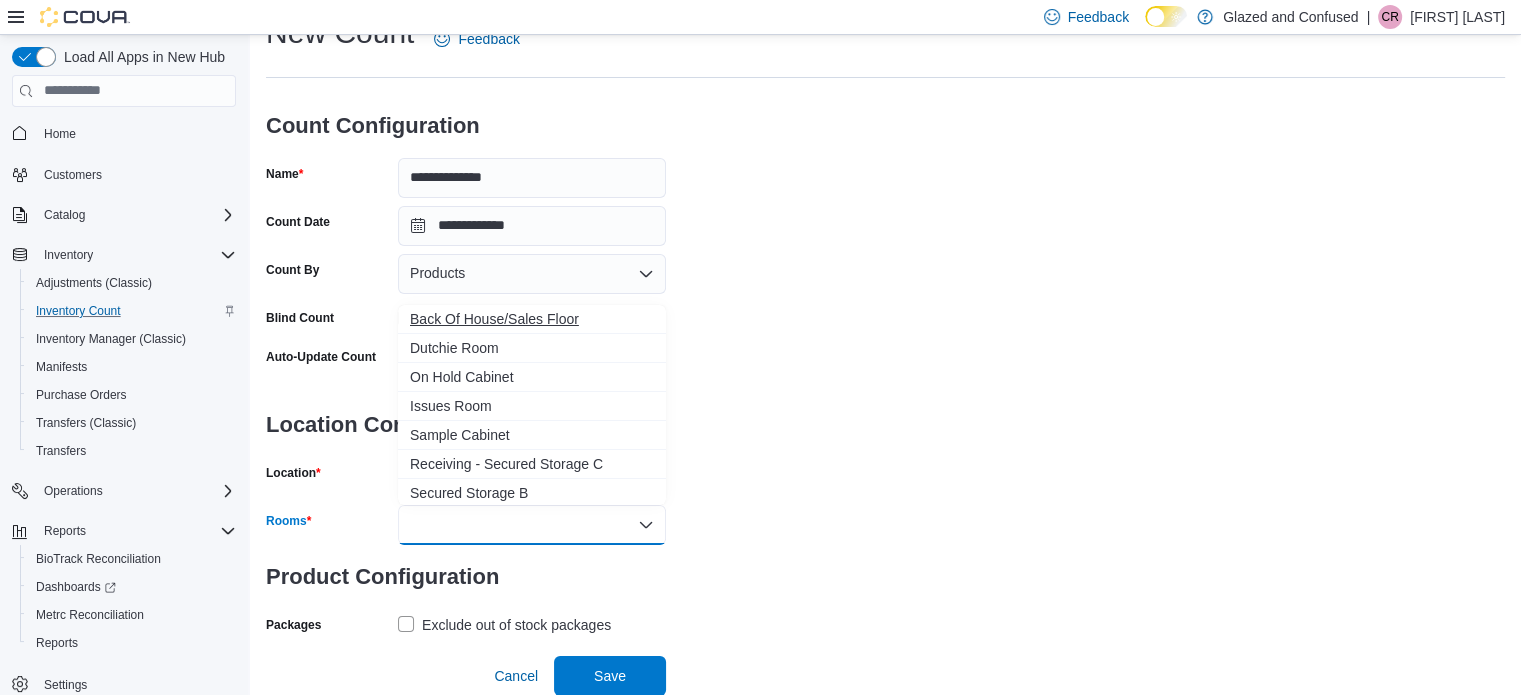 click on "Back Of House/Sales Floor" at bounding box center [532, 319] 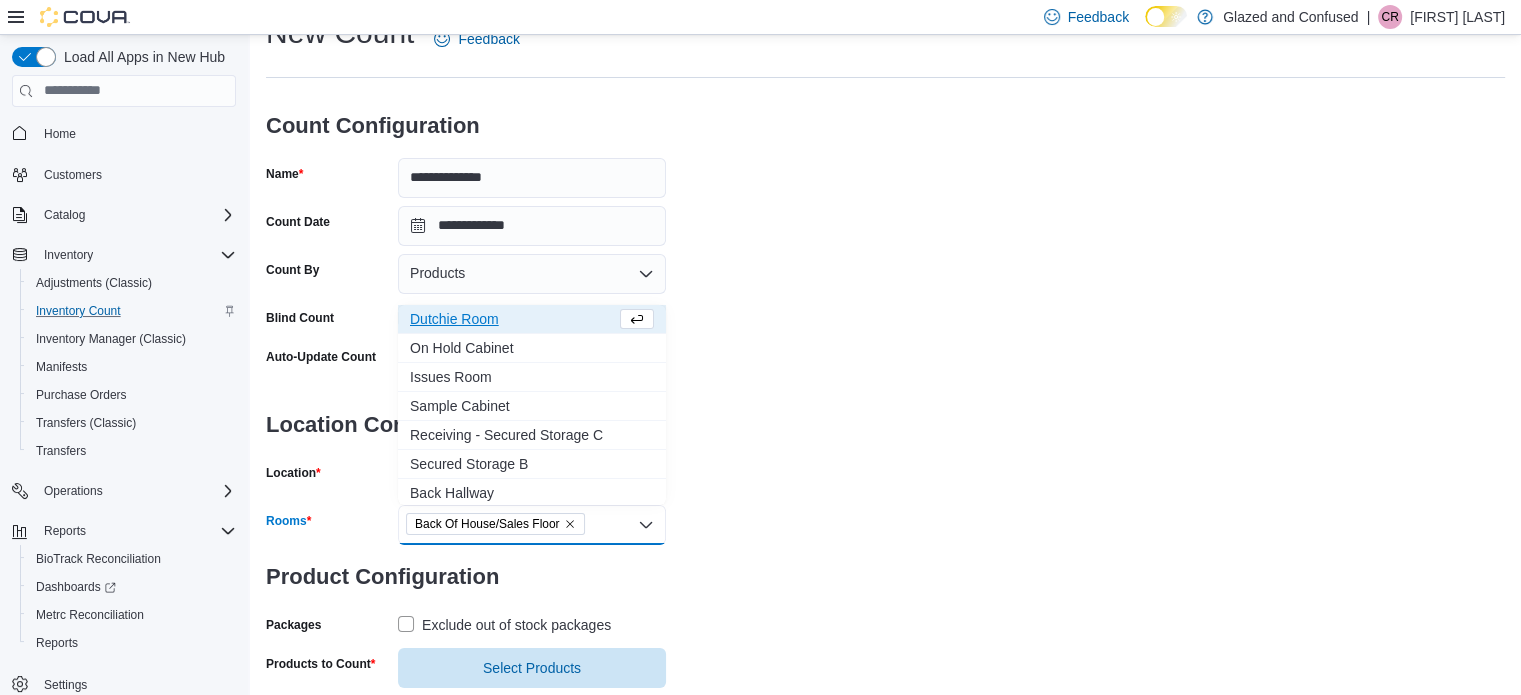 drag, startPoint x: 937, startPoint y: 381, endPoint x: 952, endPoint y: 389, distance: 17 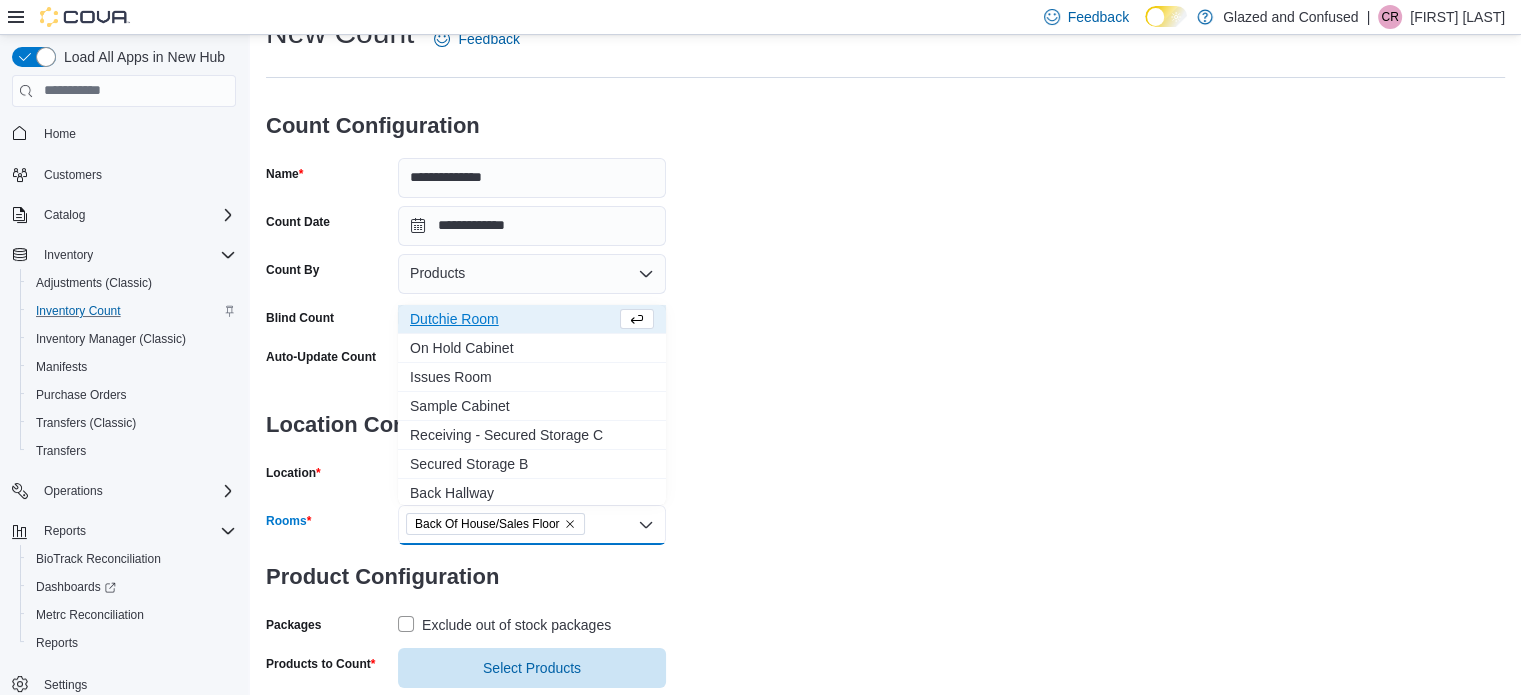 click on "**********" at bounding box center (885, 350) 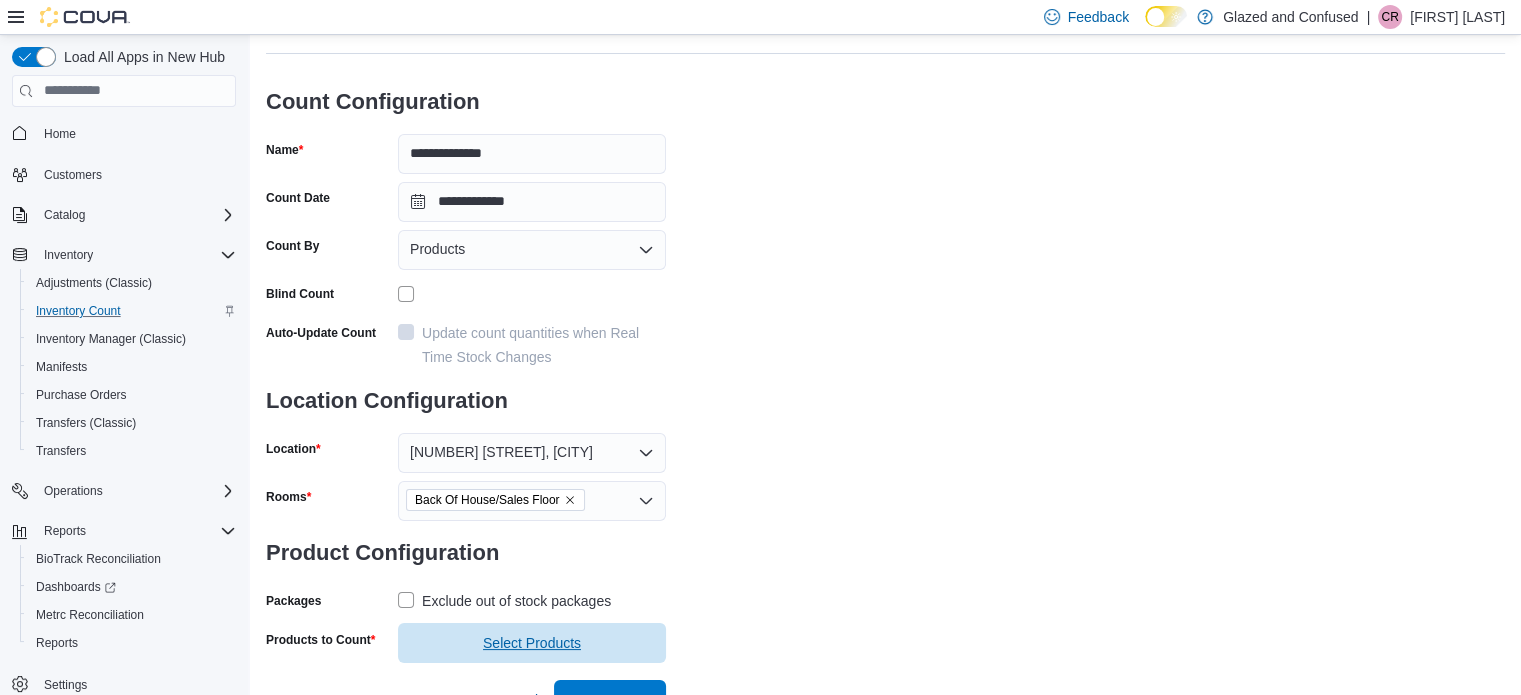 scroll, scrollTop: 122, scrollLeft: 0, axis: vertical 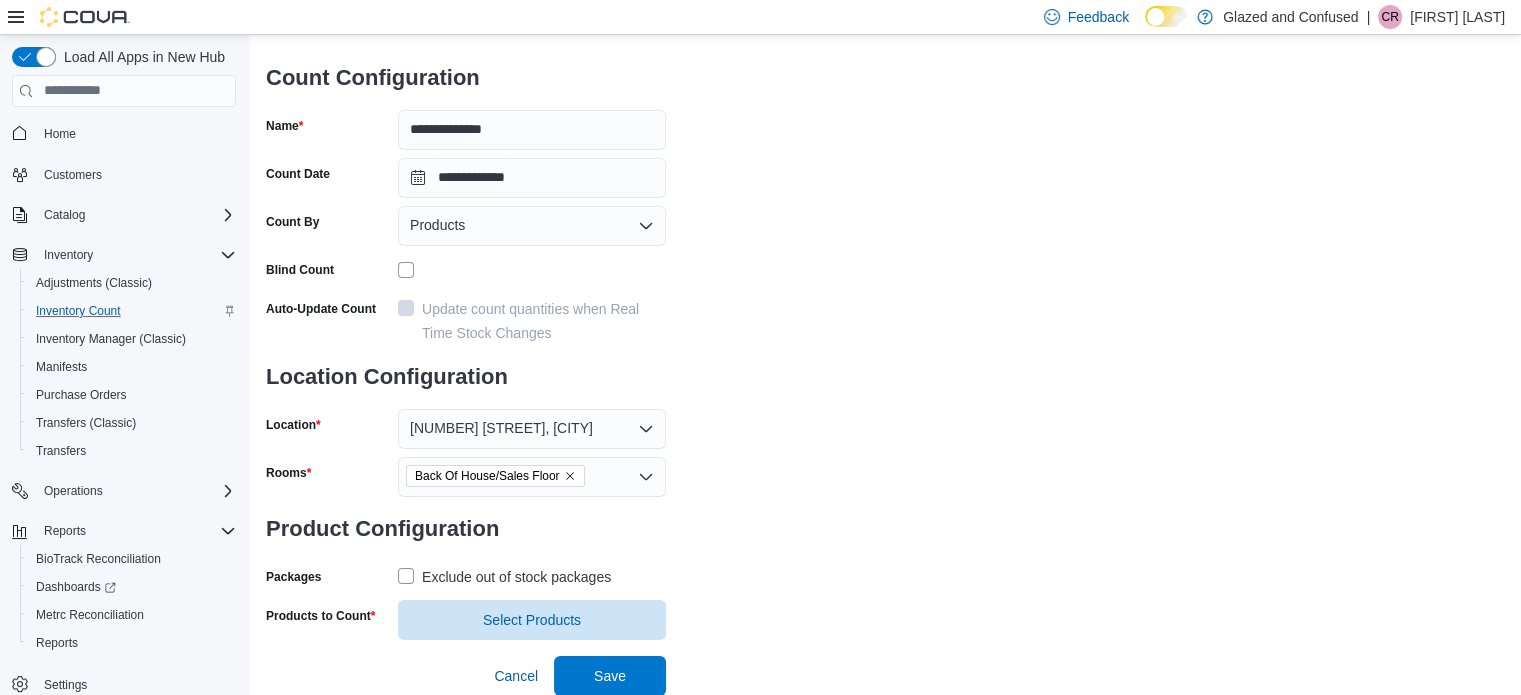 click on "Exclude out of stock packages" at bounding box center (516, 577) 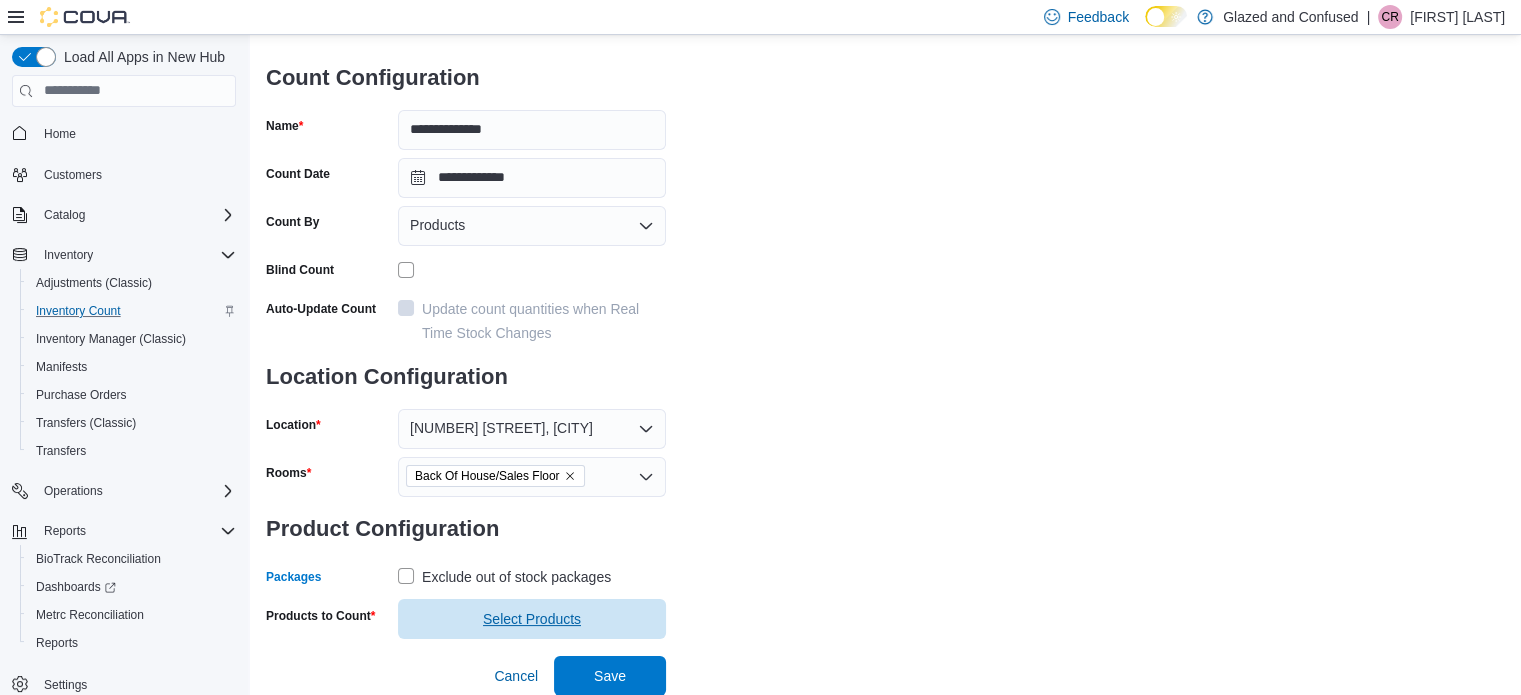 click on "Select Products" at bounding box center (532, 619) 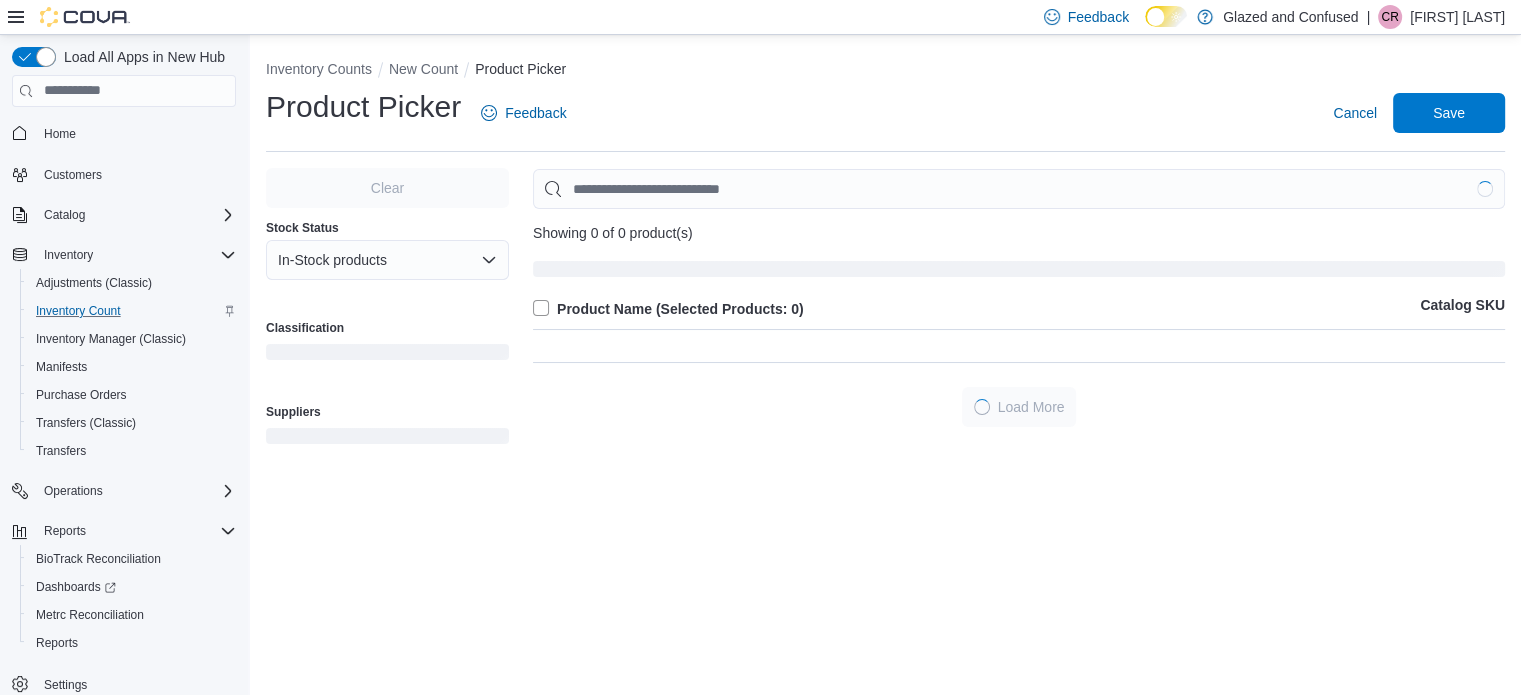 scroll, scrollTop: 0, scrollLeft: 0, axis: both 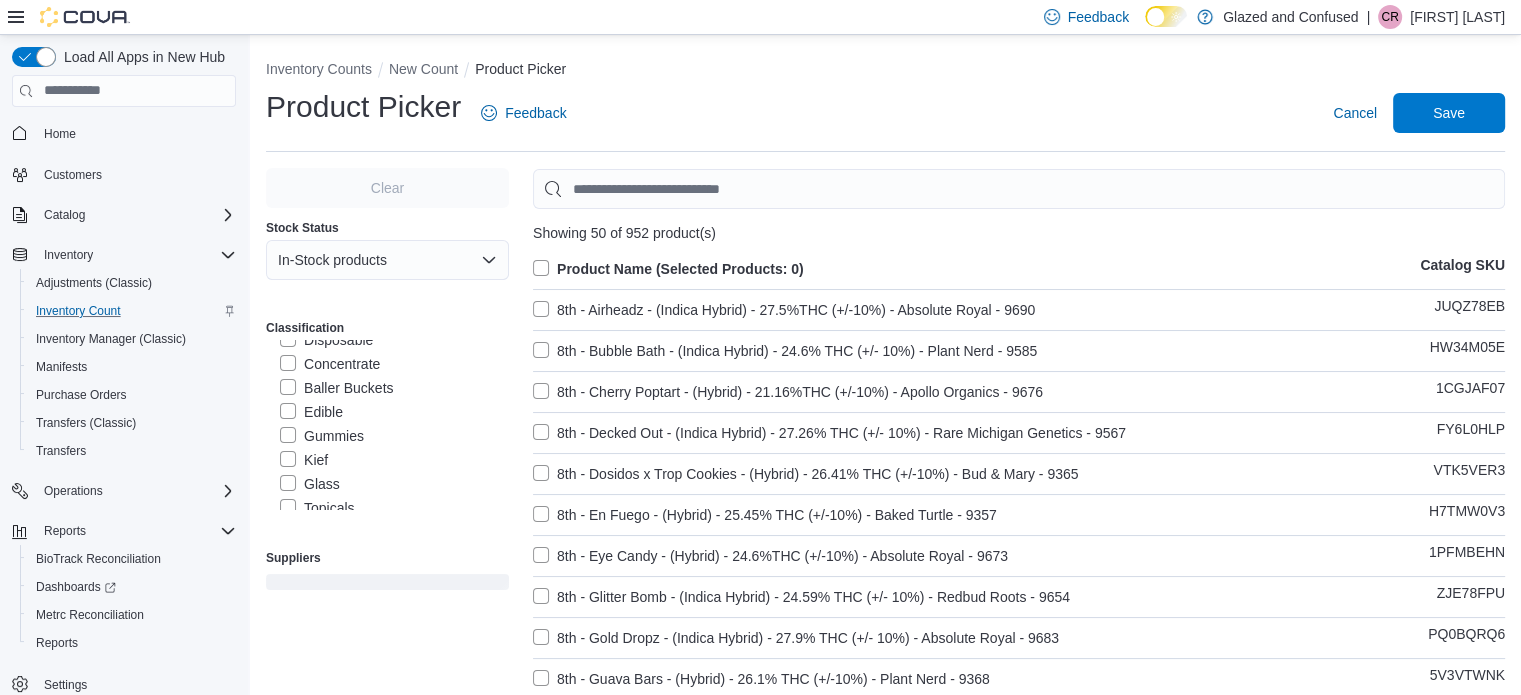click on "Gummies" at bounding box center (322, 436) 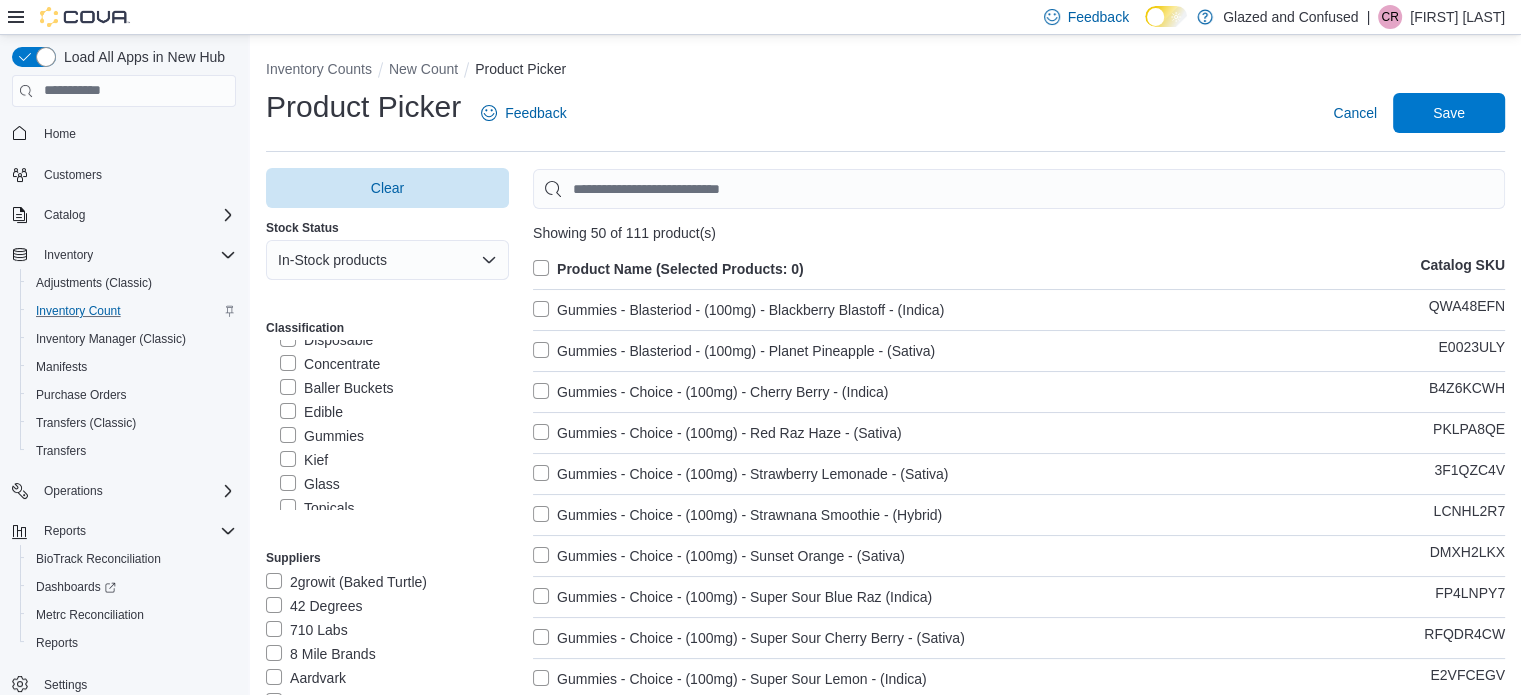 drag, startPoint x: 540, startPoint y: 269, endPoint x: 608, endPoint y: 283, distance: 69.426216 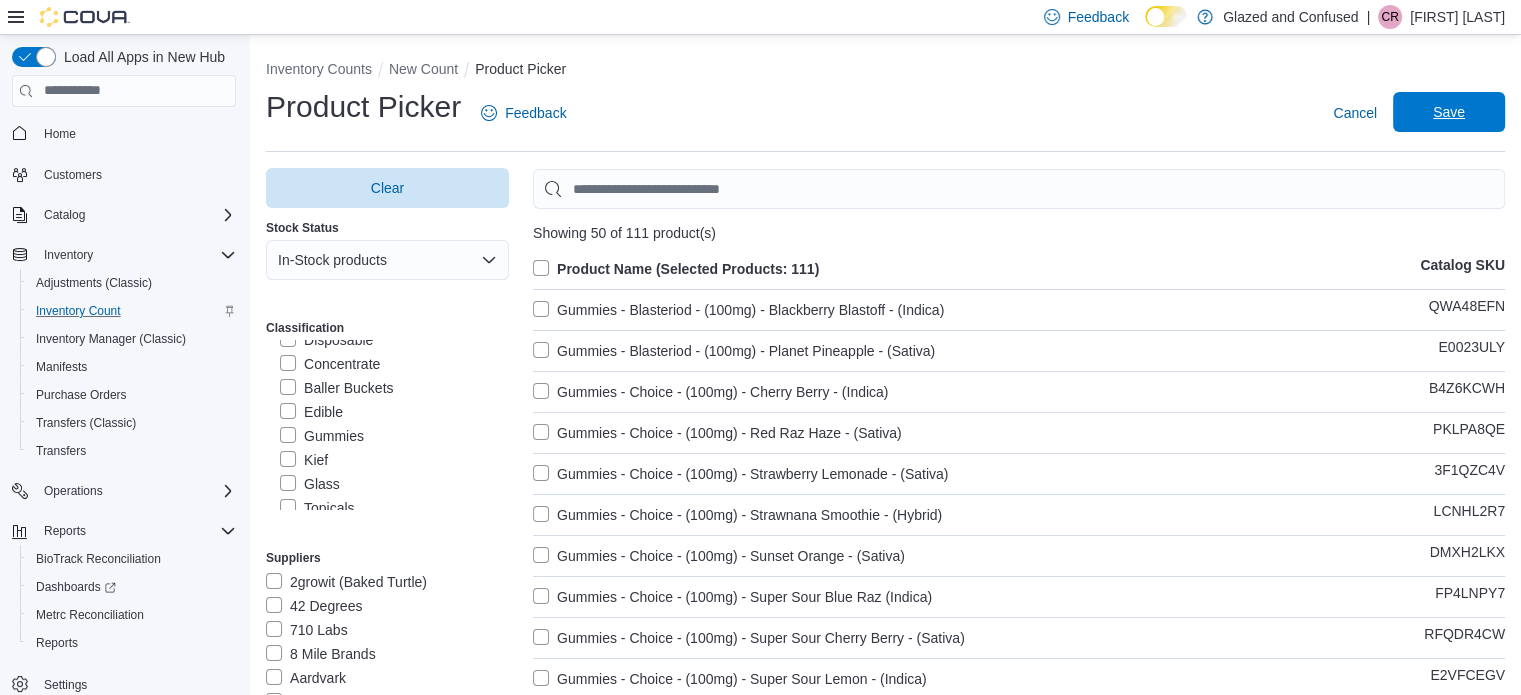 click on "Save" at bounding box center (1449, 112) 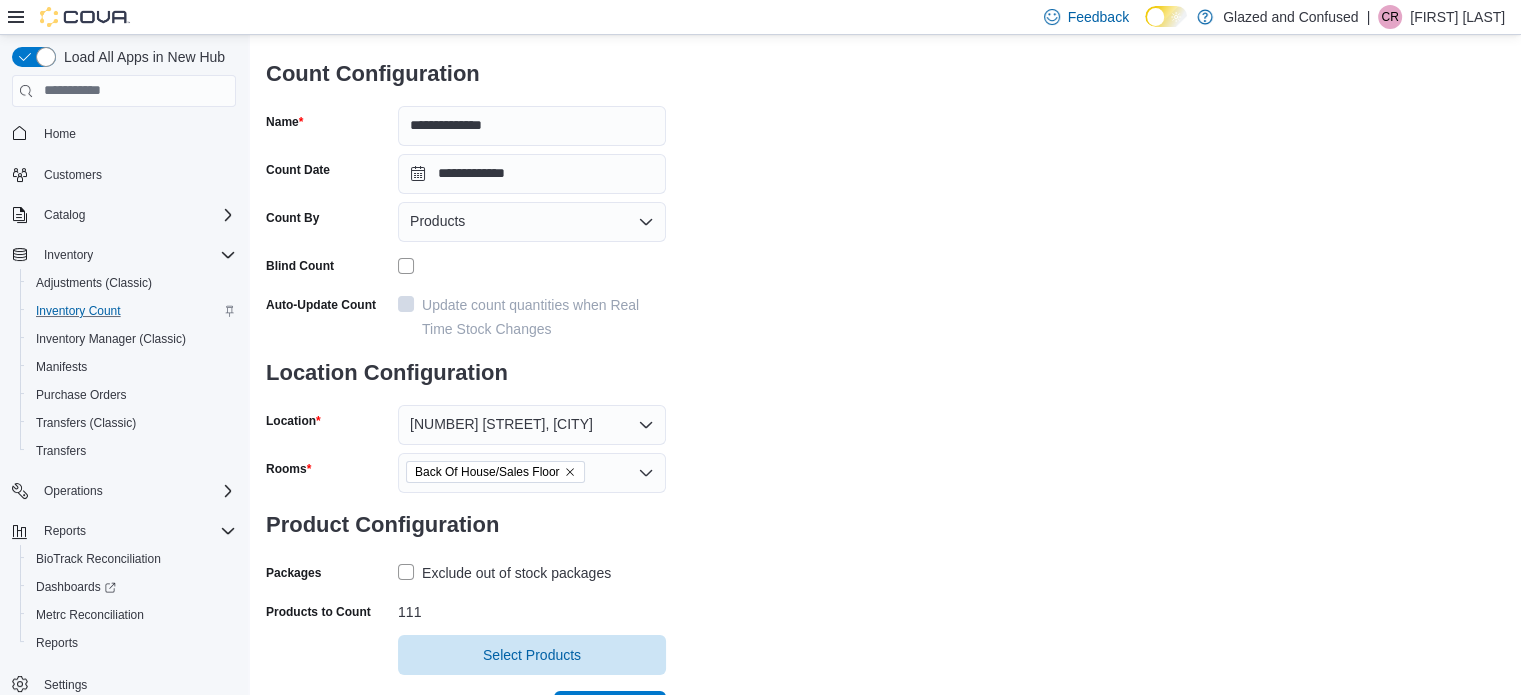 scroll, scrollTop: 161, scrollLeft: 0, axis: vertical 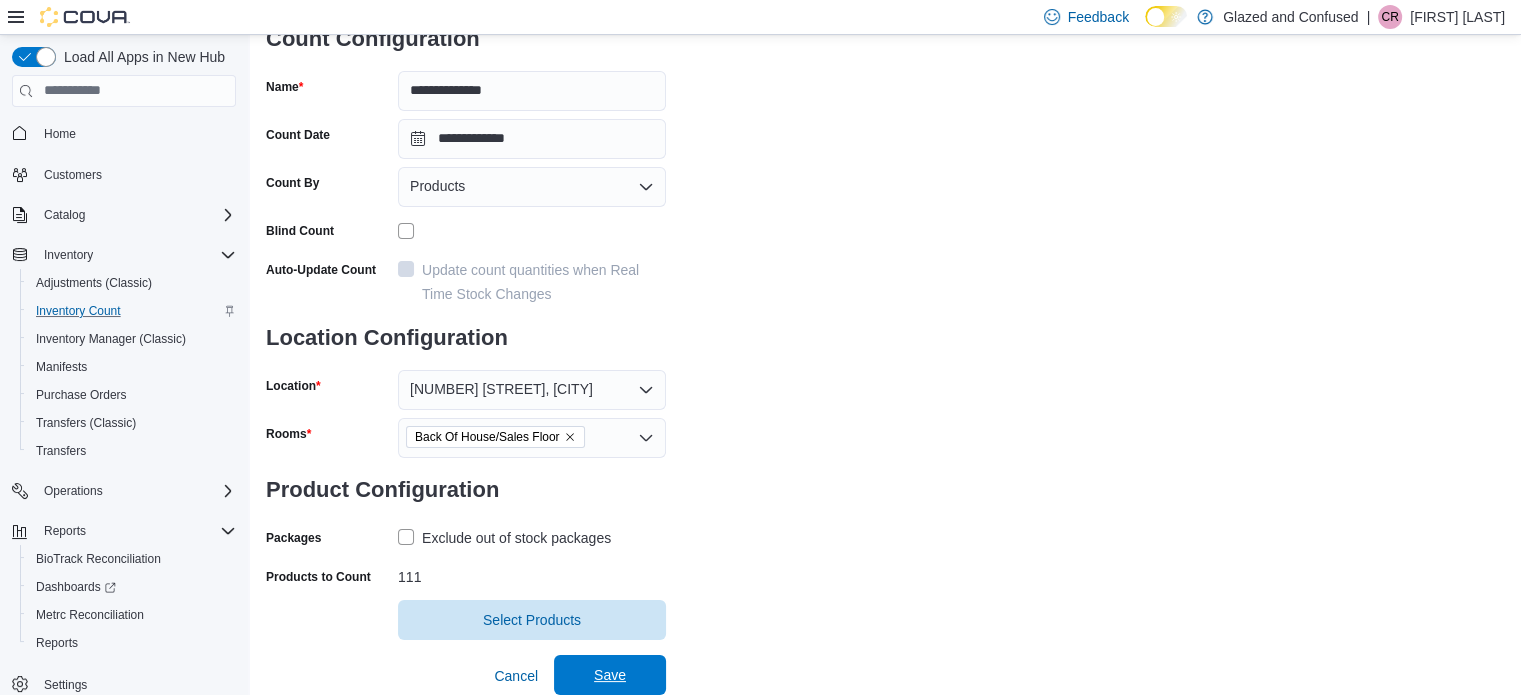 click on "Save" at bounding box center [610, 675] 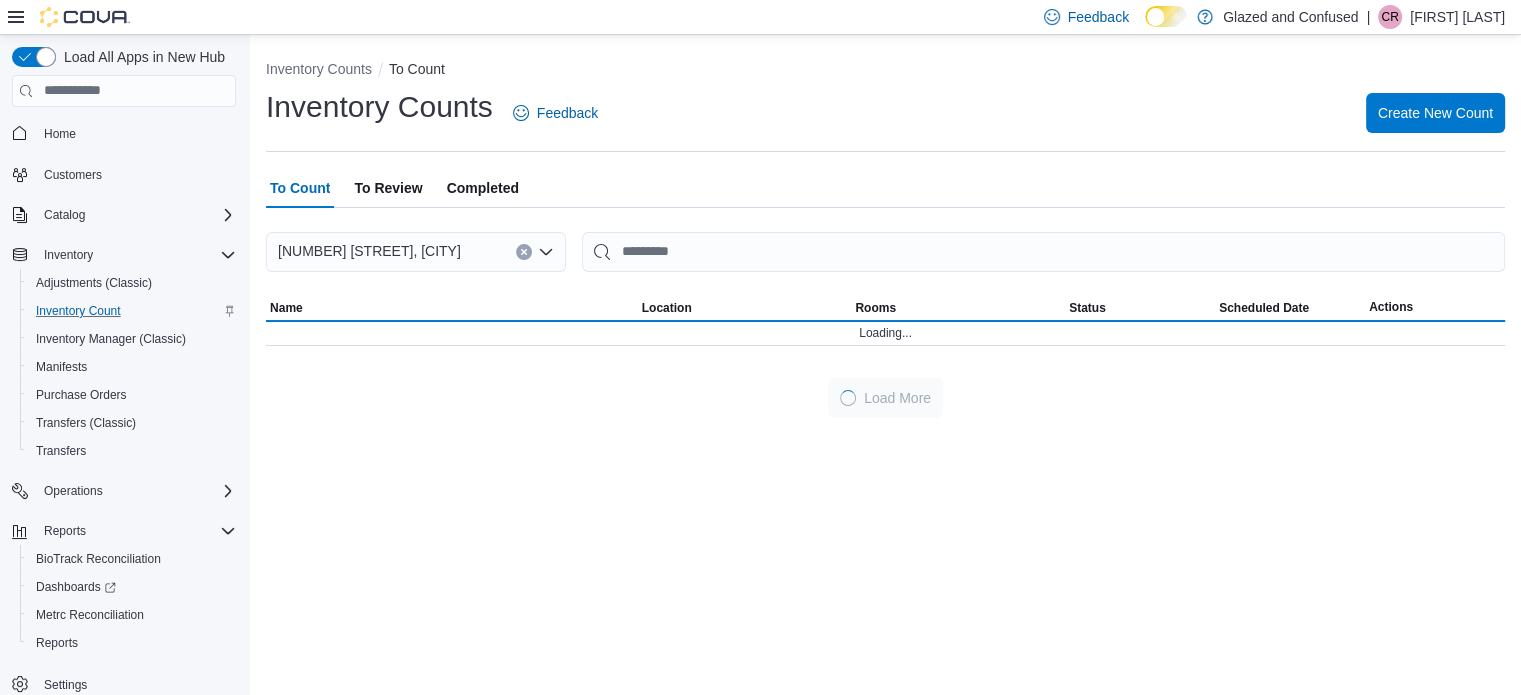 scroll, scrollTop: 0, scrollLeft: 0, axis: both 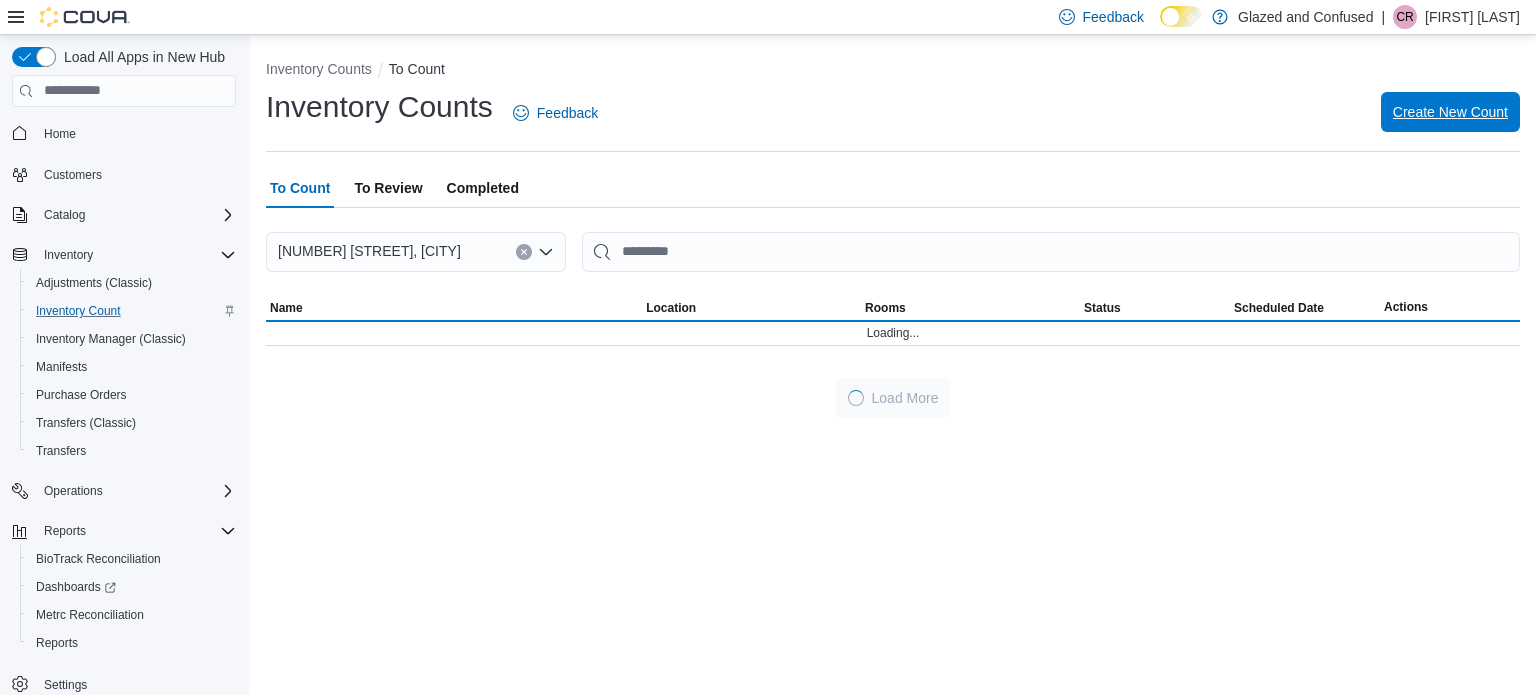 click on "Create New Count" at bounding box center (1450, 112) 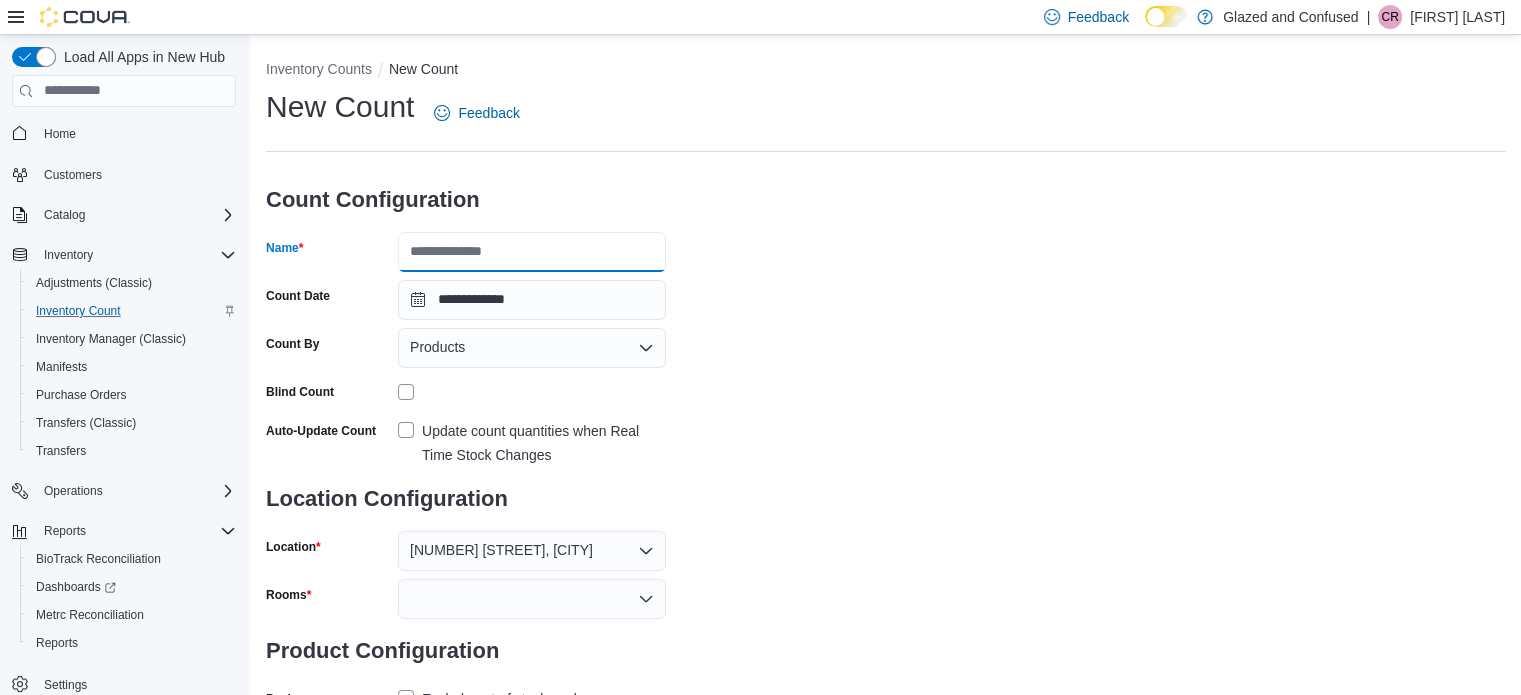 click on "Name" at bounding box center [532, 252] 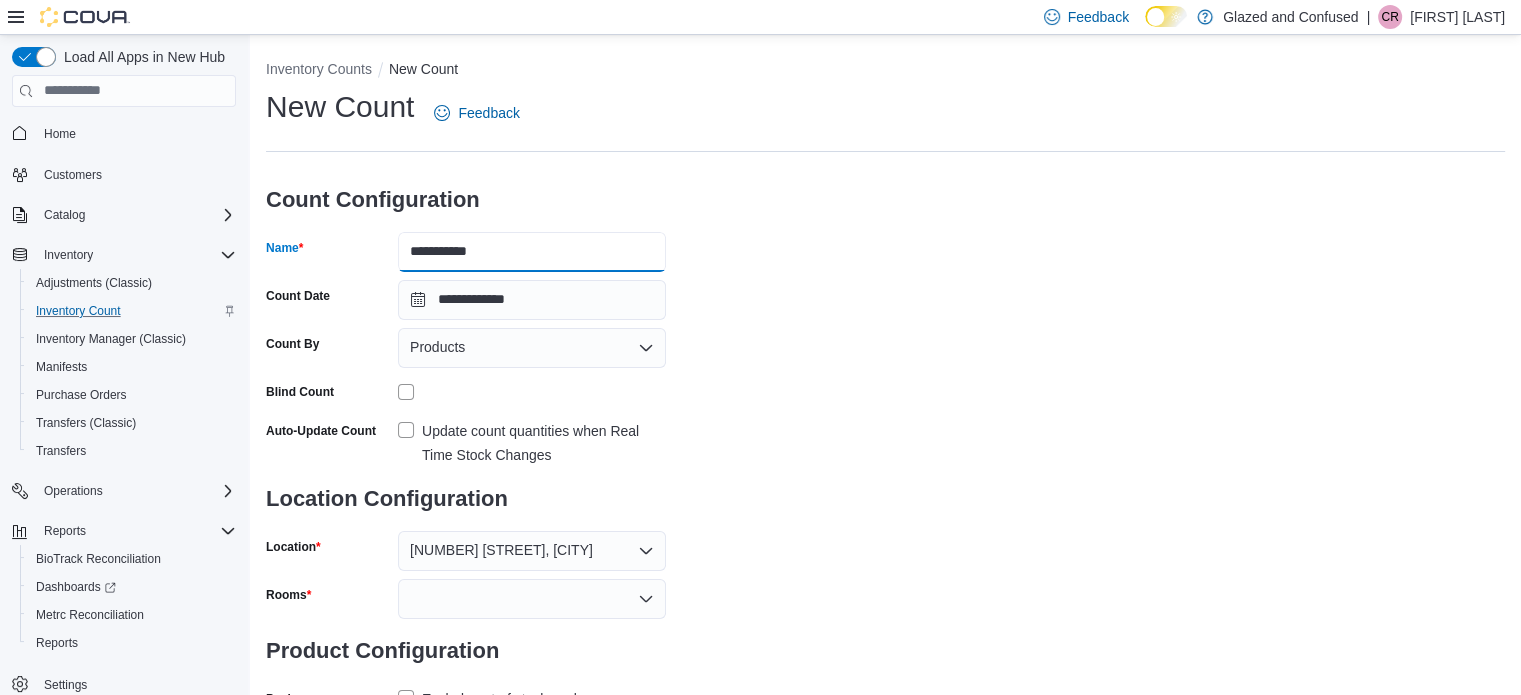 drag, startPoint x: 446, startPoint y: 251, endPoint x: 516, endPoint y: 259, distance: 70.45566 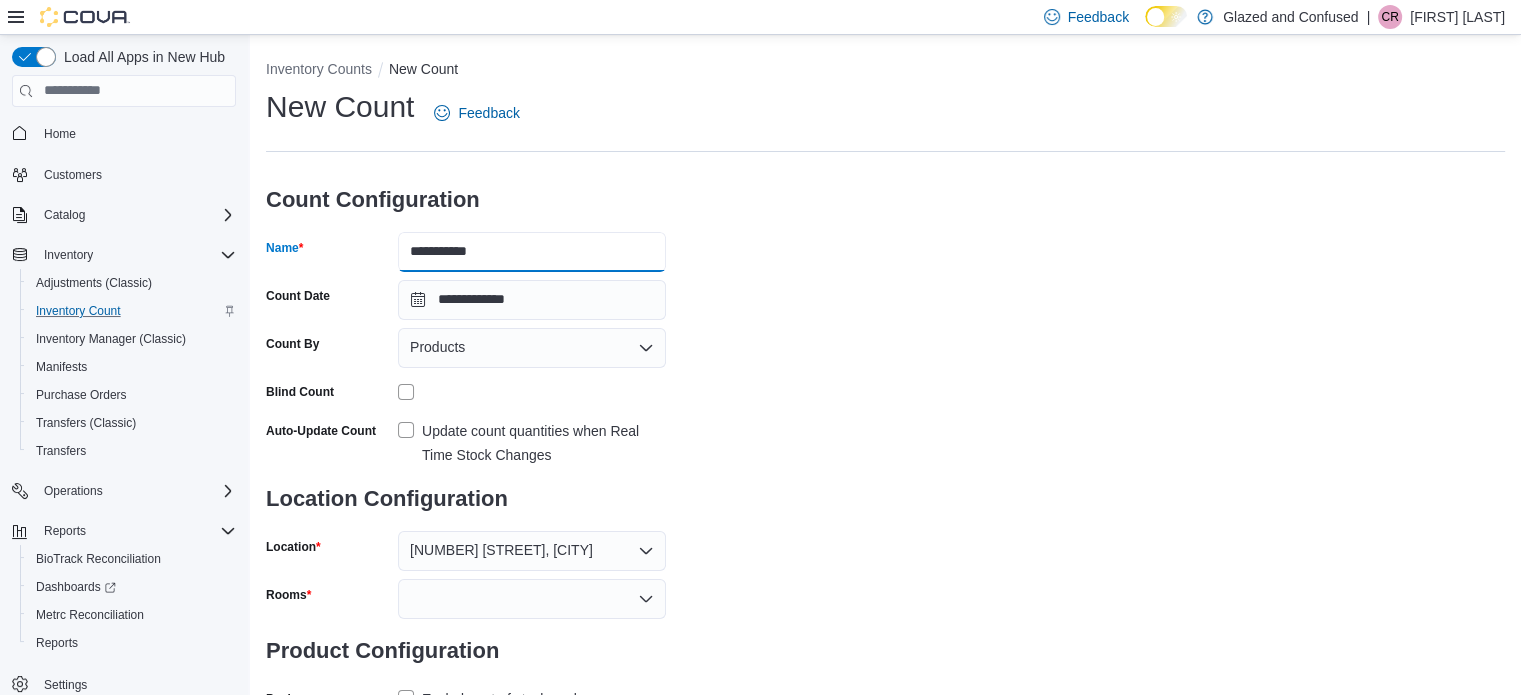 click on "**********" at bounding box center [532, 252] 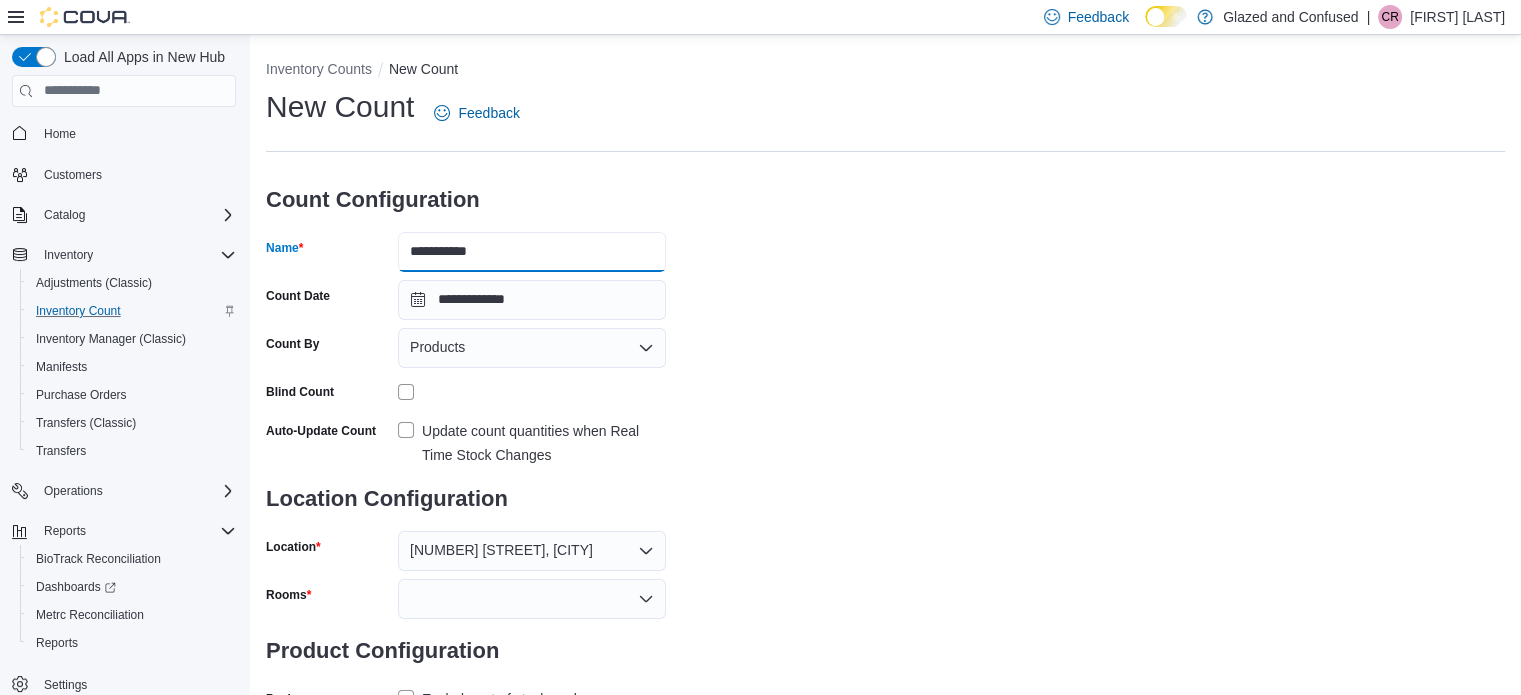 type on "**********" 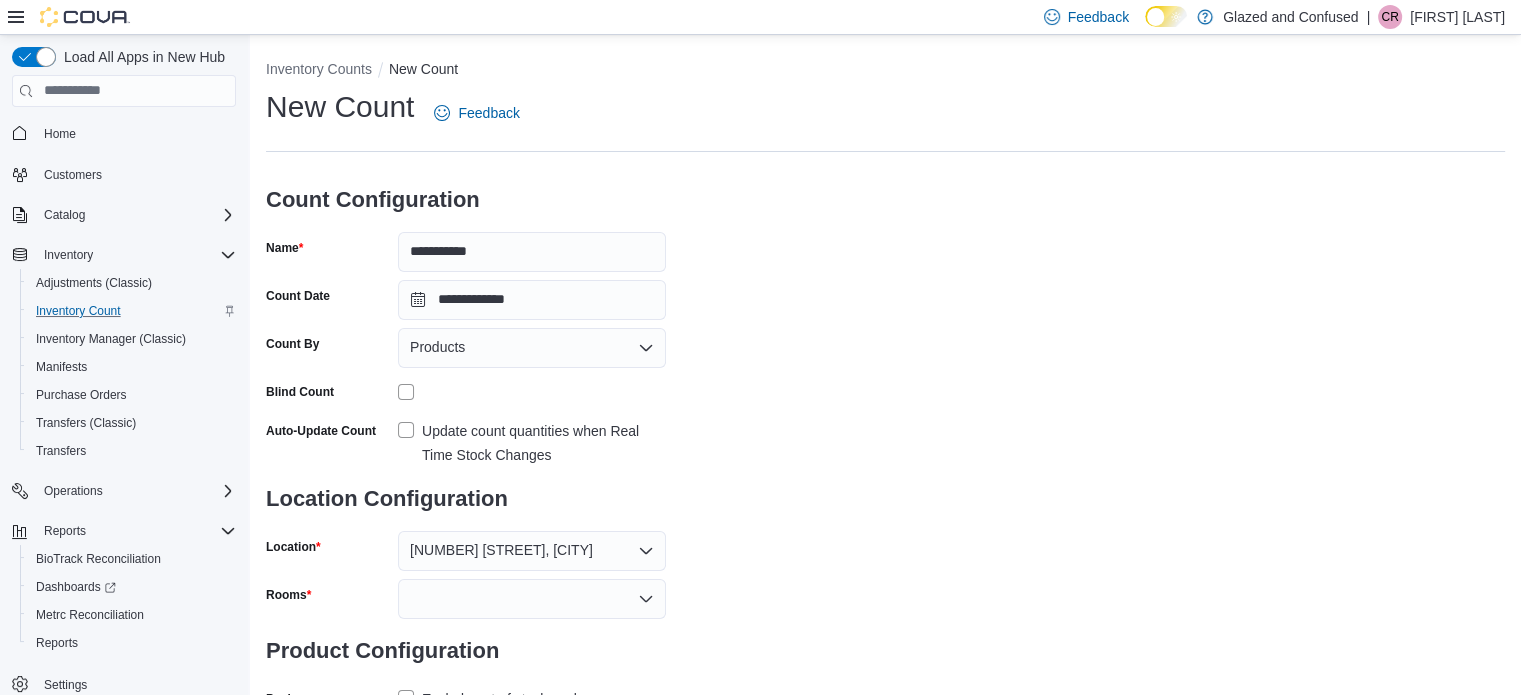click on "**********" at bounding box center [885, 400] 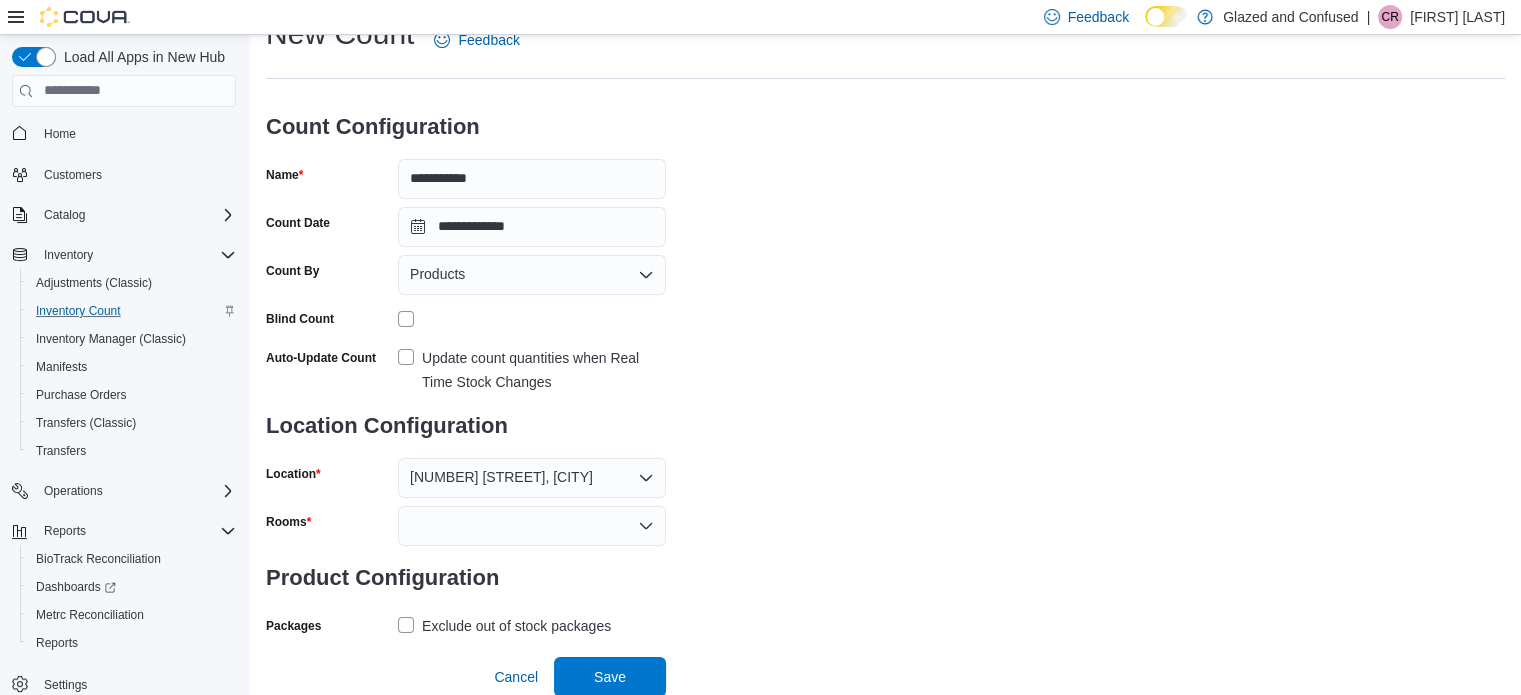 scroll, scrollTop: 74, scrollLeft: 0, axis: vertical 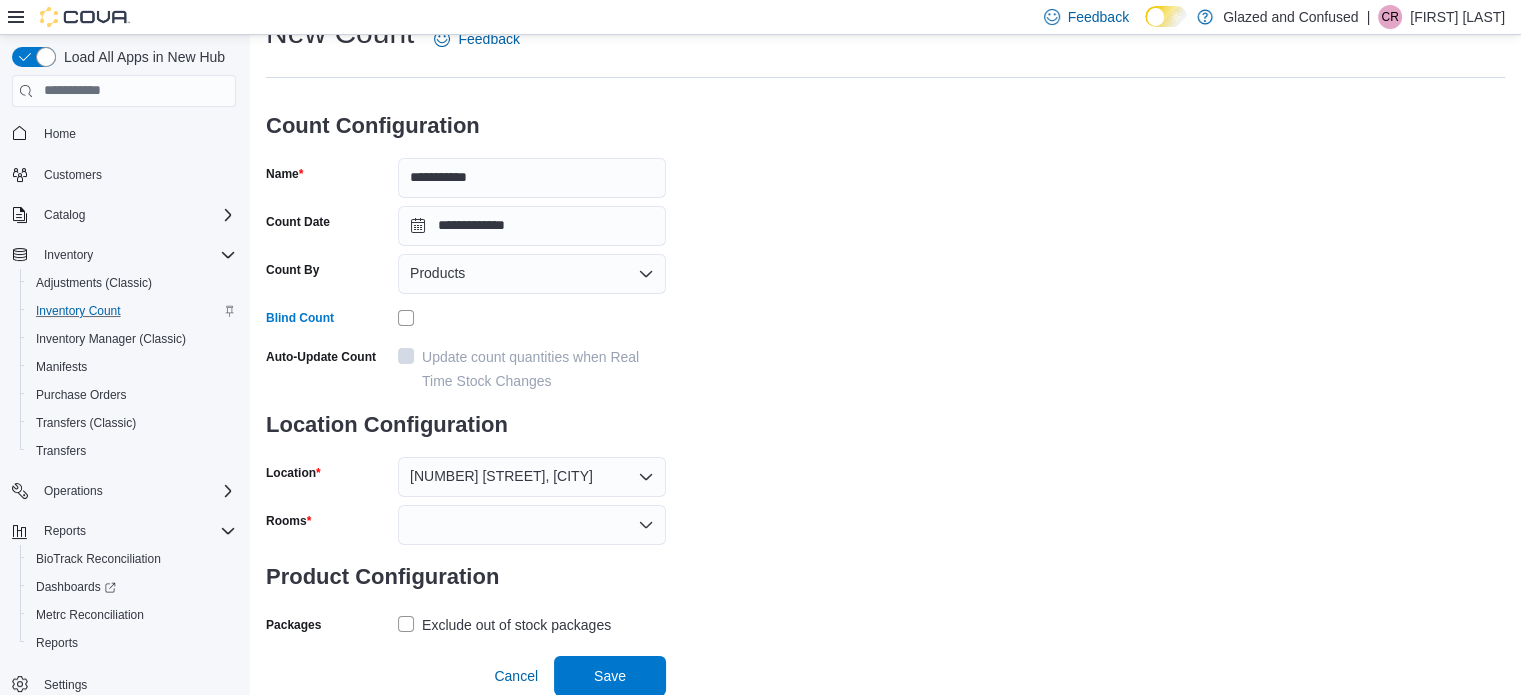 click on "**********" at bounding box center [885, 326] 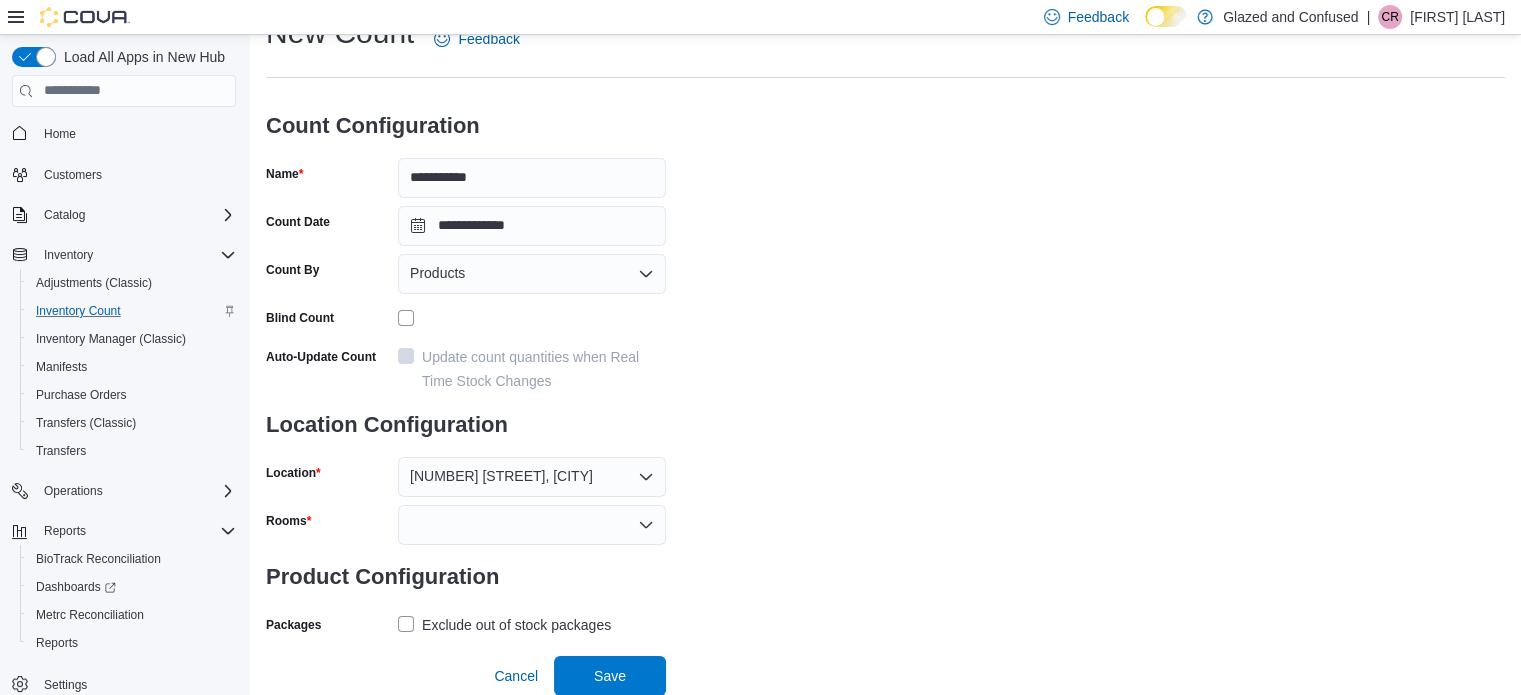click at bounding box center [532, 525] 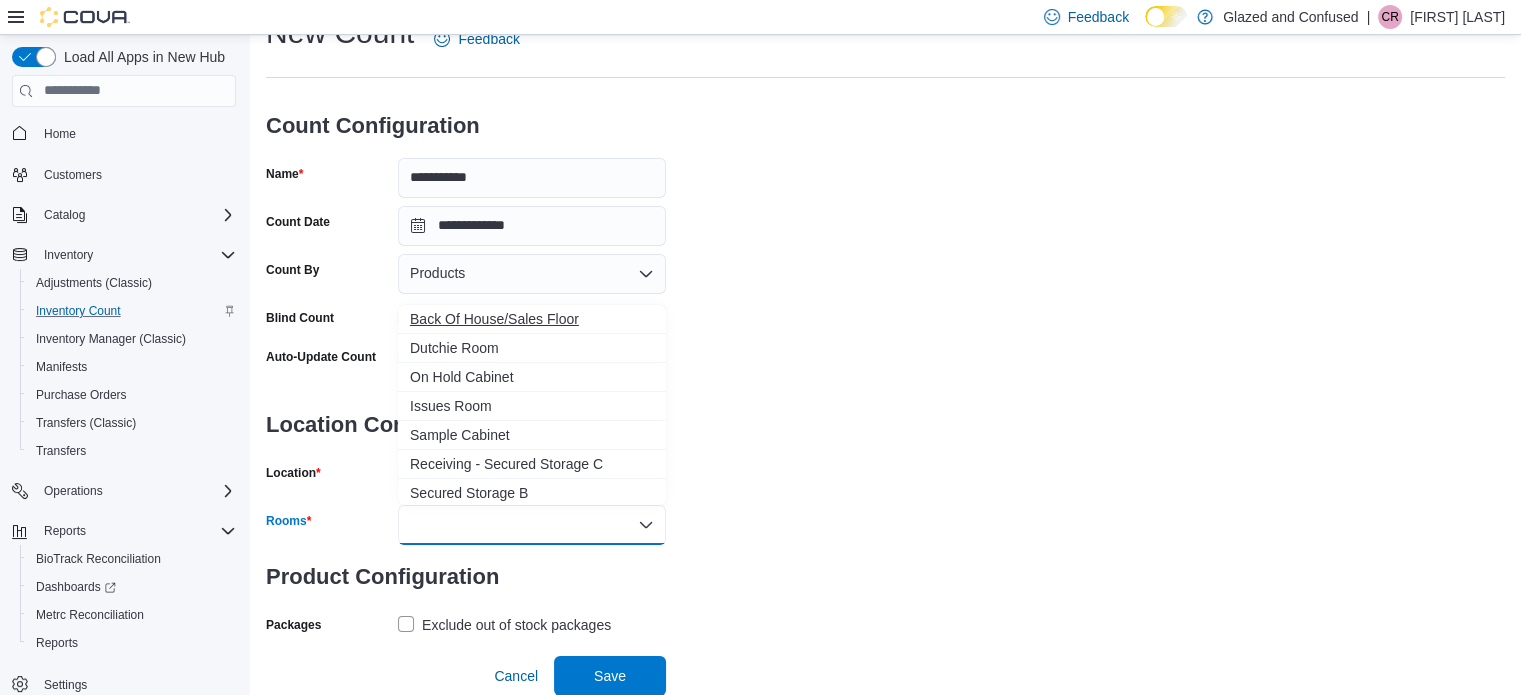 click on "Back Of House/Sales Floor" at bounding box center (532, 319) 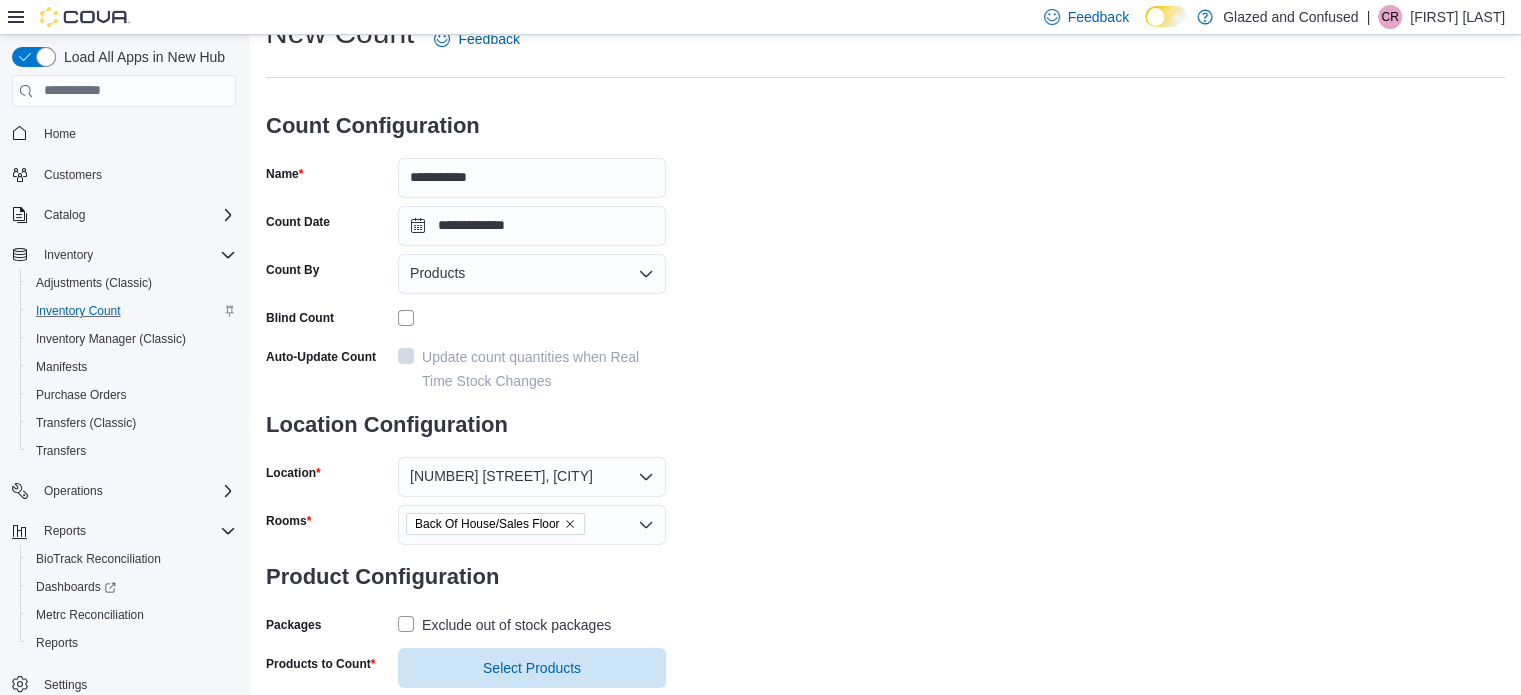 click on "**********" at bounding box center [885, 350] 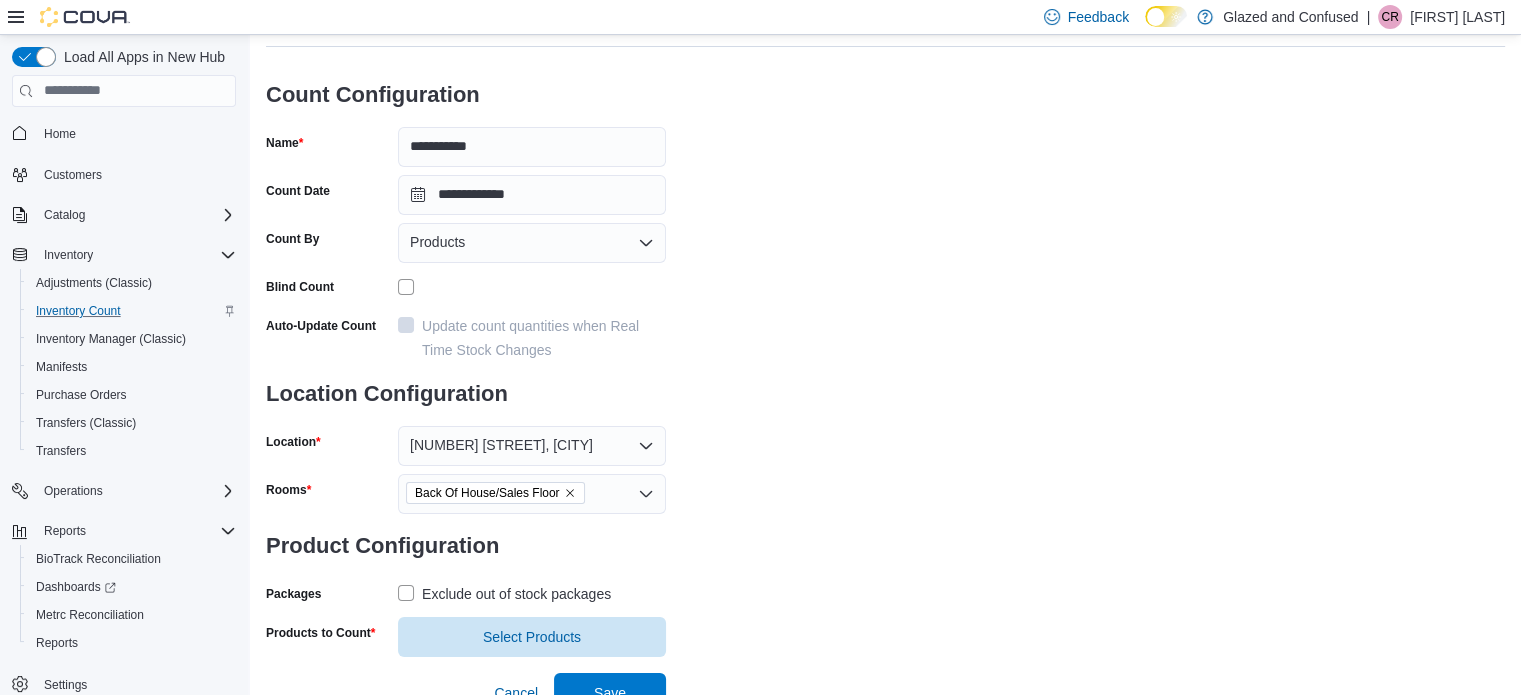 scroll, scrollTop: 122, scrollLeft: 0, axis: vertical 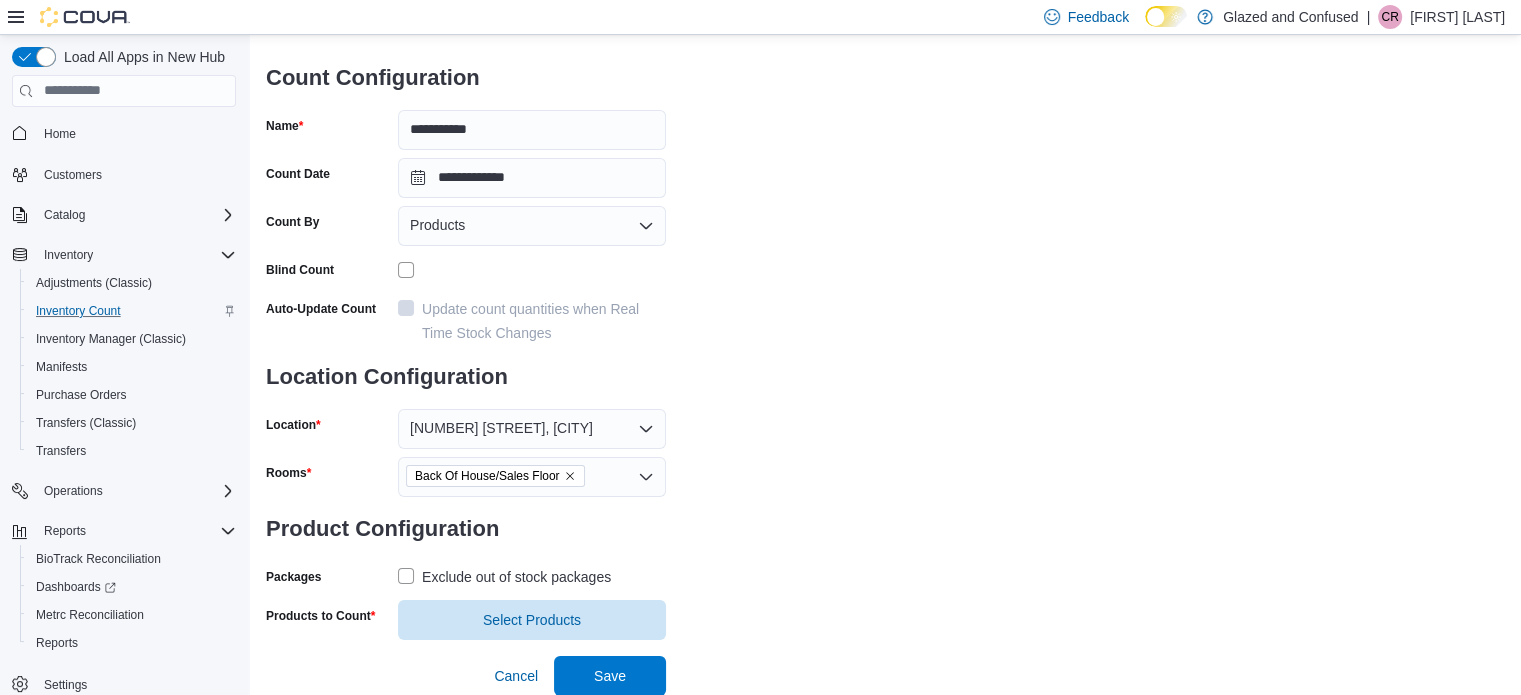 click on "Exclude out of stock packages" at bounding box center [516, 577] 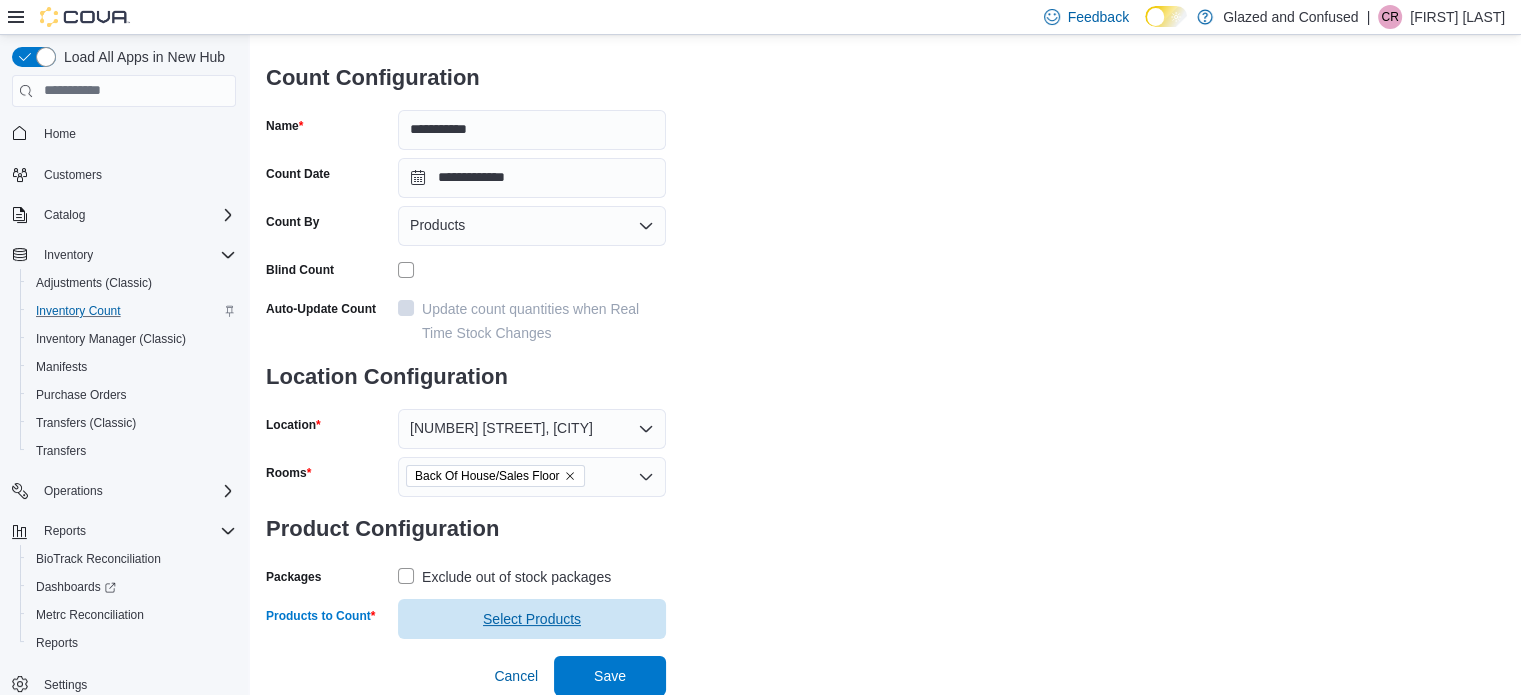 click on "Select Products" at bounding box center (532, 619) 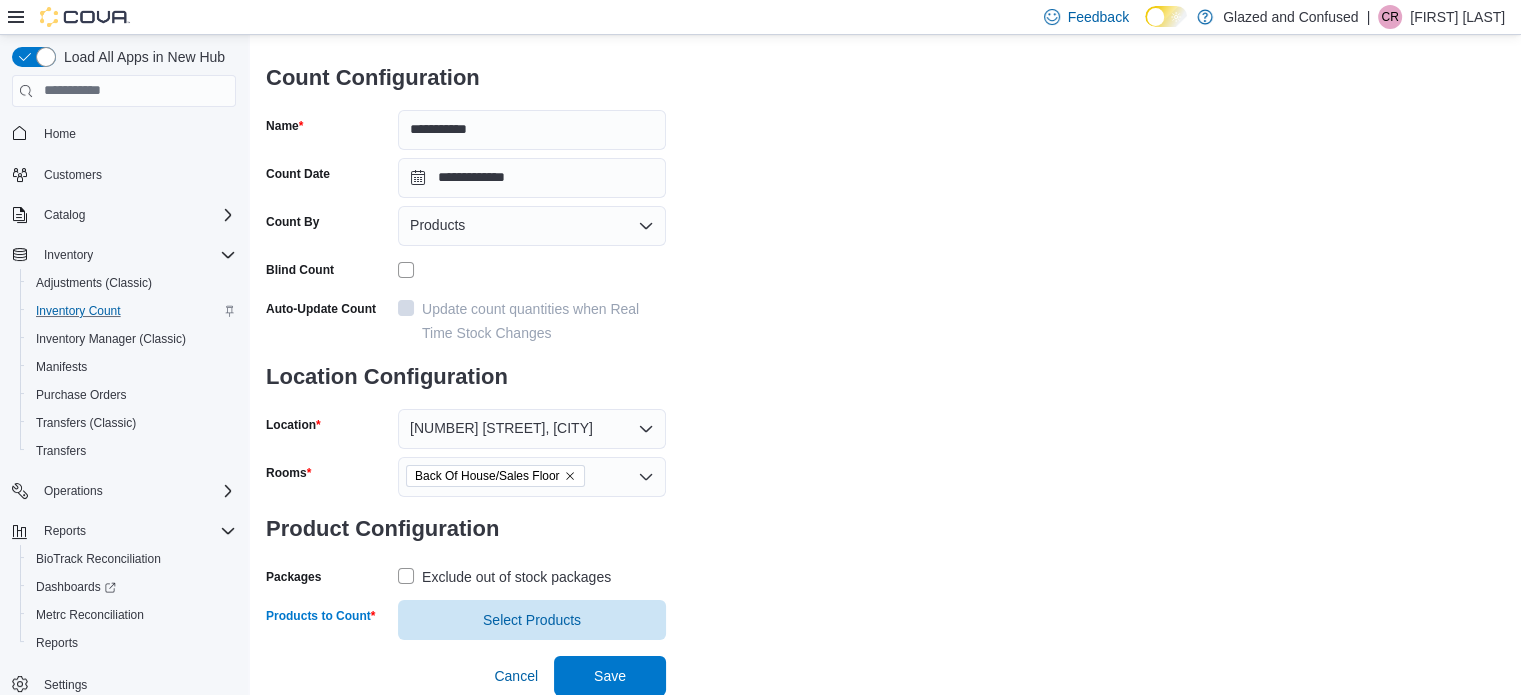 scroll, scrollTop: 0, scrollLeft: 0, axis: both 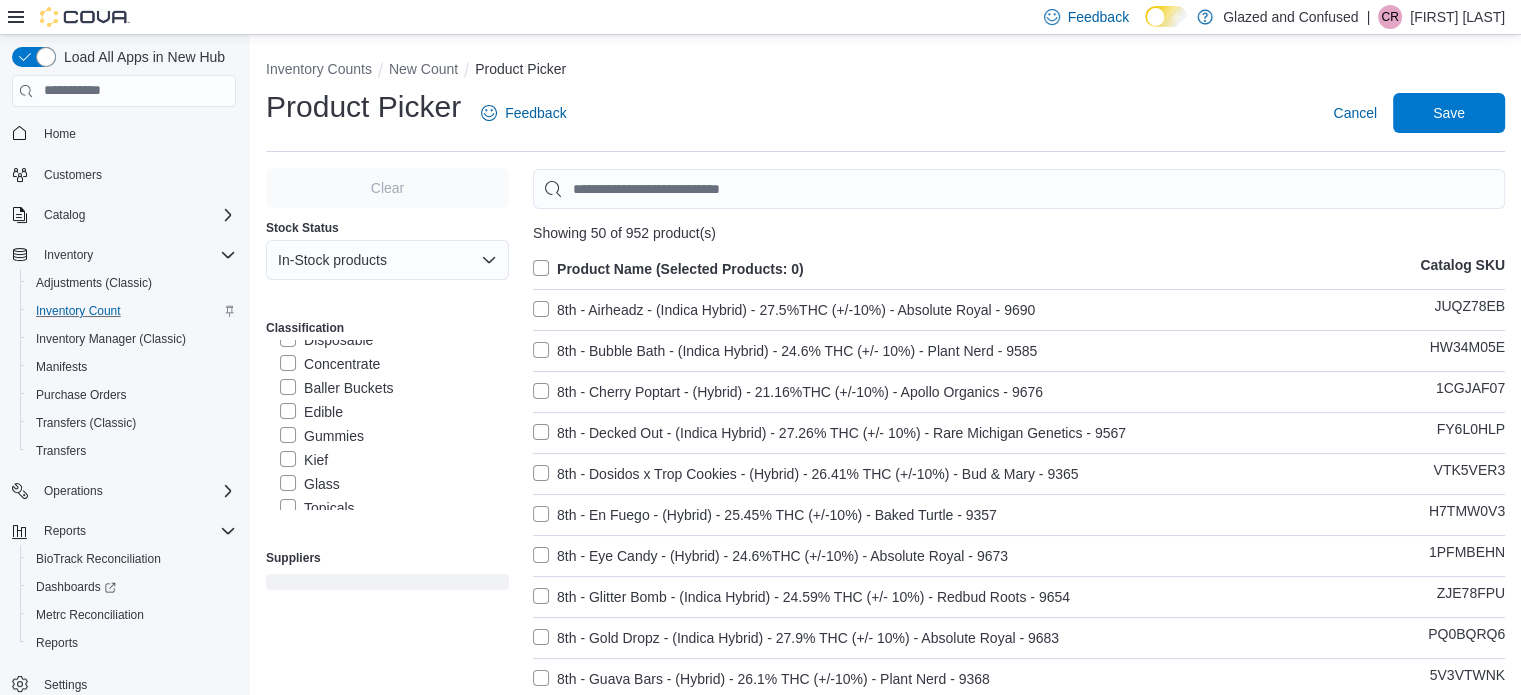 drag, startPoint x: 296, startPoint y: 458, endPoint x: 394, endPoint y: 452, distance: 98.1835 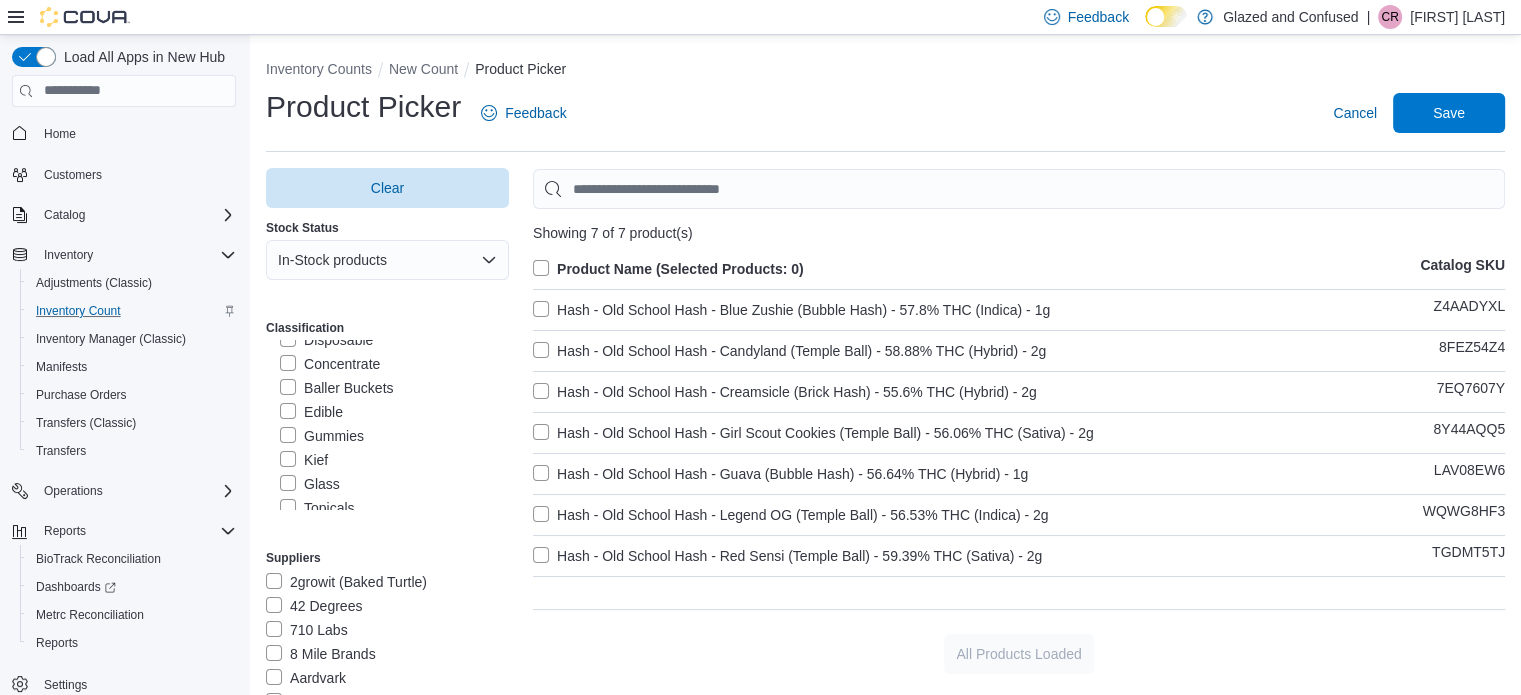 click on "Product Name (Selected Products: 0)" at bounding box center (668, 269) 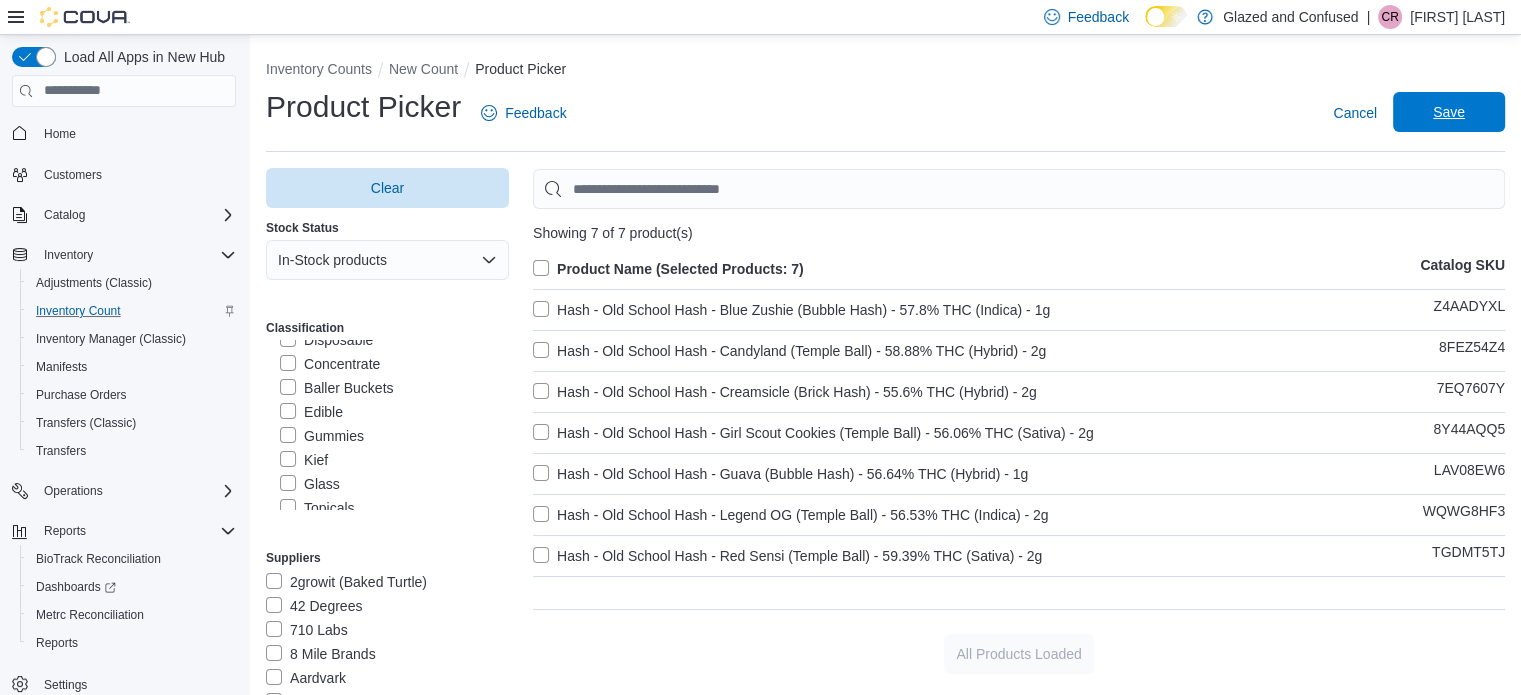 click on "Save" at bounding box center [1449, 112] 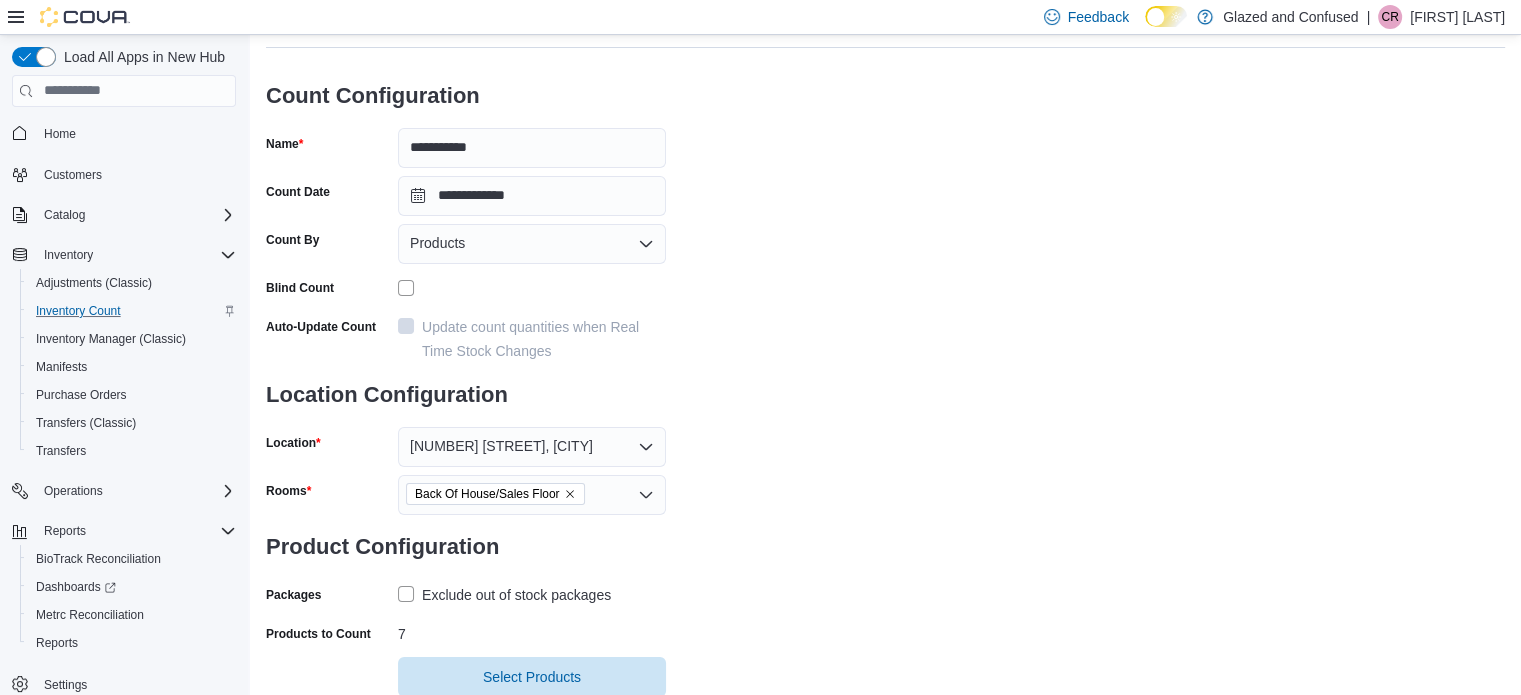 scroll, scrollTop: 161, scrollLeft: 0, axis: vertical 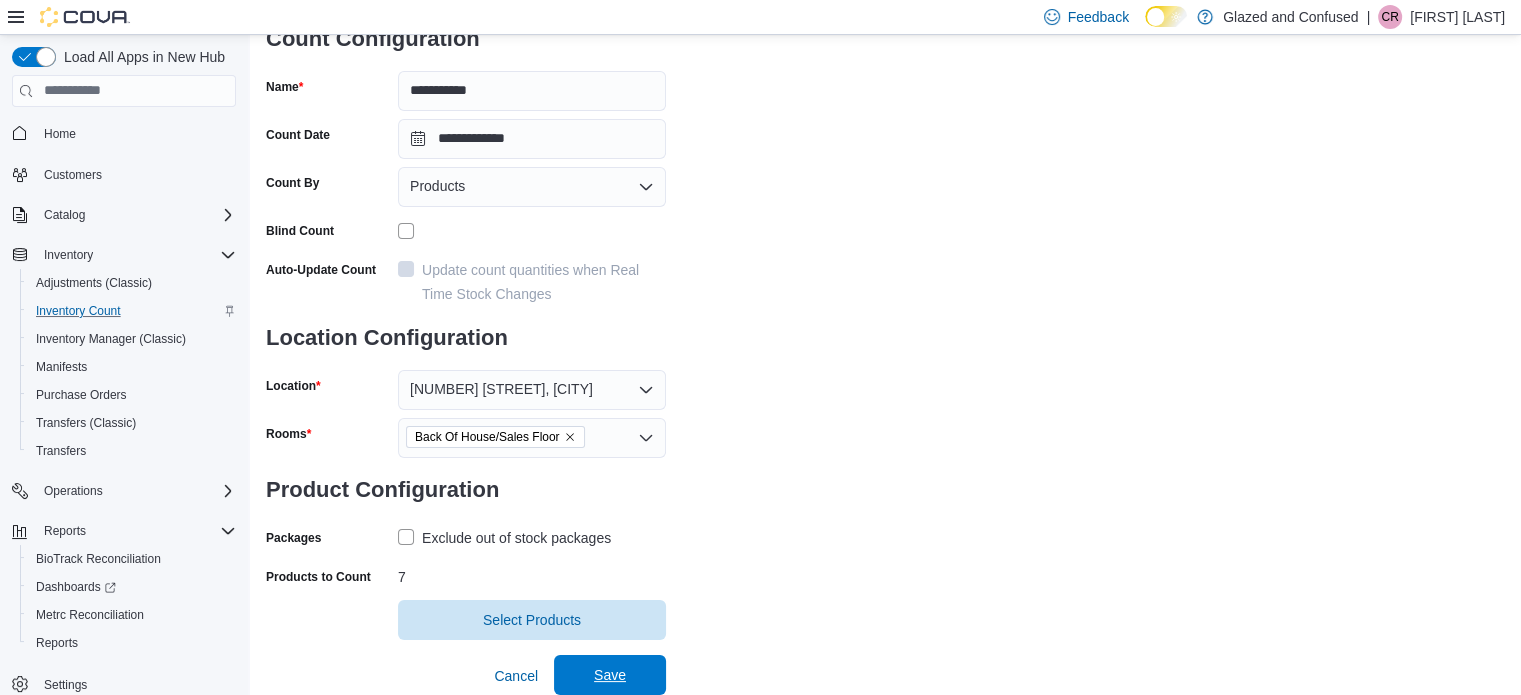 click on "Save" at bounding box center [610, 675] 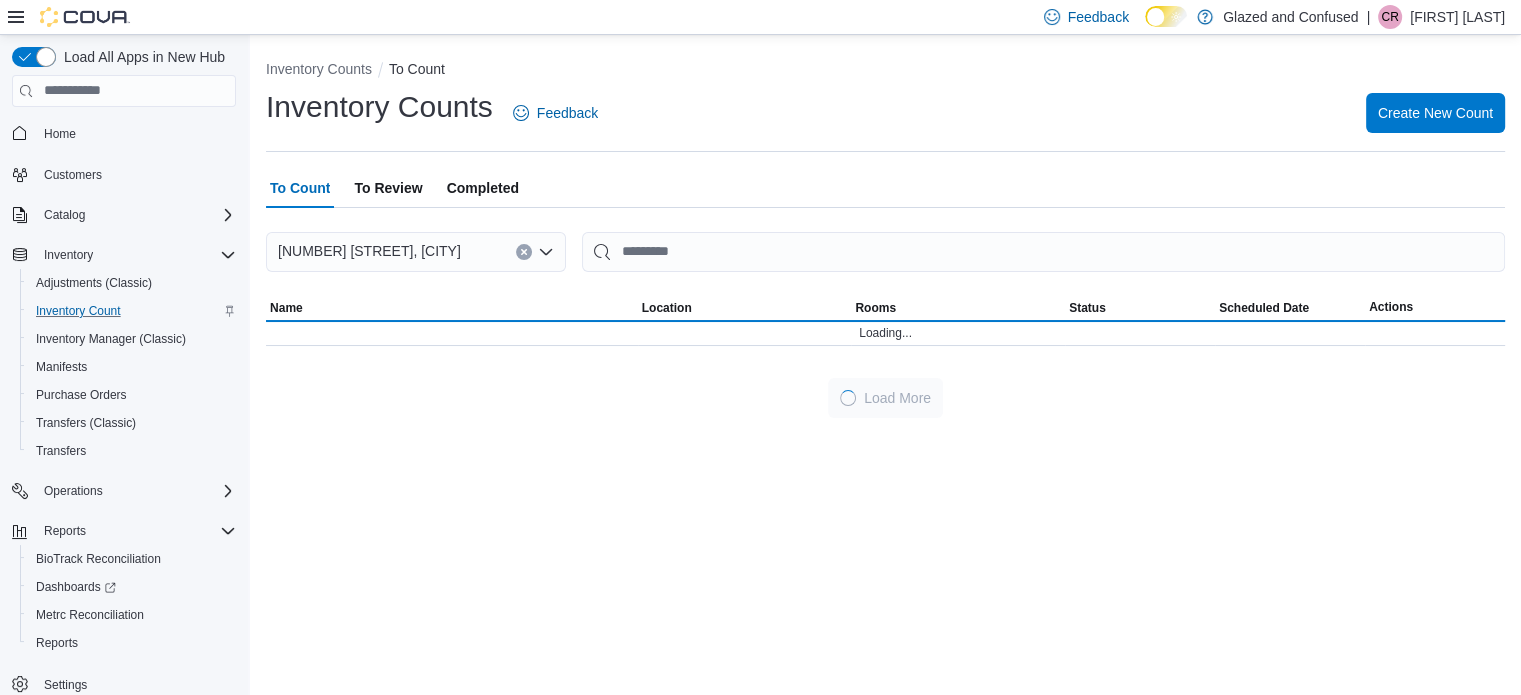 scroll, scrollTop: 0, scrollLeft: 0, axis: both 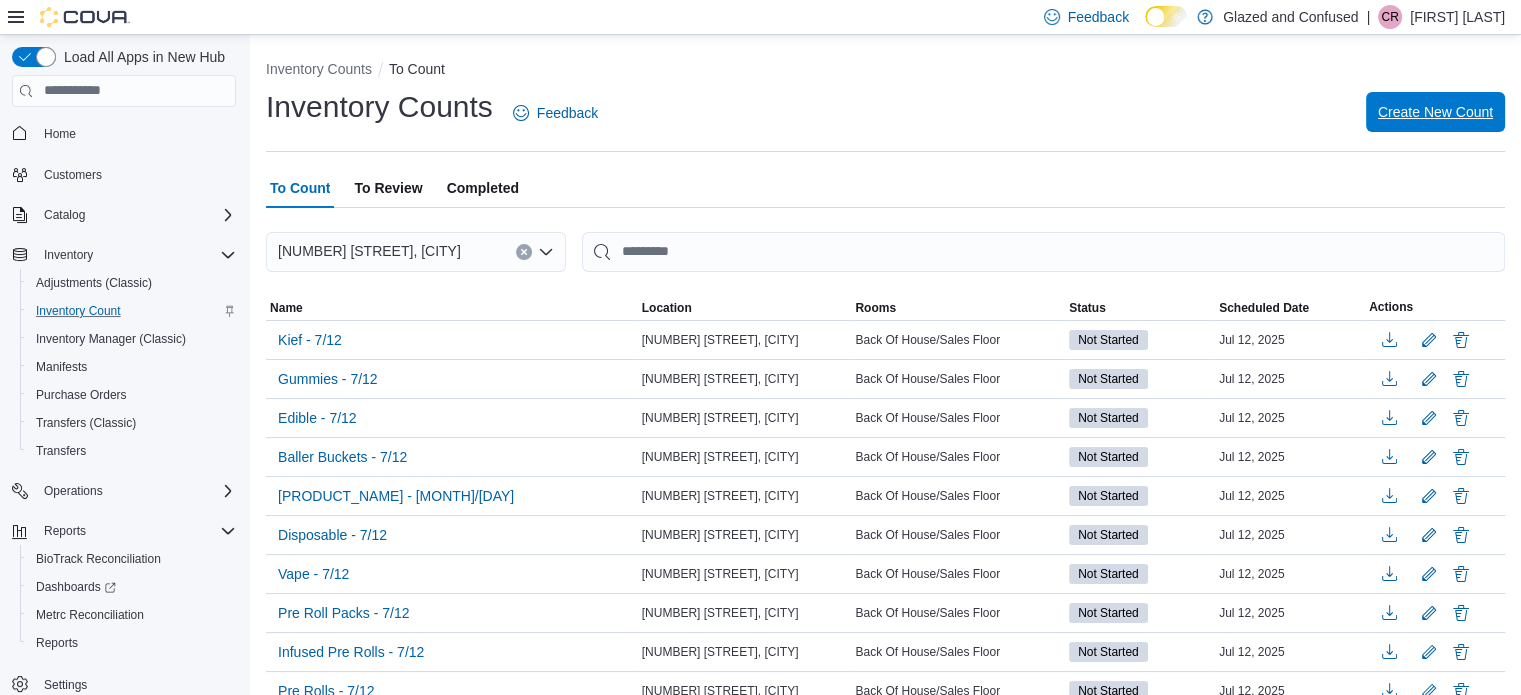 click on "Create New Count" at bounding box center [1435, 112] 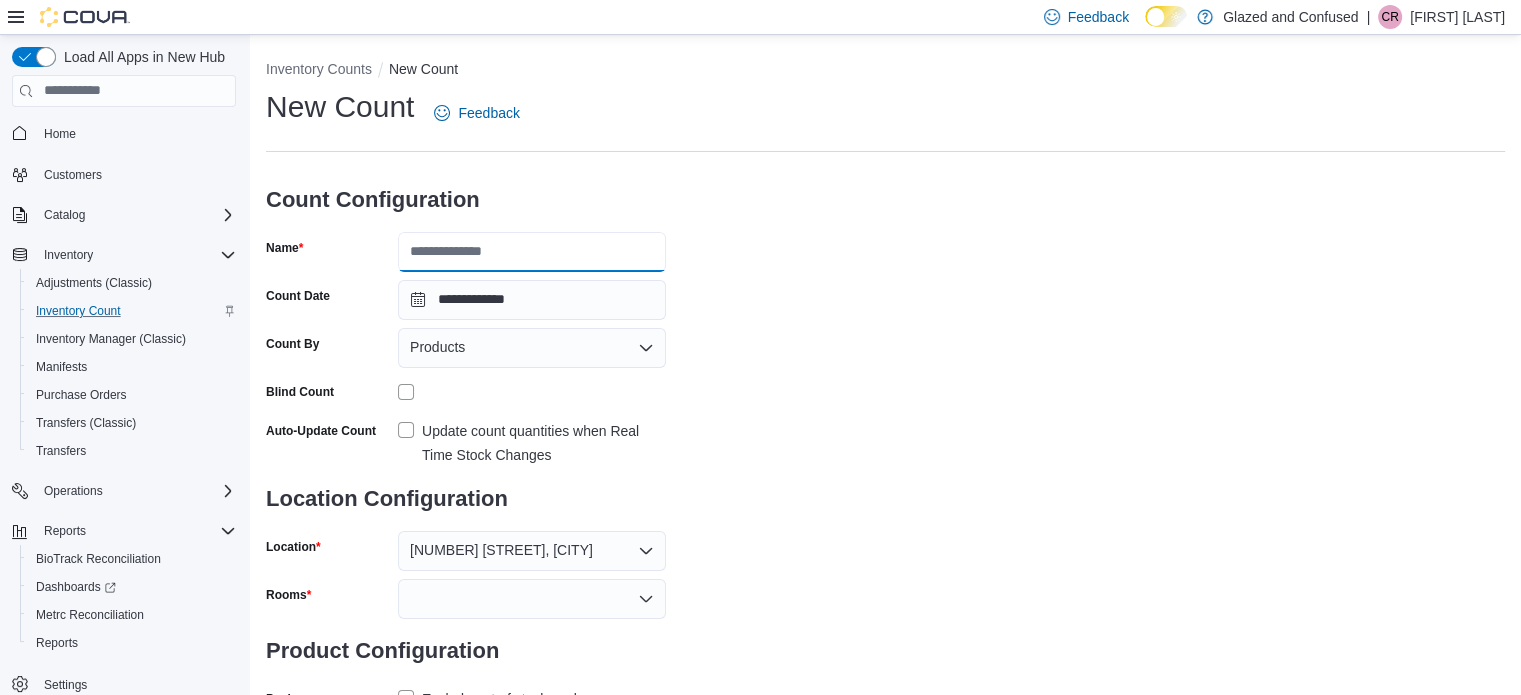 click on "Name" at bounding box center [532, 252] 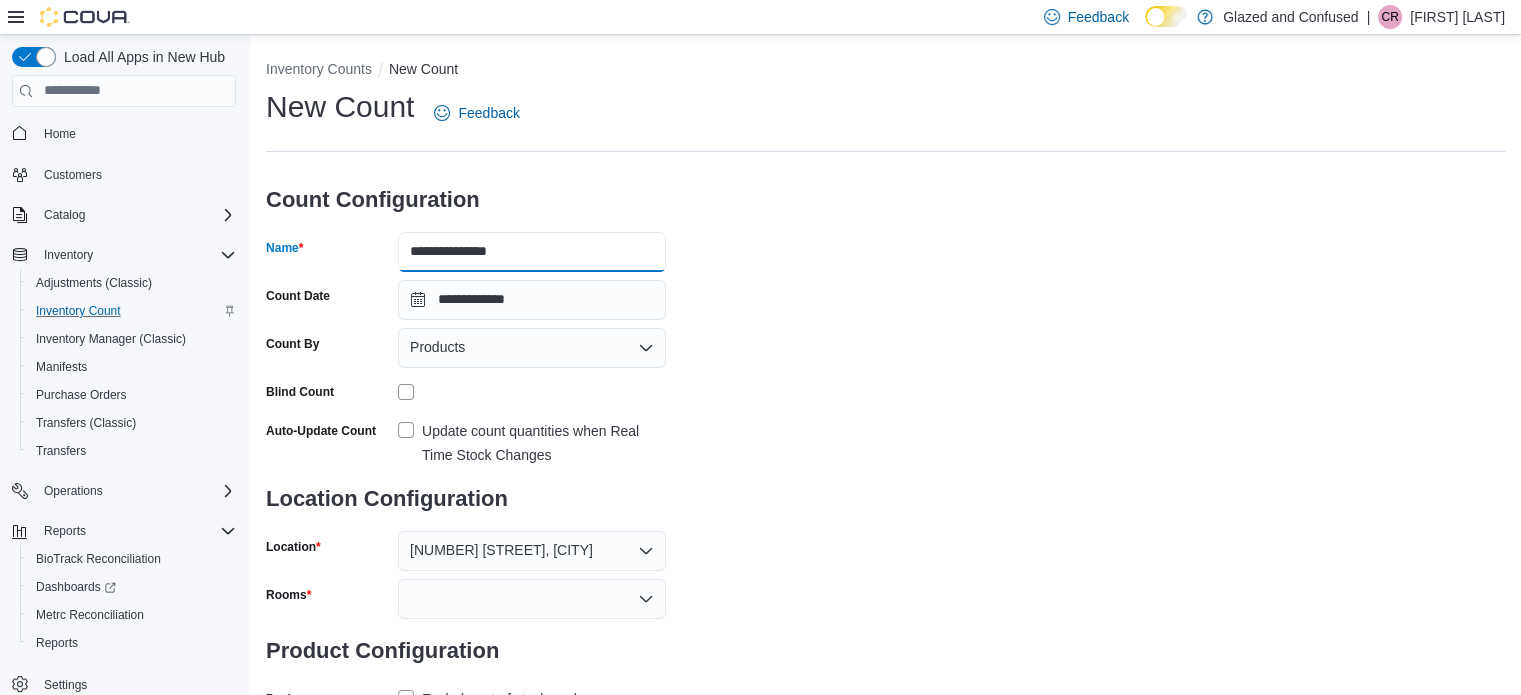 drag, startPoint x: 478, startPoint y: 242, endPoint x: 527, endPoint y: 248, distance: 49.365982 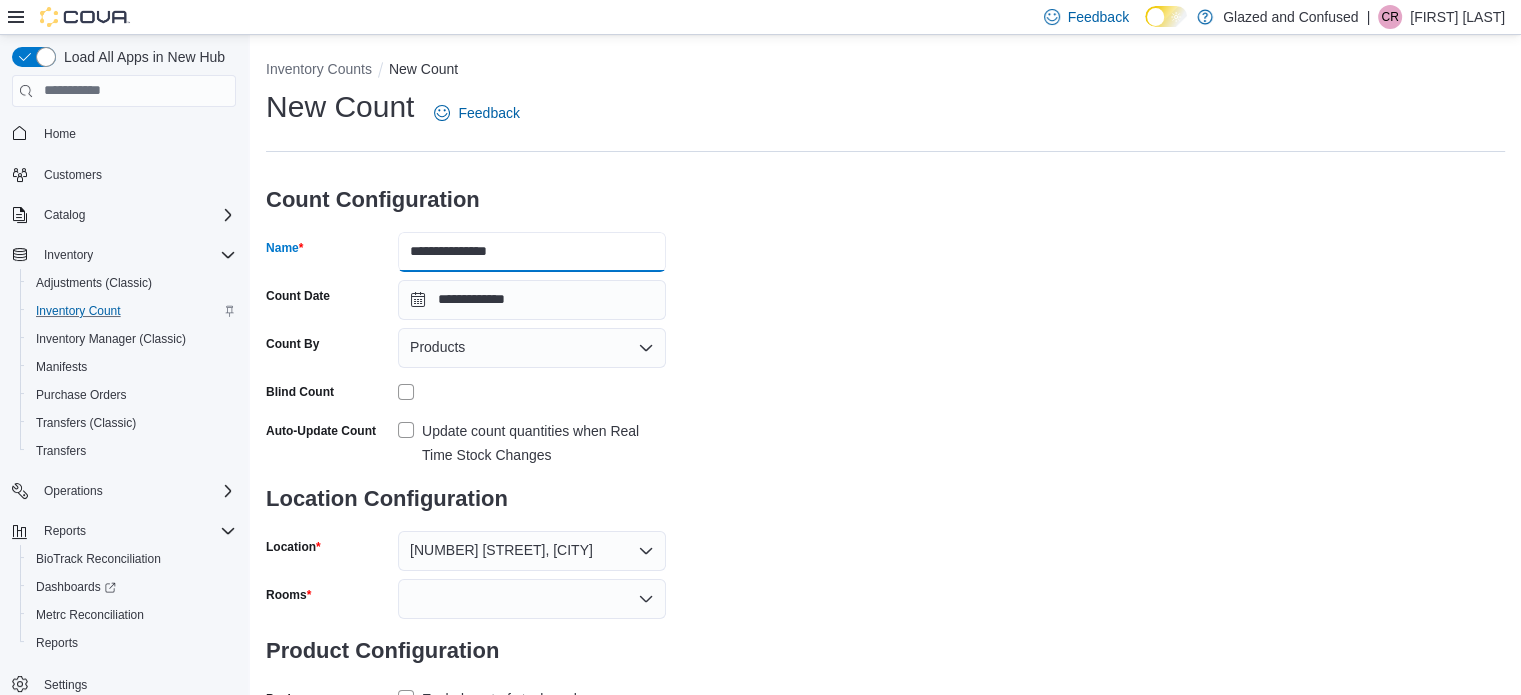 drag, startPoint x: 468, startPoint y: 246, endPoint x: 532, endPoint y: 248, distance: 64.03124 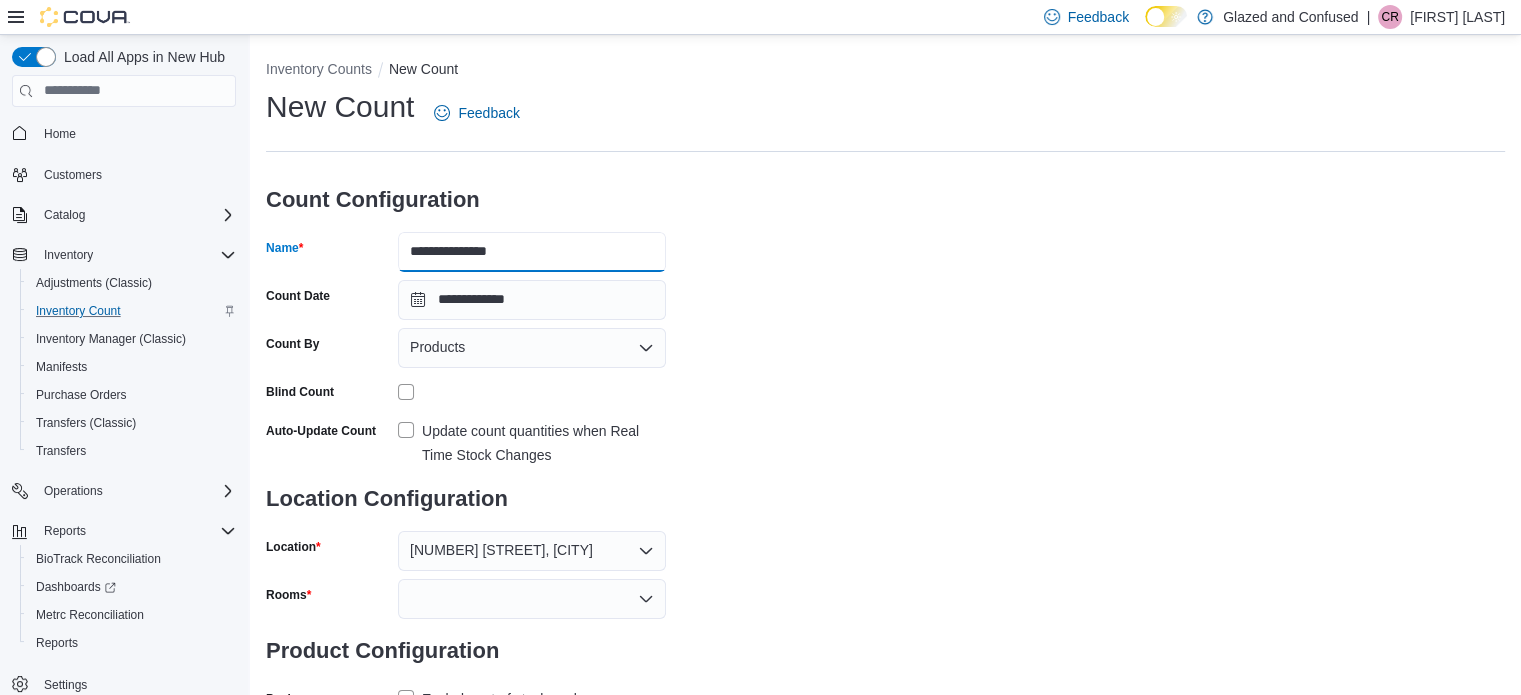 click on "**********" at bounding box center [532, 252] 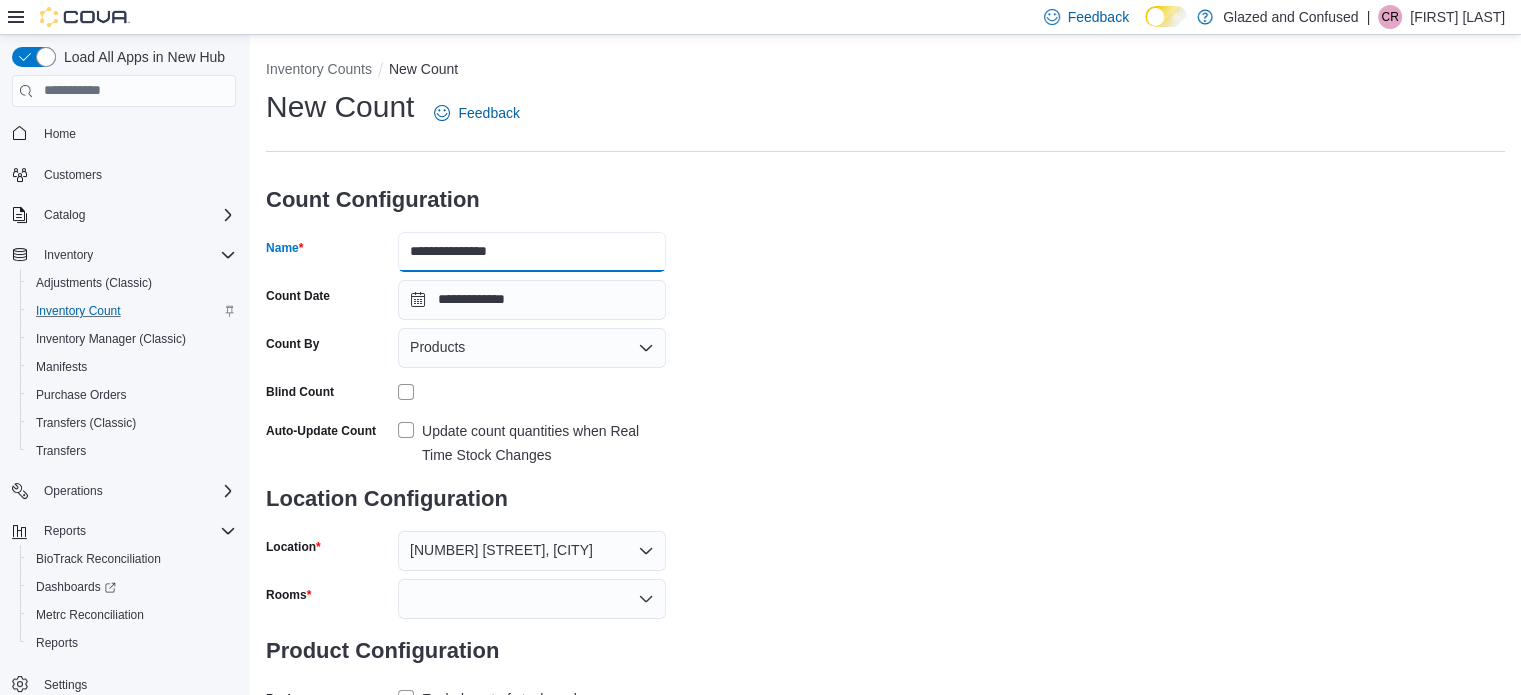 type on "**********" 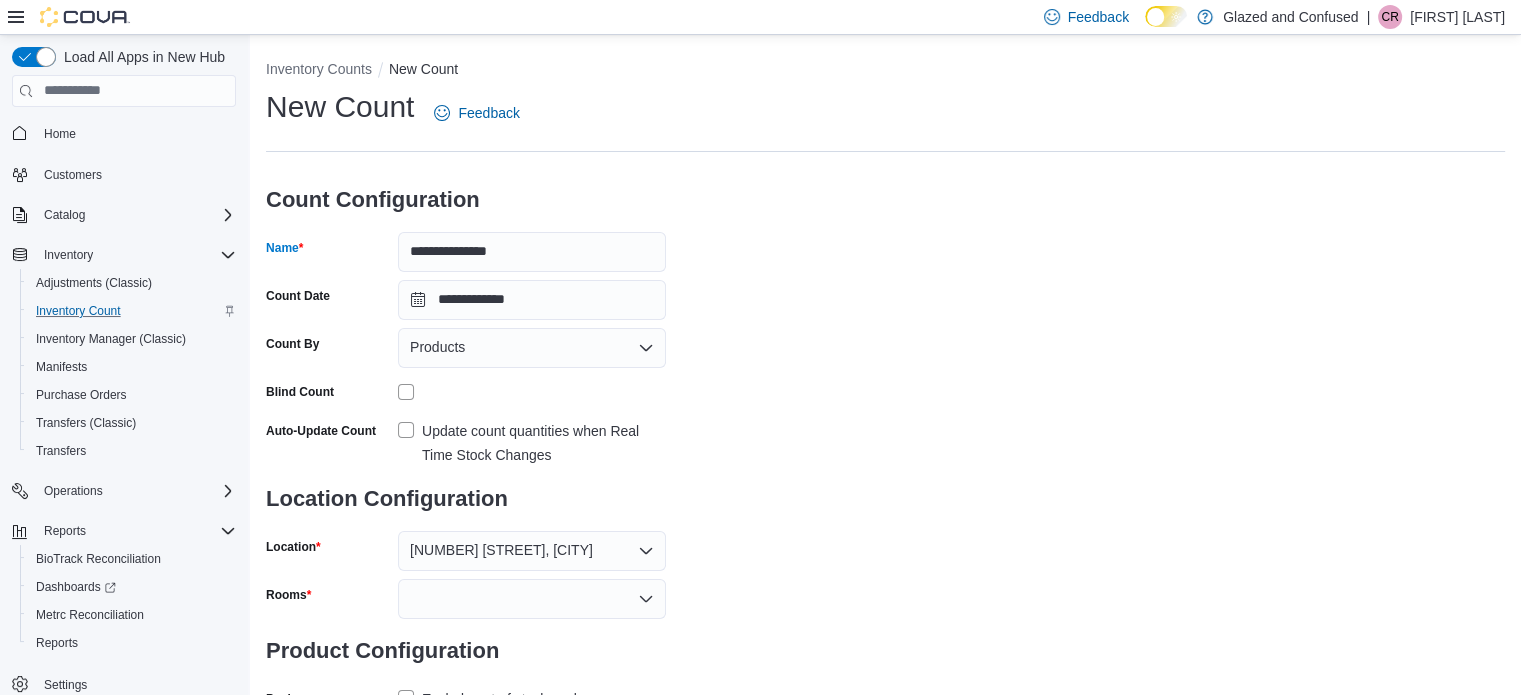 click on "**********" at bounding box center [885, 400] 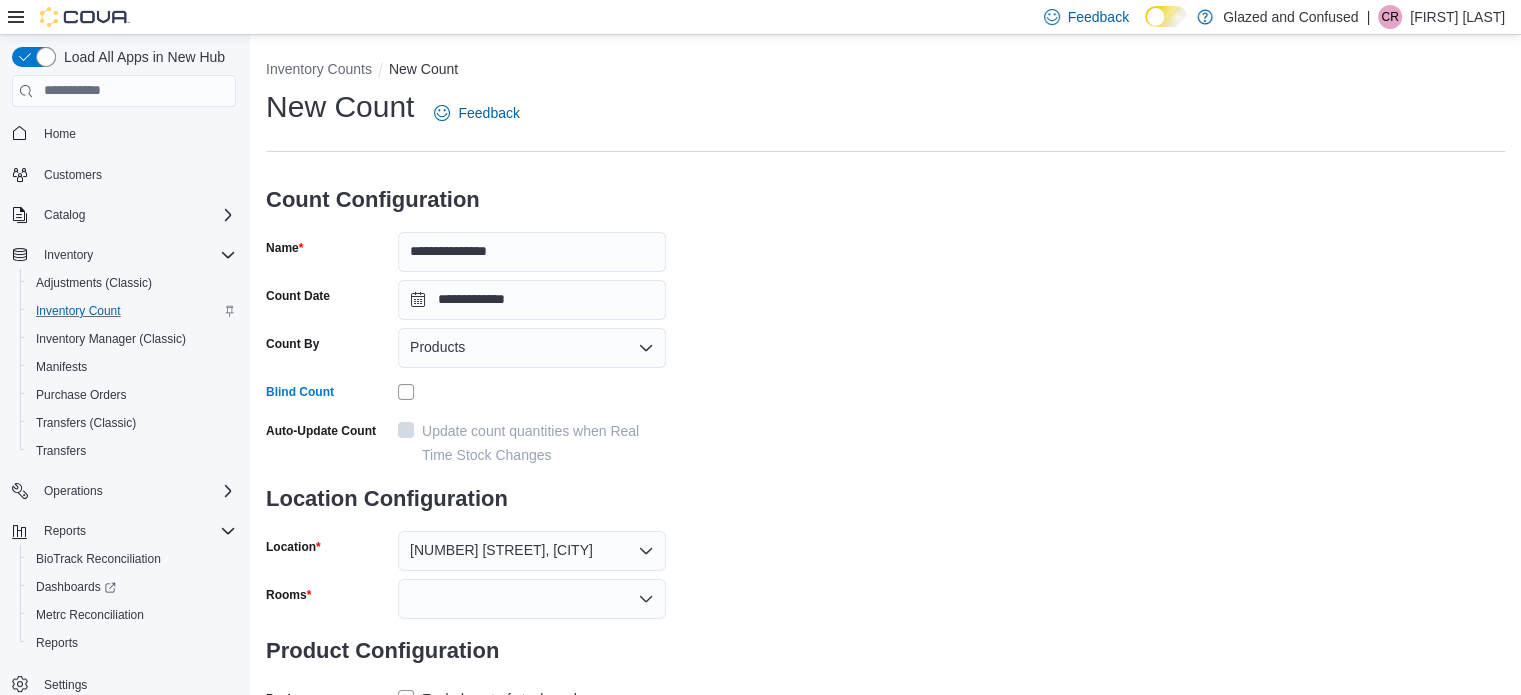 click on "**********" at bounding box center [885, 400] 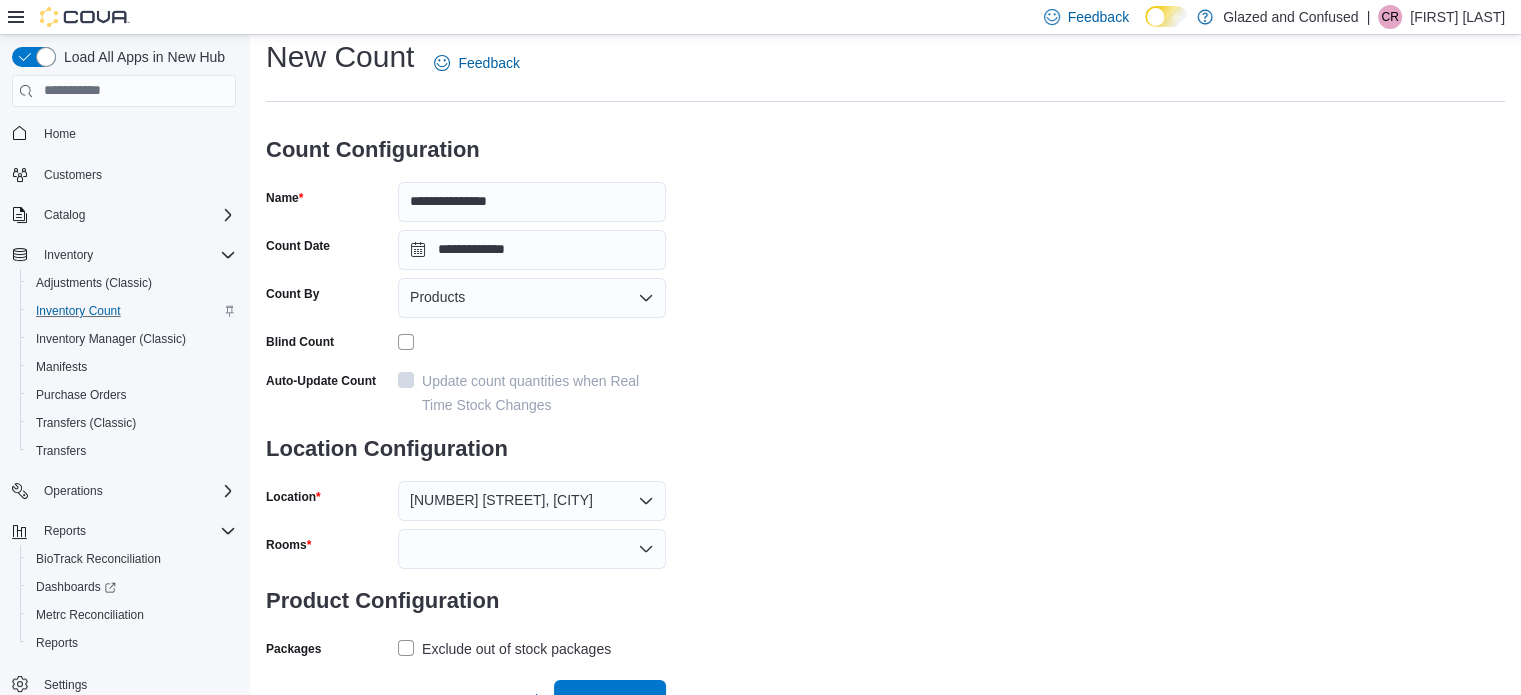 scroll, scrollTop: 74, scrollLeft: 0, axis: vertical 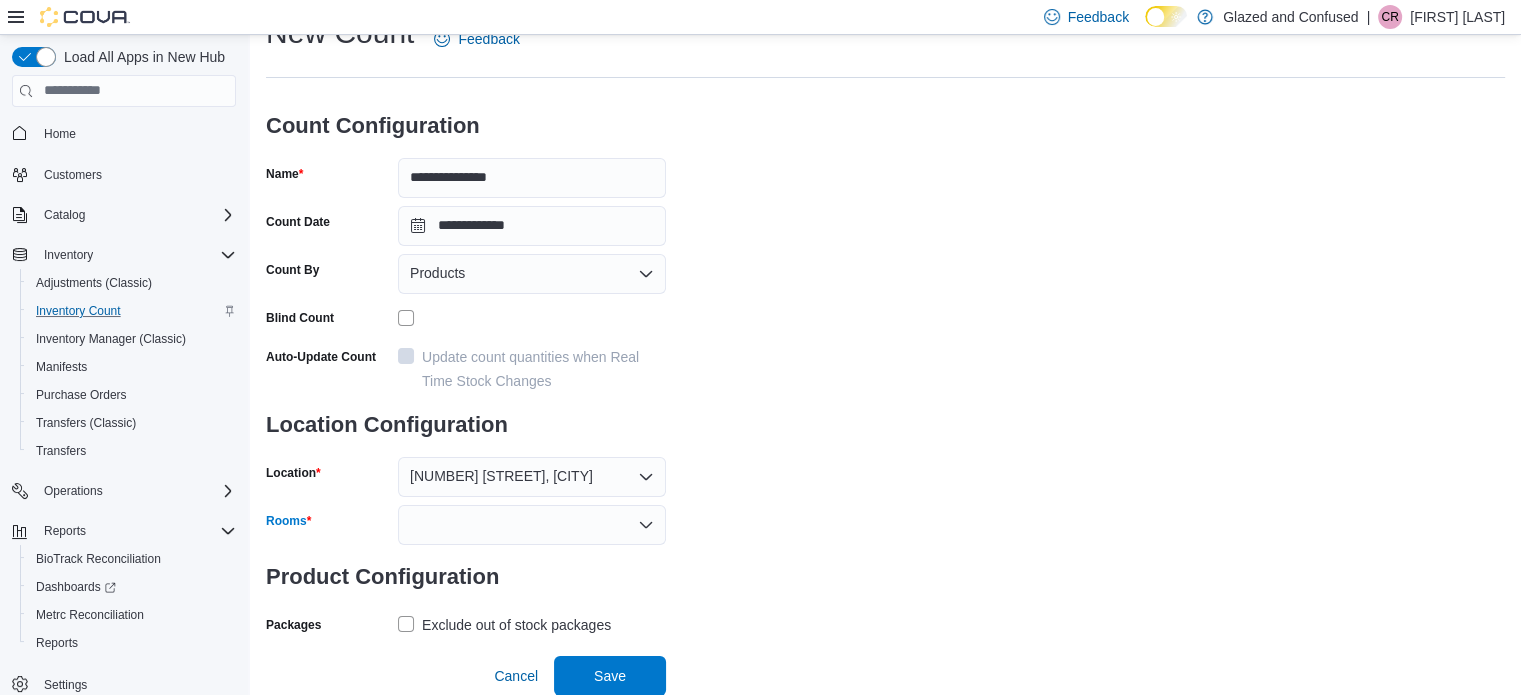click at bounding box center [532, 525] 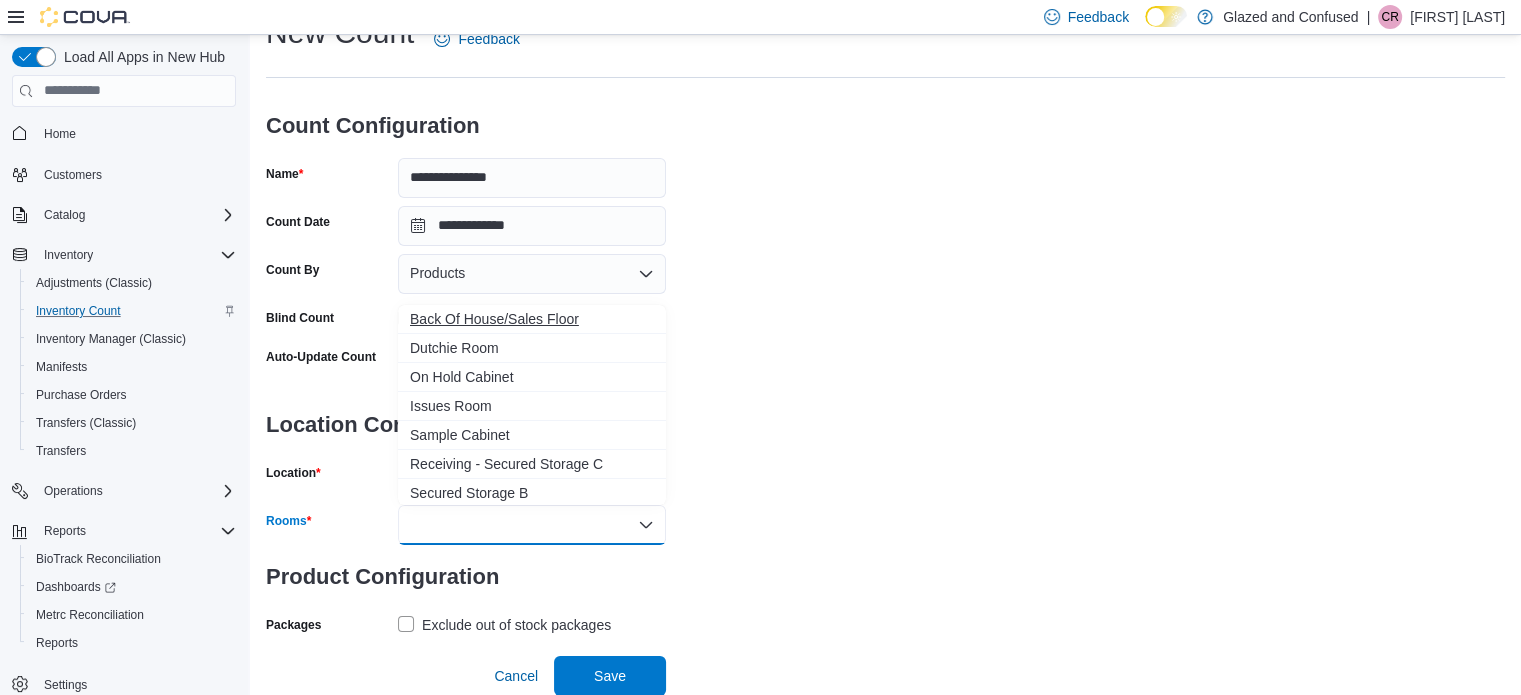 click on "Back Of House/Sales Floor" at bounding box center (532, 319) 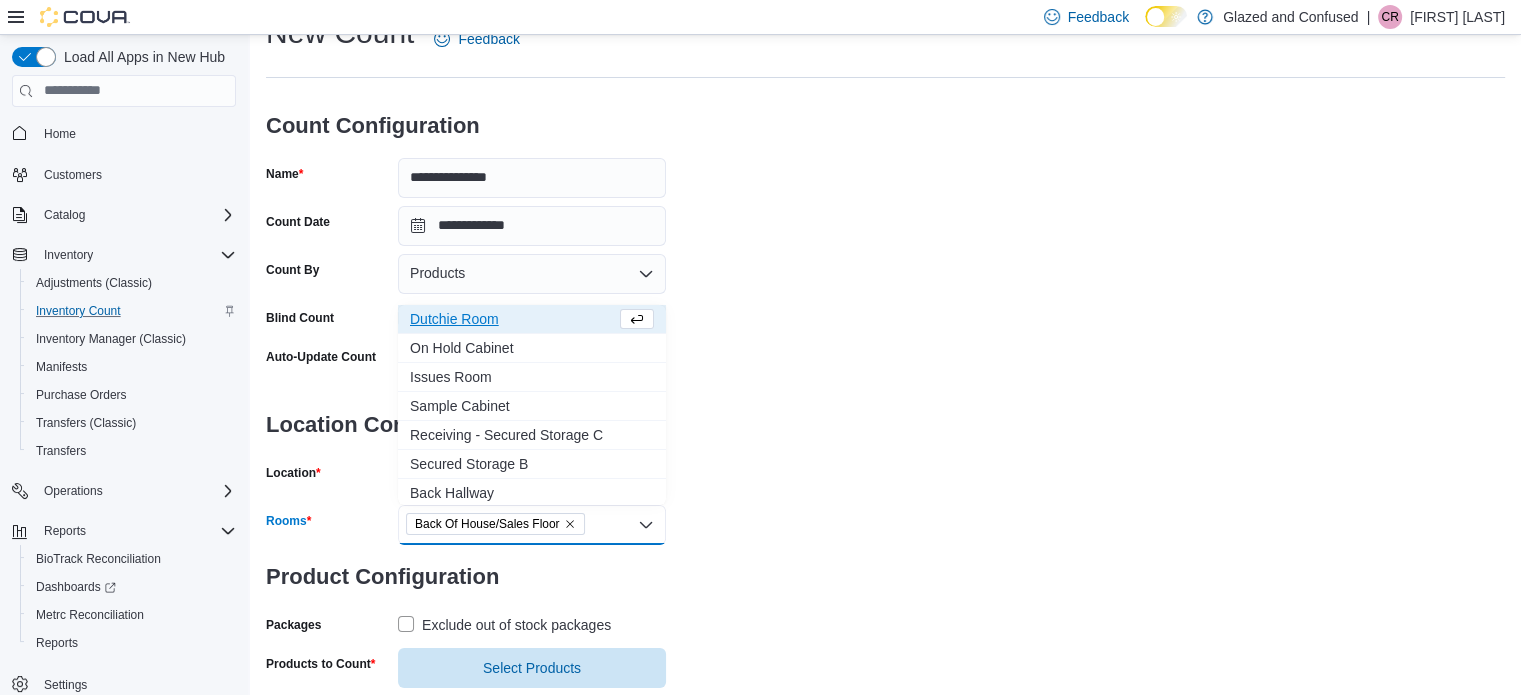 click on "**********" at bounding box center (885, 350) 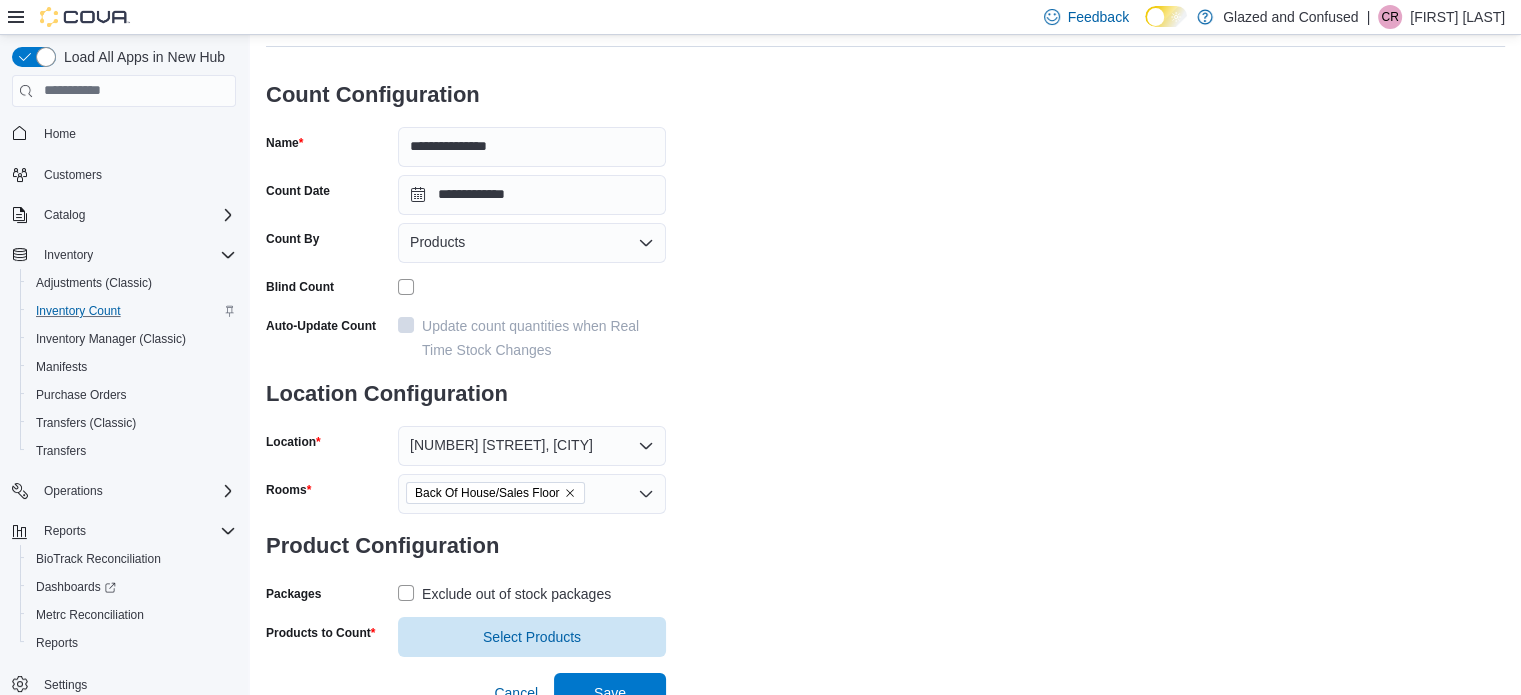 scroll, scrollTop: 122, scrollLeft: 0, axis: vertical 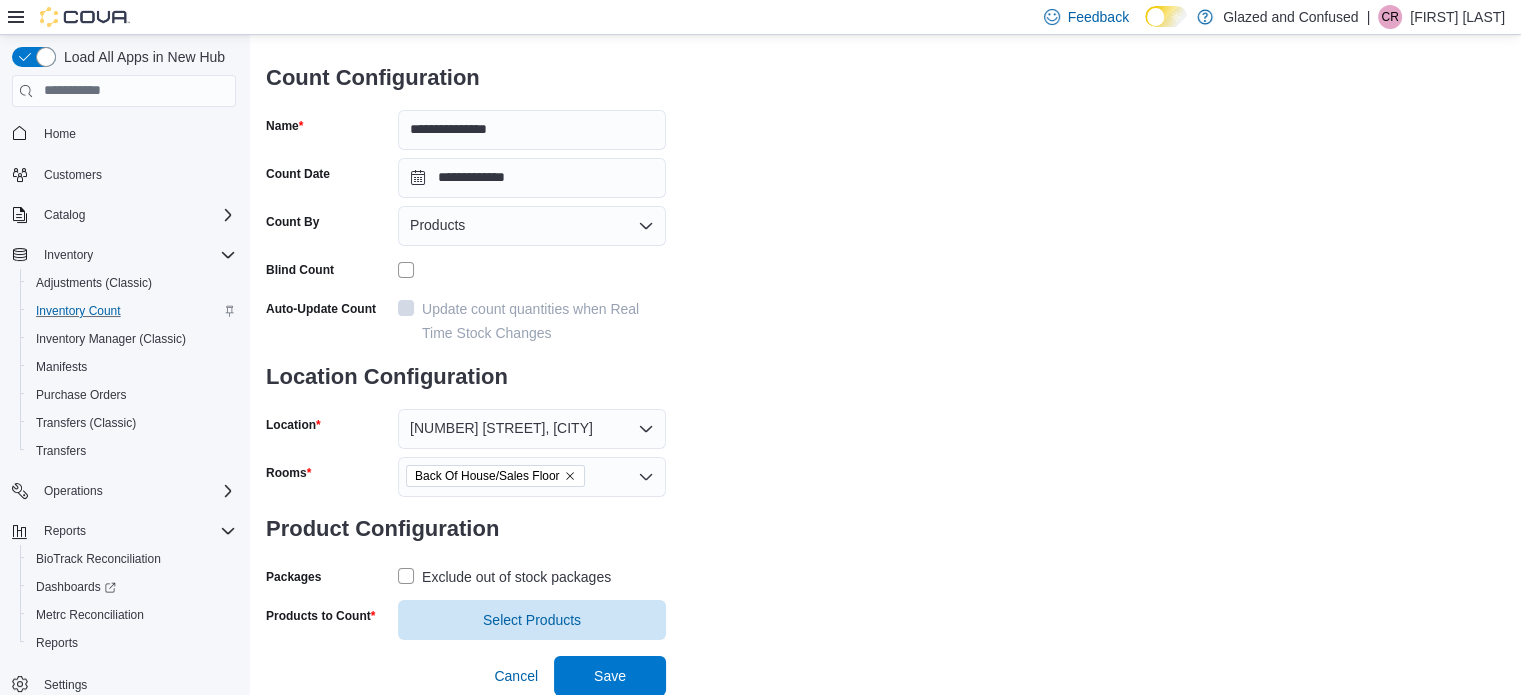 click on "**********" at bounding box center [466, 343] 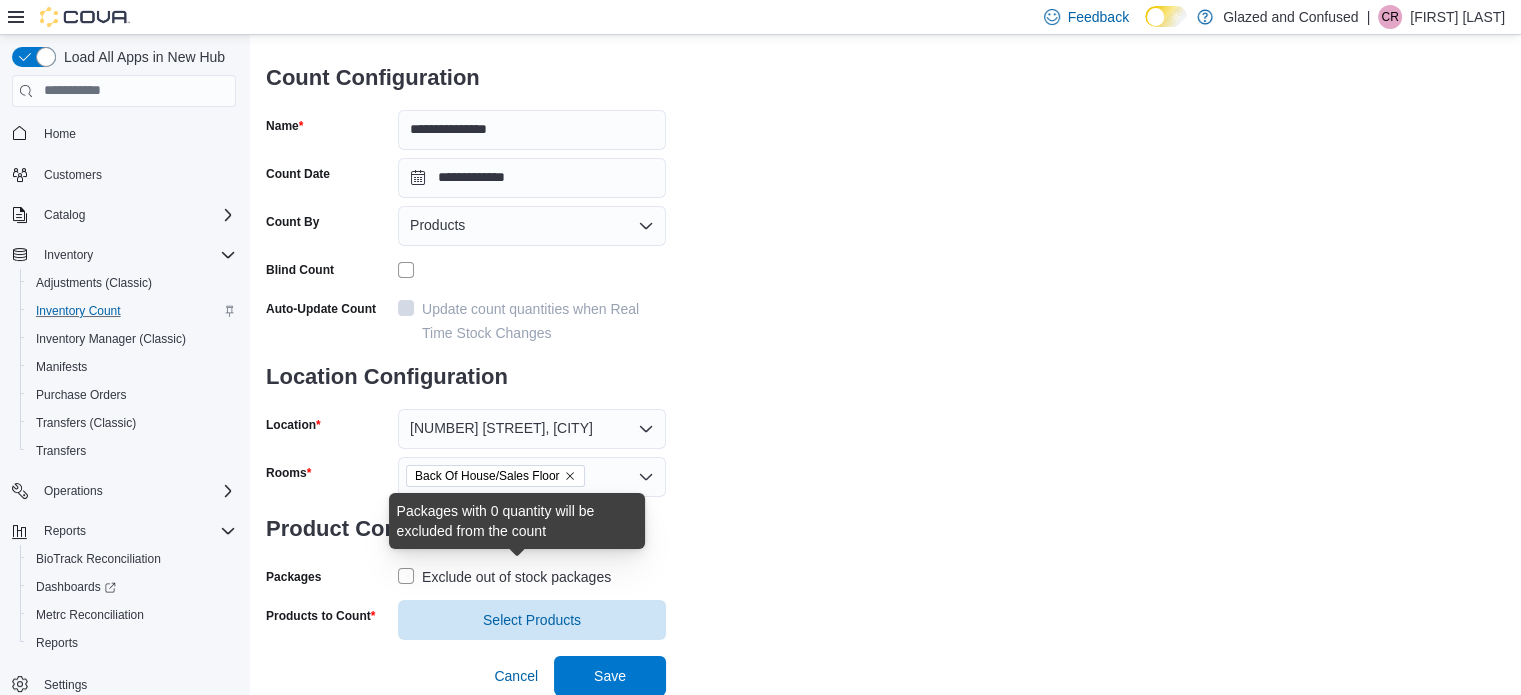 click on "Exclude out of stock packages" at bounding box center (516, 577) 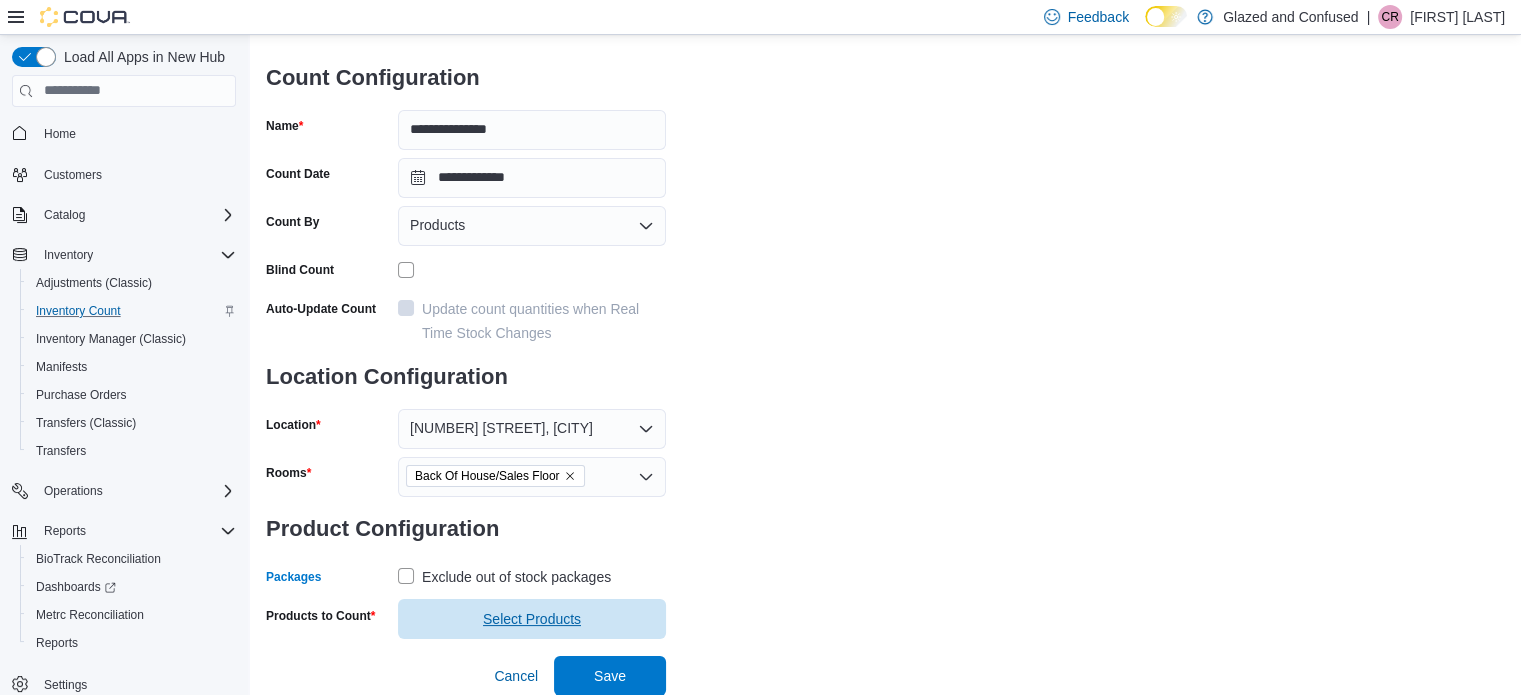 click on "Select Products" at bounding box center [532, 619] 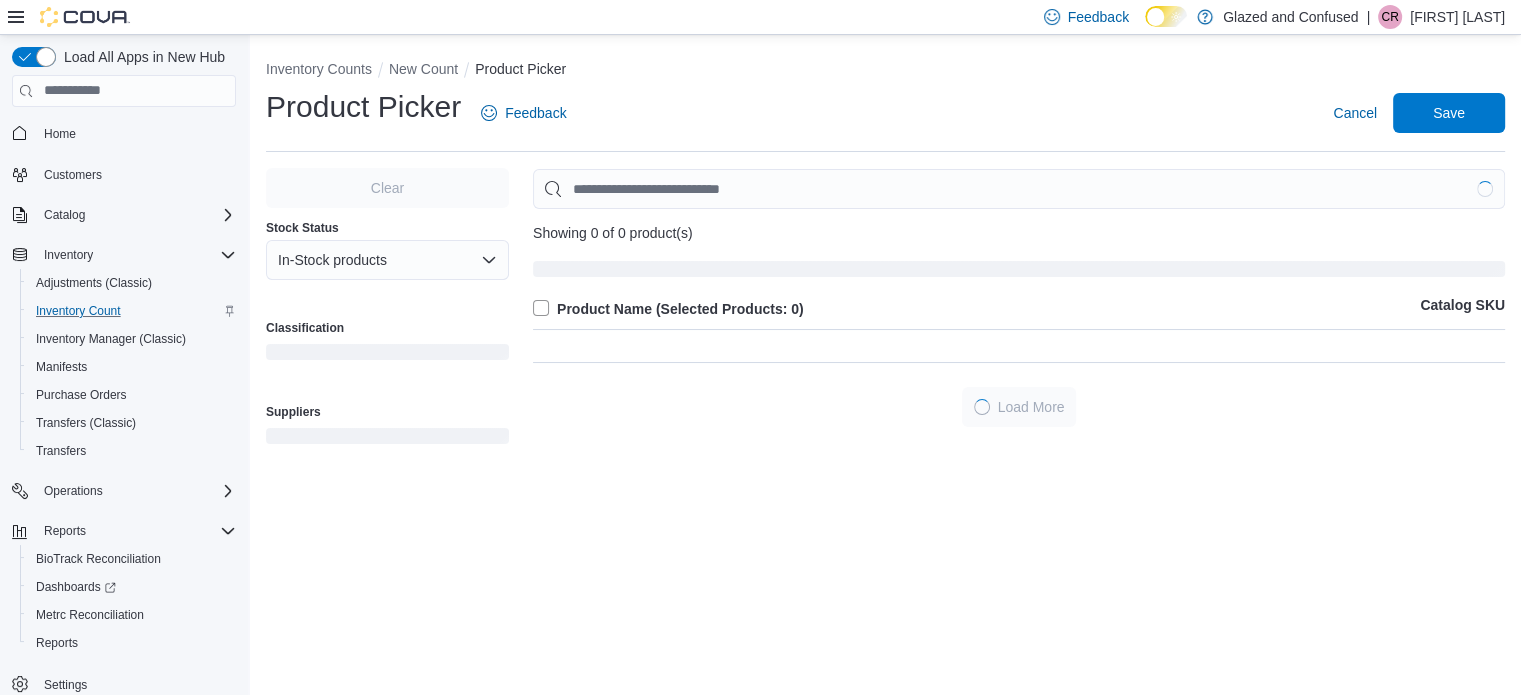 scroll, scrollTop: 0, scrollLeft: 0, axis: both 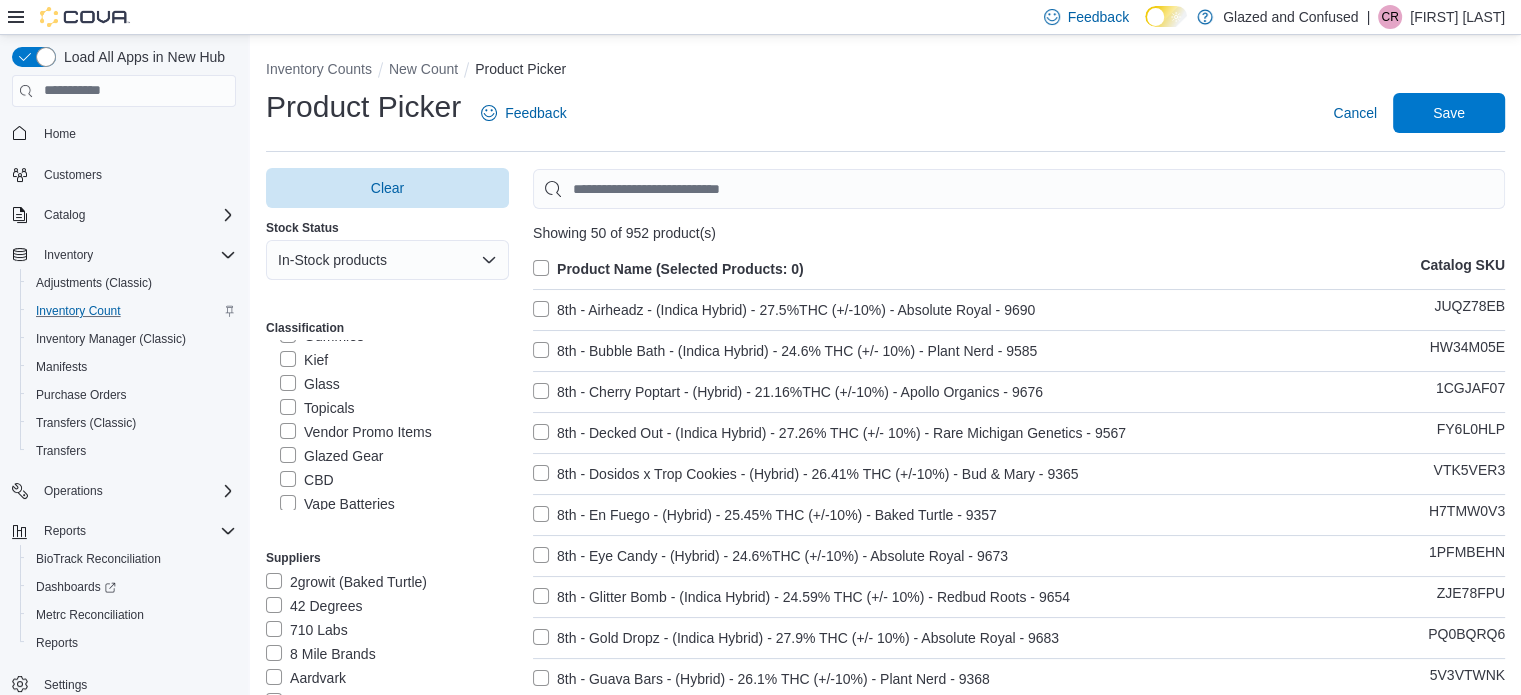 click on "Topicals" at bounding box center [317, 408] 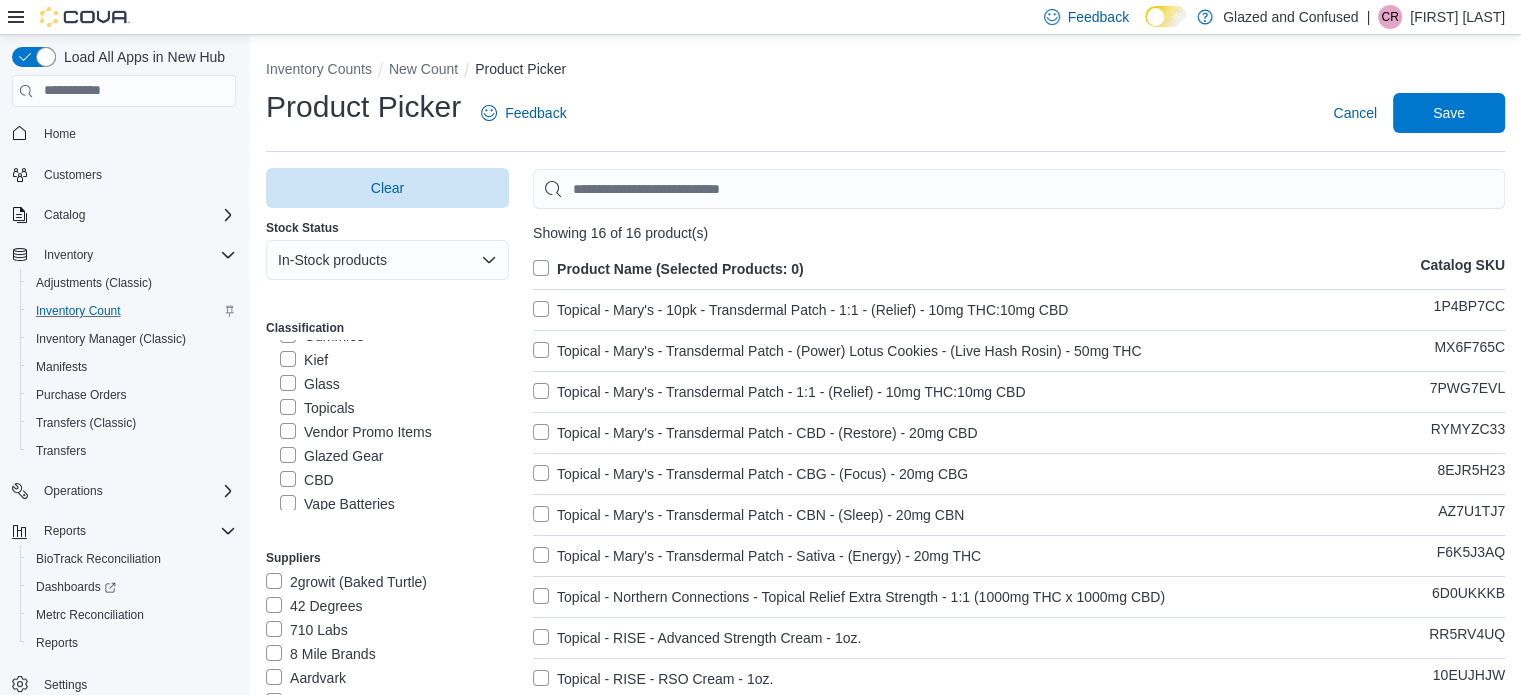 click on "Product Name (Selected Products: 0)" at bounding box center [668, 269] 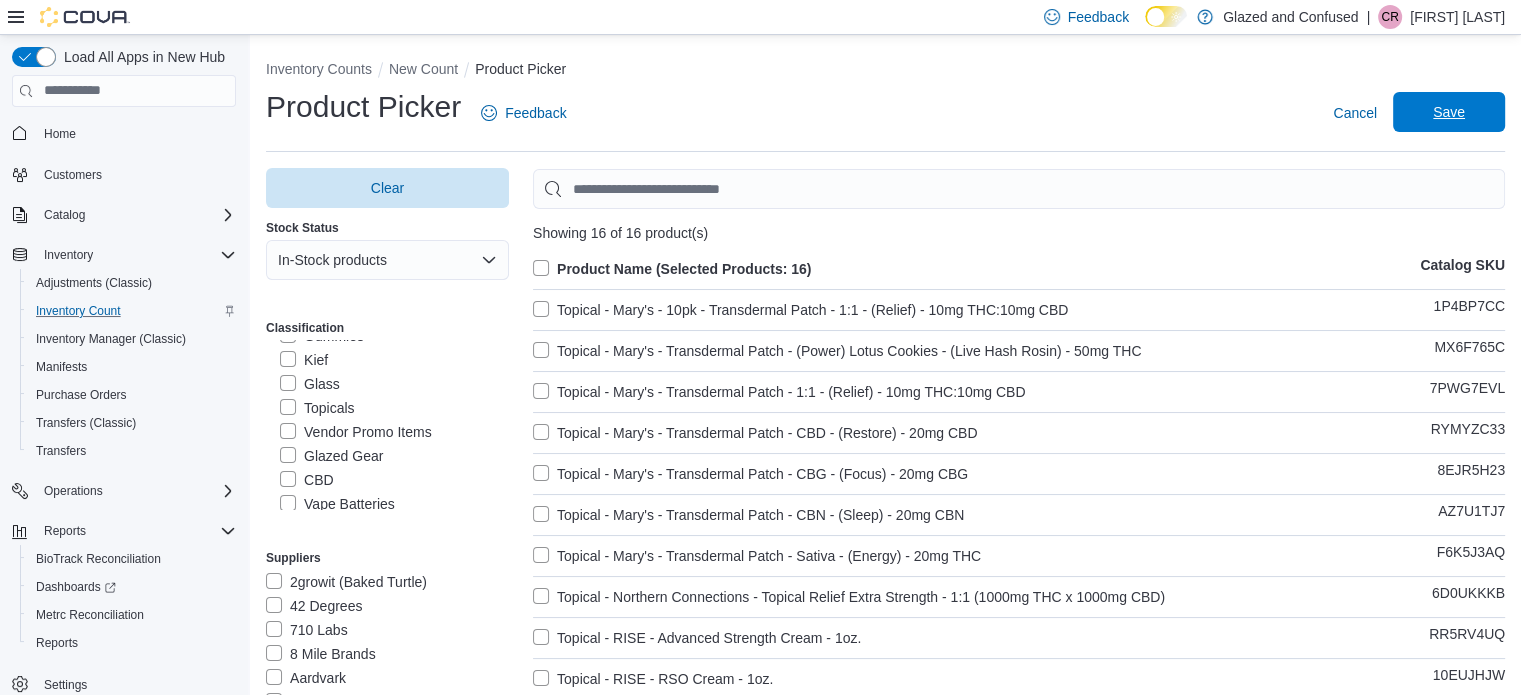 click on "Save" at bounding box center (1449, 112) 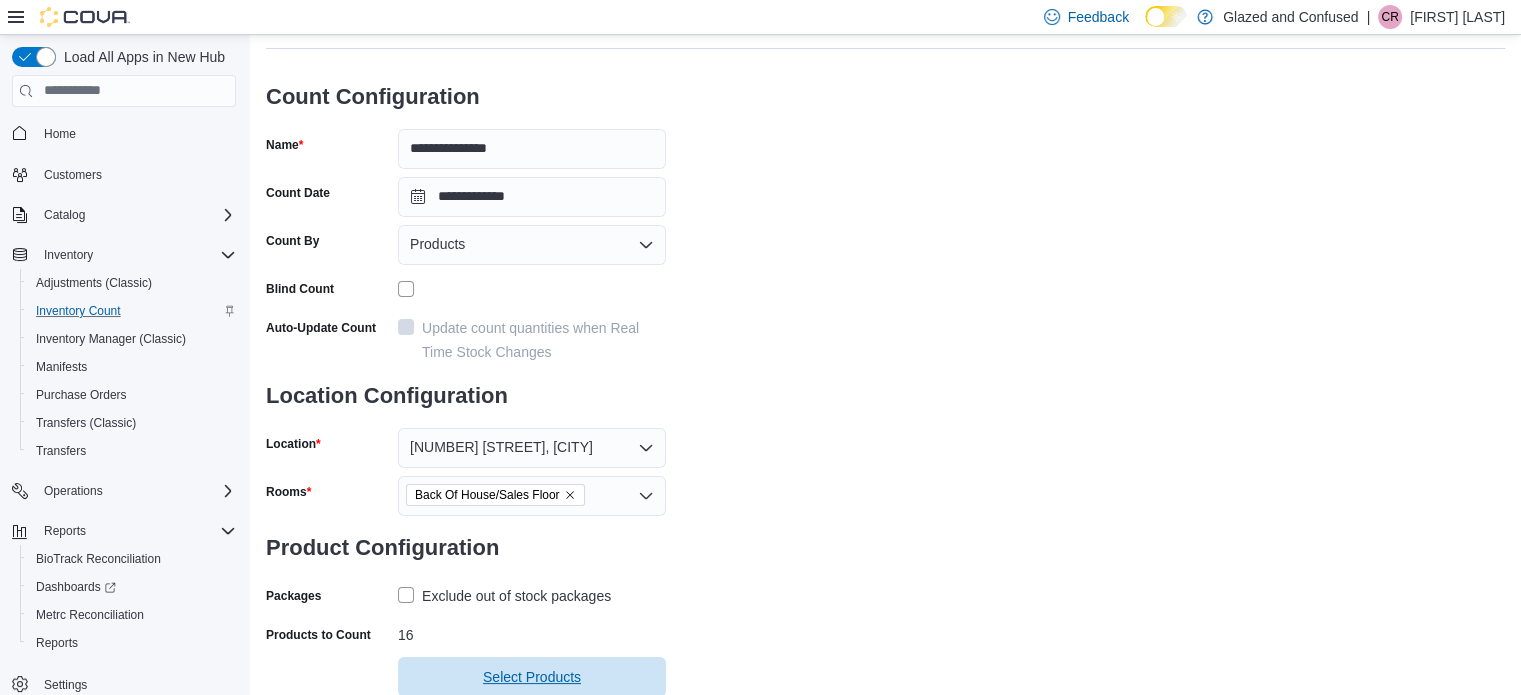 scroll, scrollTop: 161, scrollLeft: 0, axis: vertical 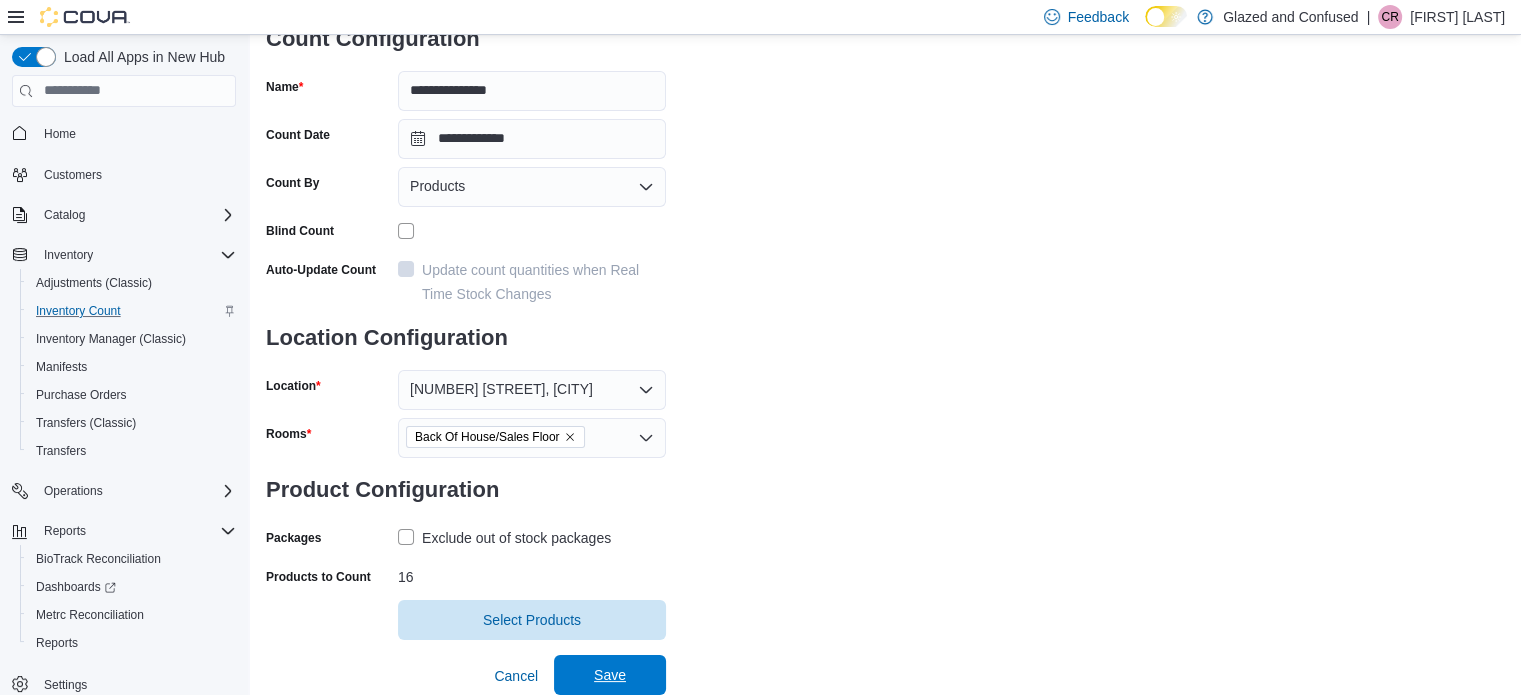 click on "Save" at bounding box center (610, 675) 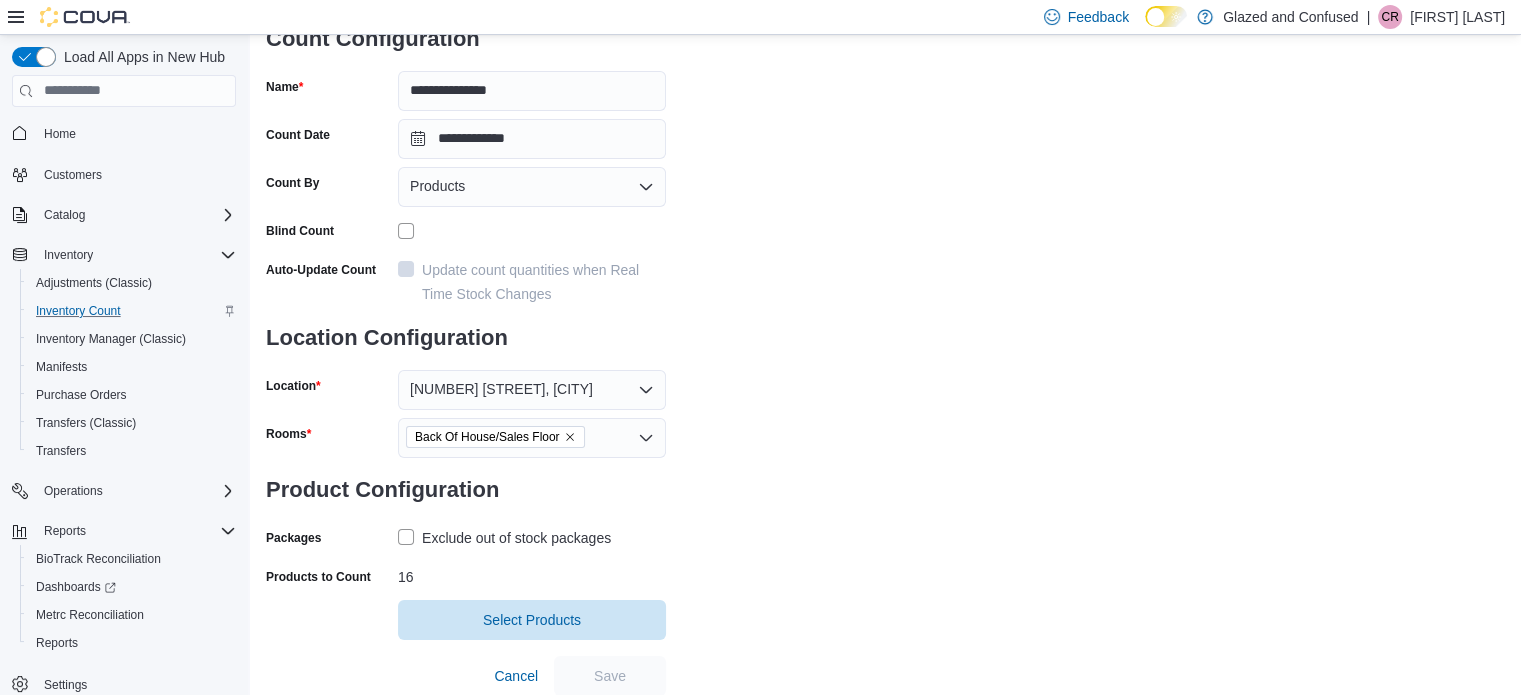 scroll, scrollTop: 0, scrollLeft: 0, axis: both 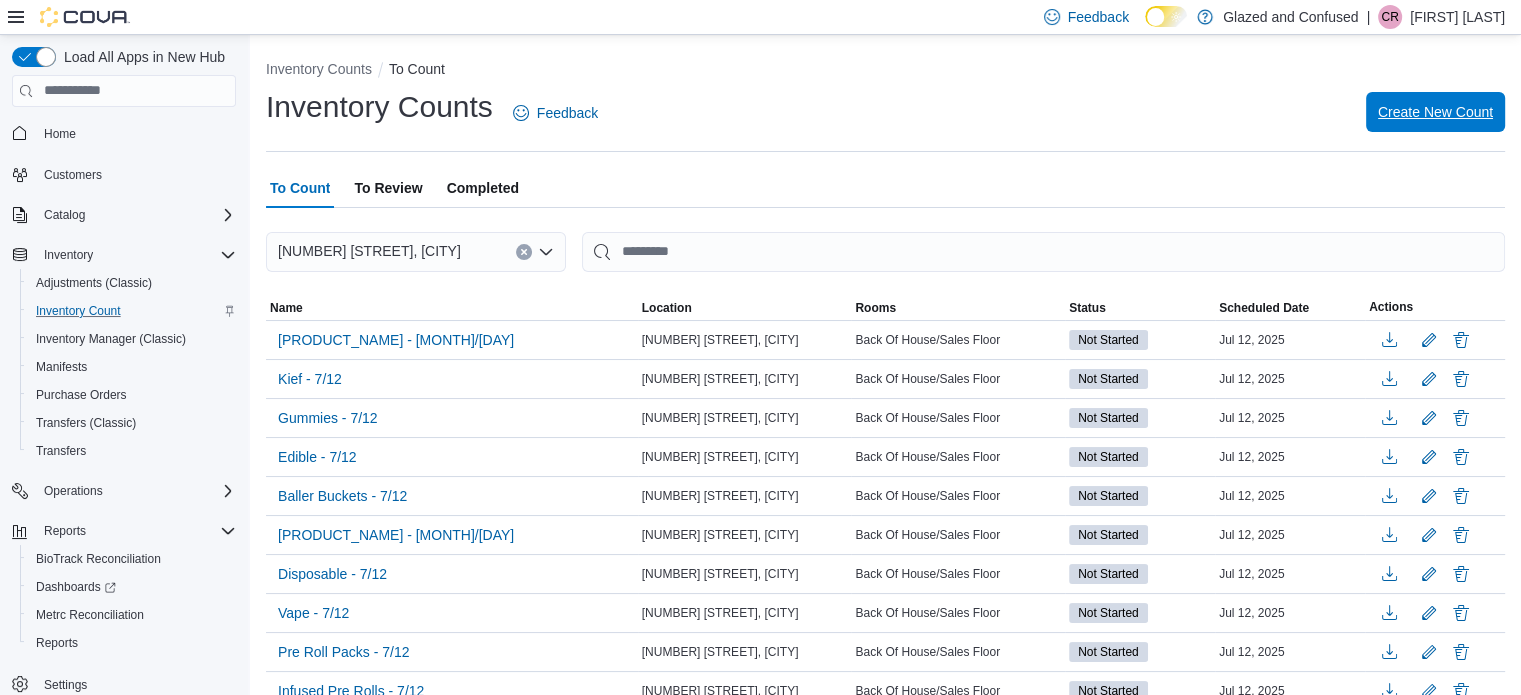 click on "Create New Count" at bounding box center (1435, 112) 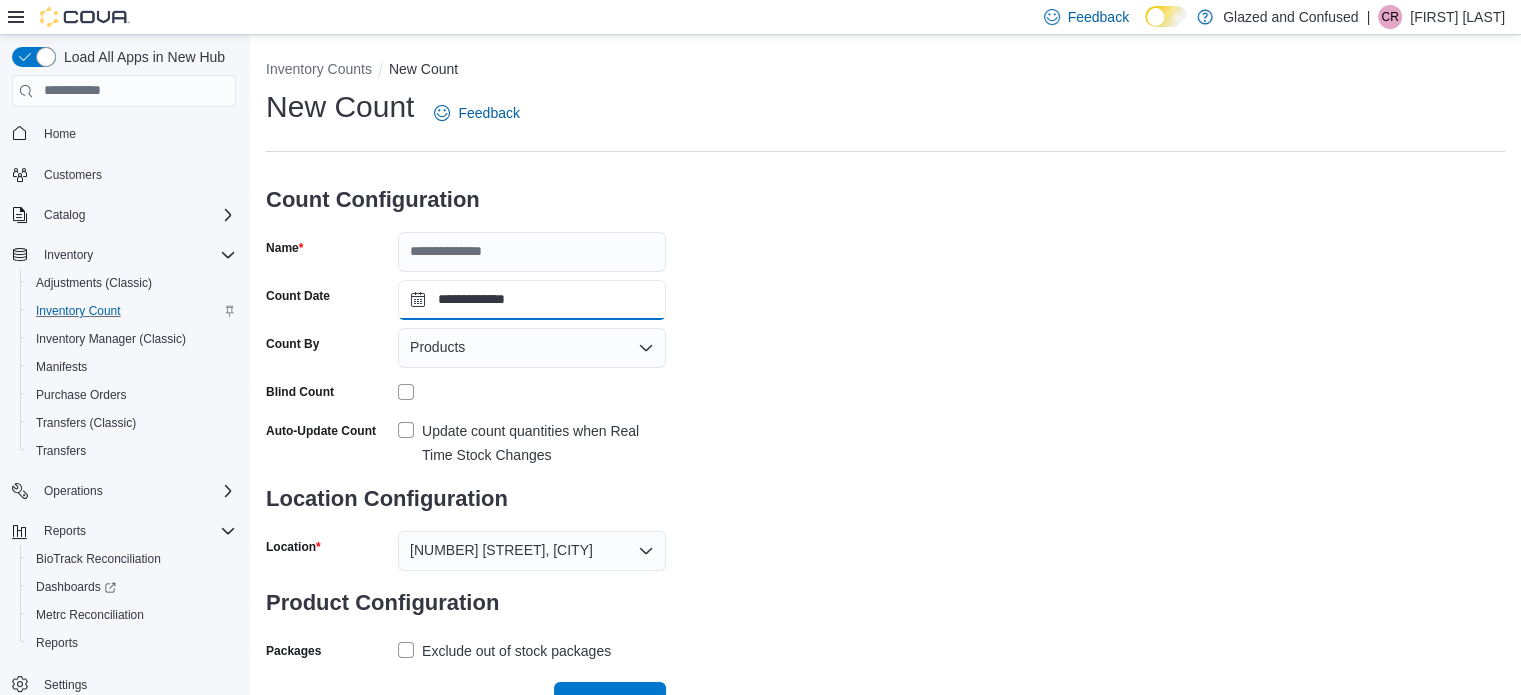 click on "**********" at bounding box center [532, 300] 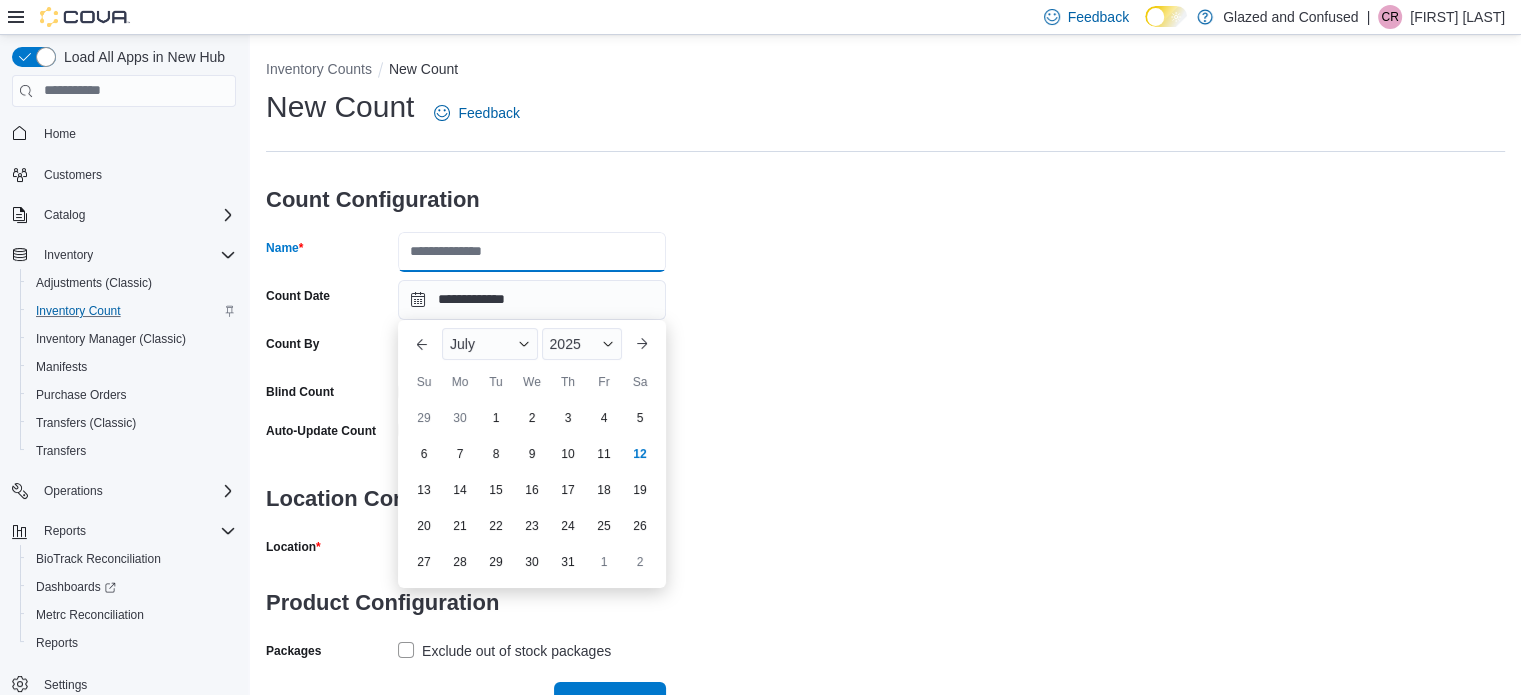 click on "Name" at bounding box center [532, 252] 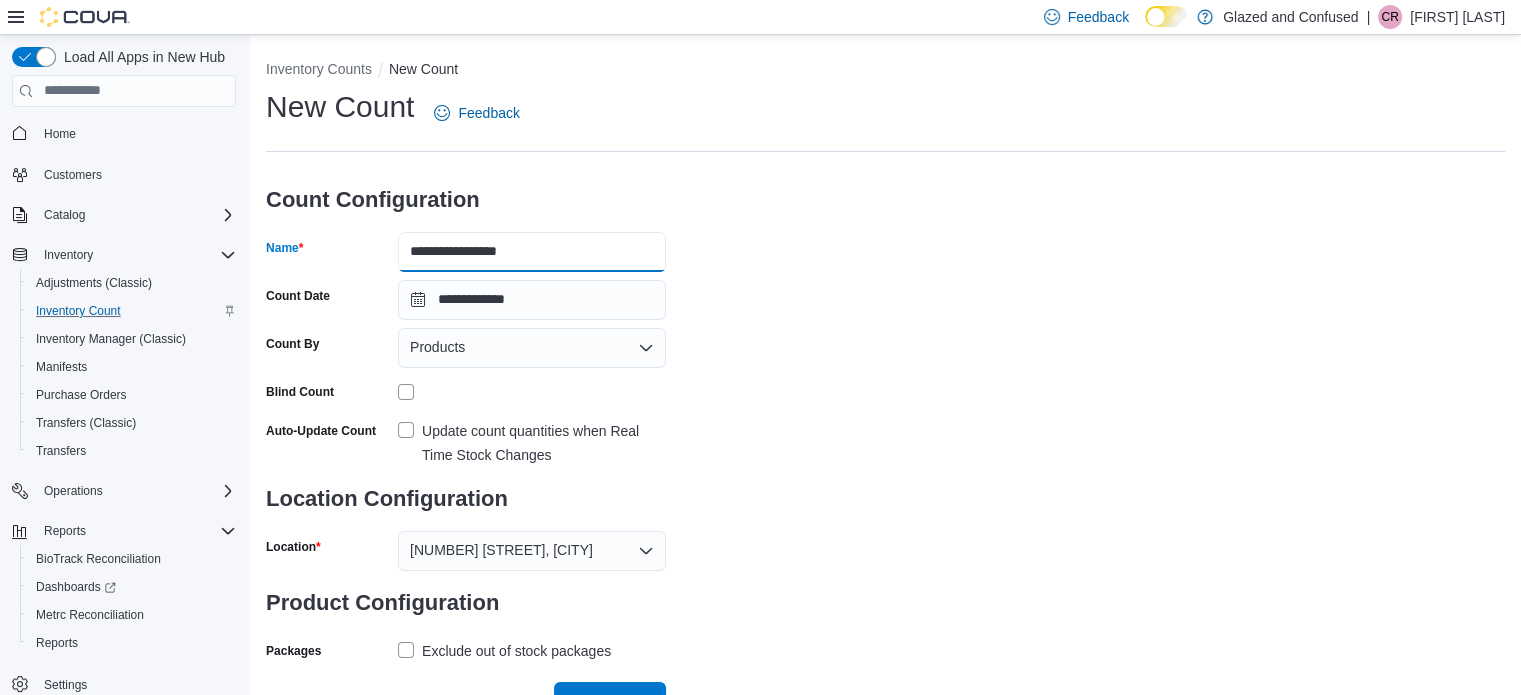 drag, startPoint x: 520, startPoint y: 243, endPoint x: 545, endPoint y: 247, distance: 25.317978 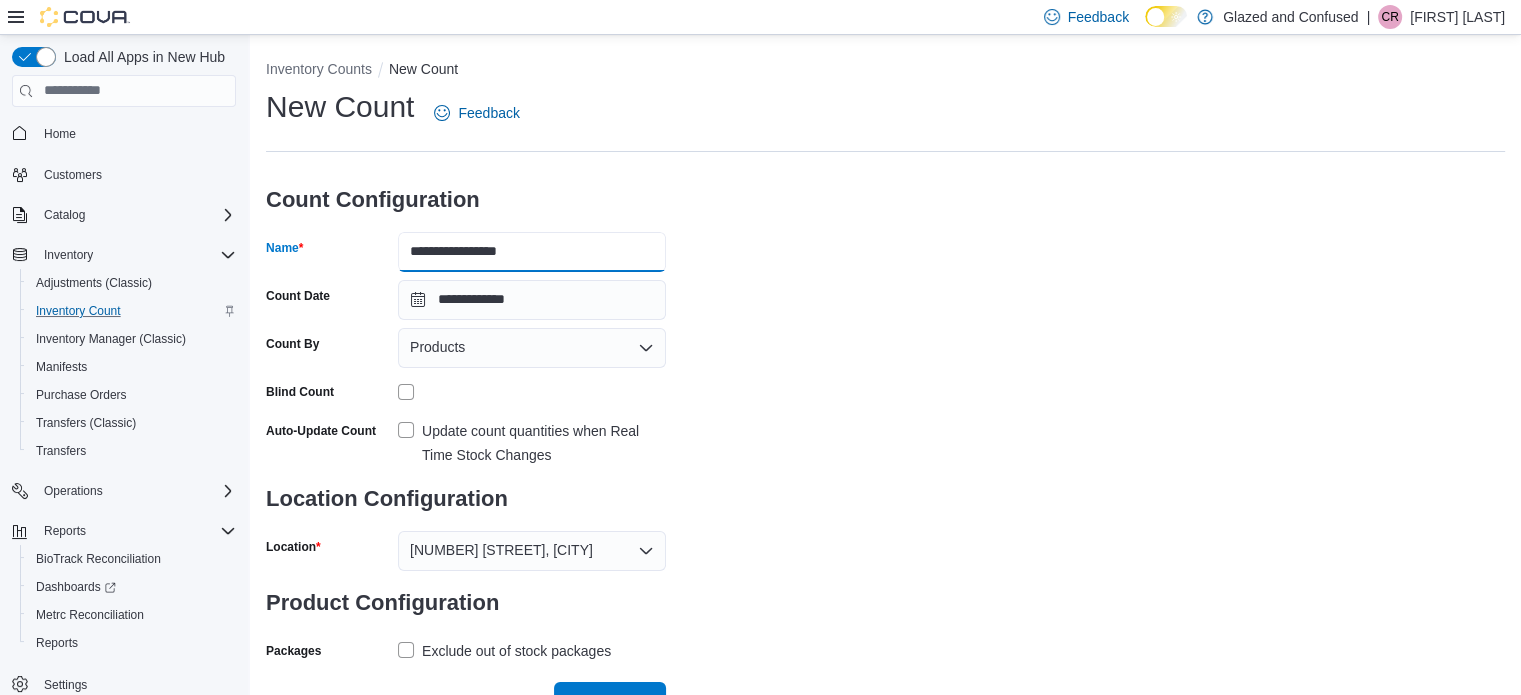 click on "**********" at bounding box center [532, 252] 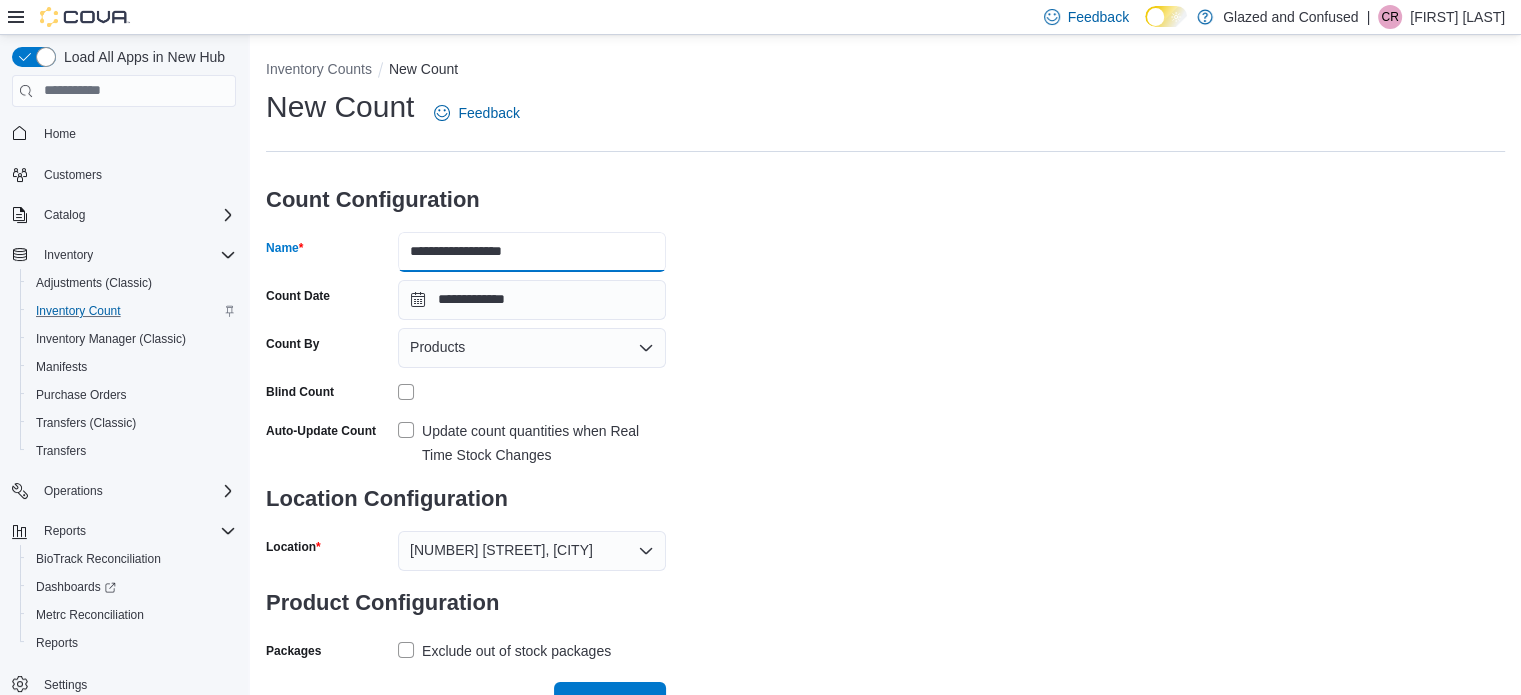 type on "**********" 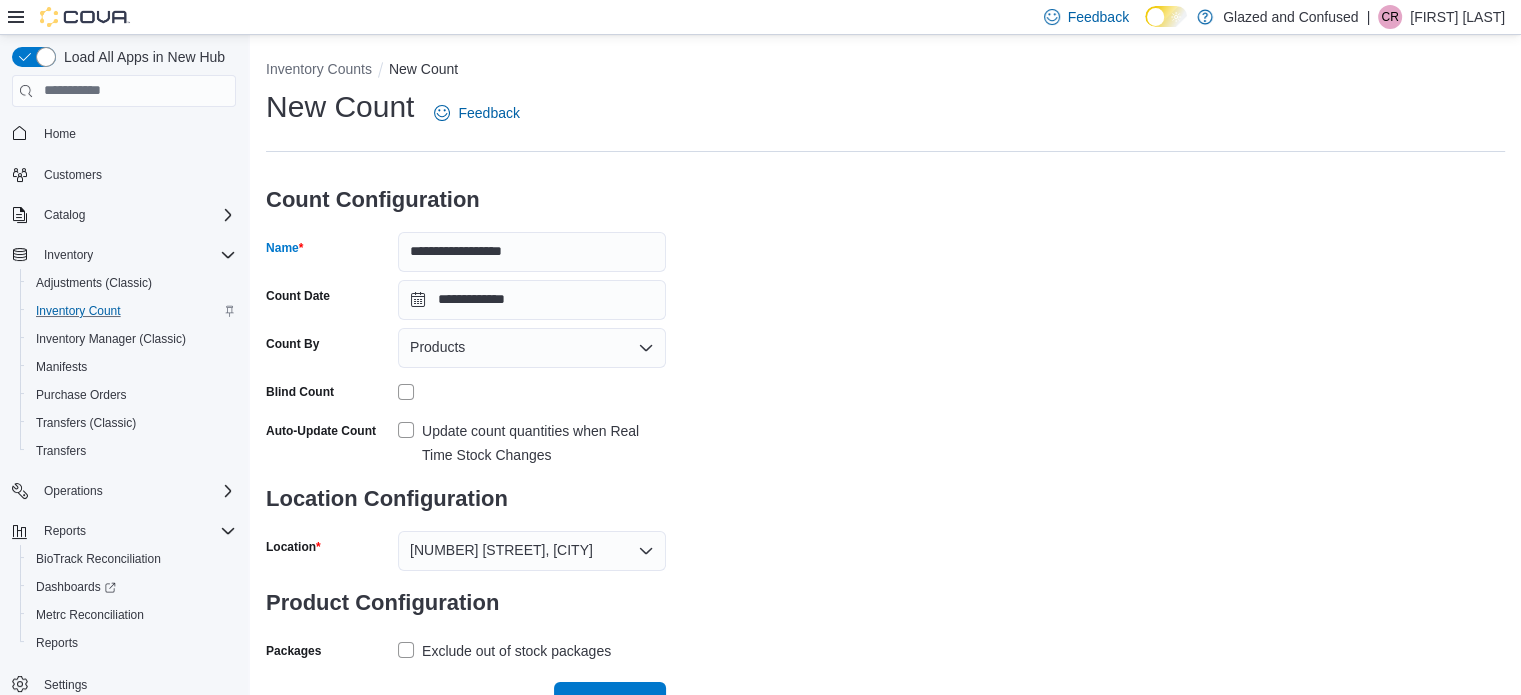 click on "**********" at bounding box center (885, 376) 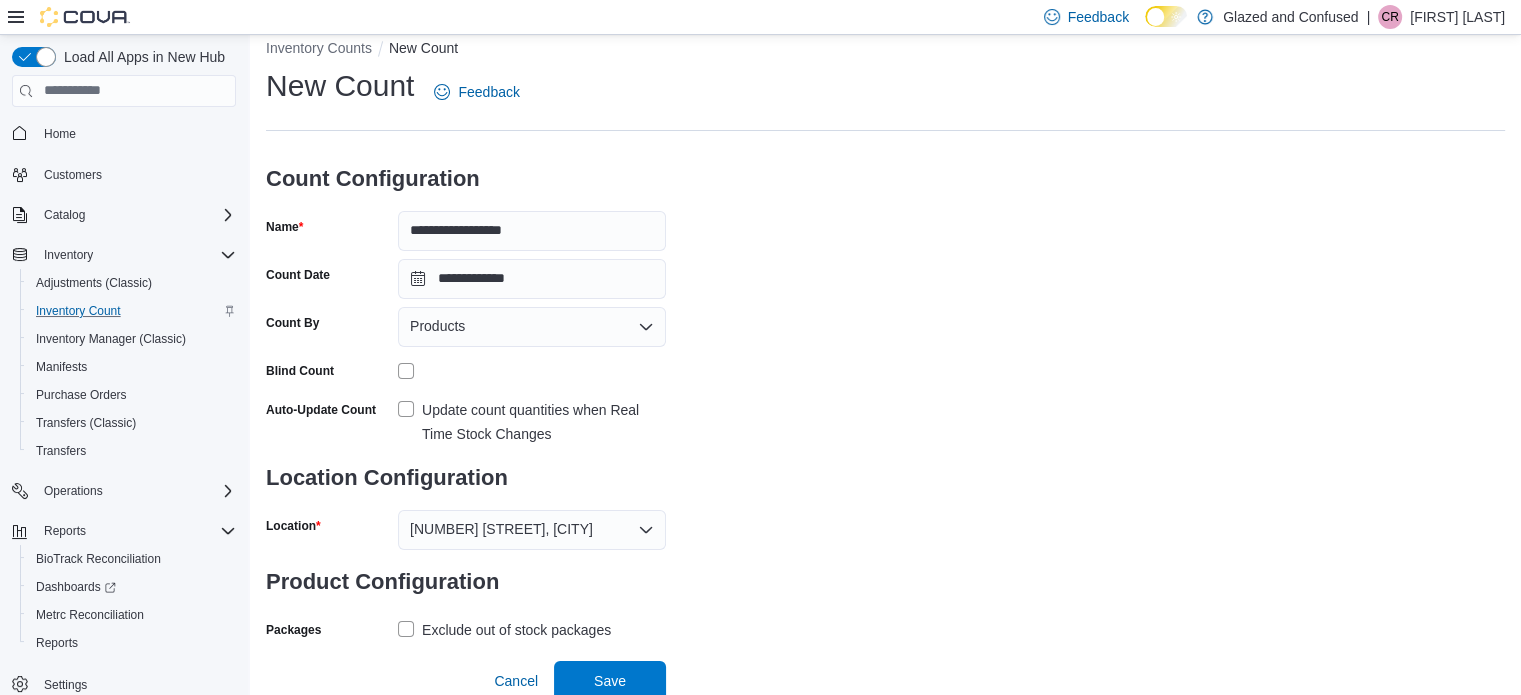 scroll, scrollTop: 26, scrollLeft: 0, axis: vertical 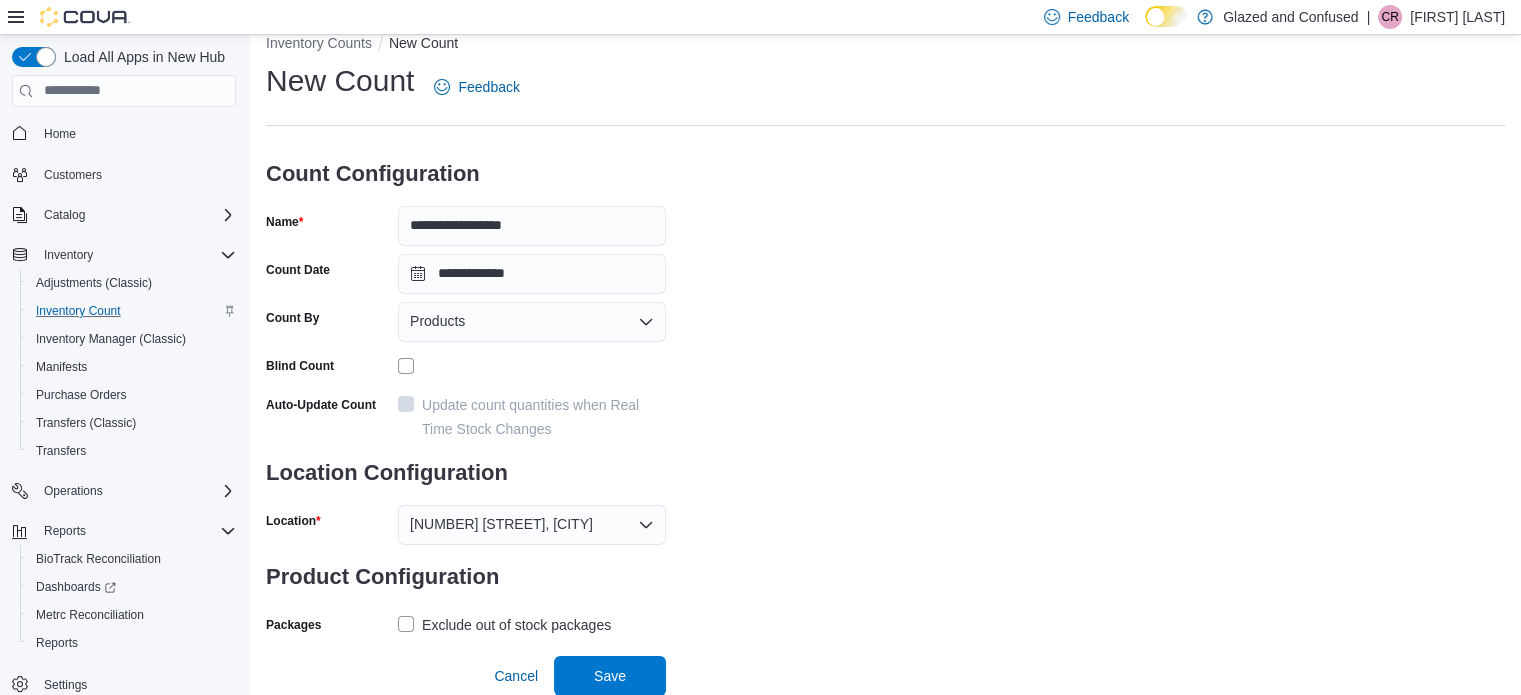 click on "Exclude out of stock packages" at bounding box center (504, 625) 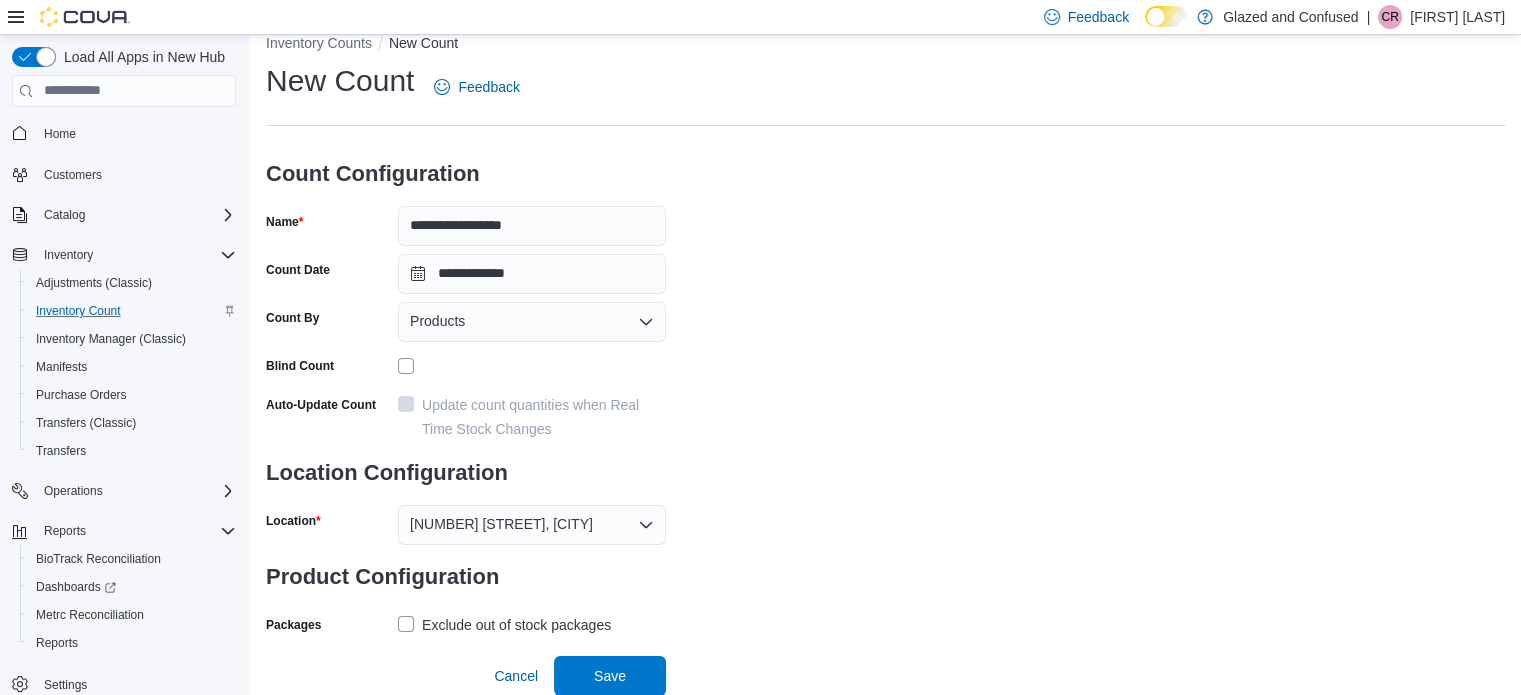 click on "Cancel Save" at bounding box center [576, 668] 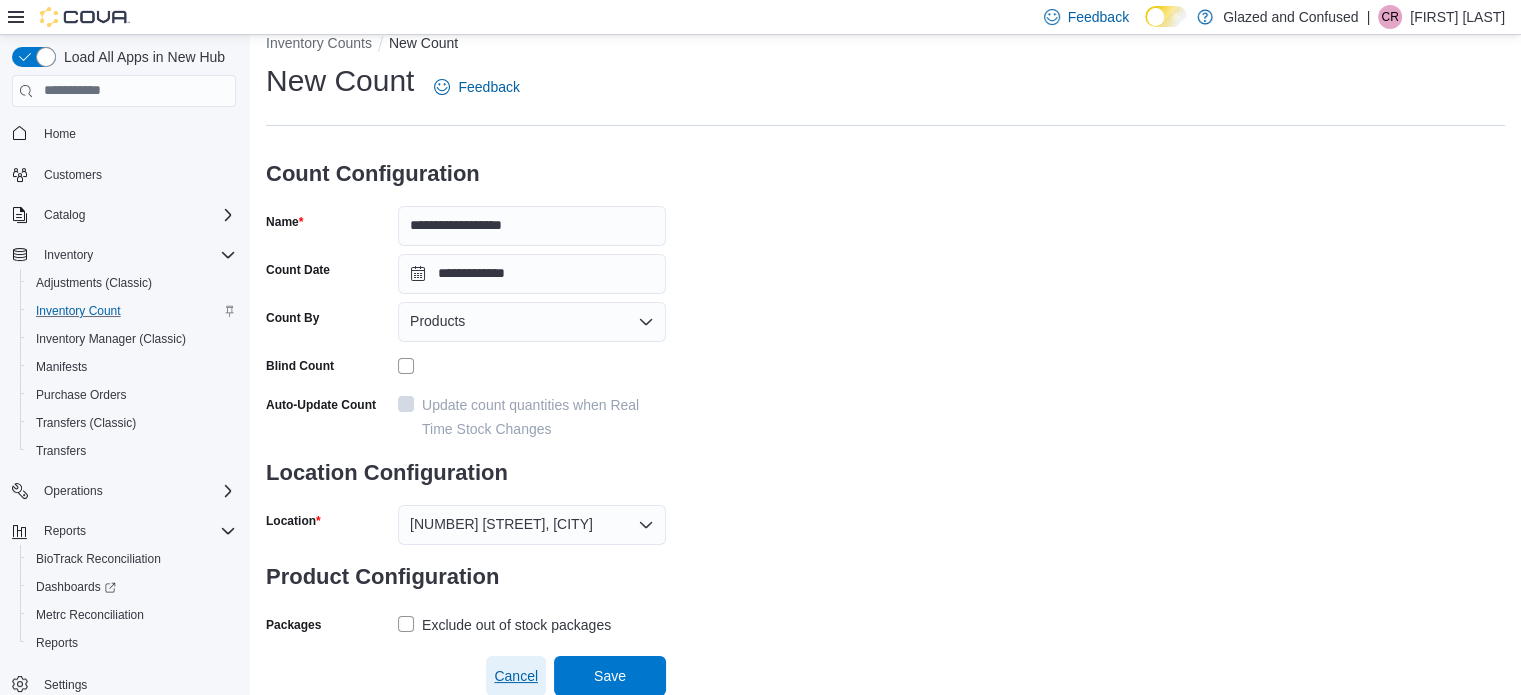 drag, startPoint x: 525, startPoint y: 667, endPoint x: 610, endPoint y: 614, distance: 100.16985 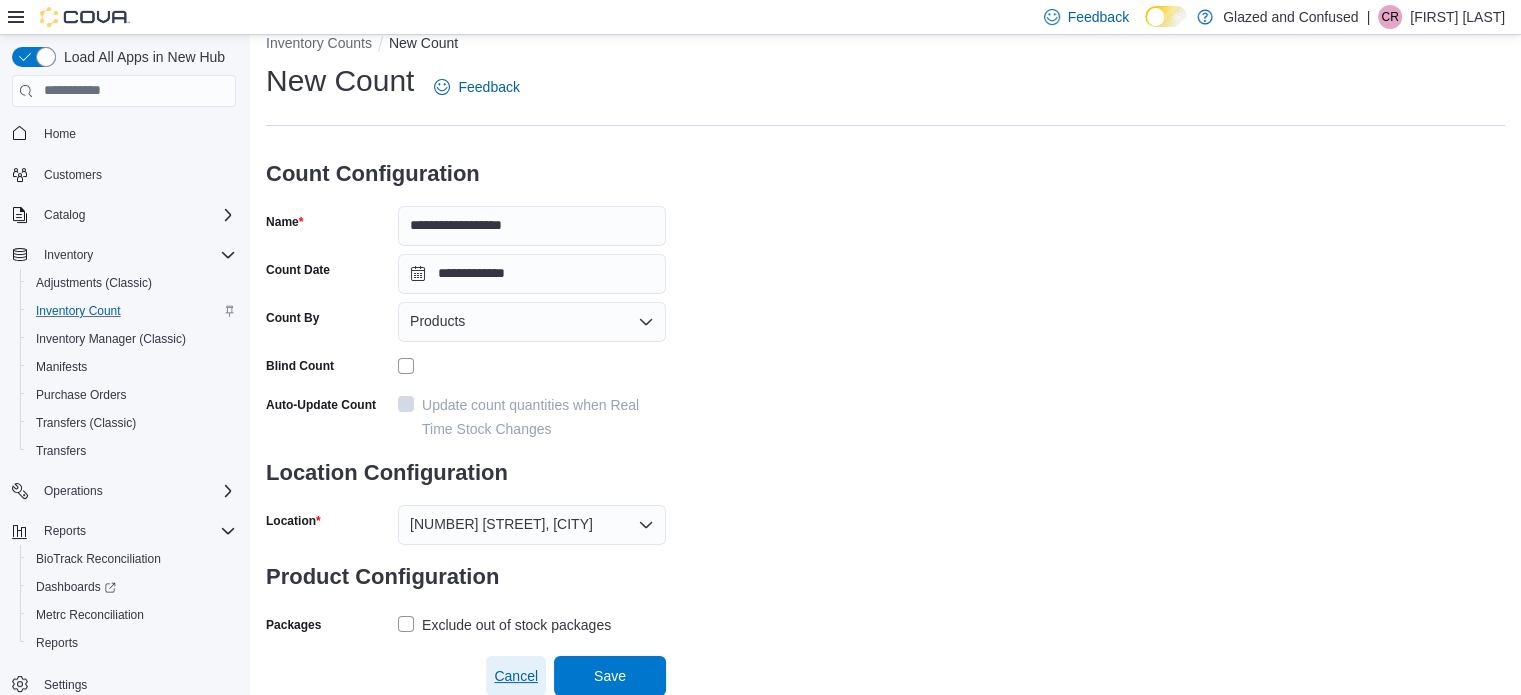 click on "Cancel" at bounding box center [516, 676] 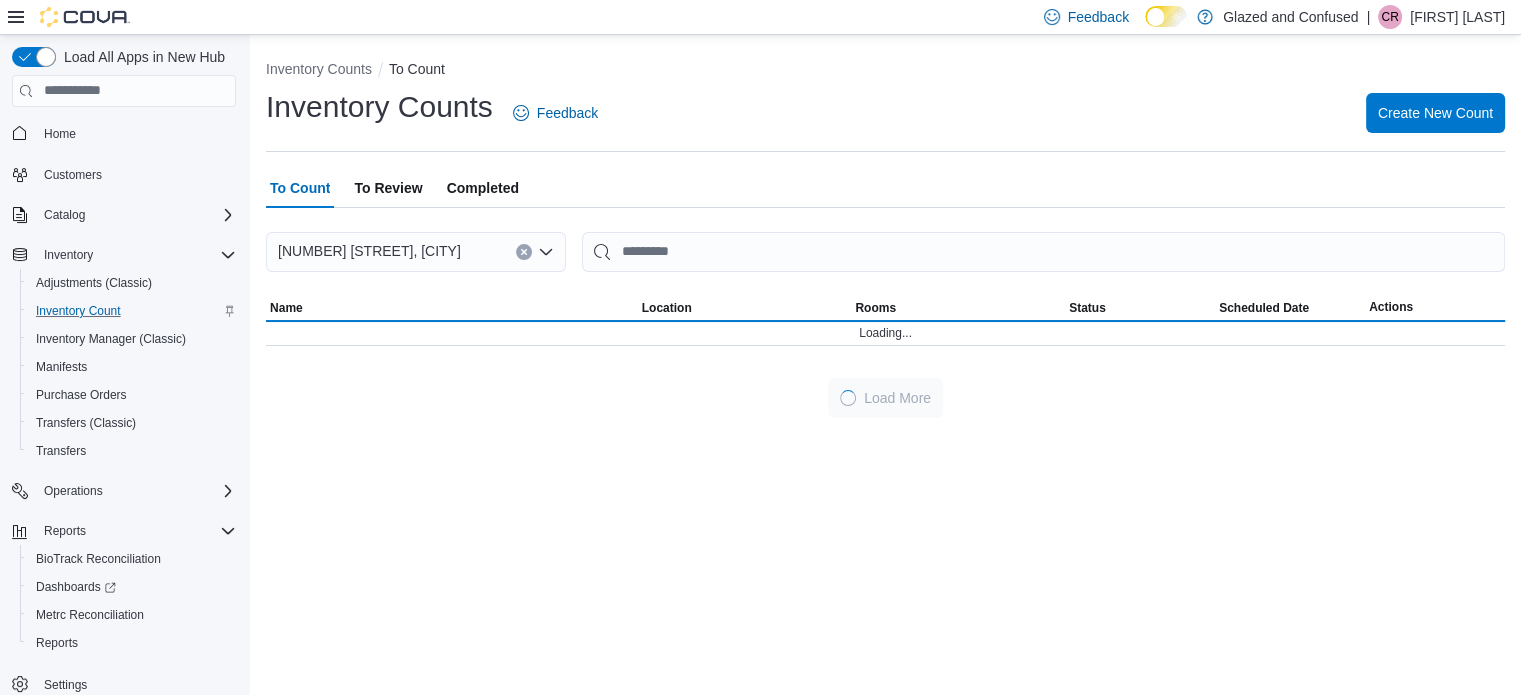 scroll, scrollTop: 0, scrollLeft: 0, axis: both 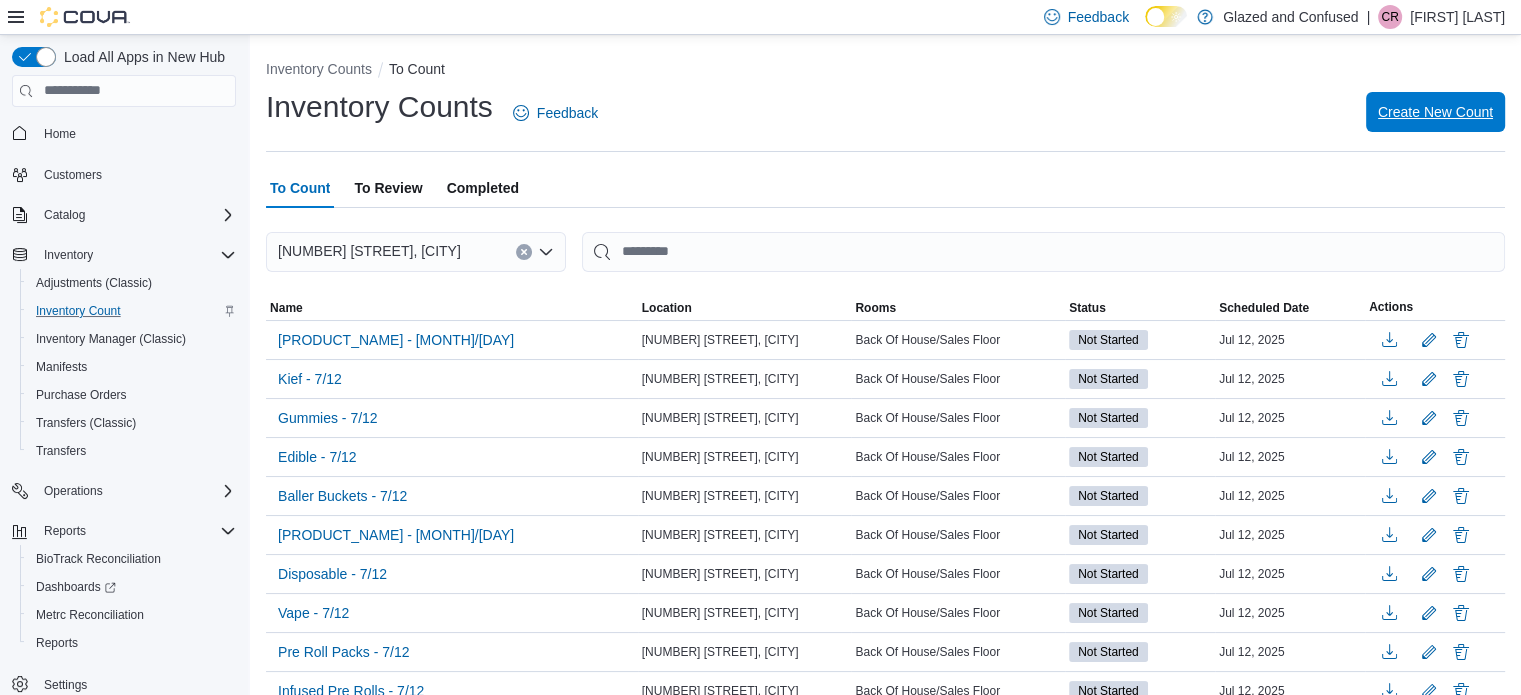 click on "Create New Count" at bounding box center (1435, 112) 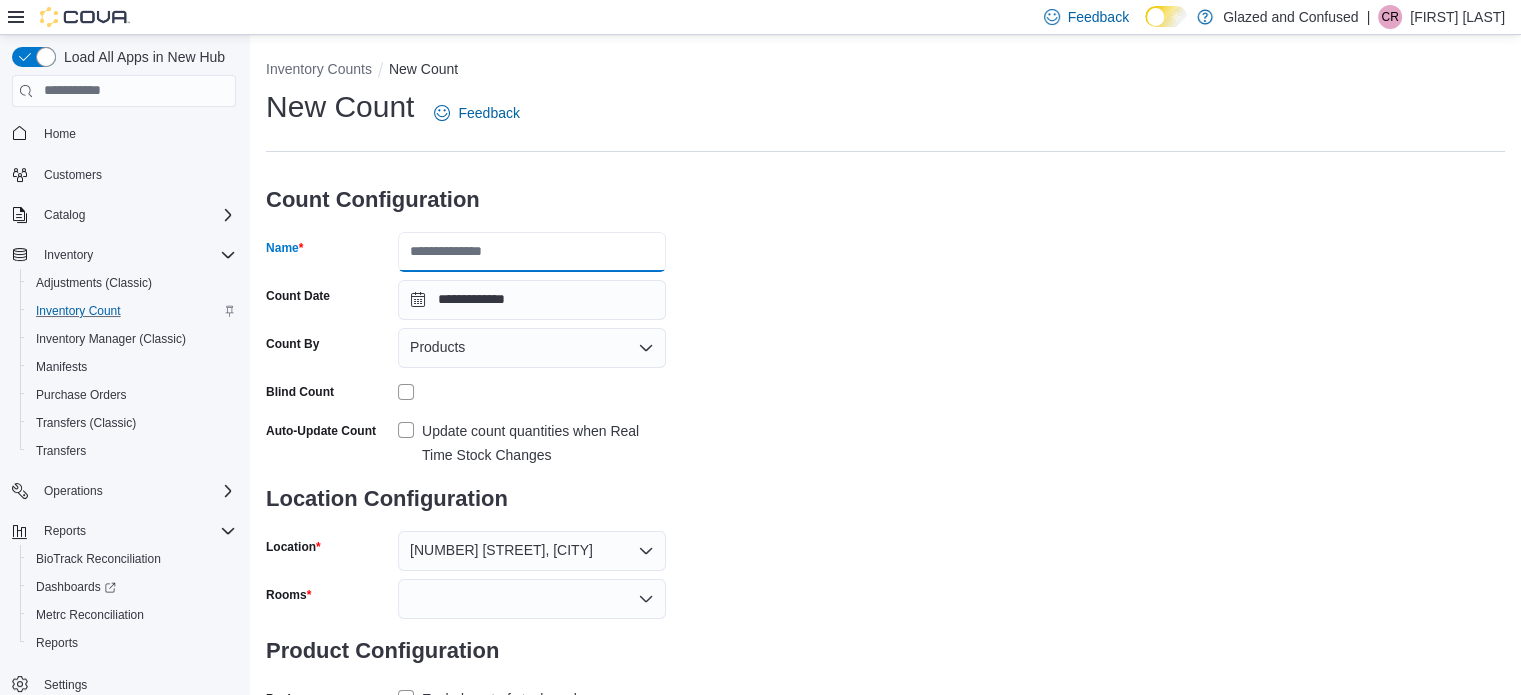 click on "Name" at bounding box center (532, 252) 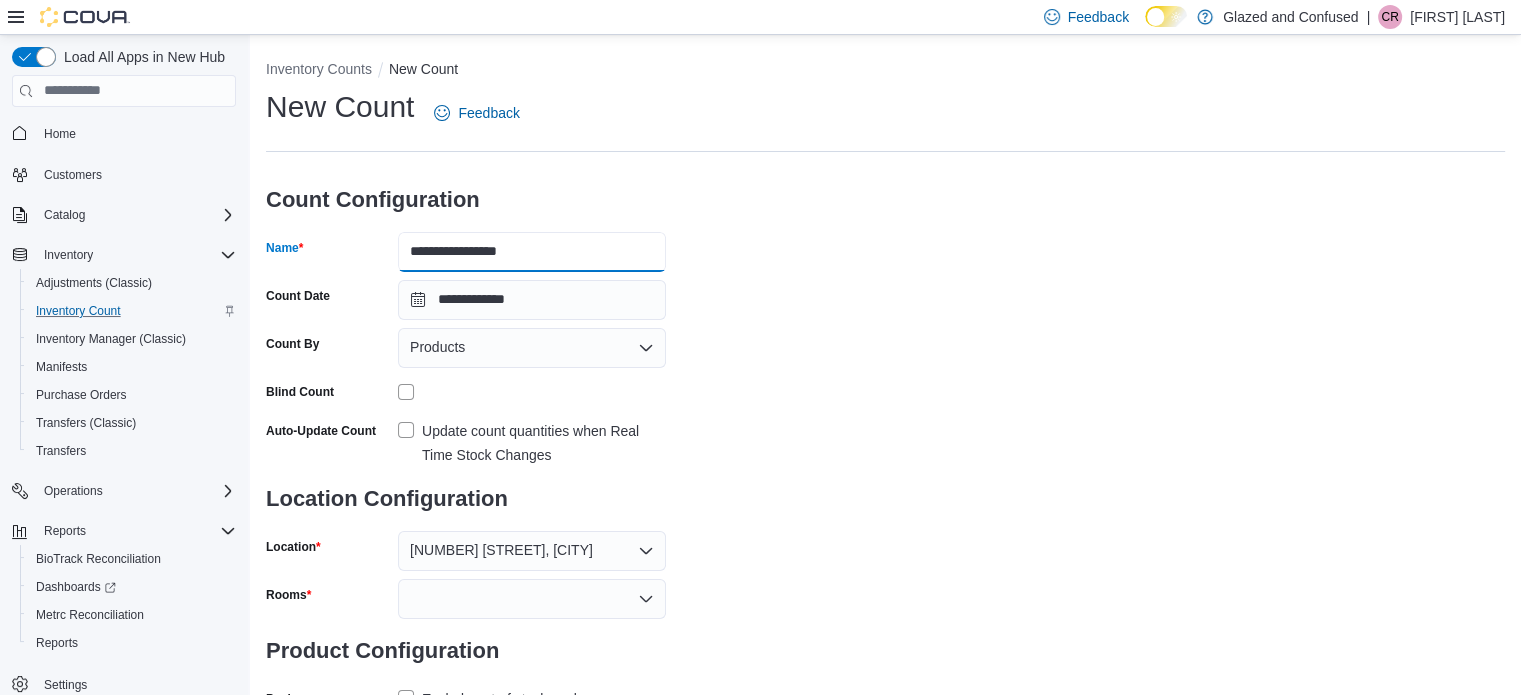 drag, startPoint x: 511, startPoint y: 248, endPoint x: 522, endPoint y: 252, distance: 11.7046995 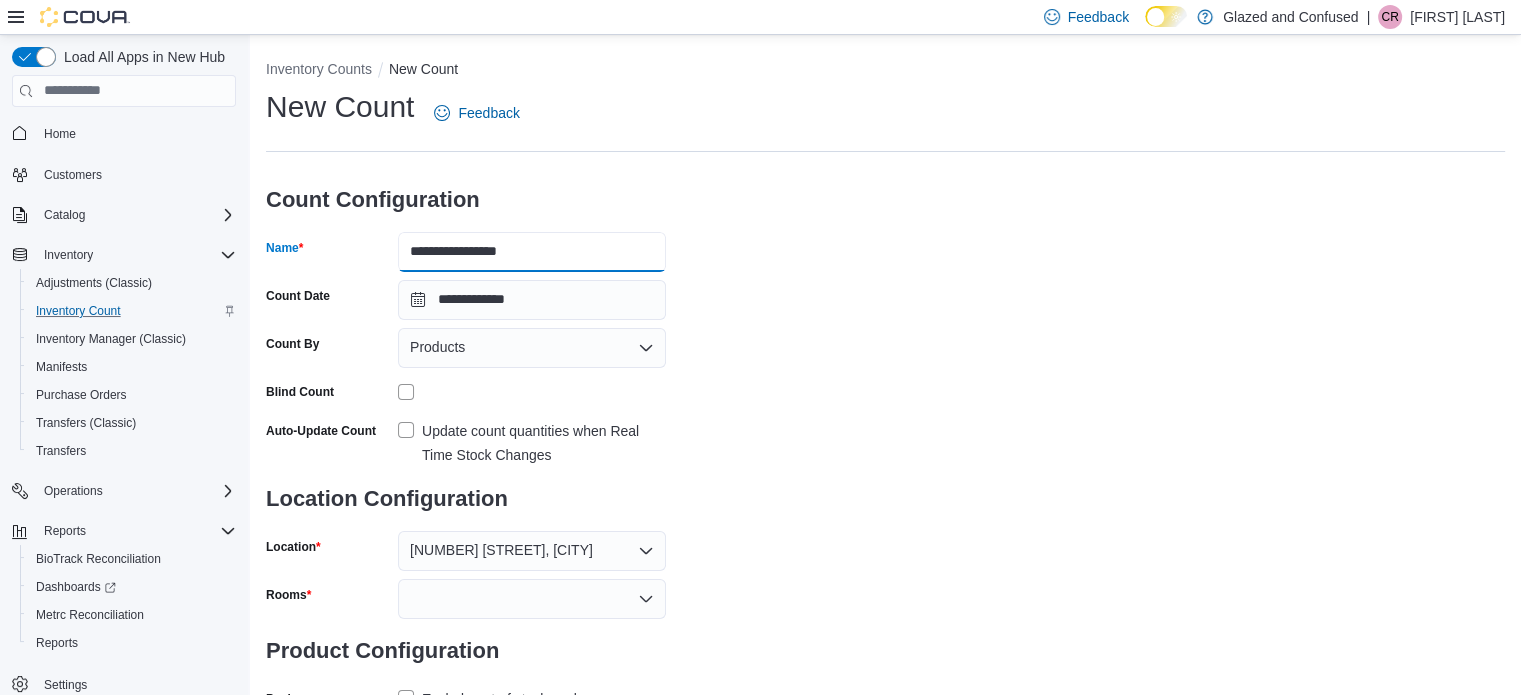 click on "**********" at bounding box center [532, 252] 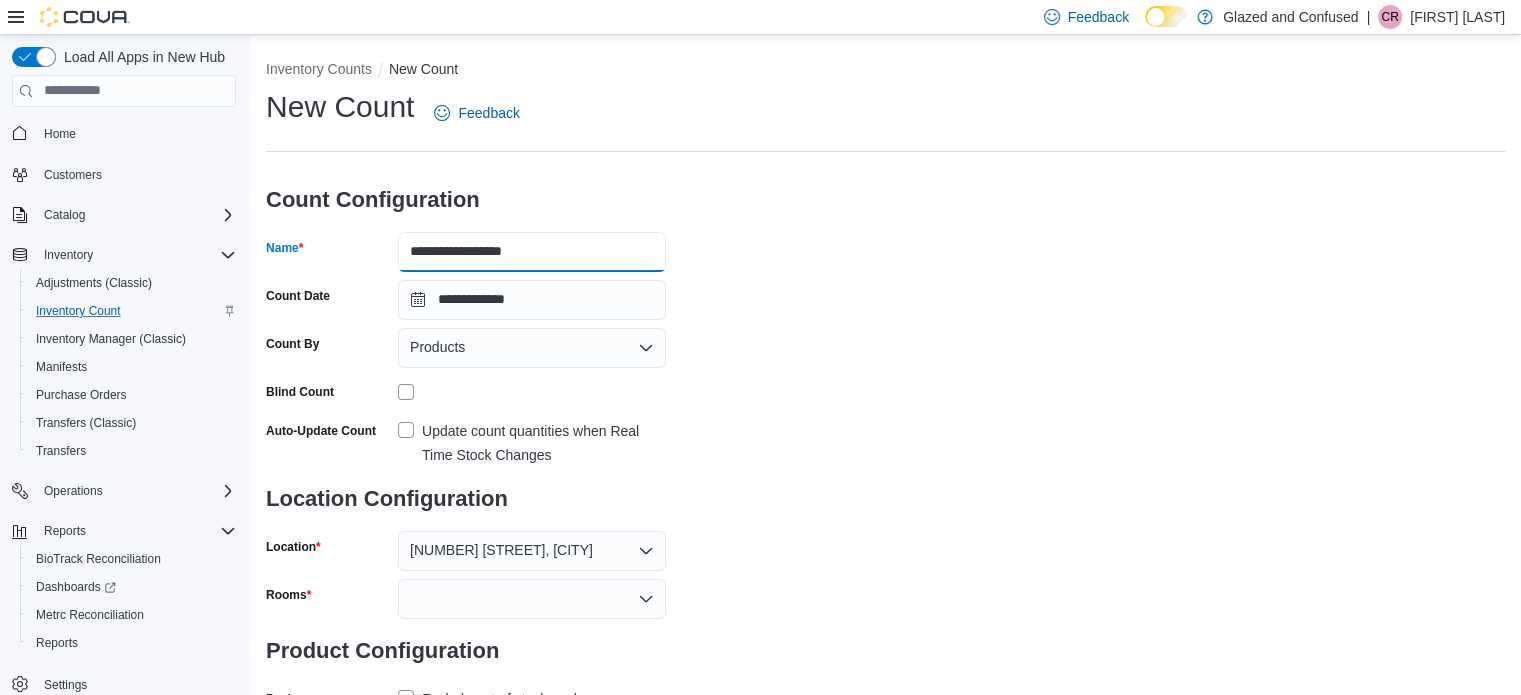 type on "**********" 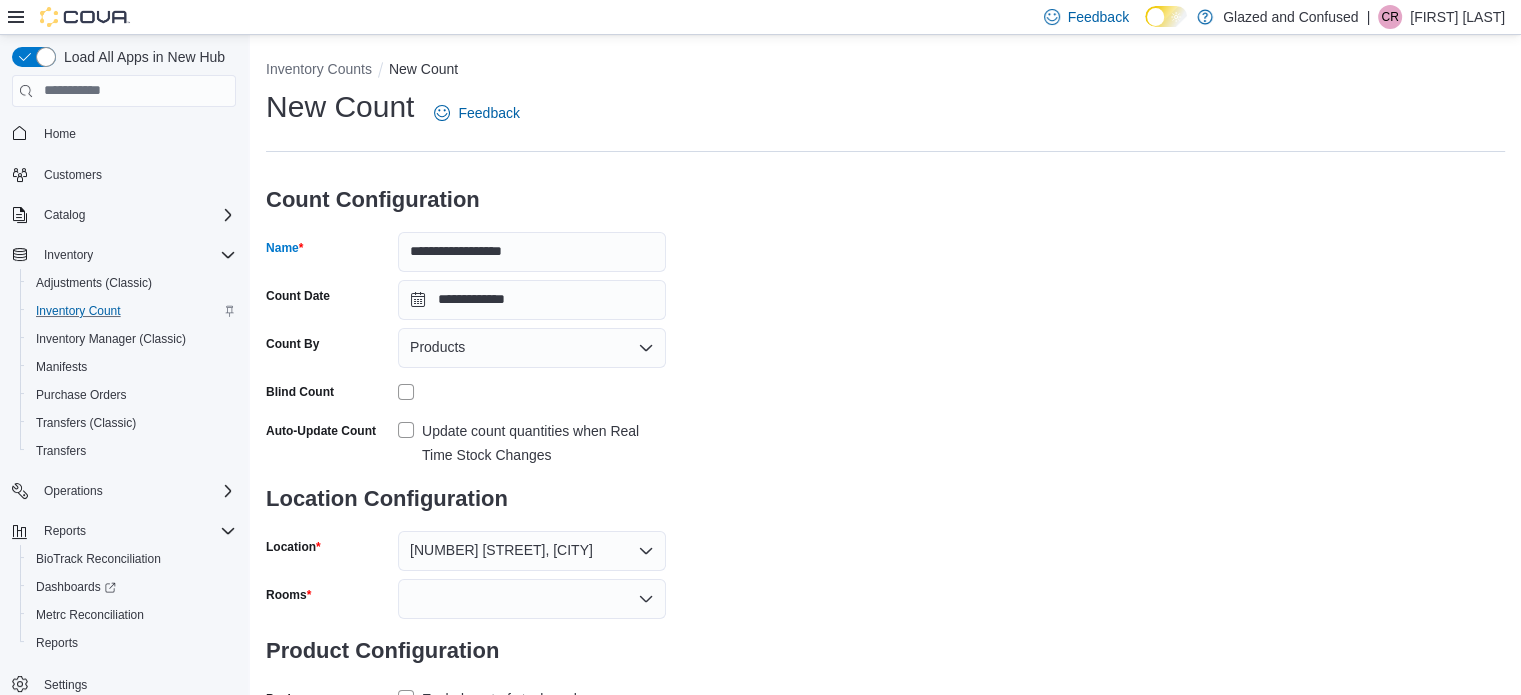 click on "**********" at bounding box center (885, 400) 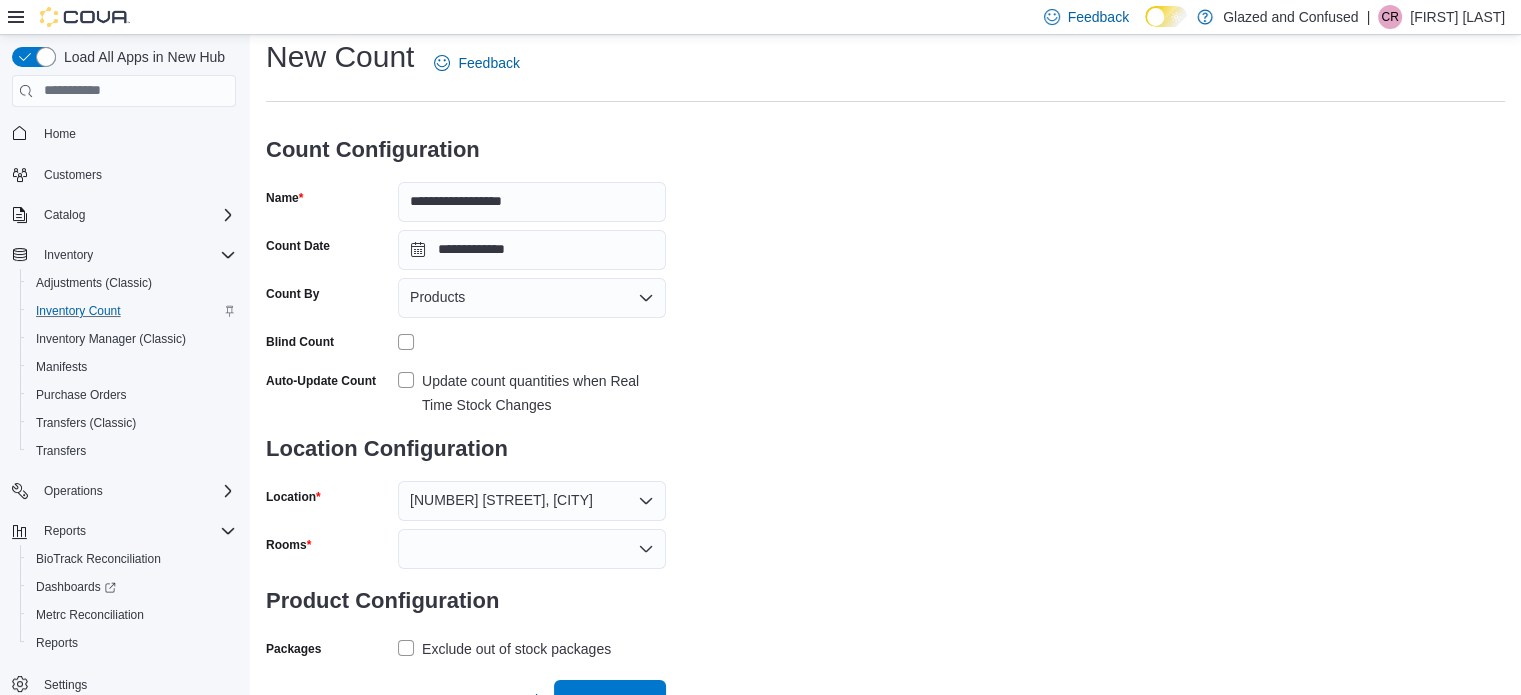 scroll, scrollTop: 74, scrollLeft: 0, axis: vertical 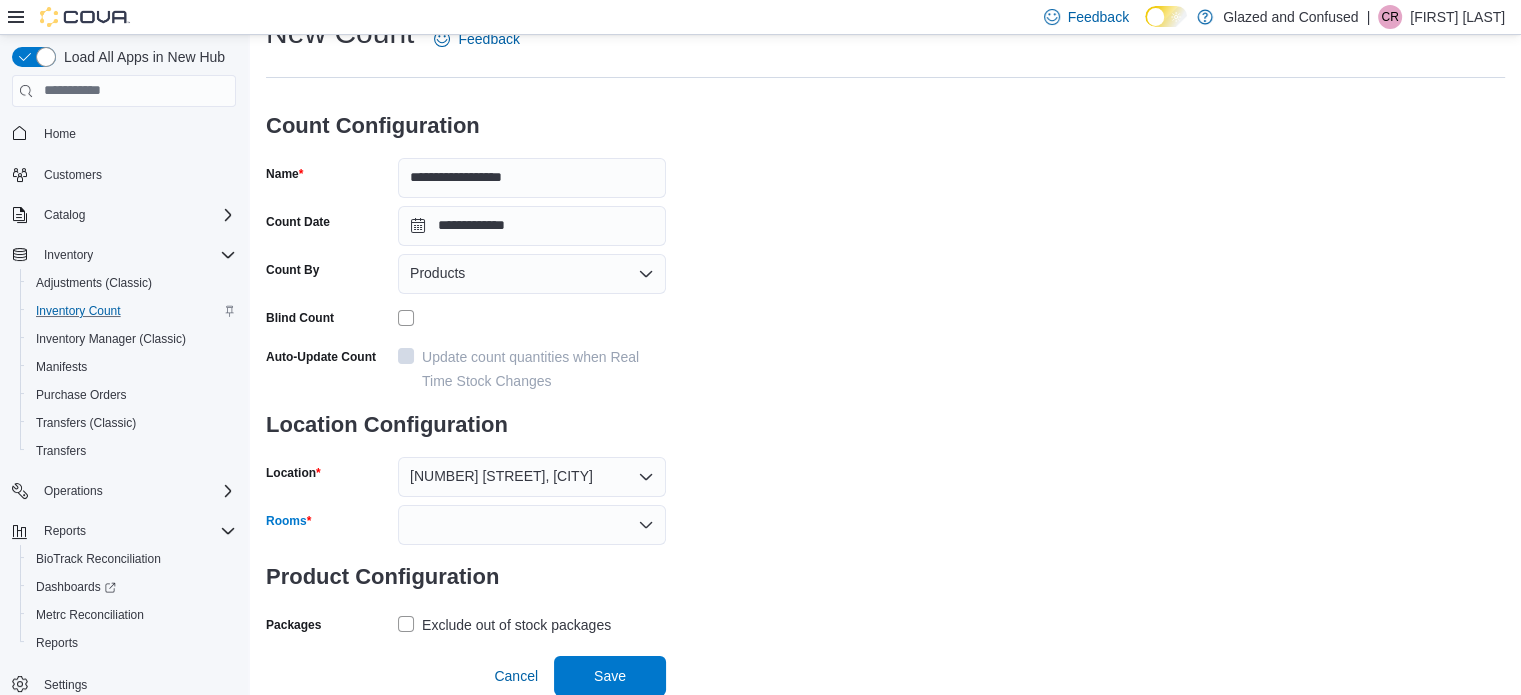 drag, startPoint x: 433, startPoint y: 526, endPoint x: 449, endPoint y: 511, distance: 21.931713 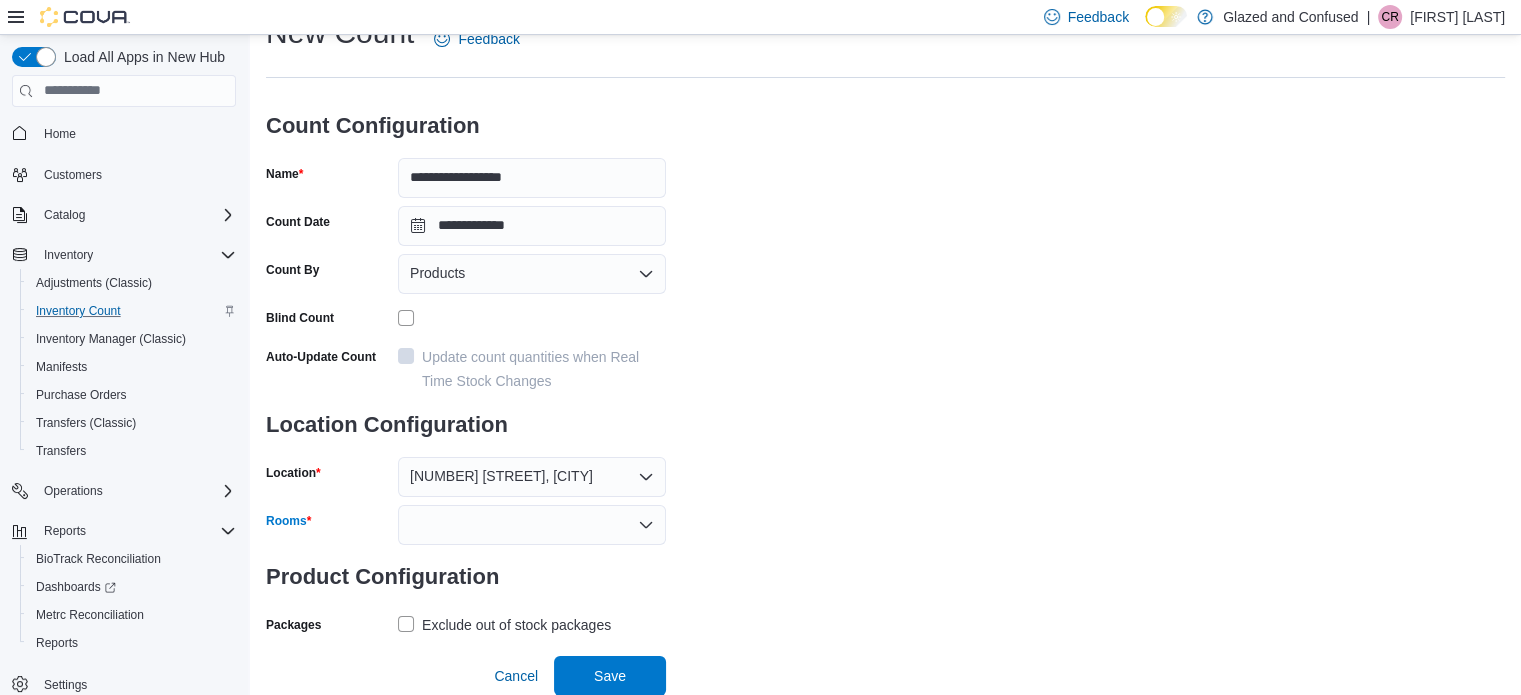 click at bounding box center [532, 525] 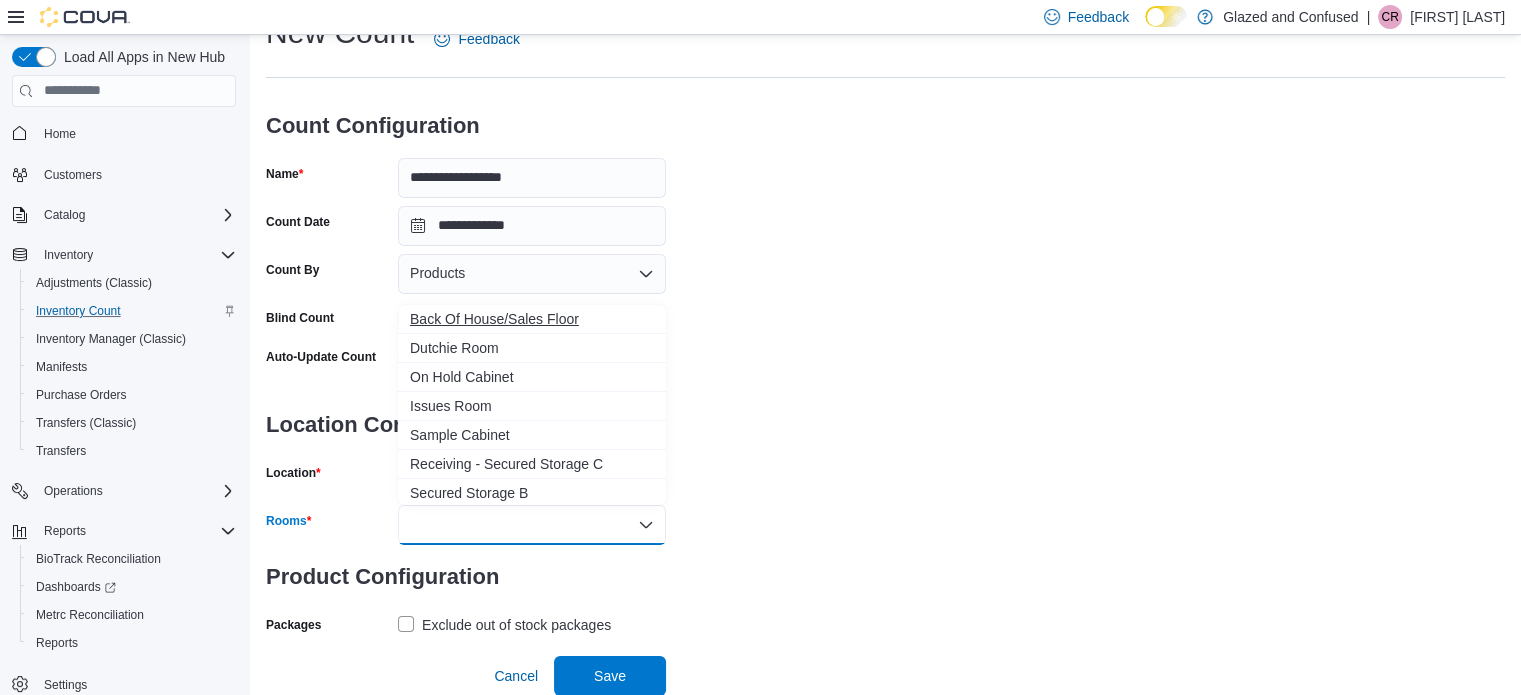 click on "Back Of House/Sales Floor" at bounding box center [532, 319] 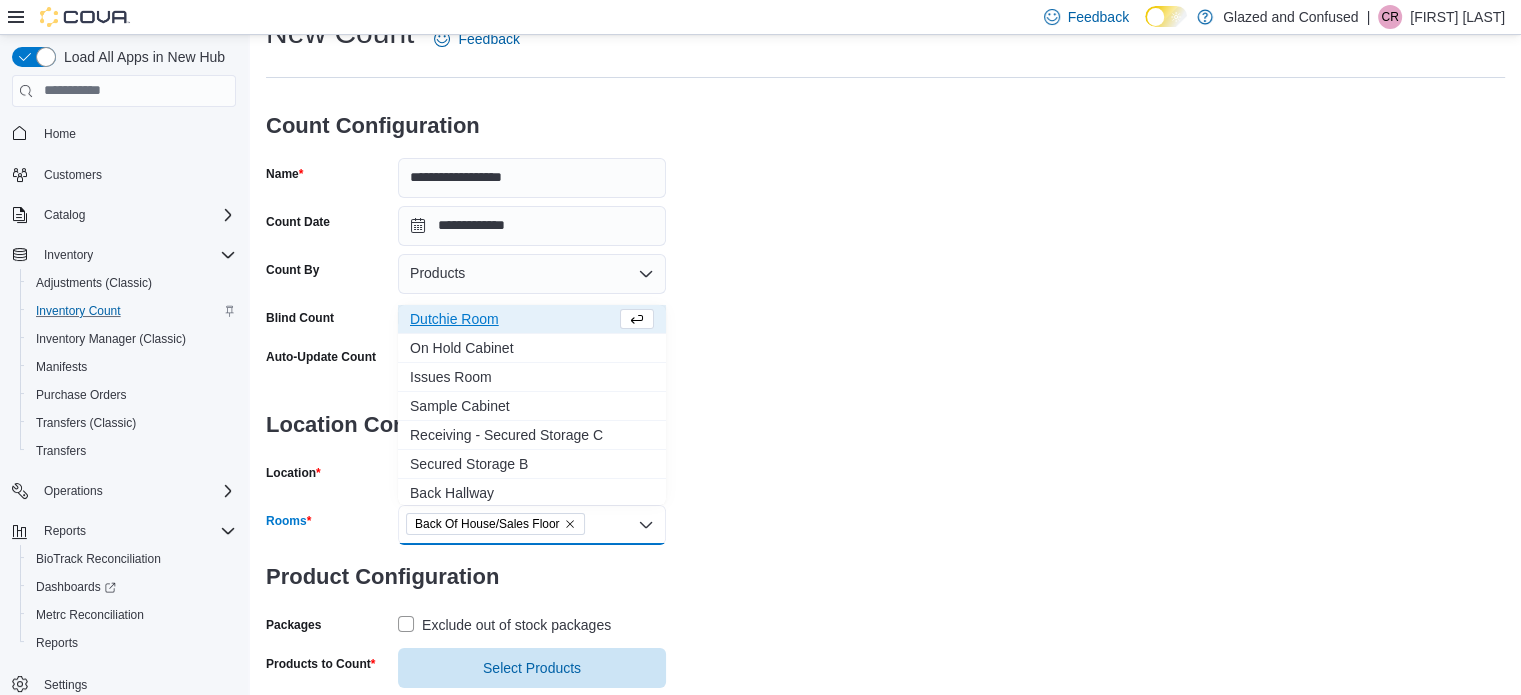 click on "**********" at bounding box center [885, 350] 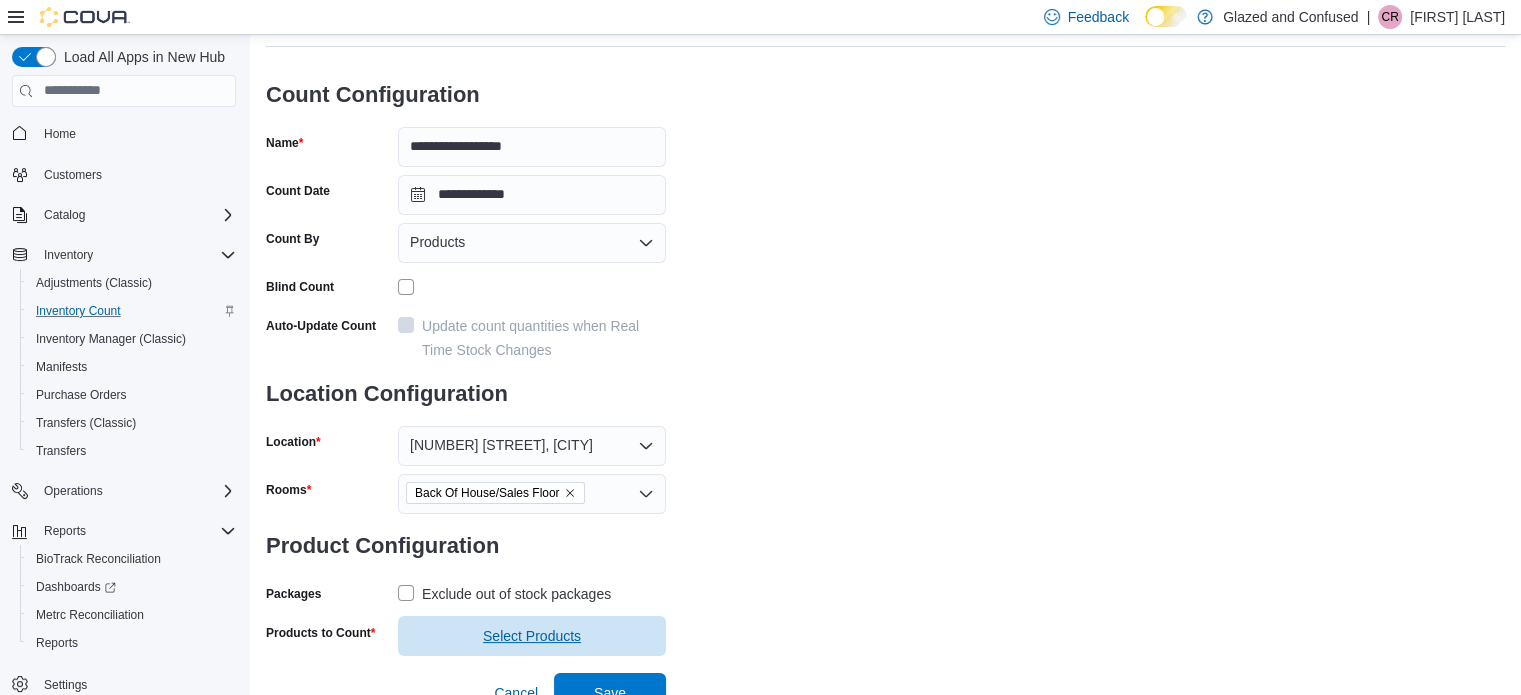 scroll, scrollTop: 122, scrollLeft: 0, axis: vertical 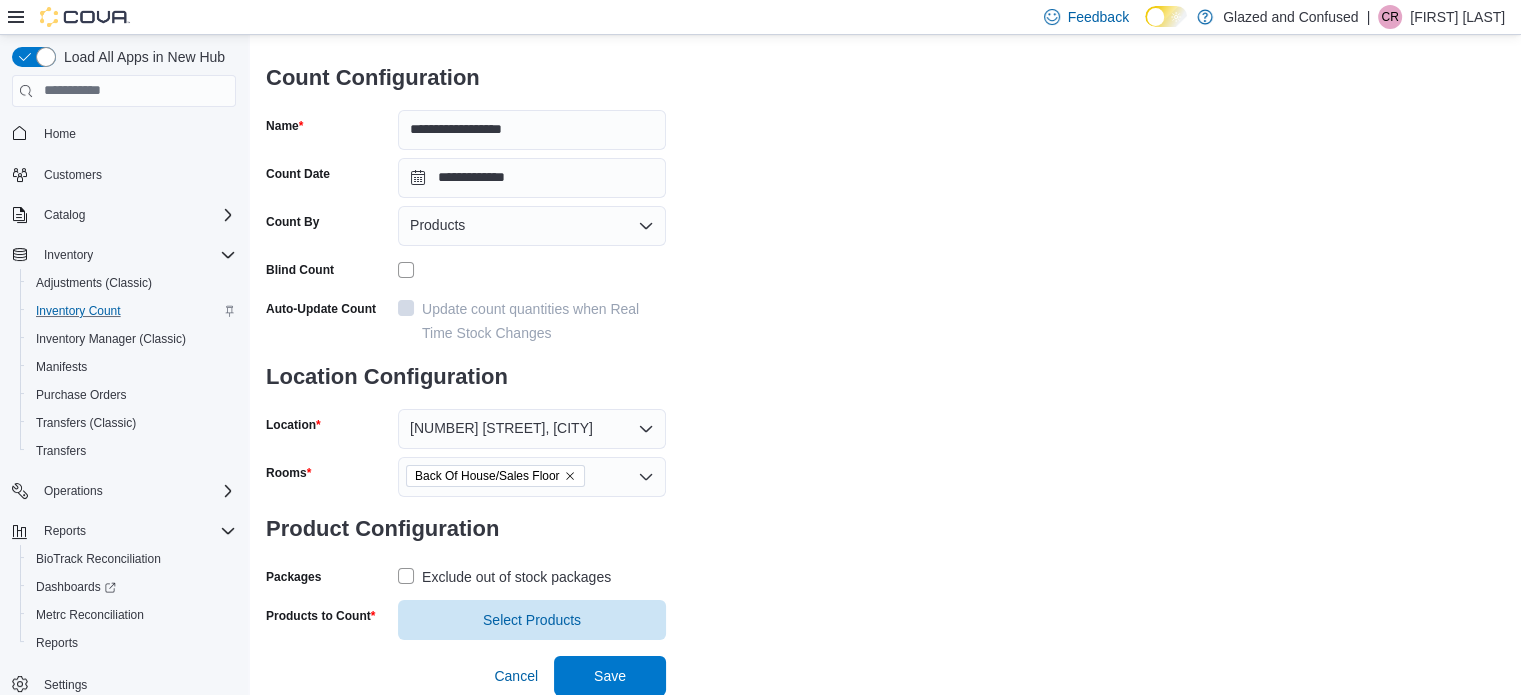 click on "Exclude out of stock packages" at bounding box center [516, 577] 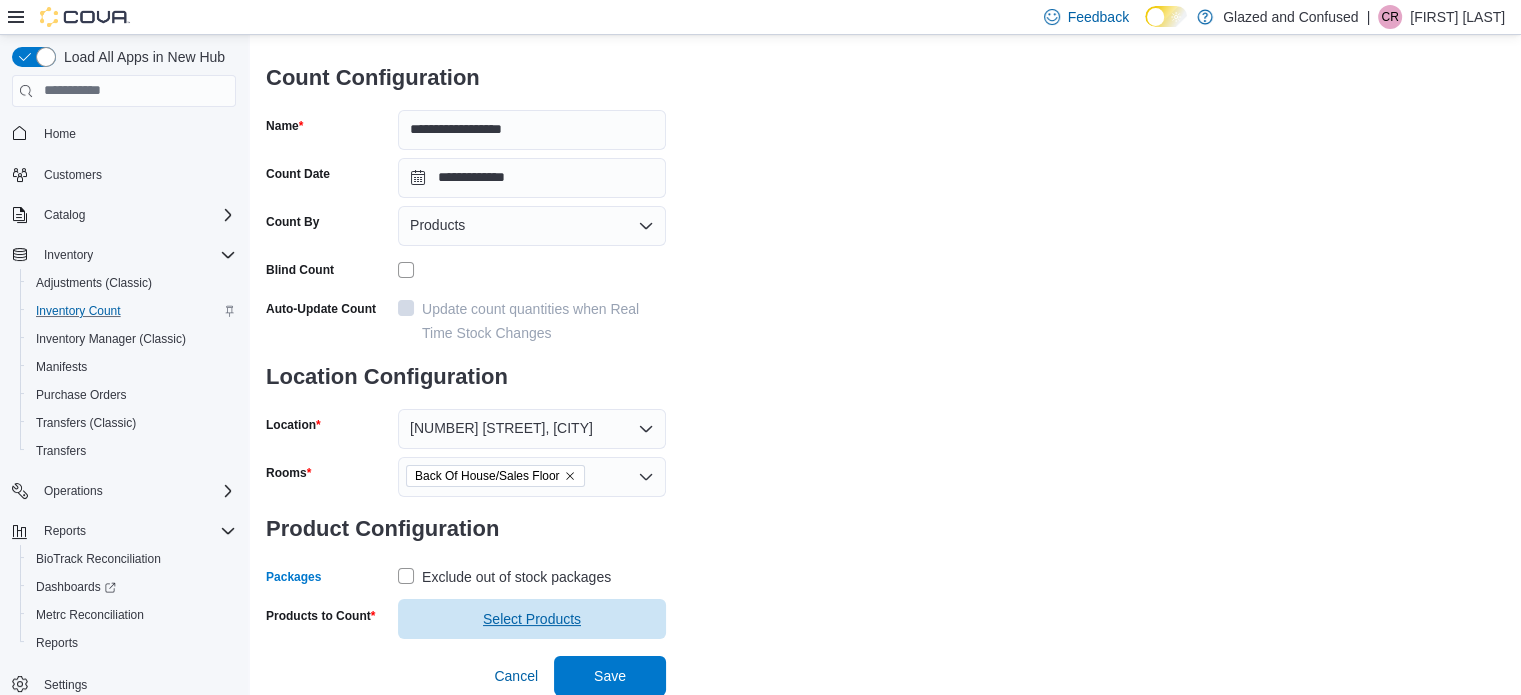 click on "Select Products" at bounding box center [532, 619] 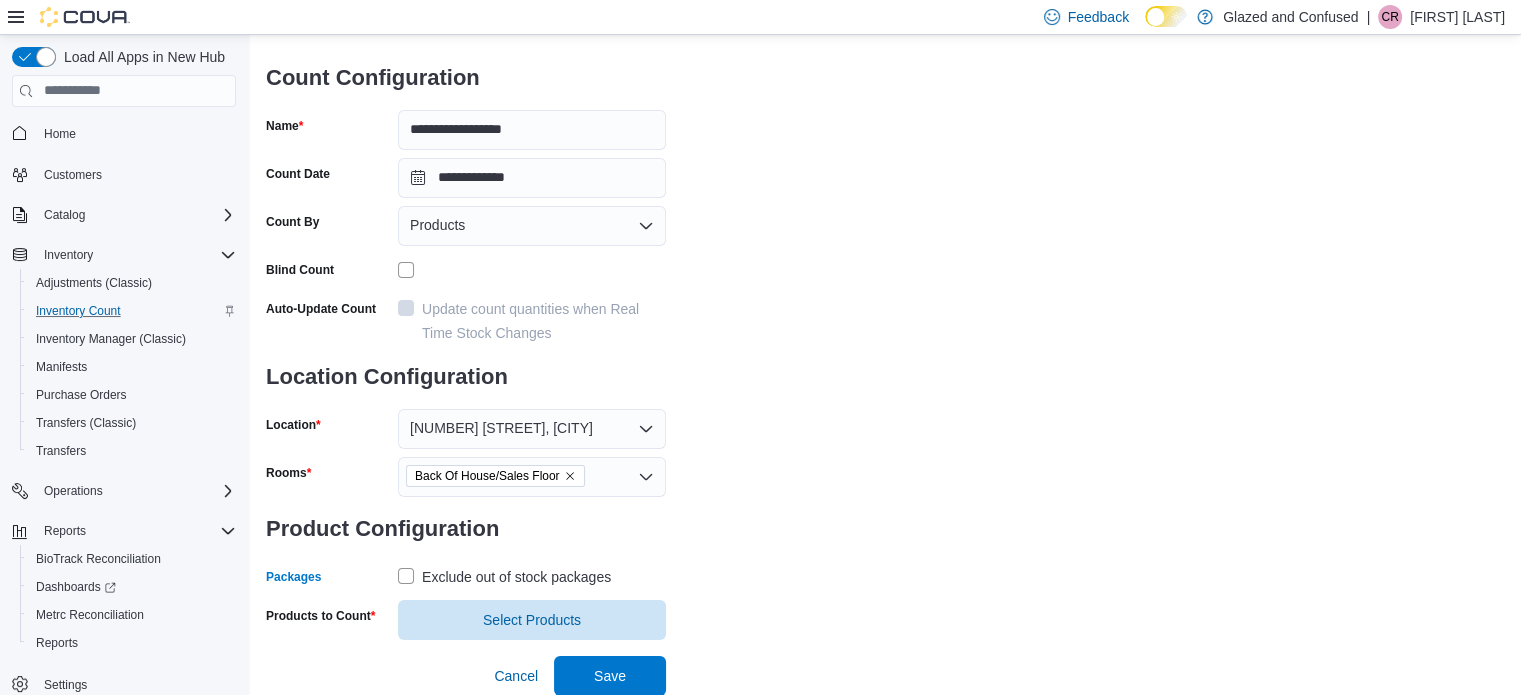 scroll, scrollTop: 0, scrollLeft: 0, axis: both 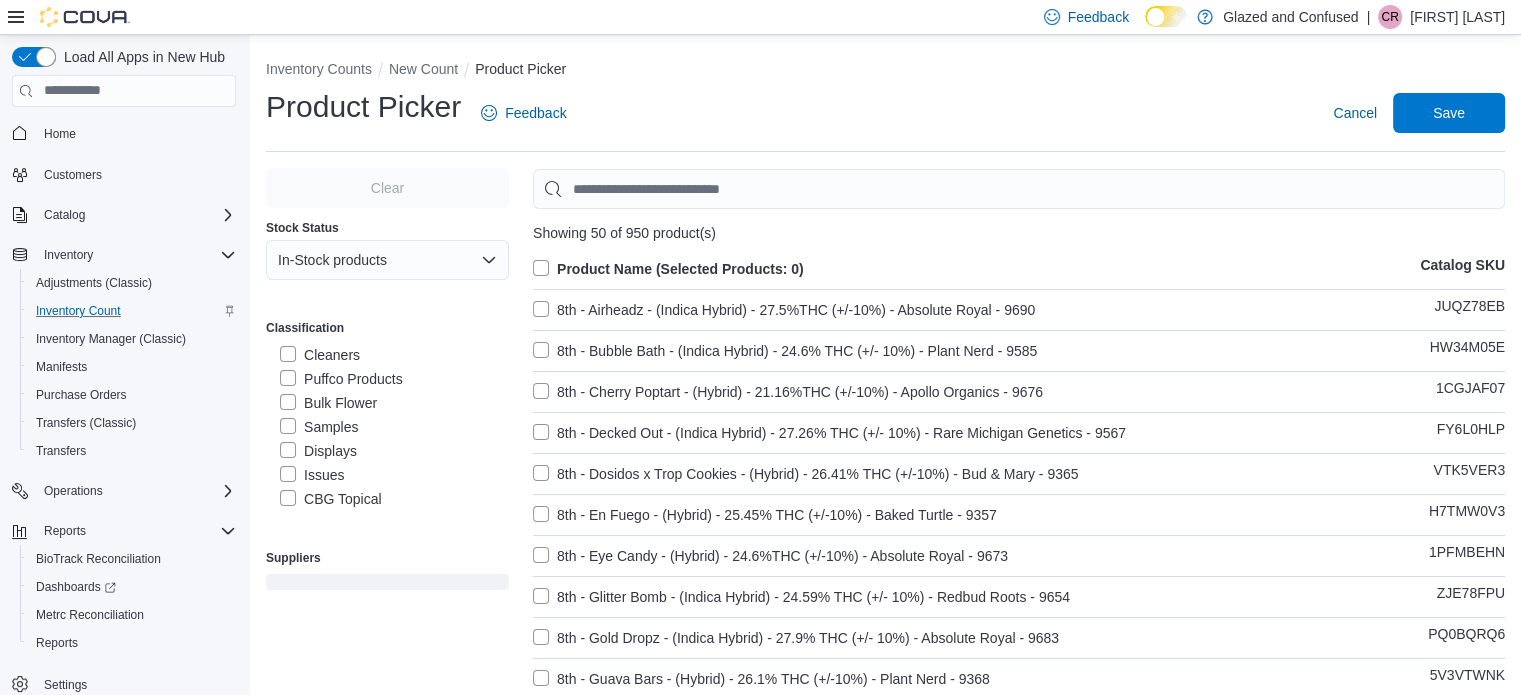 click on "CBG Topical" at bounding box center (331, 499) 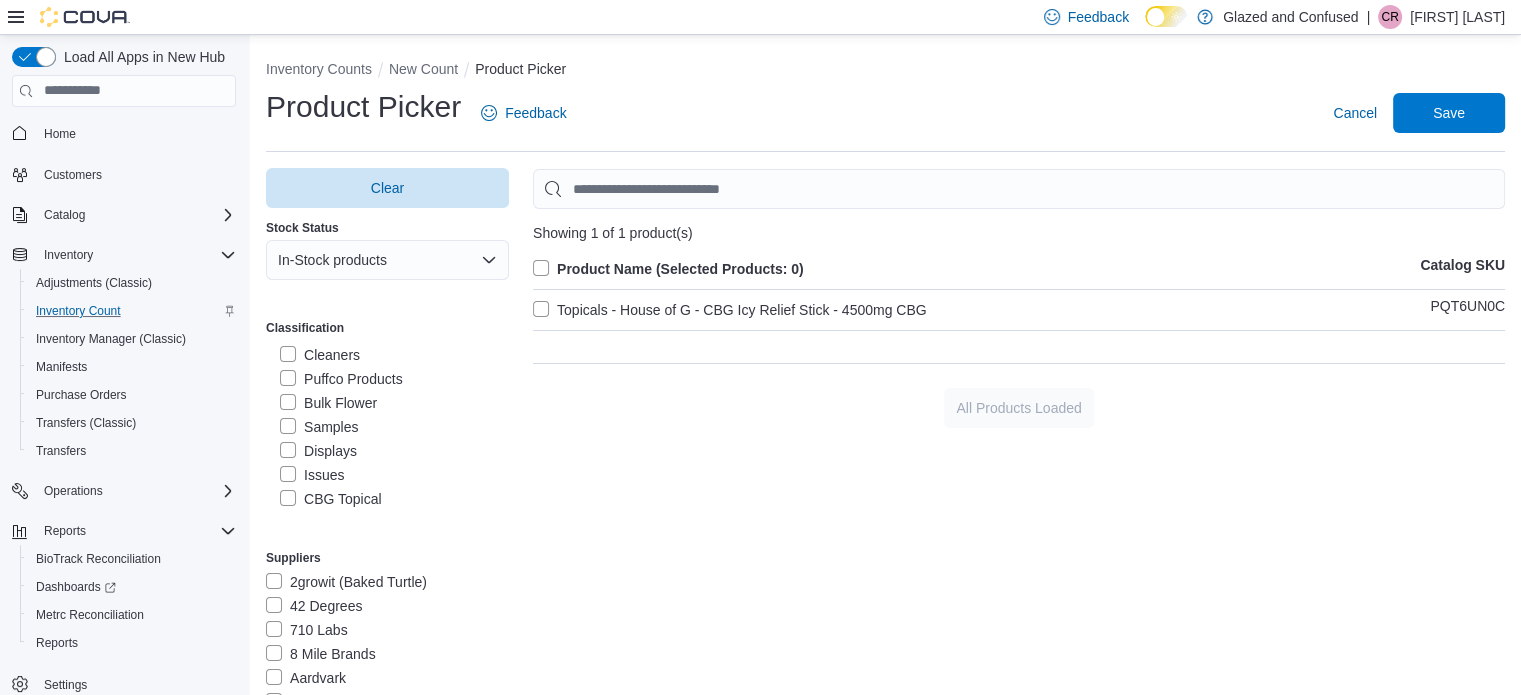 click on "Product Name (Selected Products: 0)" at bounding box center [668, 269] 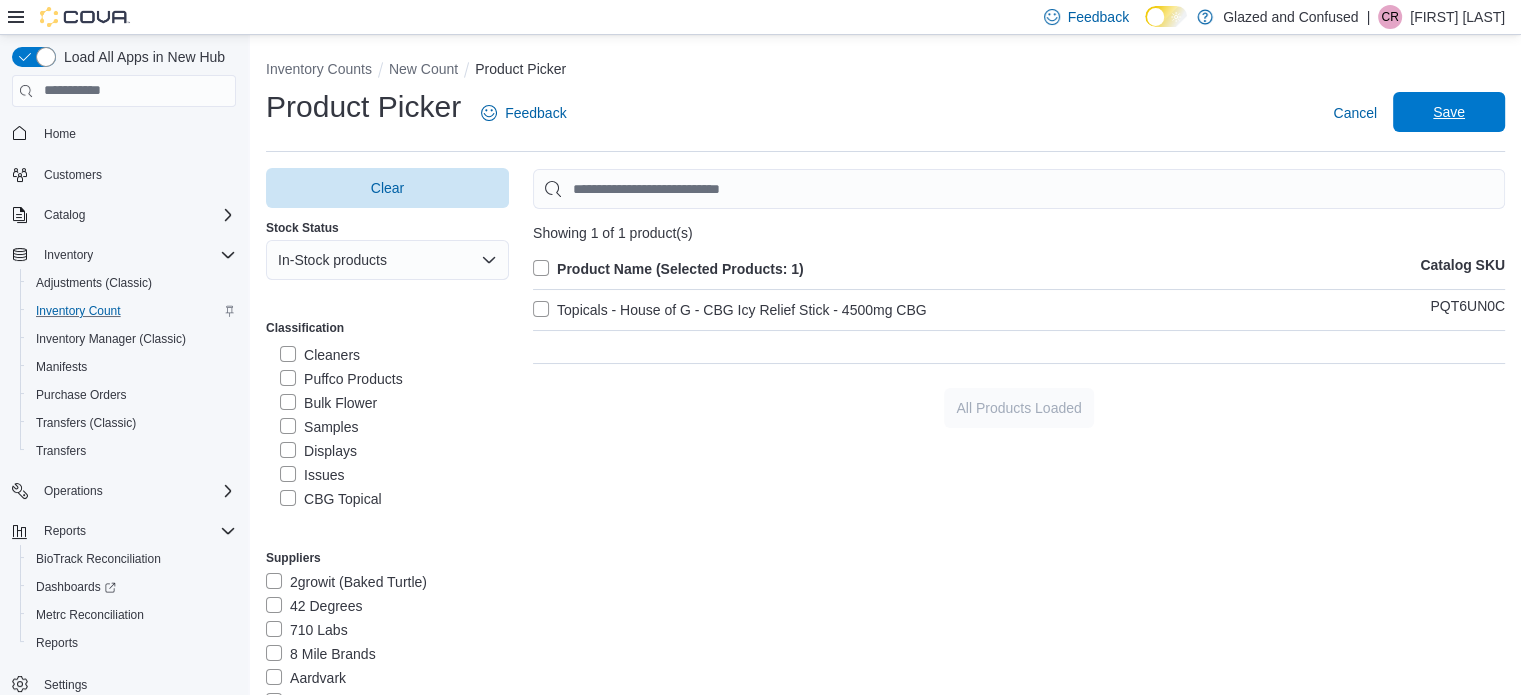 click on "Save" at bounding box center [1449, 112] 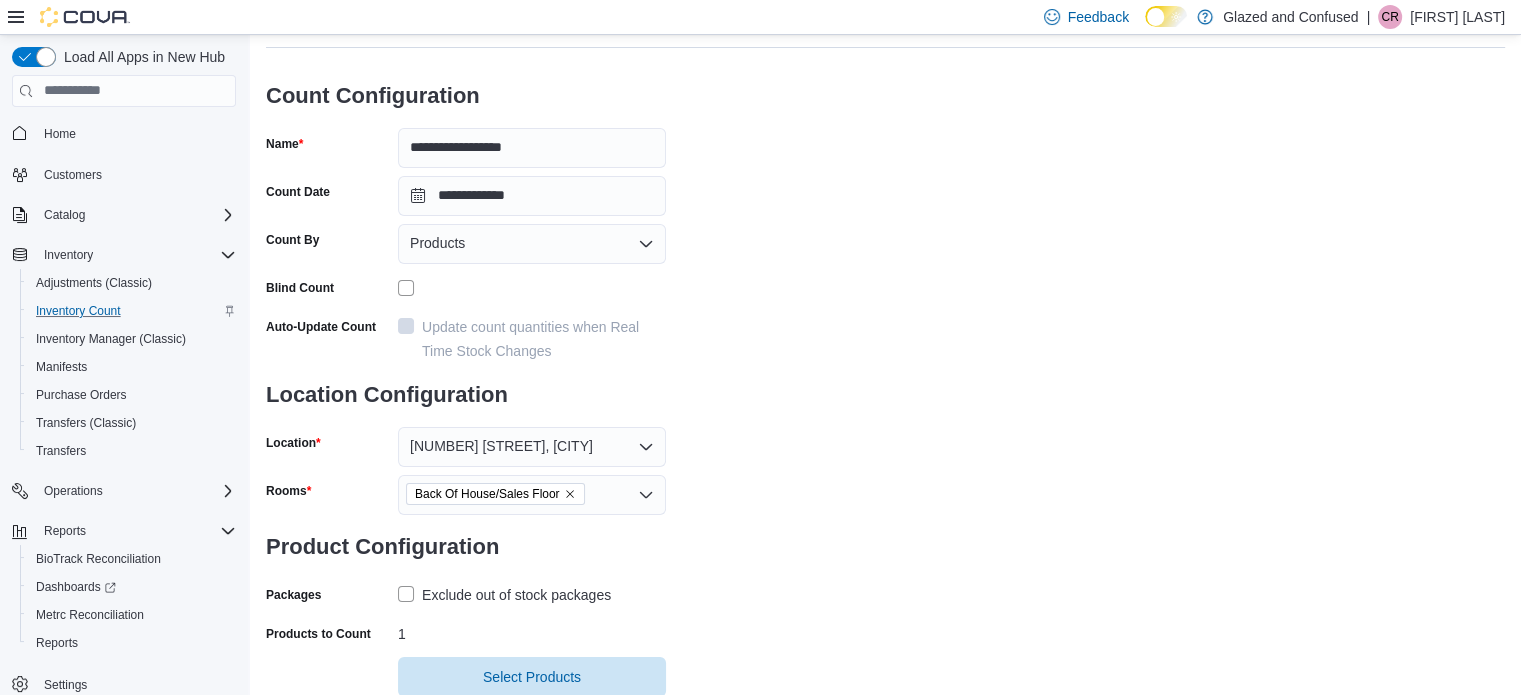 scroll, scrollTop: 161, scrollLeft: 0, axis: vertical 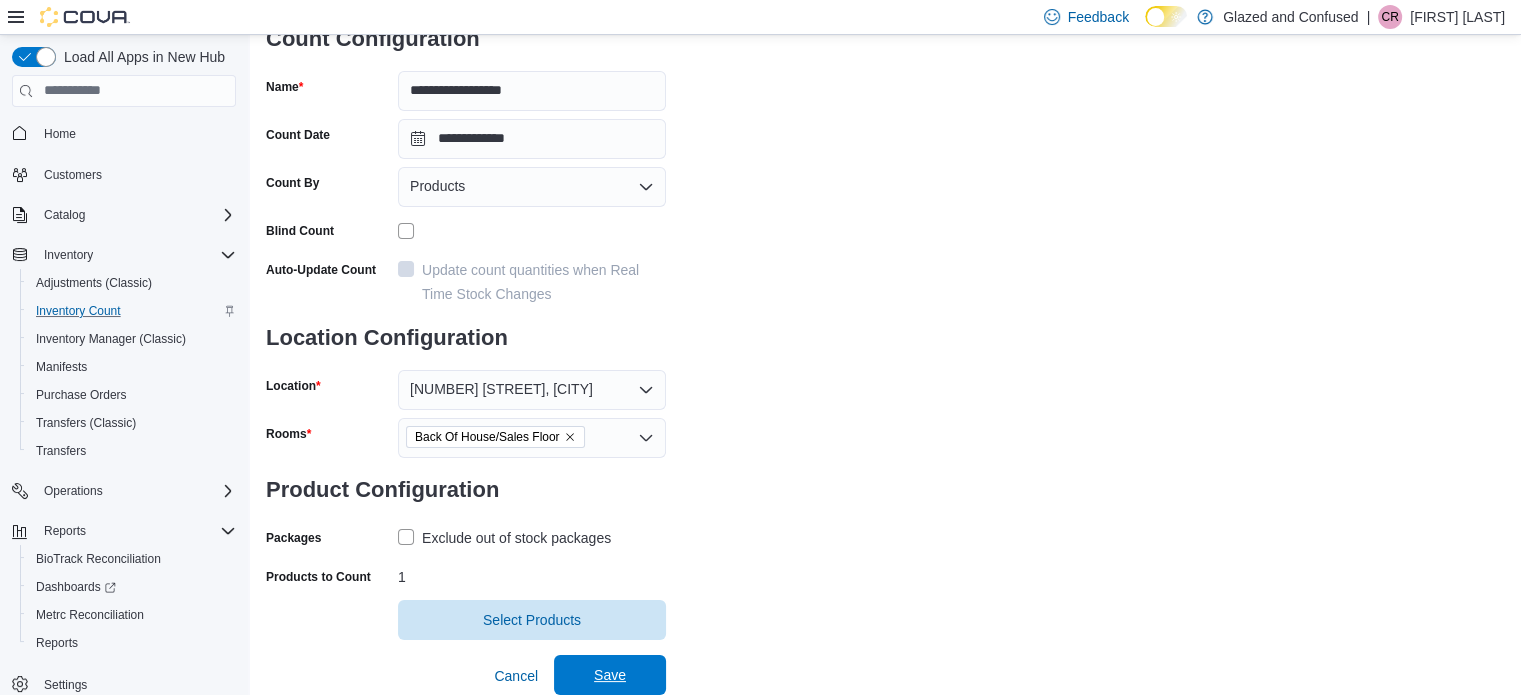 click on "Save" at bounding box center (610, 675) 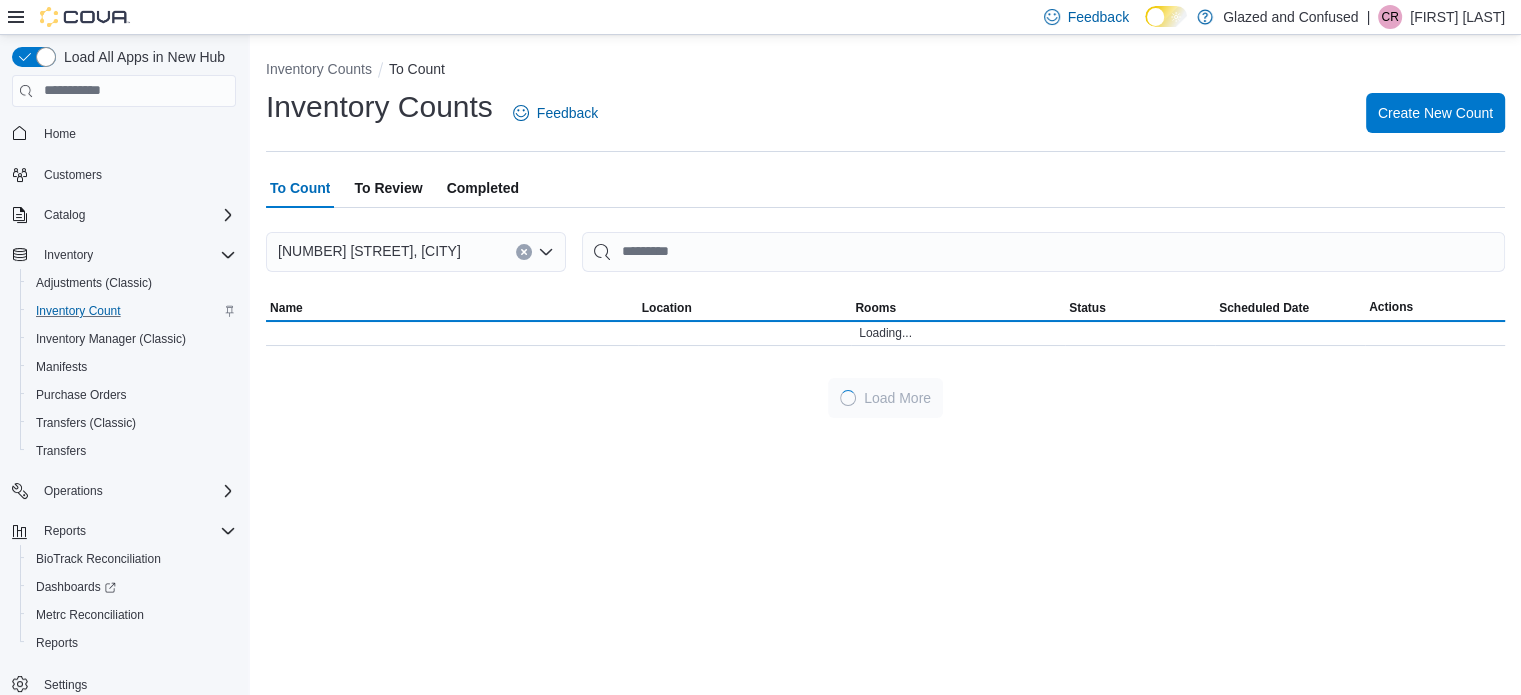 scroll, scrollTop: 0, scrollLeft: 0, axis: both 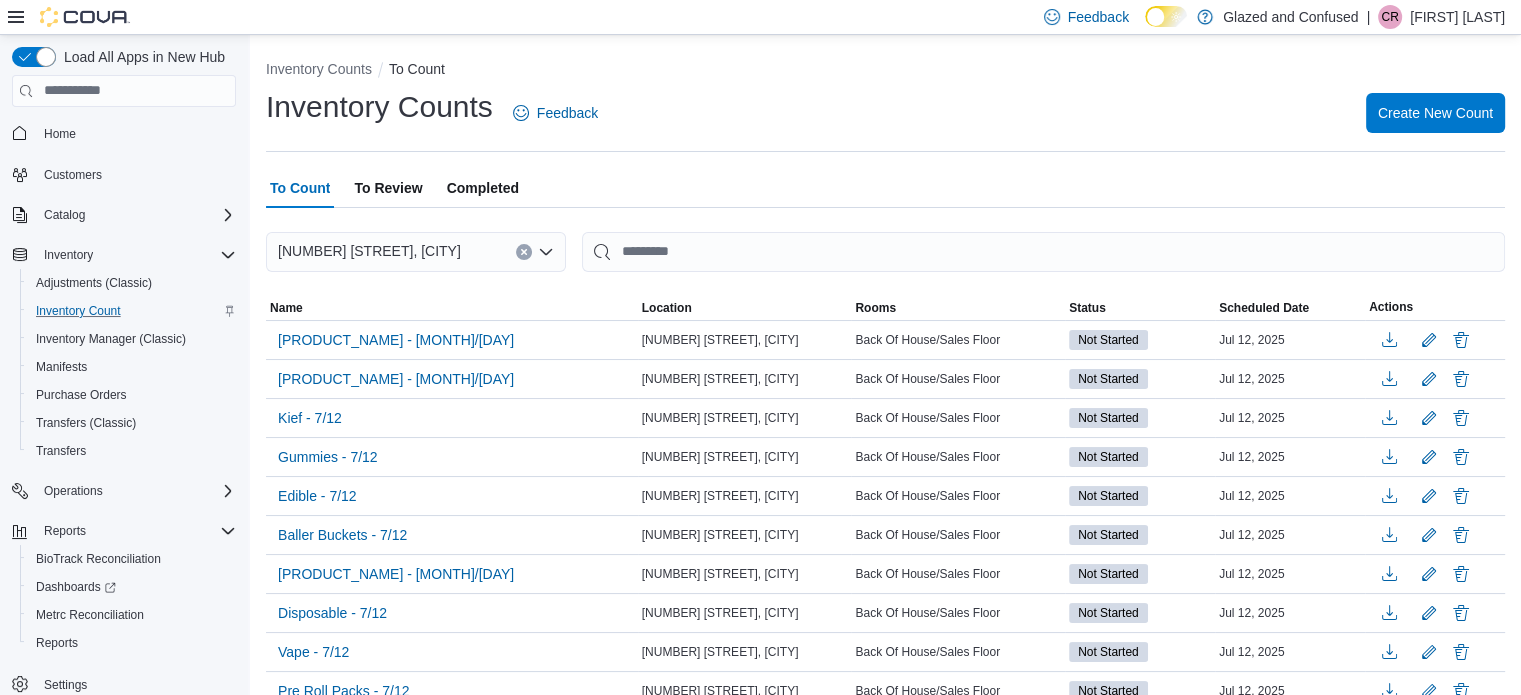 click on "To Review" at bounding box center (388, 188) 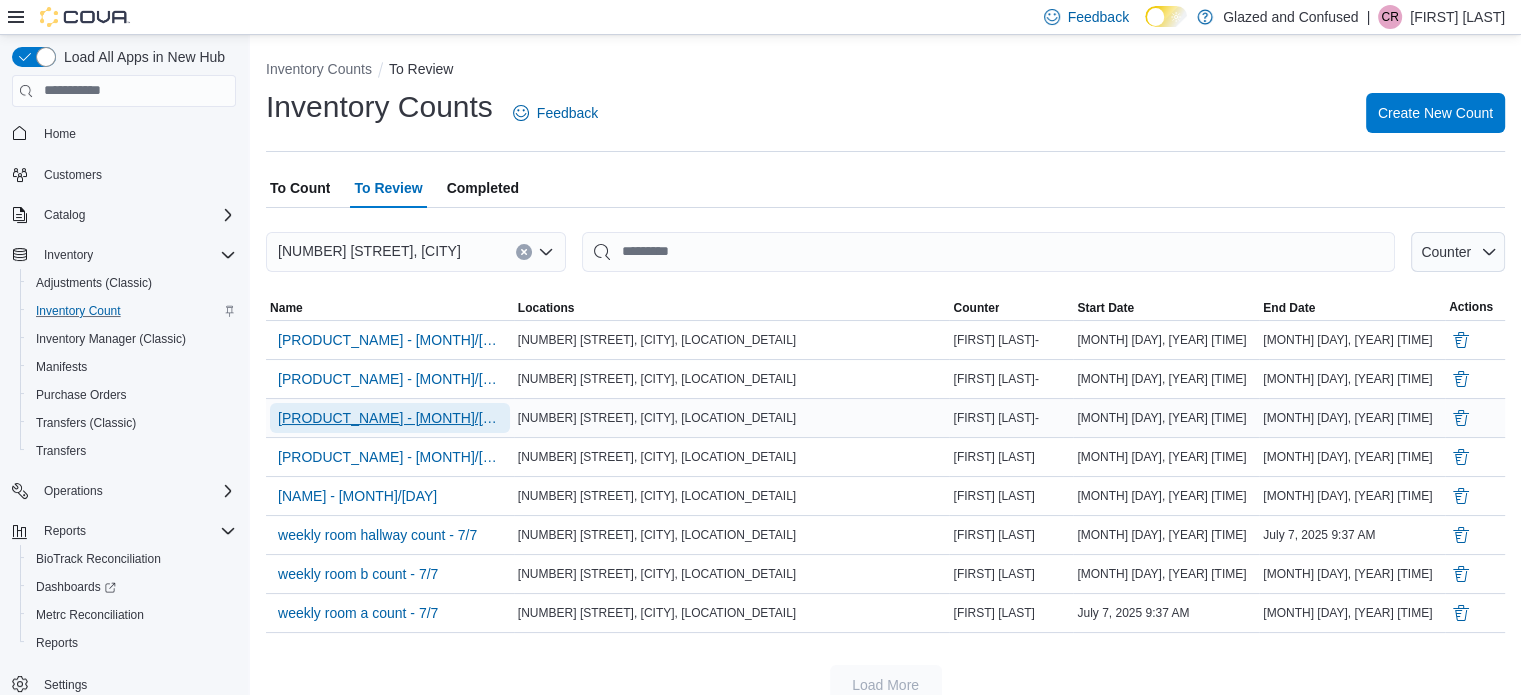 click on "Concentrate - 7/12" at bounding box center [390, 418] 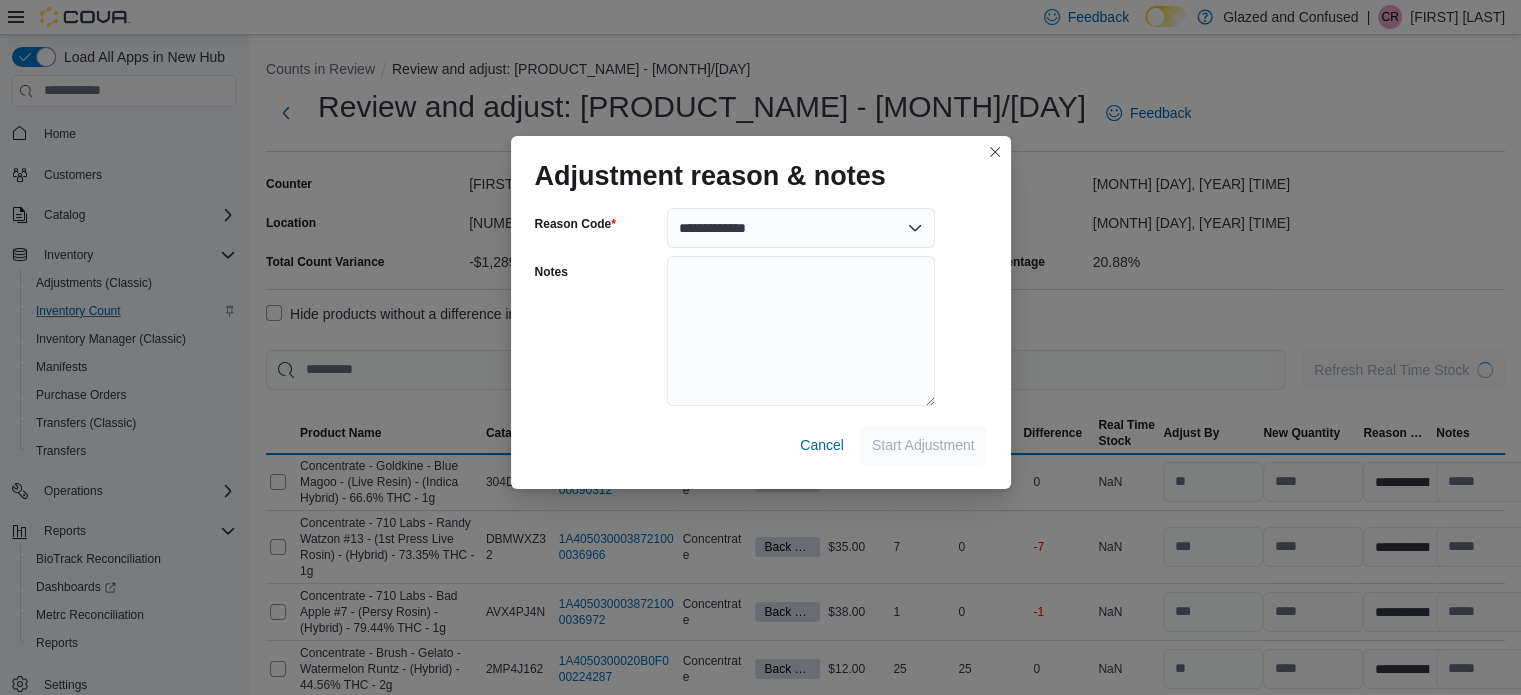 click on "**********" at bounding box center (761, 344) 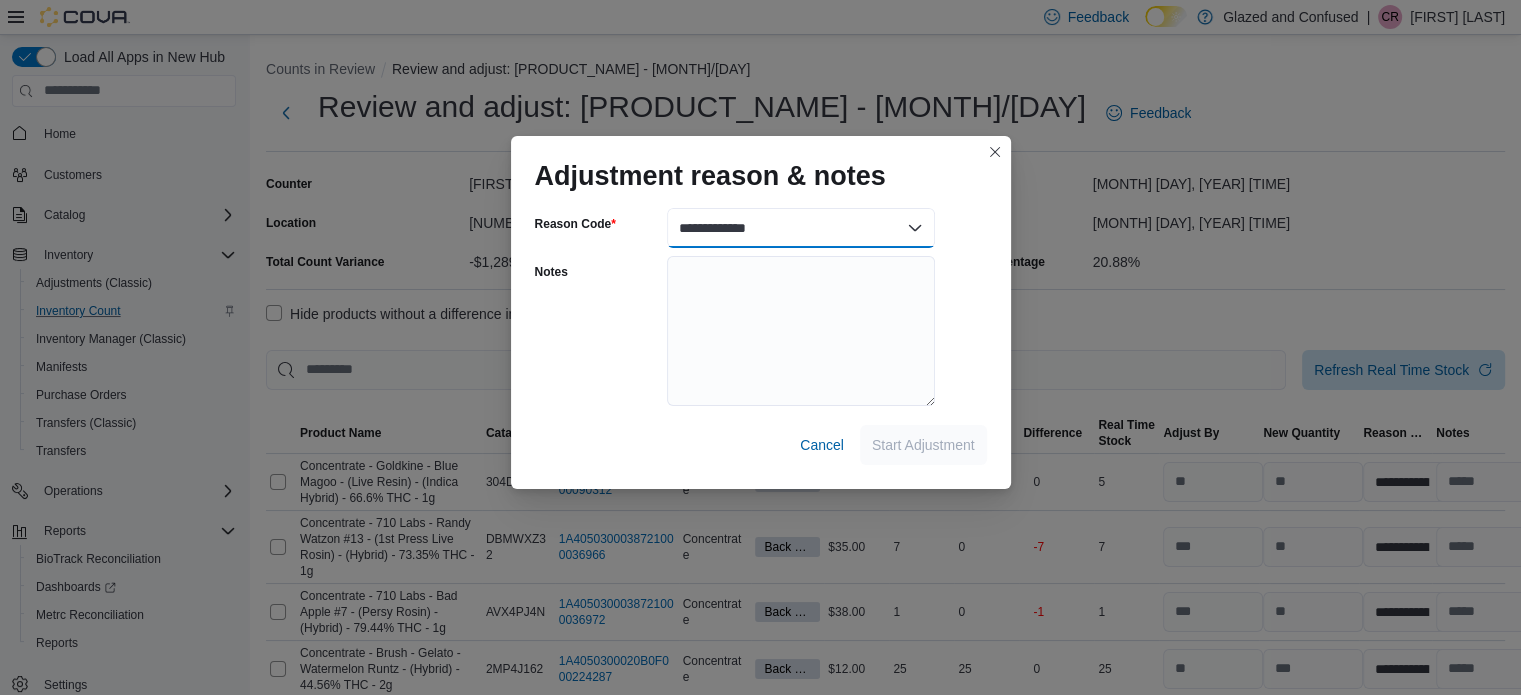 click on "**********" at bounding box center [801, 228] 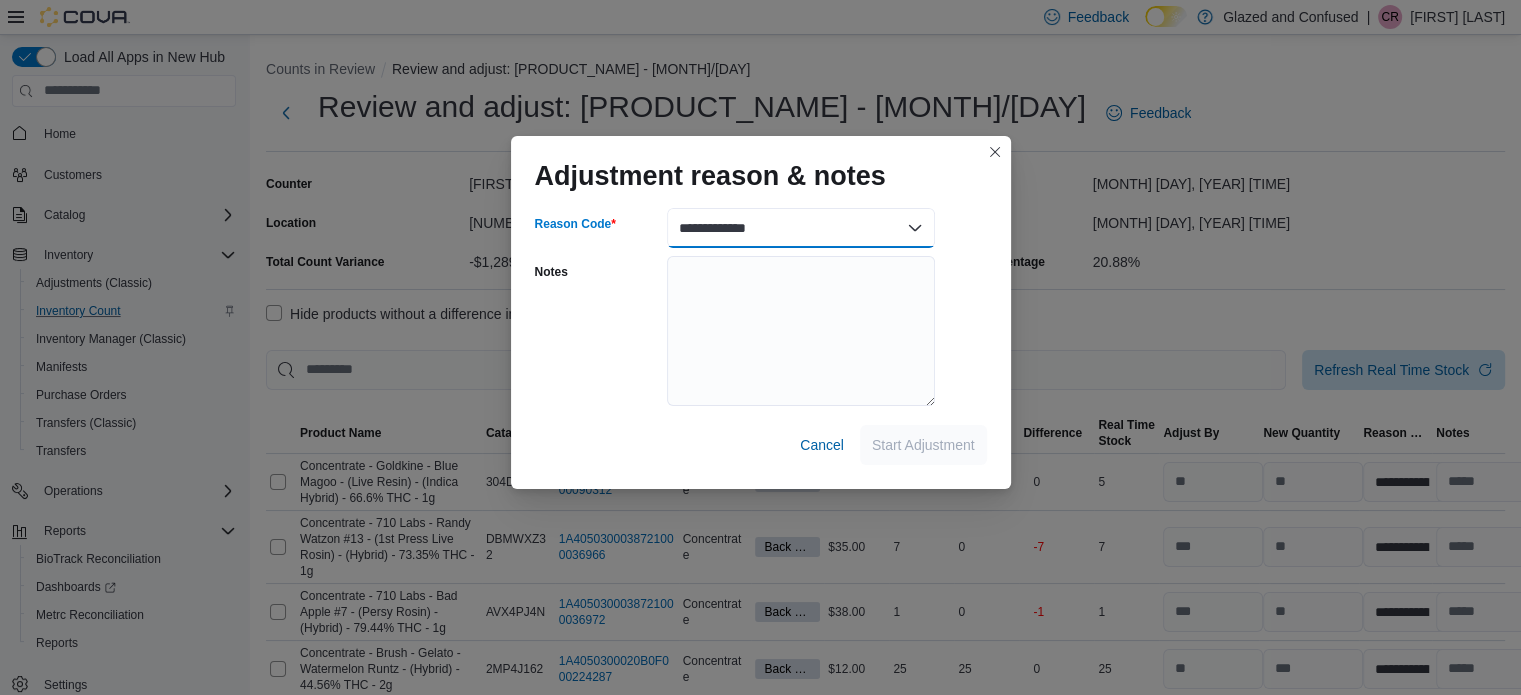 select on "**********" 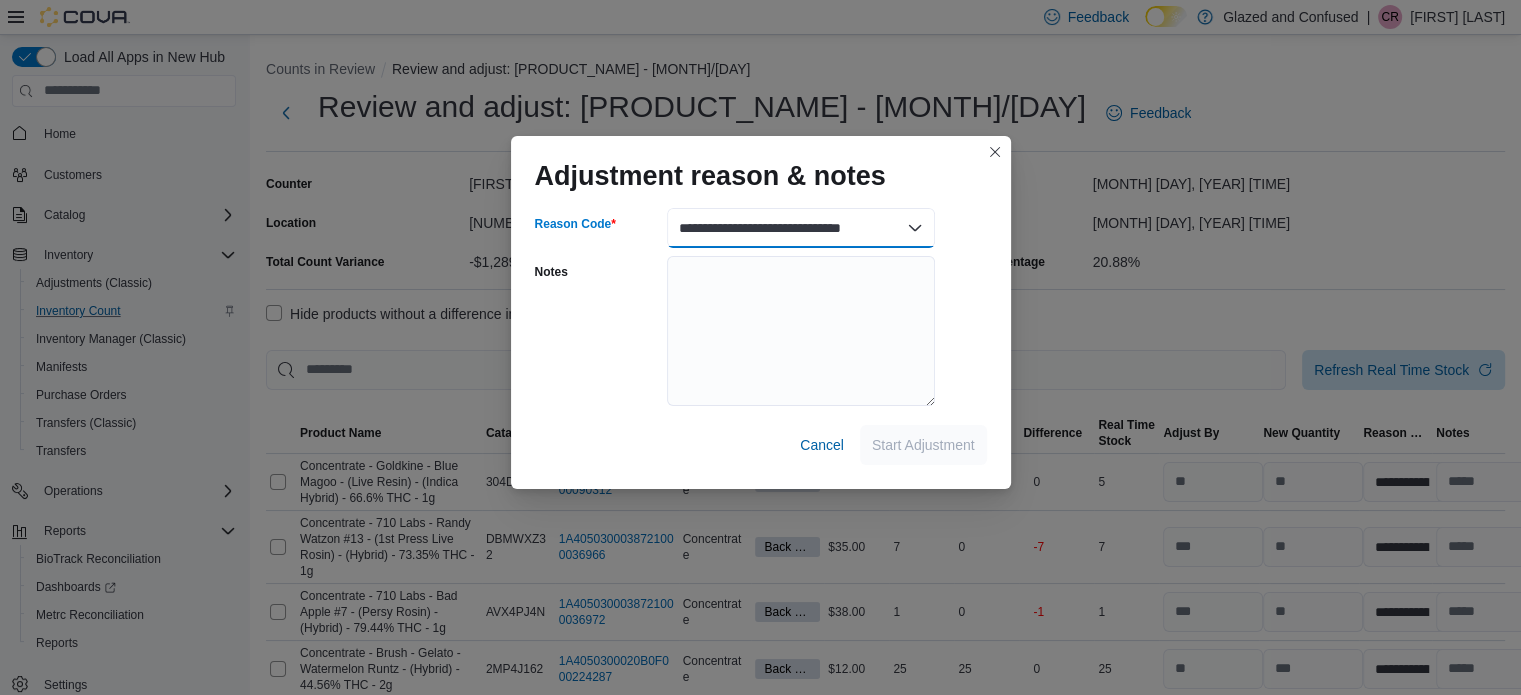 click on "**********" at bounding box center [801, 228] 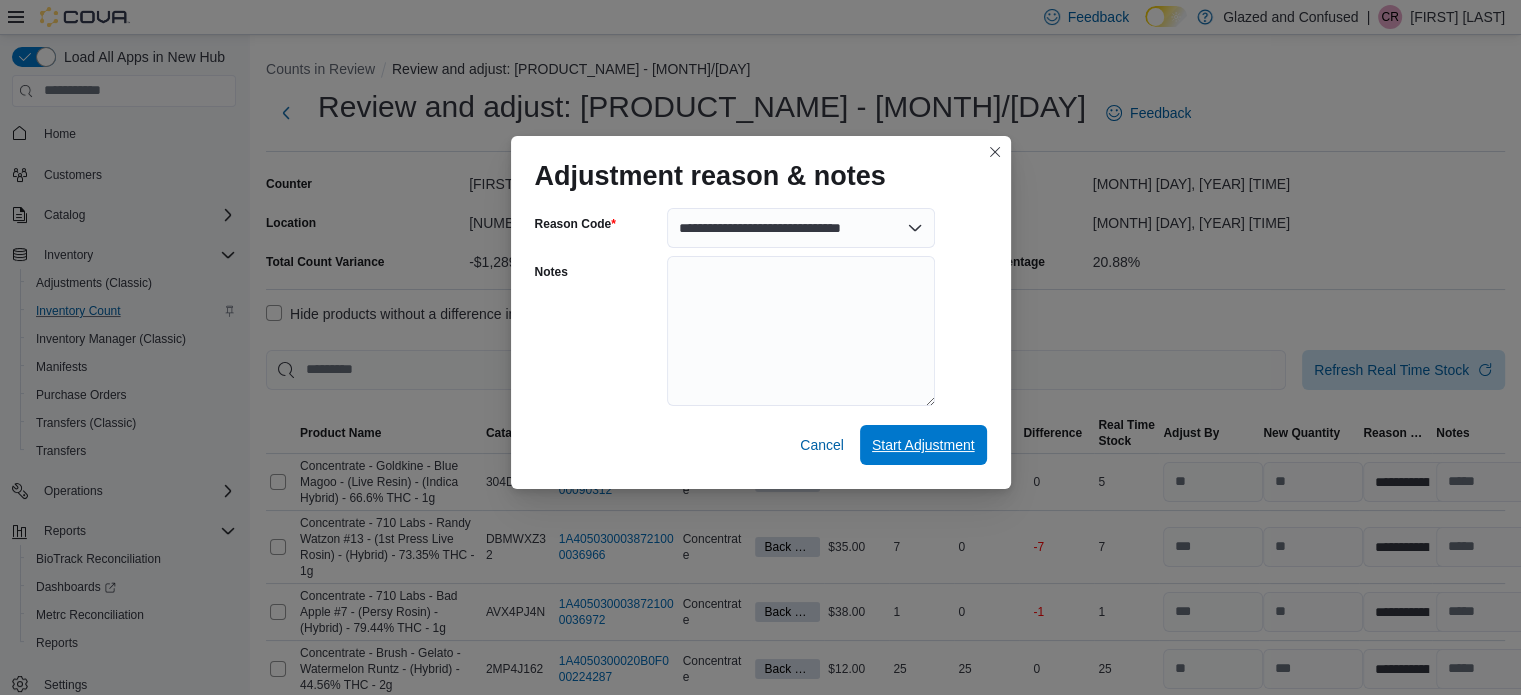 click on "Start Adjustment" at bounding box center [923, 445] 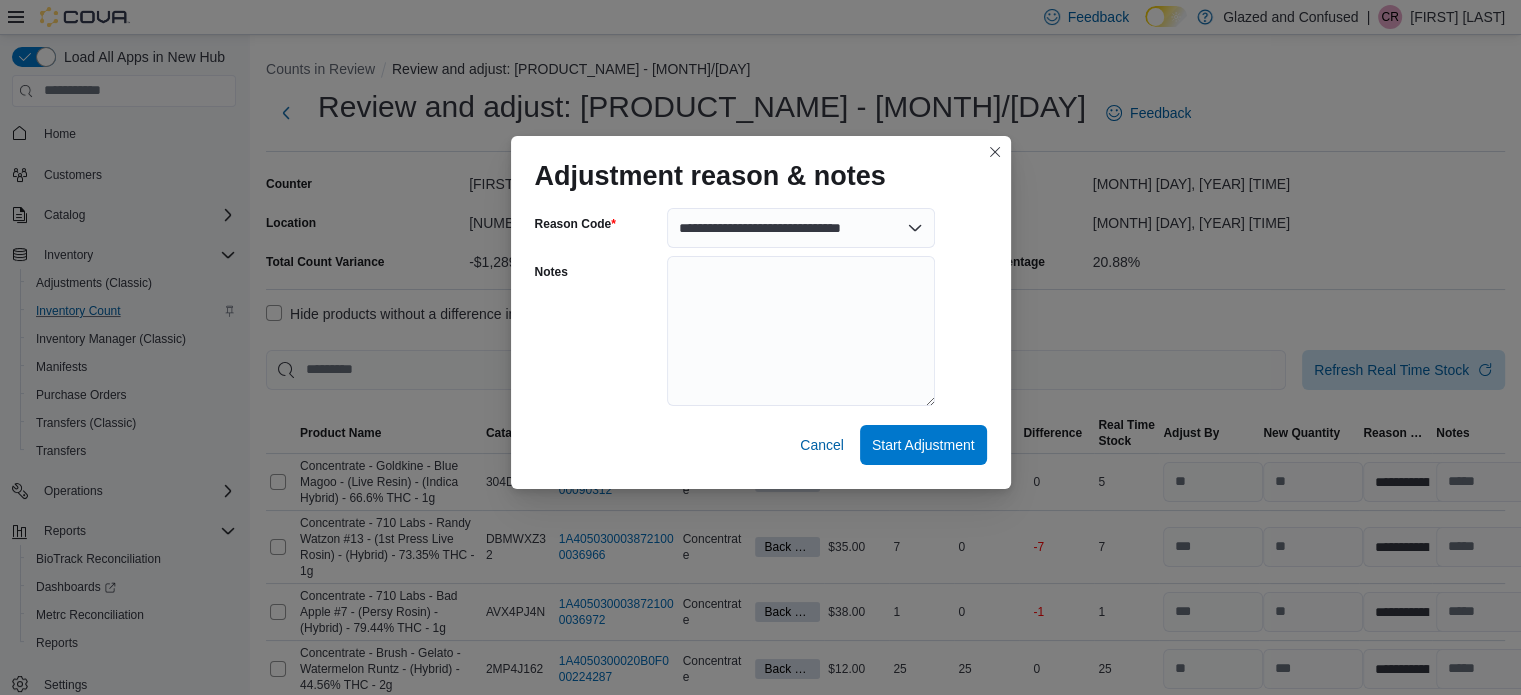 select on "**********" 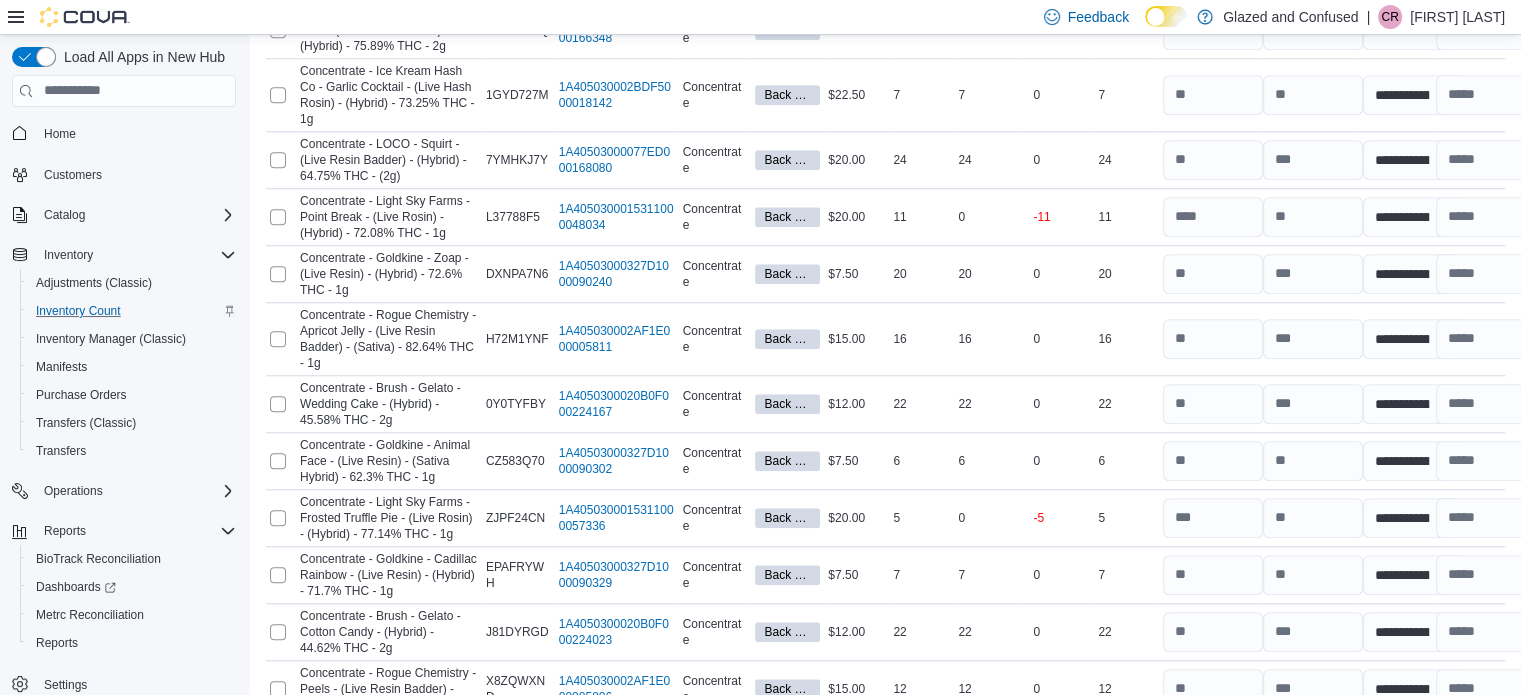 scroll, scrollTop: 2068, scrollLeft: 0, axis: vertical 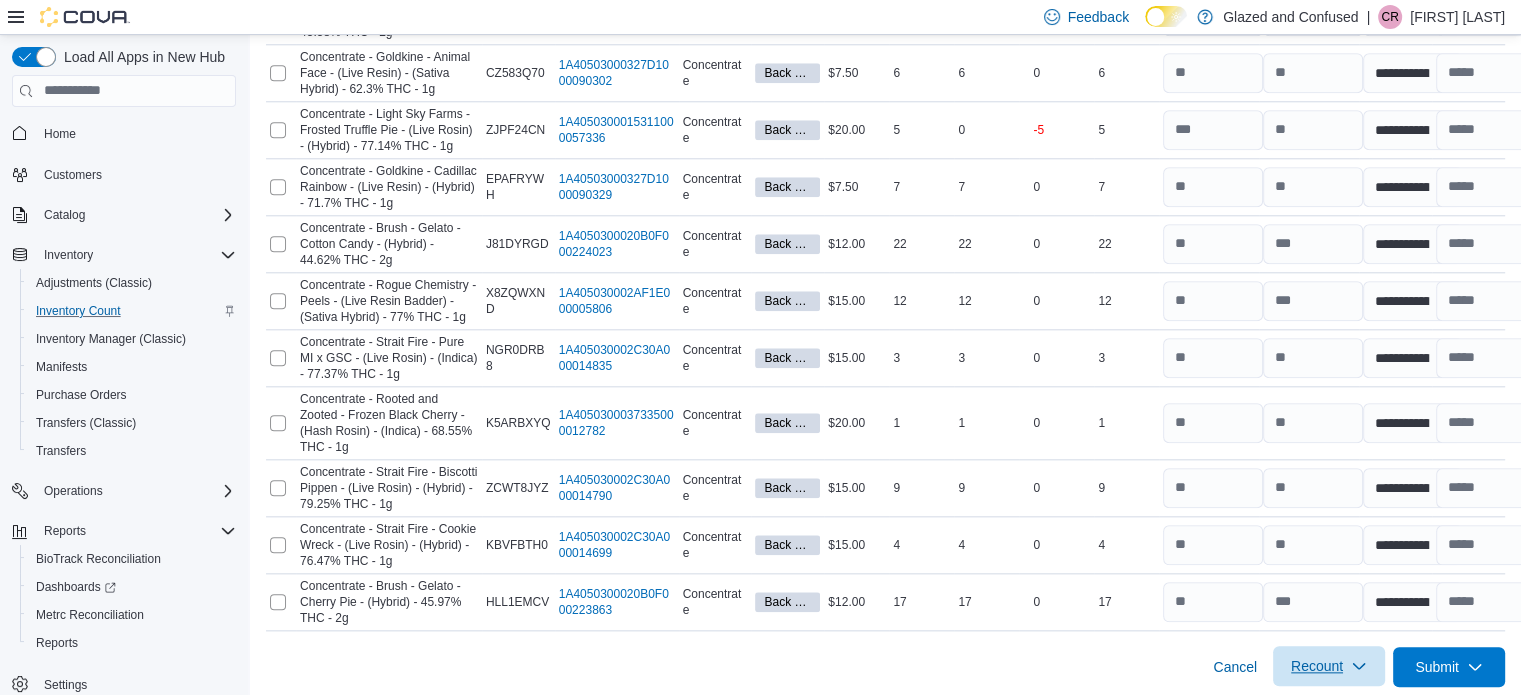 click on "Recount" at bounding box center (1329, 666) 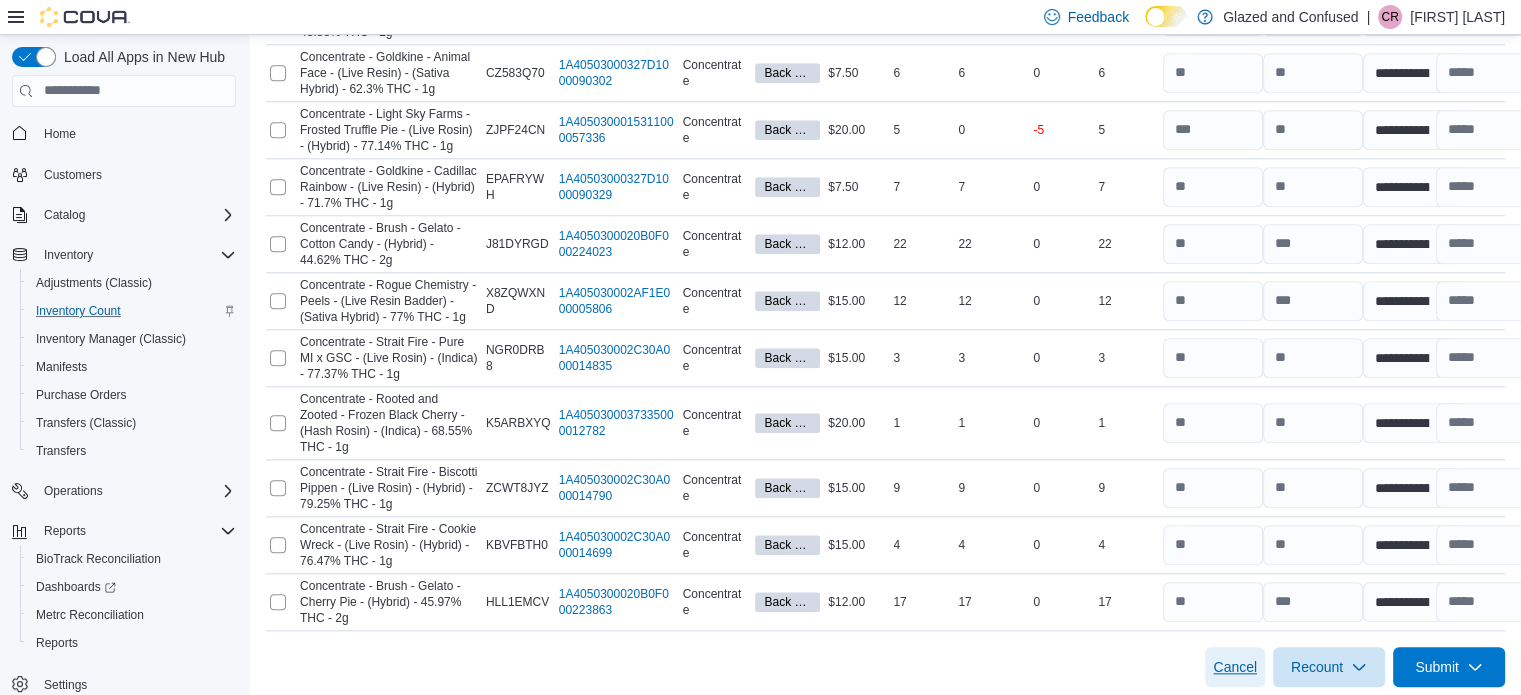 click on "Cancel" at bounding box center (1235, 667) 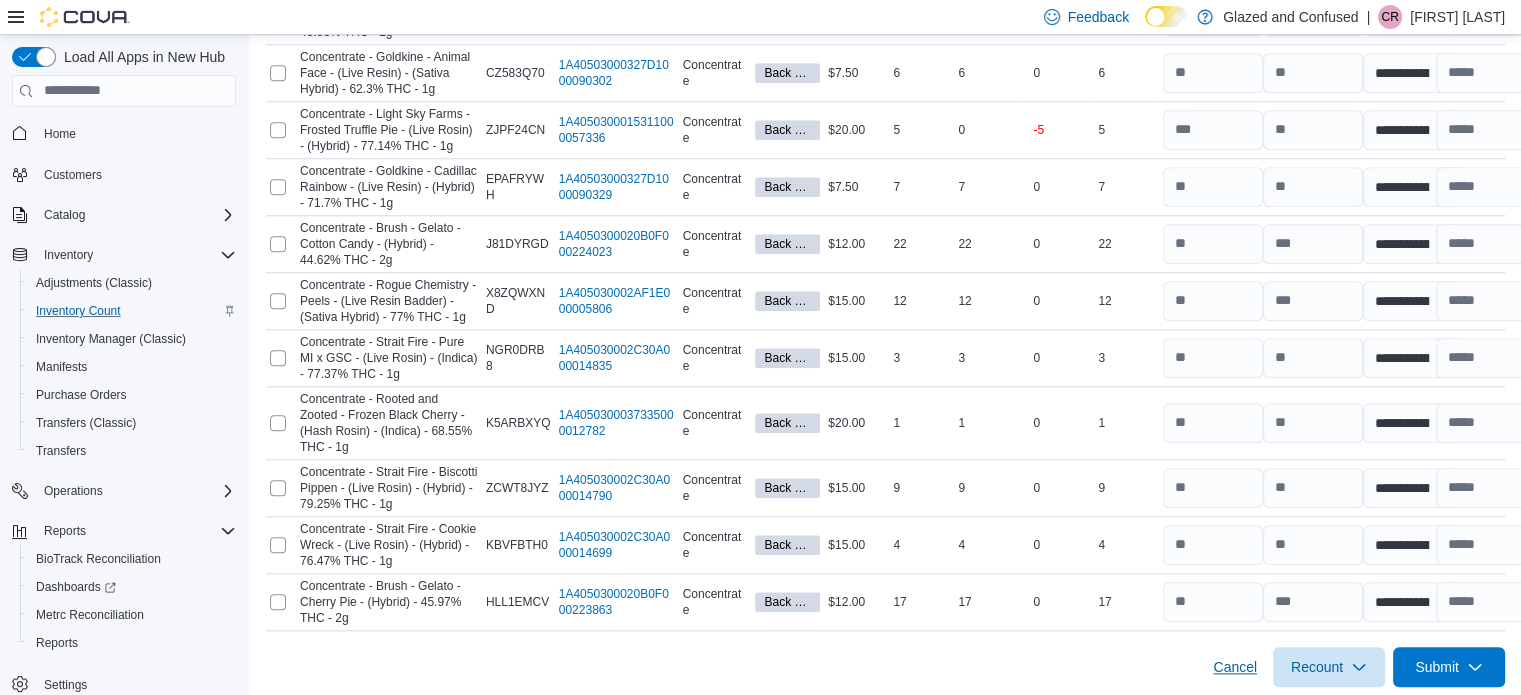 scroll, scrollTop: 0, scrollLeft: 0, axis: both 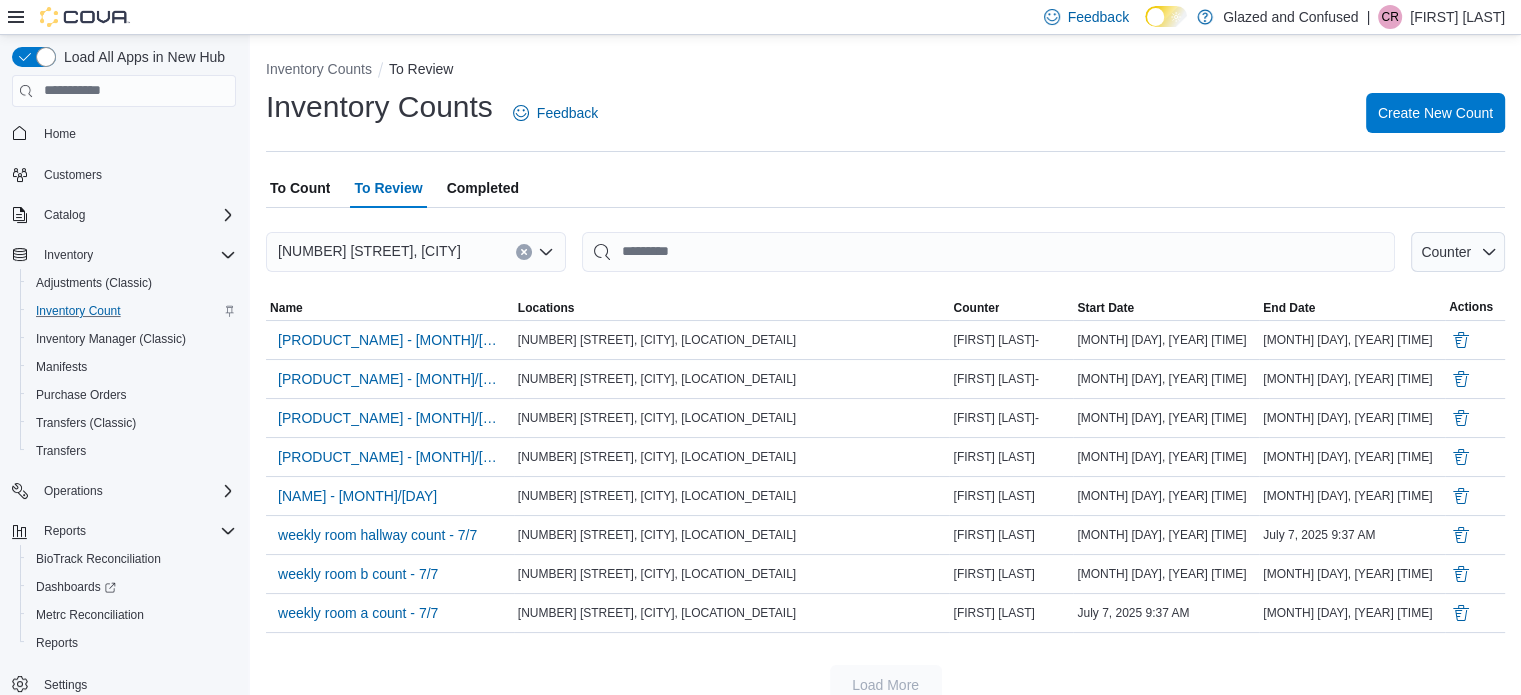 click on "To Count" at bounding box center [300, 188] 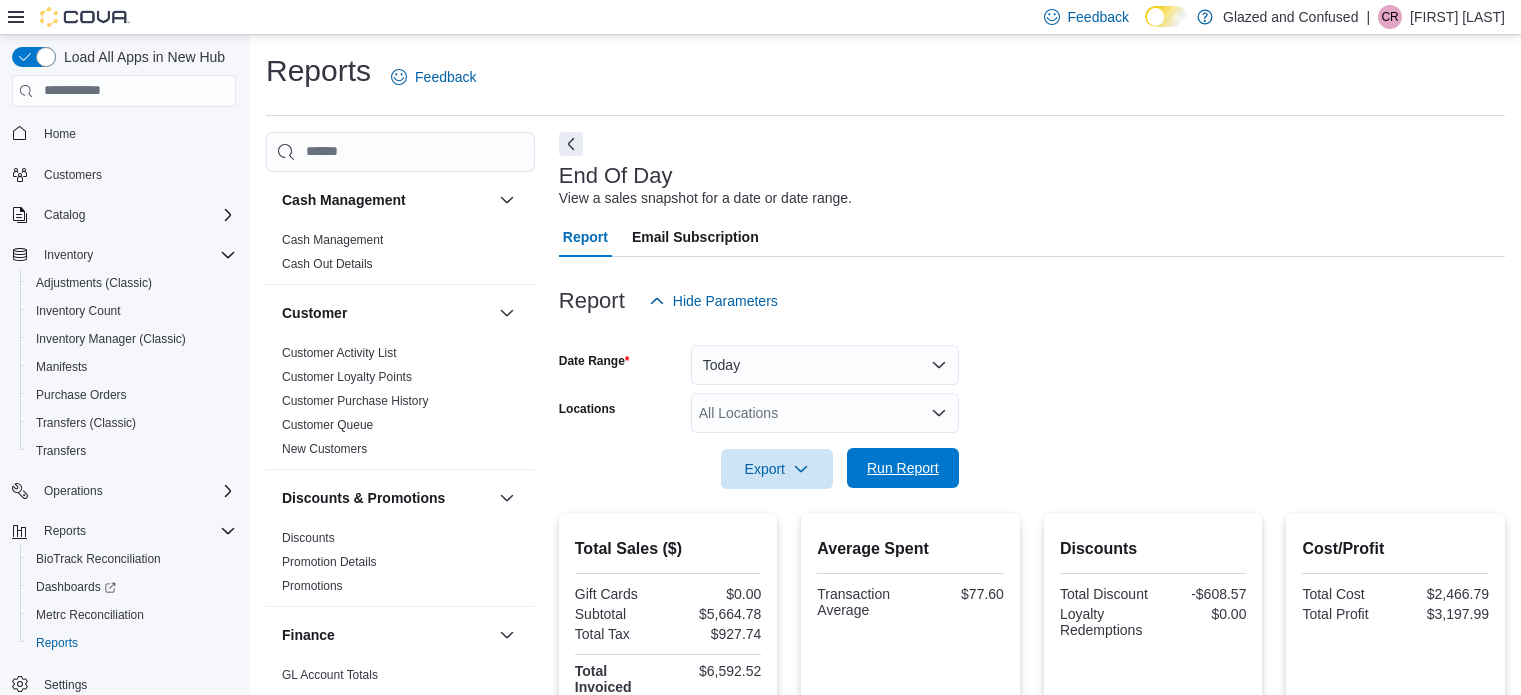 scroll, scrollTop: 252, scrollLeft: 0, axis: vertical 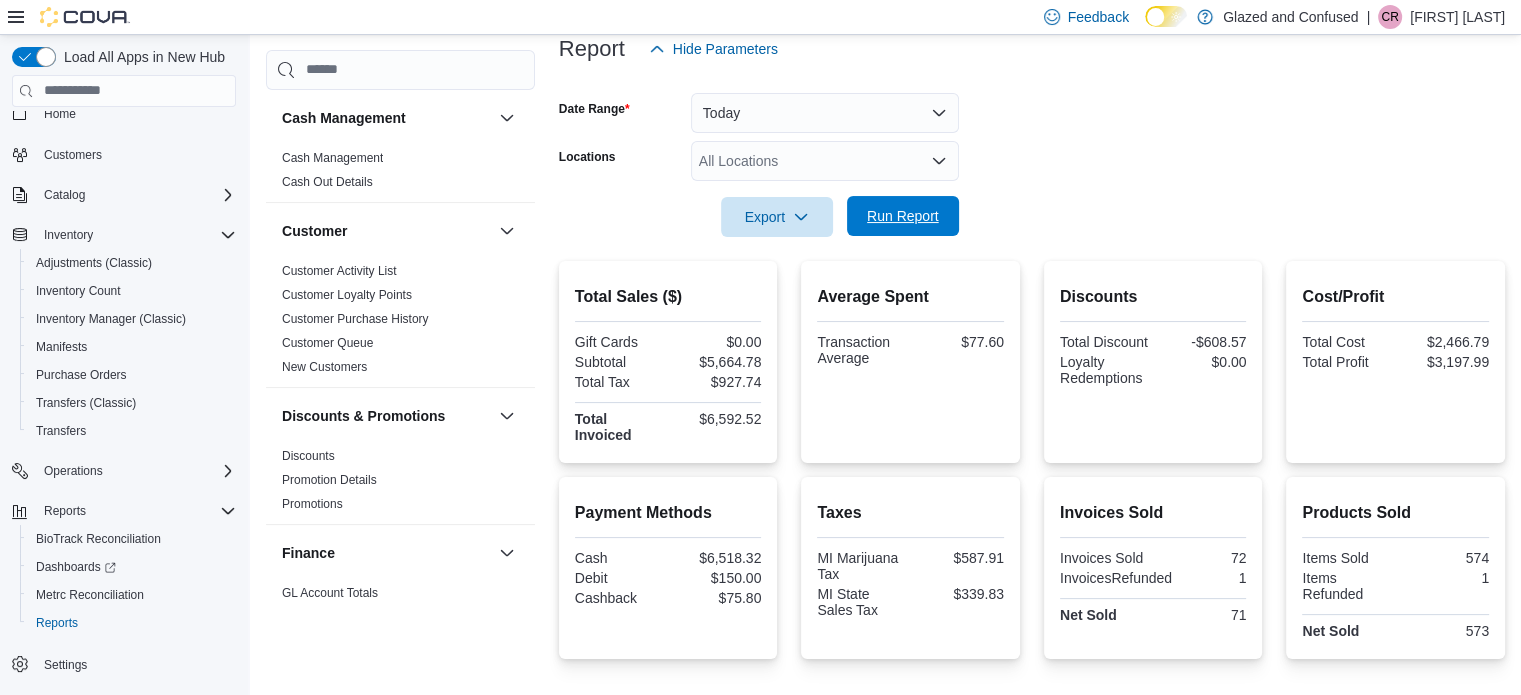 click on "Run Report" at bounding box center [903, 216] 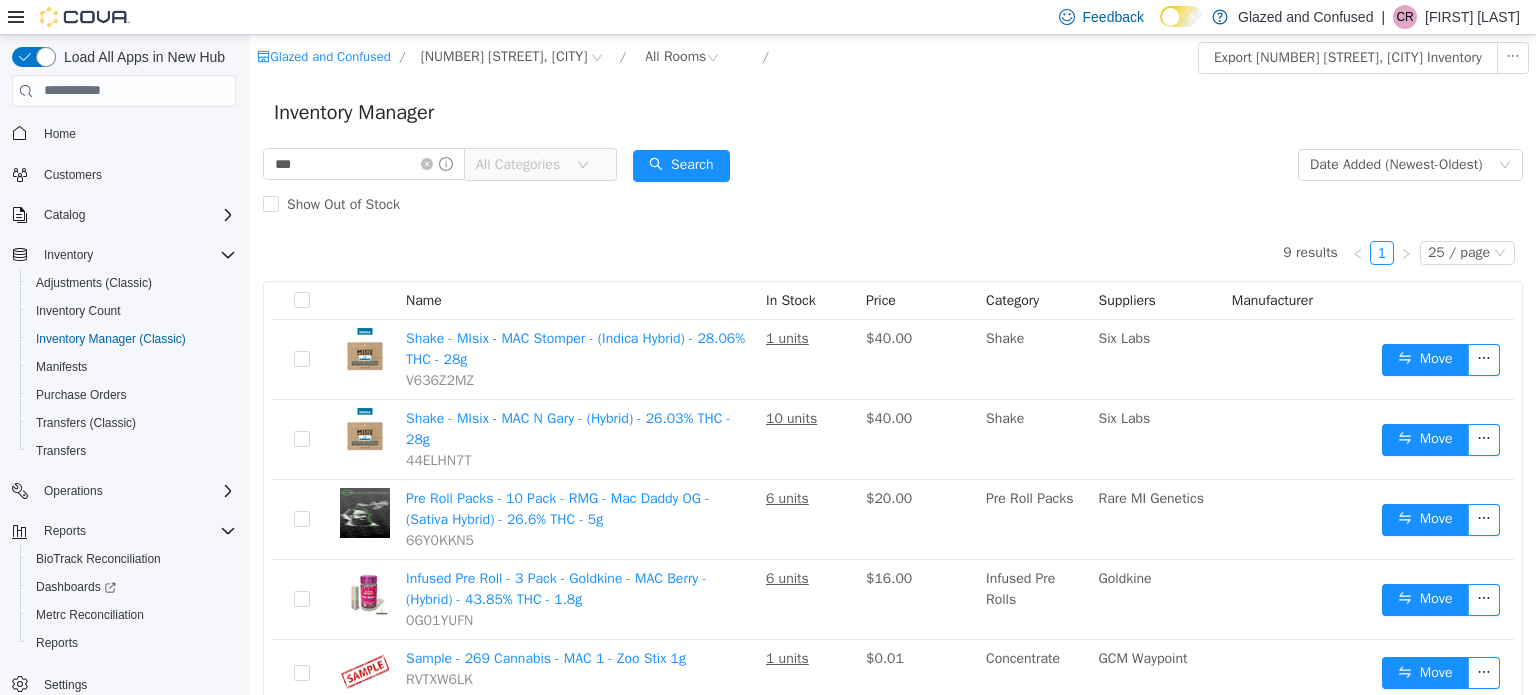 scroll, scrollTop: 0, scrollLeft: 0, axis: both 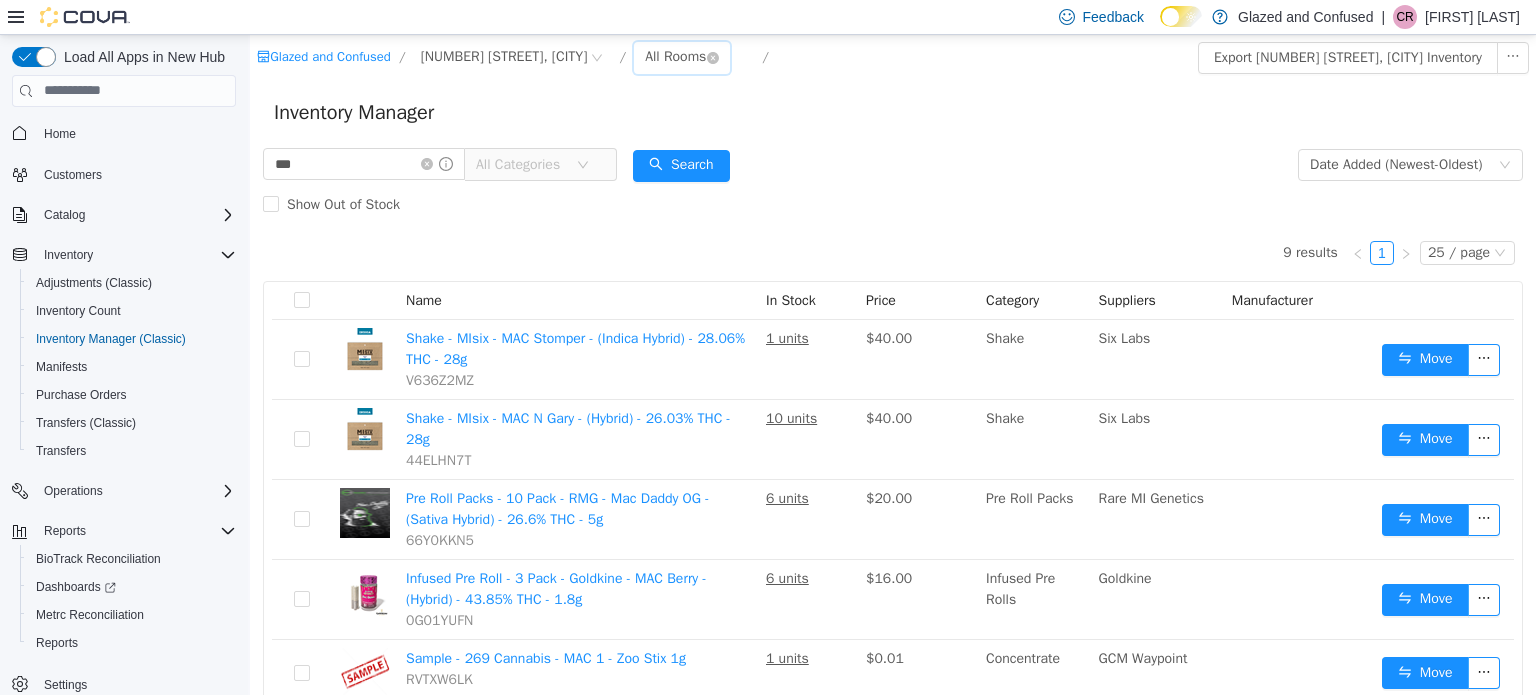 click on "All Rooms" at bounding box center (682, 57) 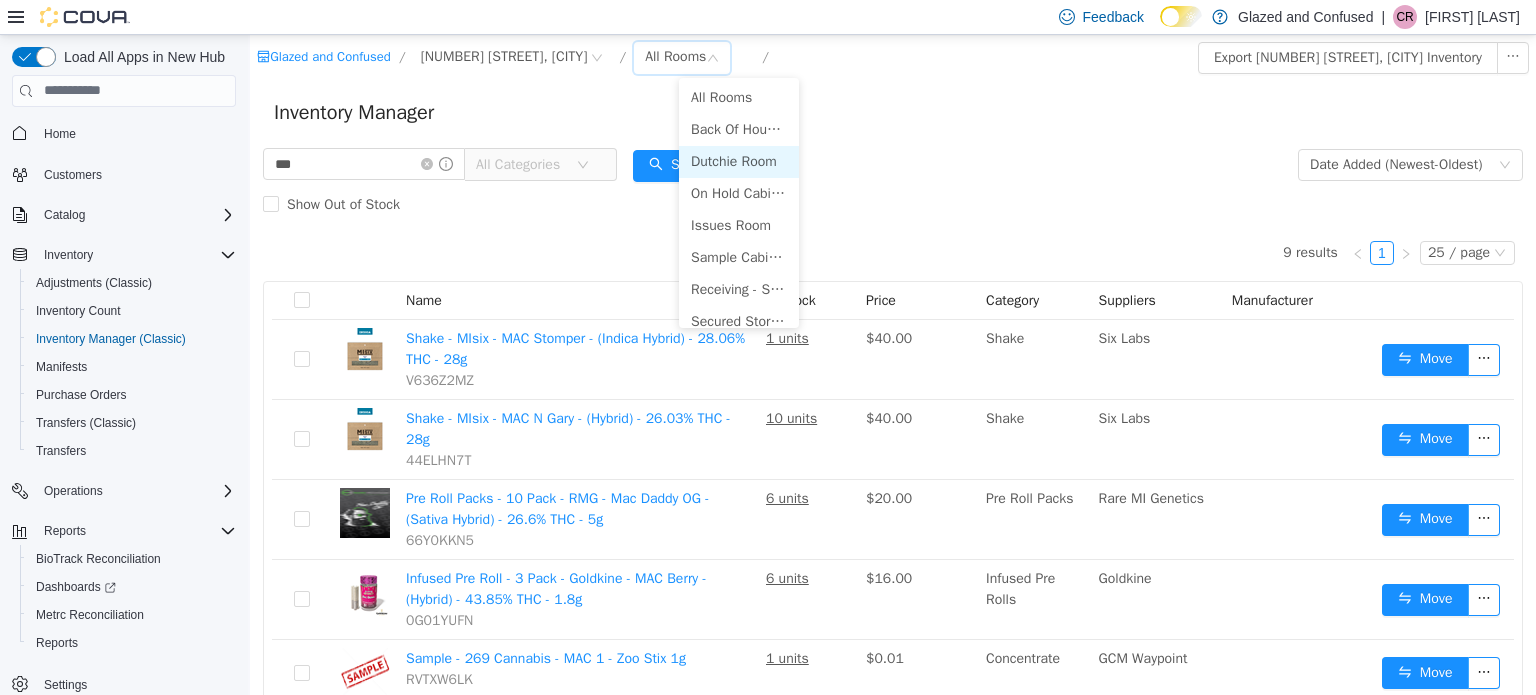 click on "Dutchie Room" at bounding box center [739, 161] 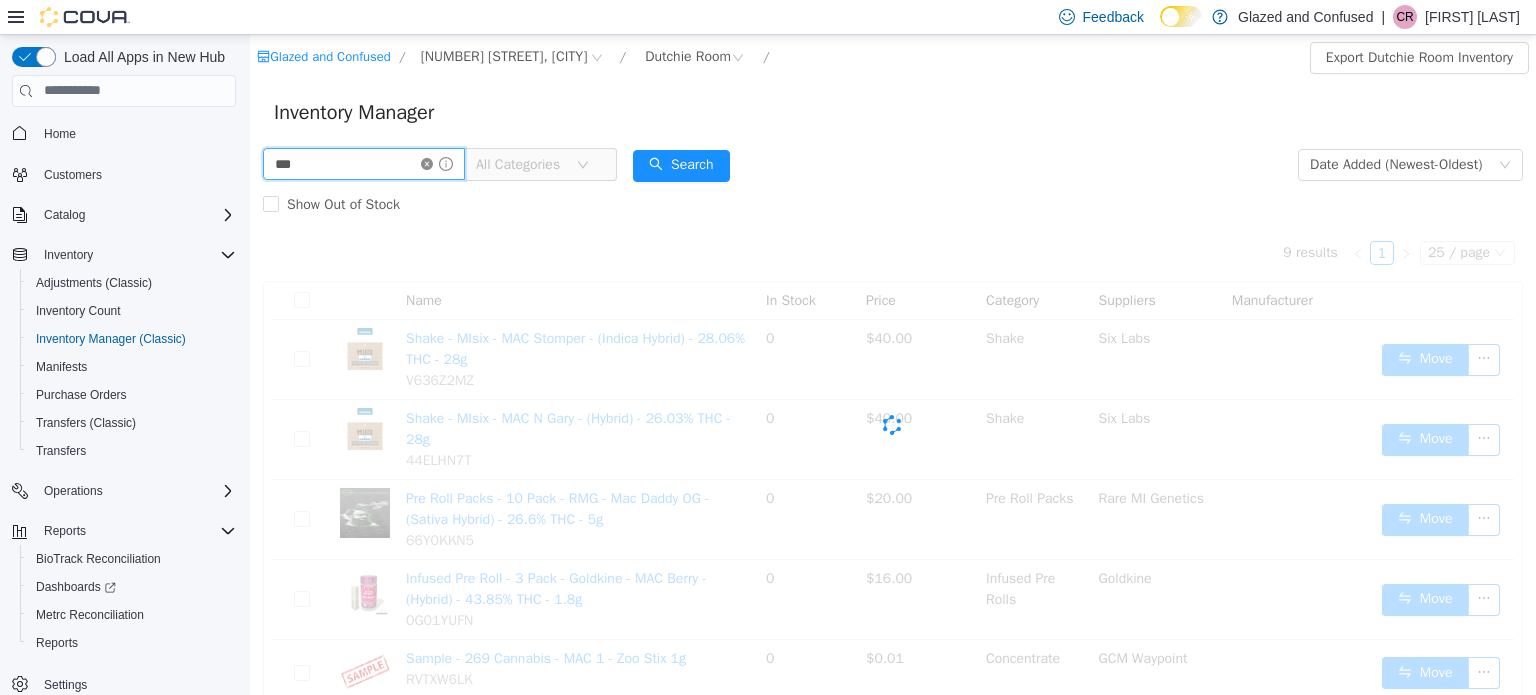click on "***" at bounding box center (364, 163) 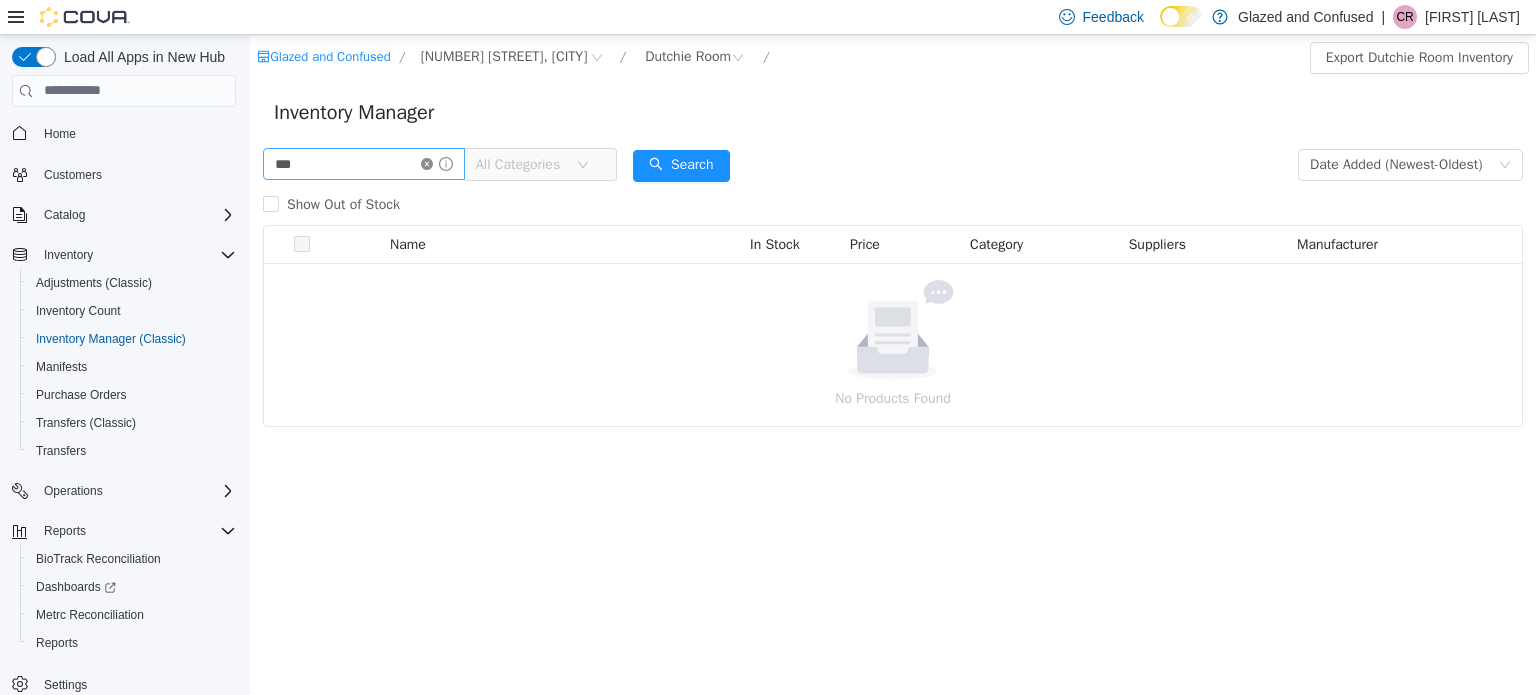 click 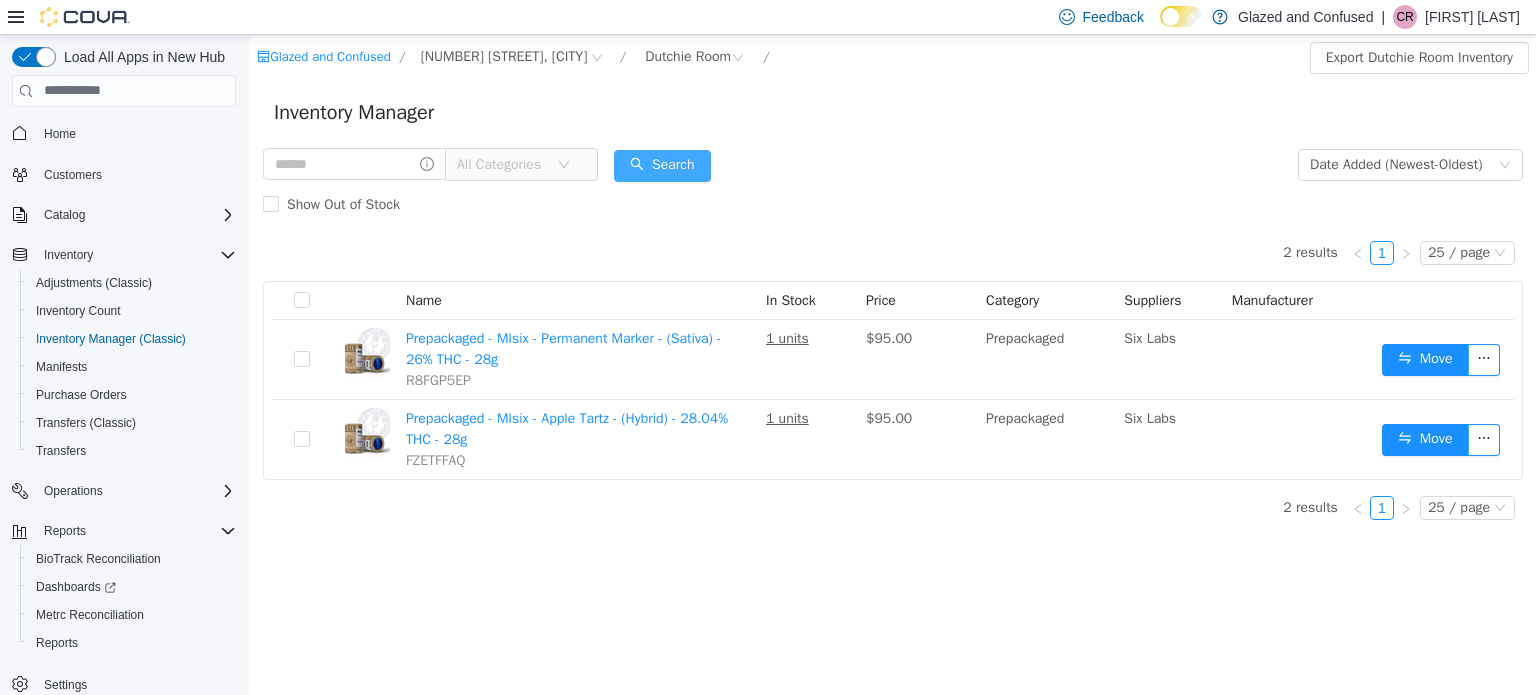 click on "Search" at bounding box center [662, 165] 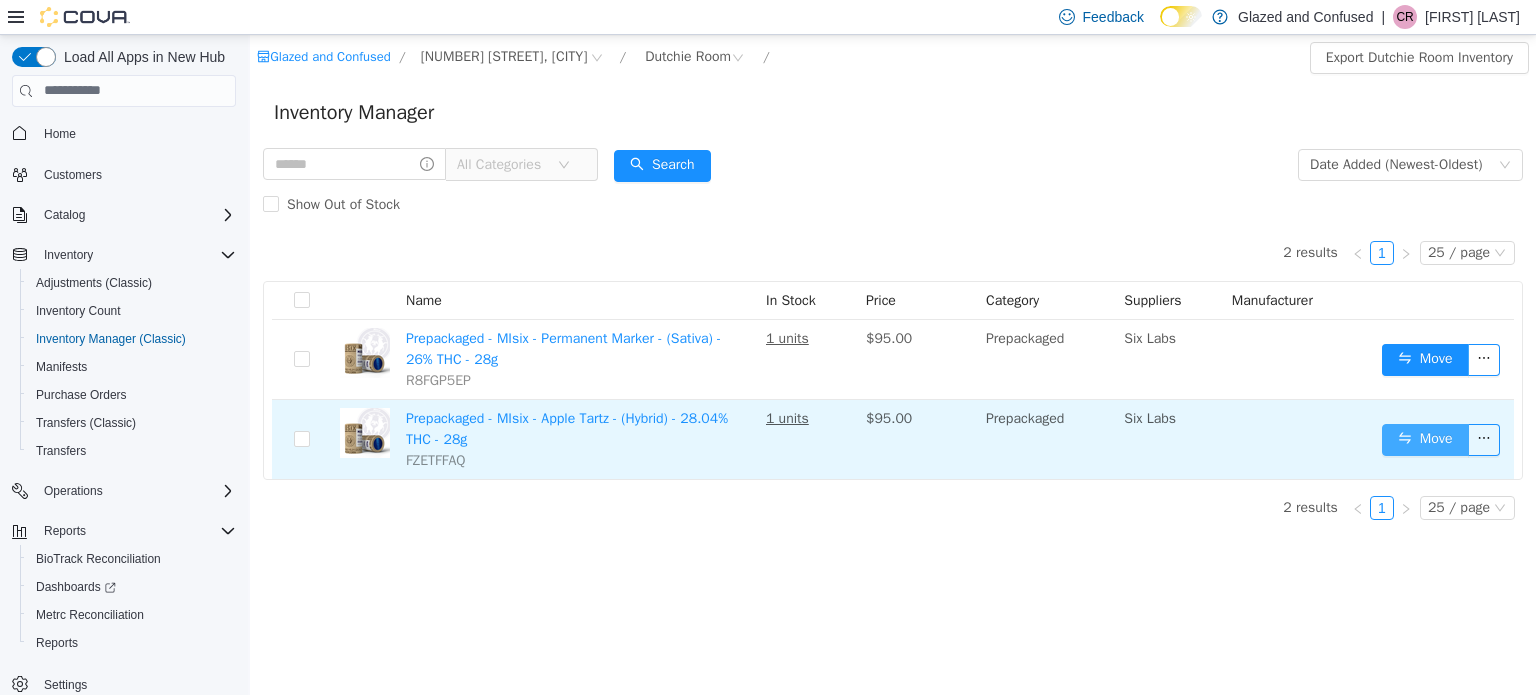 click on "Move" at bounding box center (1425, 439) 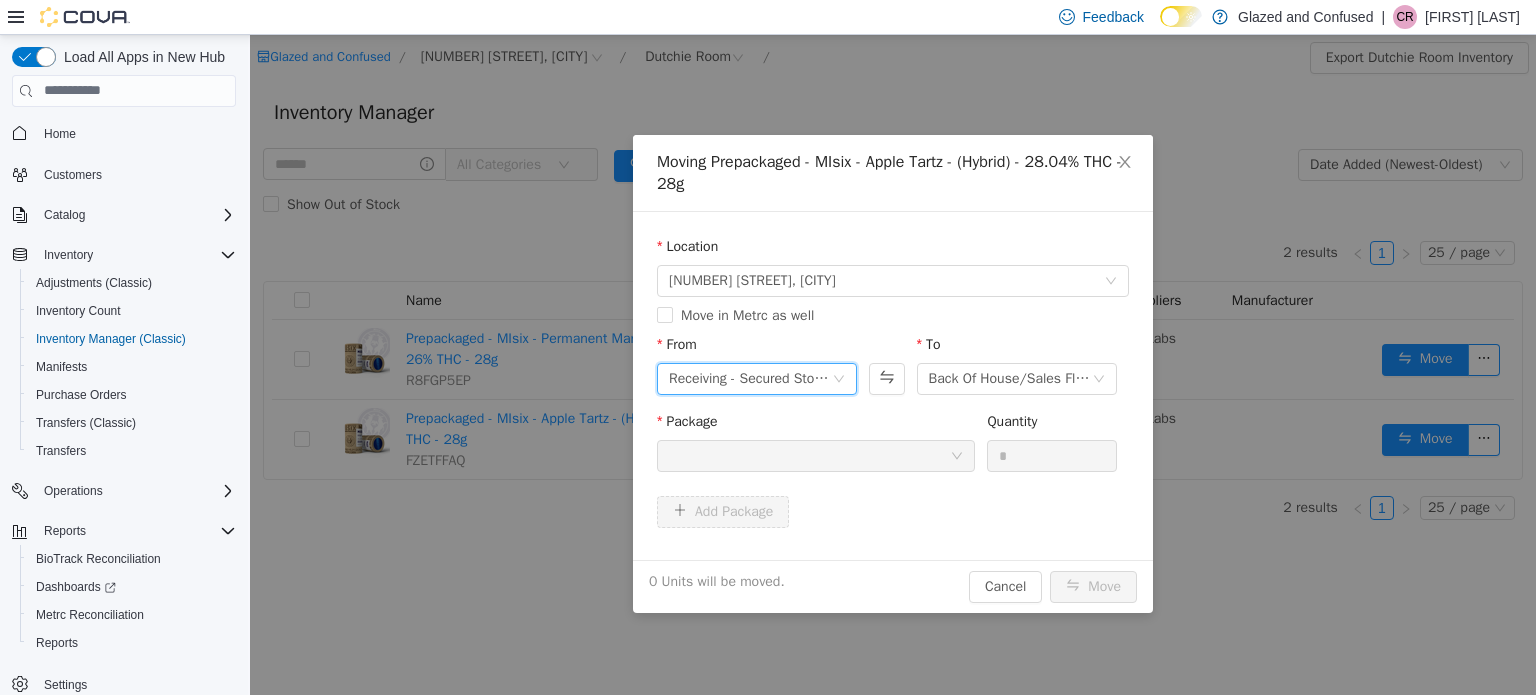 click on "Receiving - Secured Storage C" at bounding box center [750, 378] 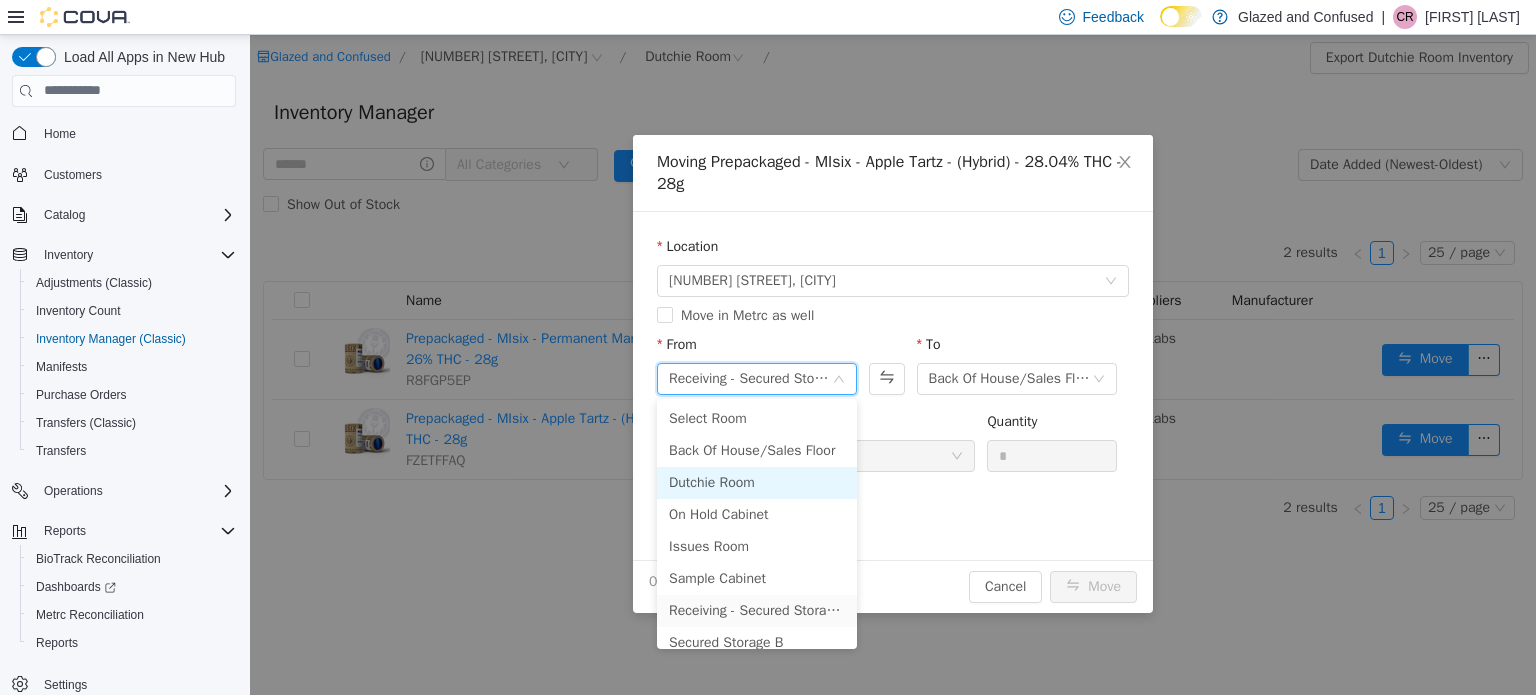 click on "Dutchie Room" at bounding box center (757, 482) 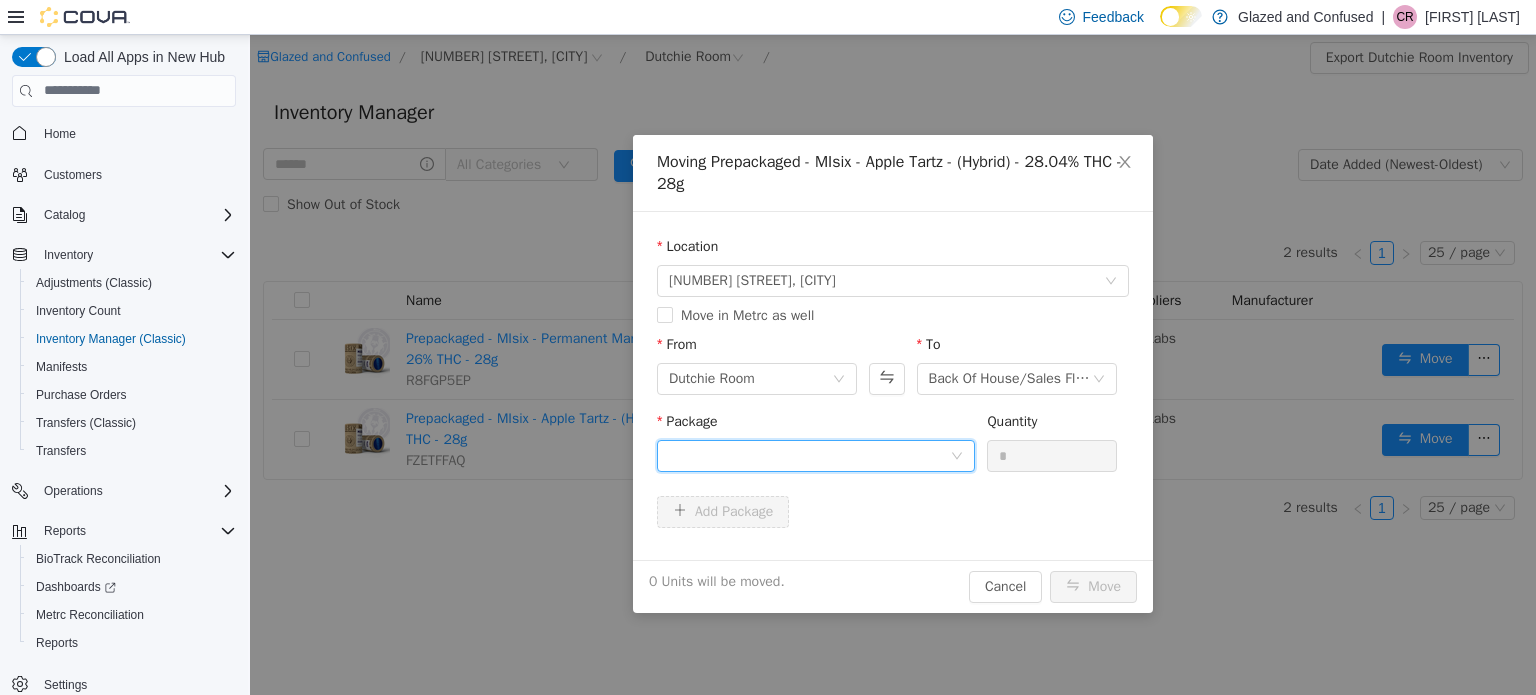 click at bounding box center (809, 455) 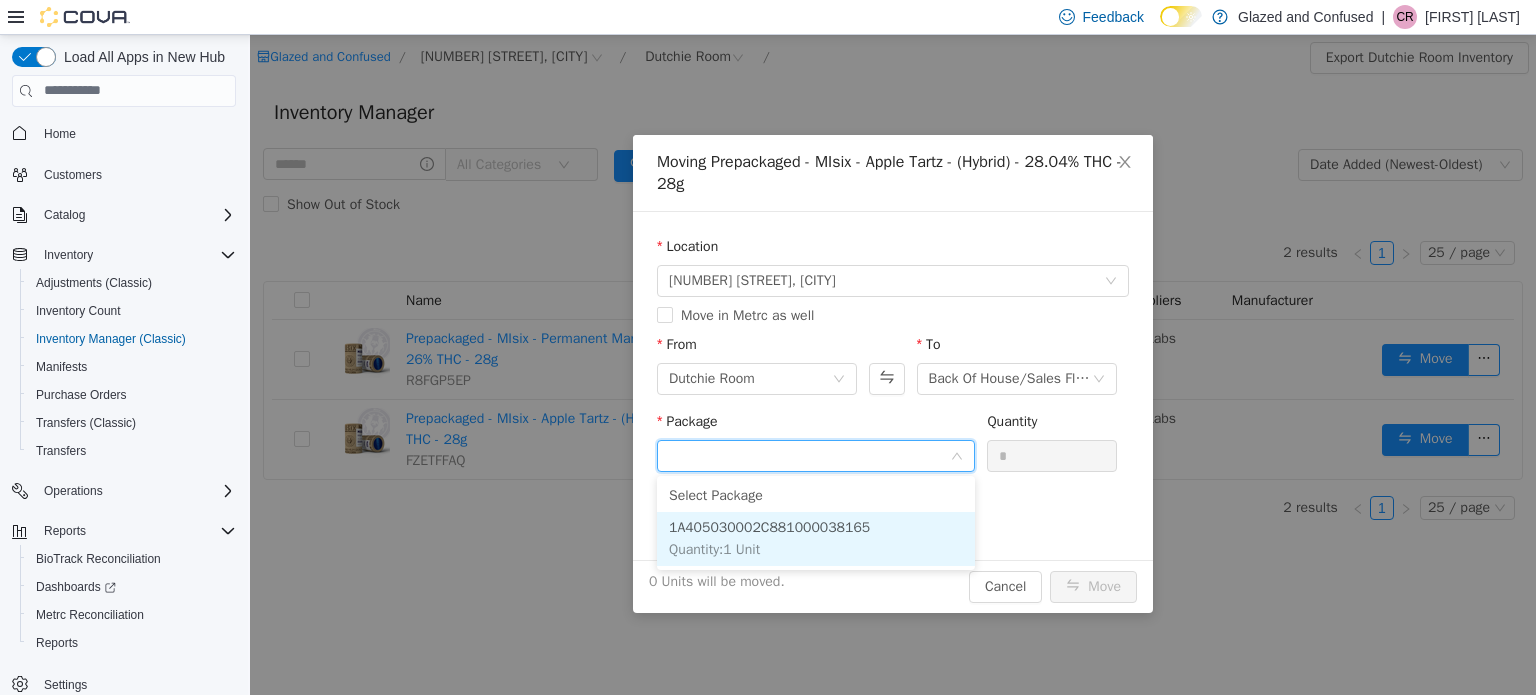 click on "1A405030002C881000038165" at bounding box center [769, 526] 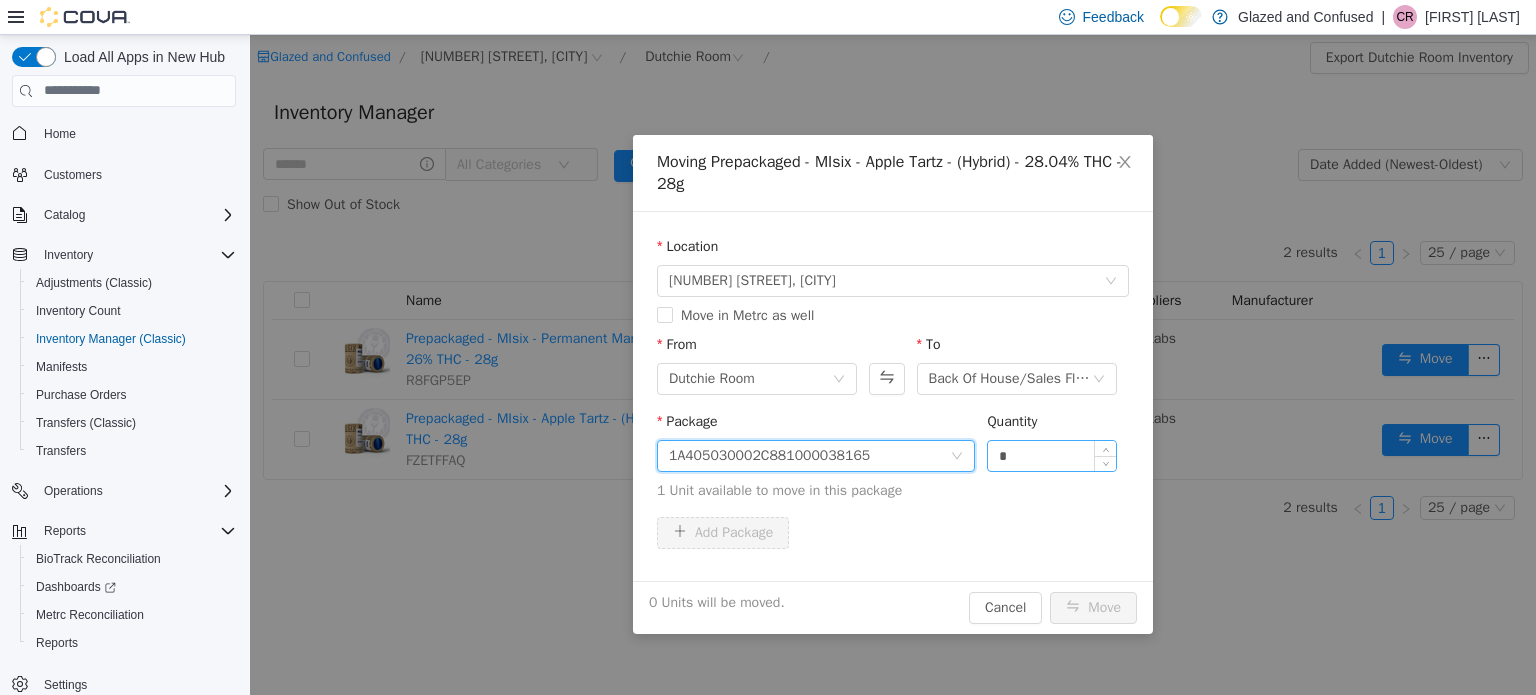 click on "*" at bounding box center [1052, 455] 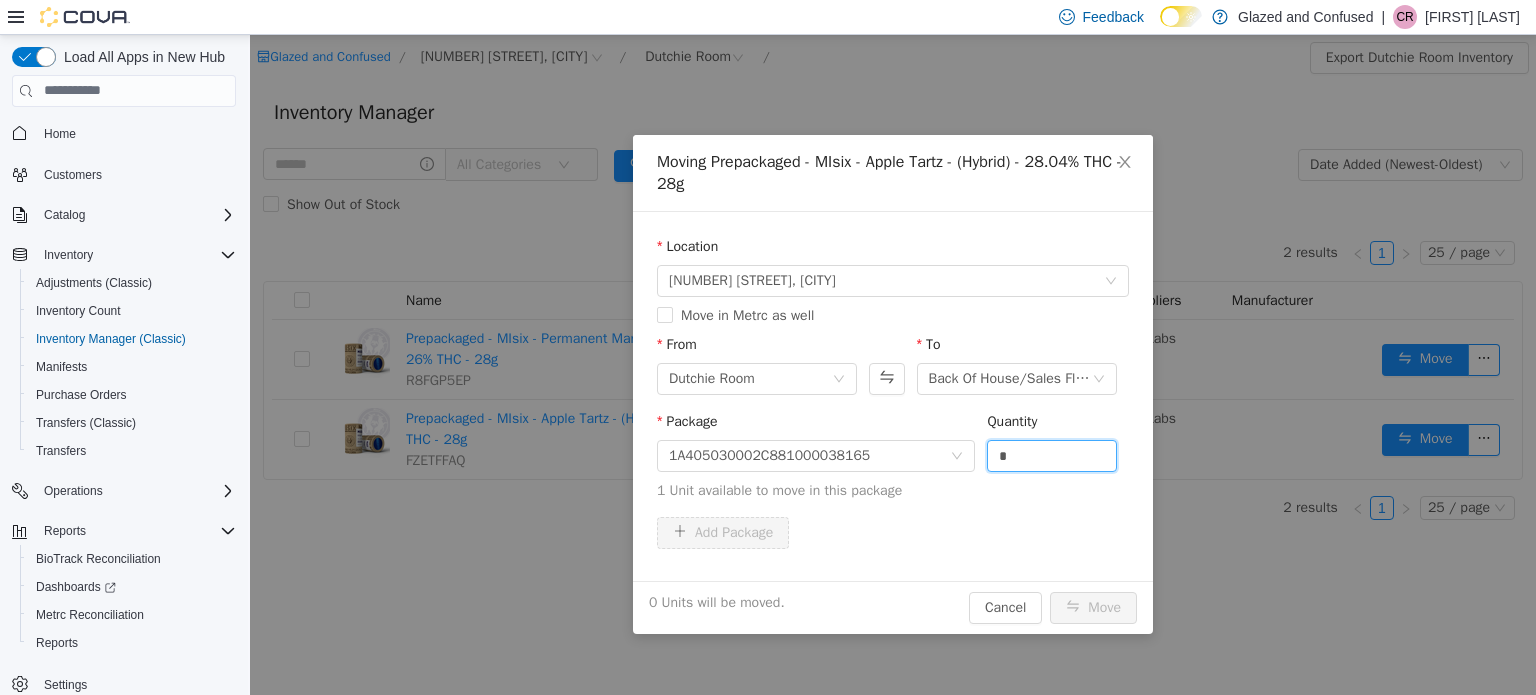 drag, startPoint x: 990, startPoint y: 458, endPoint x: 986, endPoint y: 483, distance: 25.317978 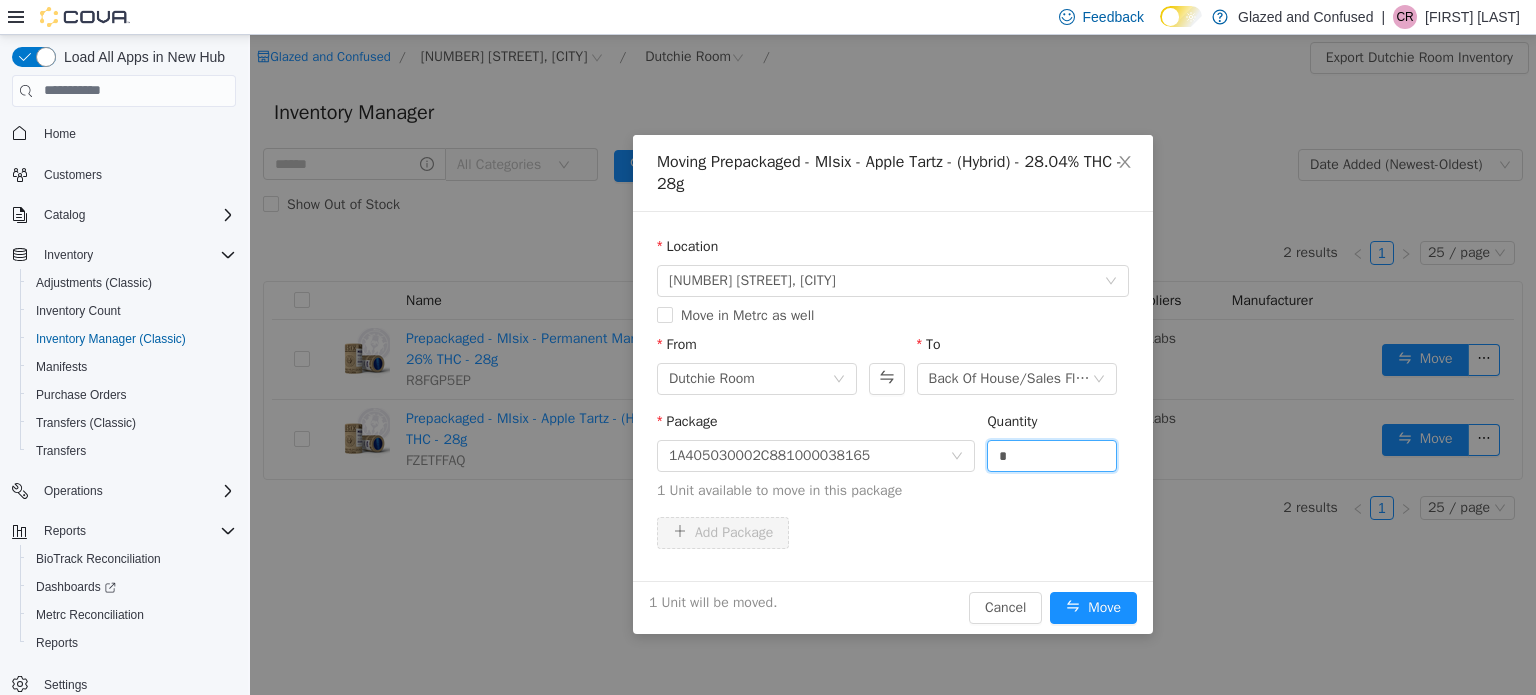 type on "*" 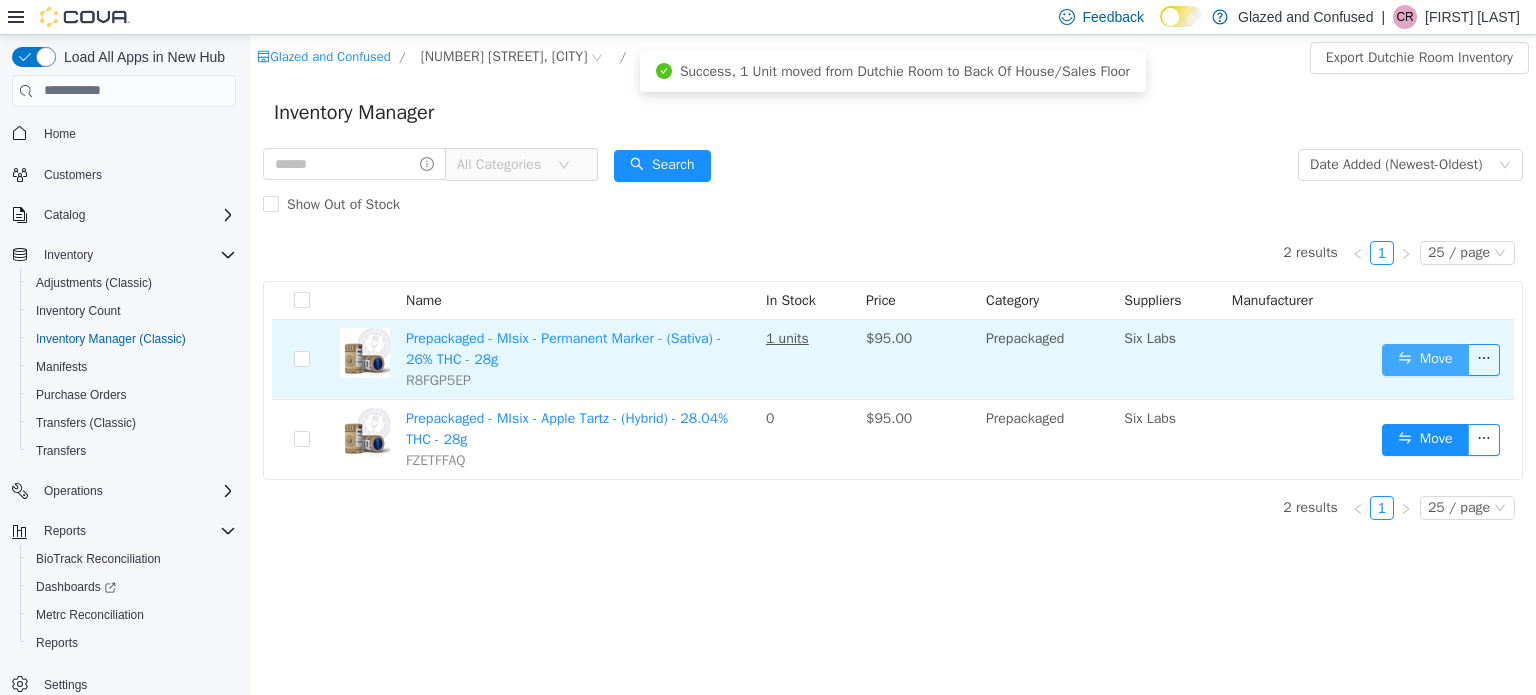 click on "Move" at bounding box center [1425, 359] 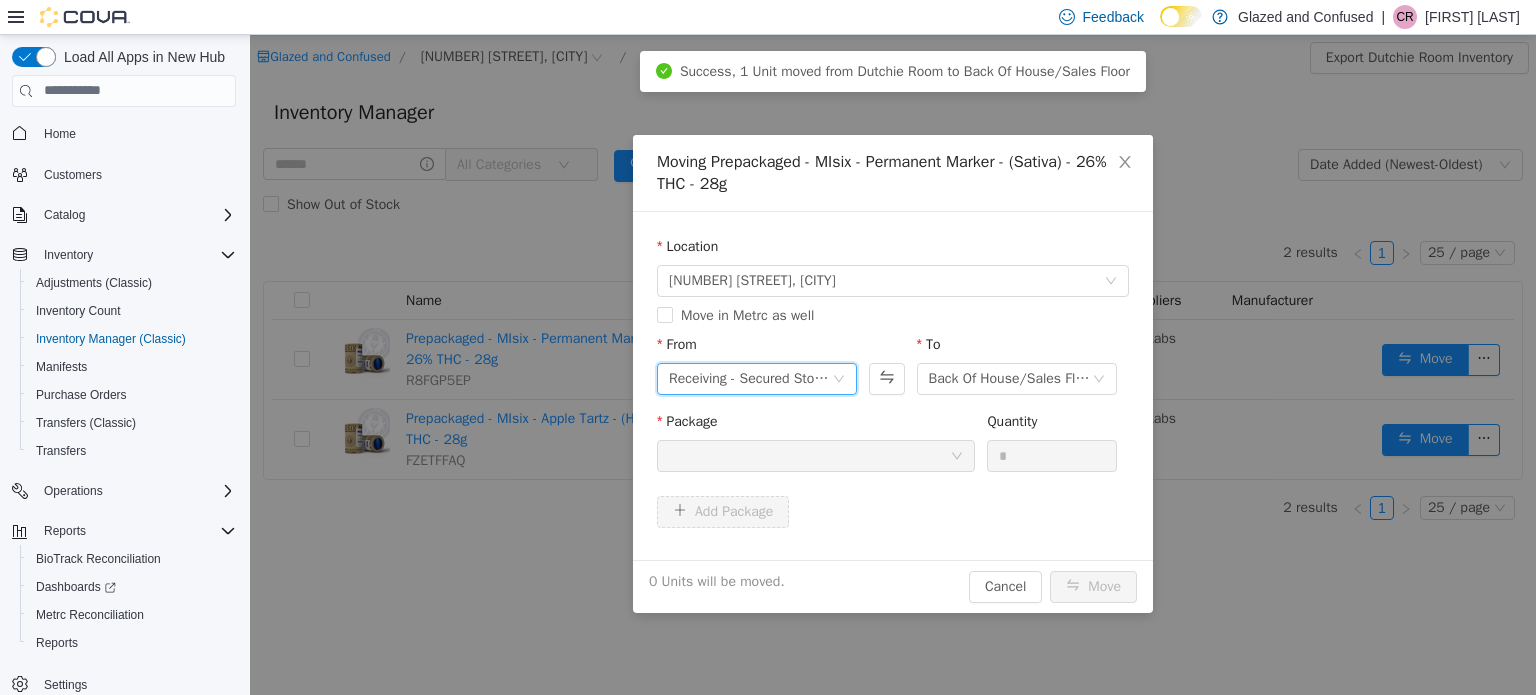 click on "Receiving - Secured Storage C" at bounding box center [750, 378] 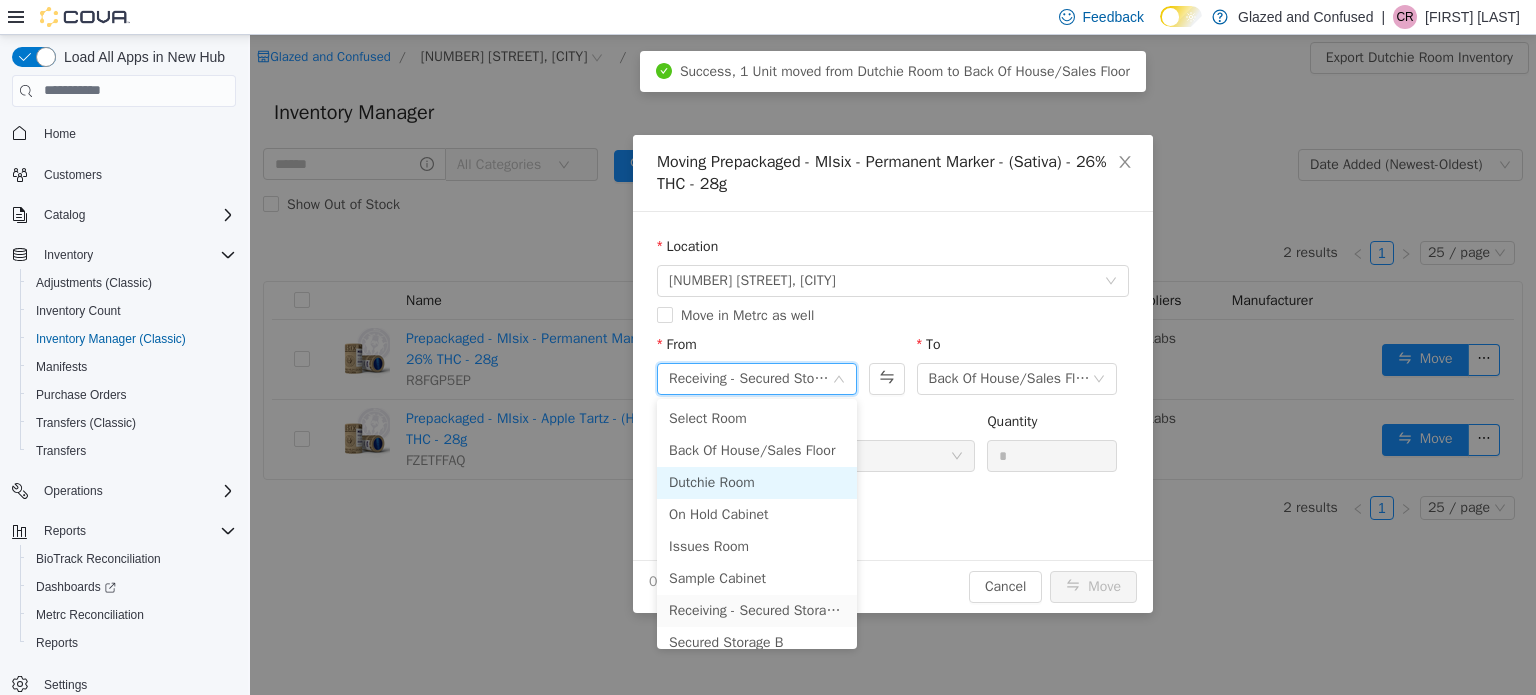 click on "Dutchie Room" at bounding box center (757, 482) 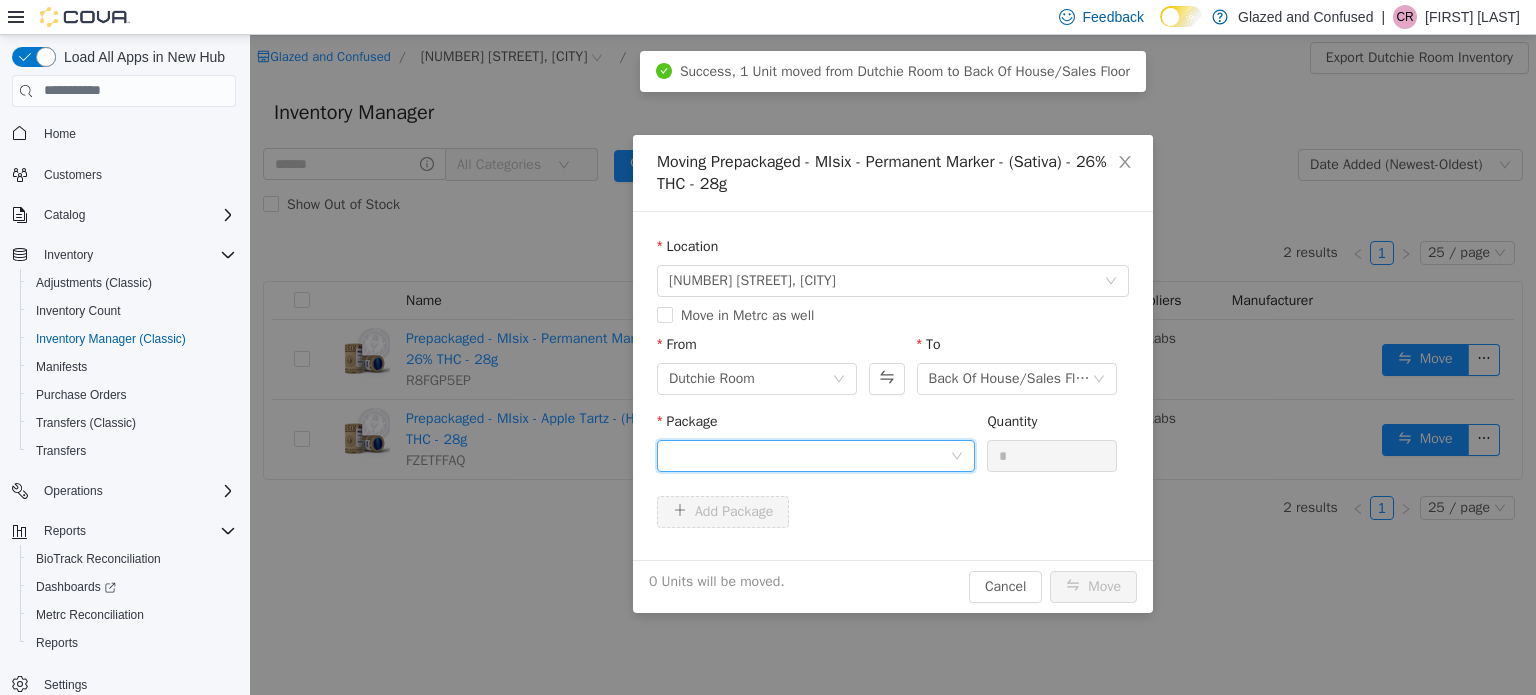 click at bounding box center (809, 455) 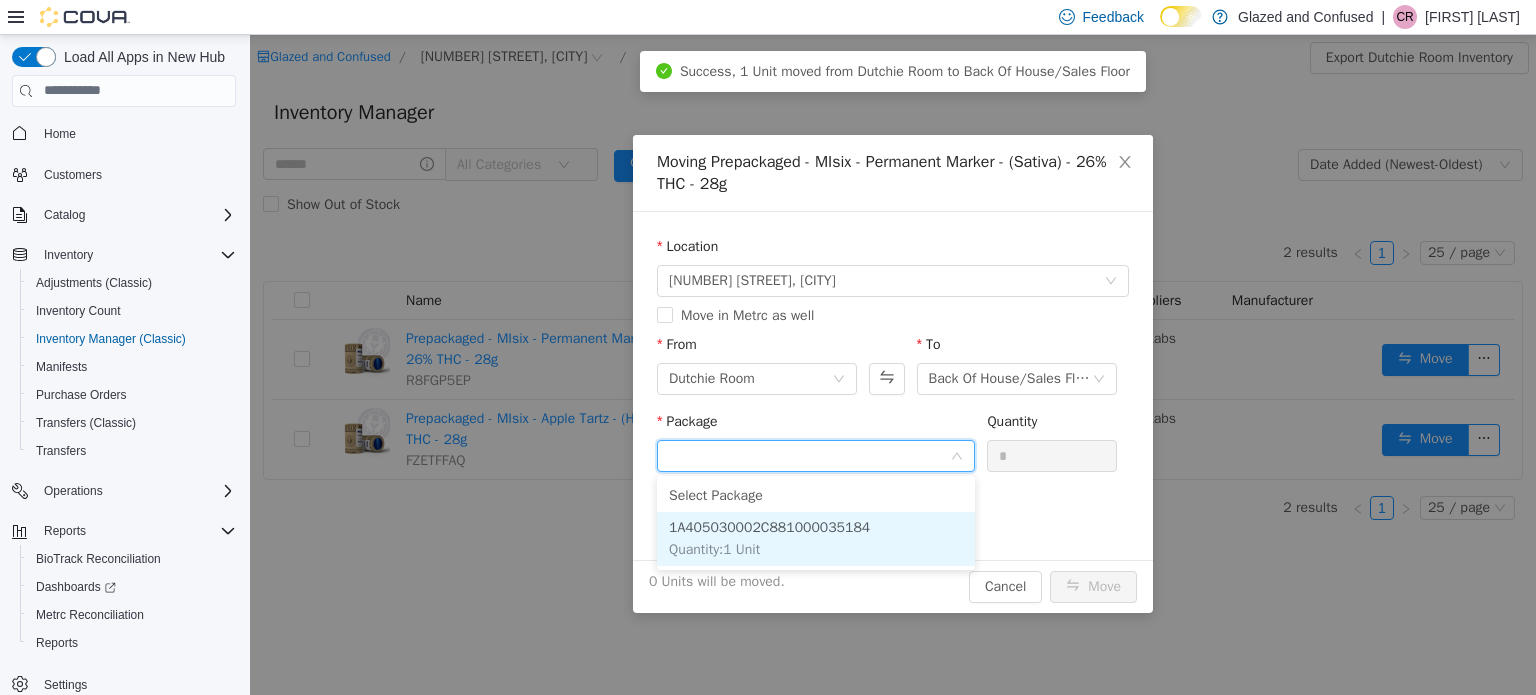drag, startPoint x: 796, startPoint y: 538, endPoint x: 942, endPoint y: 491, distance: 153.37862 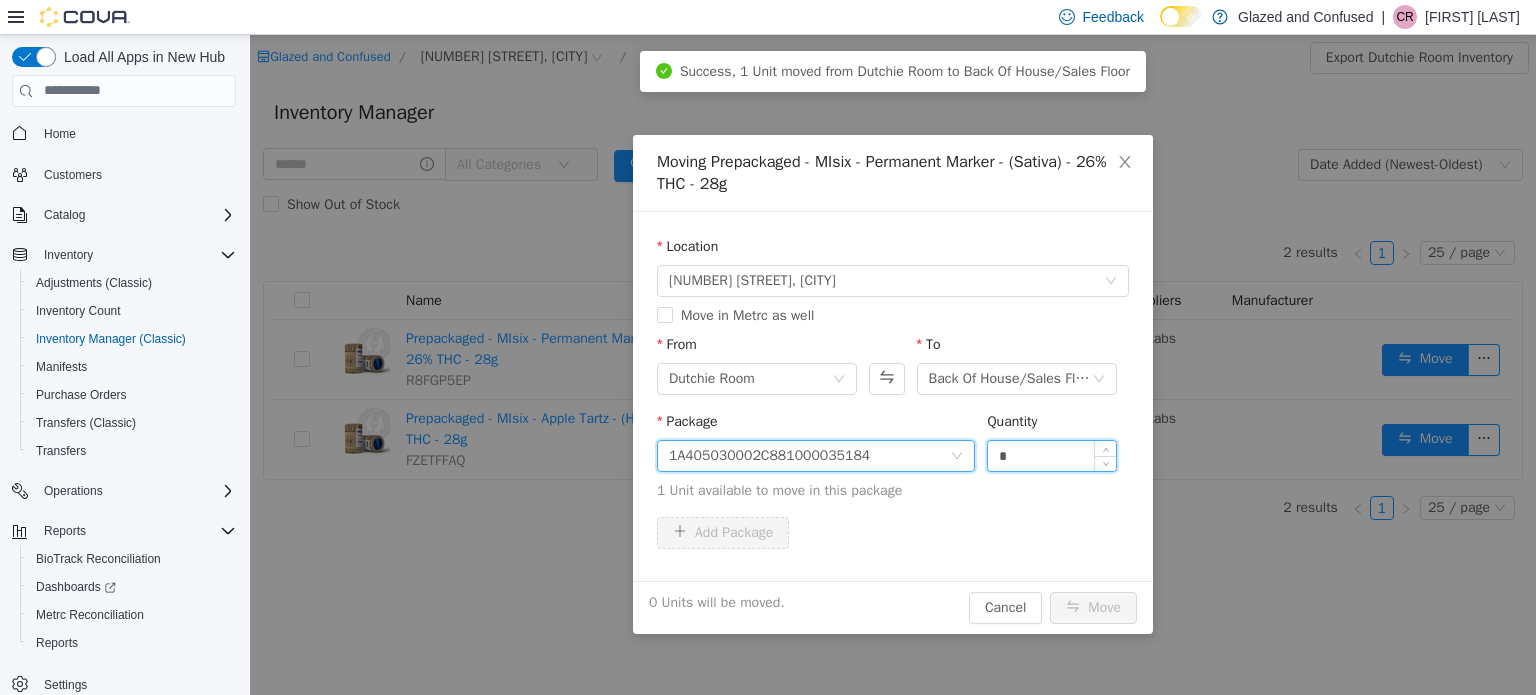 drag, startPoint x: 1044, startPoint y: 455, endPoint x: 1030, endPoint y: 457, distance: 14.142136 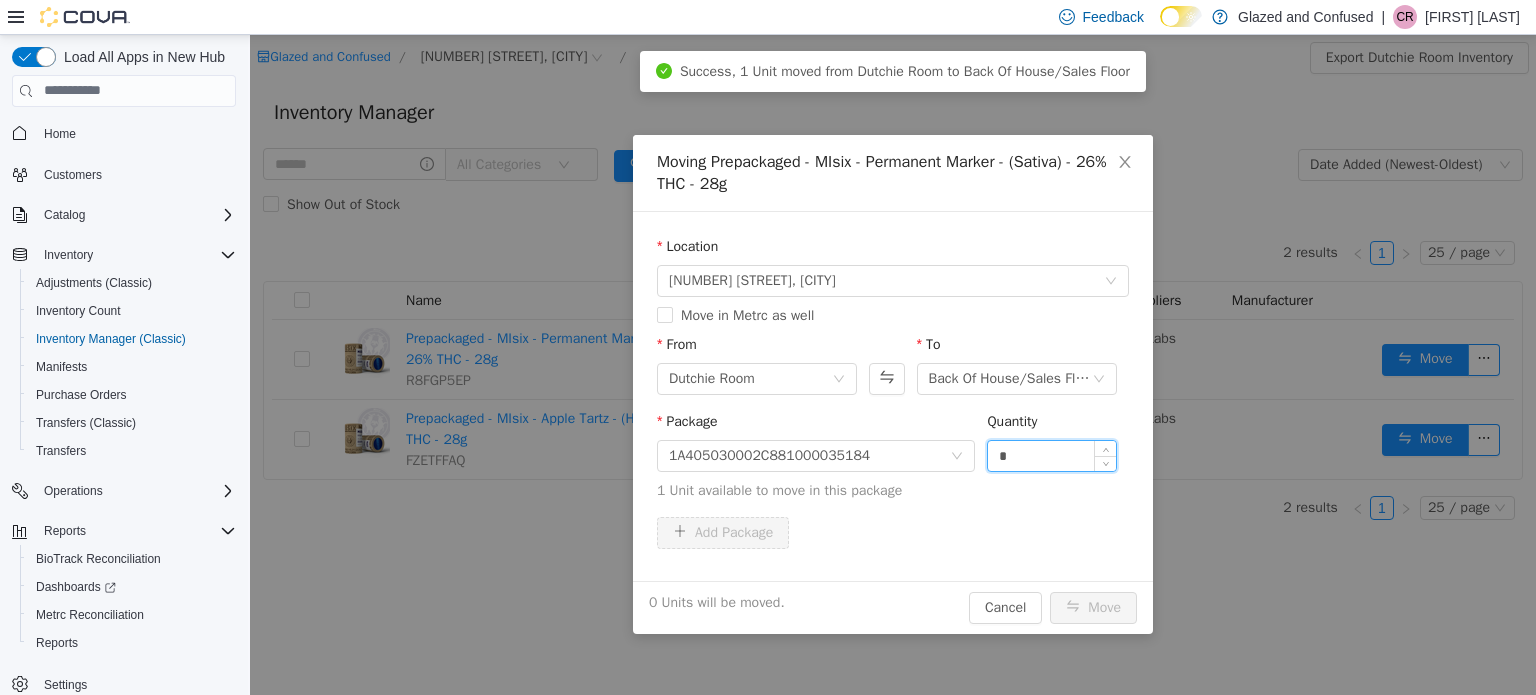 click on "*" at bounding box center (1052, 455) 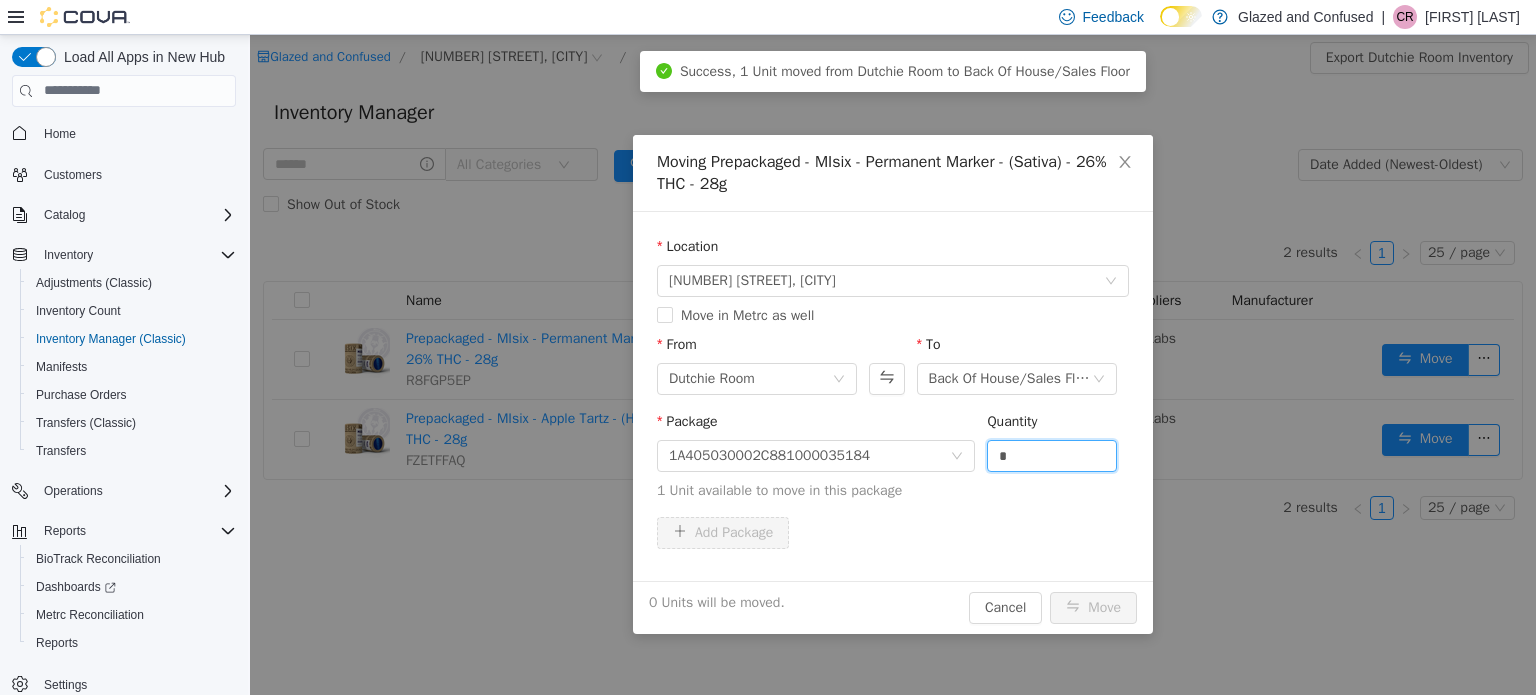 type on "*" 